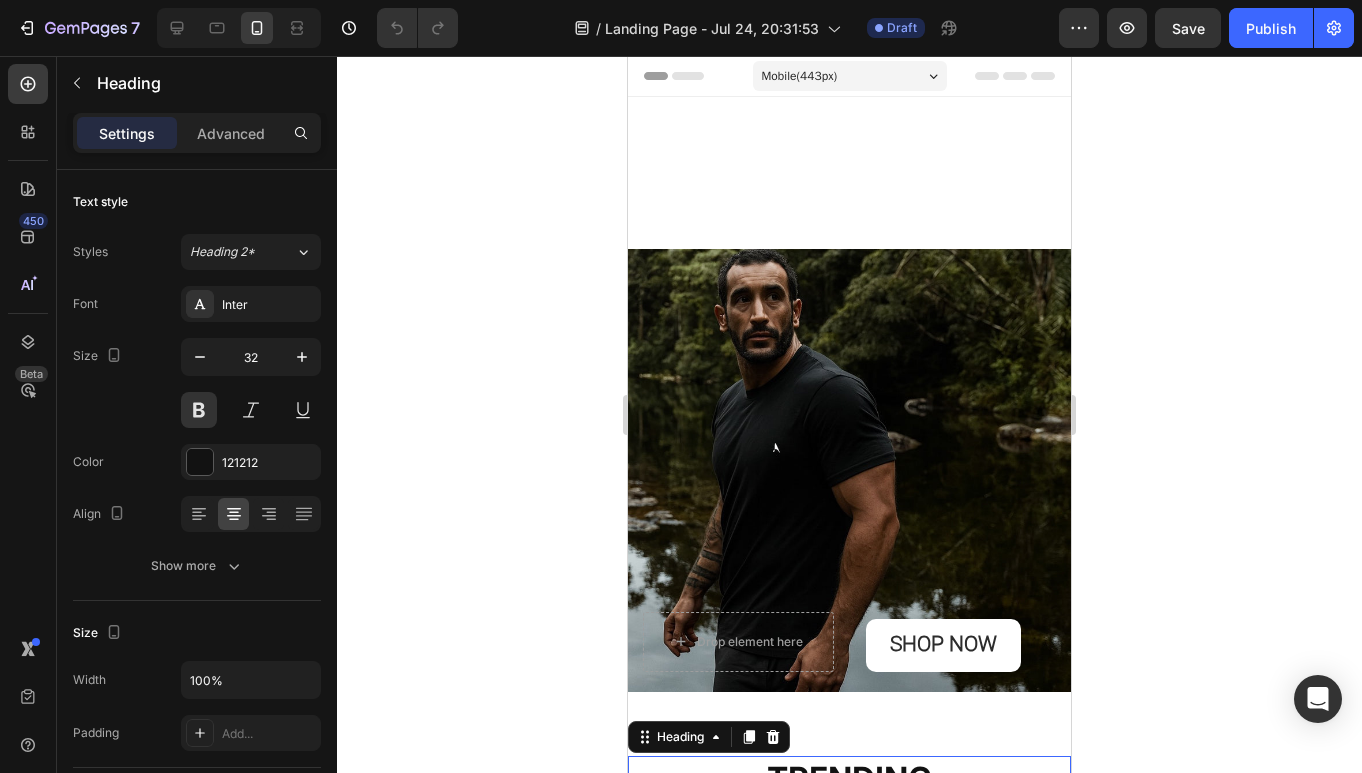 scroll, scrollTop: 335, scrollLeft: 0, axis: vertical 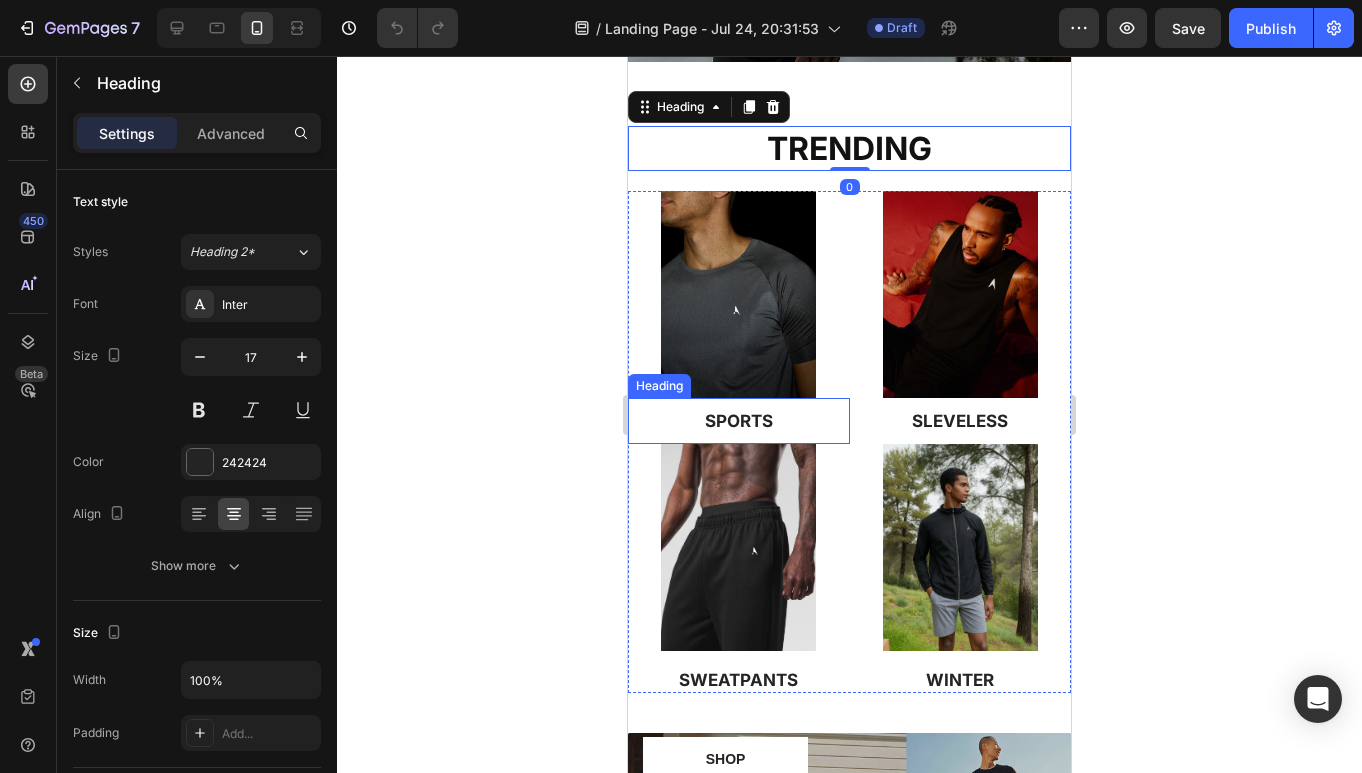 click on "SPORTS" at bounding box center [739, 421] 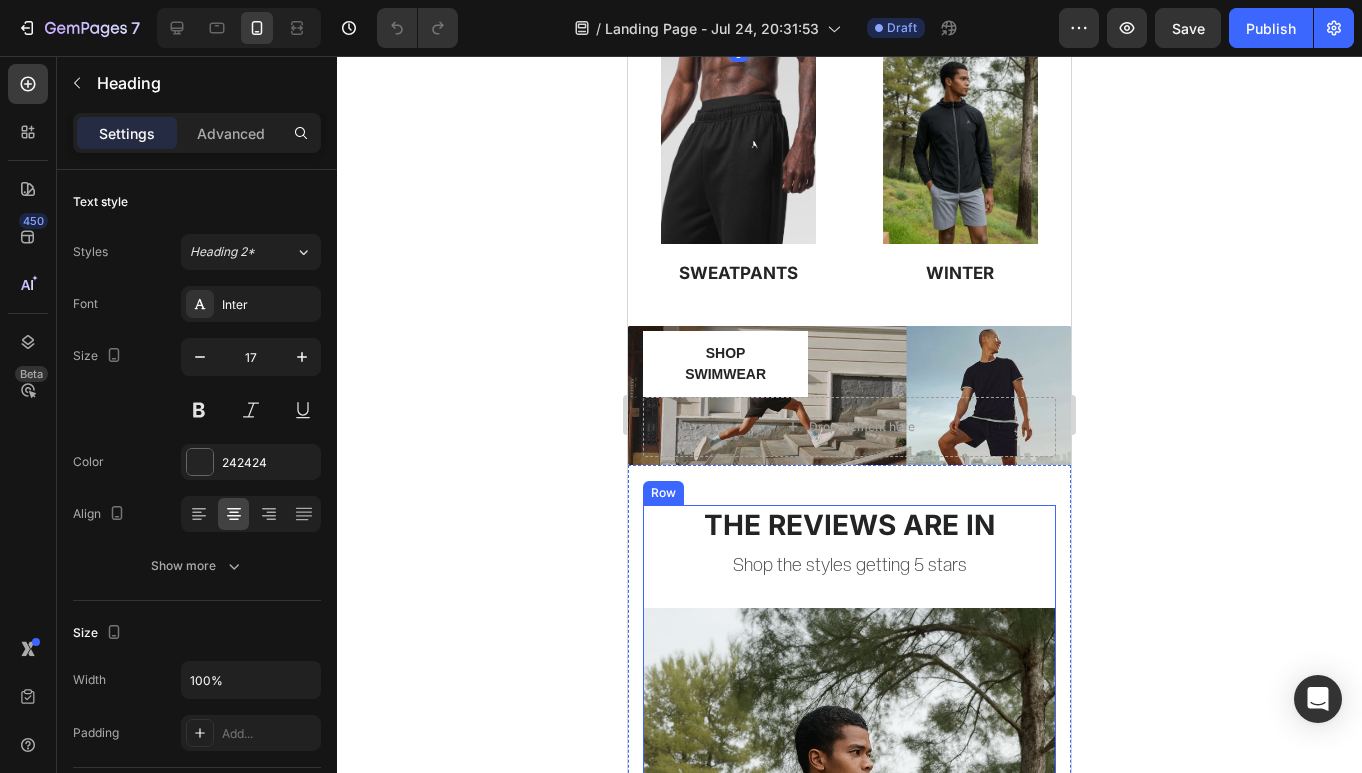 scroll, scrollTop: 1123, scrollLeft: 0, axis: vertical 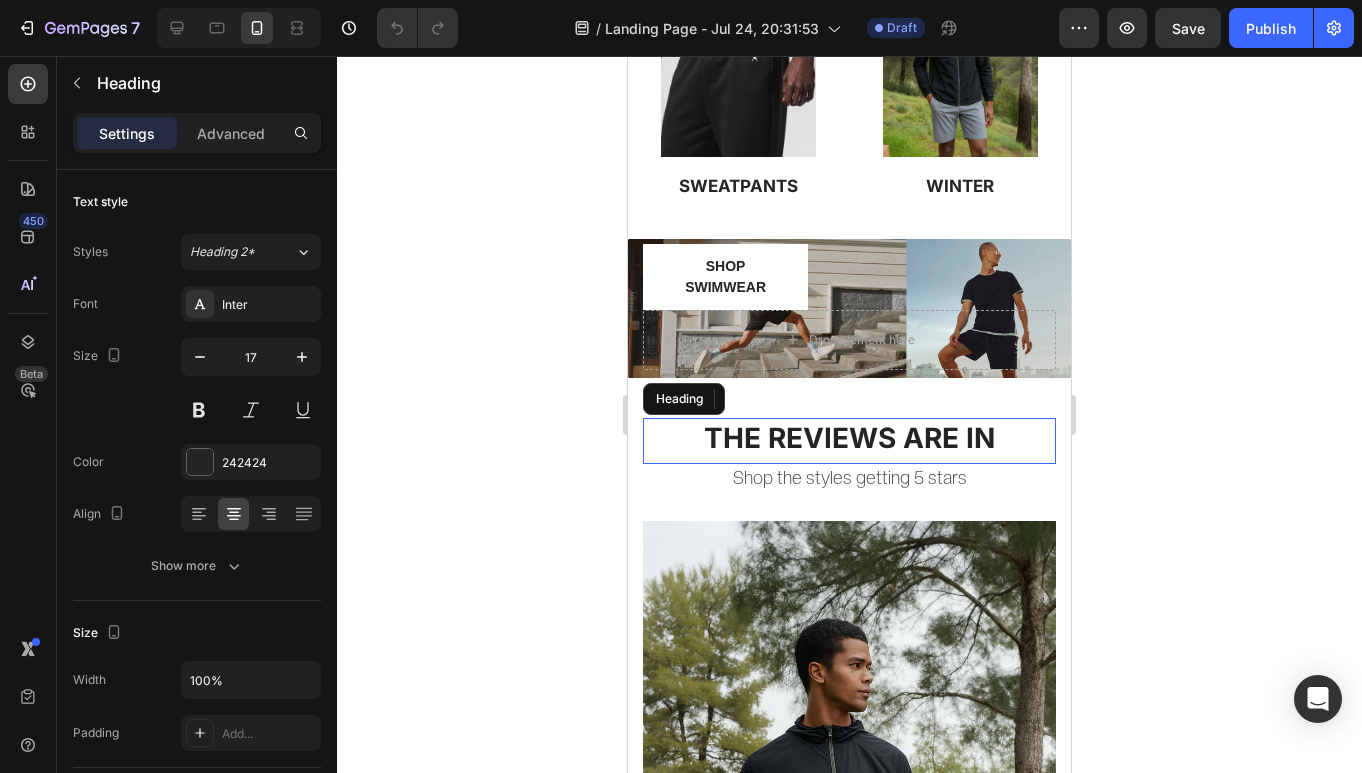 click on "THE REVIEWS ARE IN" at bounding box center [849, 438] 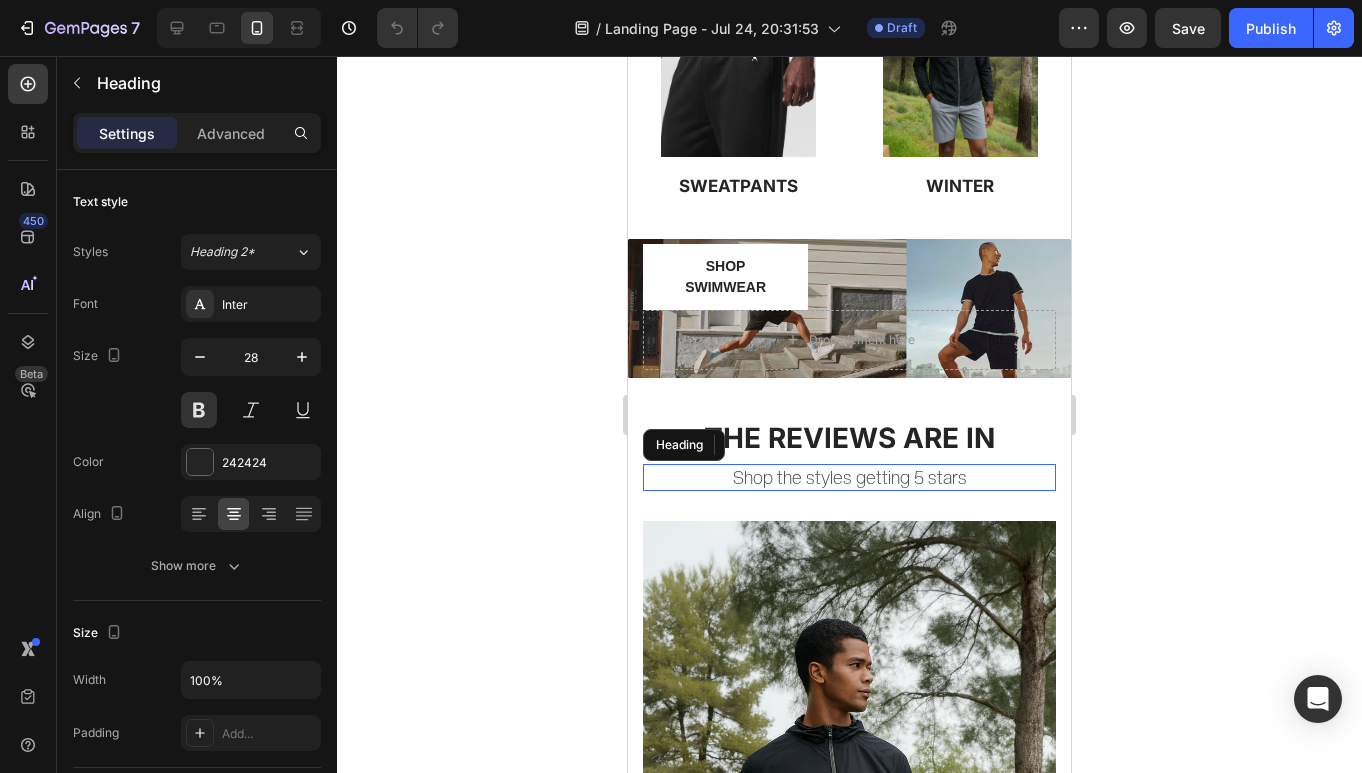 click on "Shop the styles getting 5 stars" at bounding box center (849, 477) 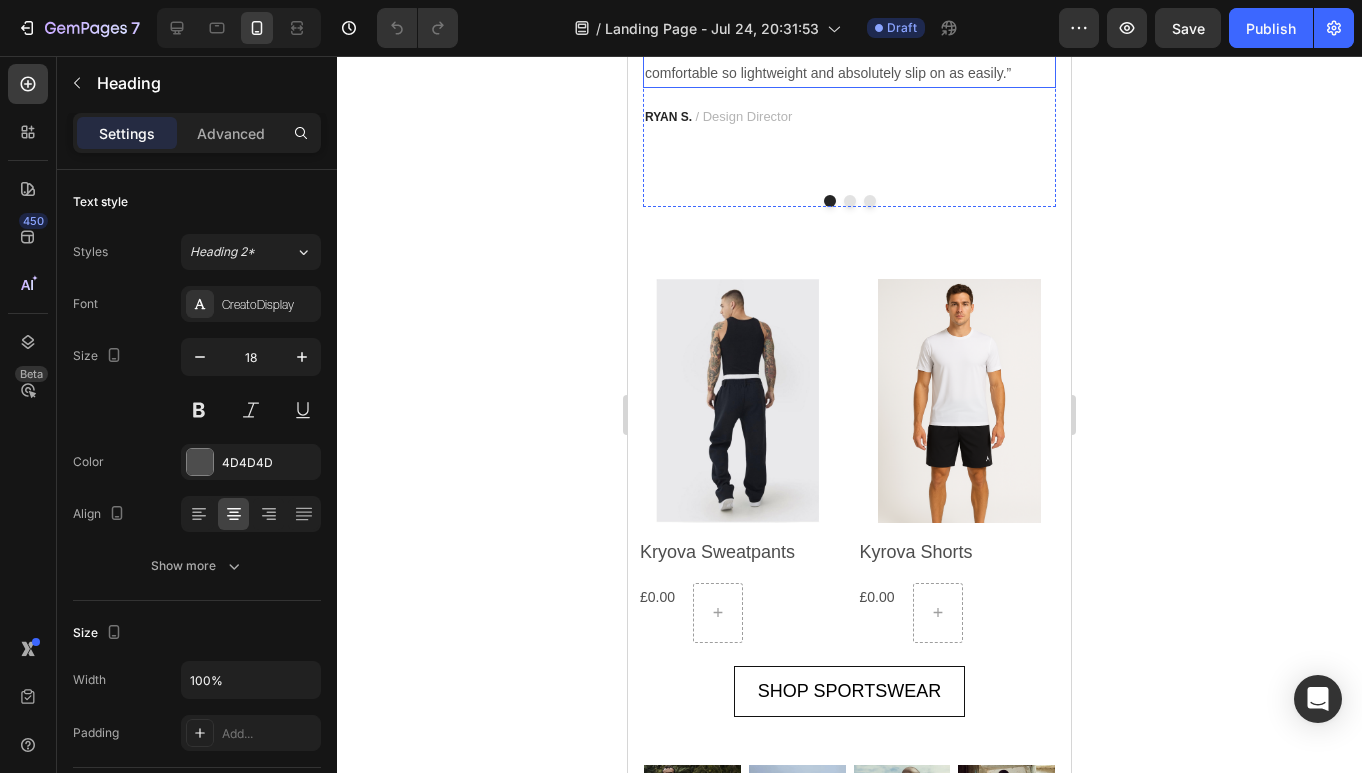 scroll, scrollTop: 2450, scrollLeft: 0, axis: vertical 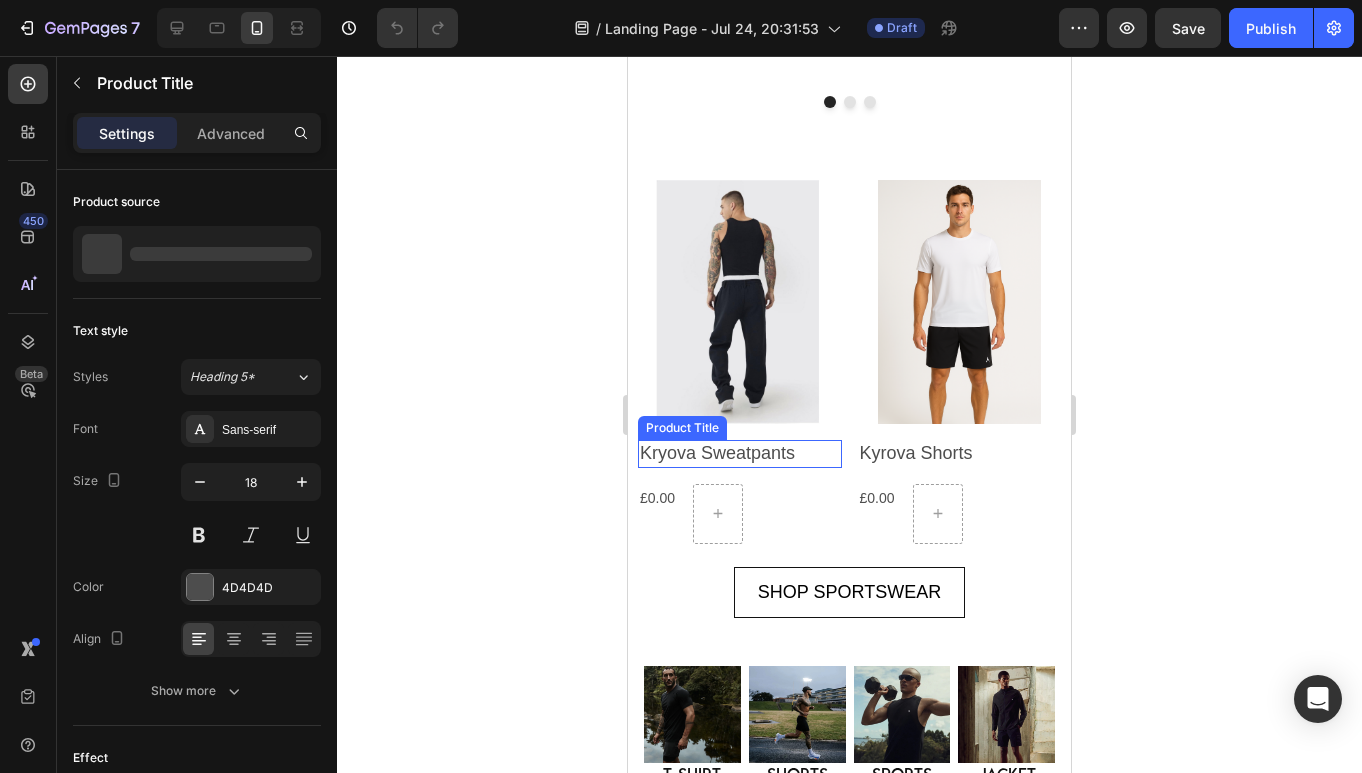 click on "Kryova Sweatpants" at bounding box center (740, 453) 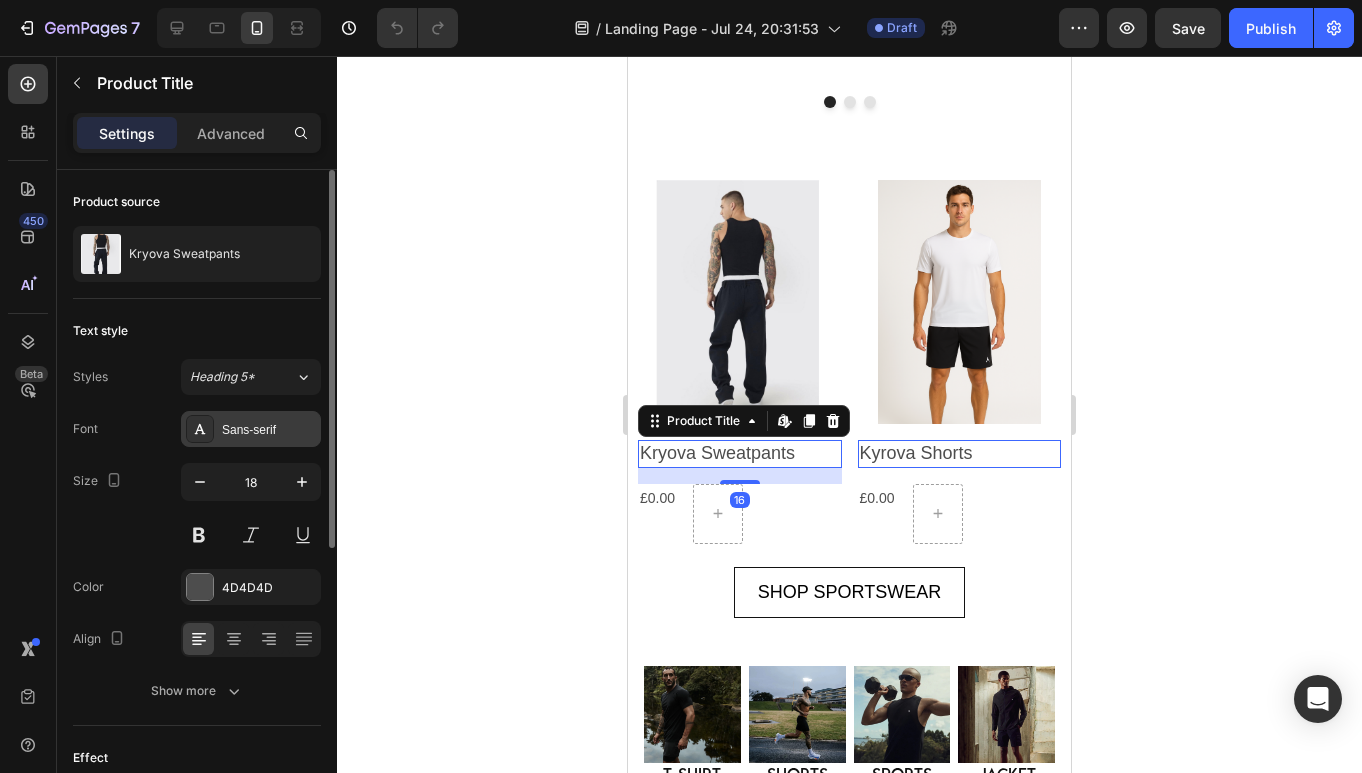 click on "Sans-serif" at bounding box center (251, 429) 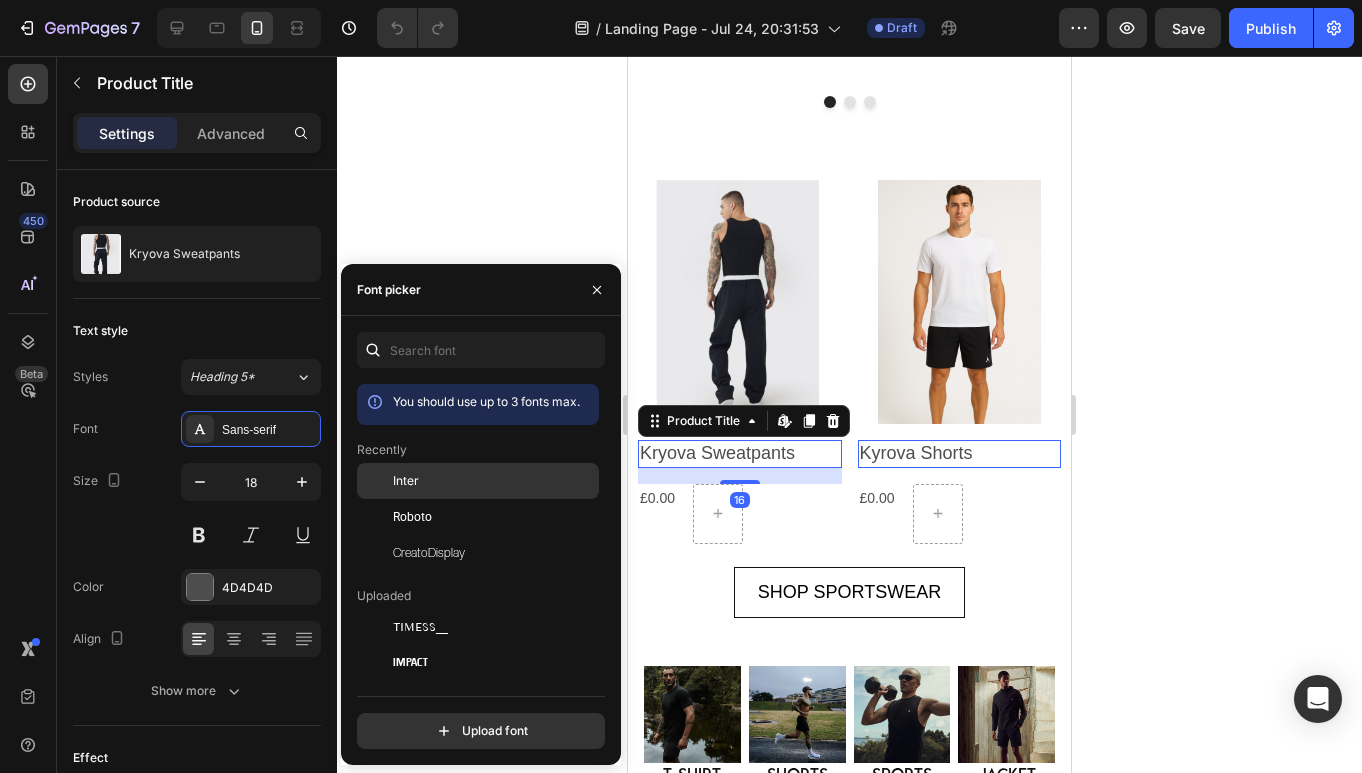 click on "Inter" at bounding box center [494, 481] 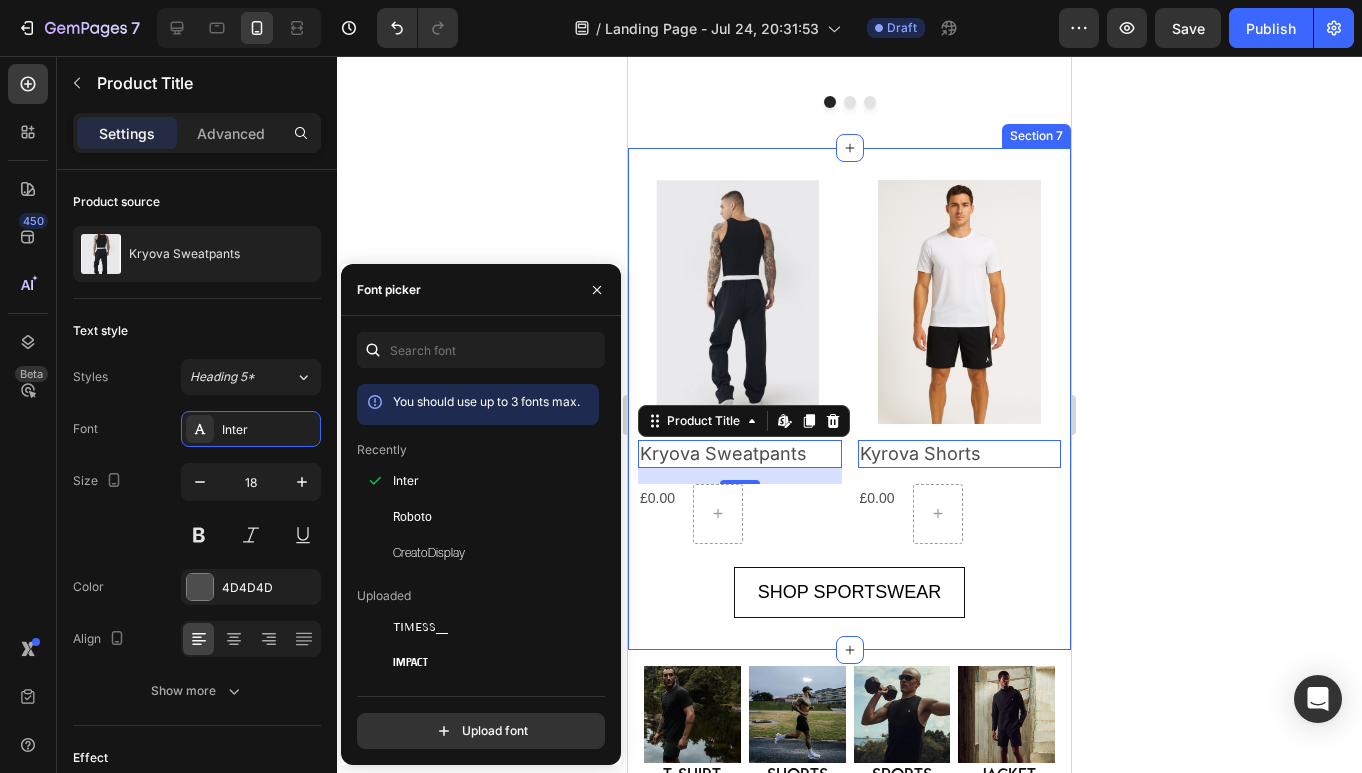 click 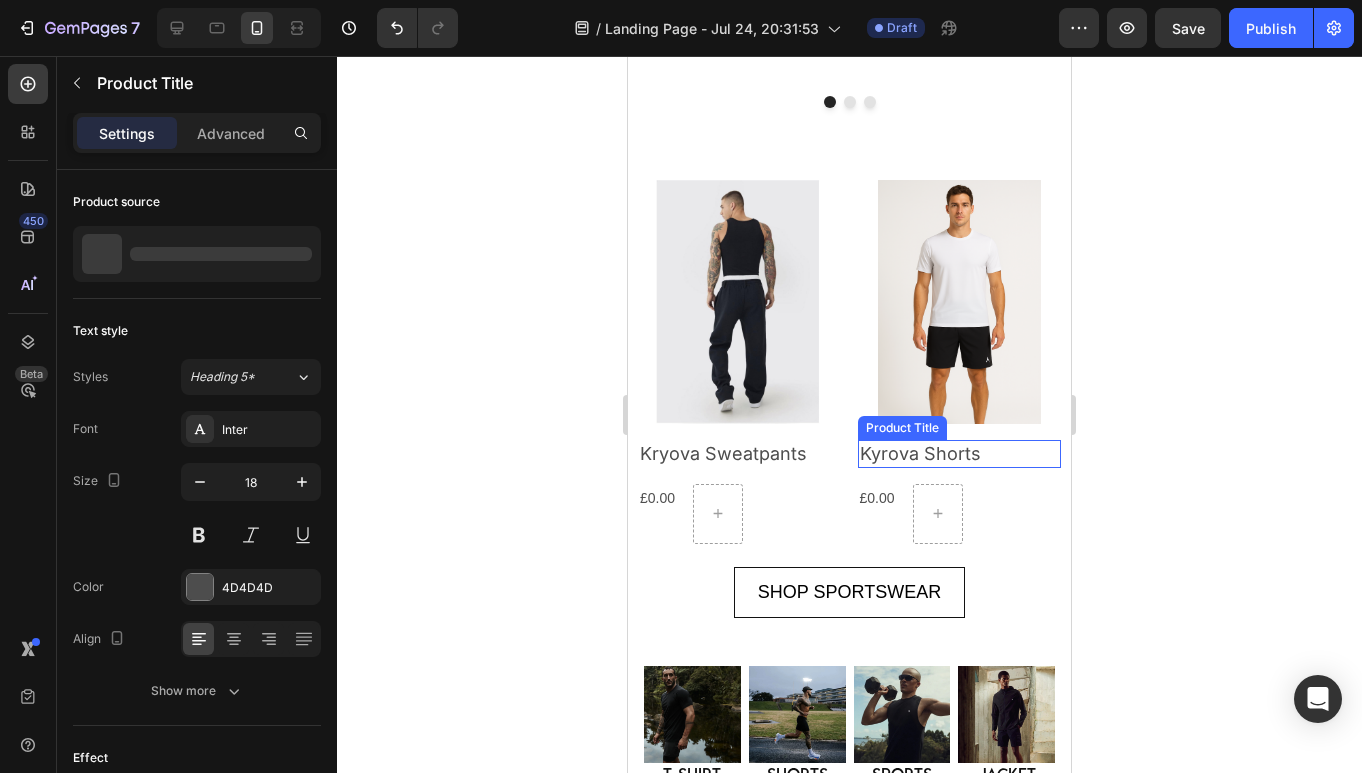 click on "Kyrova Shorts" at bounding box center (740, 453) 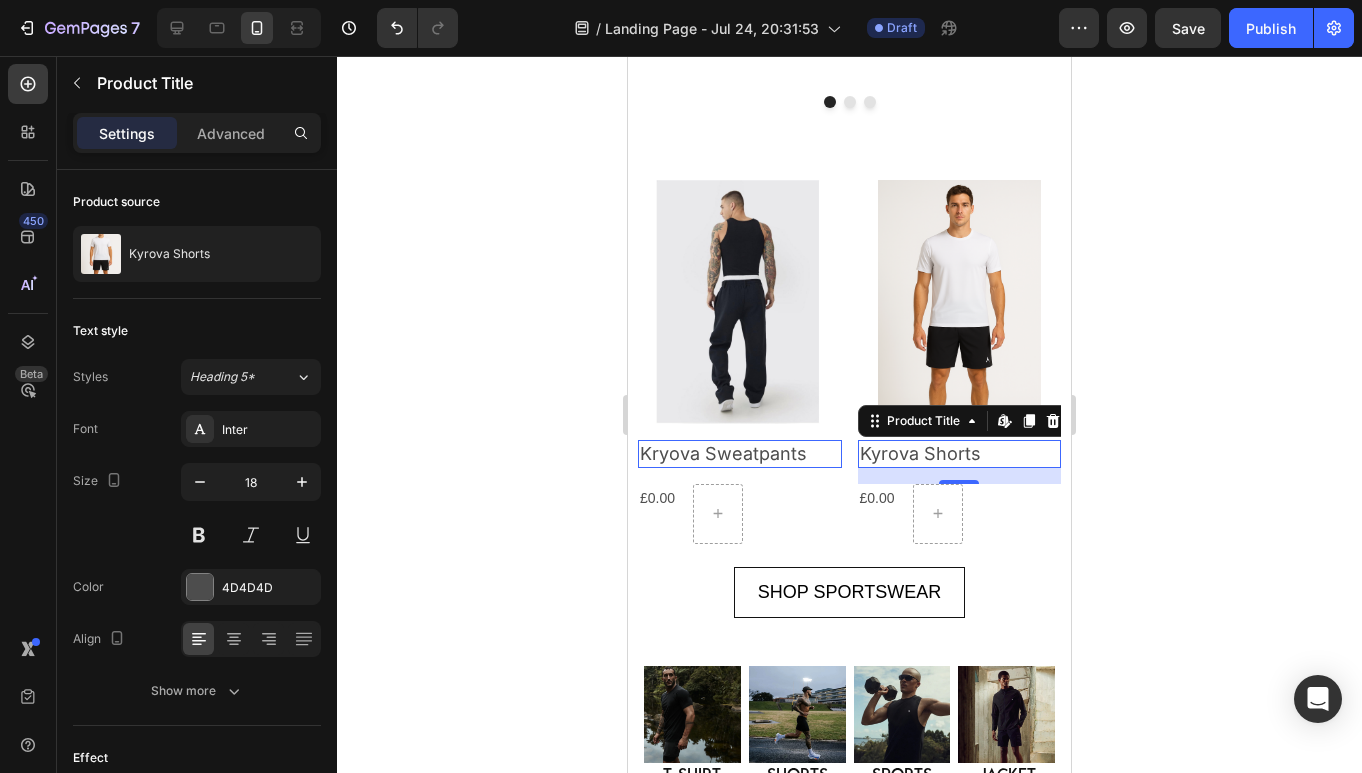 click on "Kryova Sweatpants" at bounding box center (740, 453) 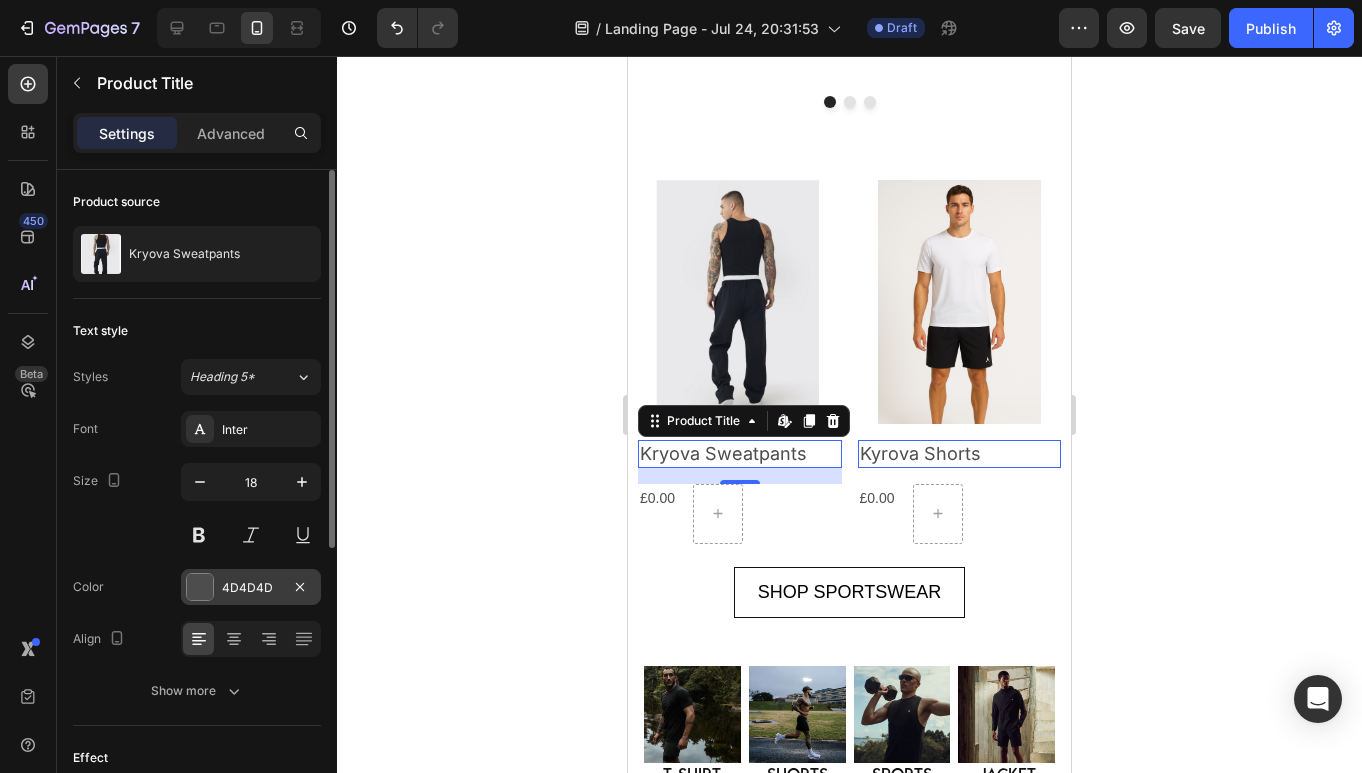 click at bounding box center (200, 587) 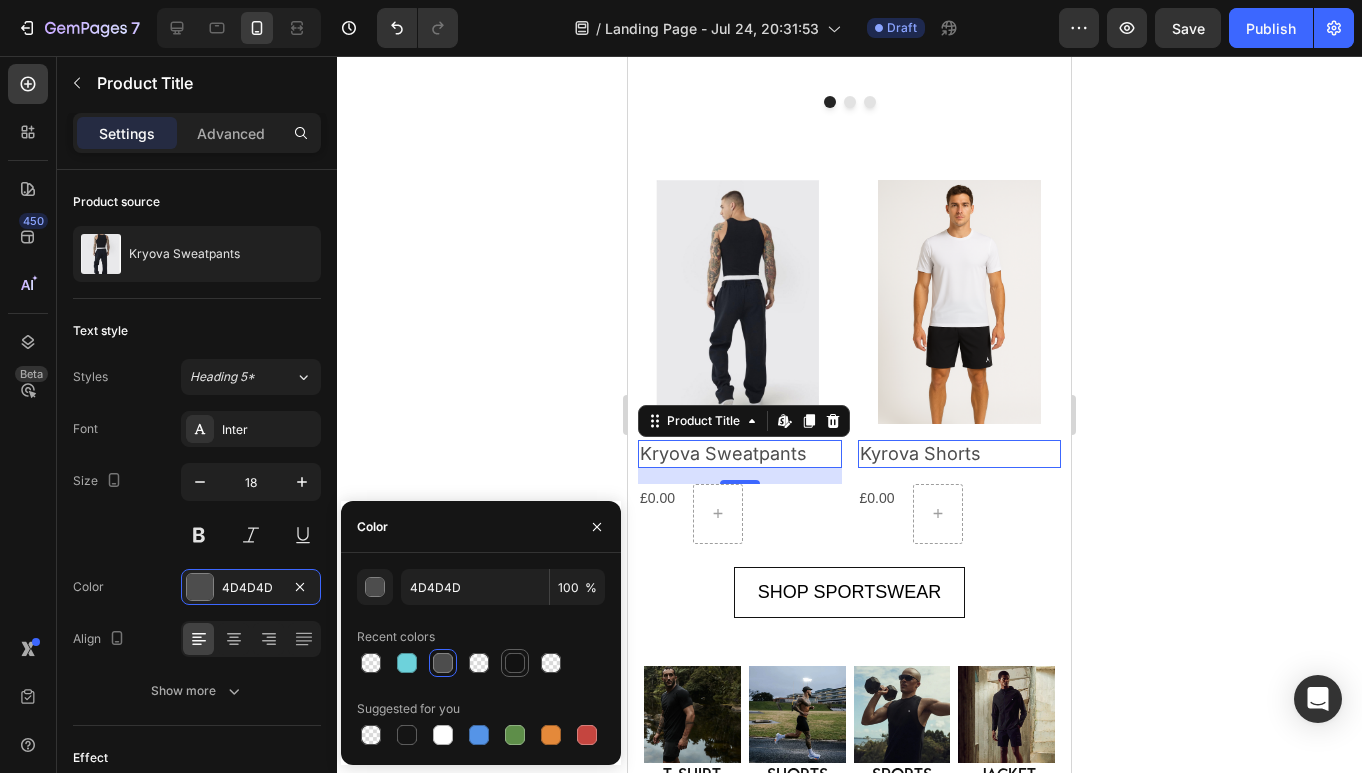 click at bounding box center [515, 663] 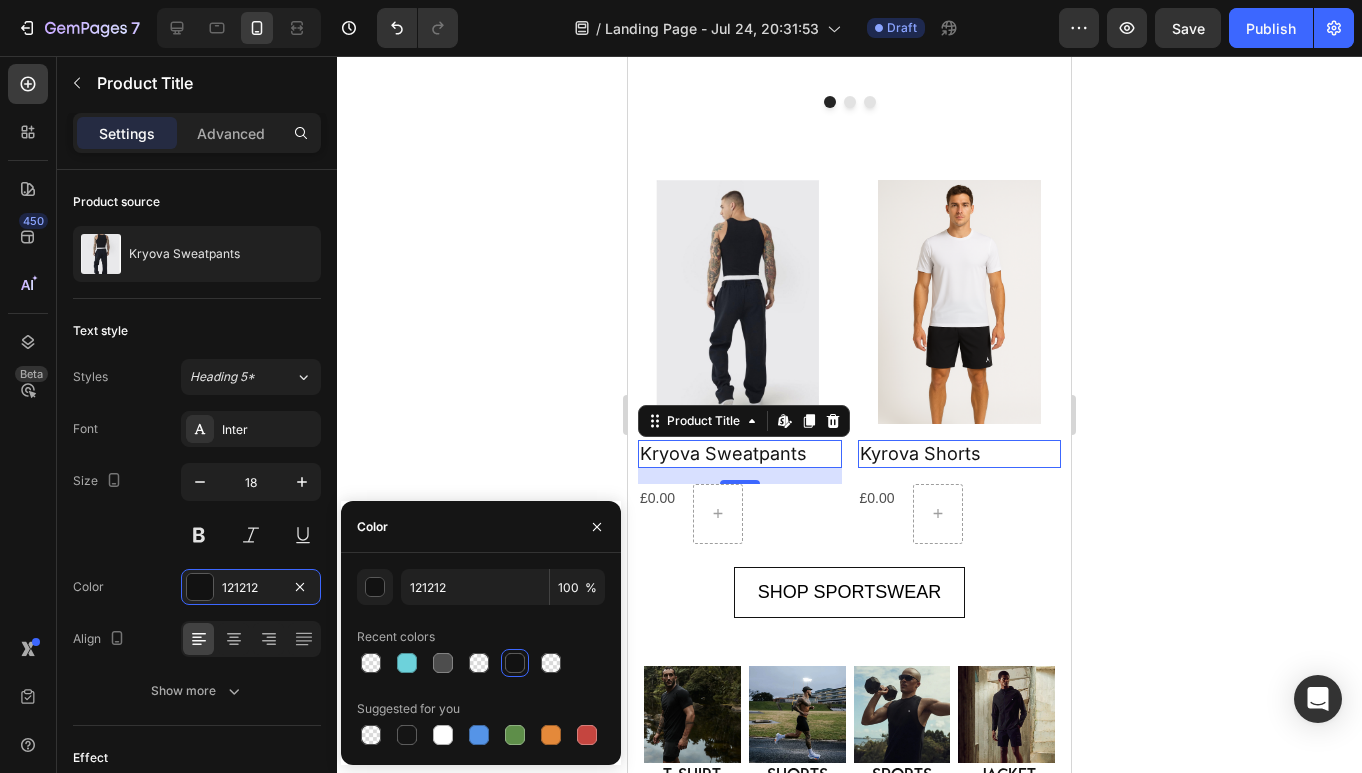 click 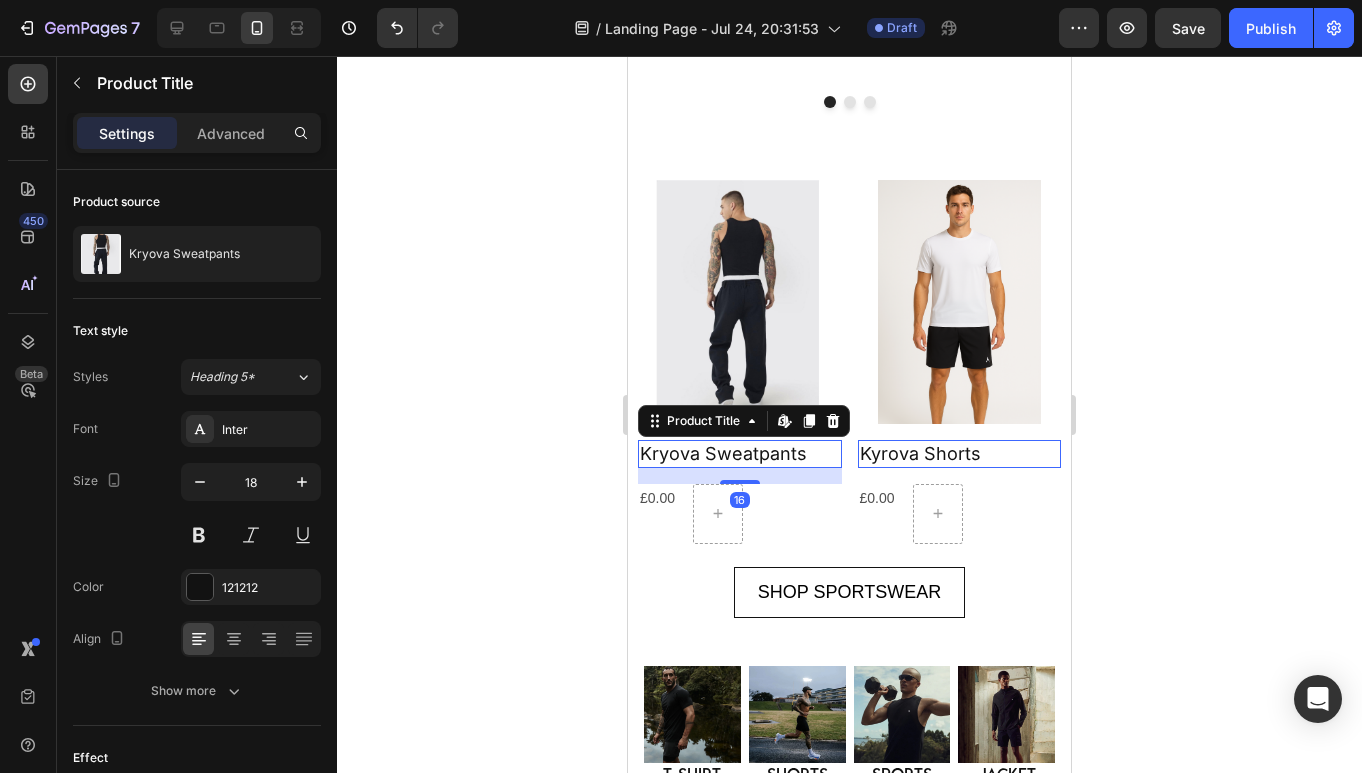 click on "Kryova Sweatpants" at bounding box center (740, 453) 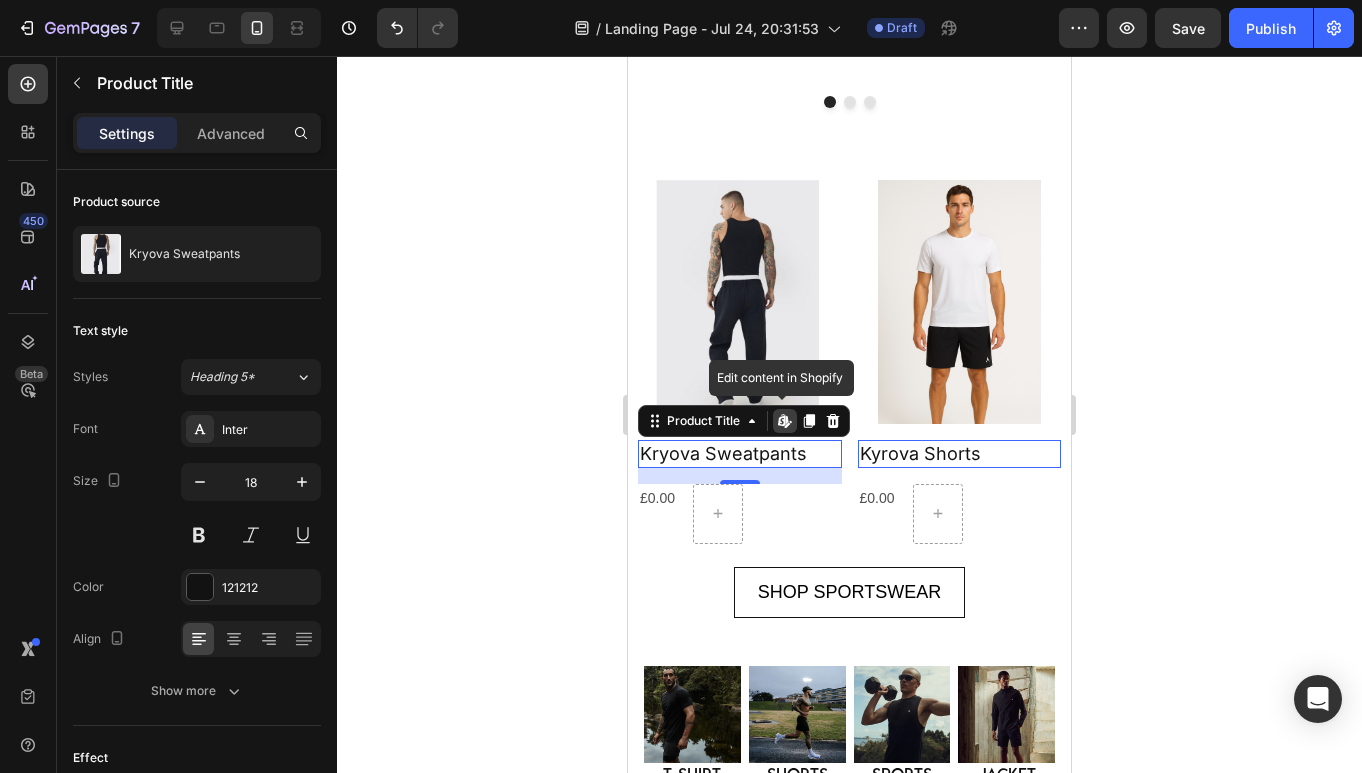 click on "Kryova Sweatpants" at bounding box center (740, 453) 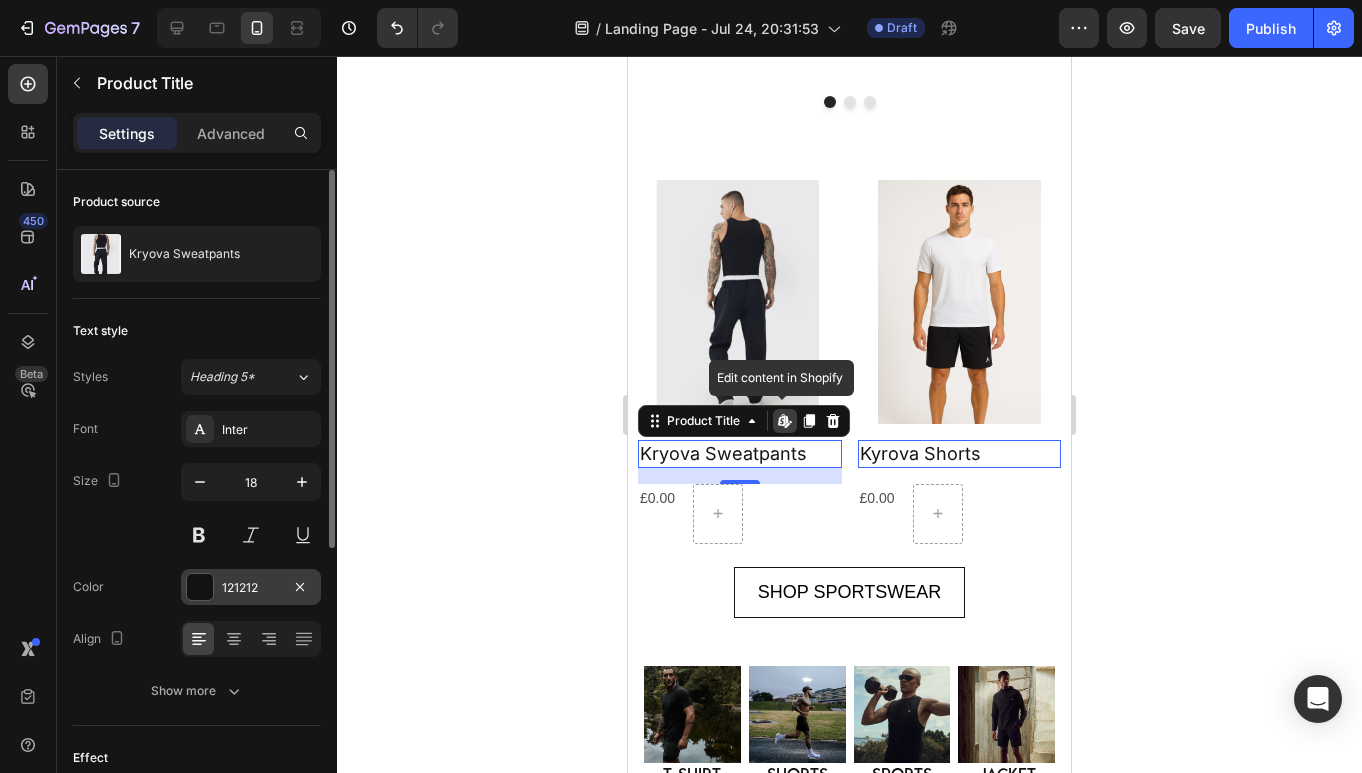 click at bounding box center [200, 587] 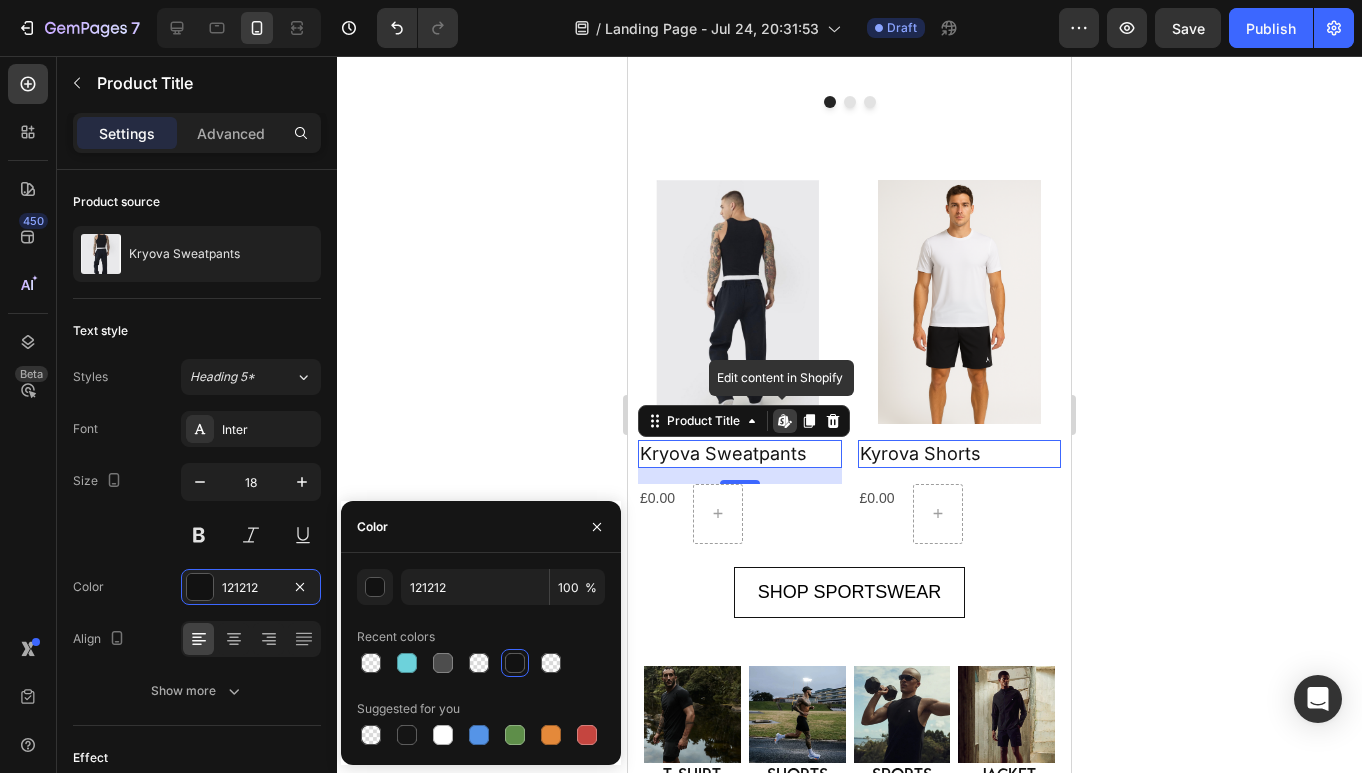 click at bounding box center [515, 663] 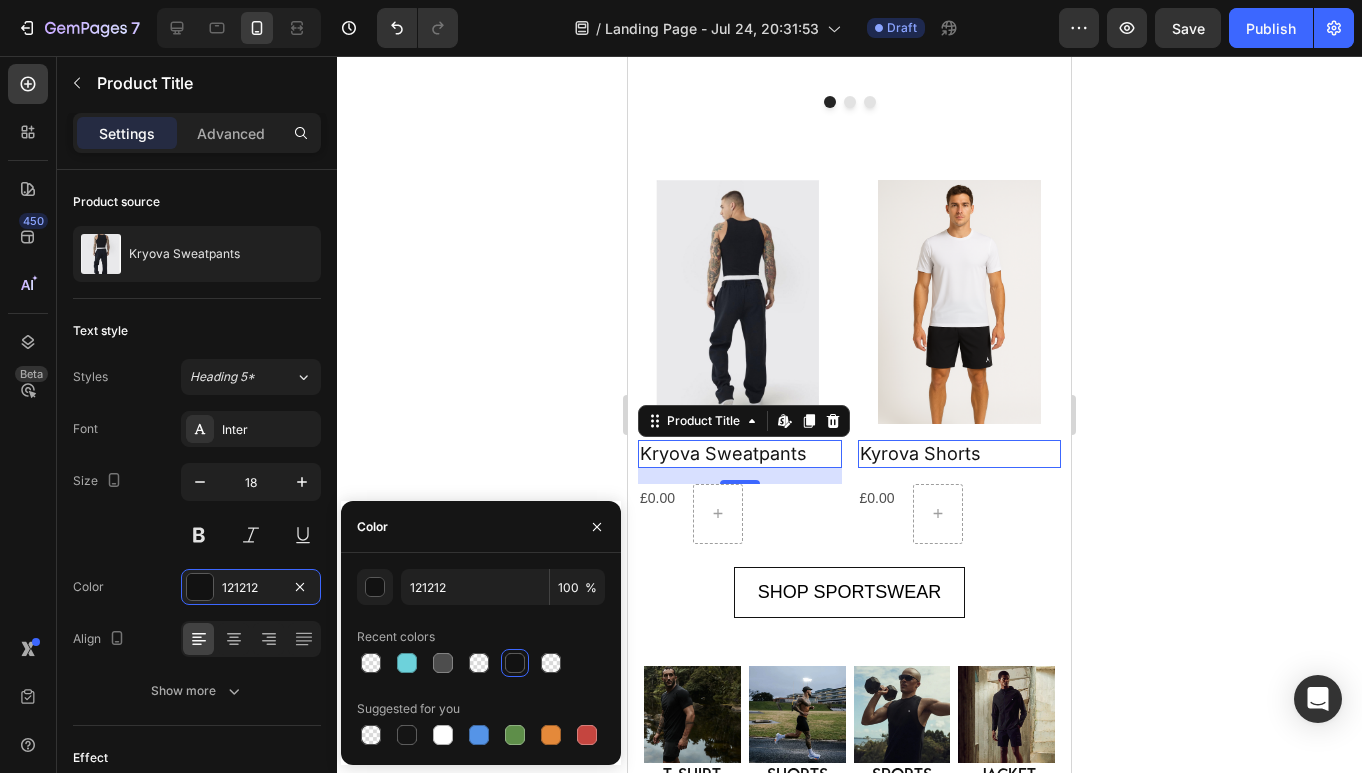 click 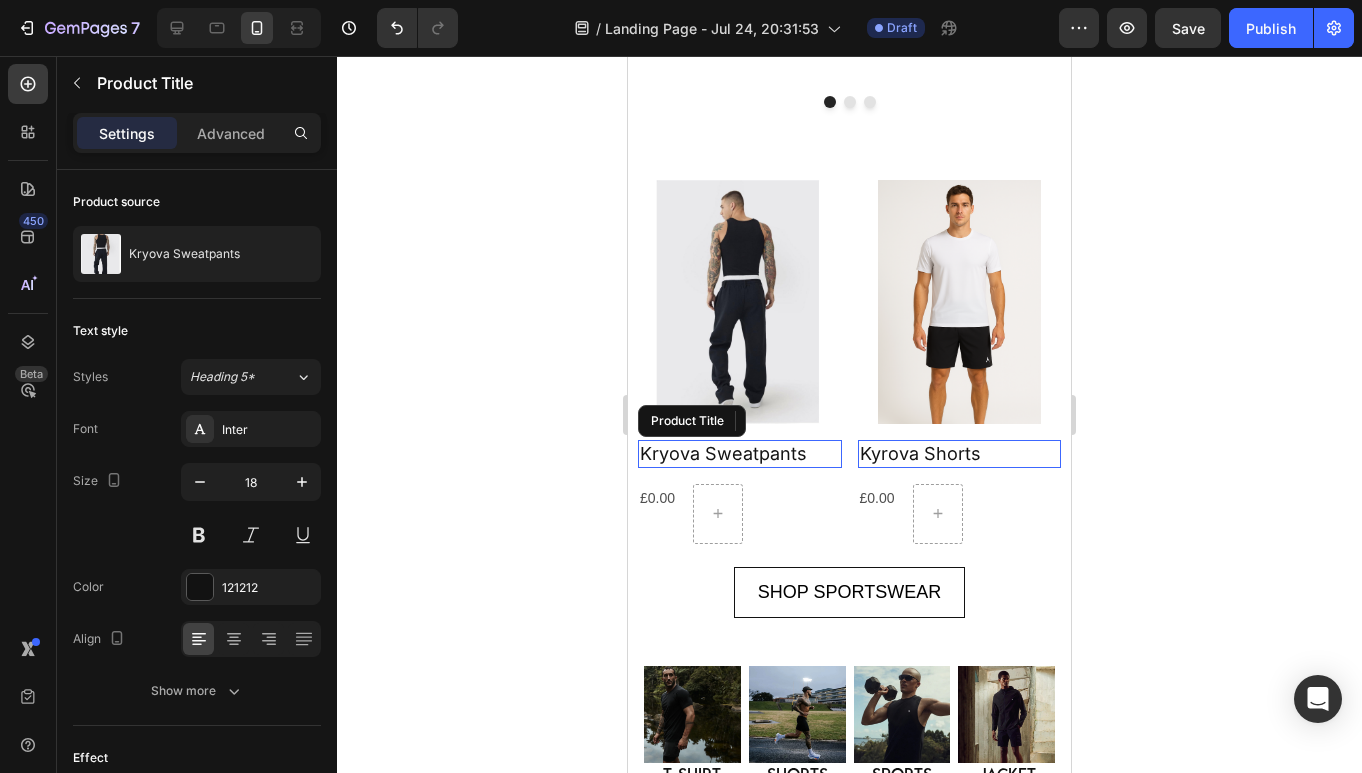 drag, startPoint x: 766, startPoint y: 455, endPoint x: 1119, endPoint y: 620, distance: 389.6588 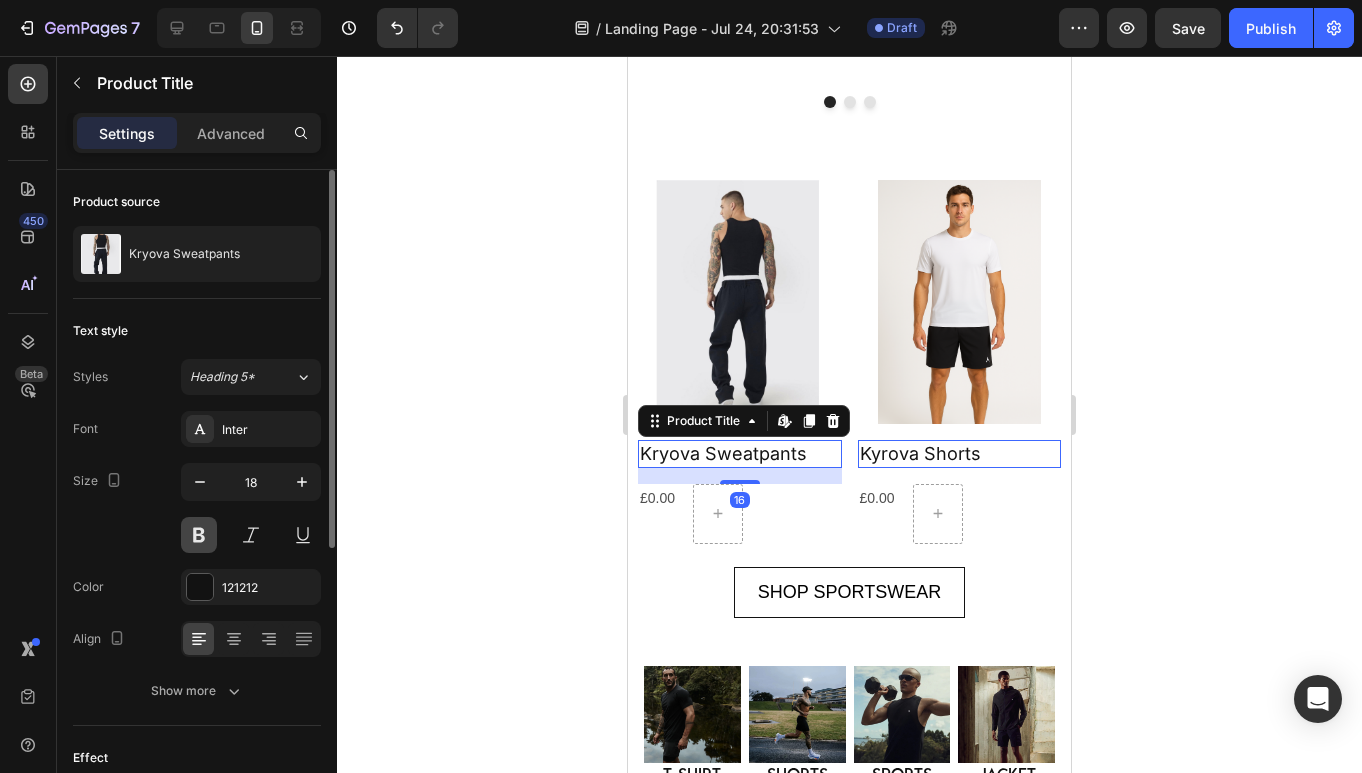 click at bounding box center (199, 535) 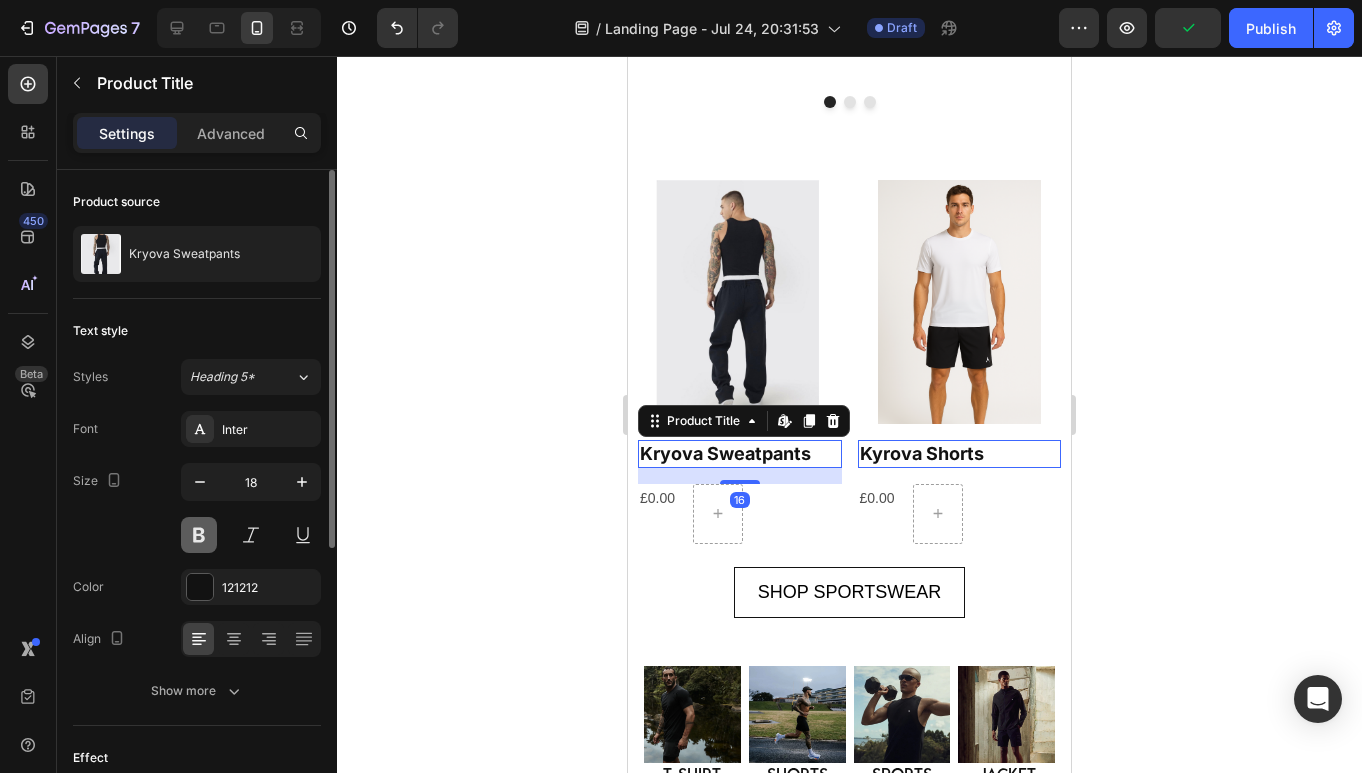 click at bounding box center (199, 535) 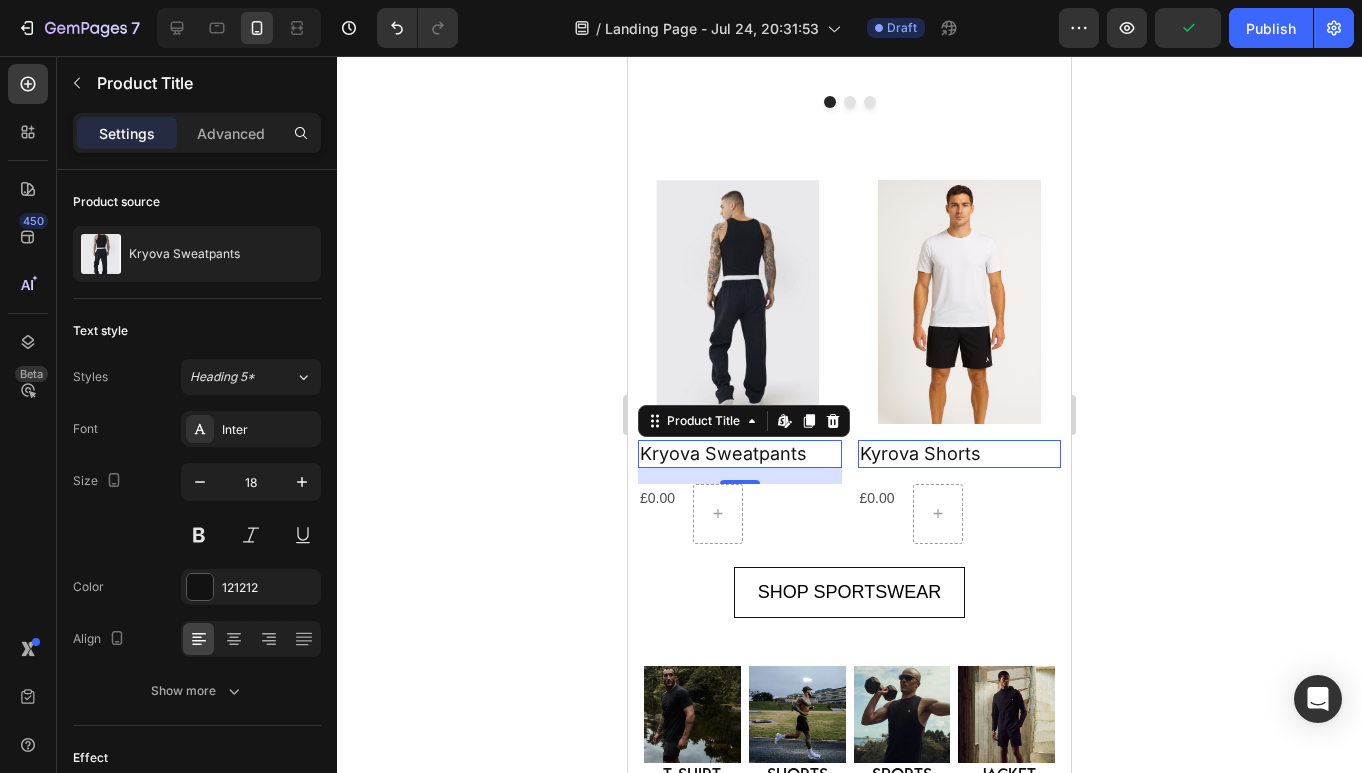 click 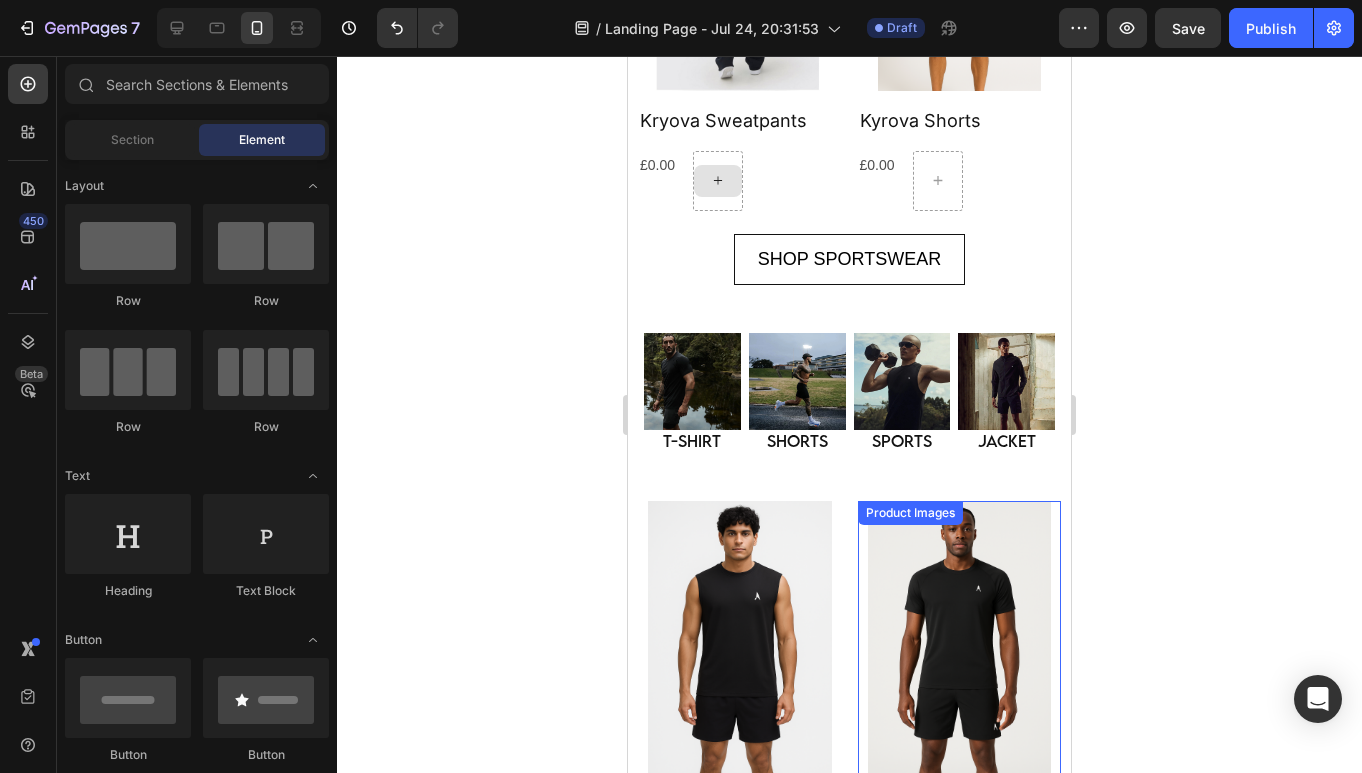 scroll, scrollTop: 2819, scrollLeft: 0, axis: vertical 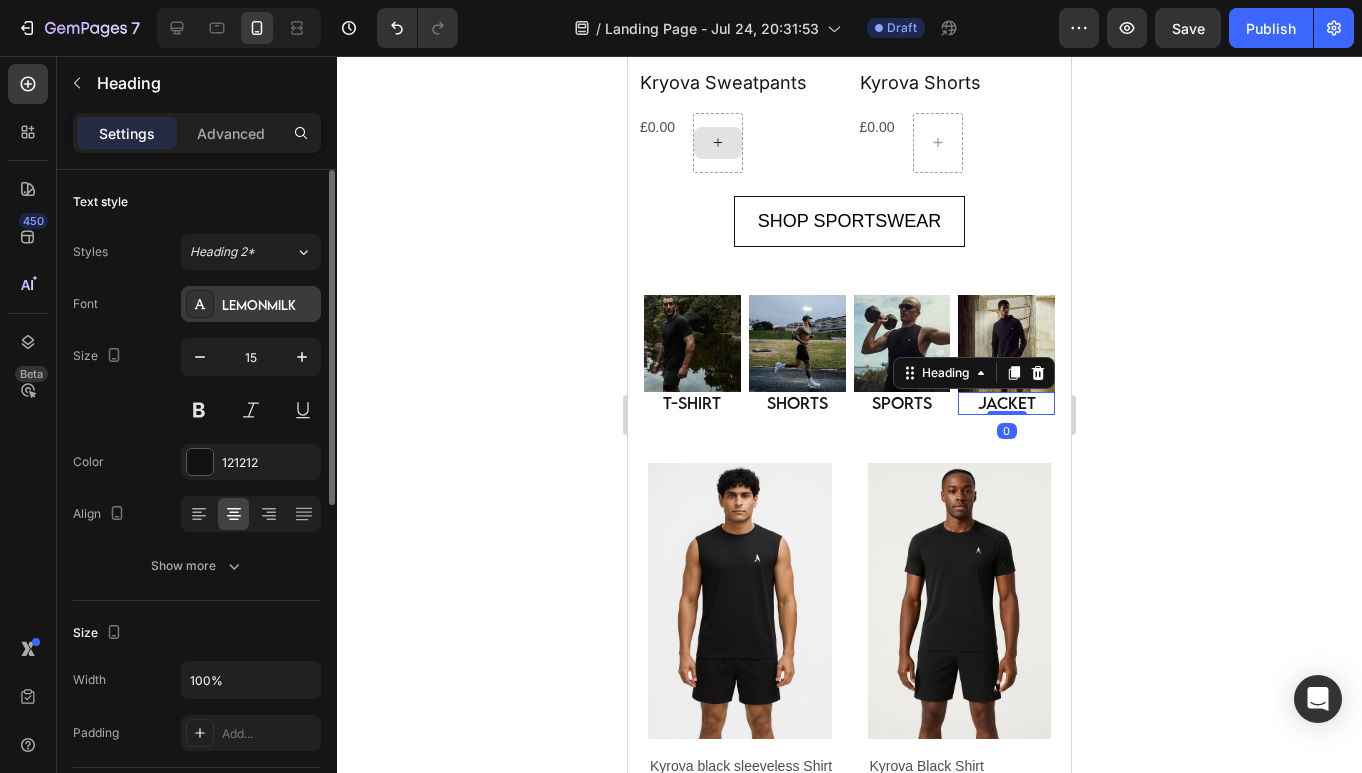click on "LEMONMILK" at bounding box center (269, 305) 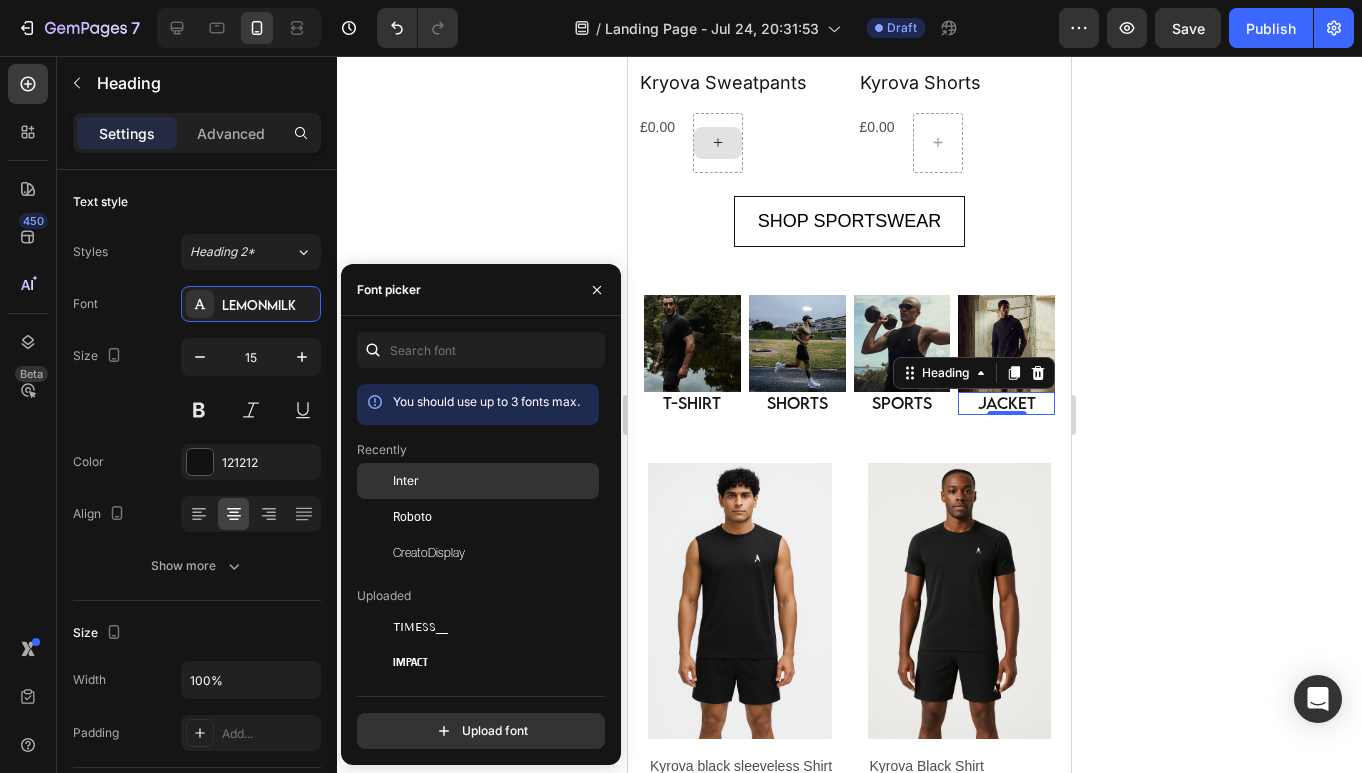 click on "Inter" at bounding box center [494, 481] 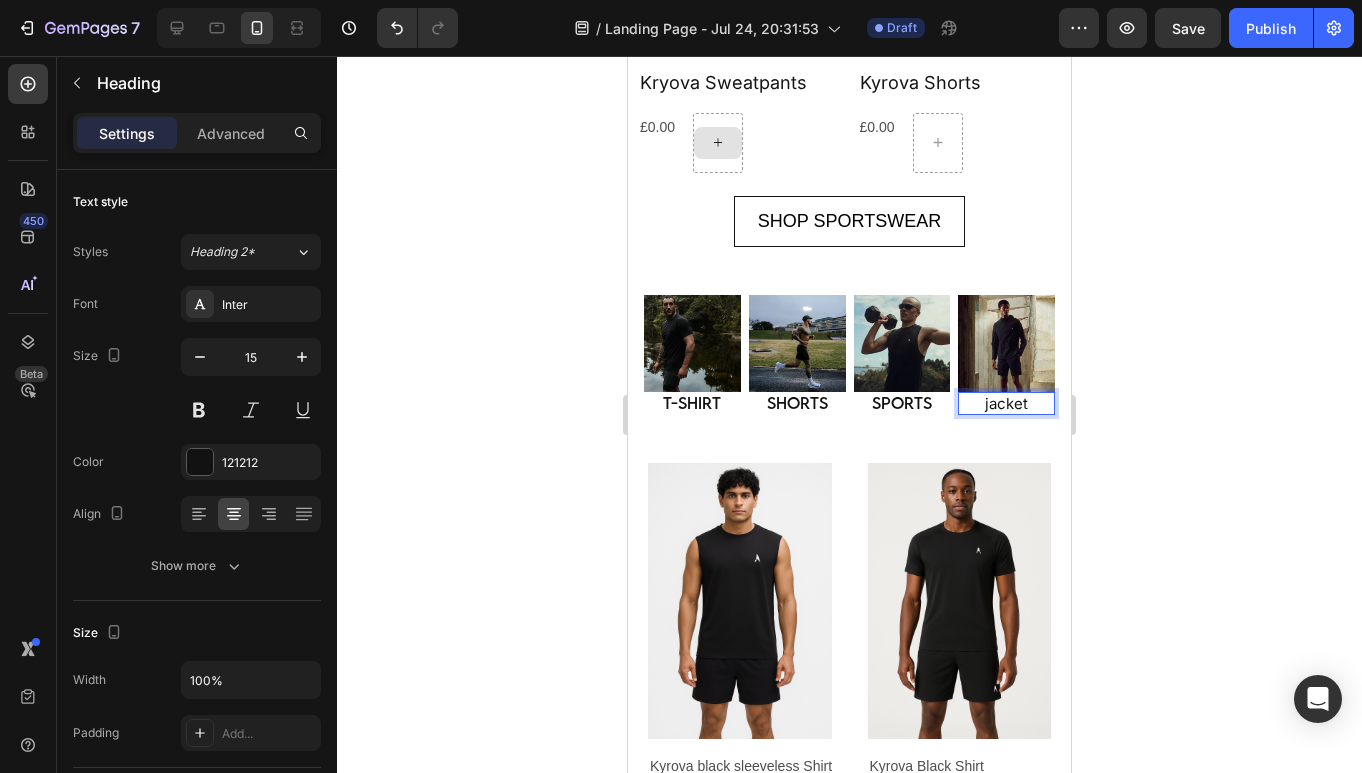 click on "jacket" at bounding box center (1006, 404) 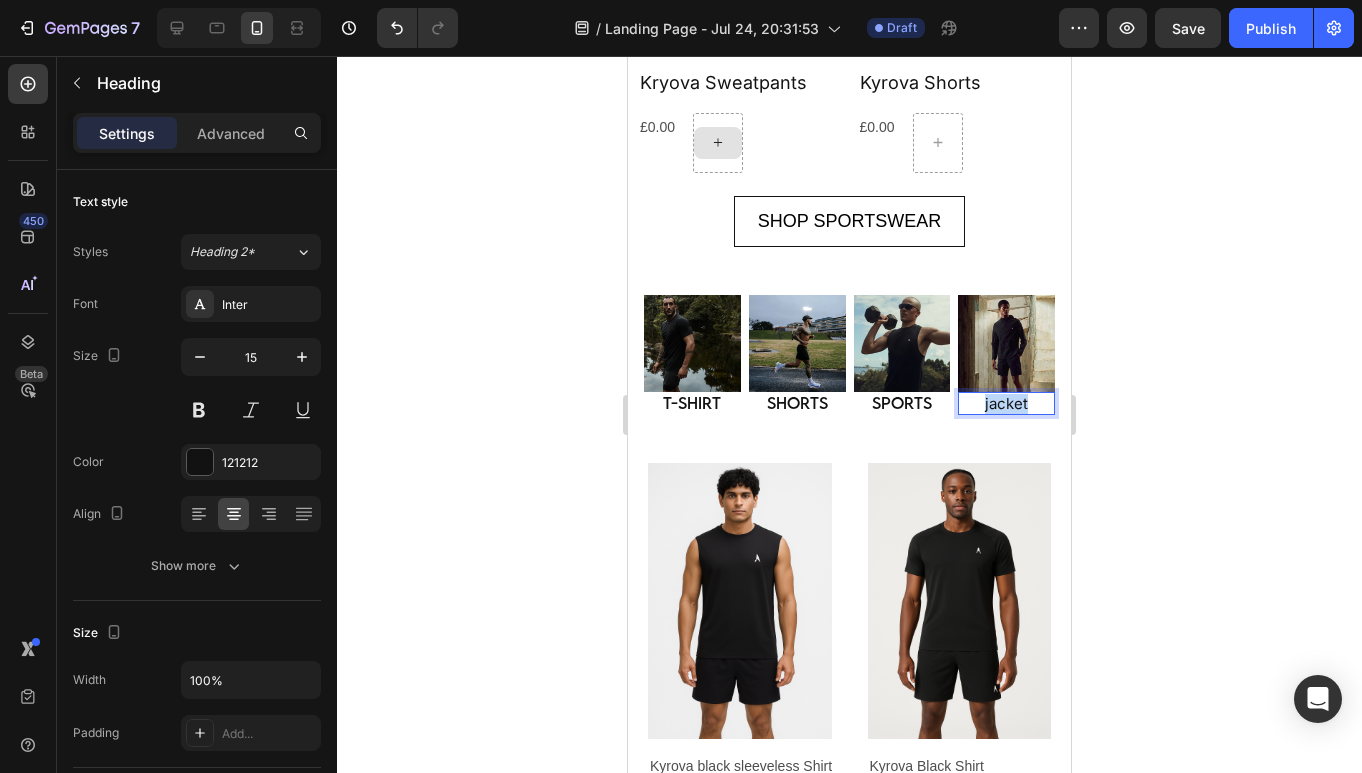 click on "jacket" at bounding box center [1006, 404] 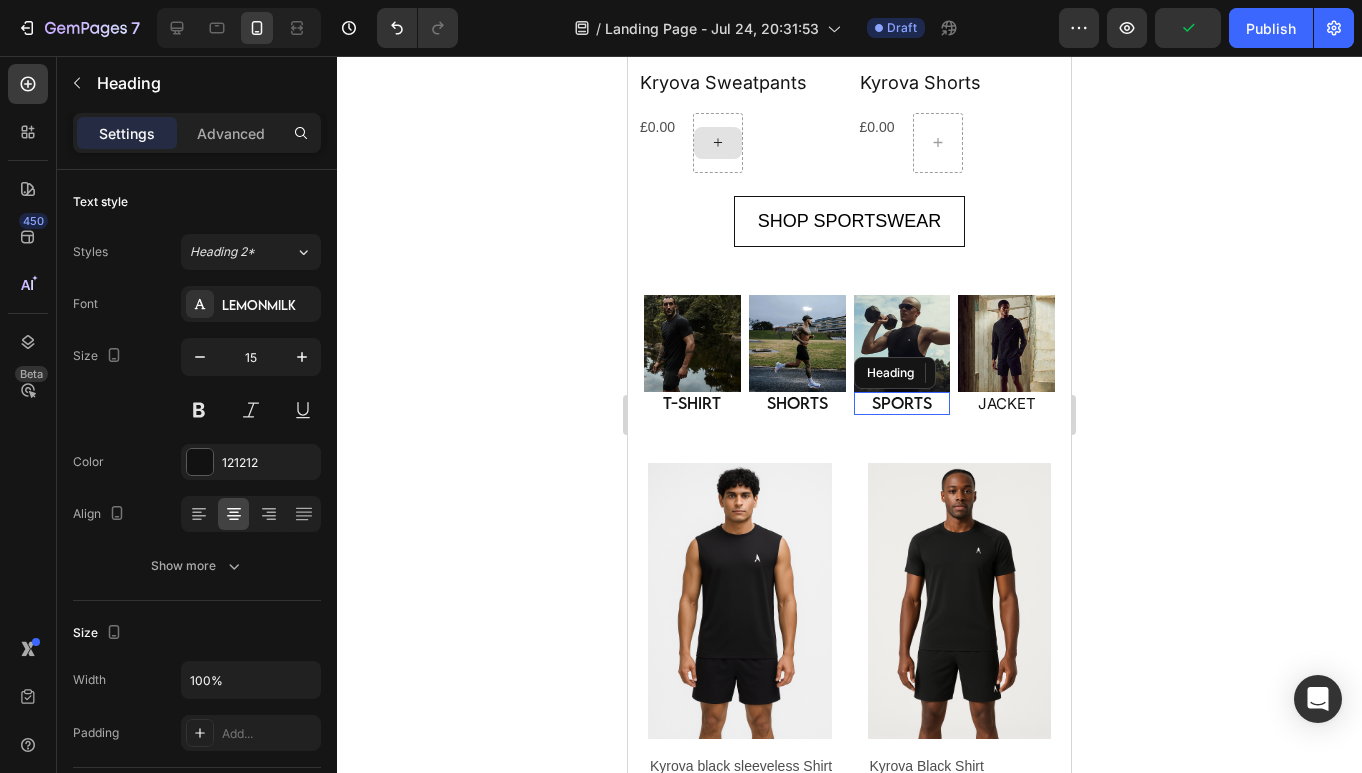 click on "sports" at bounding box center (902, 404) 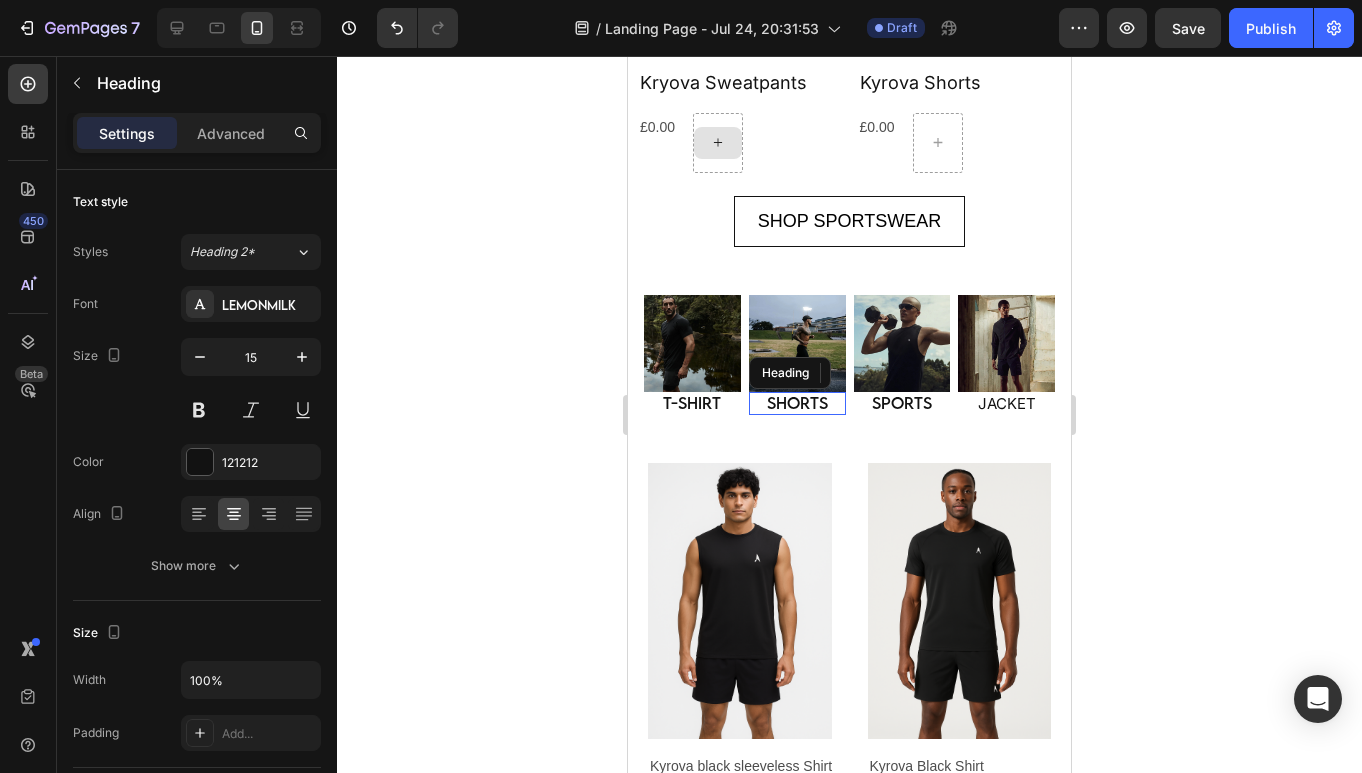 click on "shorts" at bounding box center (797, 404) 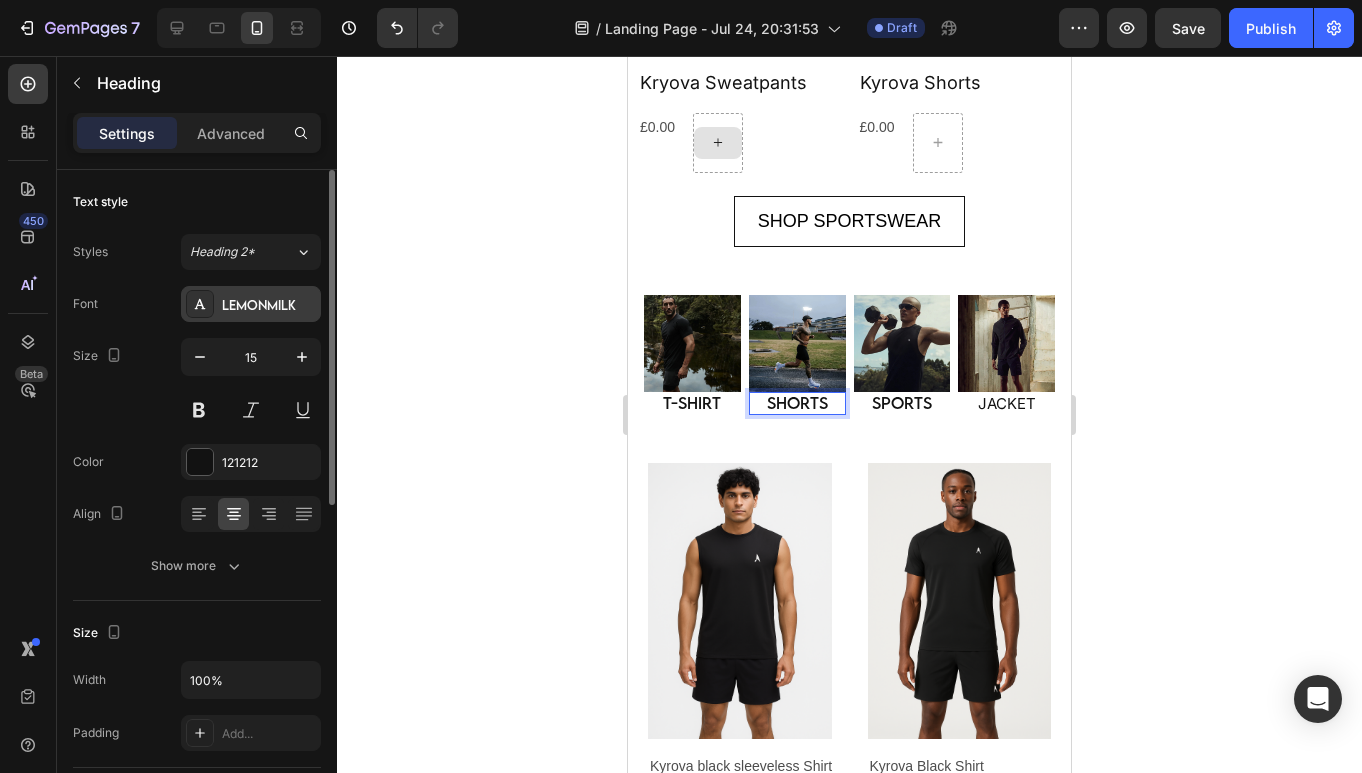click on "LEMONMILK" at bounding box center (269, 305) 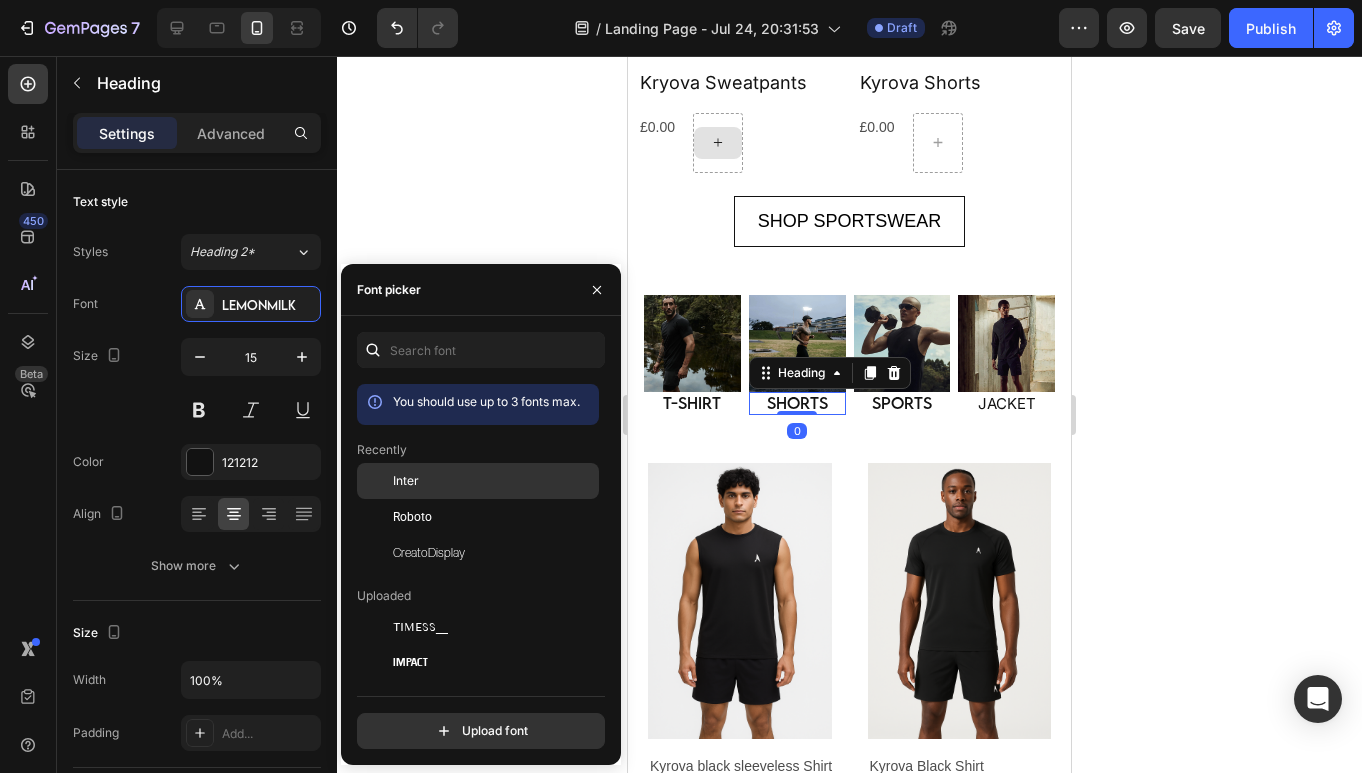 click on "Inter" at bounding box center [494, 481] 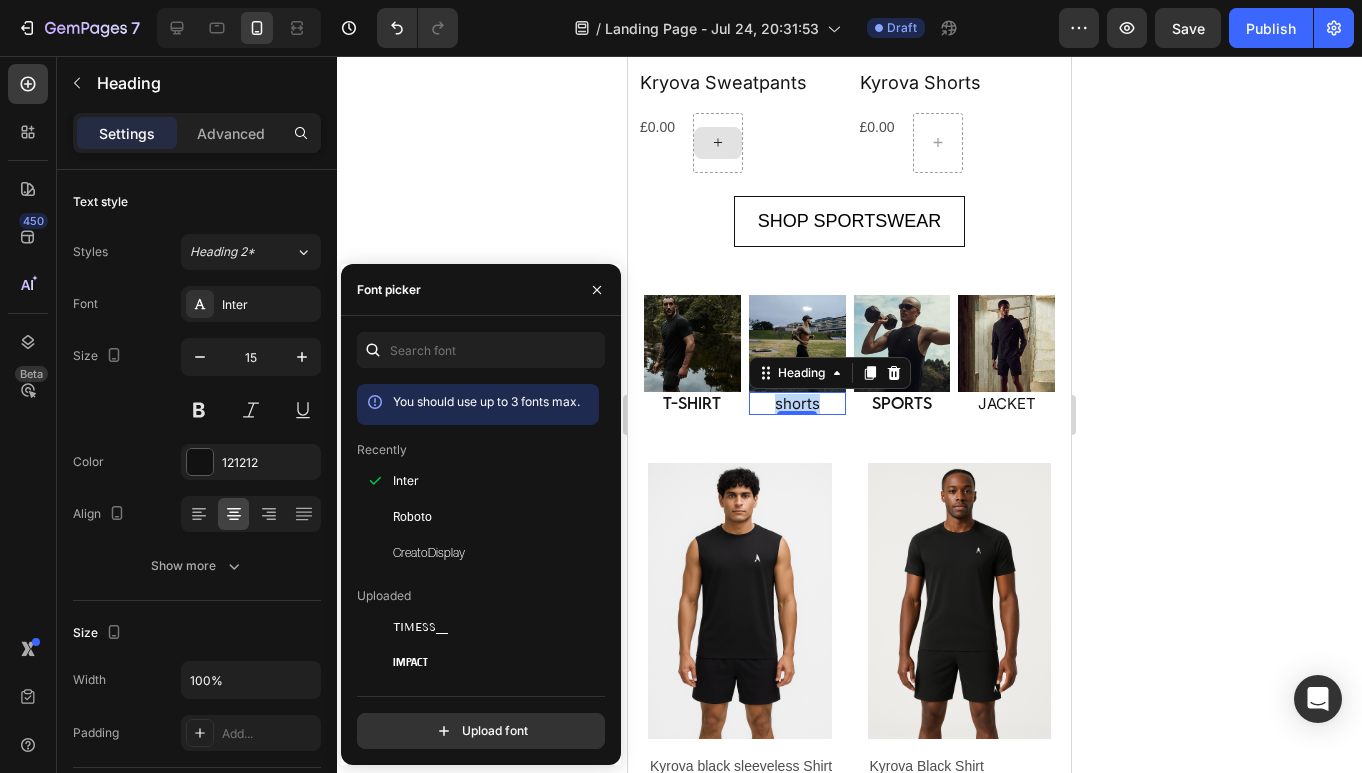 click on "shorts" at bounding box center (797, 404) 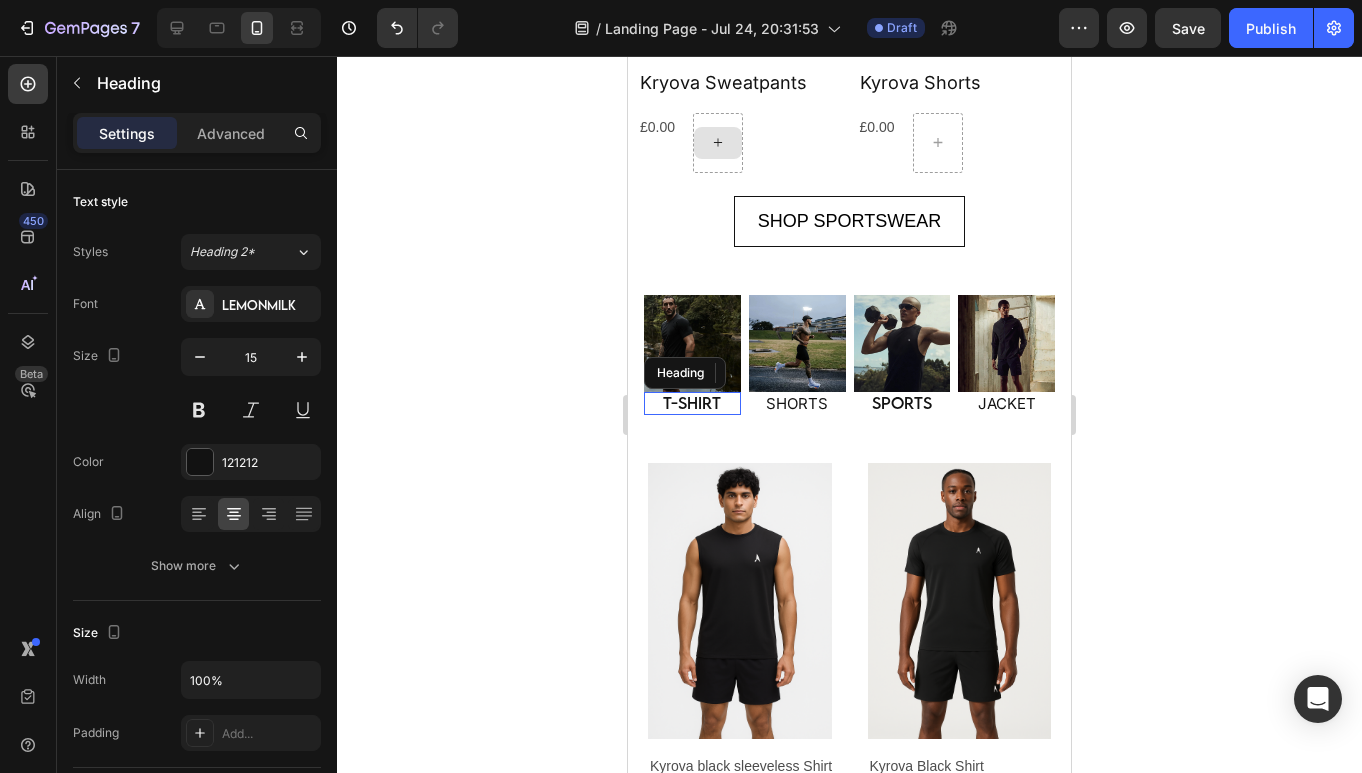 click on "T-SHIRT" at bounding box center [692, 404] 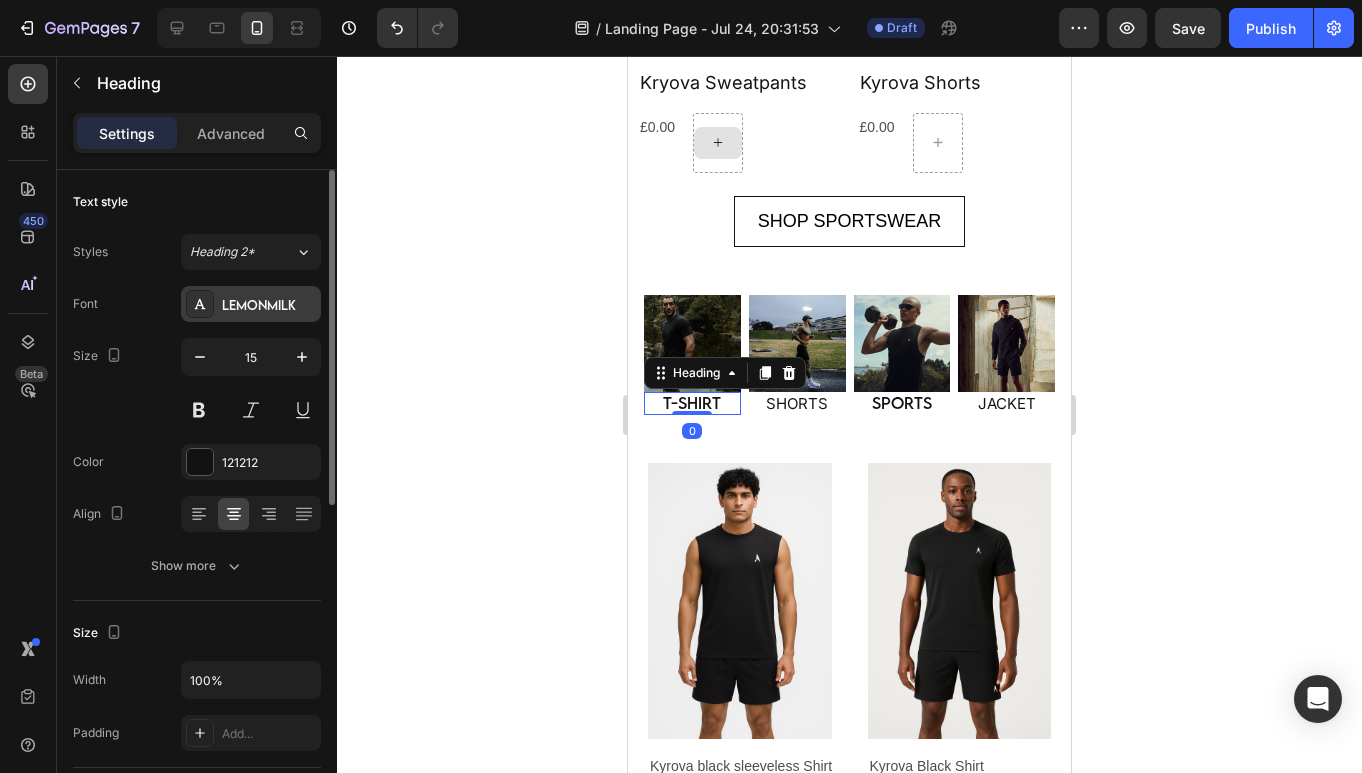click on "LEMONMILK" at bounding box center (251, 304) 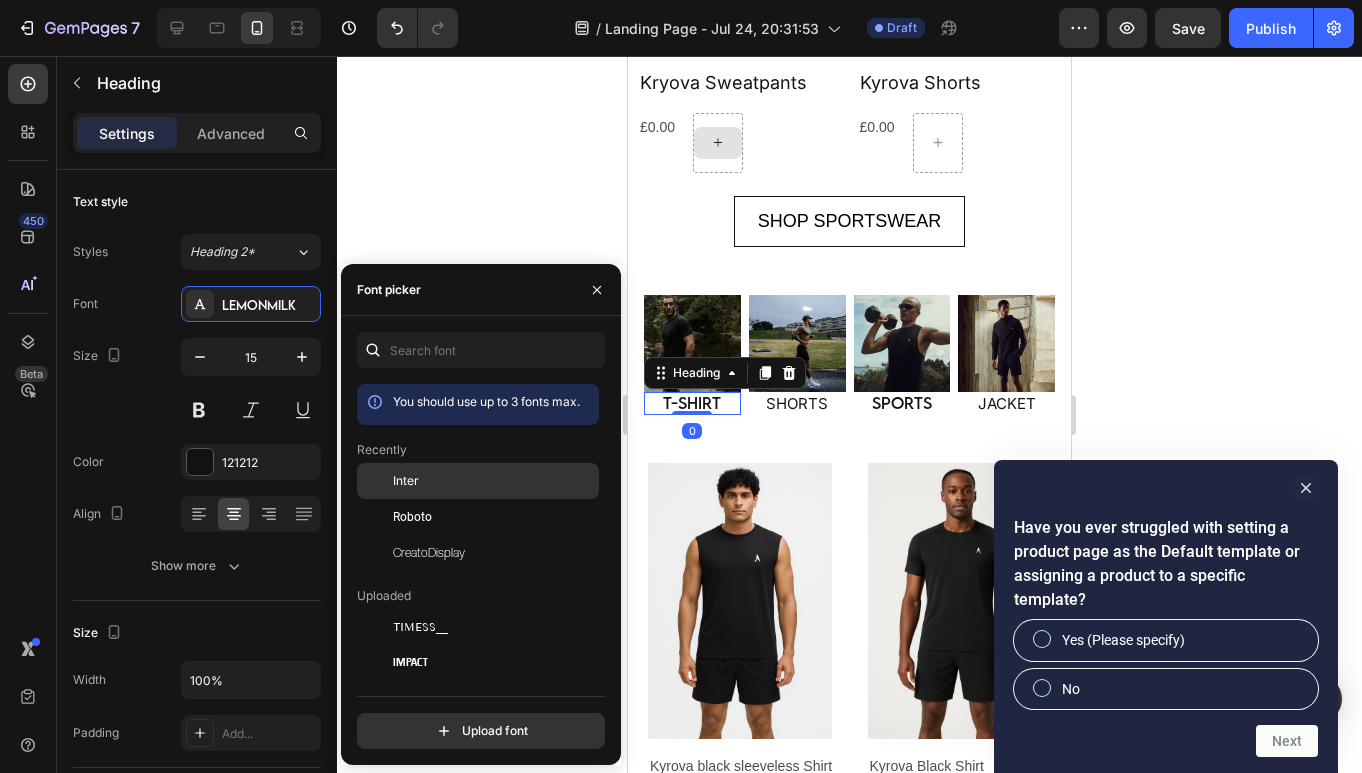 click on "Inter" 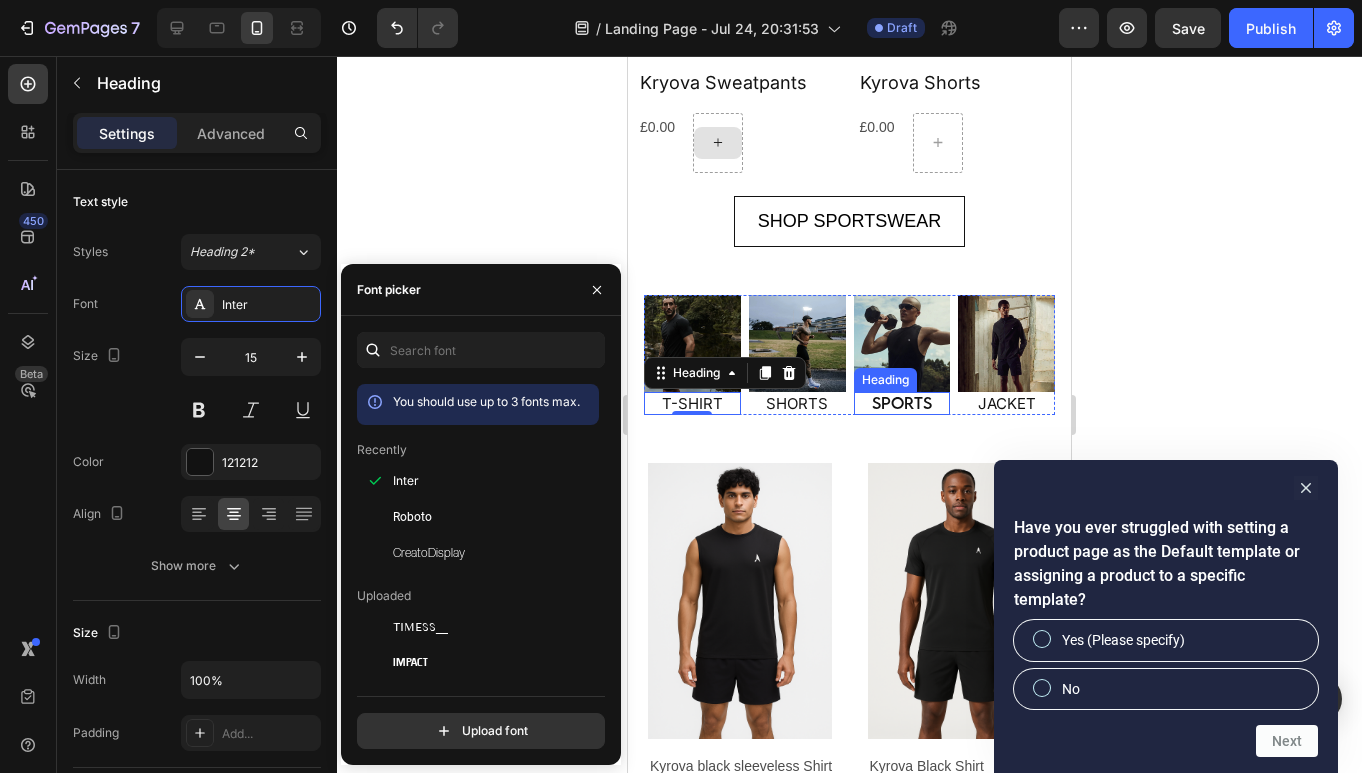click on "SPORTS" at bounding box center (902, 404) 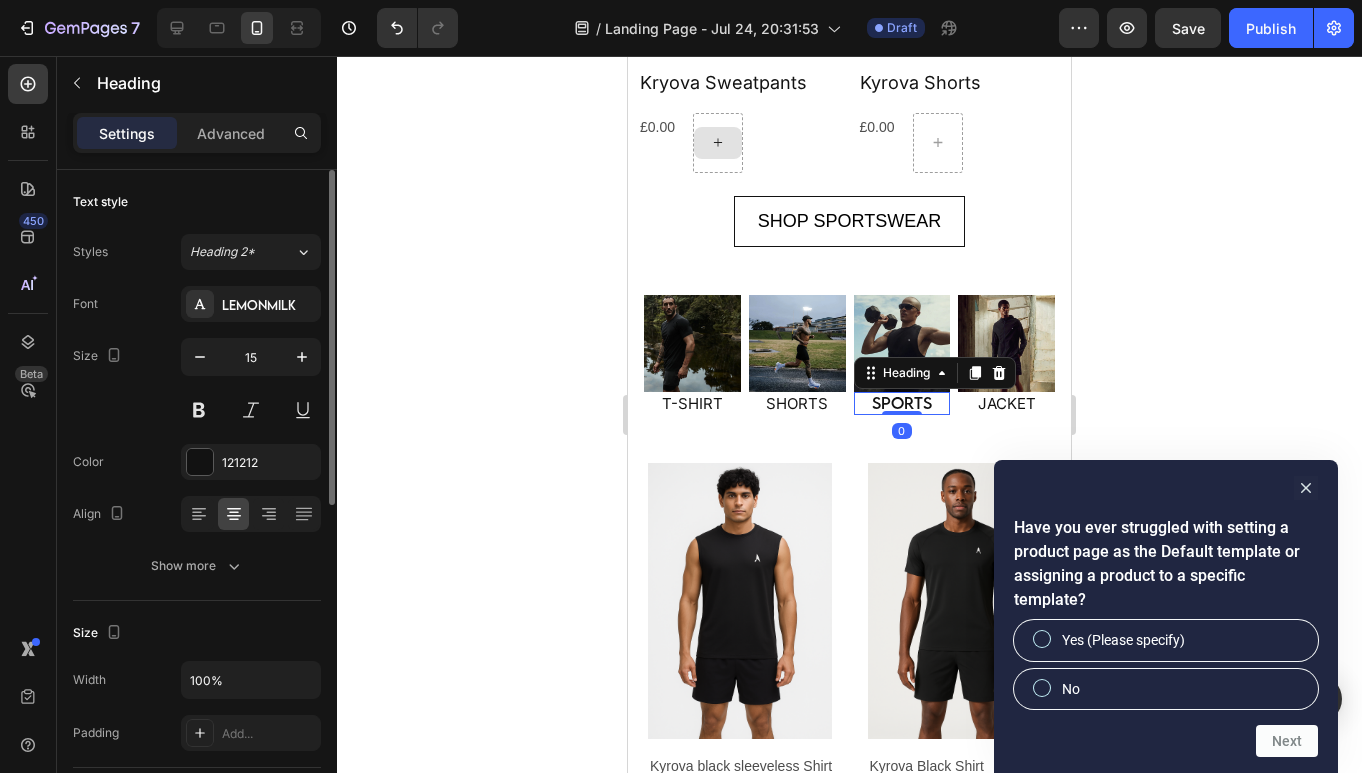 click on "Font LEMONMILK Size 15 Color 121212 Align Show more" at bounding box center (197, 435) 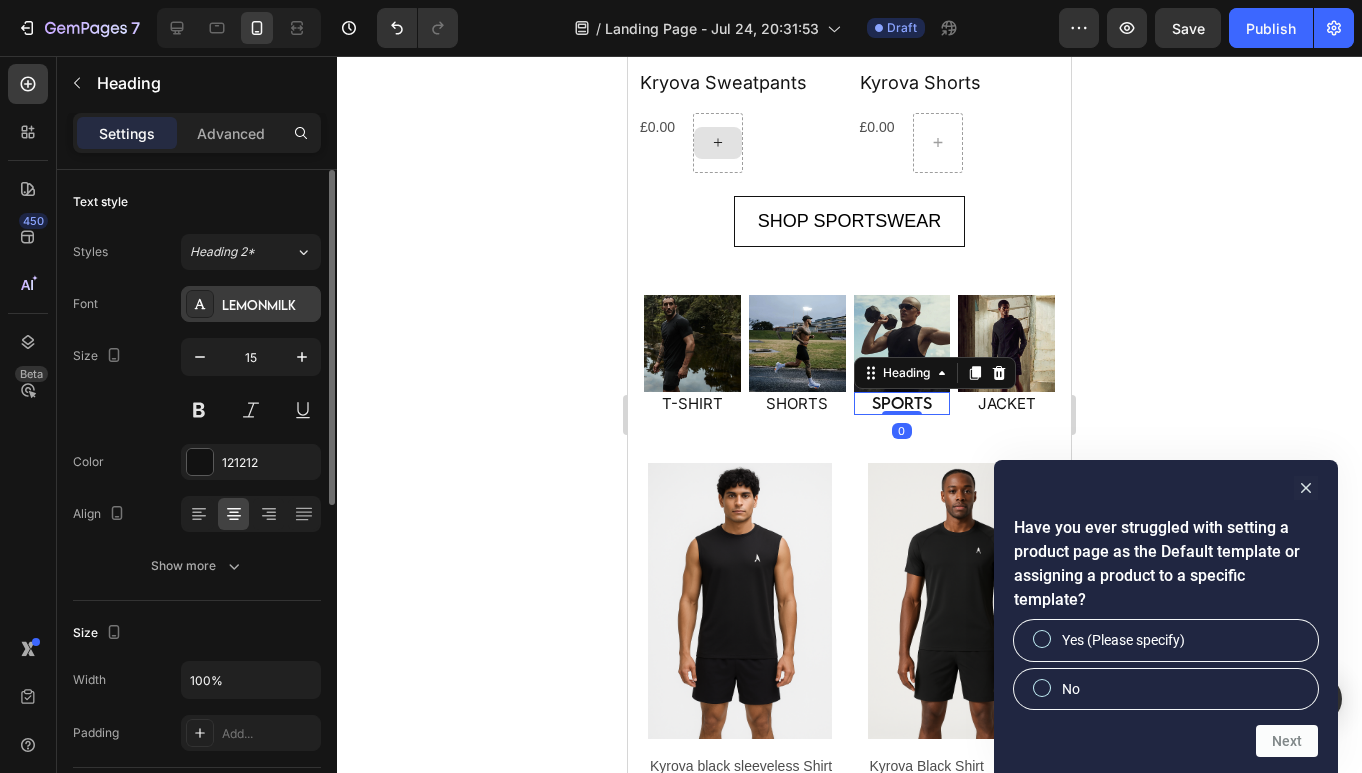 click on "LEMONMILK" at bounding box center (251, 304) 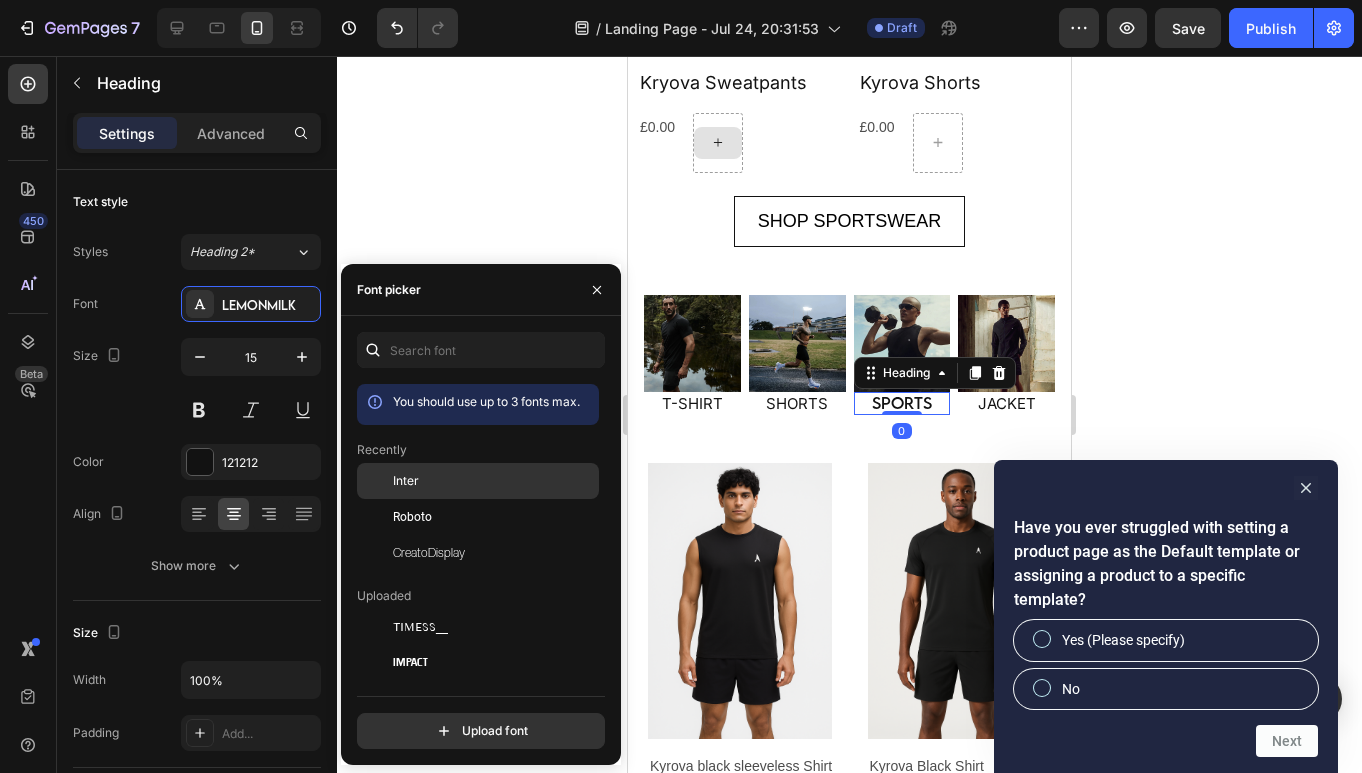 click on "Inter" at bounding box center [406, 481] 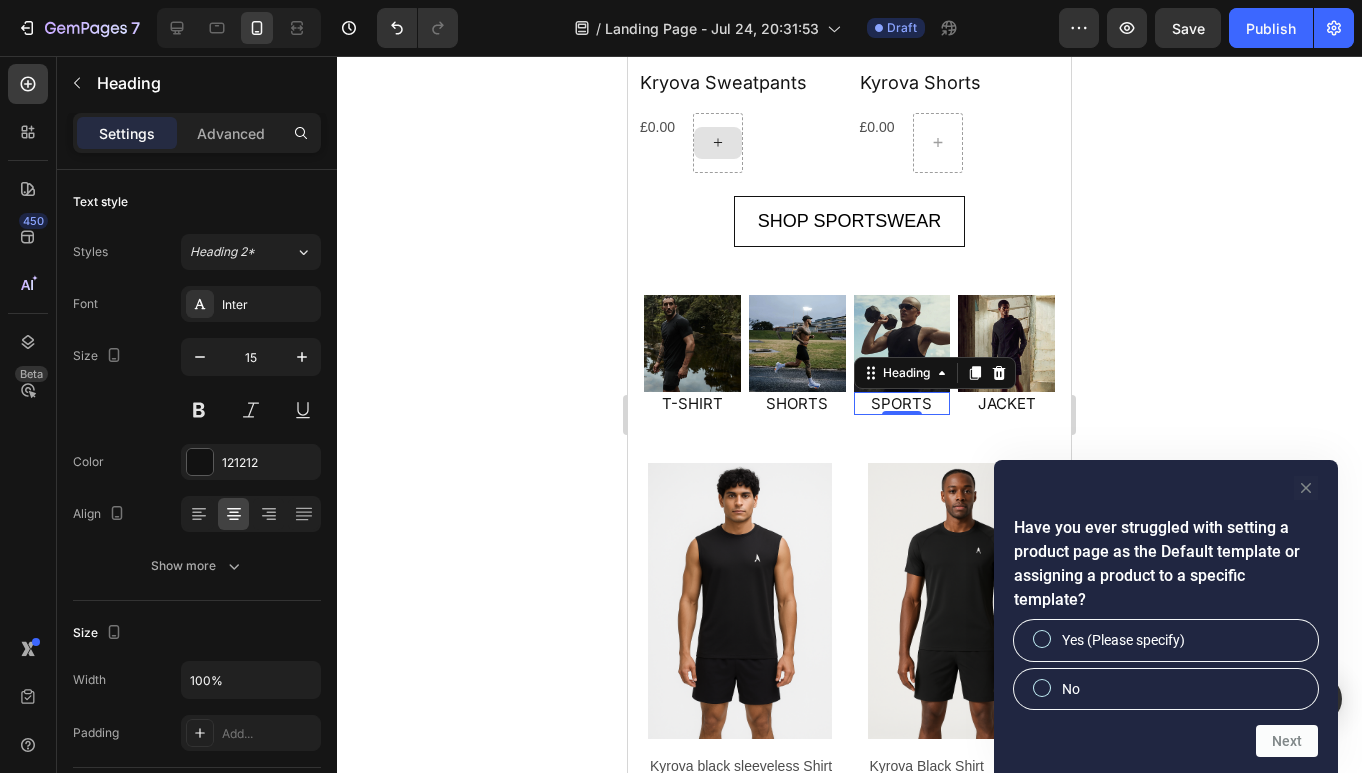 click 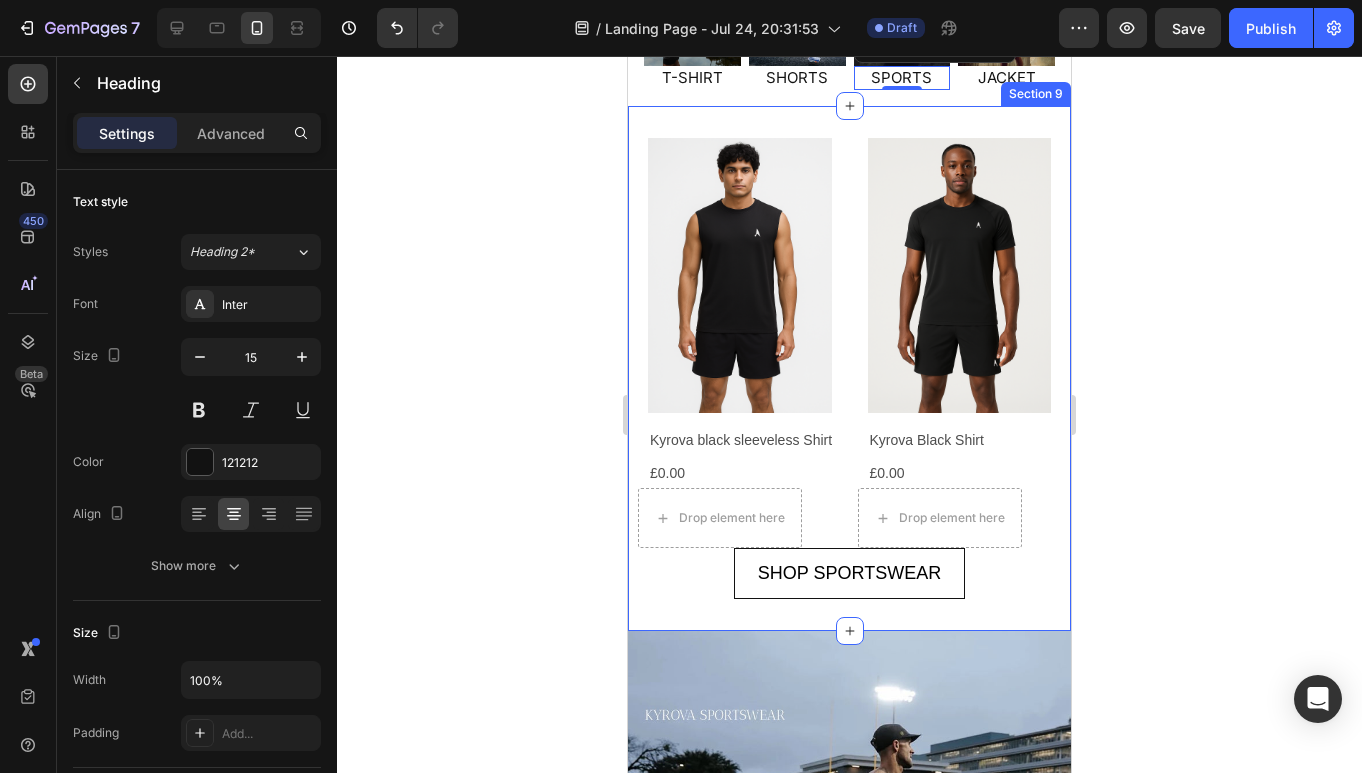 scroll, scrollTop: 3142, scrollLeft: 0, axis: vertical 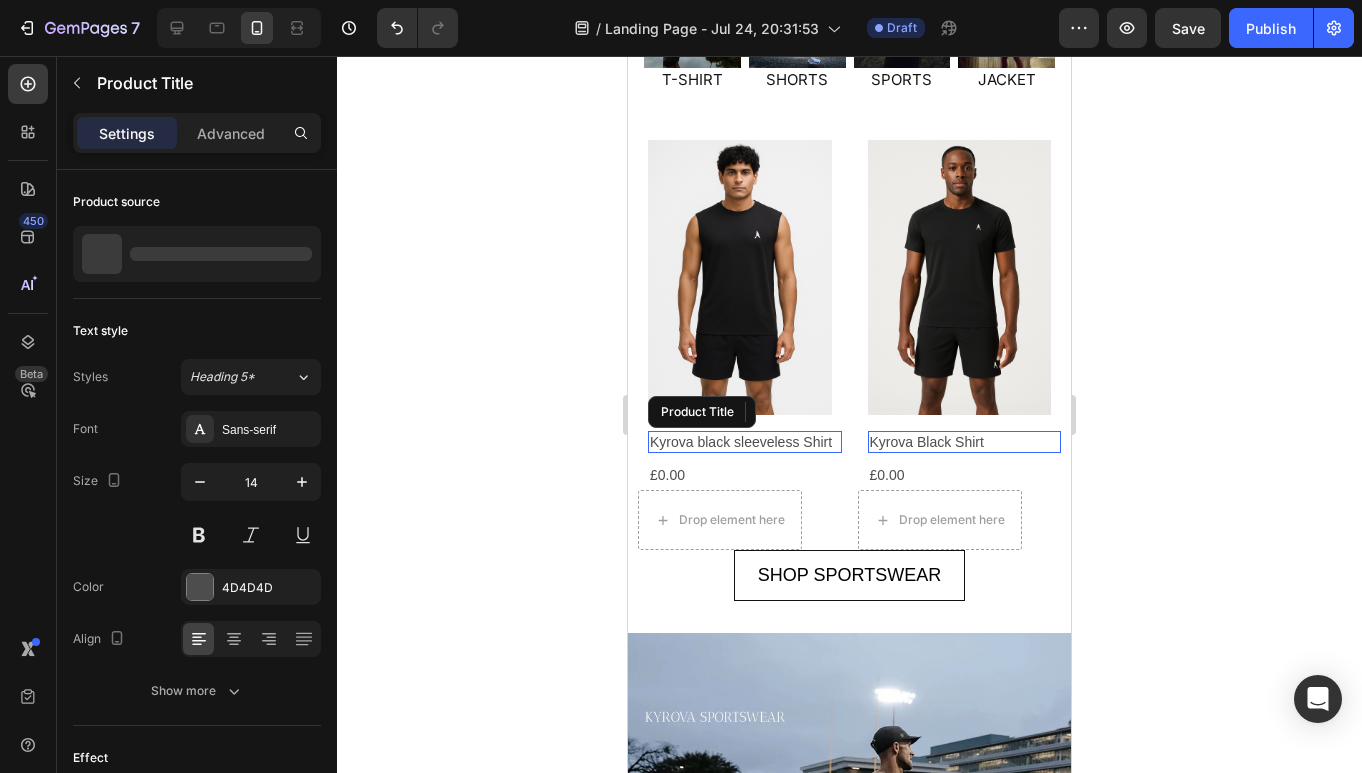 click on "Kyrova black sleeveless Shirt" at bounding box center [745, 442] 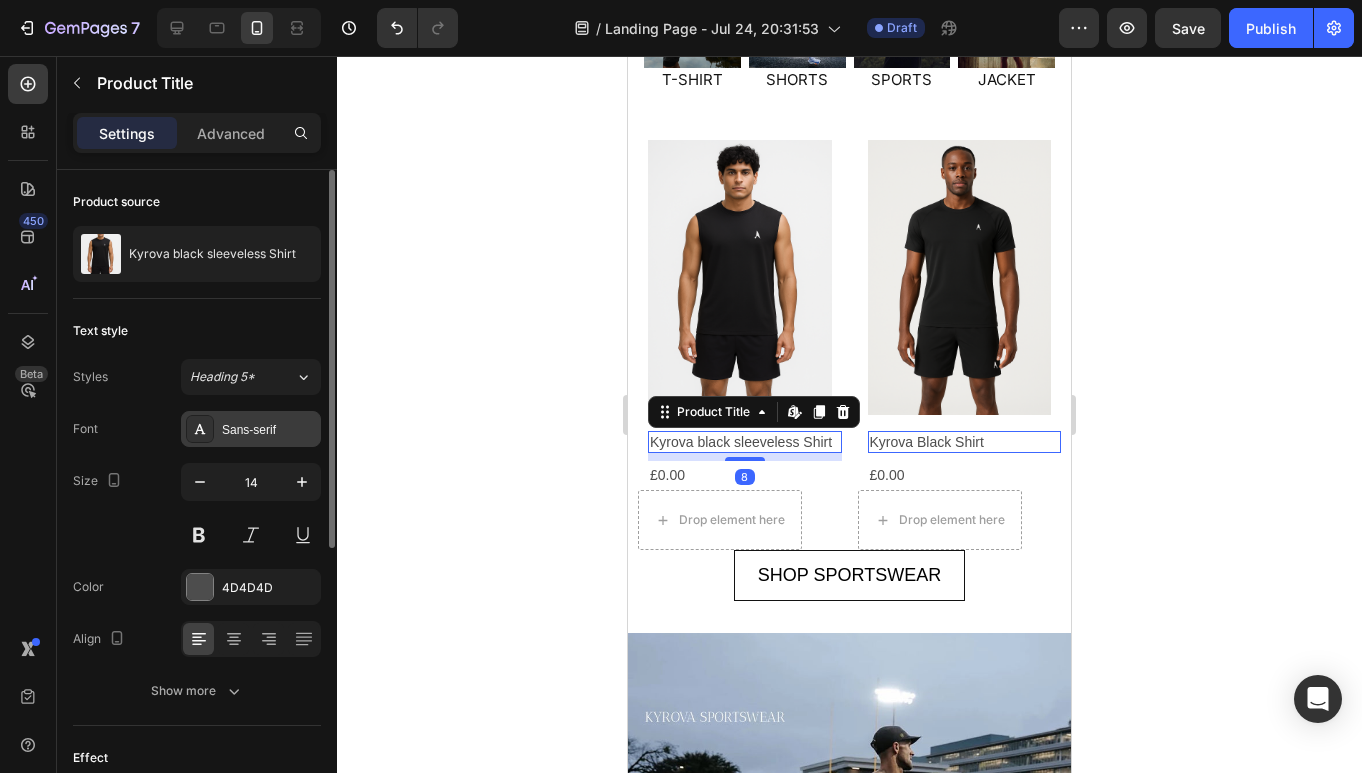 click on "Sans-serif" at bounding box center (251, 429) 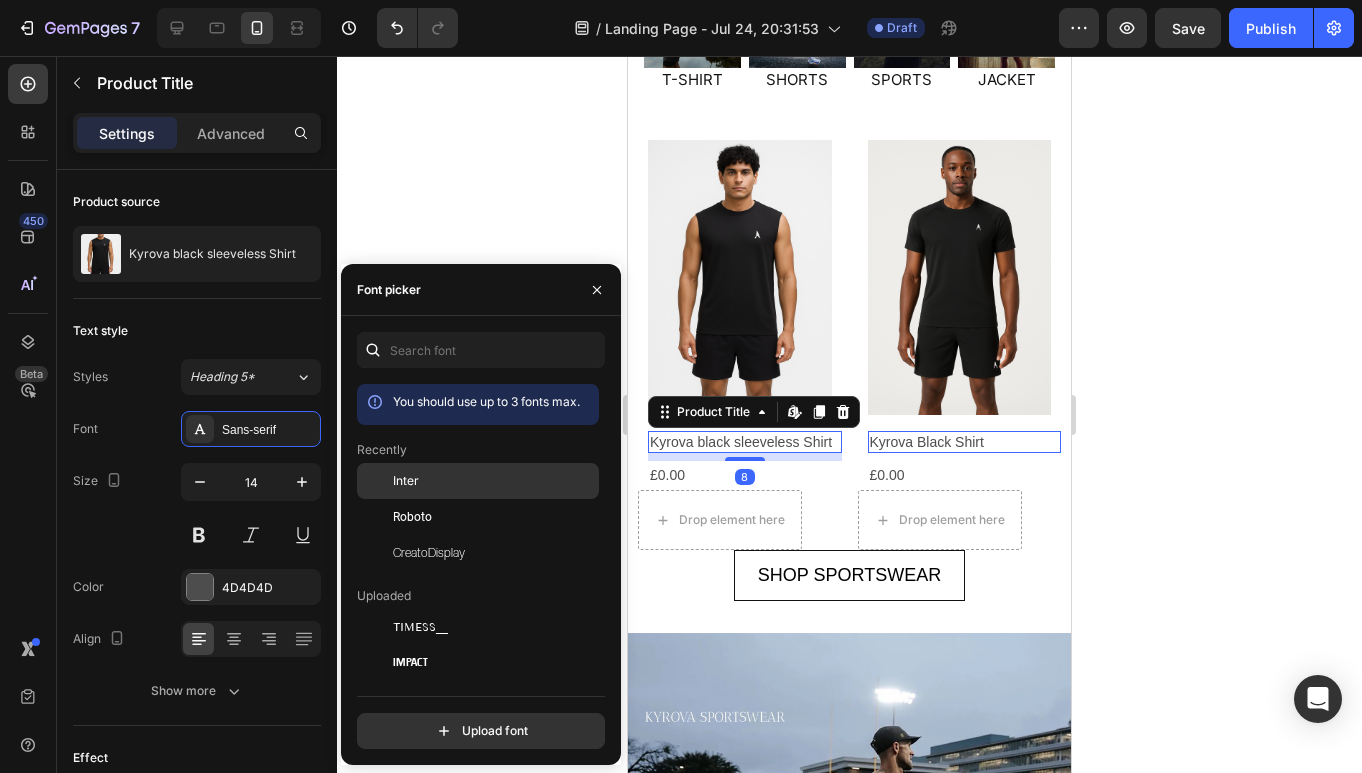 click on "Inter" at bounding box center [494, 481] 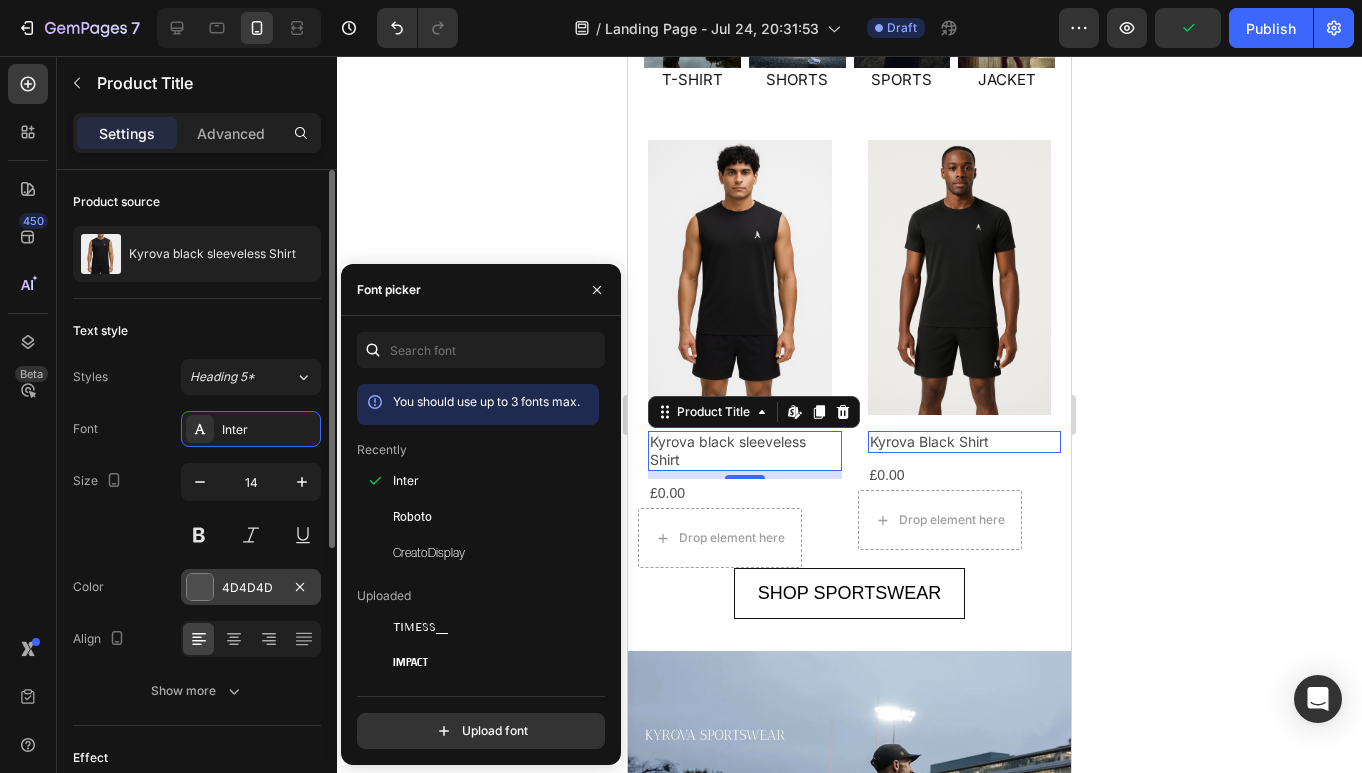 click at bounding box center [200, 587] 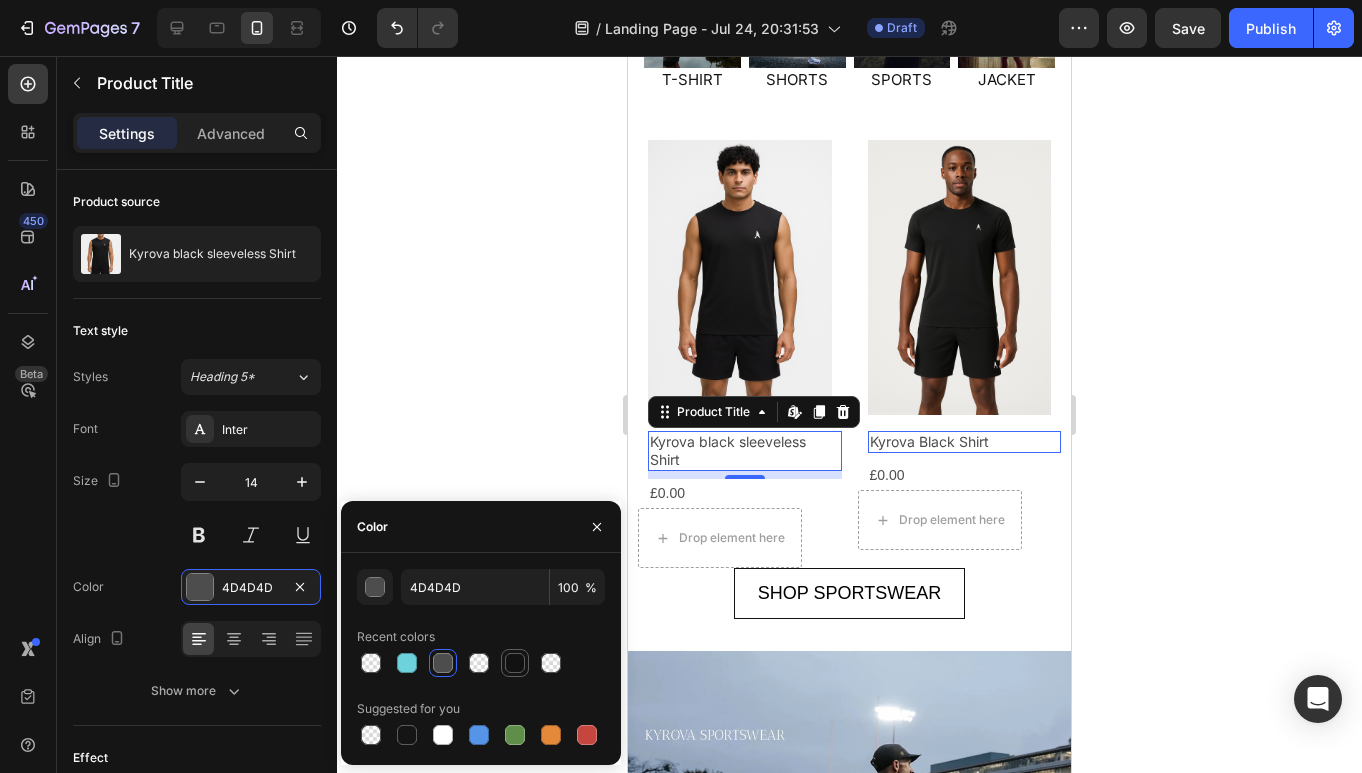 click at bounding box center (515, 663) 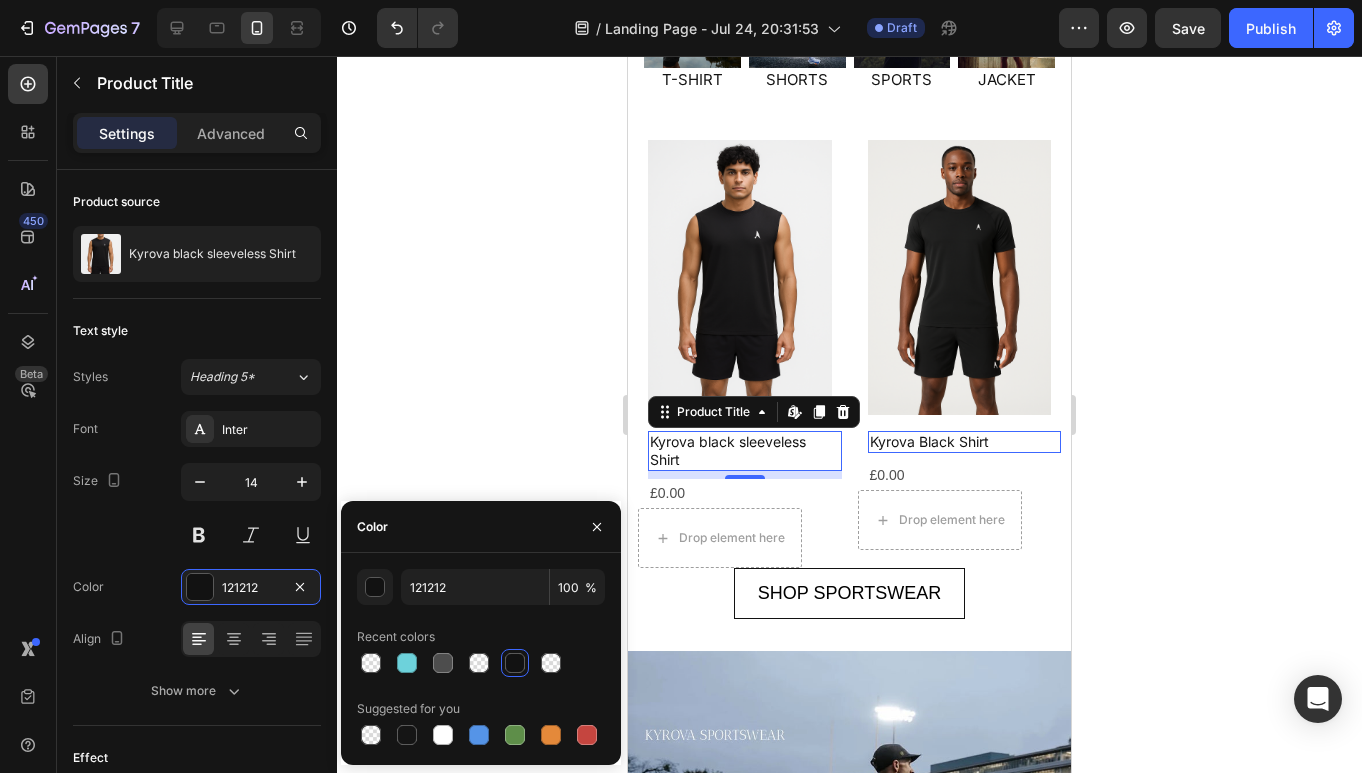 click 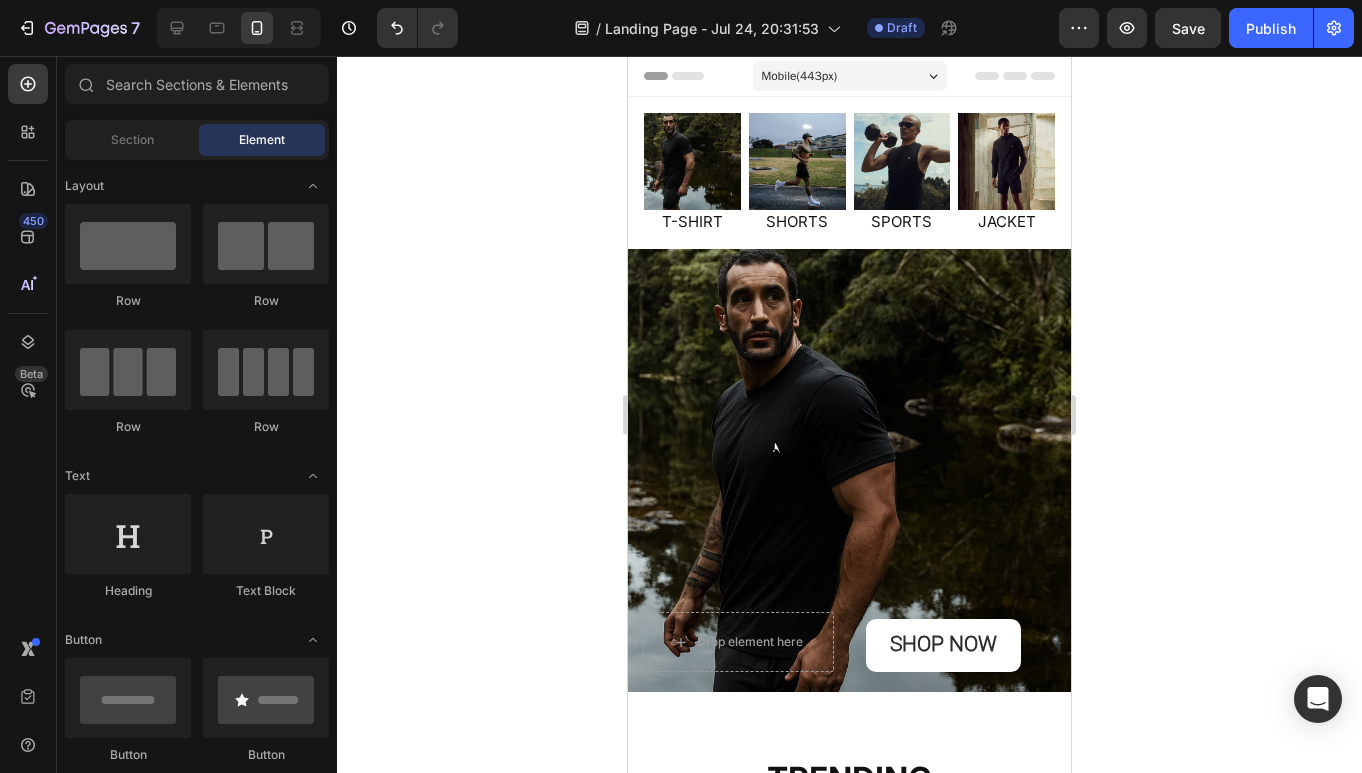 scroll, scrollTop: 0, scrollLeft: 0, axis: both 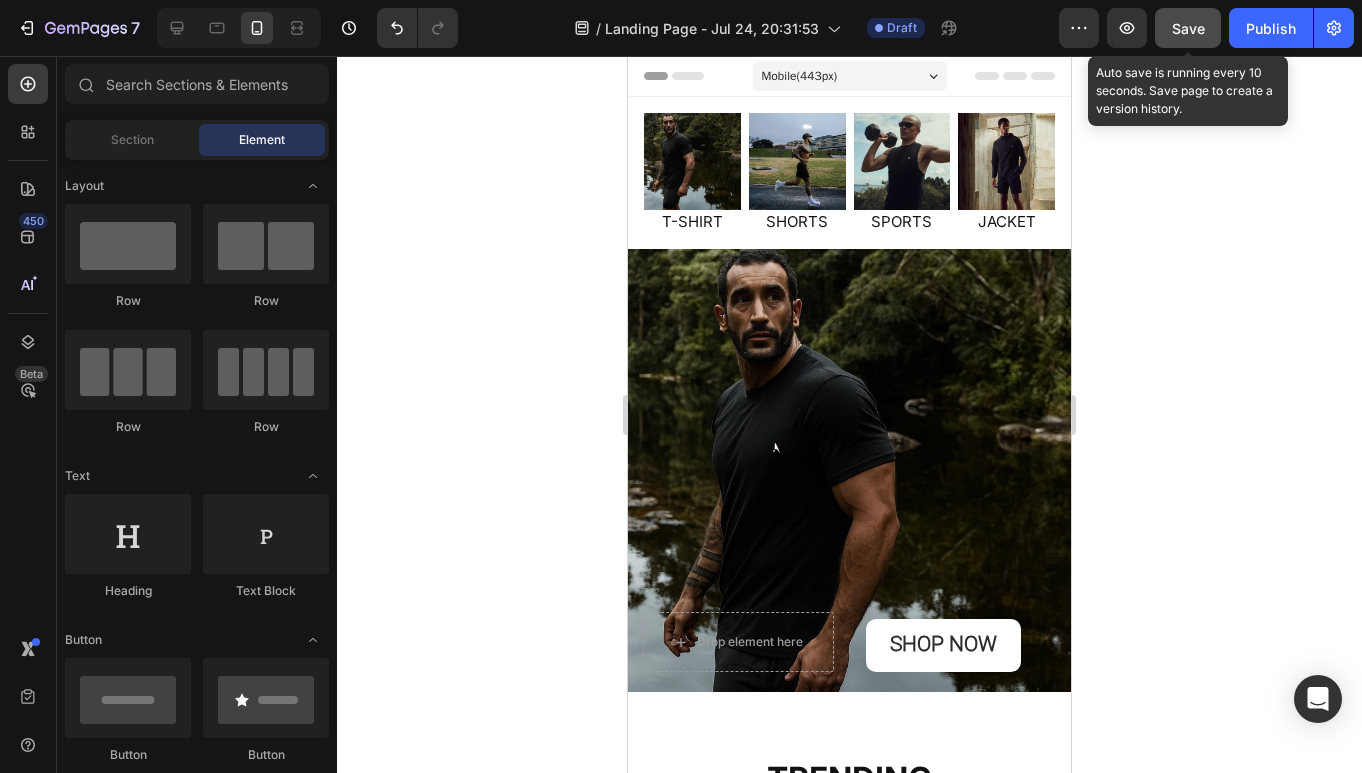 click on "Save" 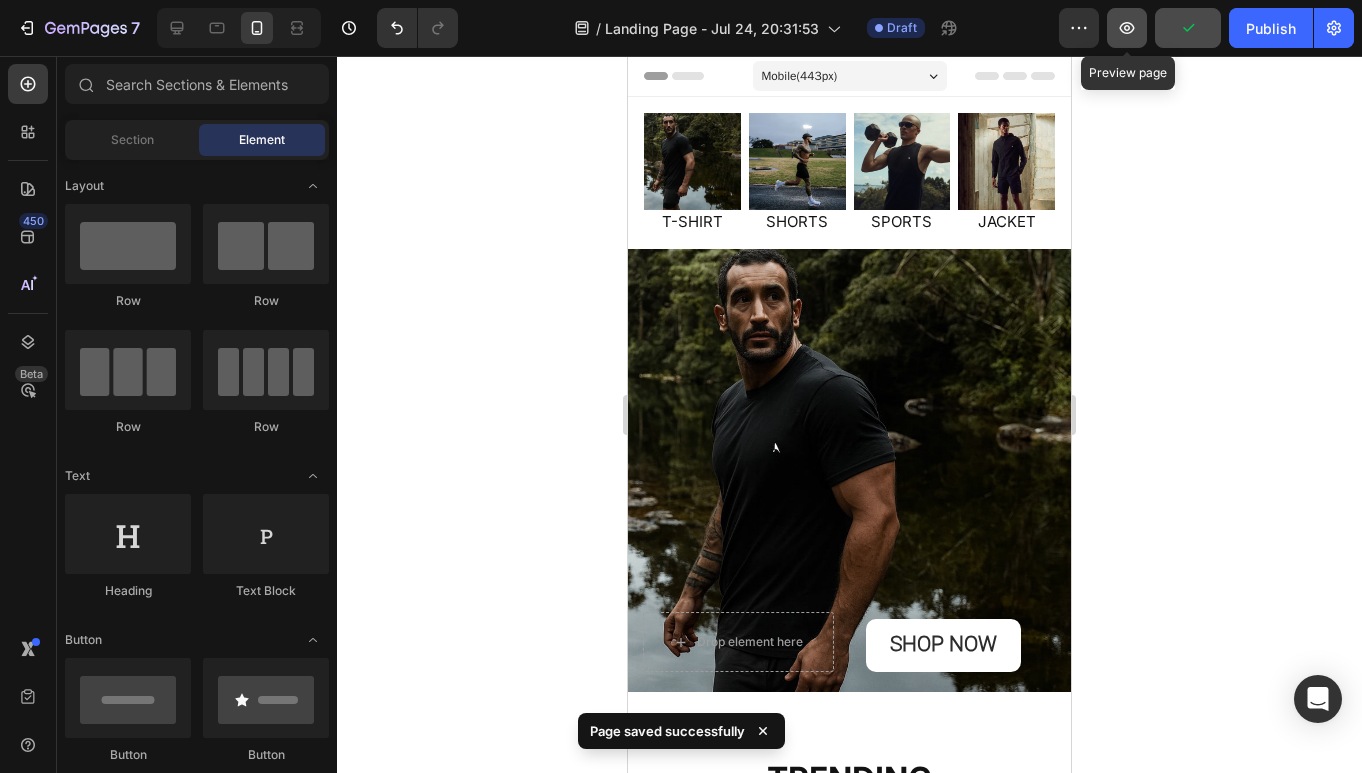 click 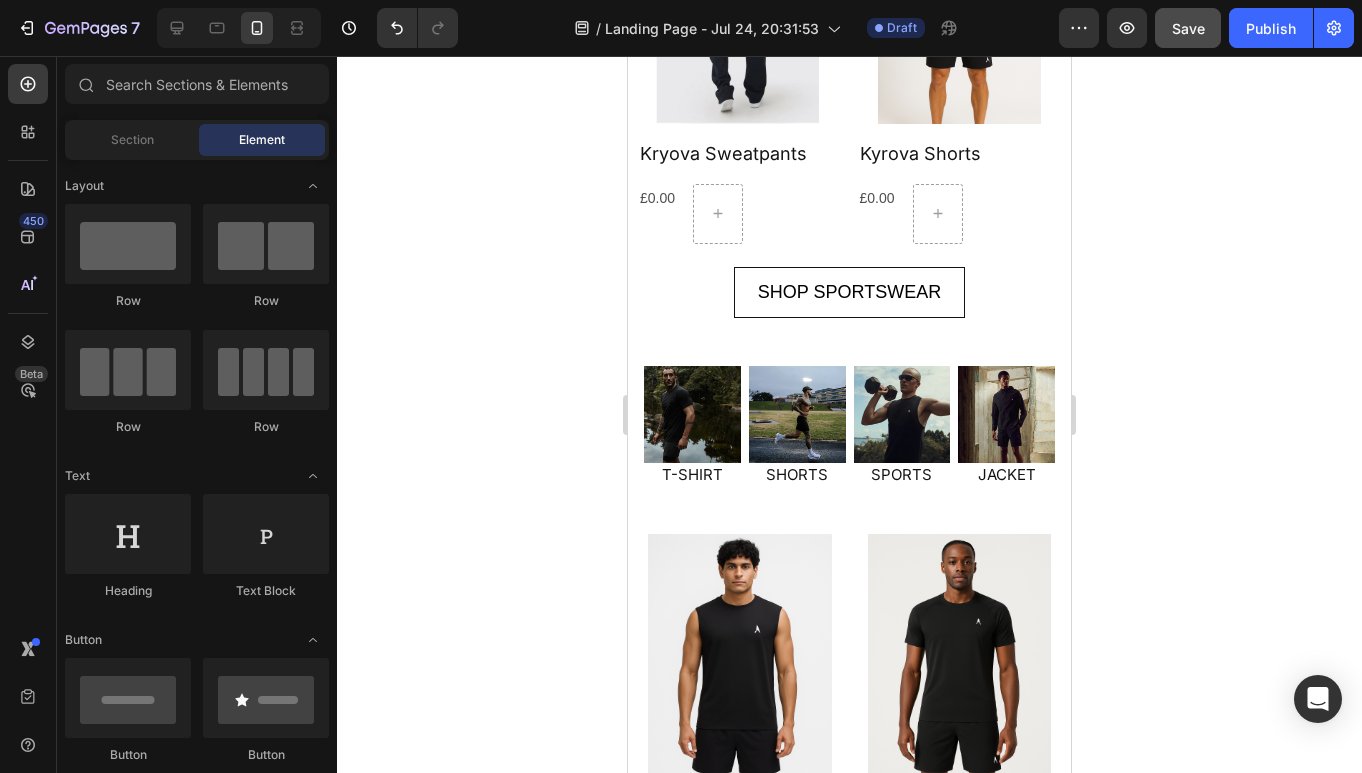 scroll, scrollTop: 2746, scrollLeft: 0, axis: vertical 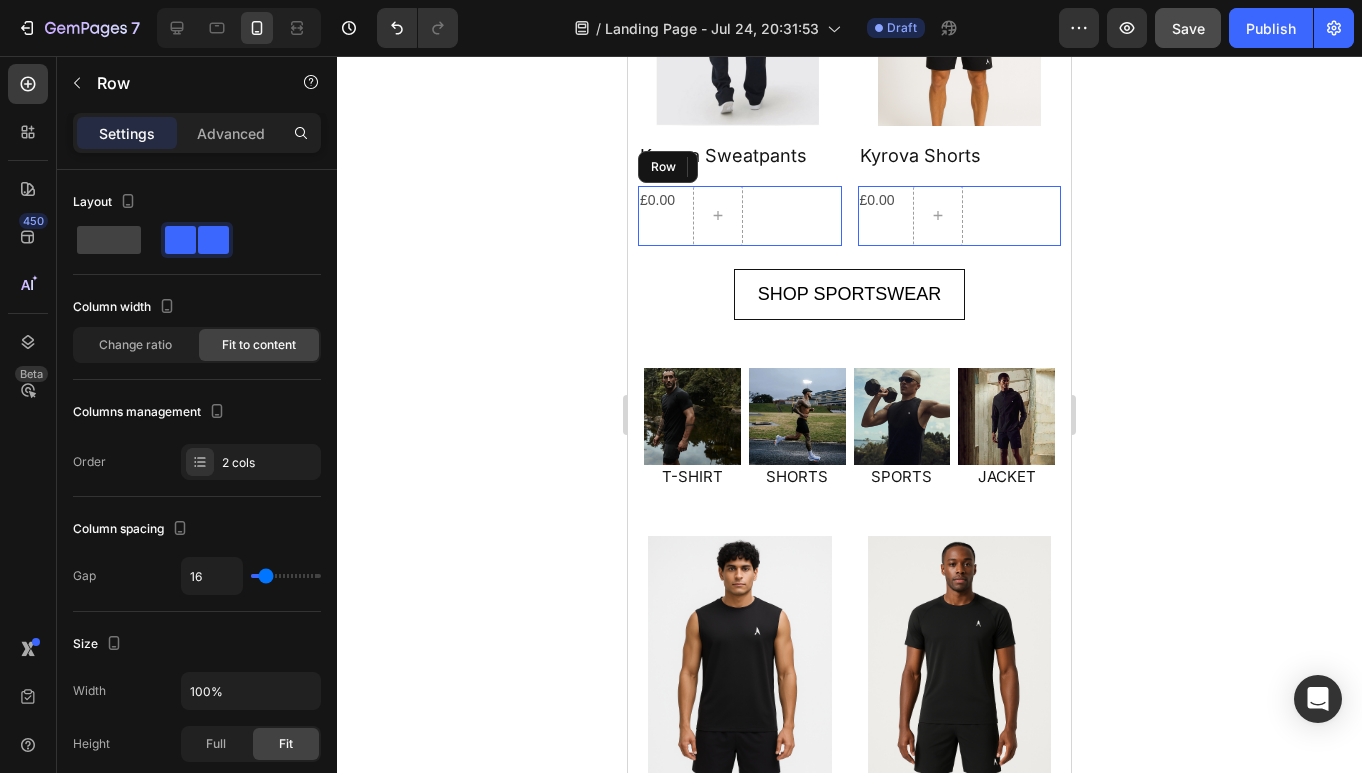 click on "£0.00 Product Price Product Price
Row" at bounding box center (740, 216) 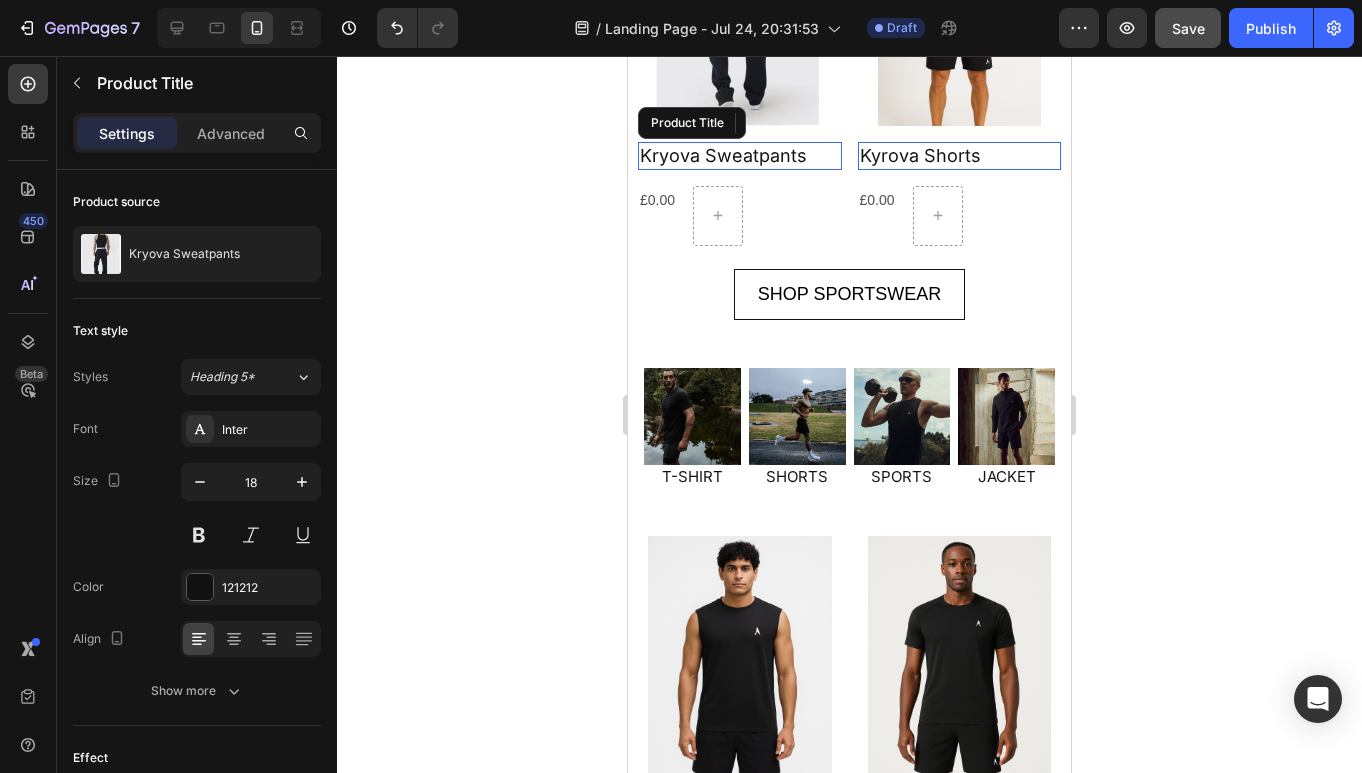 click on "Kryova Sweatpants" at bounding box center (740, 155) 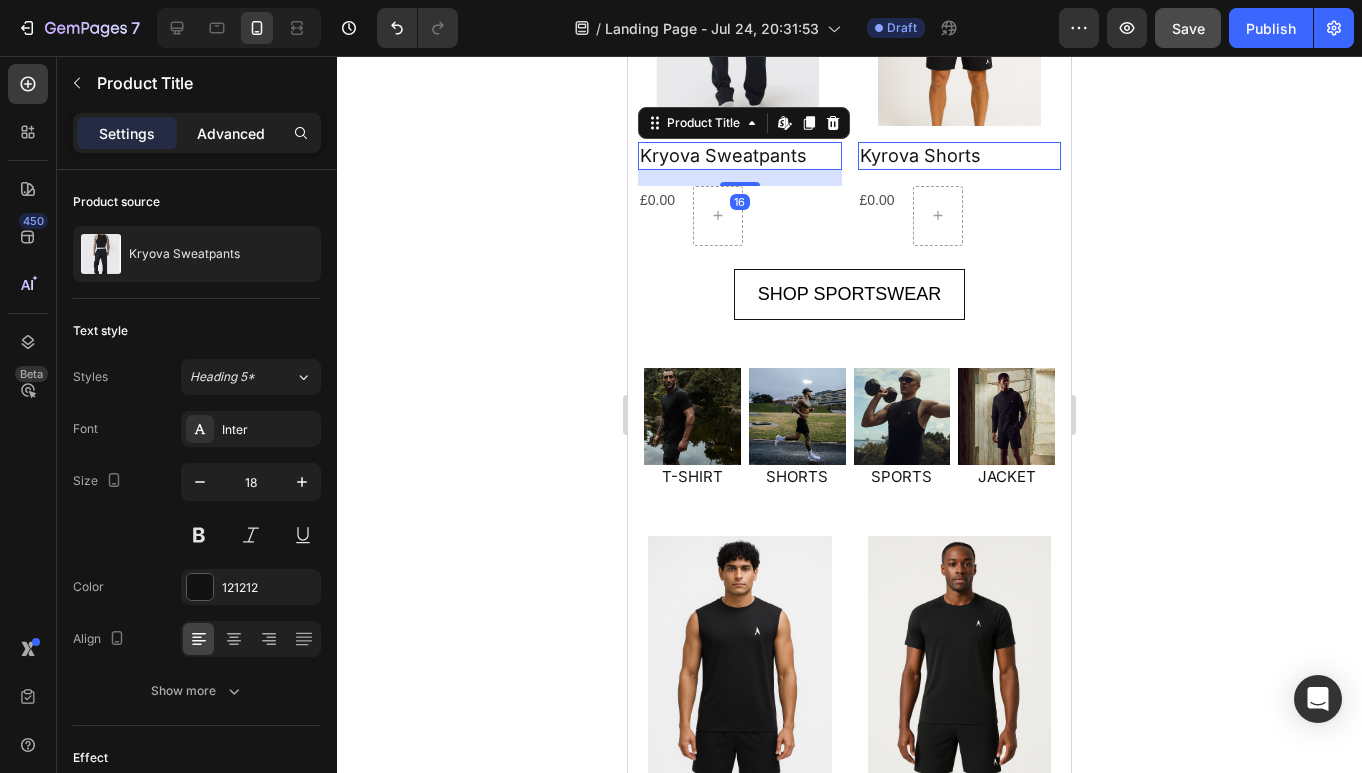 click on "Advanced" at bounding box center (231, 133) 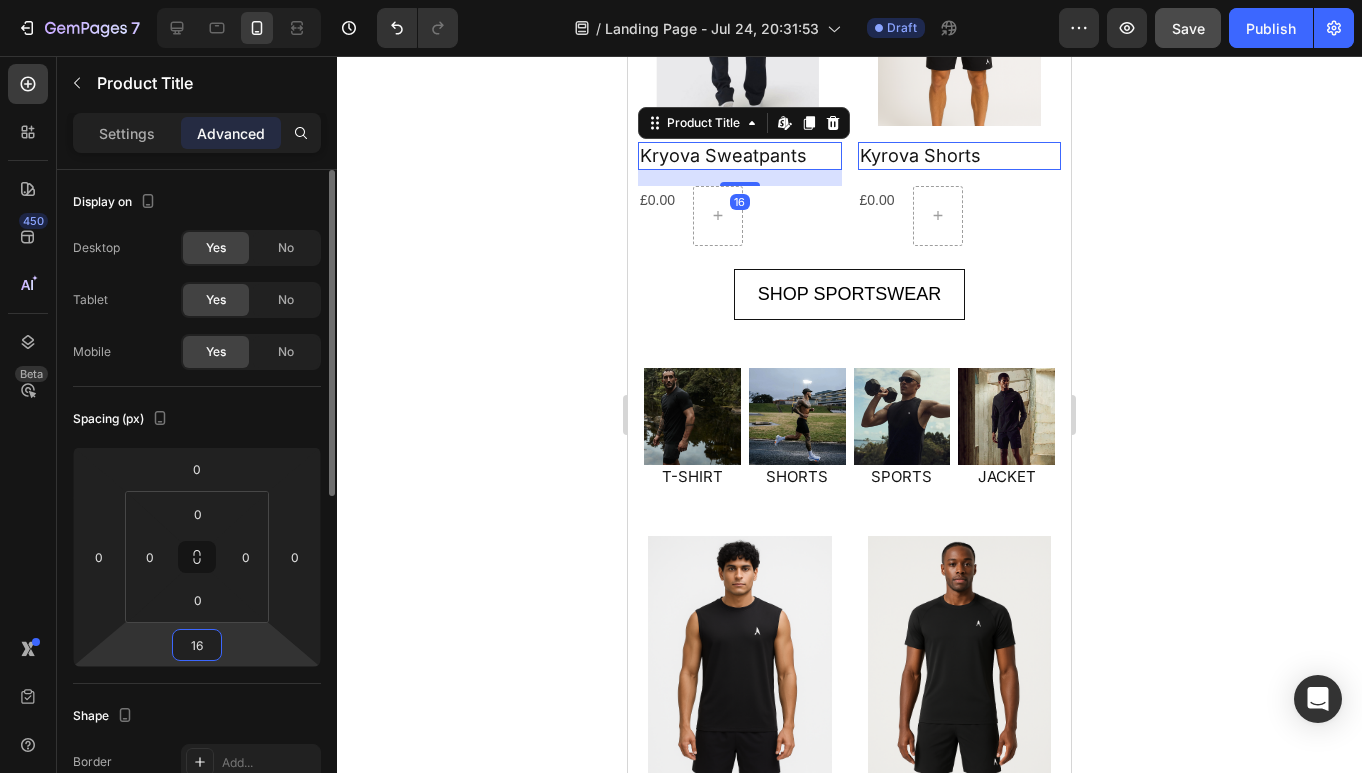 click on "16" at bounding box center (197, 645) 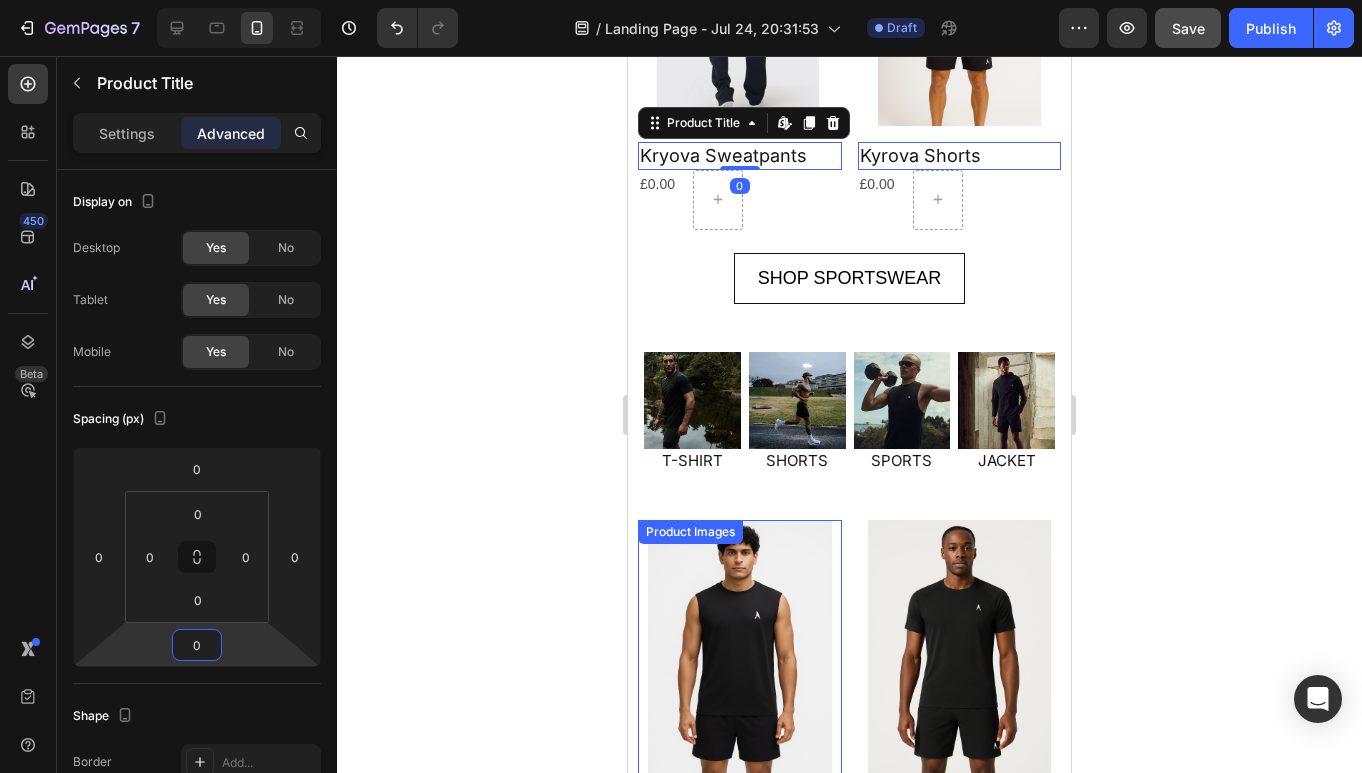 type on "0" 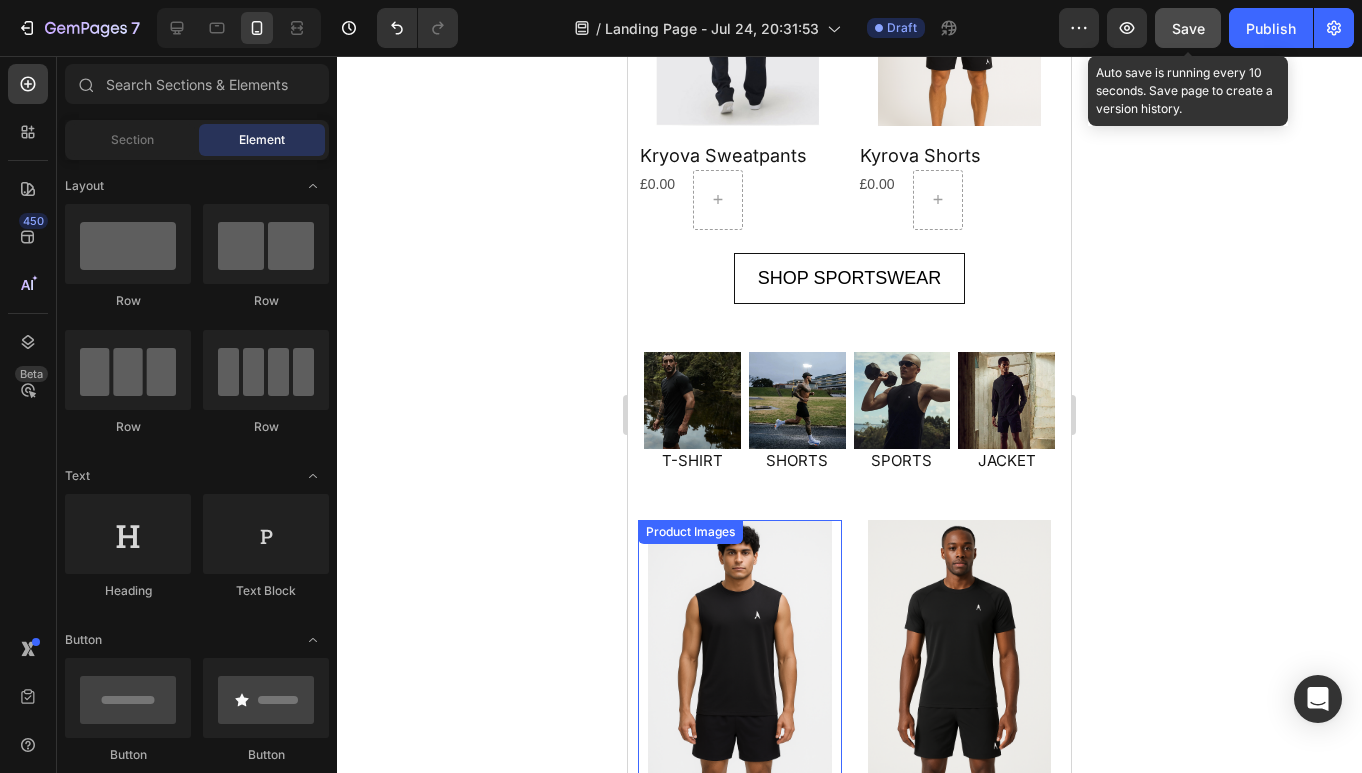 click on "Save" 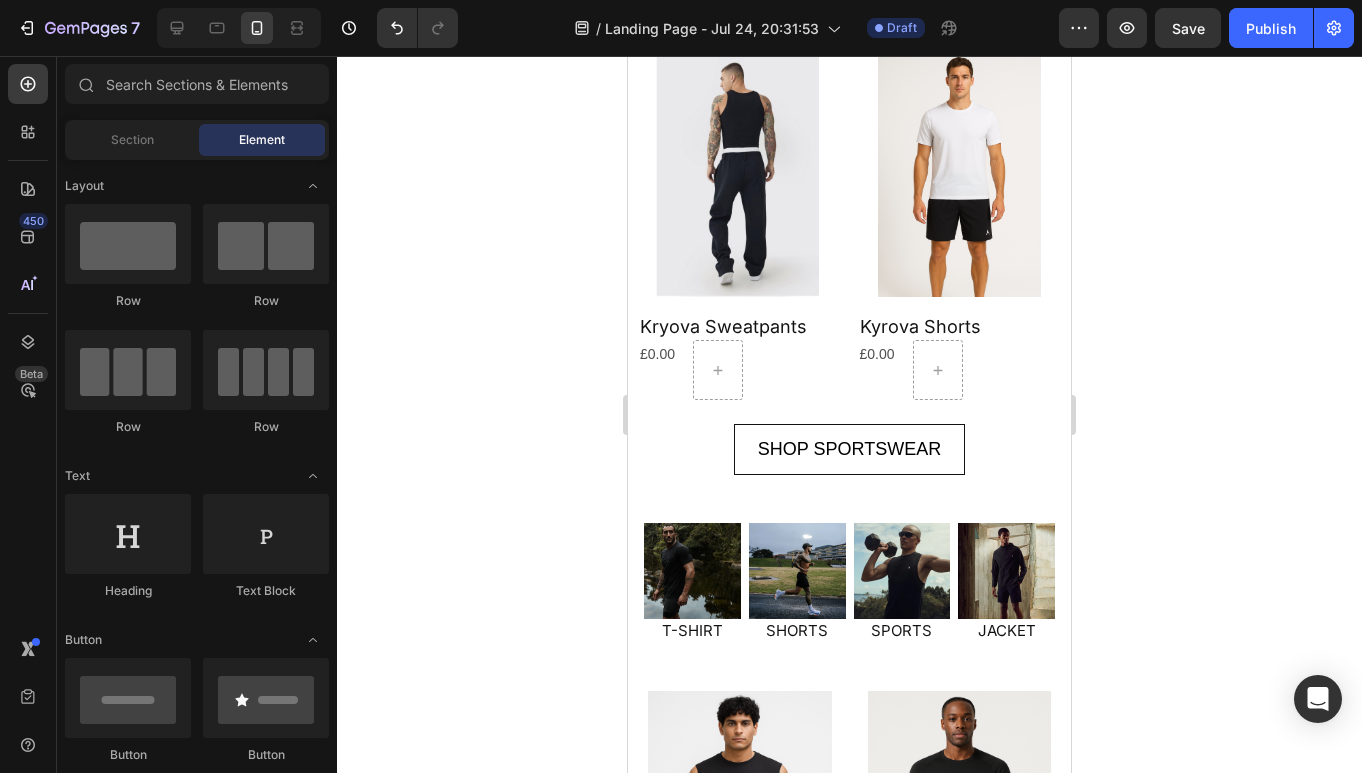 scroll, scrollTop: 1920, scrollLeft: 0, axis: vertical 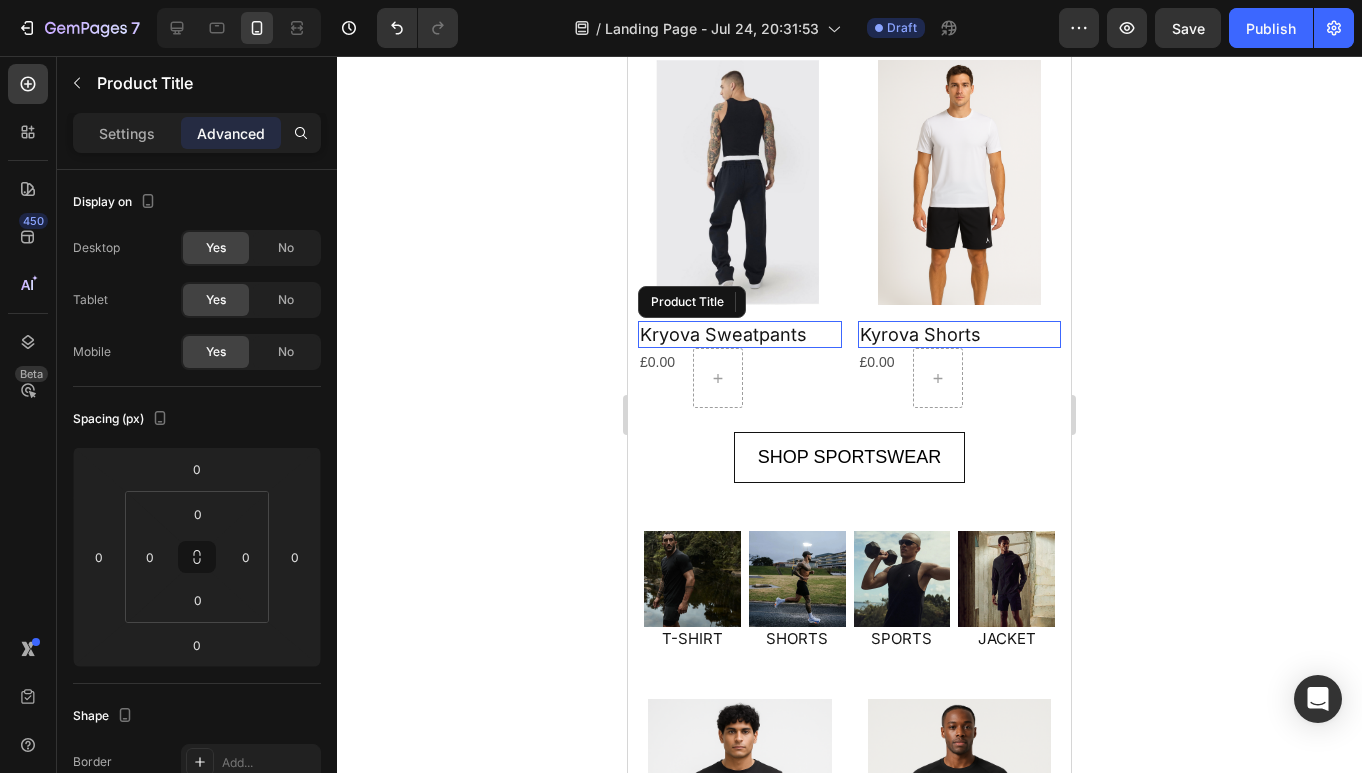 click on "Kryova Sweatpants" at bounding box center (740, 334) 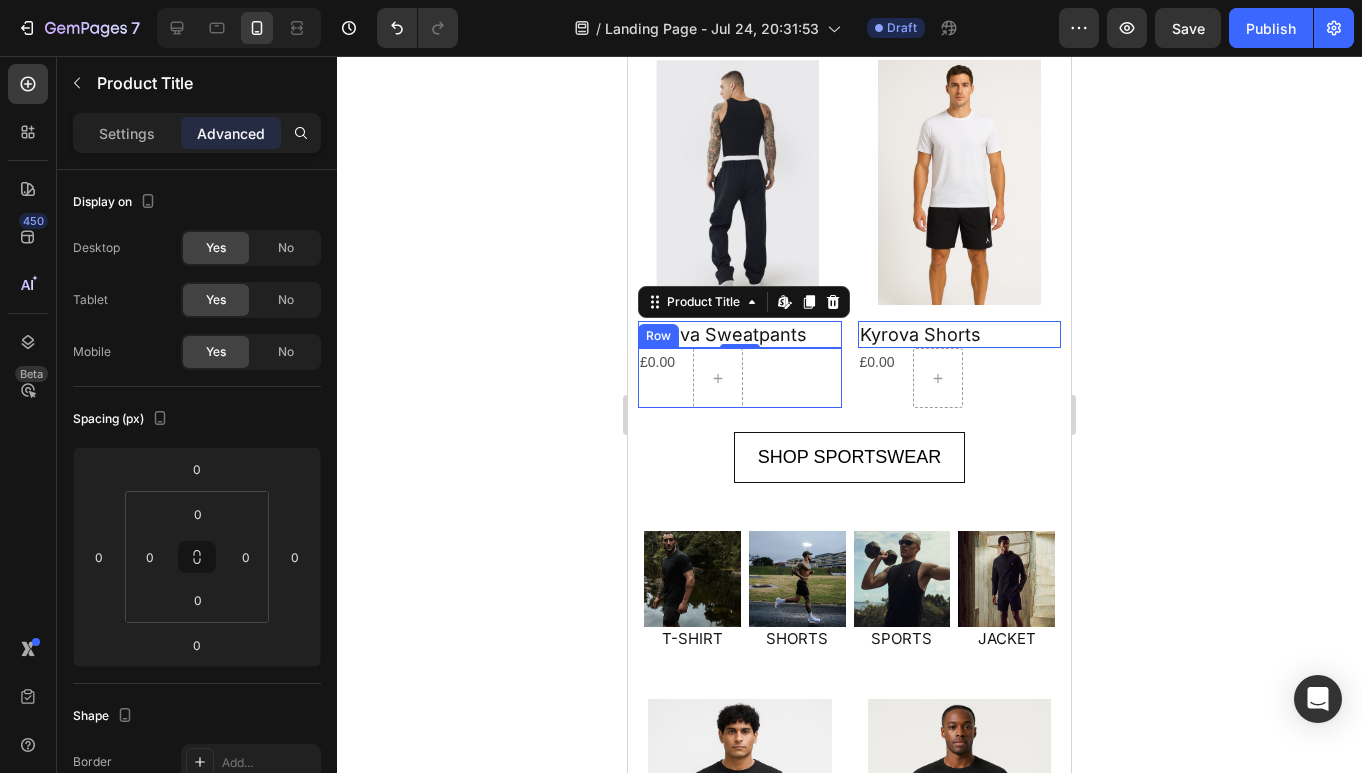 click on "£0.00 Product Price Product Price
Row" at bounding box center [740, 378] 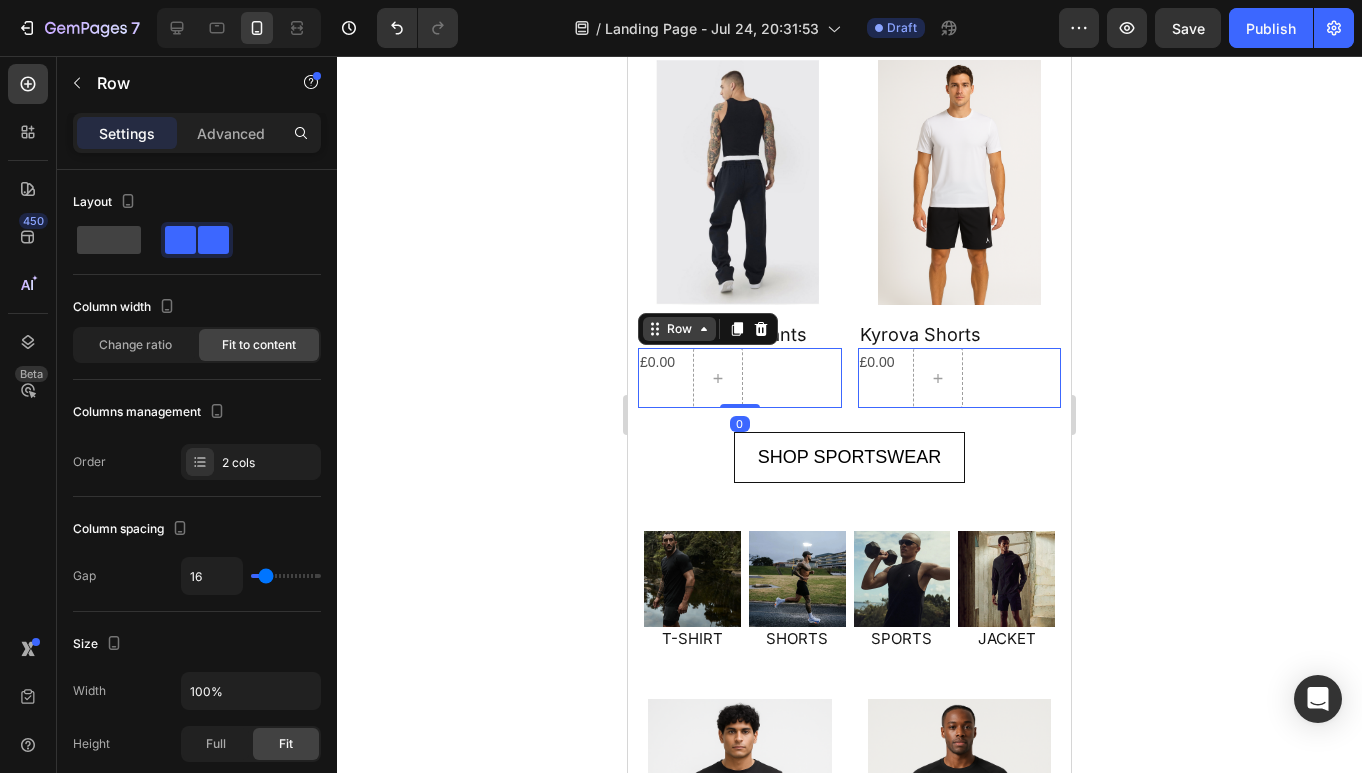 click on "Row" at bounding box center [679, 329] 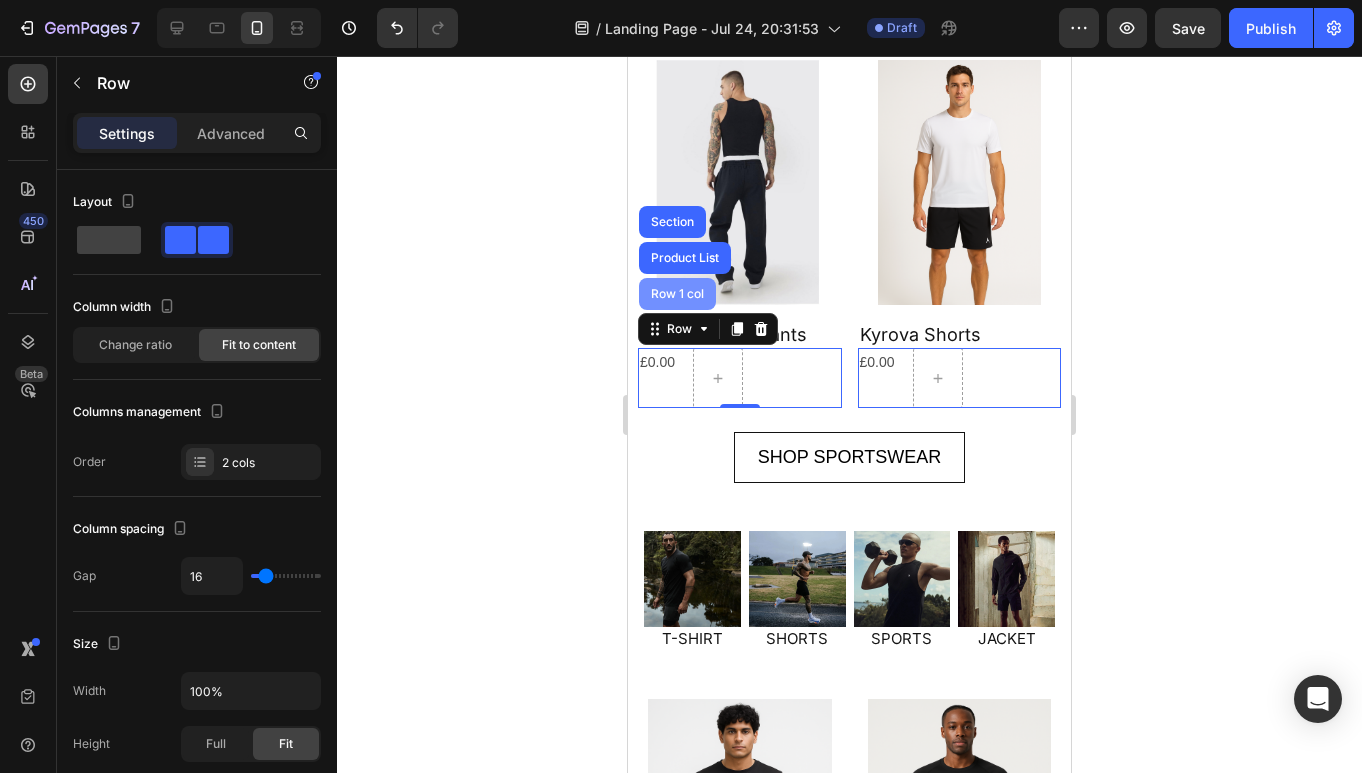 click on "Row 1 col" at bounding box center (677, 294) 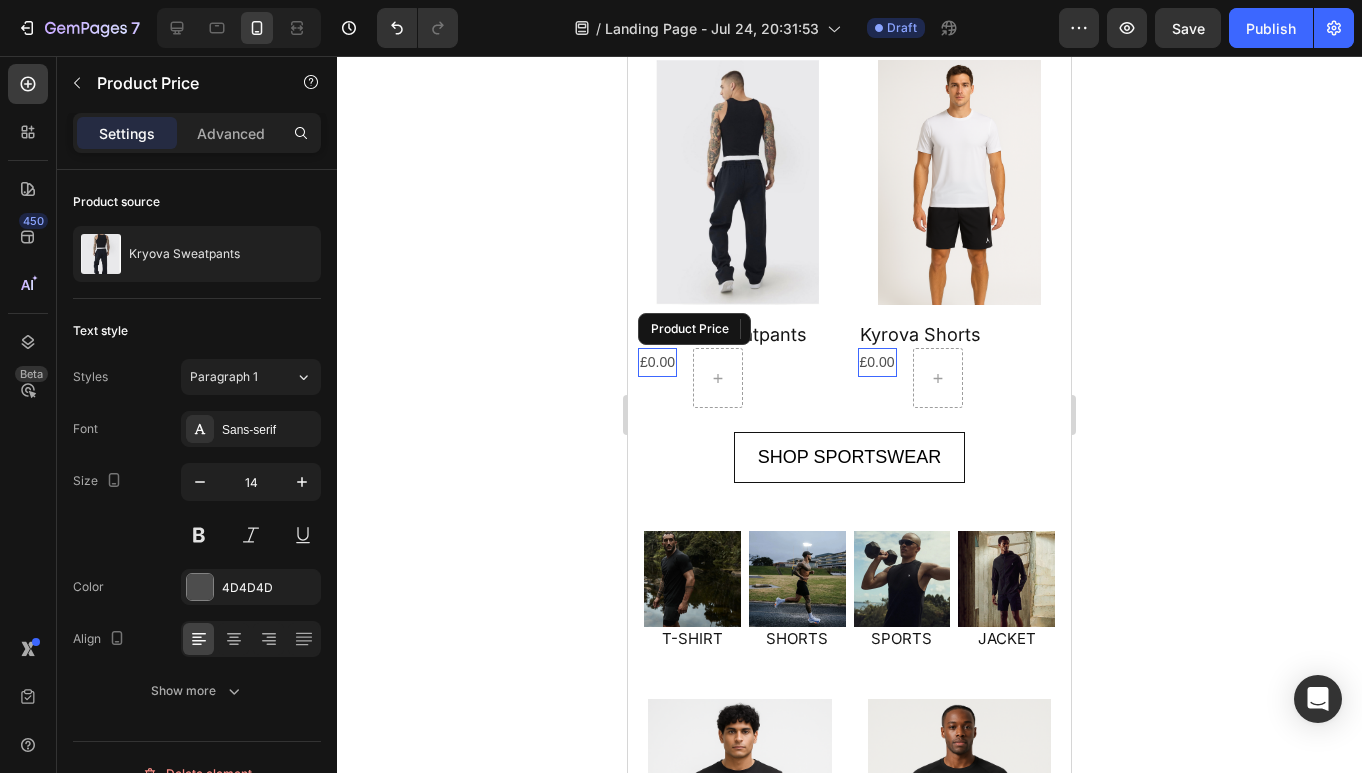 click on "£0.00 Product Price Product Price" at bounding box center (657, 362) 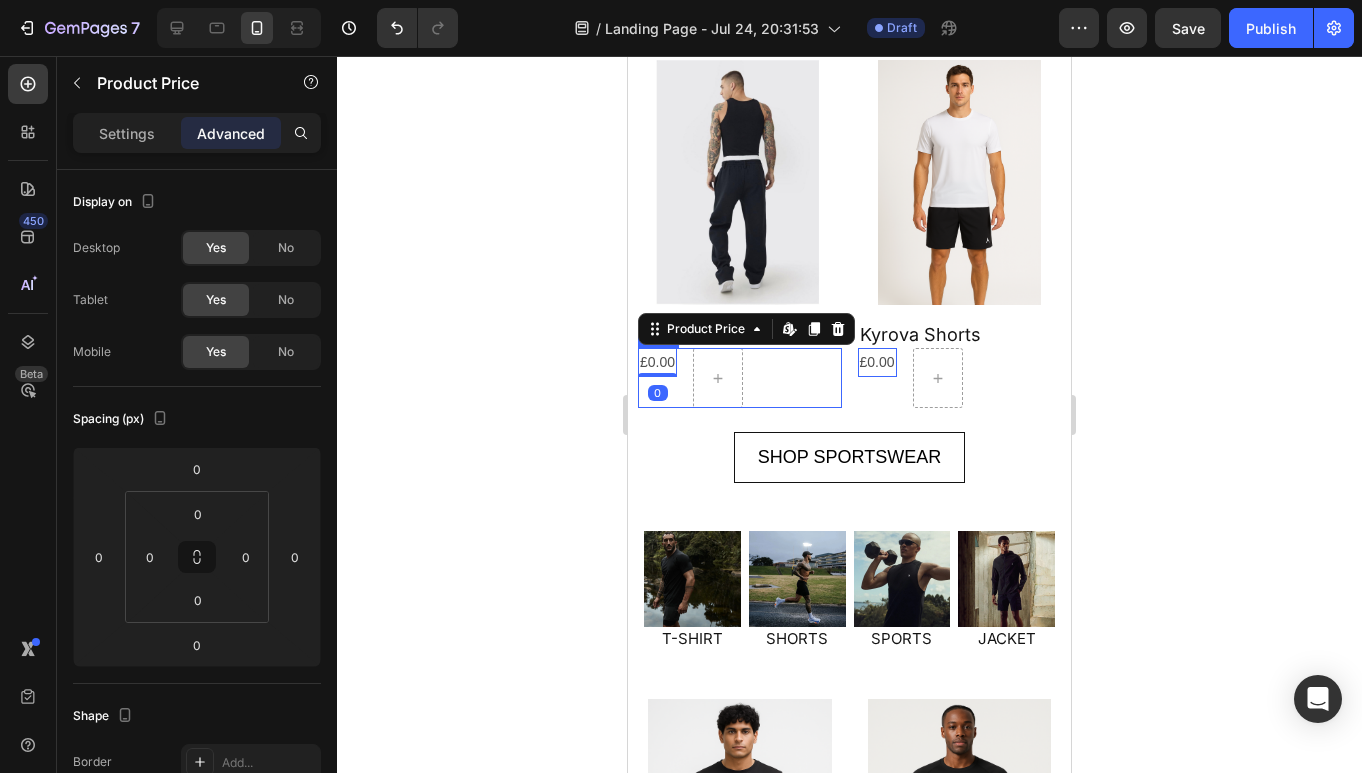 click on "£0.00 Product Price   Edit content in Shopify 0 Product Price   Edit content in Shopify 0
Row" at bounding box center [740, 378] 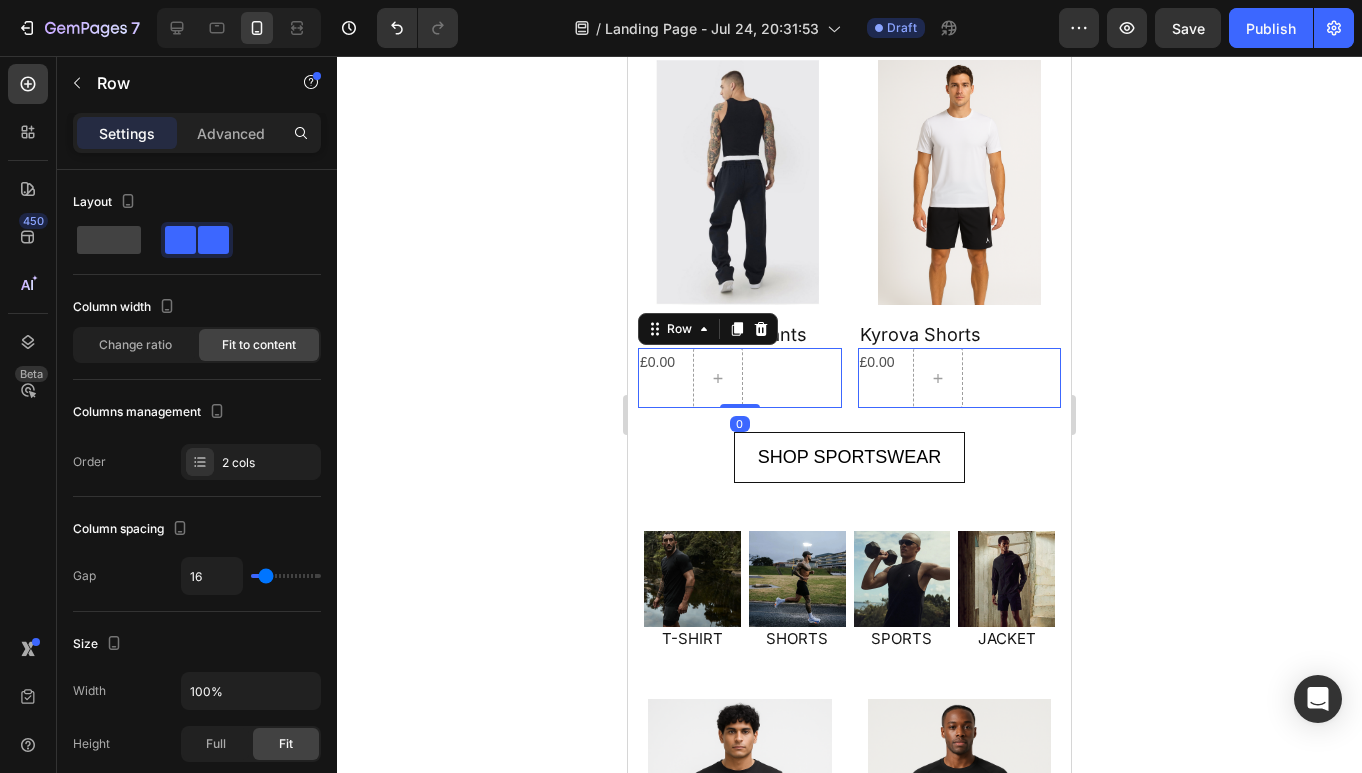 click on "£0.00 Product Price Product Price
Row   0" at bounding box center [740, 378] 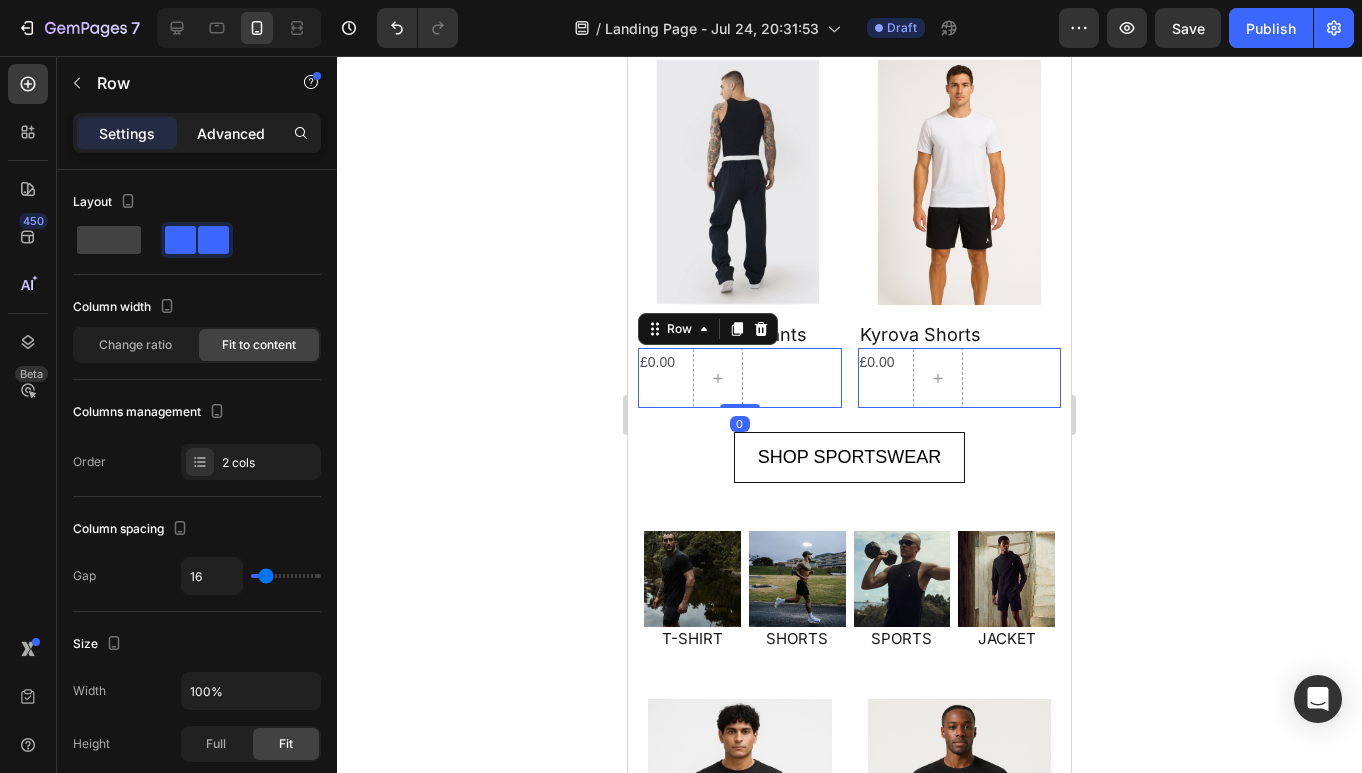 click on "Advanced" at bounding box center [231, 133] 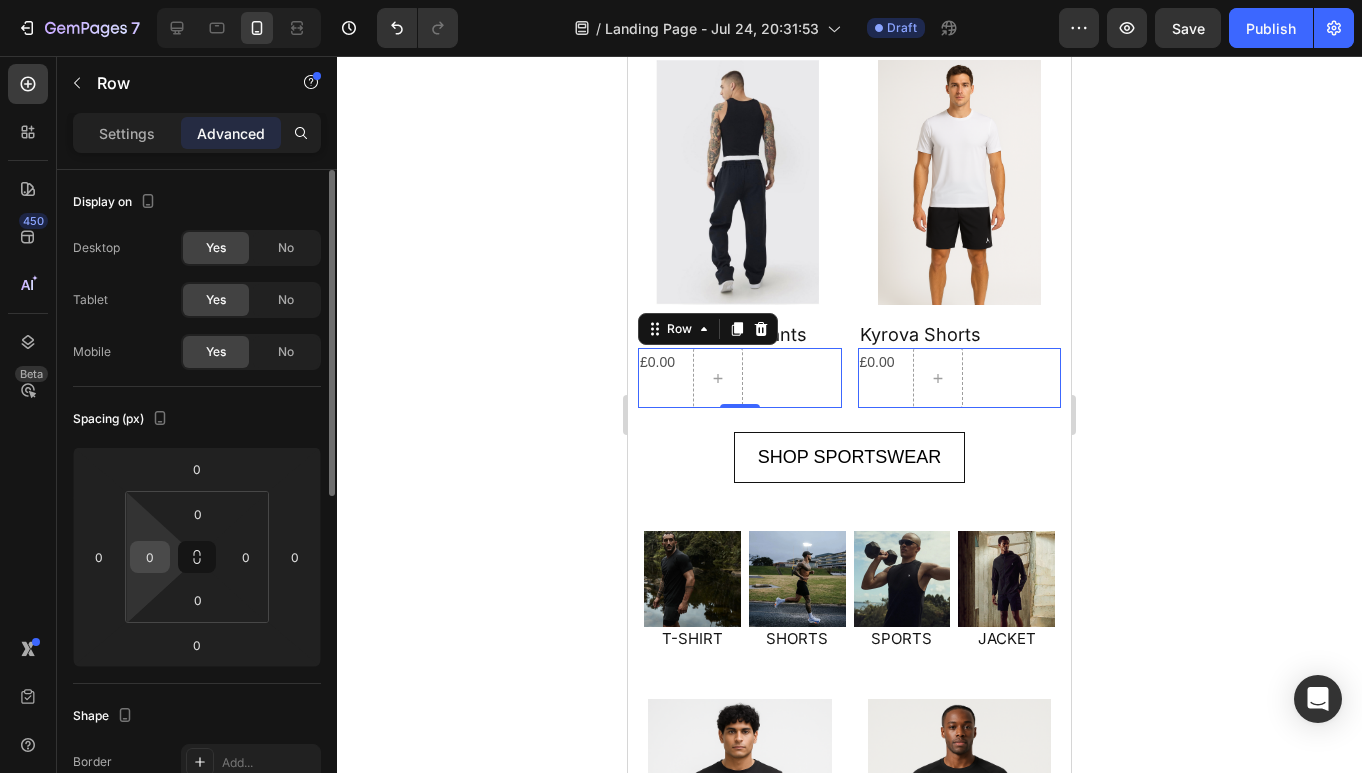 click on "0" at bounding box center (150, 557) 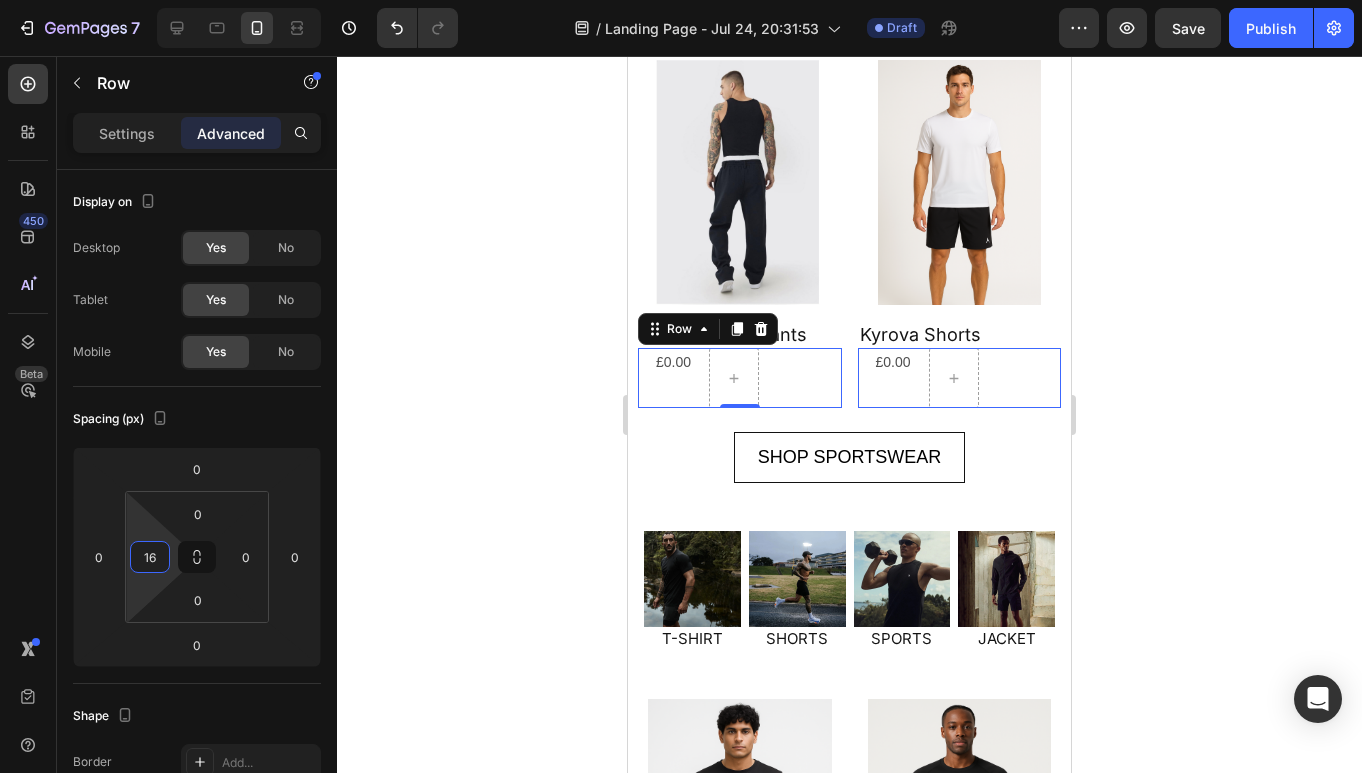 type on "16" 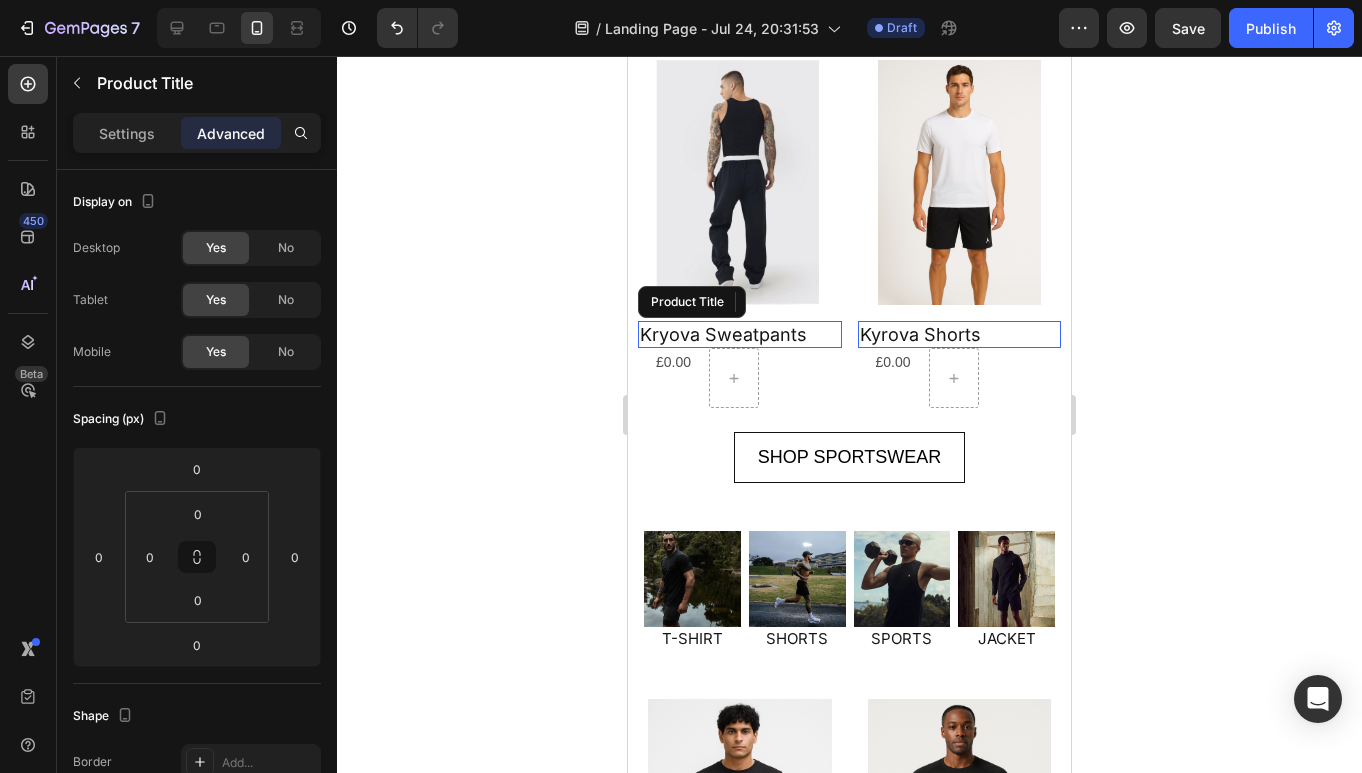 click on "Kryova Sweatpants" at bounding box center (740, 334) 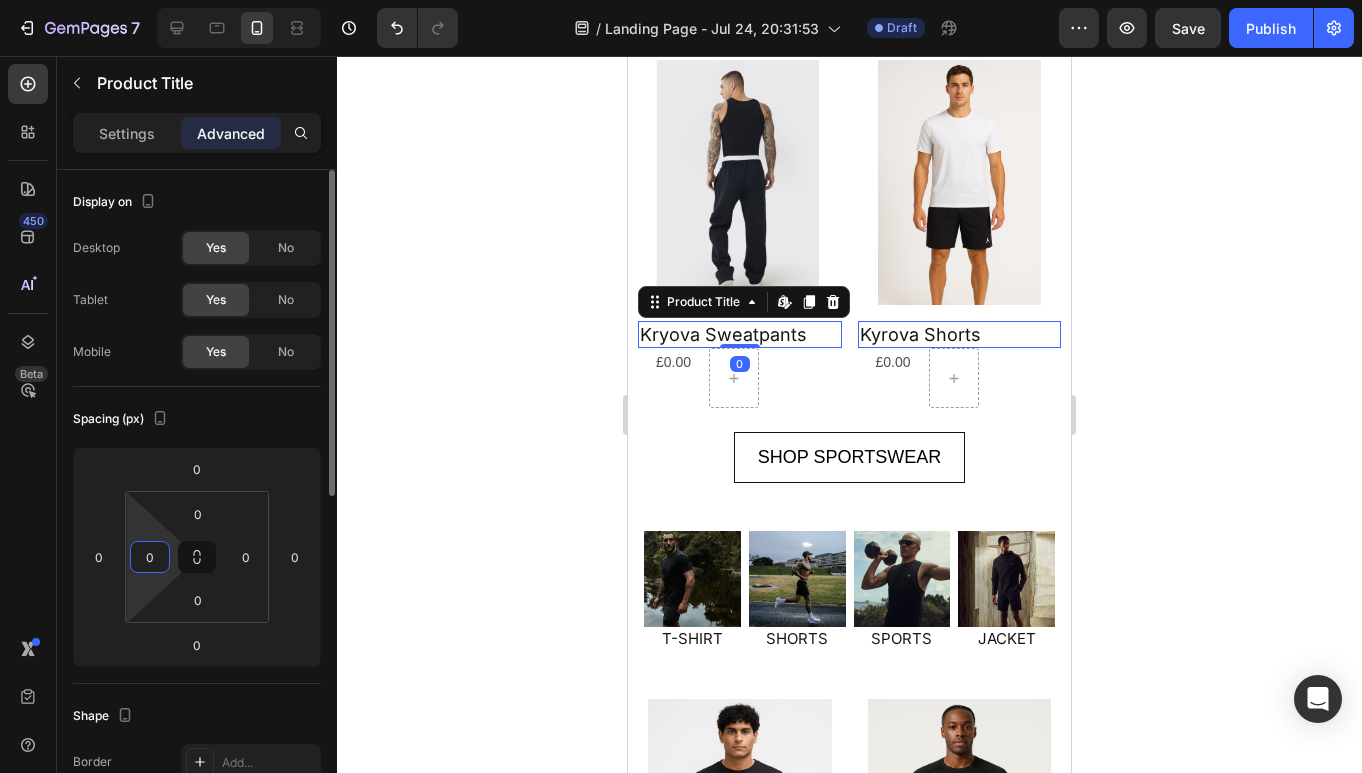 click on "0" at bounding box center [150, 557] 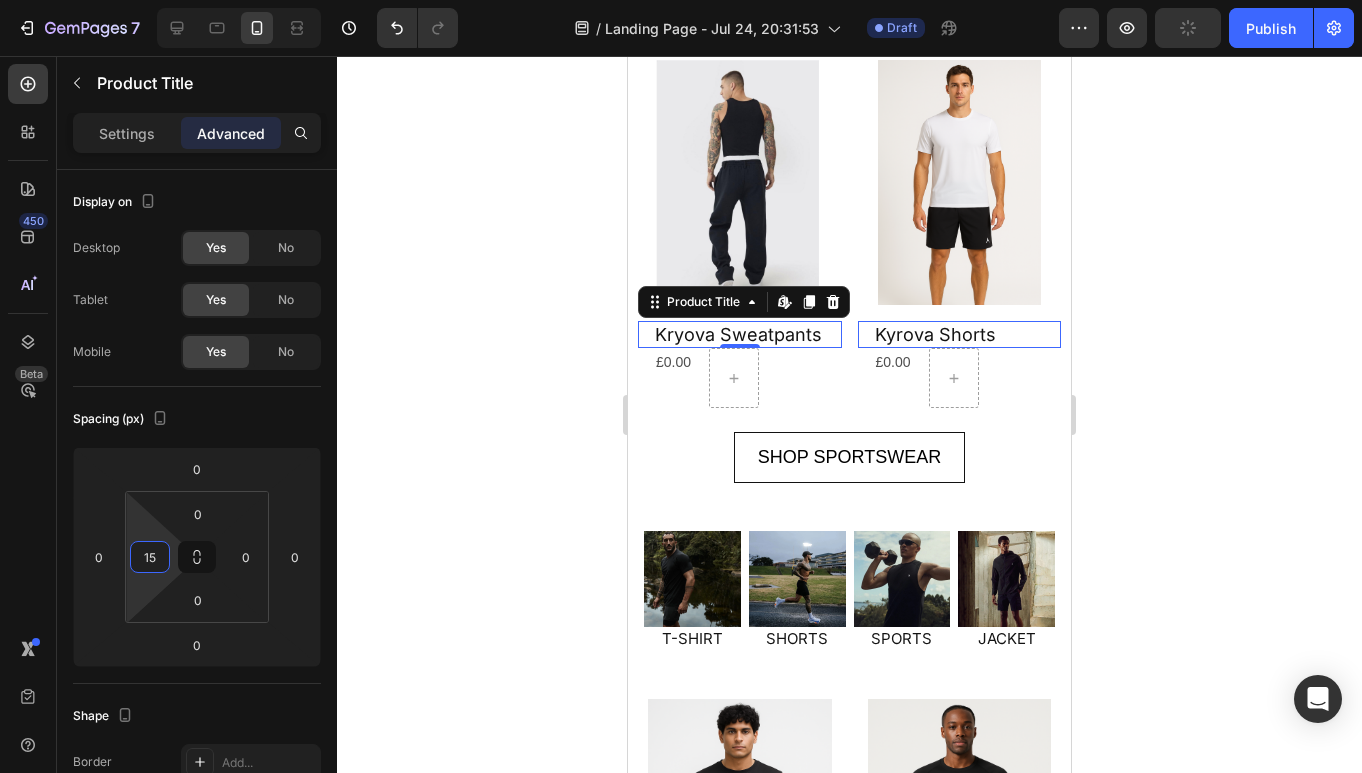 type on "15" 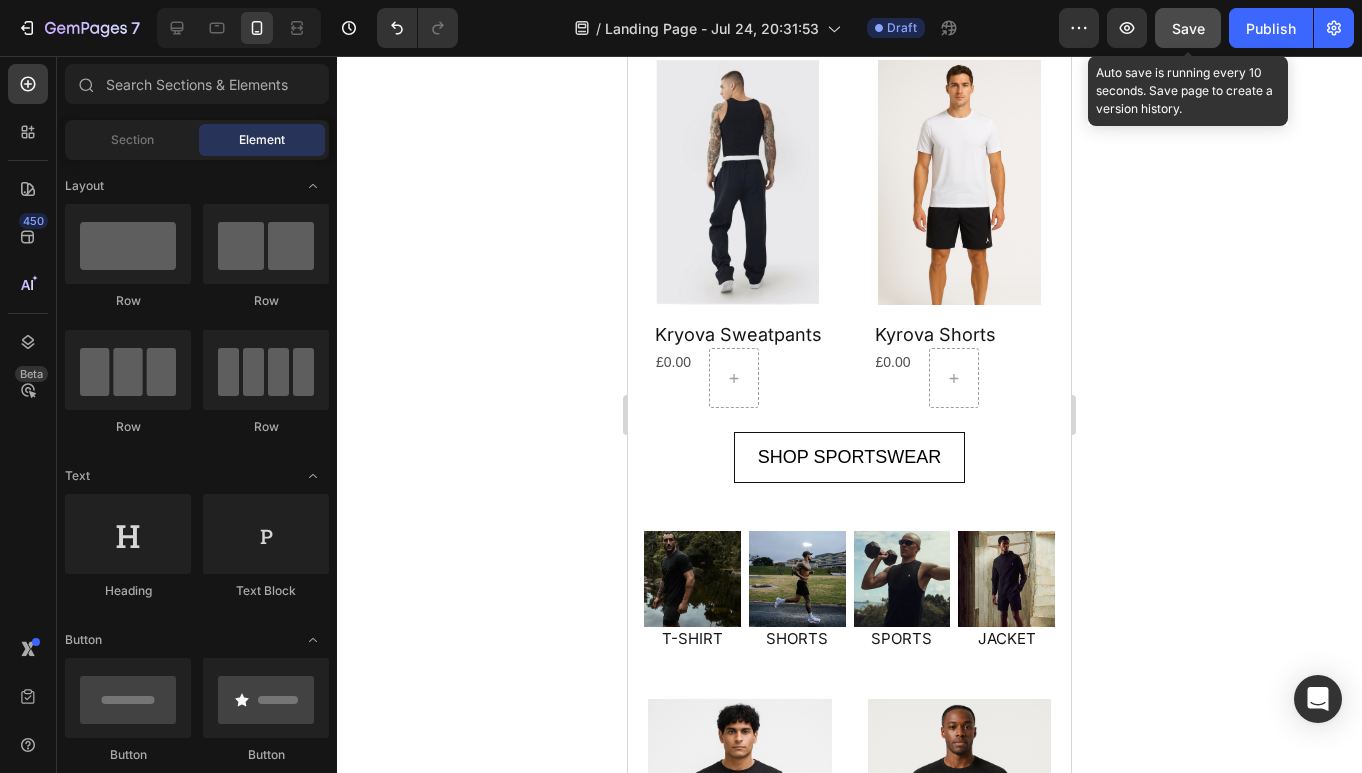 click on "Save" at bounding box center [1188, 28] 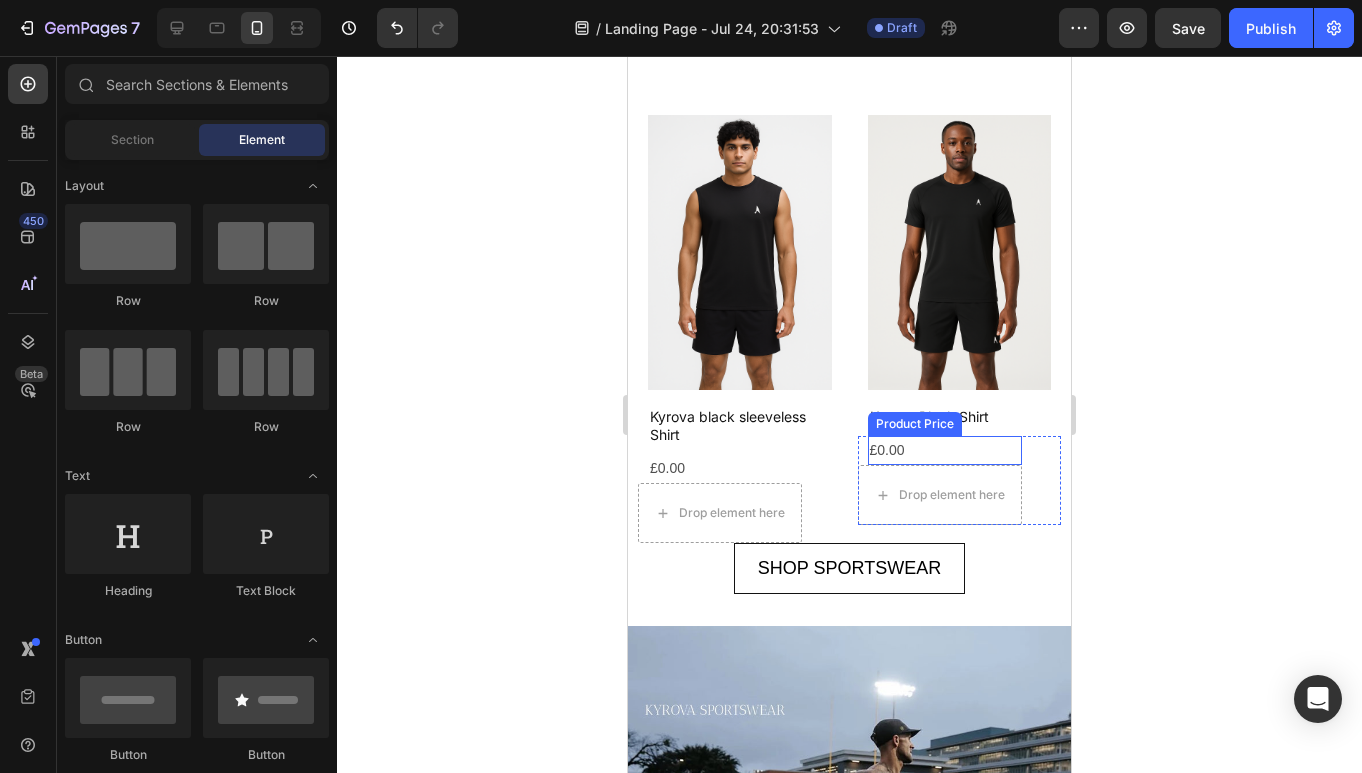 scroll, scrollTop: 2622, scrollLeft: 0, axis: vertical 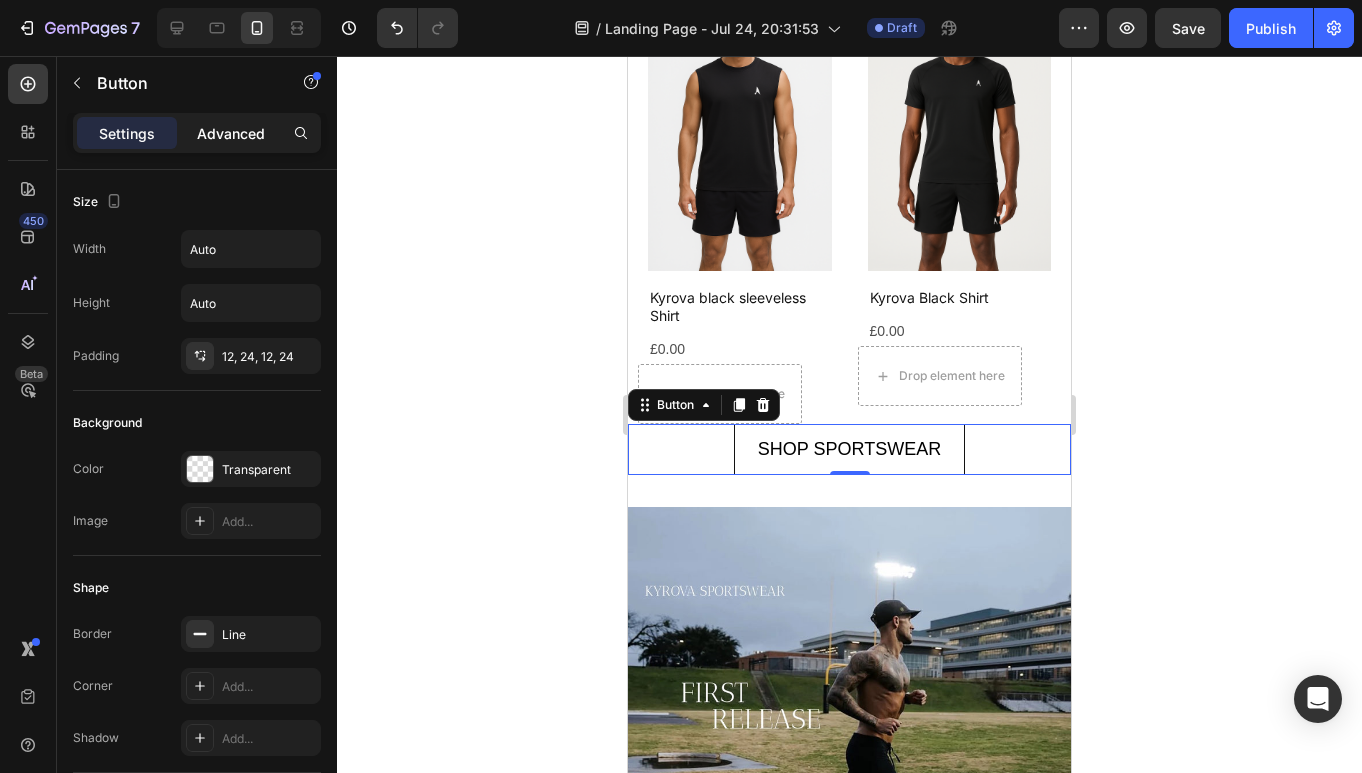 click on "Advanced" at bounding box center (231, 133) 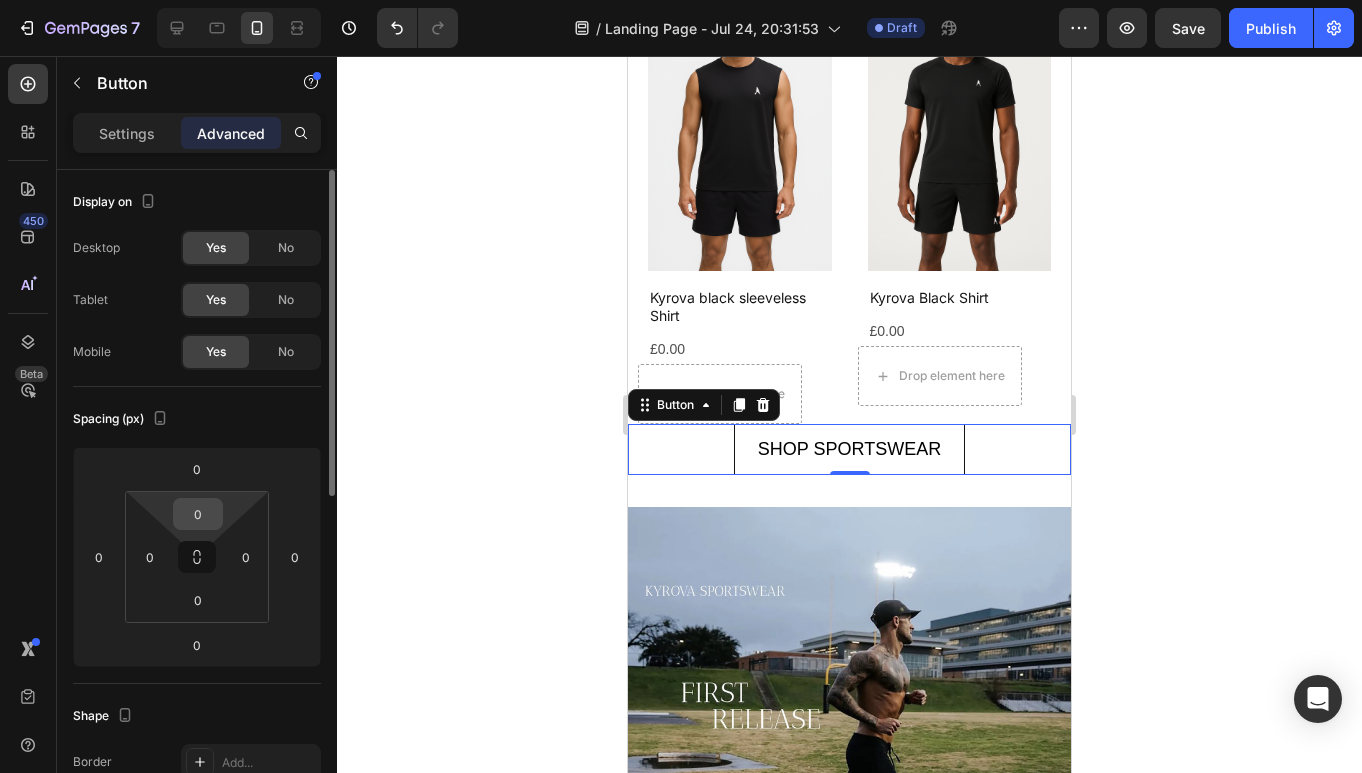 click on "0" at bounding box center [198, 514] 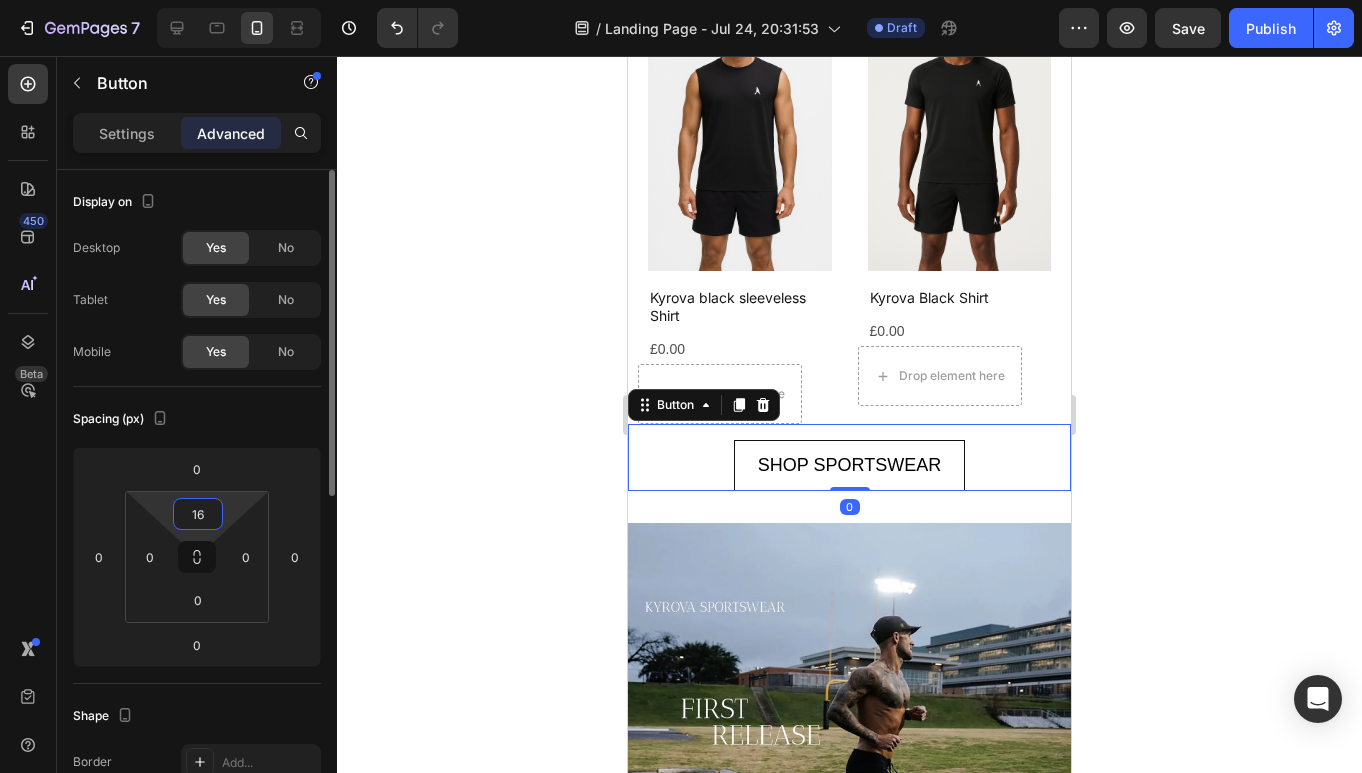type on "1" 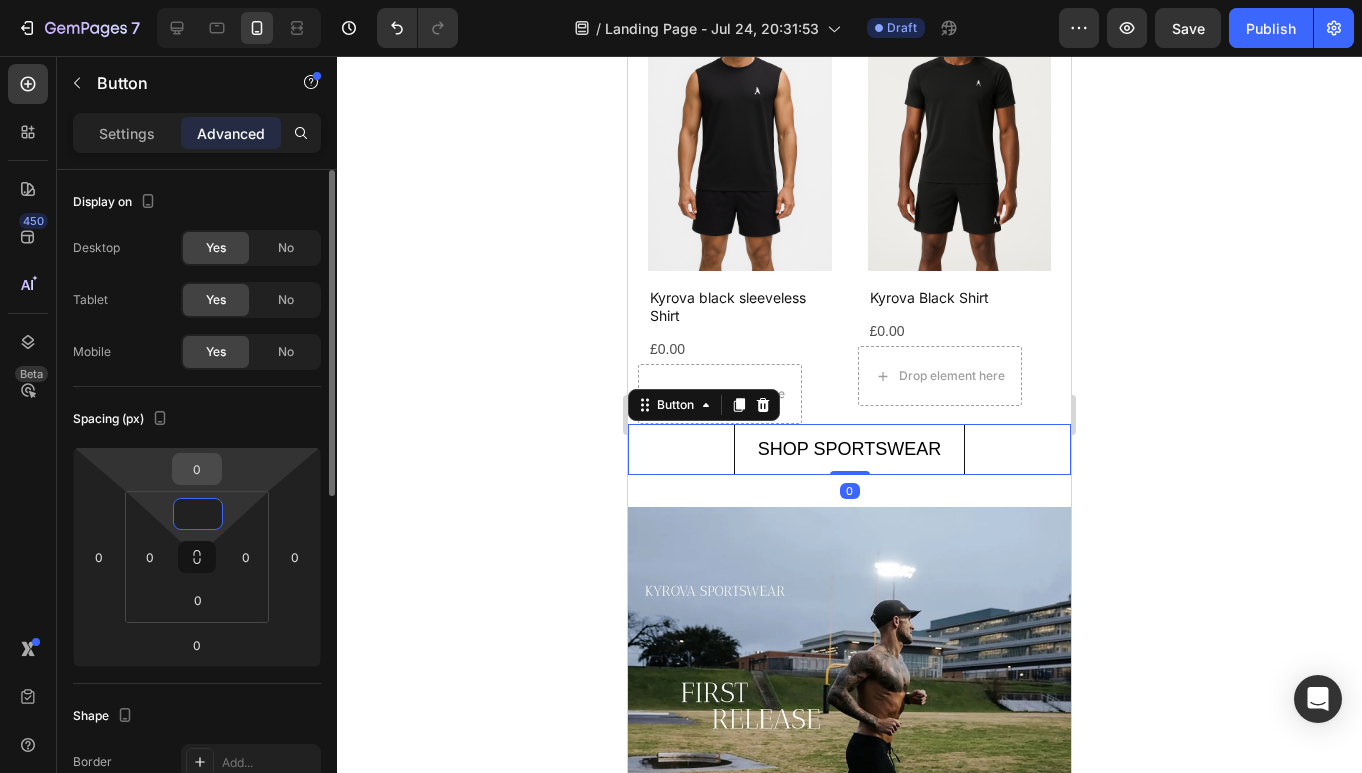 type on "0" 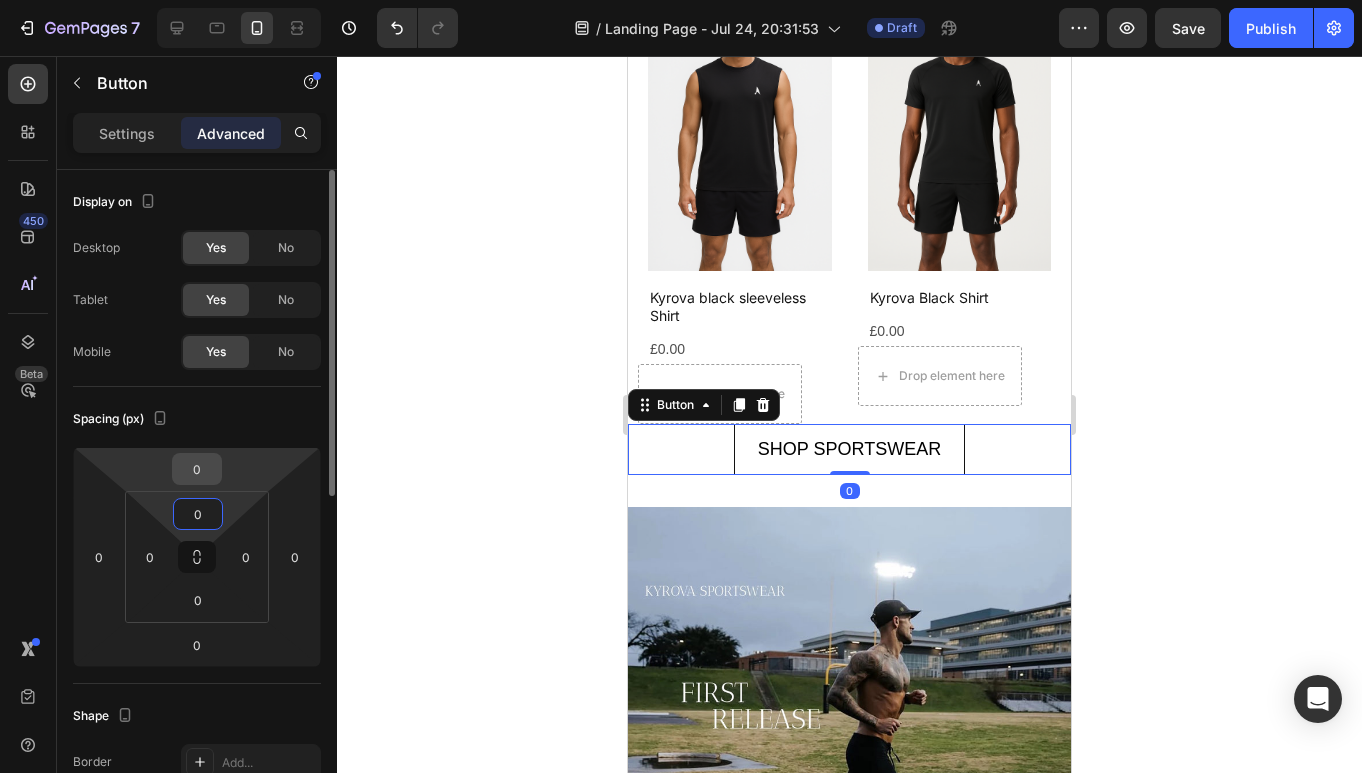 click on "0" at bounding box center [197, 469] 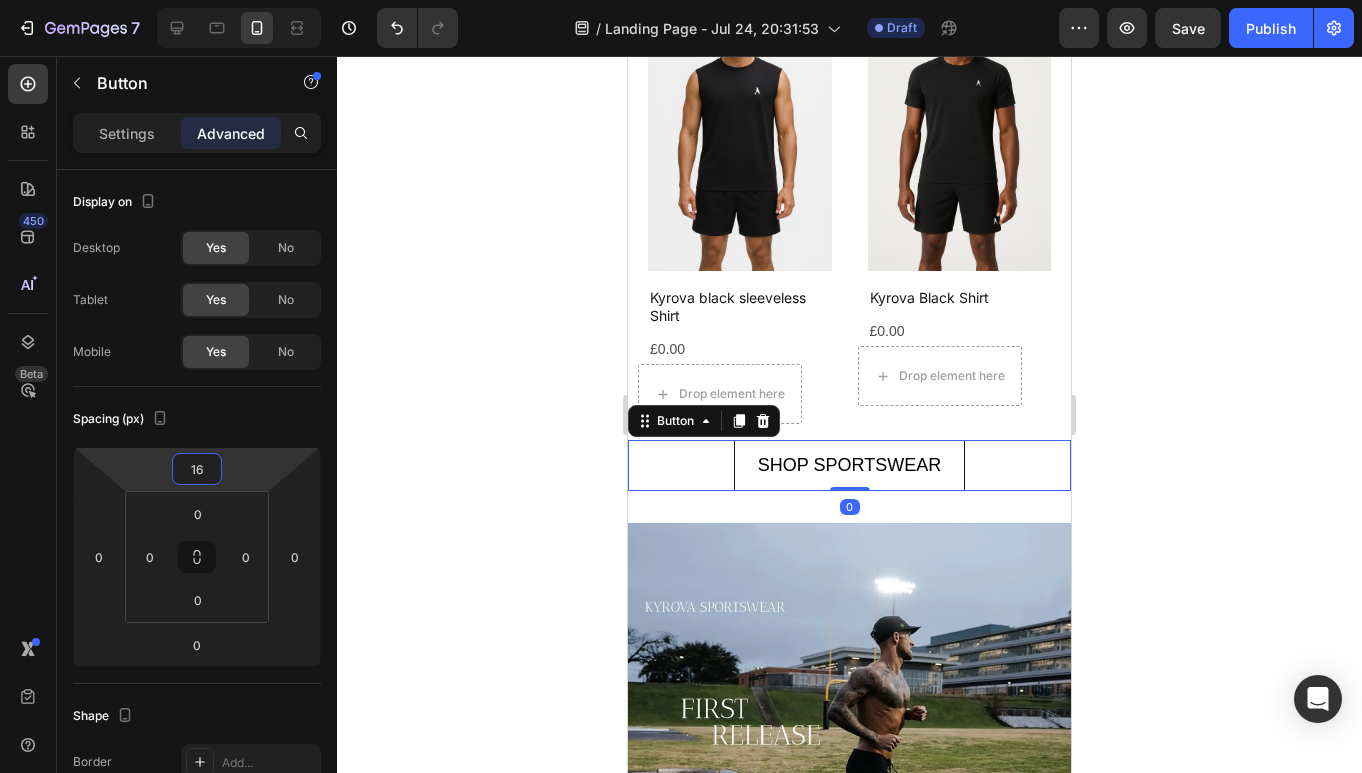 type on "16" 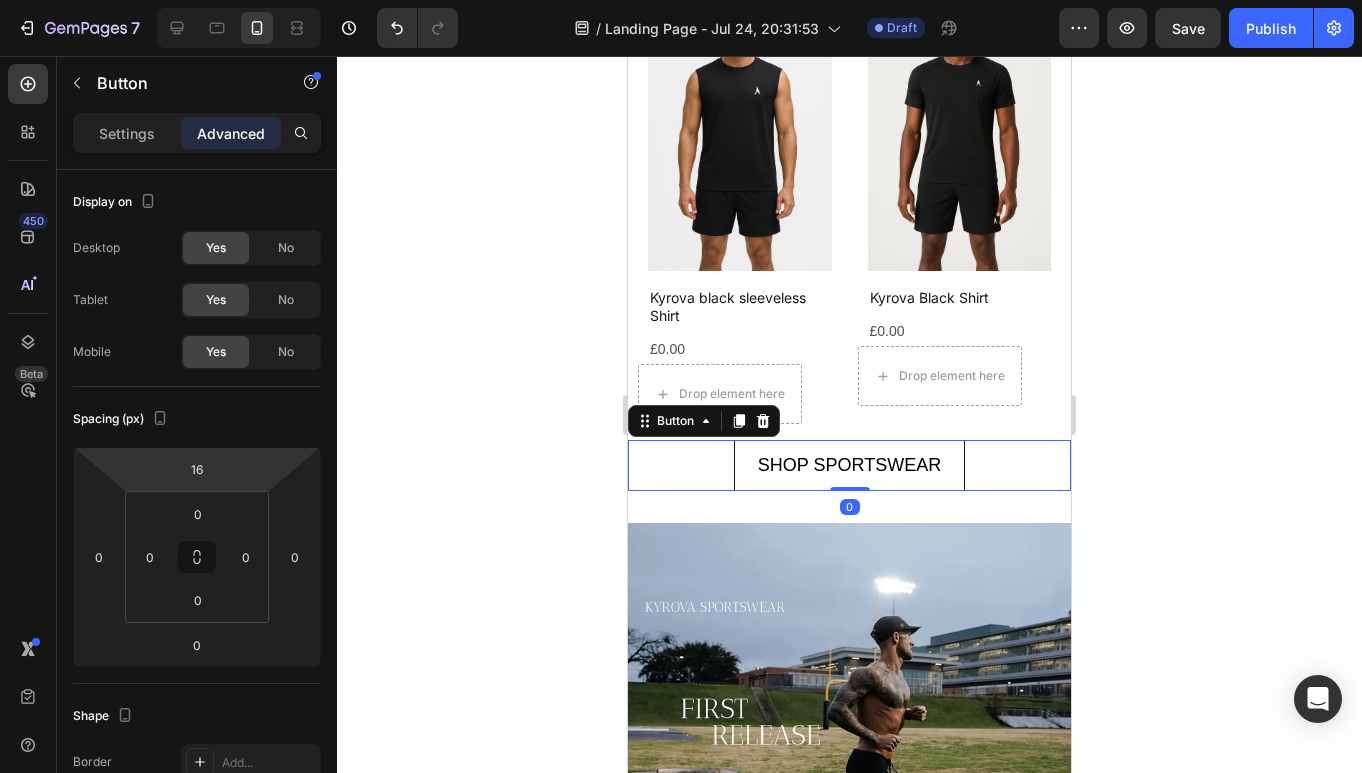click 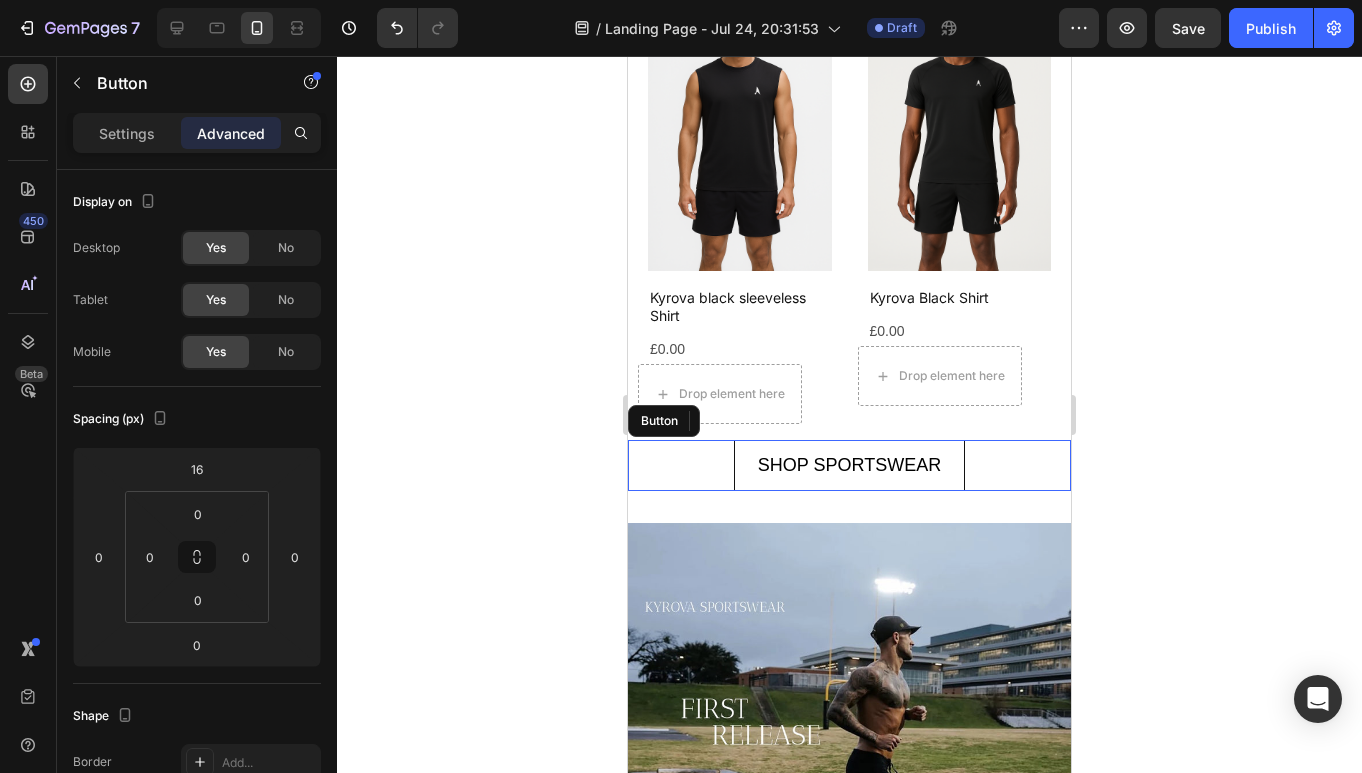 drag, startPoint x: 1009, startPoint y: 464, endPoint x: 1185, endPoint y: 543, distance: 192.91708 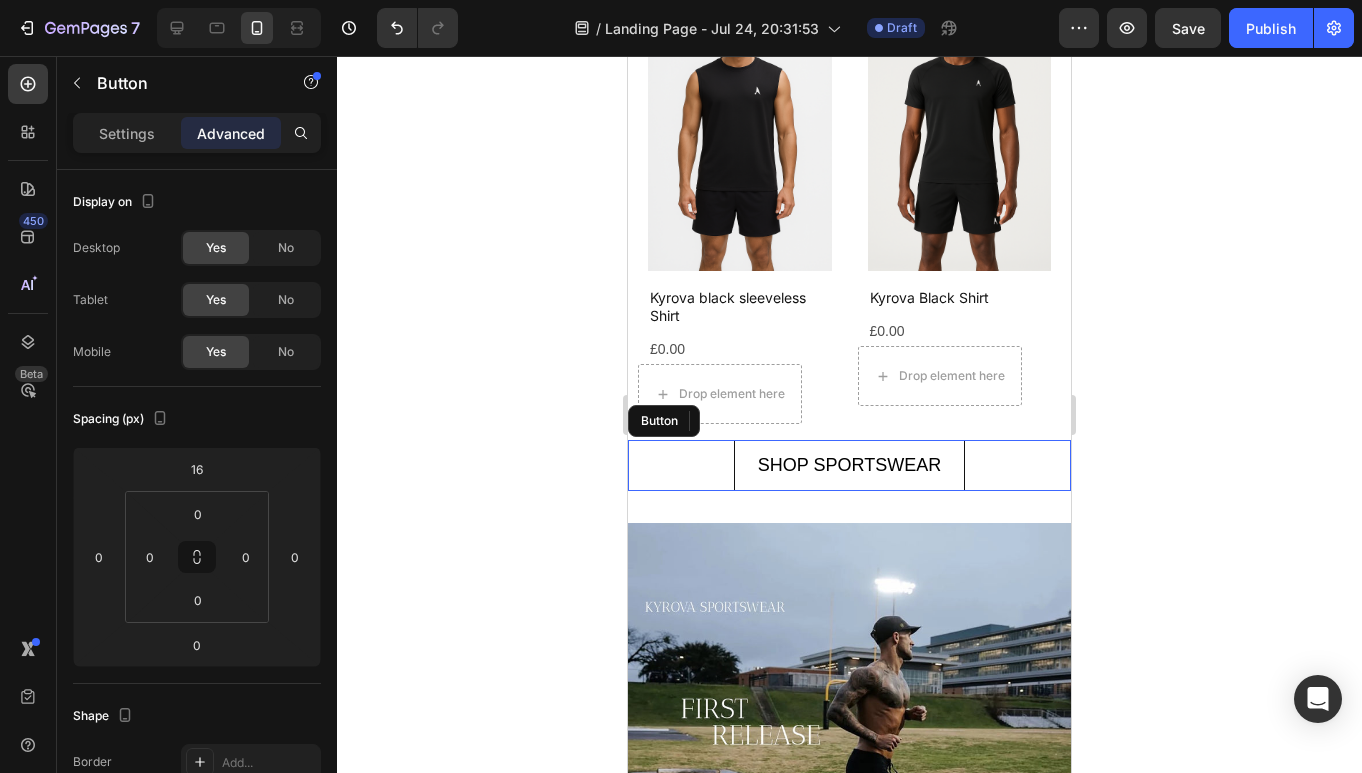 click on "SHOP SPORTSWEAR Button" at bounding box center (849, 465) 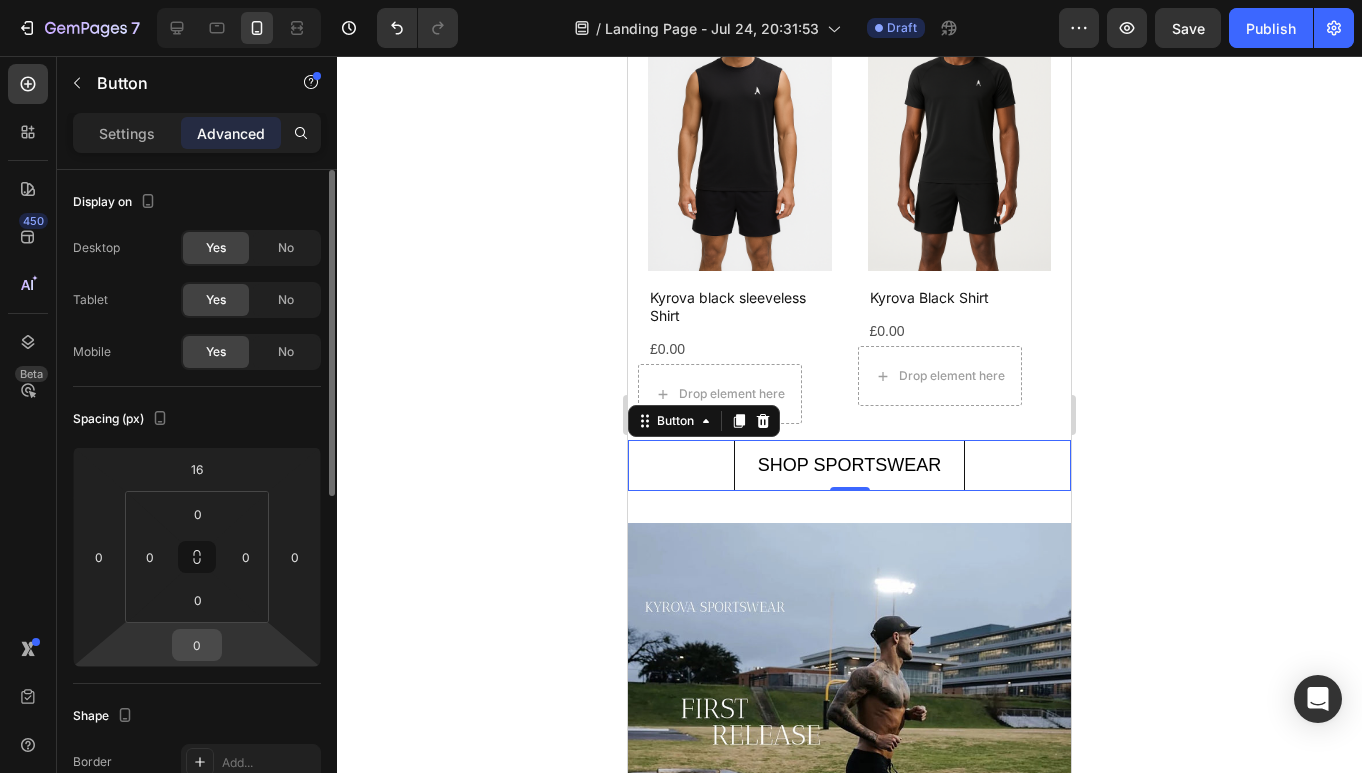 click on "0" at bounding box center (197, 645) 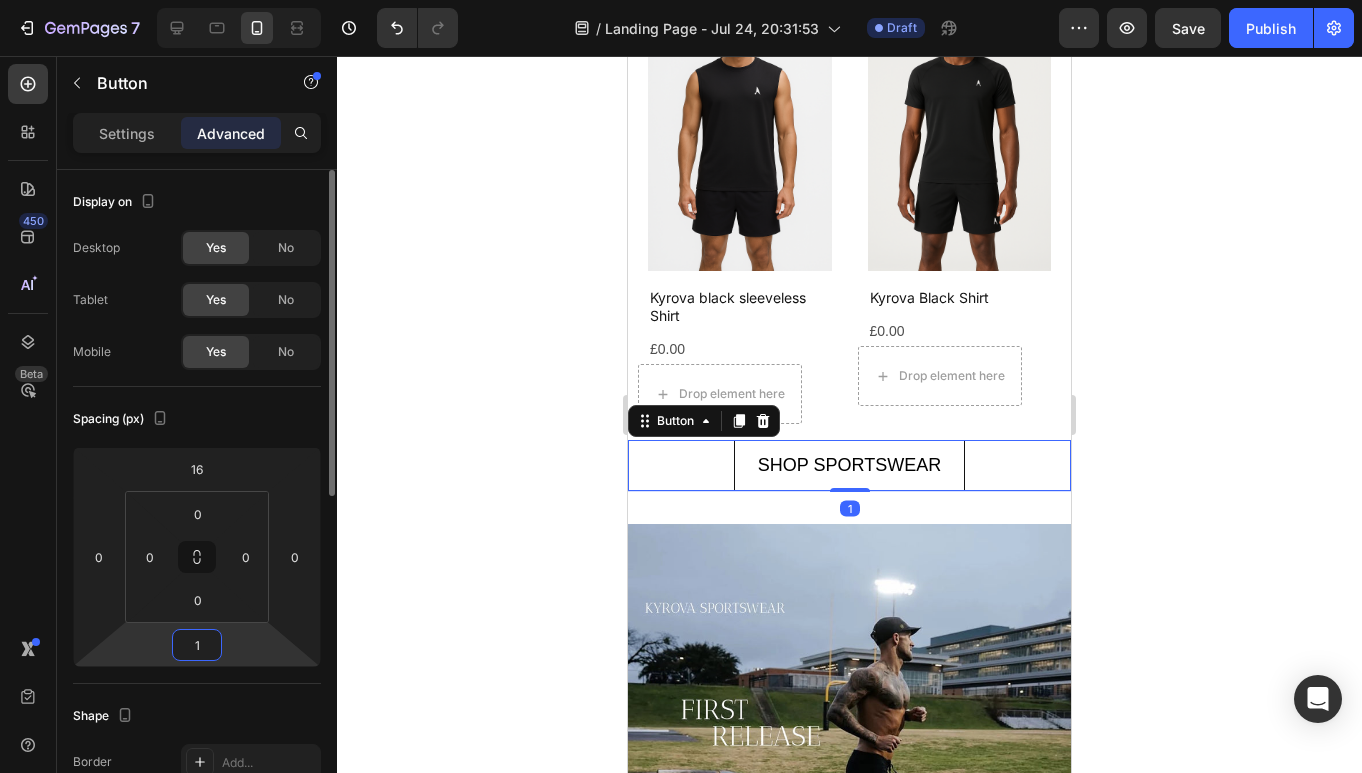 type on "16" 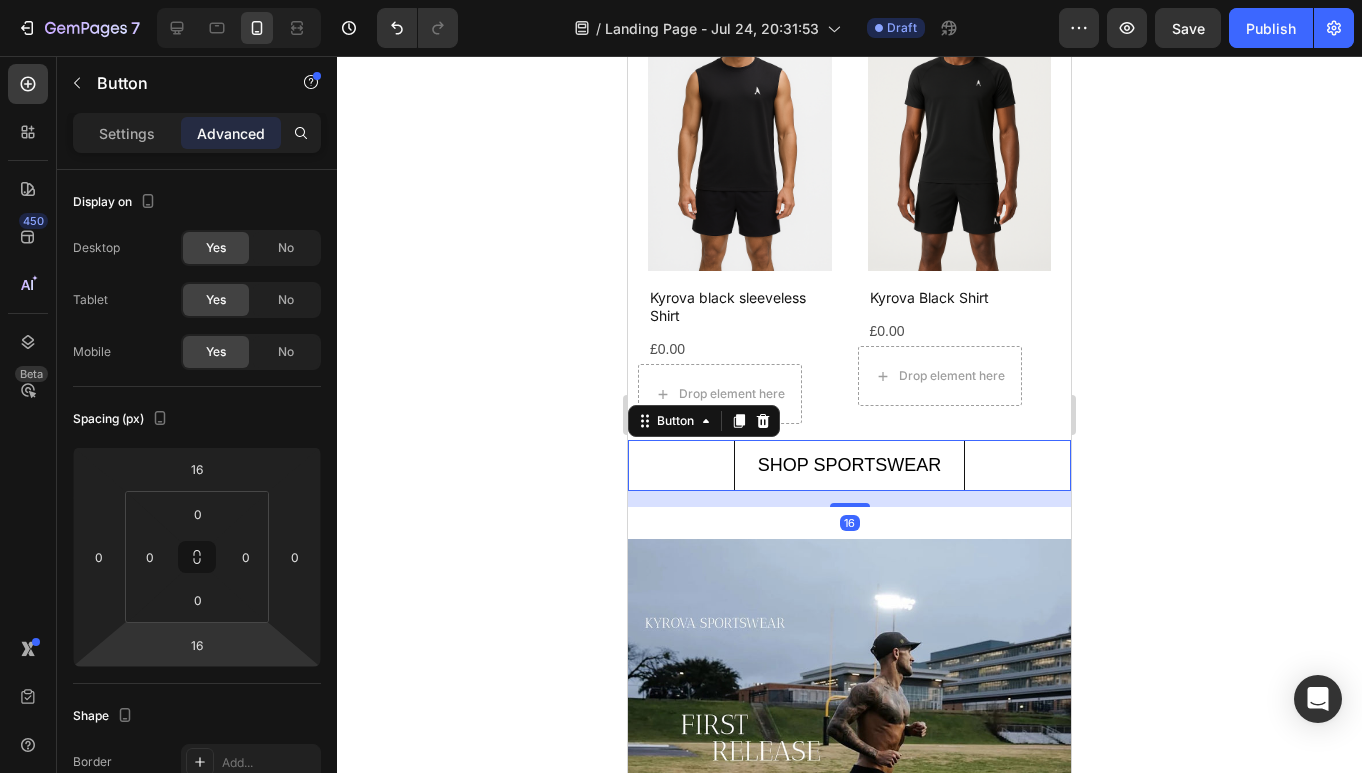 click 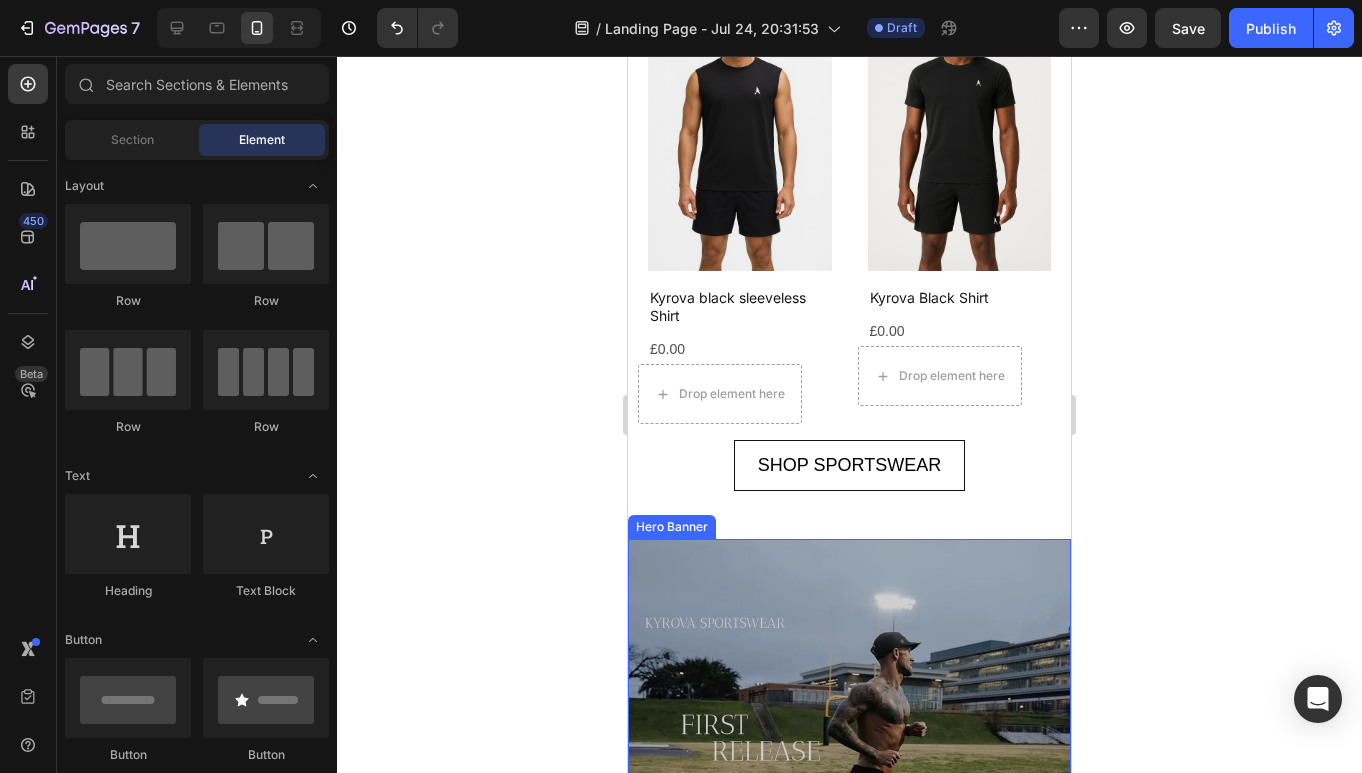 click at bounding box center [849, 760] 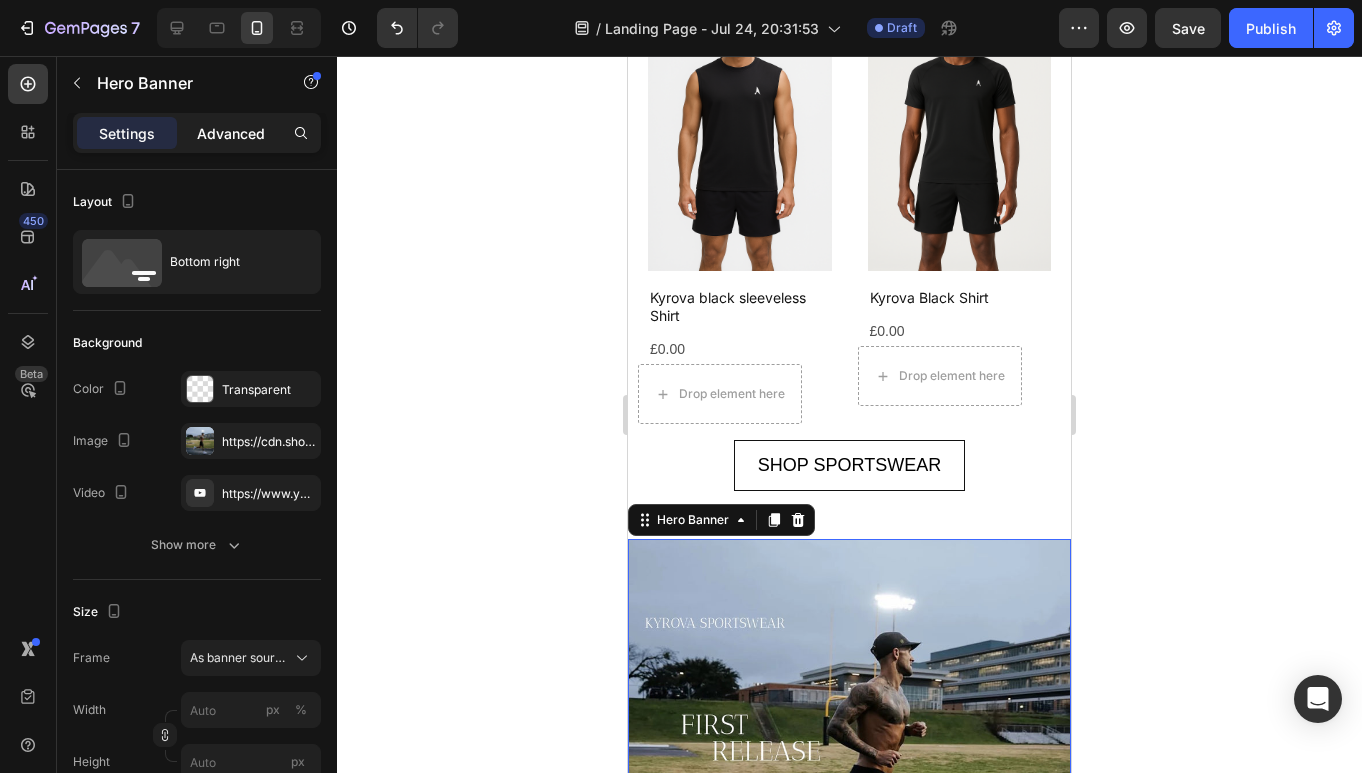 click on "Advanced" at bounding box center [231, 133] 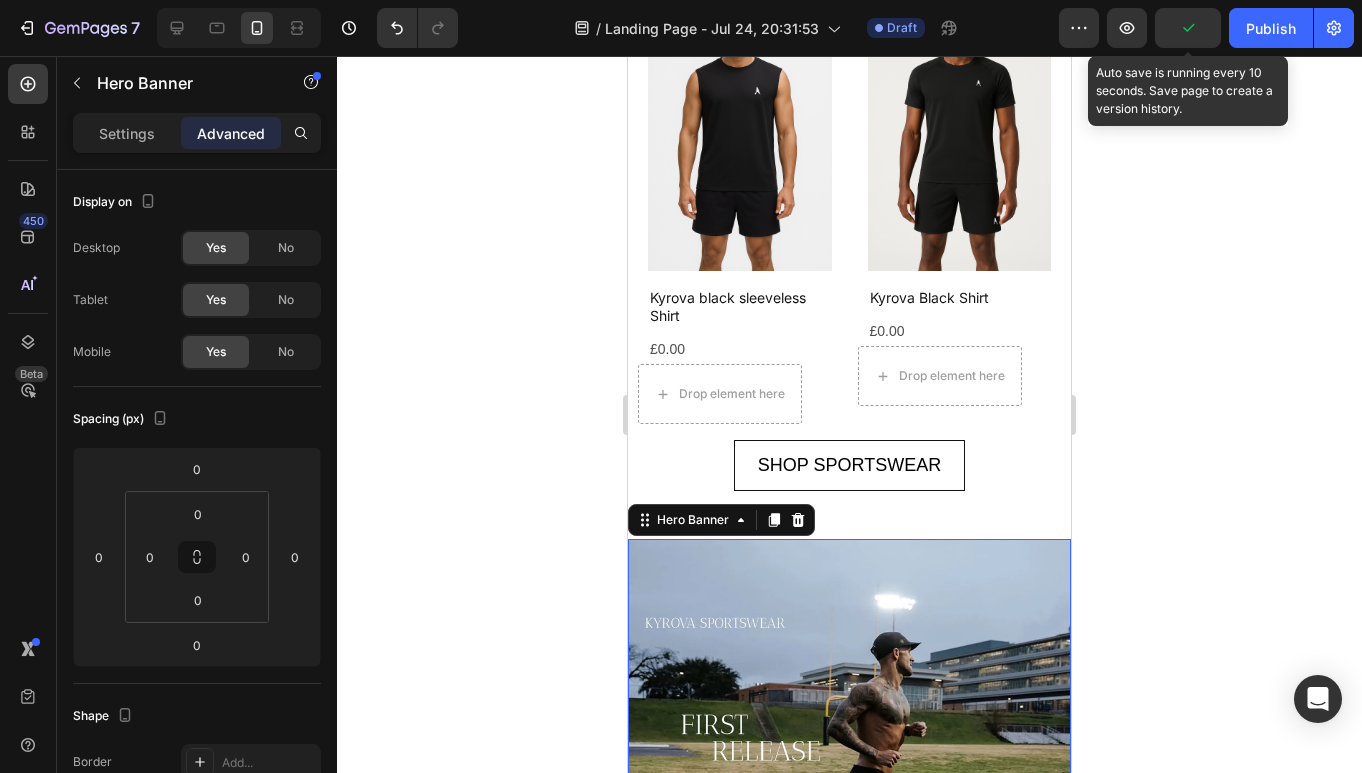 click 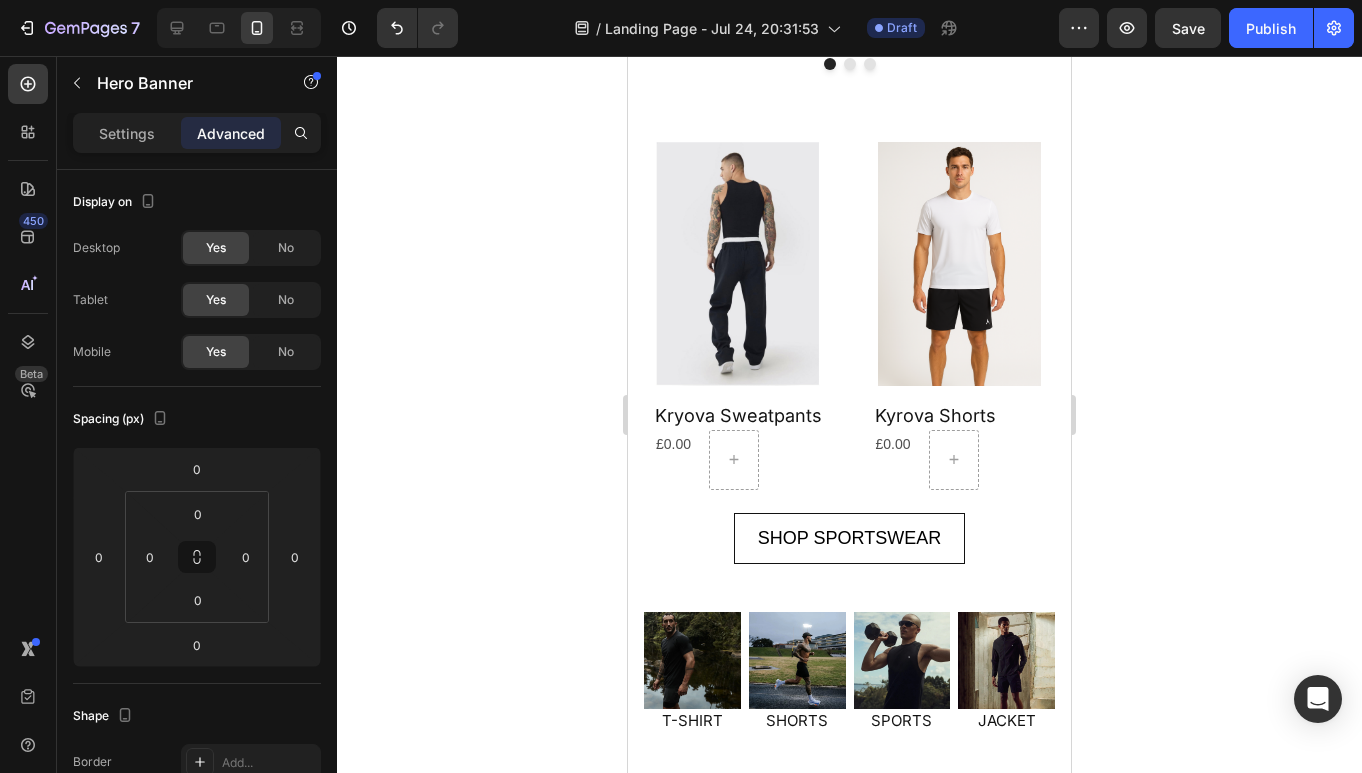 scroll, scrollTop: 2537, scrollLeft: 0, axis: vertical 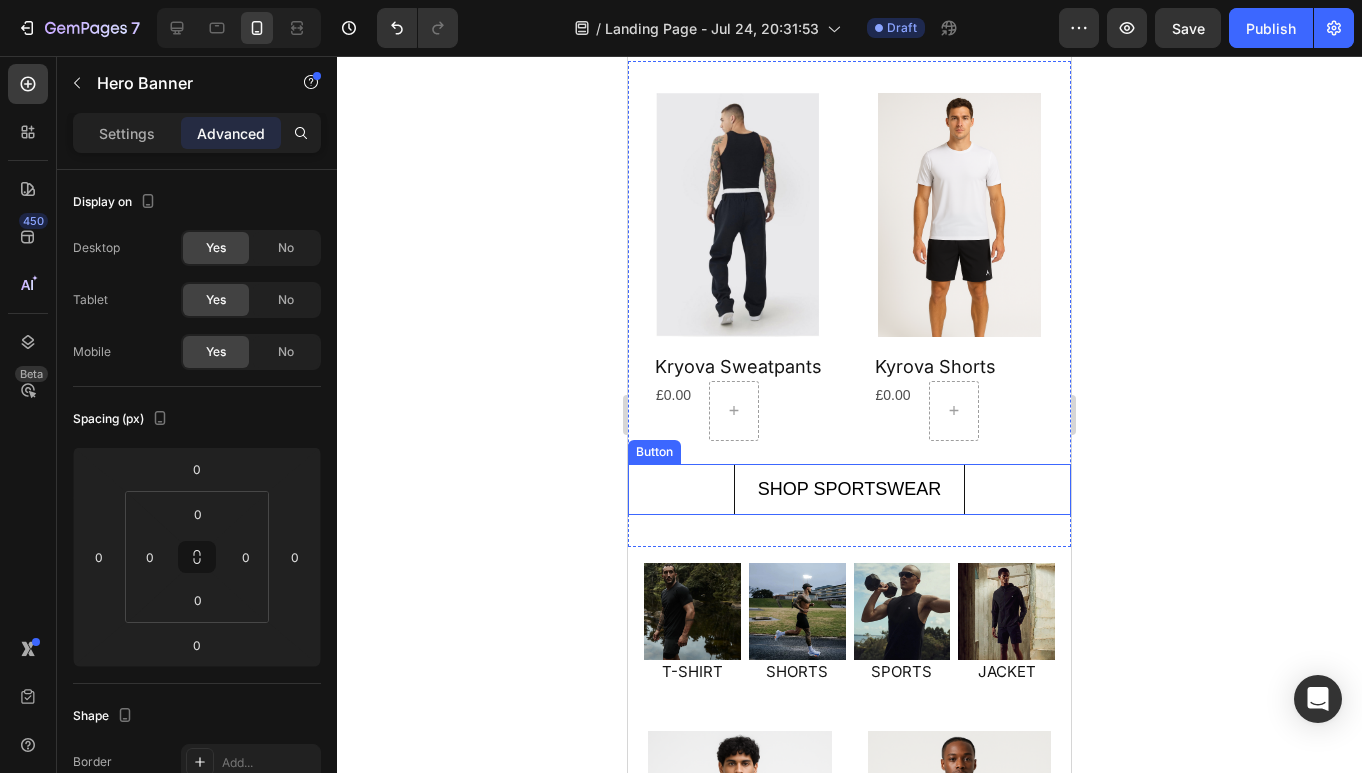 click on "SHOP SPORTSWEAR Button" at bounding box center (849, 489) 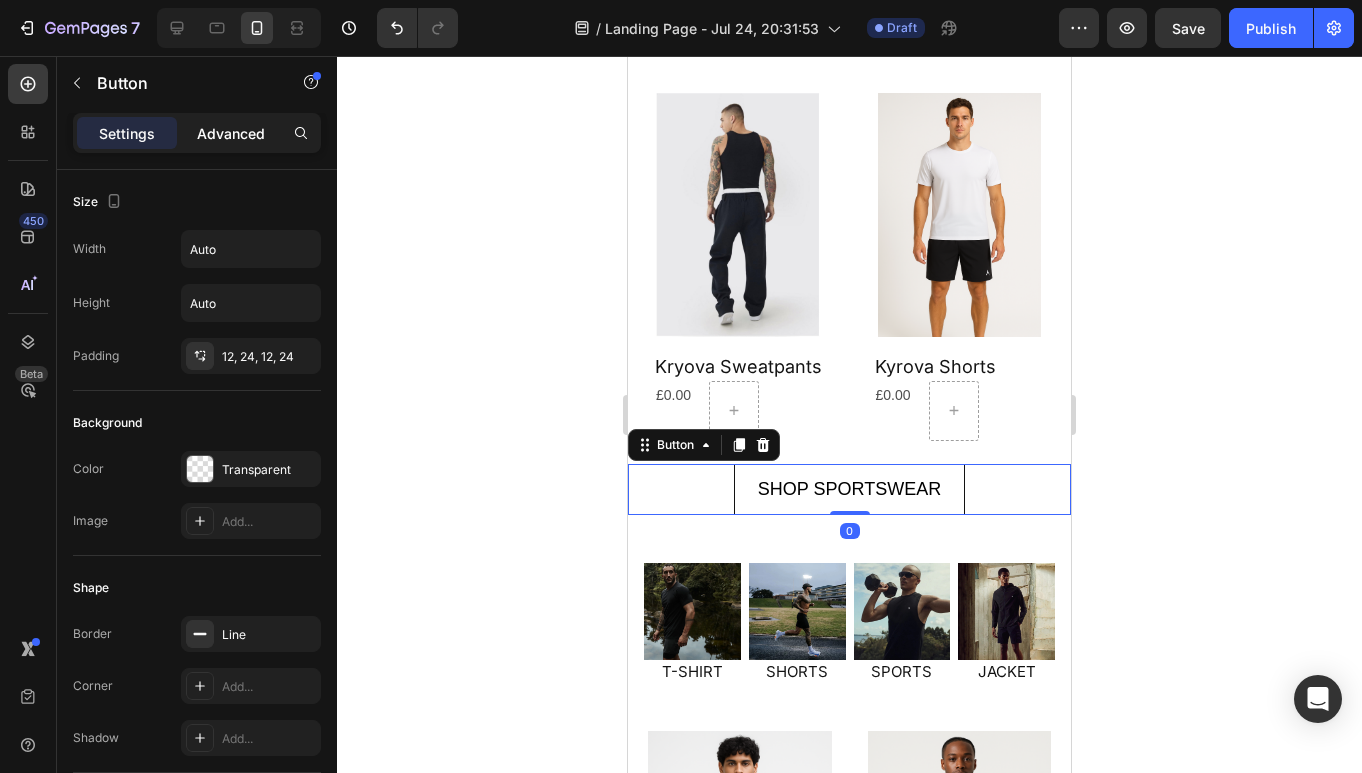 click on "Advanced" at bounding box center [231, 133] 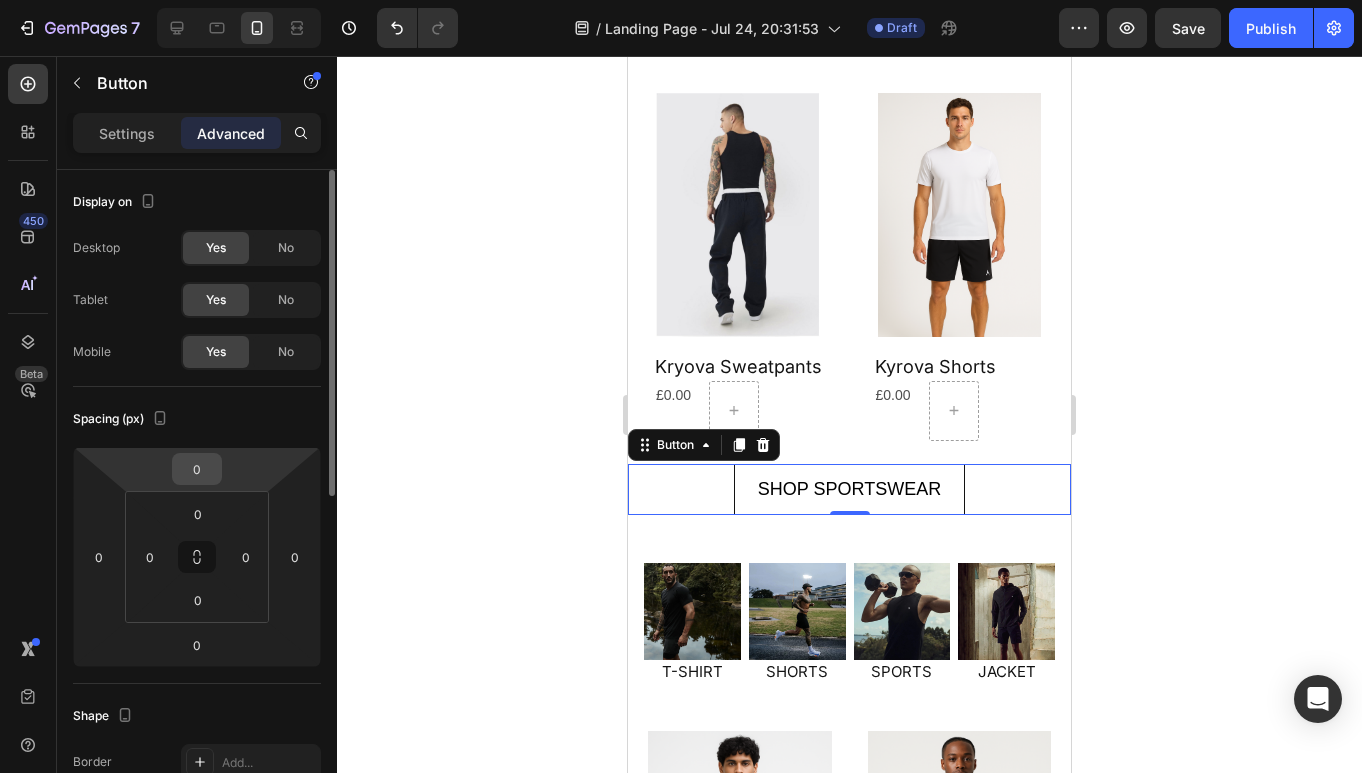 click on "0" at bounding box center [197, 469] 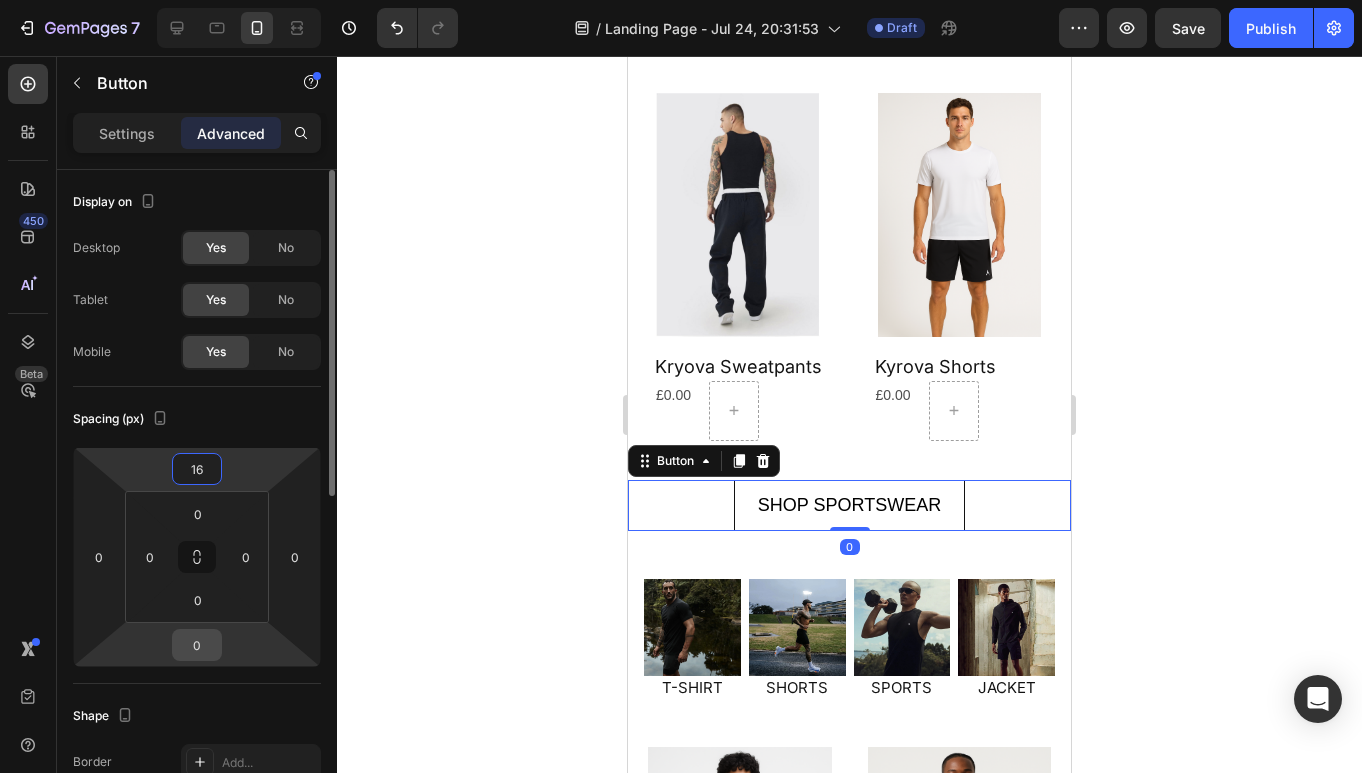 type on "16" 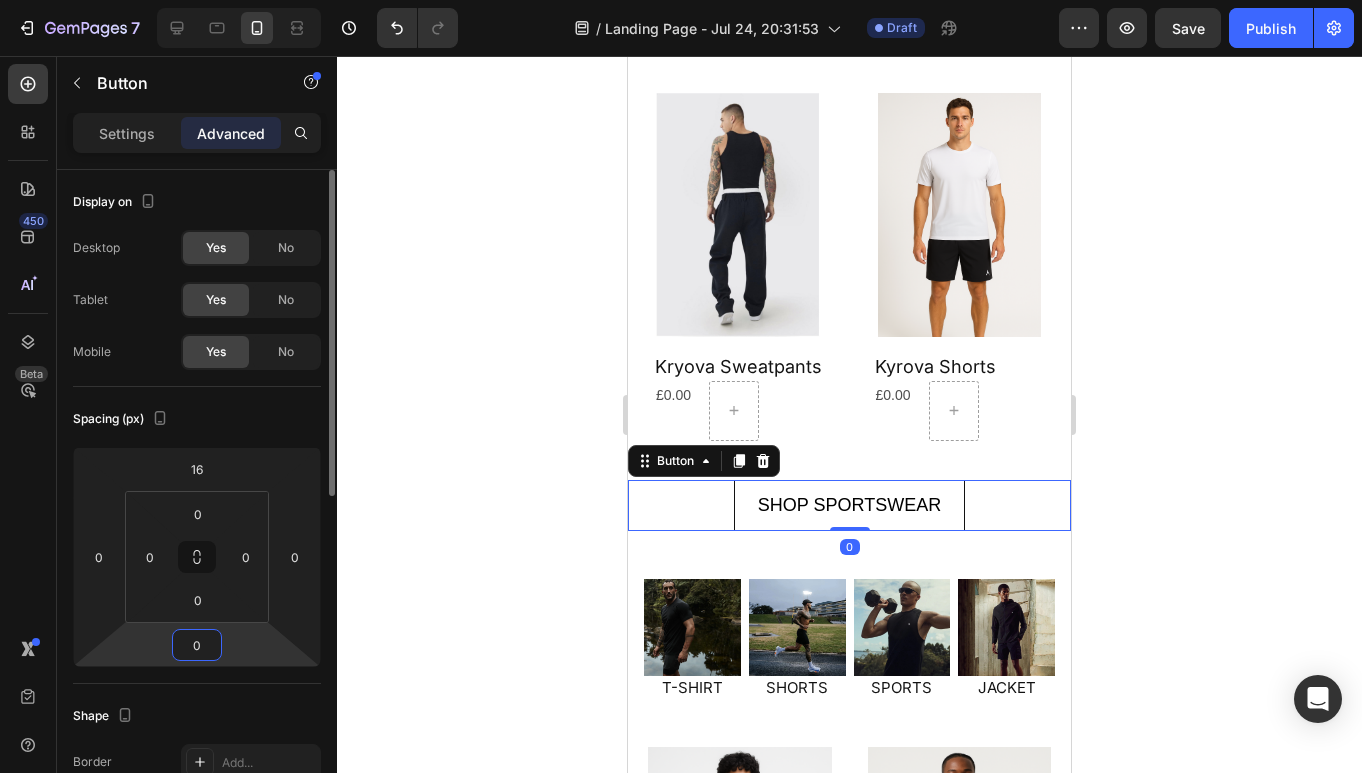click on "0" at bounding box center (197, 645) 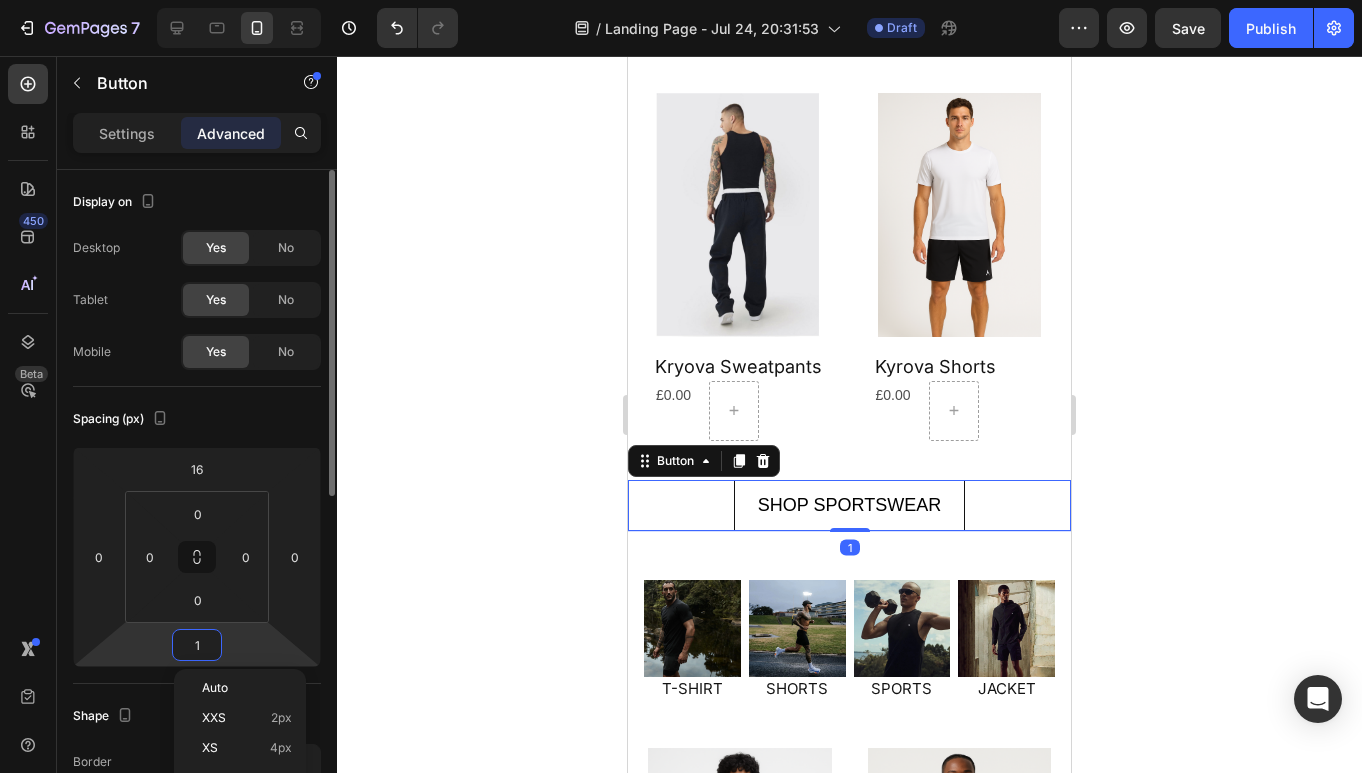 type on "16" 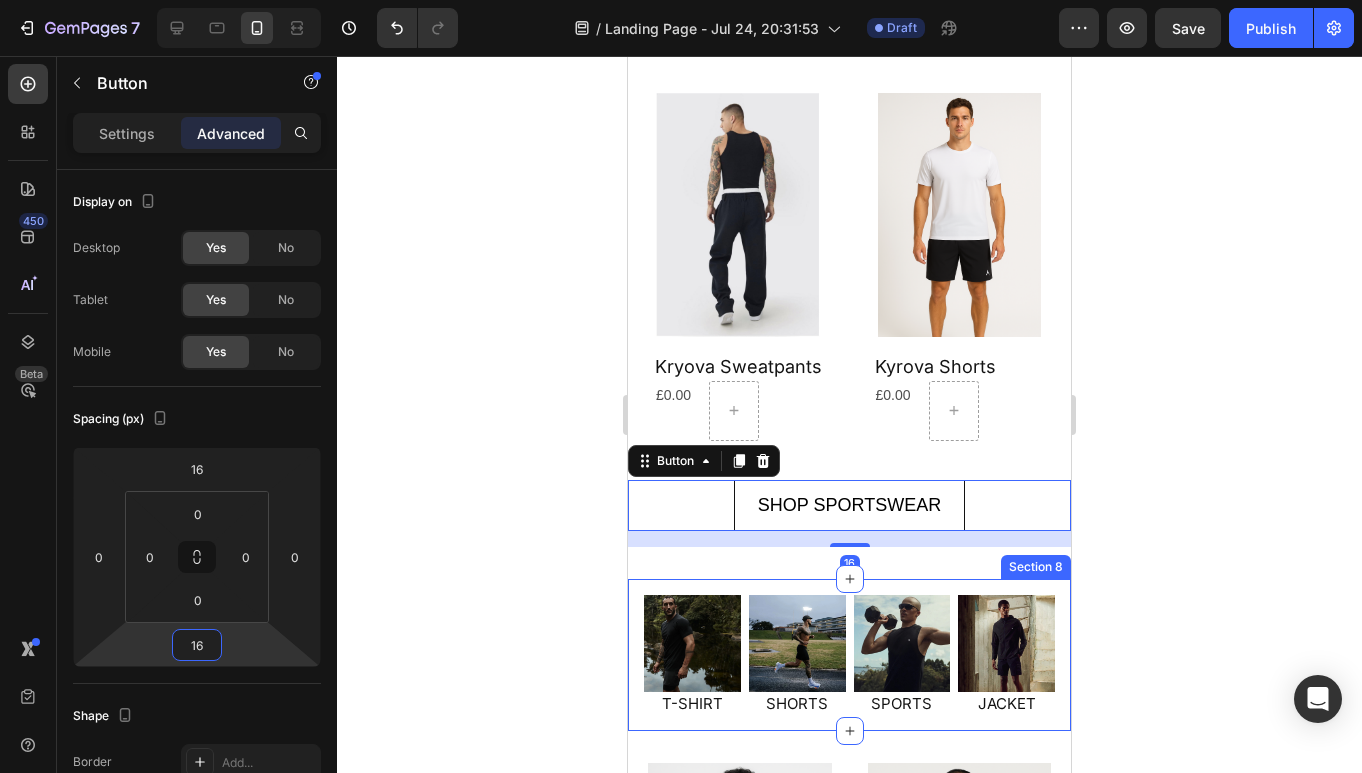 click on "Image T-SHIRT Heading Image SHORTS Heading Image SPORTS Heading Image JACKET Heading Row Section 8" at bounding box center (849, 655) 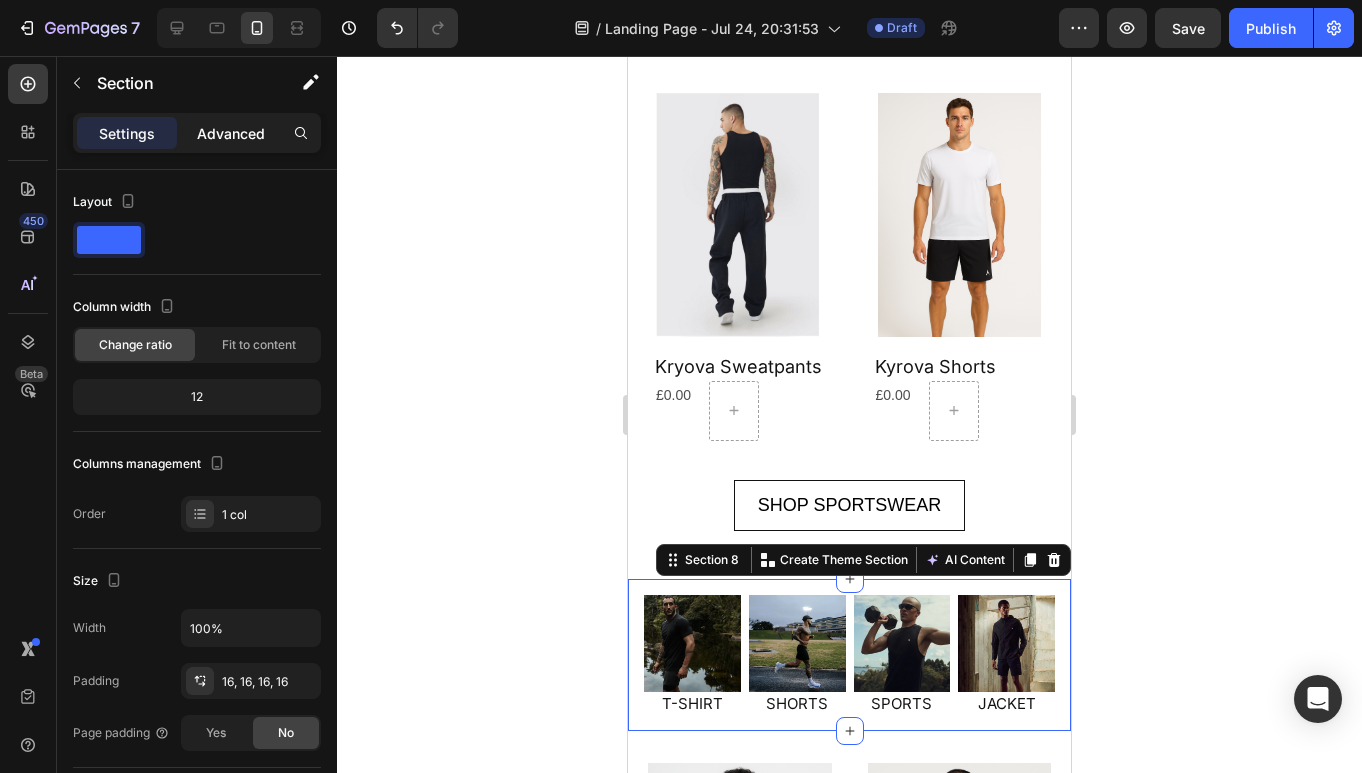 click on "Advanced" at bounding box center (231, 133) 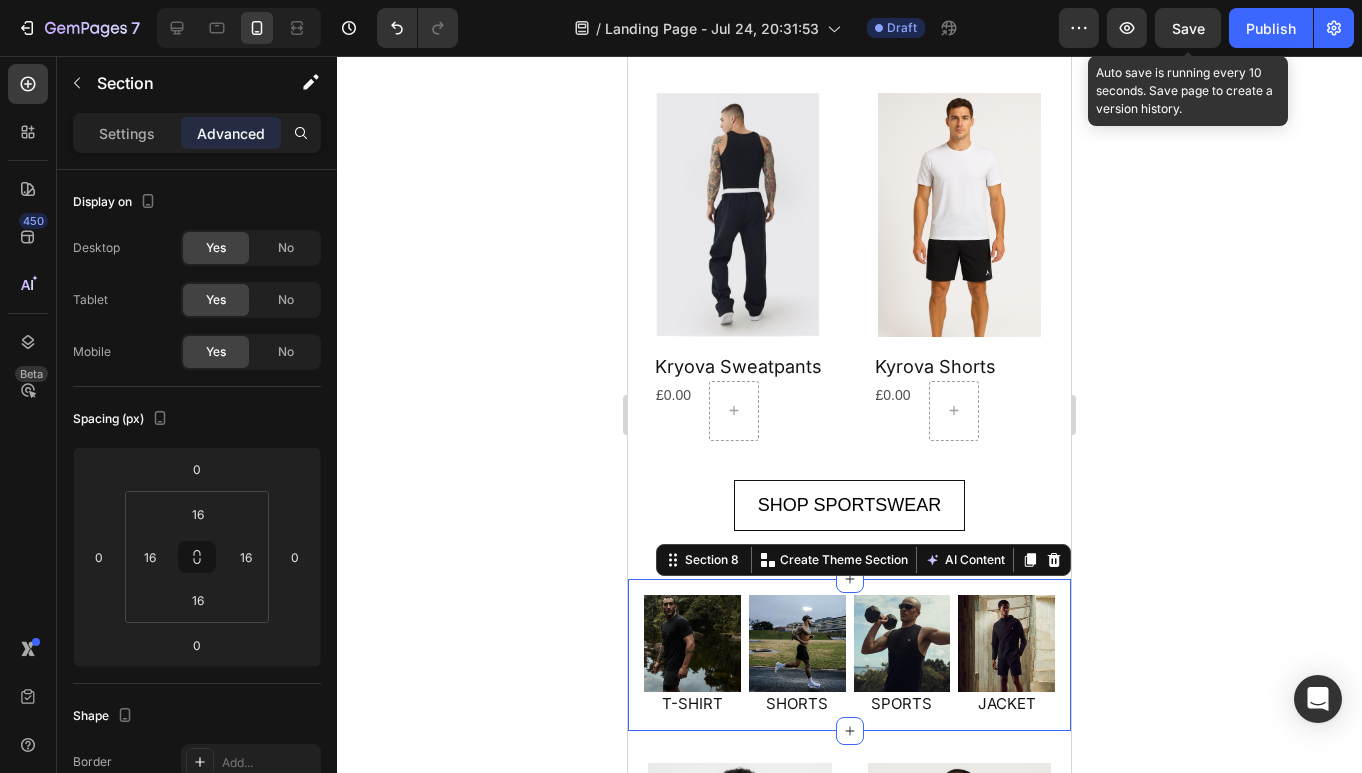 click on "Save" at bounding box center [1188, 28] 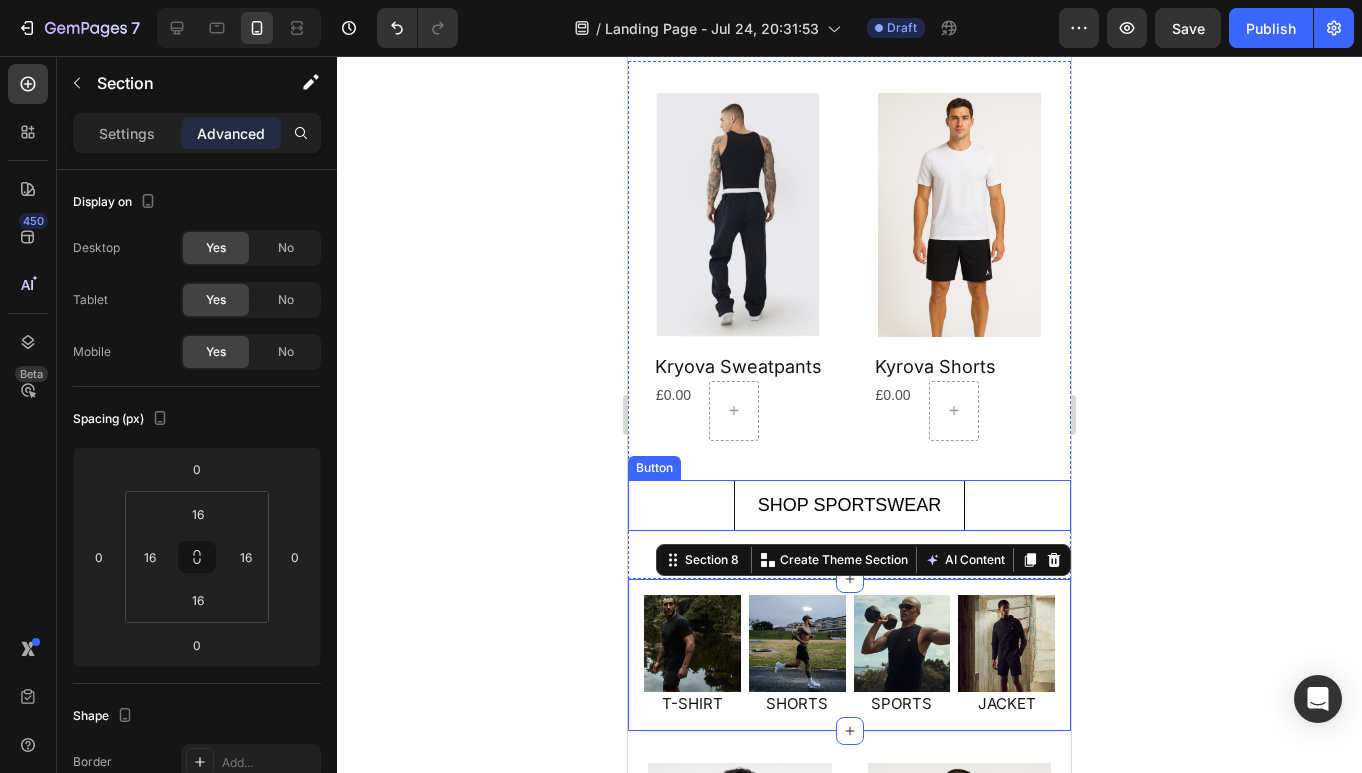 click on "SHOP SPORTSWEAR Button" at bounding box center [849, 505] 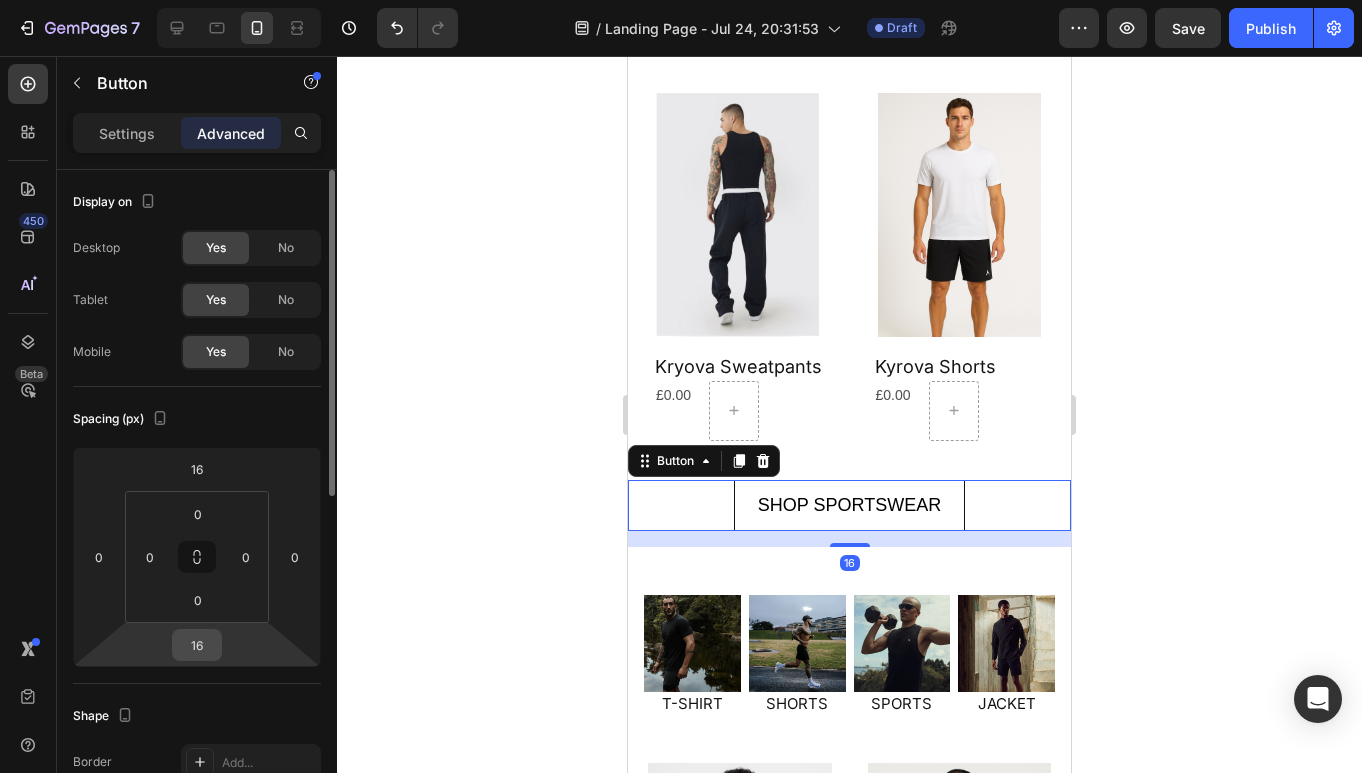 click on "16" at bounding box center (197, 645) 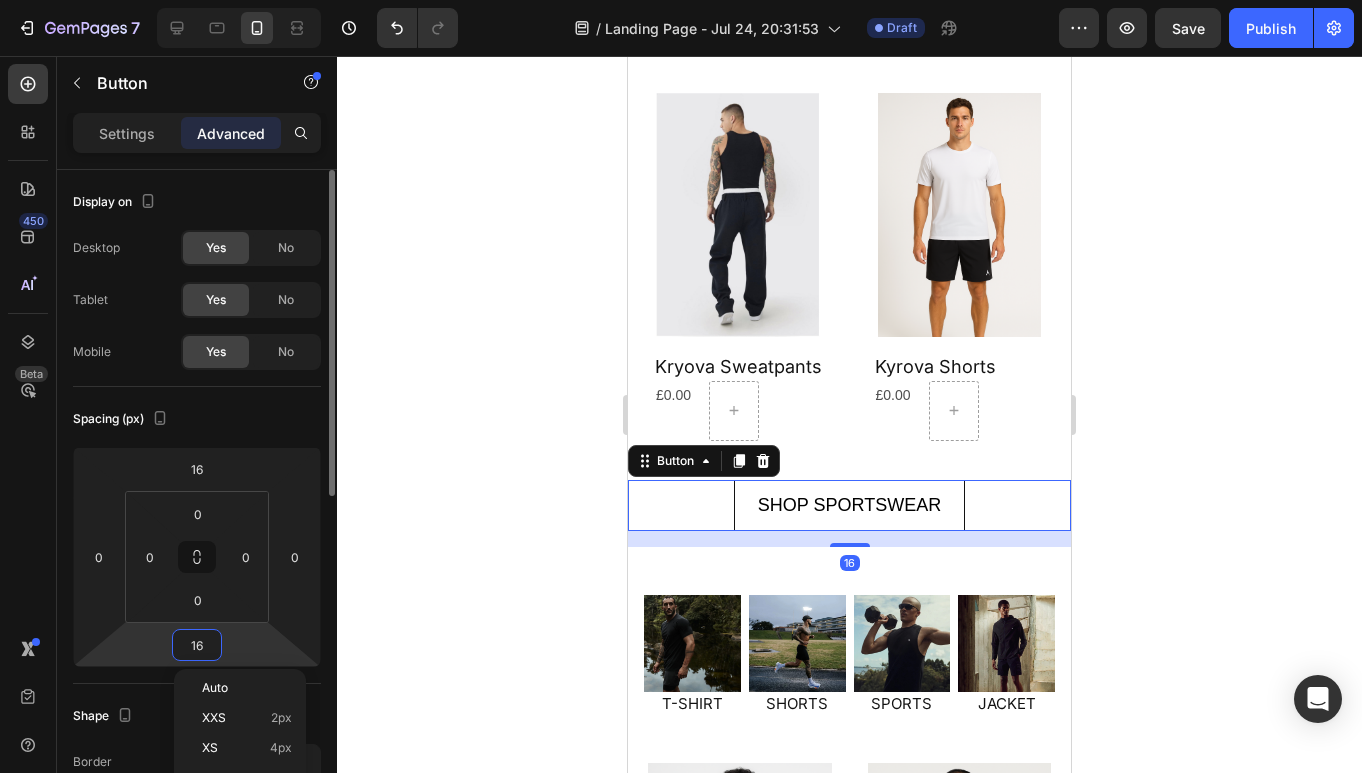 type on "0" 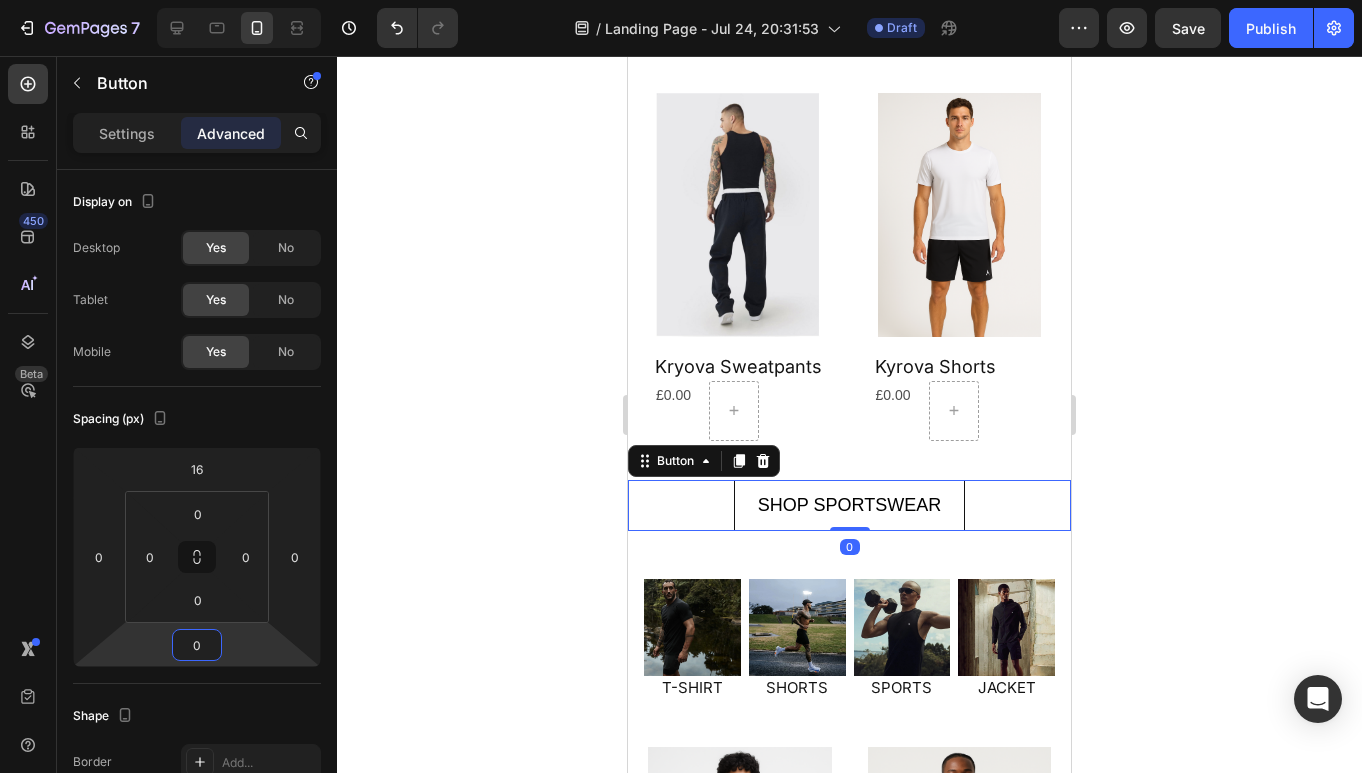 click 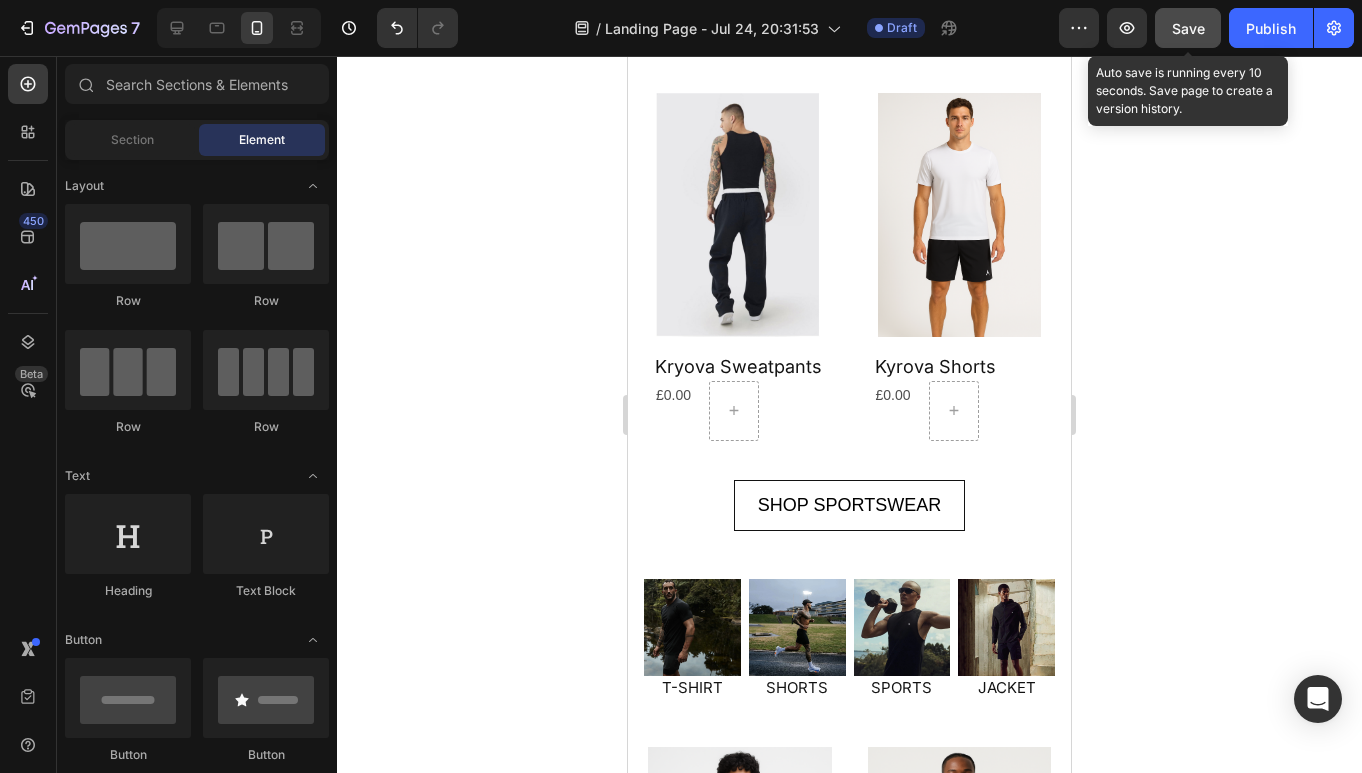 click on "Save" 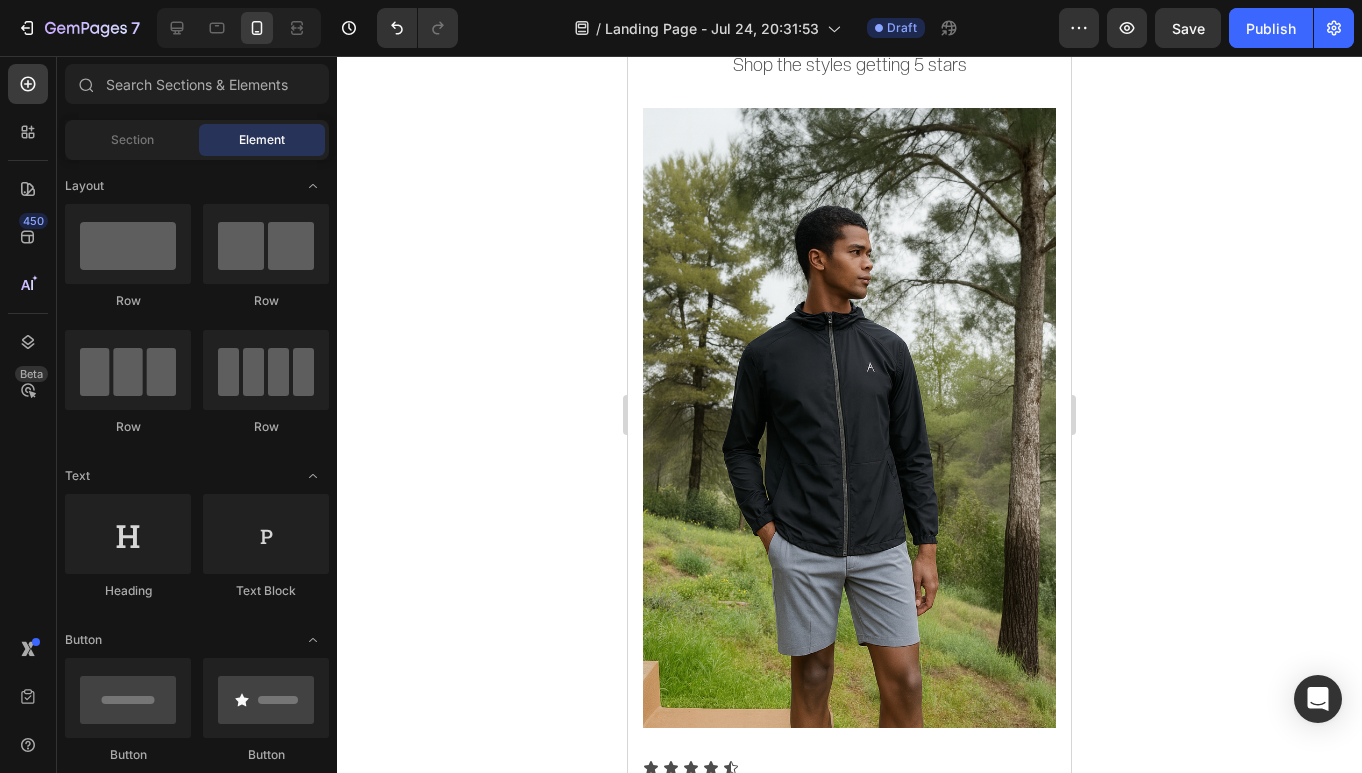 scroll, scrollTop: 1513, scrollLeft: 0, axis: vertical 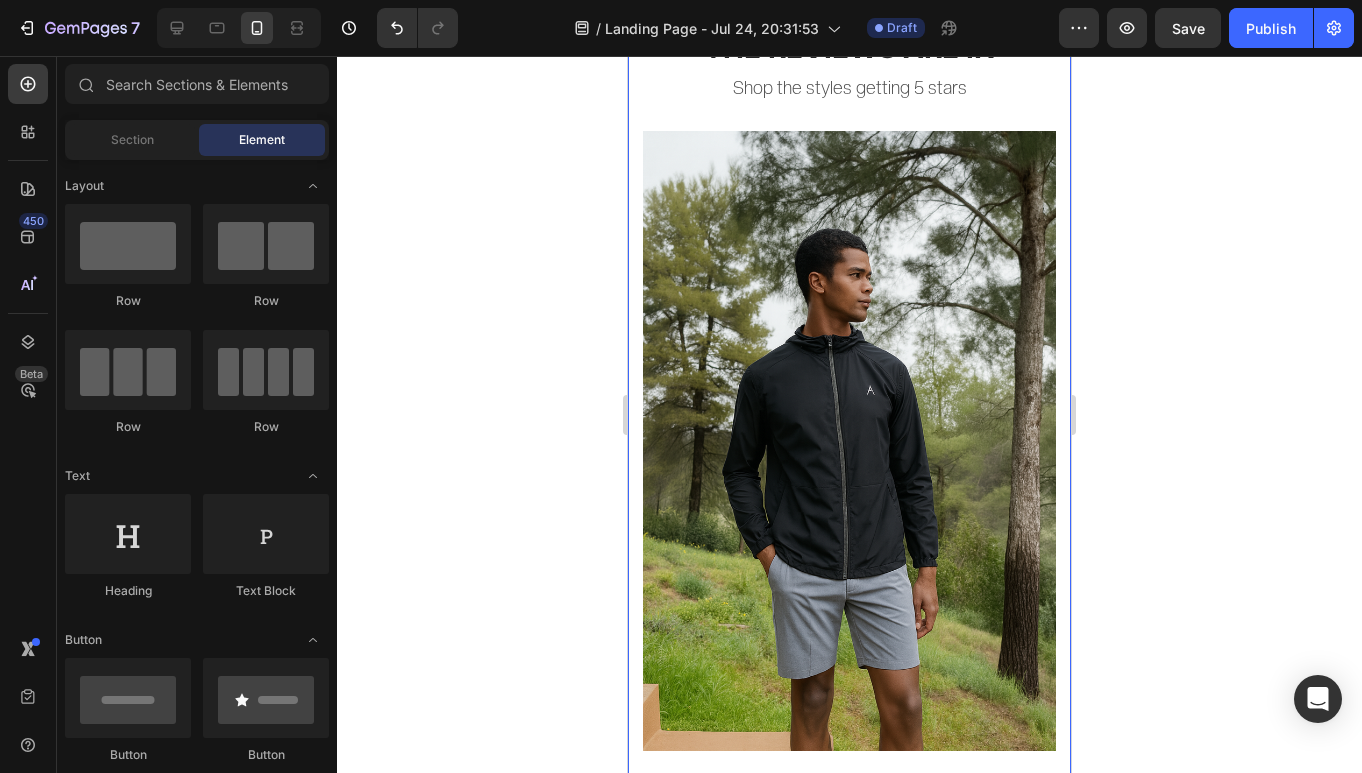 click on "THE REVIEWS ARE IN Heading Shop the styles getting 5 stars Heading Image Icon Icon Icon Icon Icon Icon List You're walking on a cloud! Text block “ These shoes are everything I hoped they would be ! So comfortable so lightweight and absolutely slip on as easily.” Text block RYAN S.   / Design Director Text block Image Not a Doubter Anymore Text block "I was a little leery about the claim of not needing your hands to get the shoes on, but I’m a believer now. Great, true fit and good." Text block PATRICIA B.   / Marketing Text block Image Work well for my problem Text block "Fabulous shoe. Expands where it needs to expand. Contracts where it needs to contract, and soooo easy to put on. Lots of support." Text block TRAVIS J.   / Financial Advisor Text block Carousel Row Section 6" at bounding box center [849, 536] 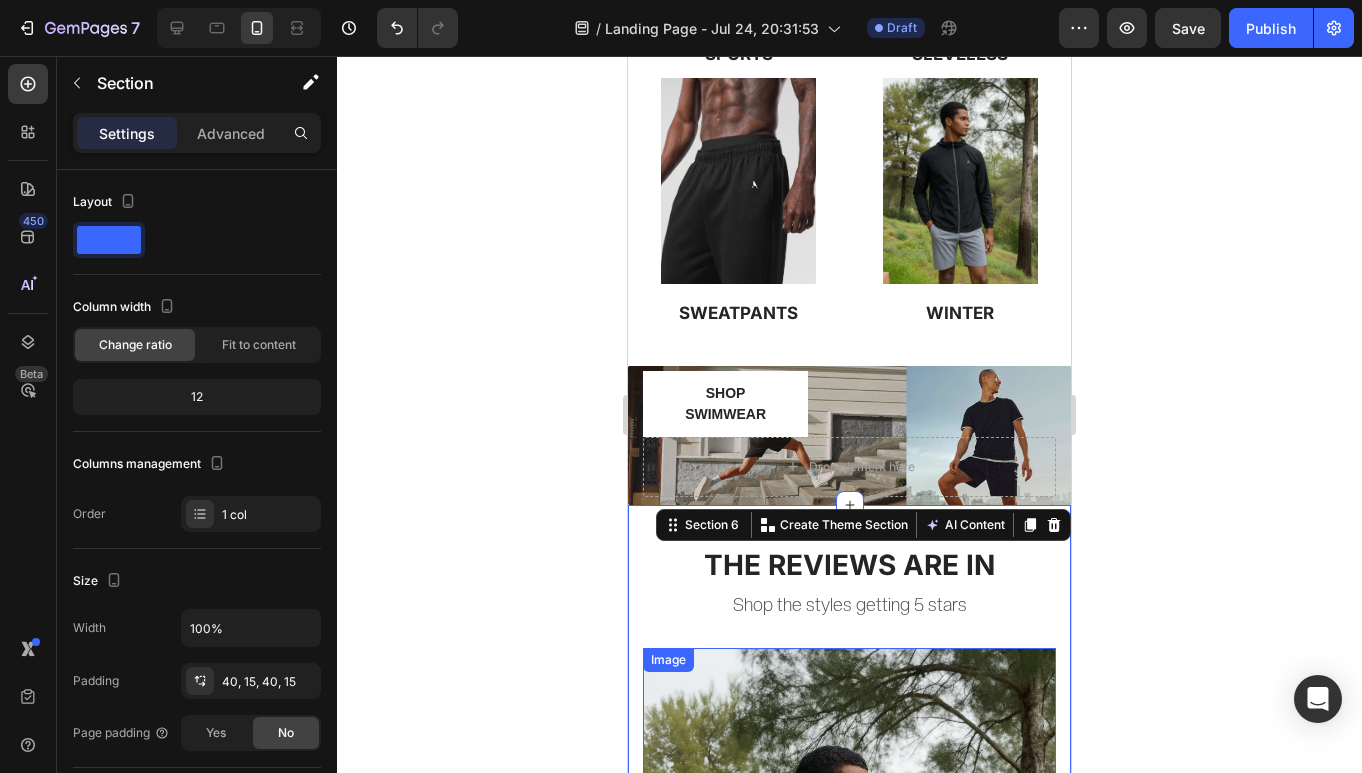 scroll, scrollTop: 927, scrollLeft: 0, axis: vertical 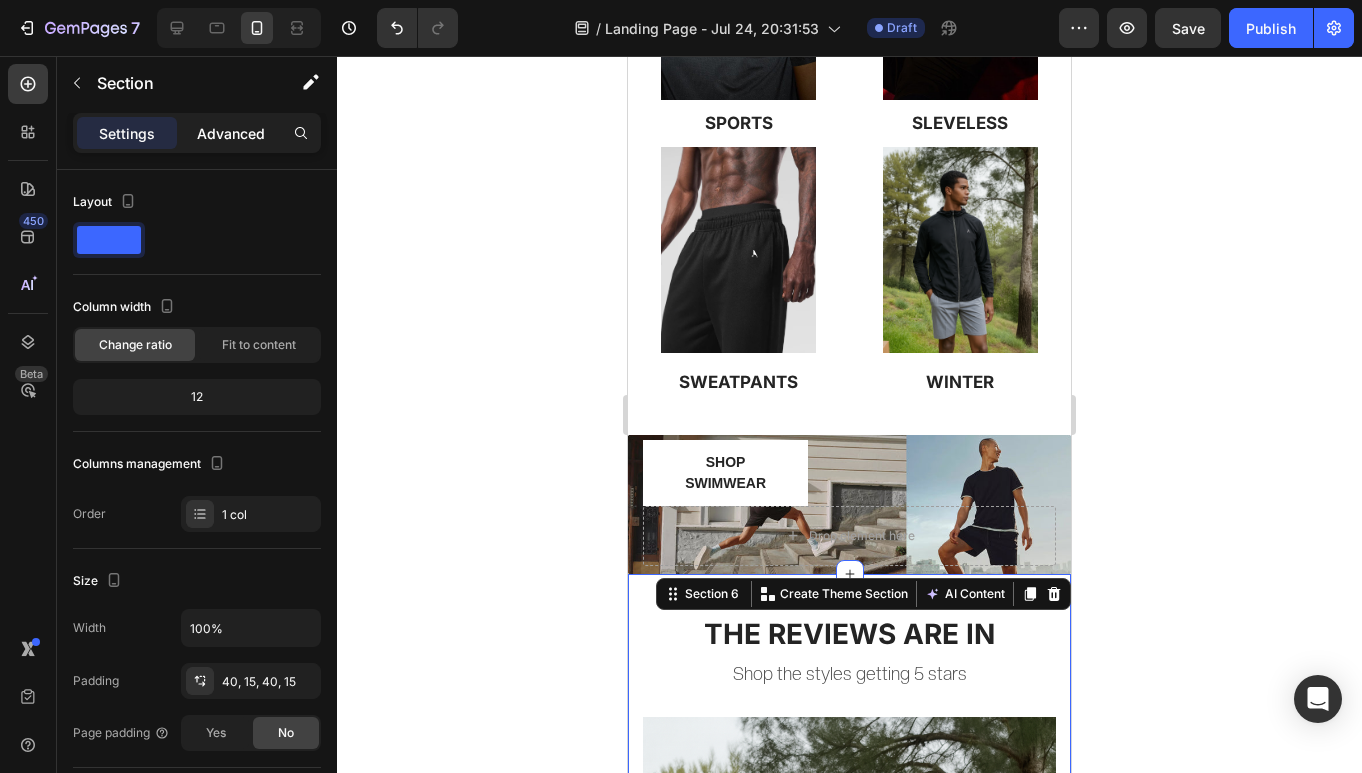 click on "Advanced" 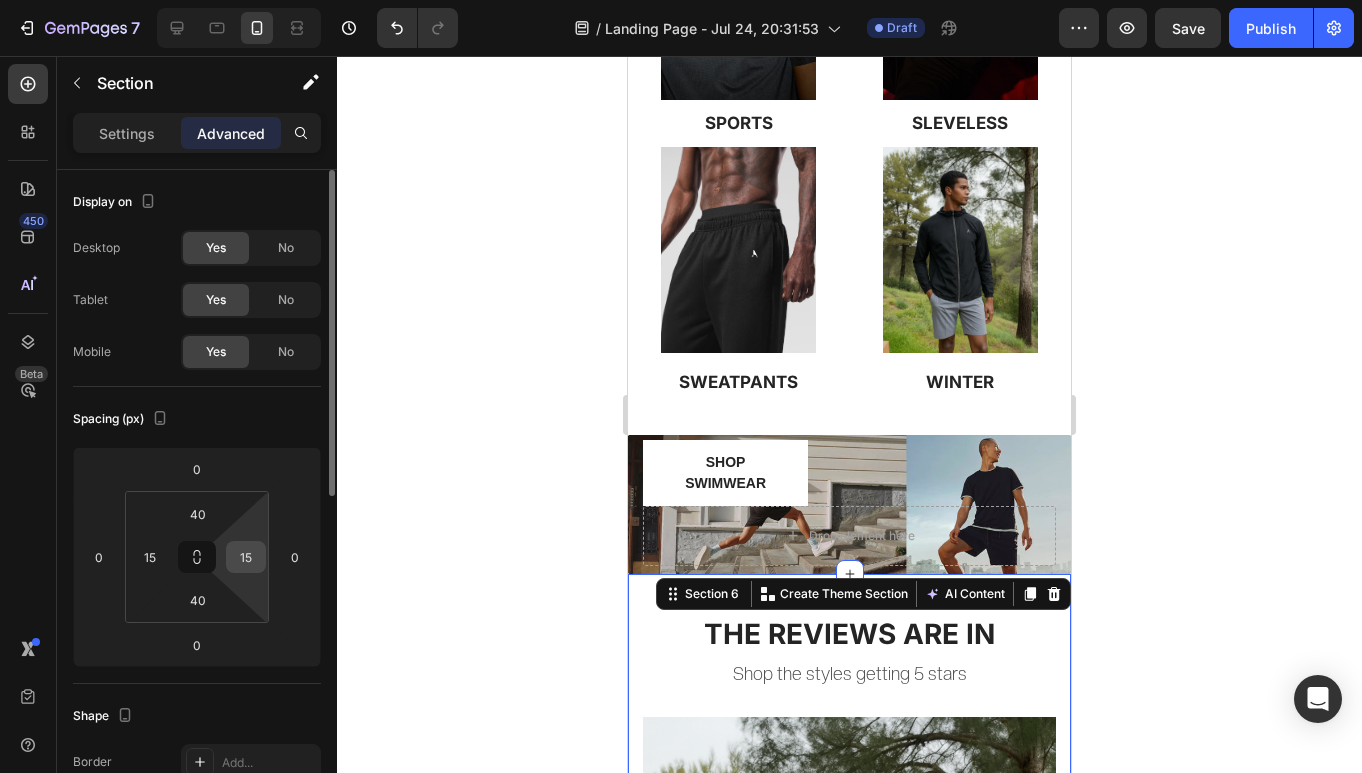 click on "15" at bounding box center [246, 557] 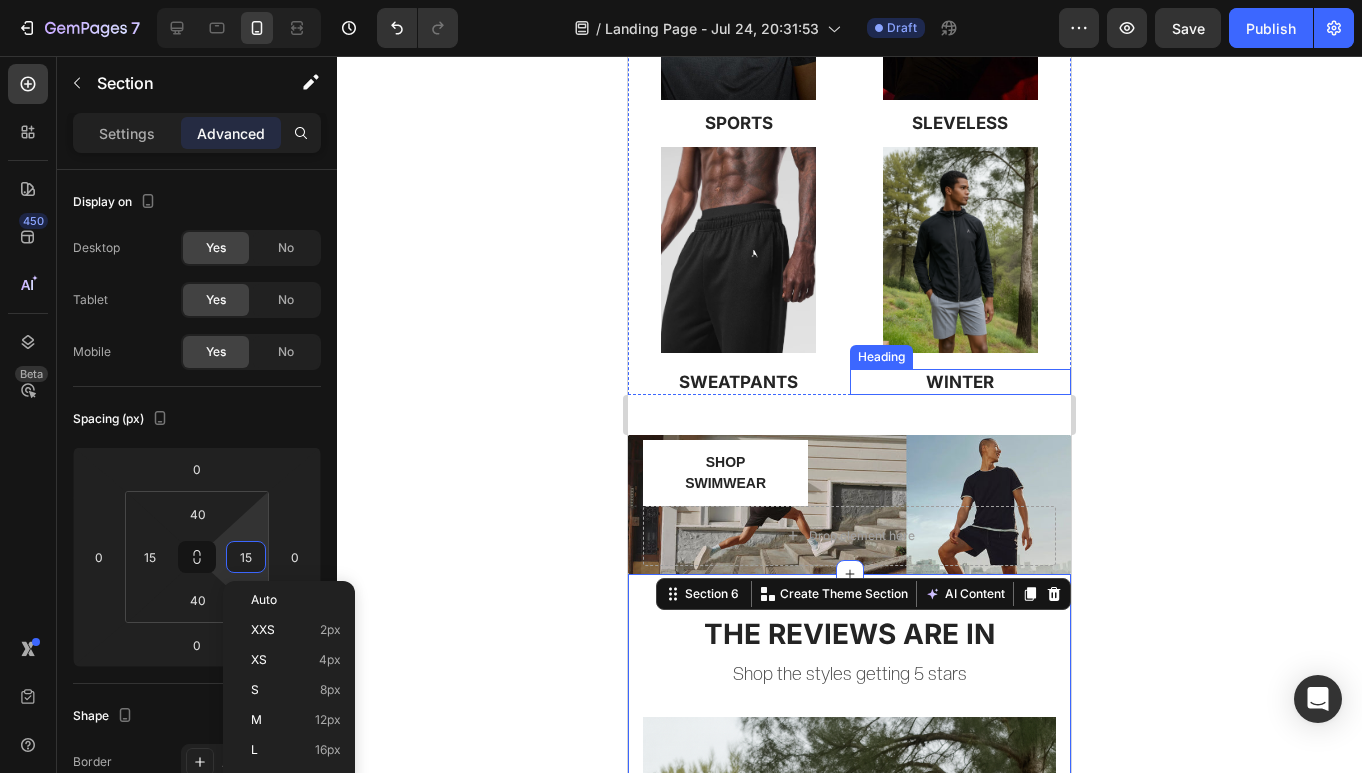 click on "WINTER" at bounding box center [961, 382] 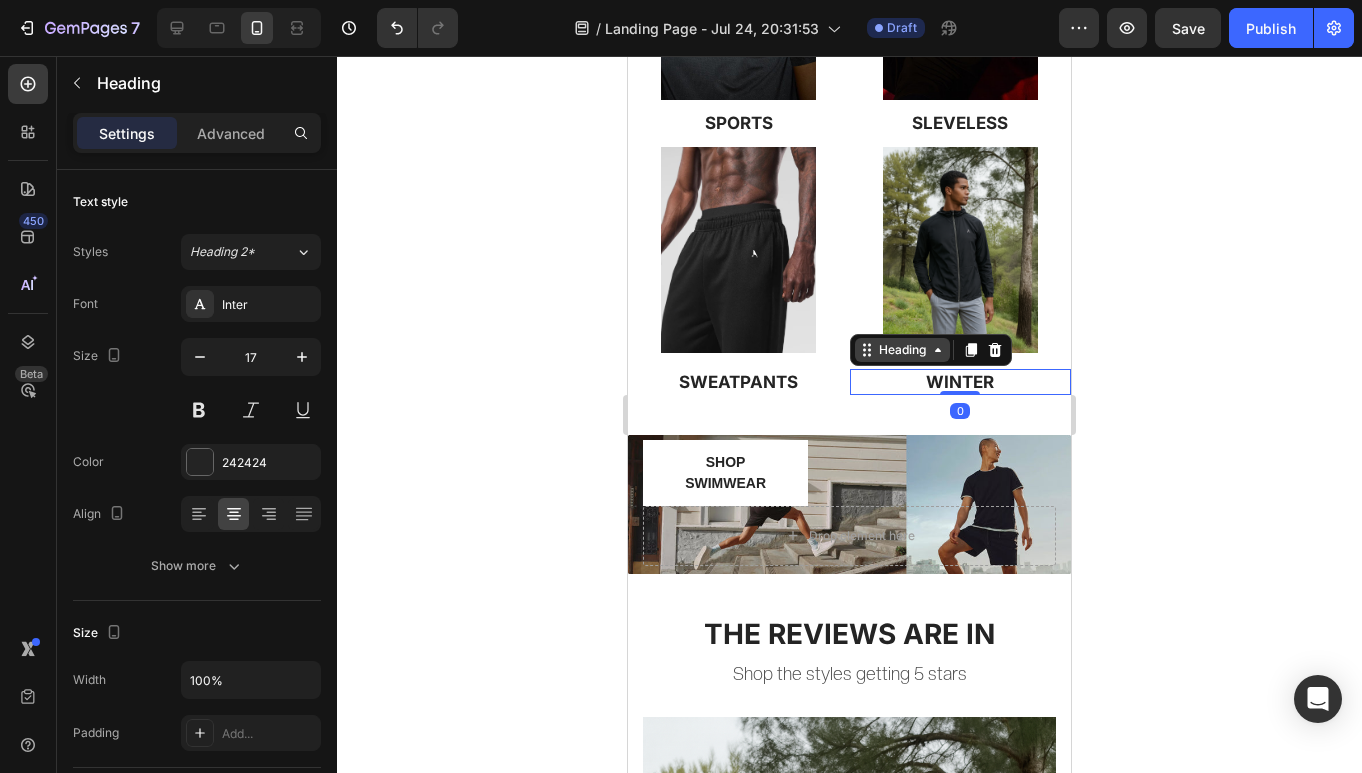 click 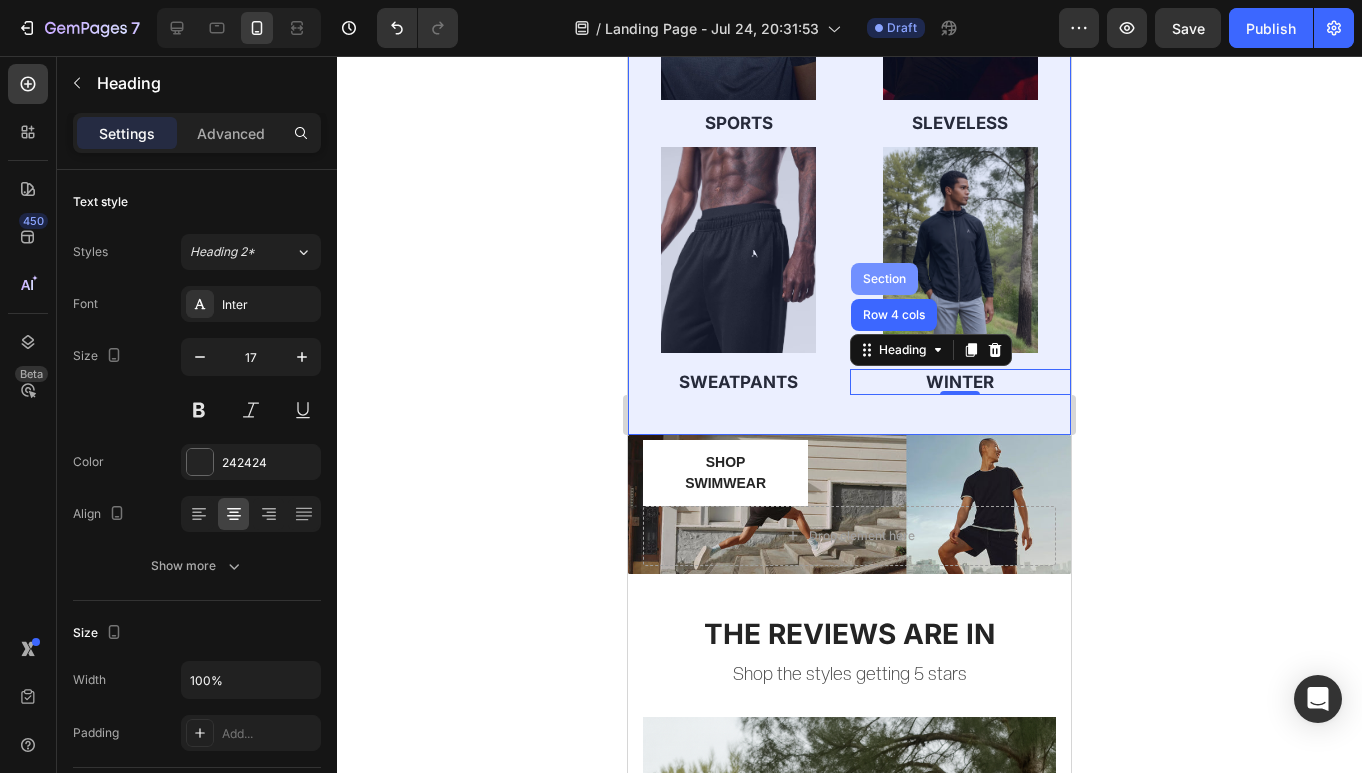 click on "Section" at bounding box center [884, 279] 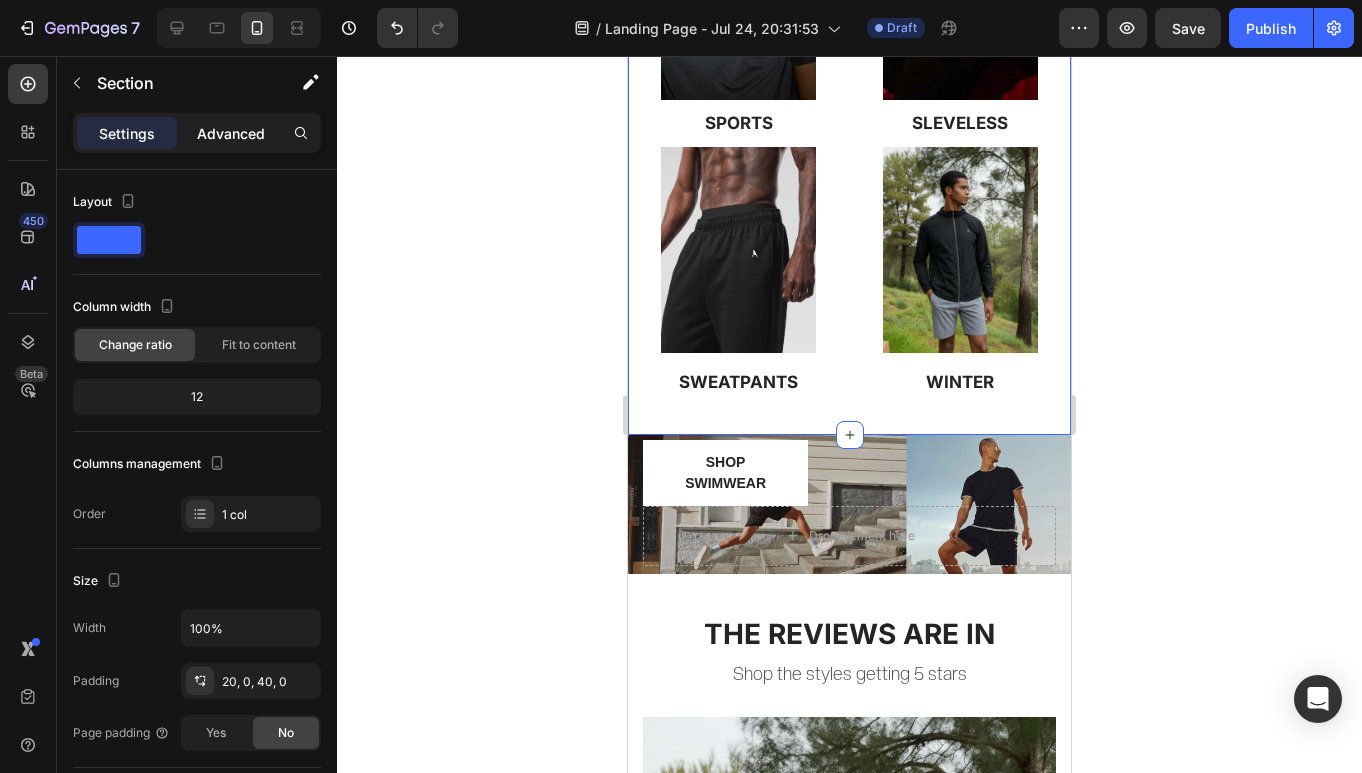 click on "Advanced" at bounding box center [231, 133] 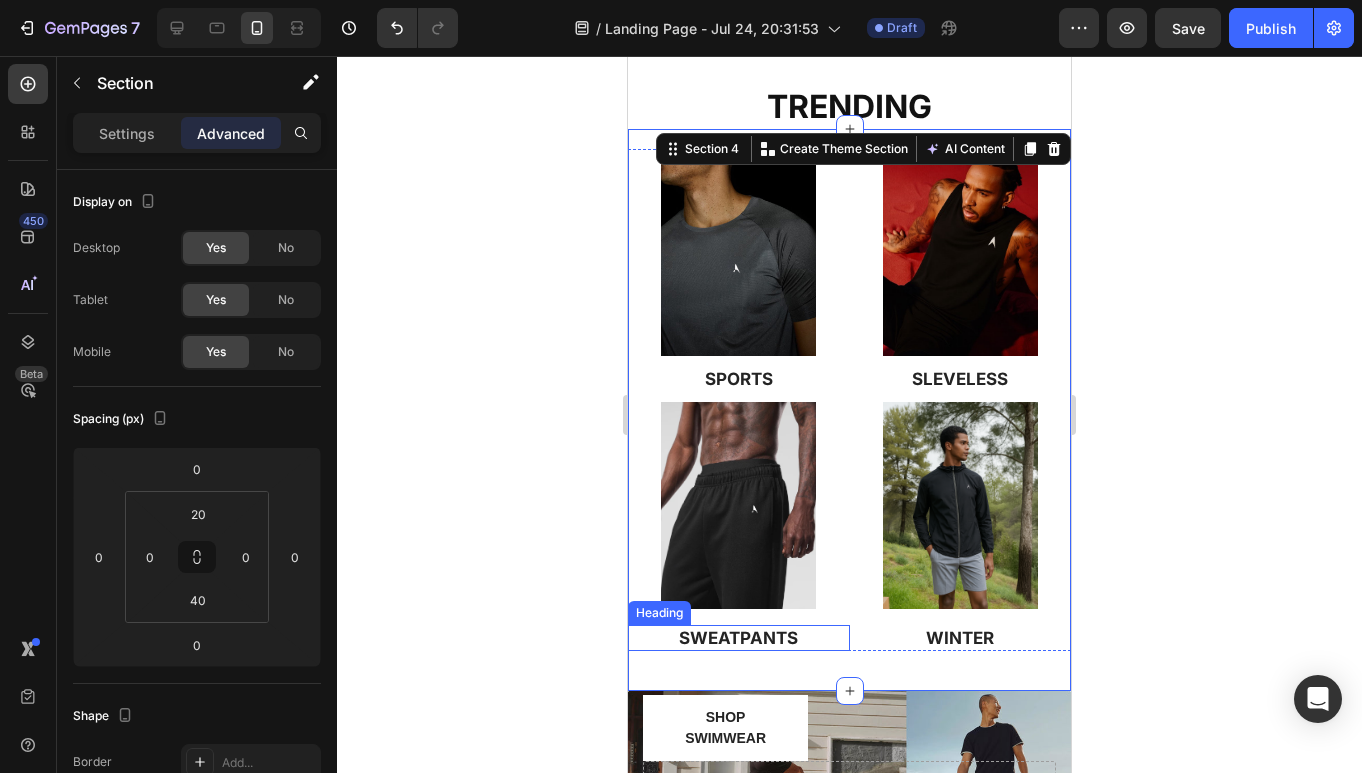 scroll, scrollTop: 227, scrollLeft: 0, axis: vertical 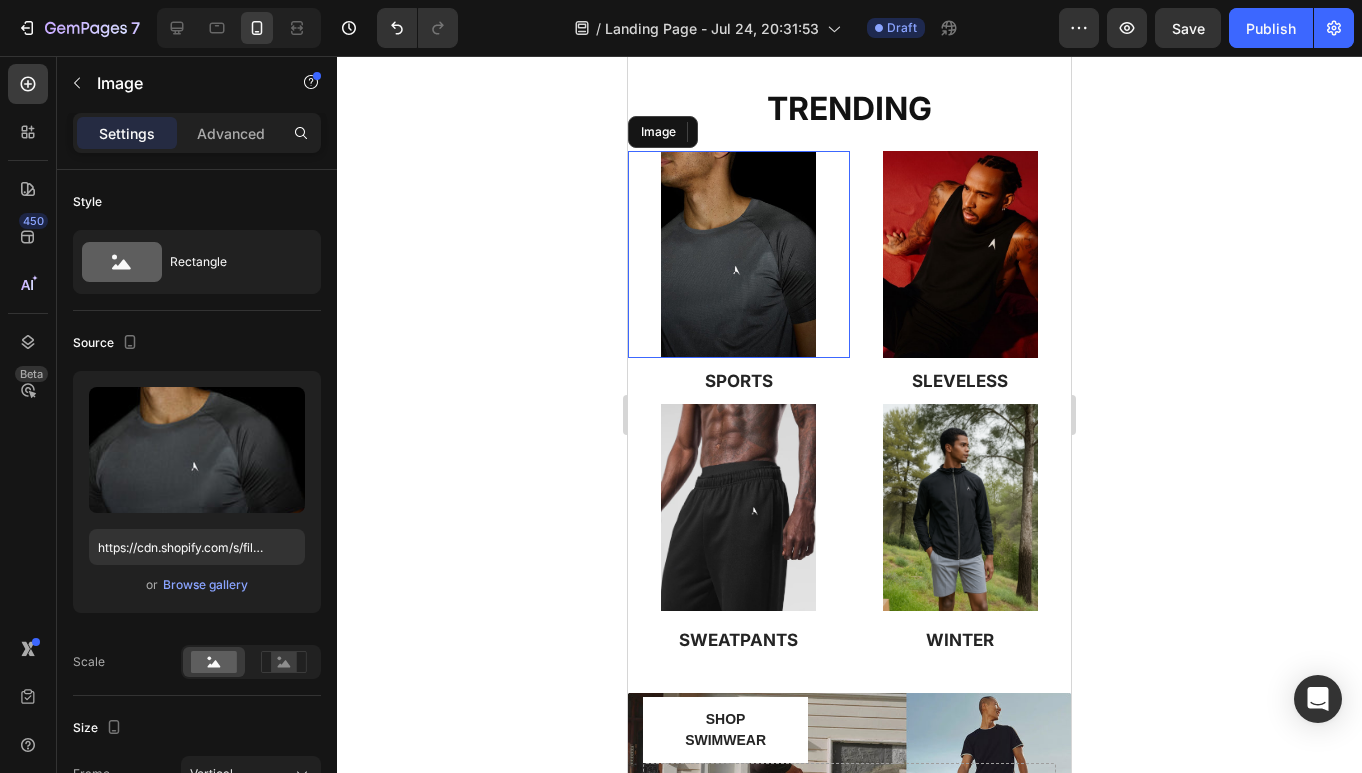 click at bounding box center (738, 254) 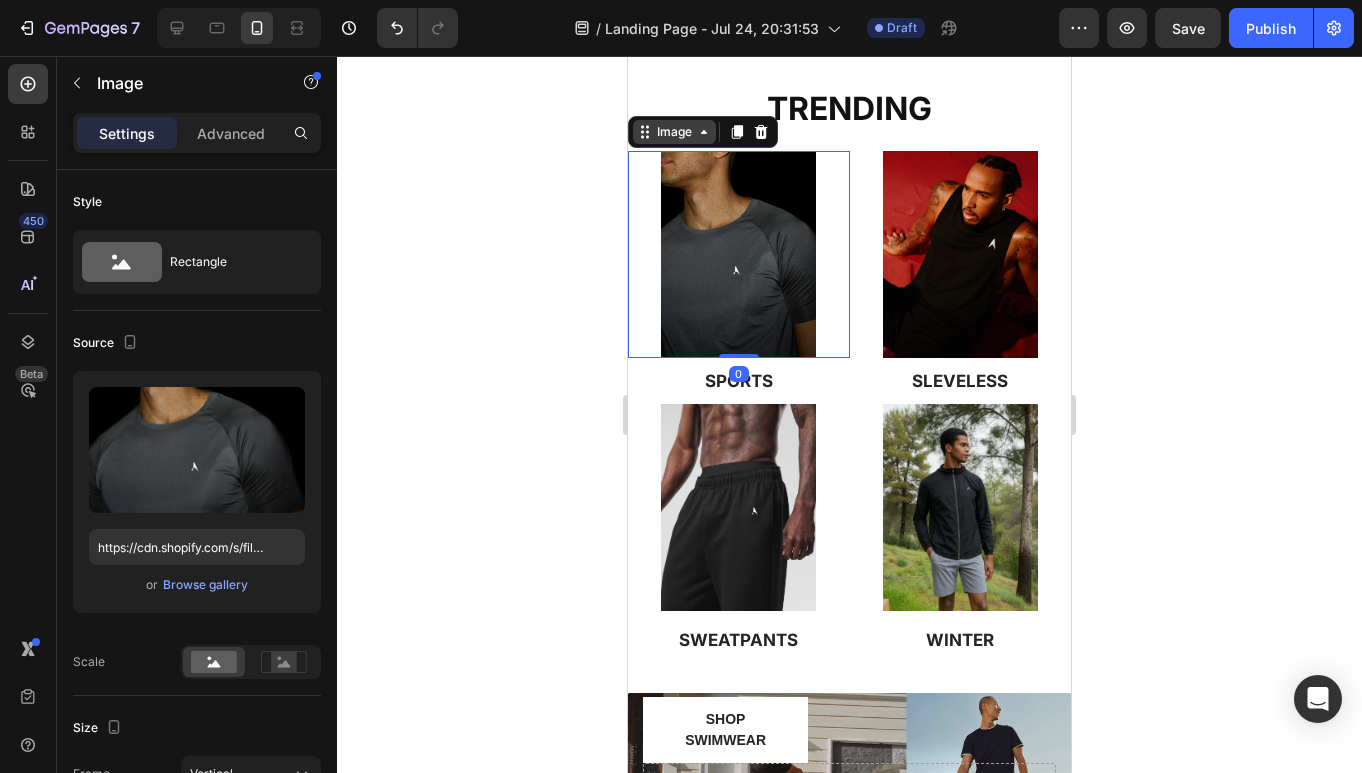 click on "Image" at bounding box center (674, 132) 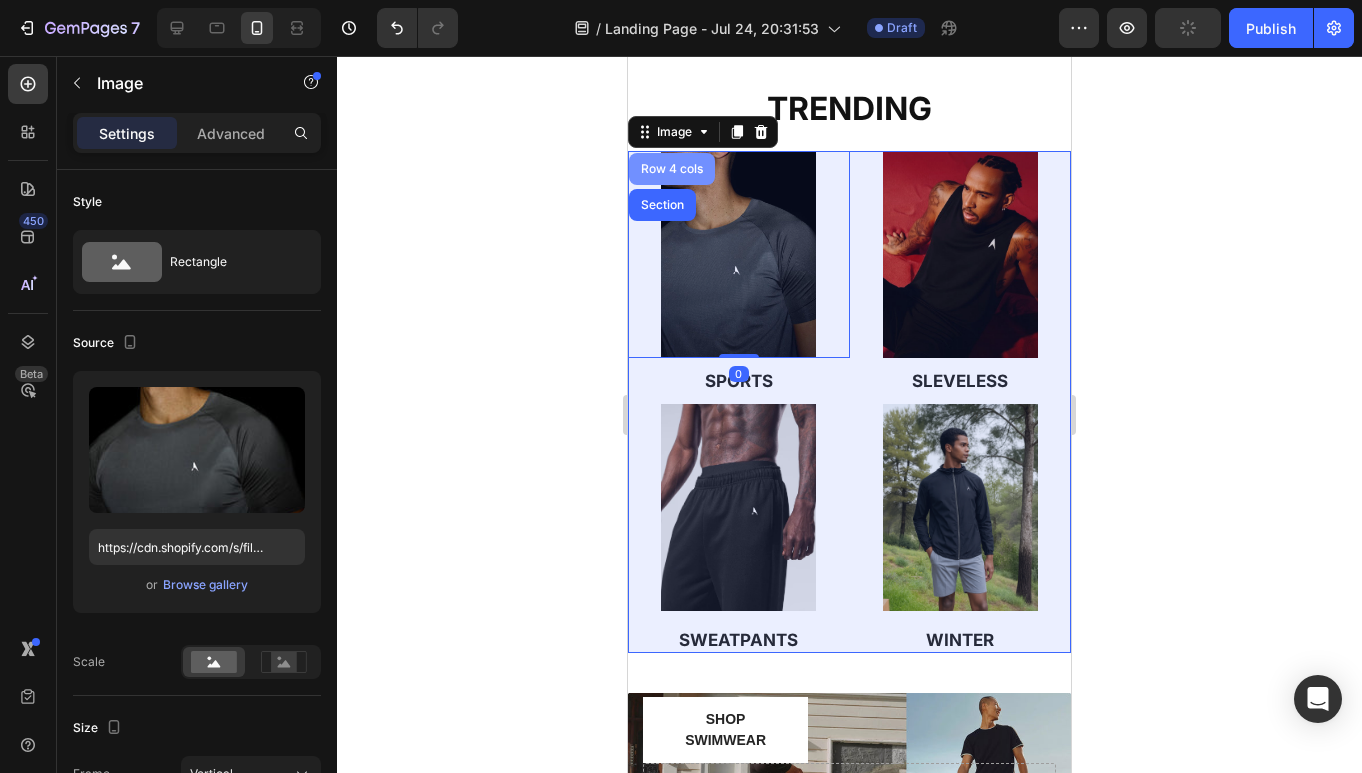 click on "Row 4 cols" at bounding box center (672, 169) 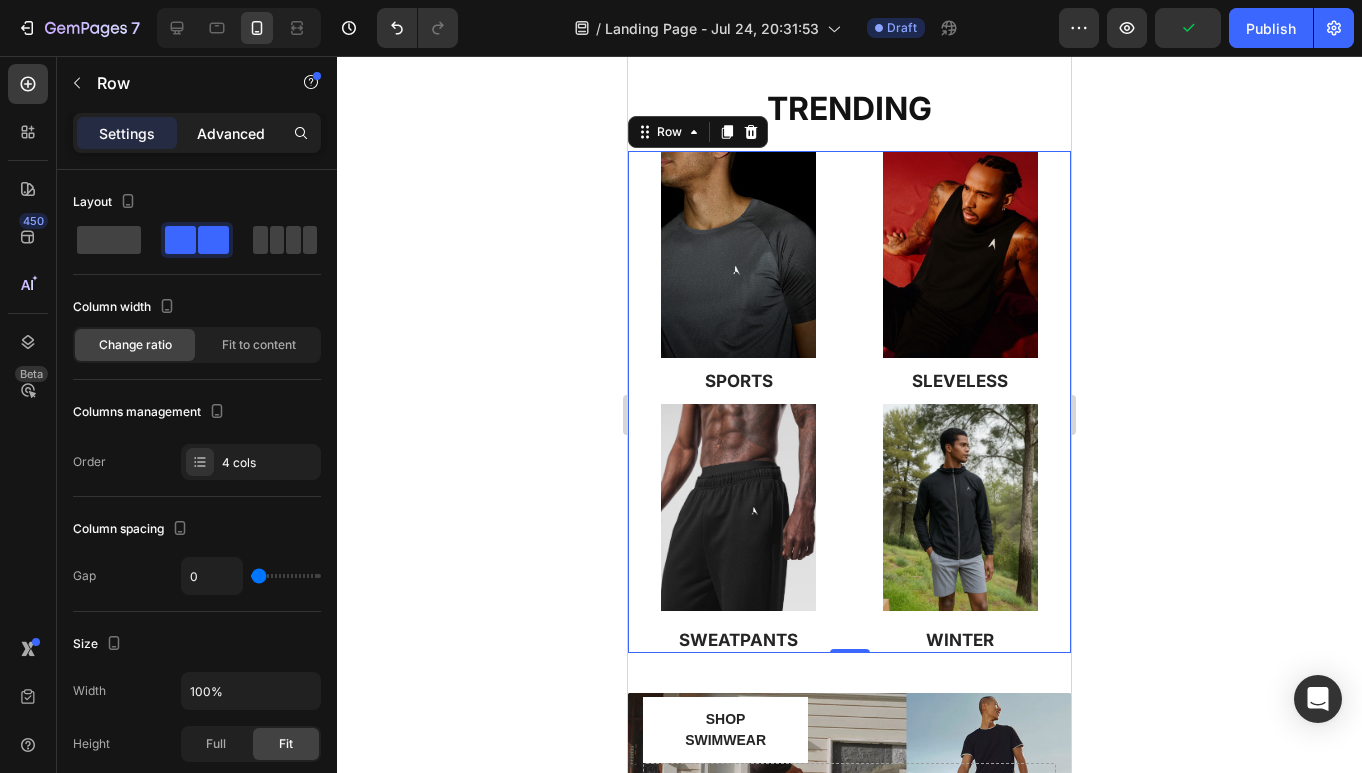 click on "Advanced" at bounding box center (231, 133) 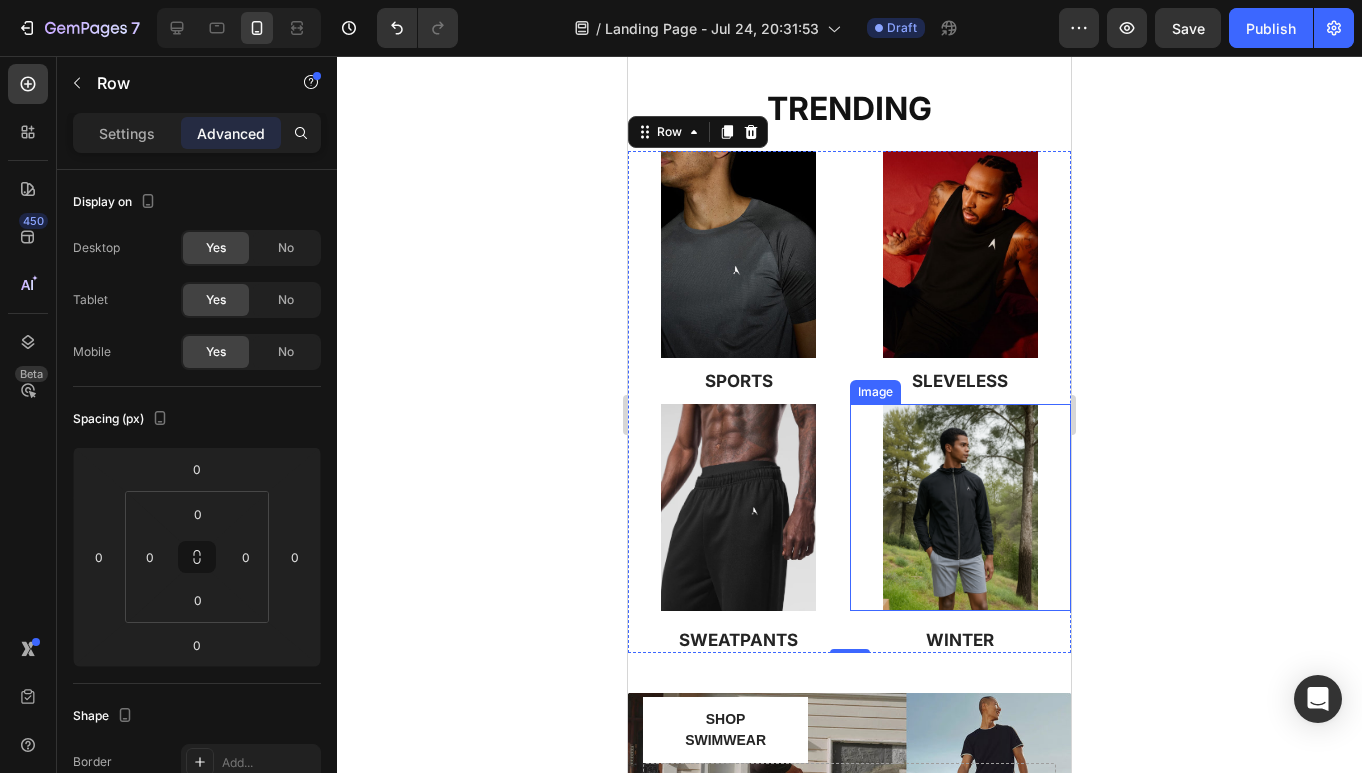 click at bounding box center (961, 507) 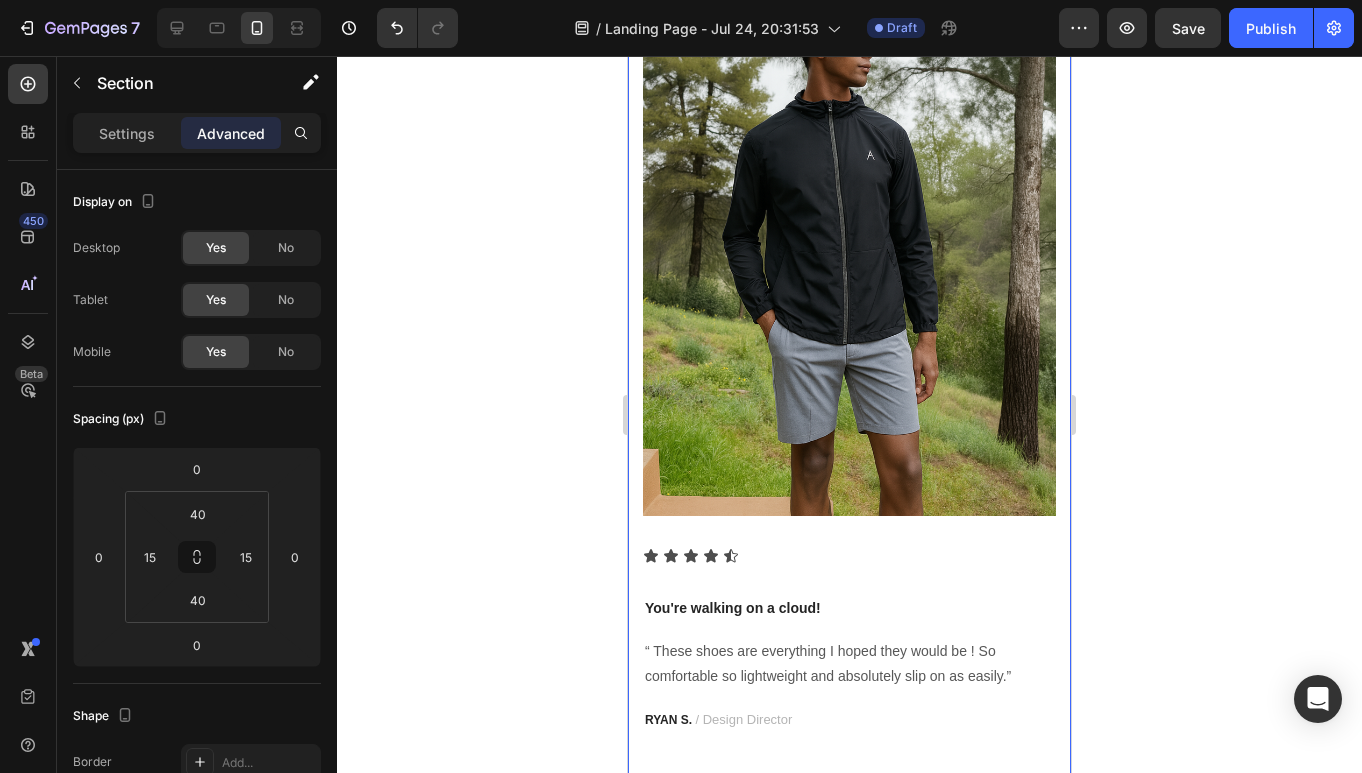 scroll, scrollTop: 1396, scrollLeft: 0, axis: vertical 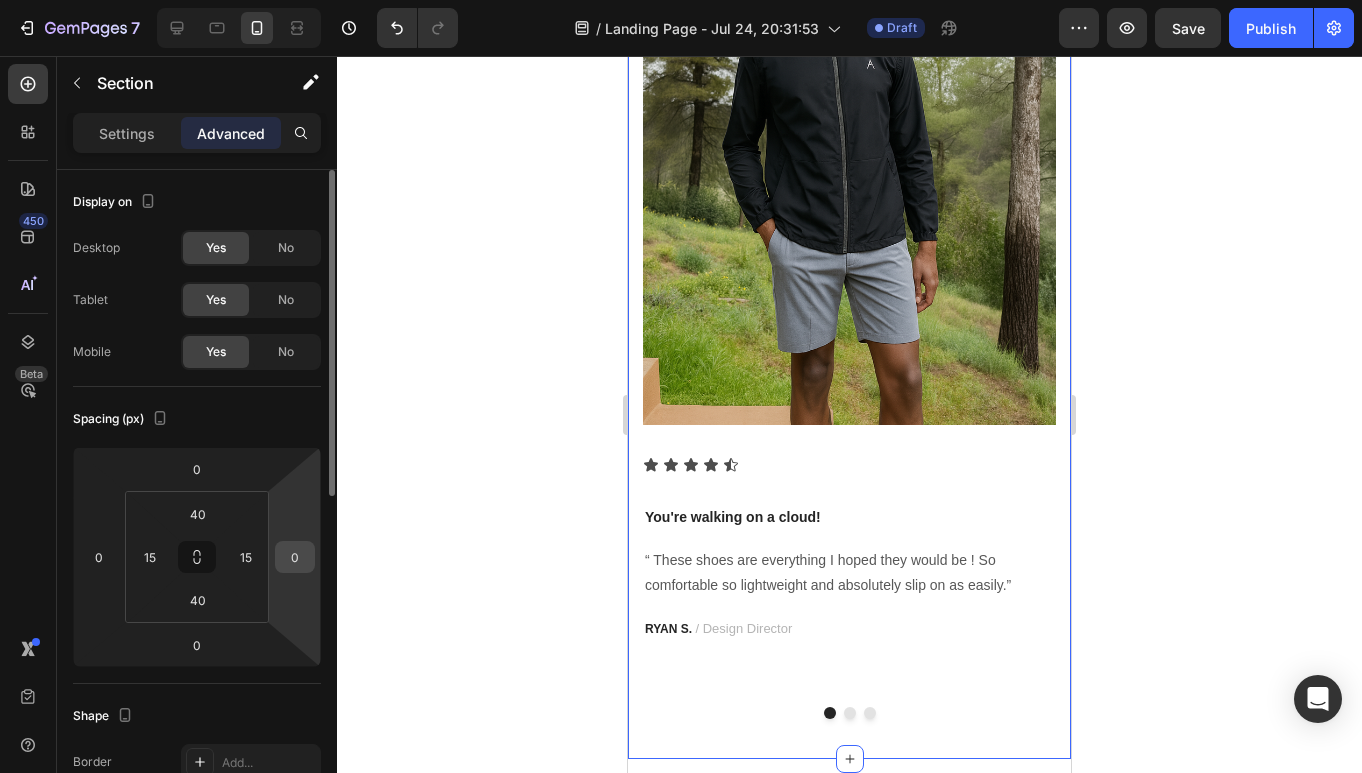 click on "0" at bounding box center (295, 557) 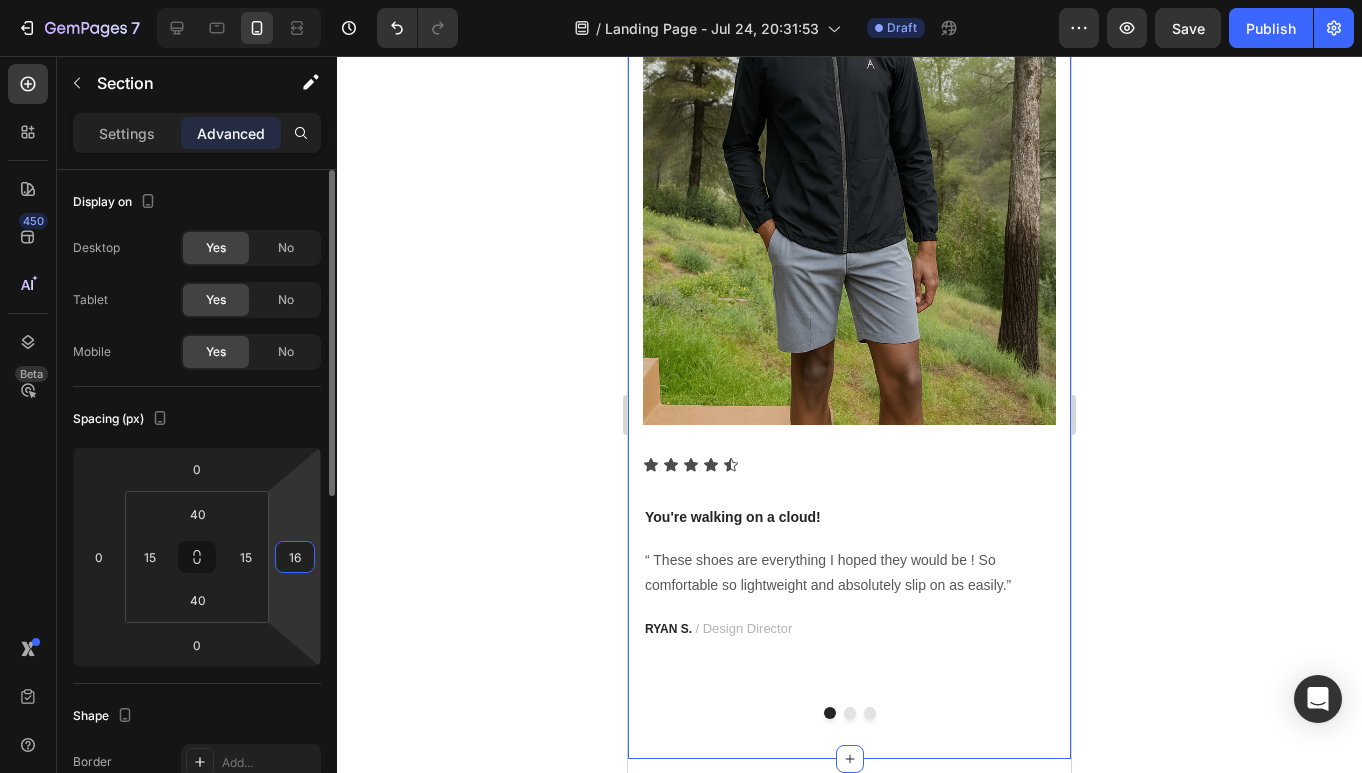 type on "1" 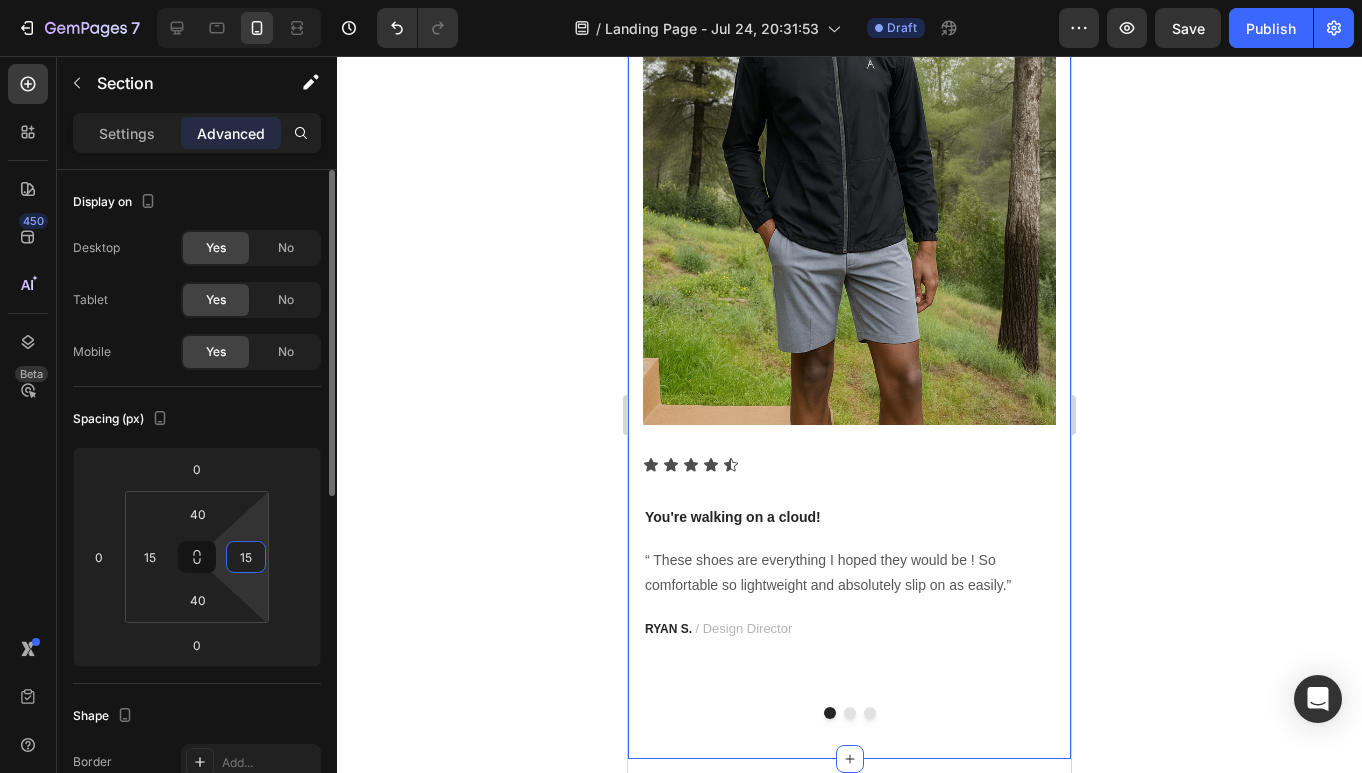 type on "0" 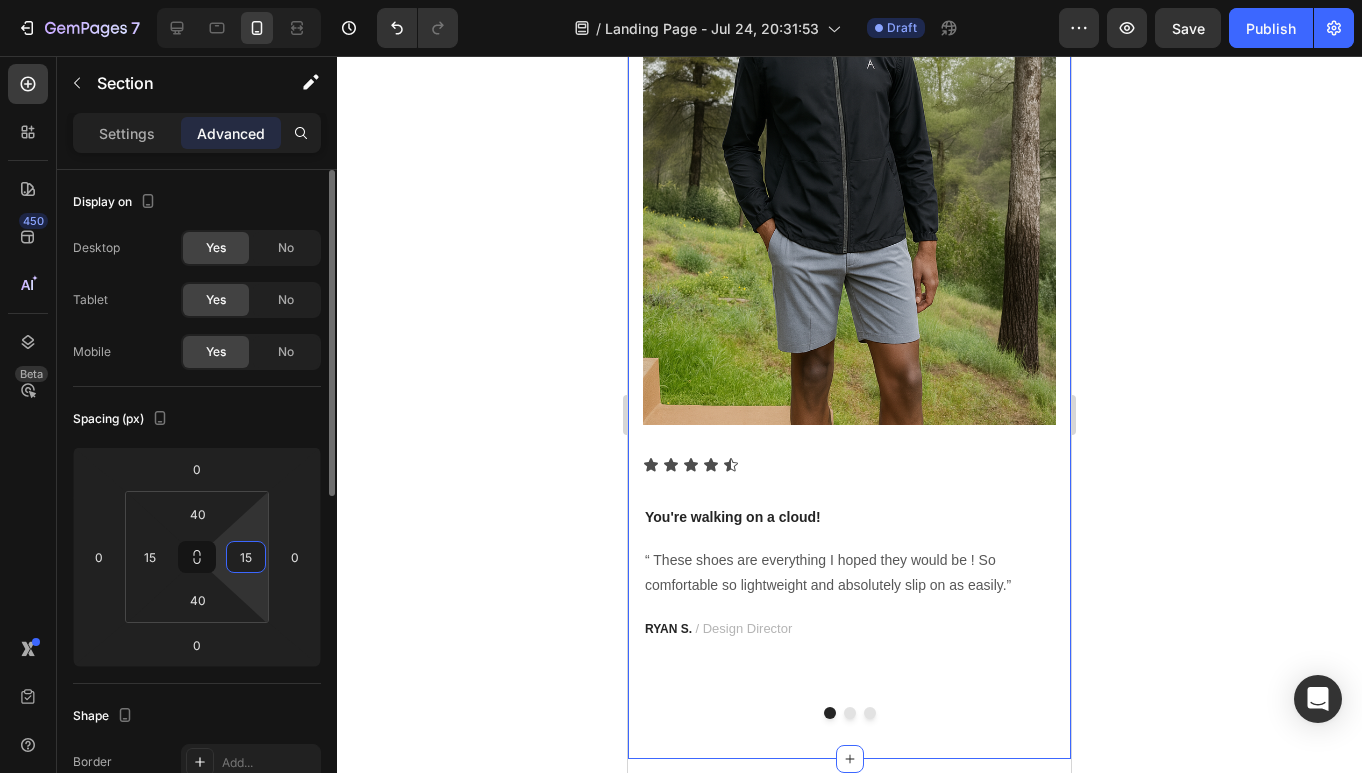 click on "15" at bounding box center (246, 557) 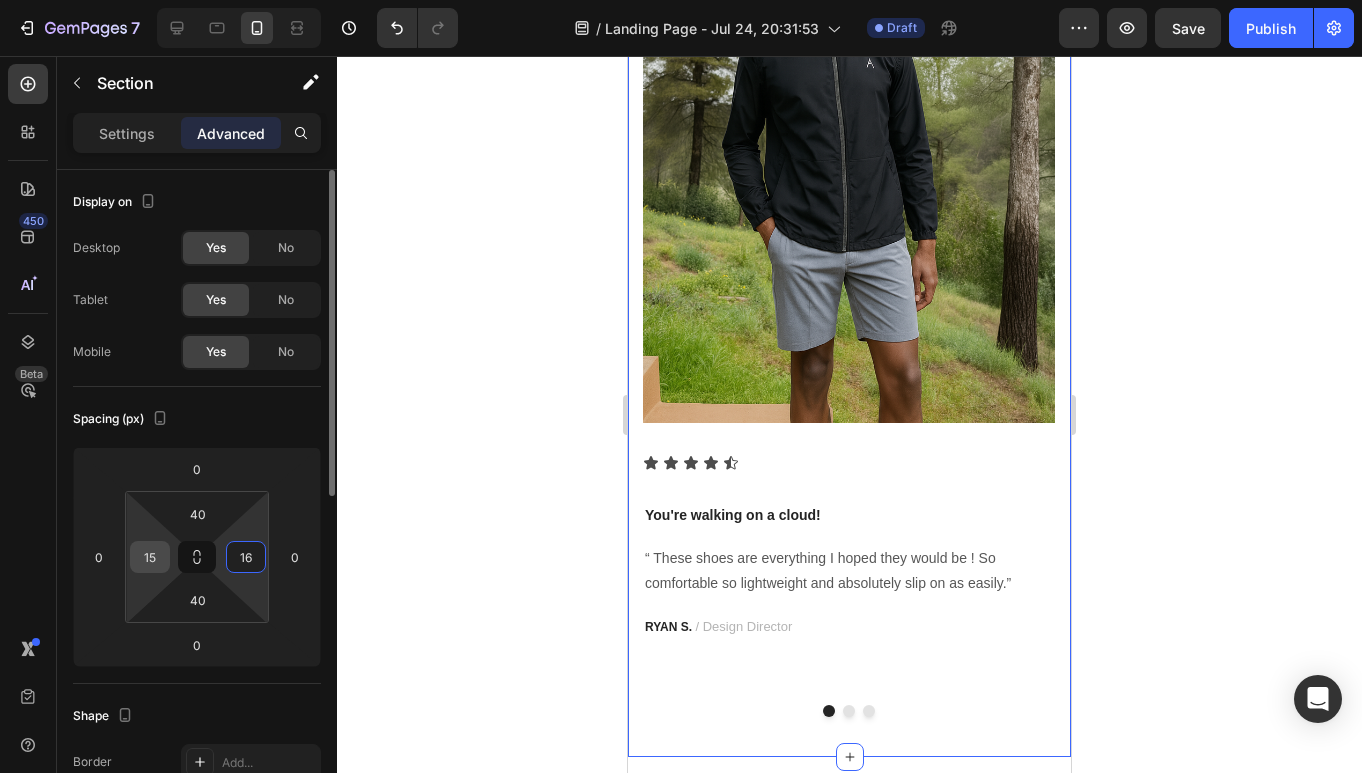 type on "16" 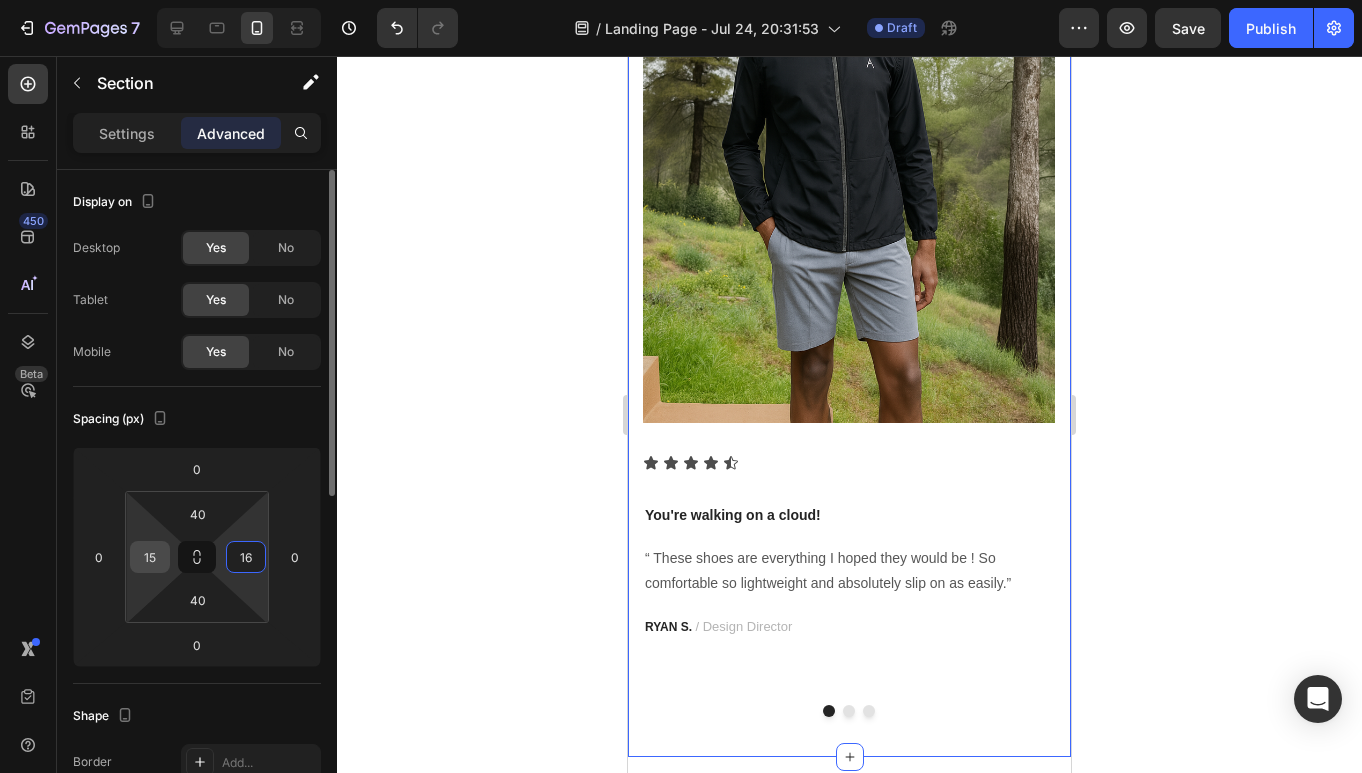 click on "15" at bounding box center (150, 557) 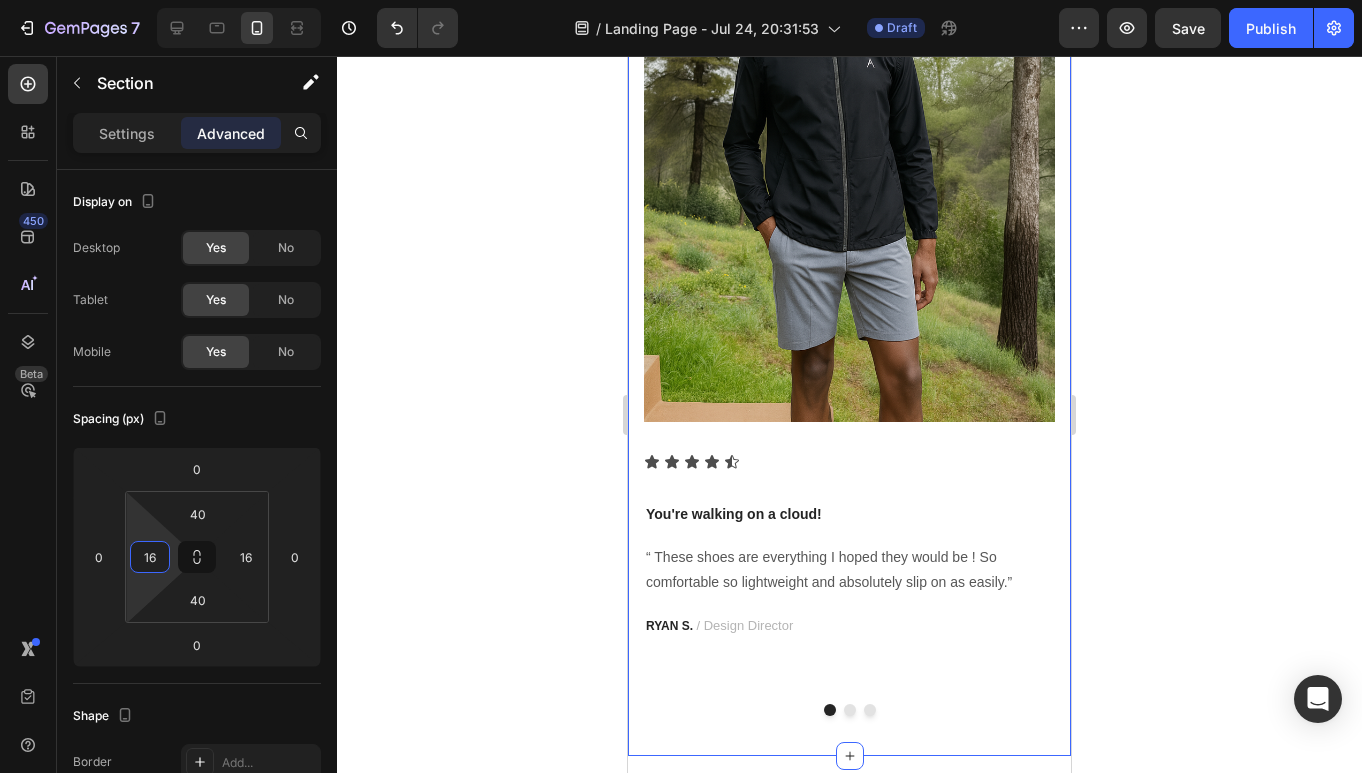 type on "16" 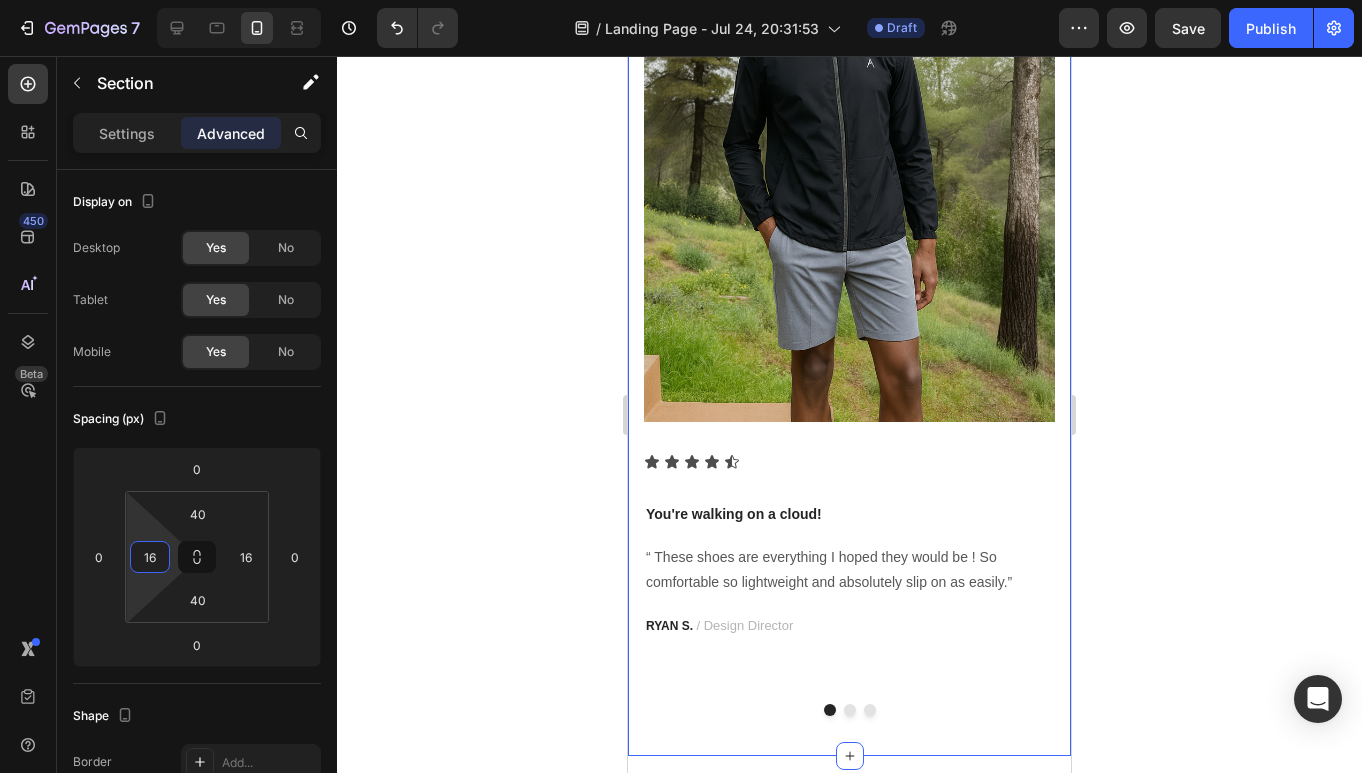 click 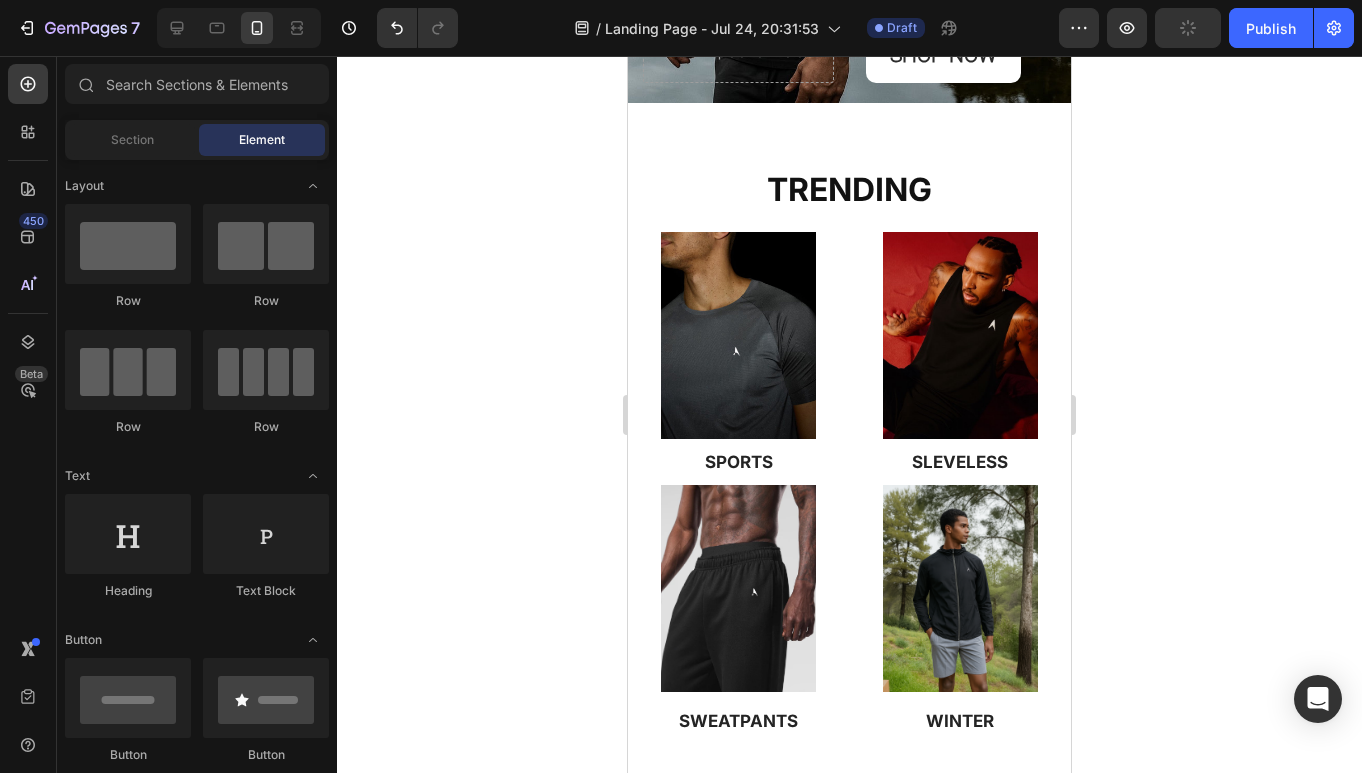 scroll, scrollTop: 639, scrollLeft: 0, axis: vertical 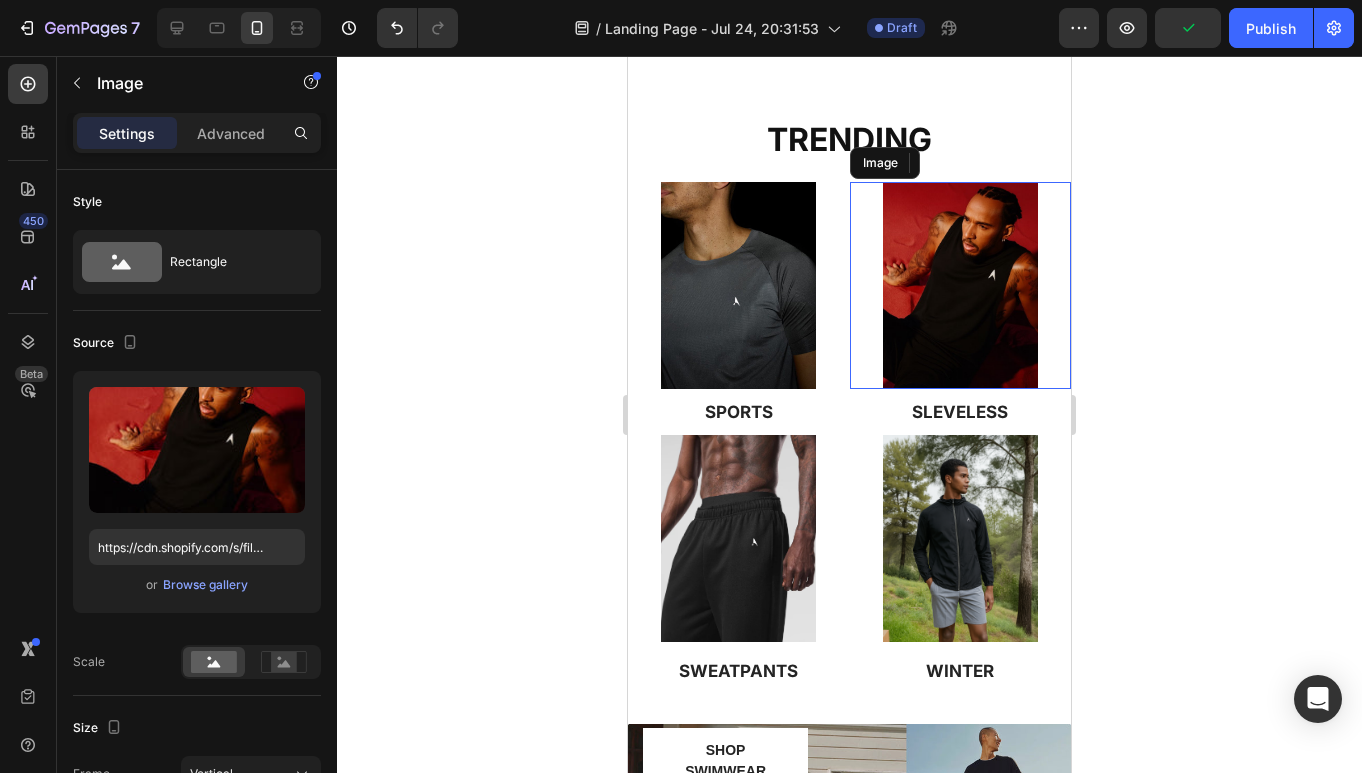 click at bounding box center [961, 285] 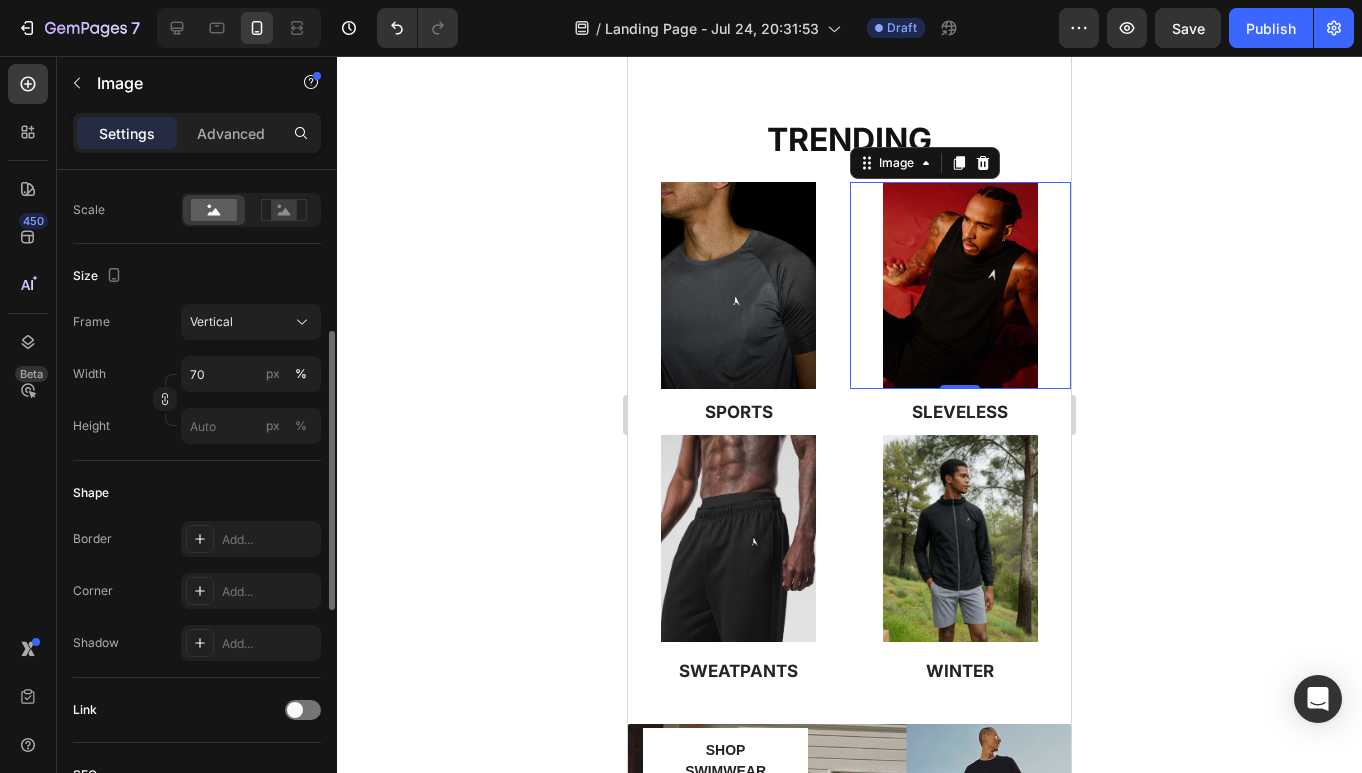 scroll, scrollTop: 456, scrollLeft: 0, axis: vertical 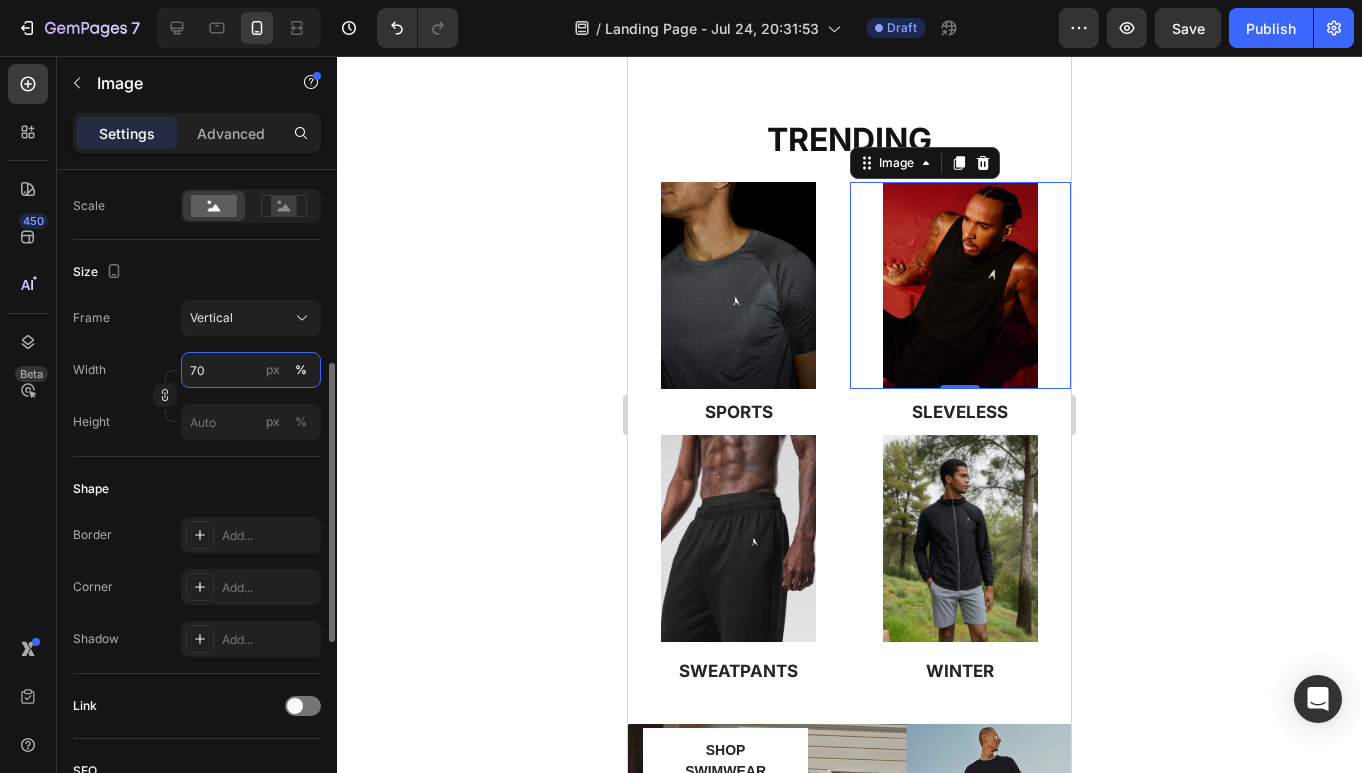 click on "70" at bounding box center (251, 370) 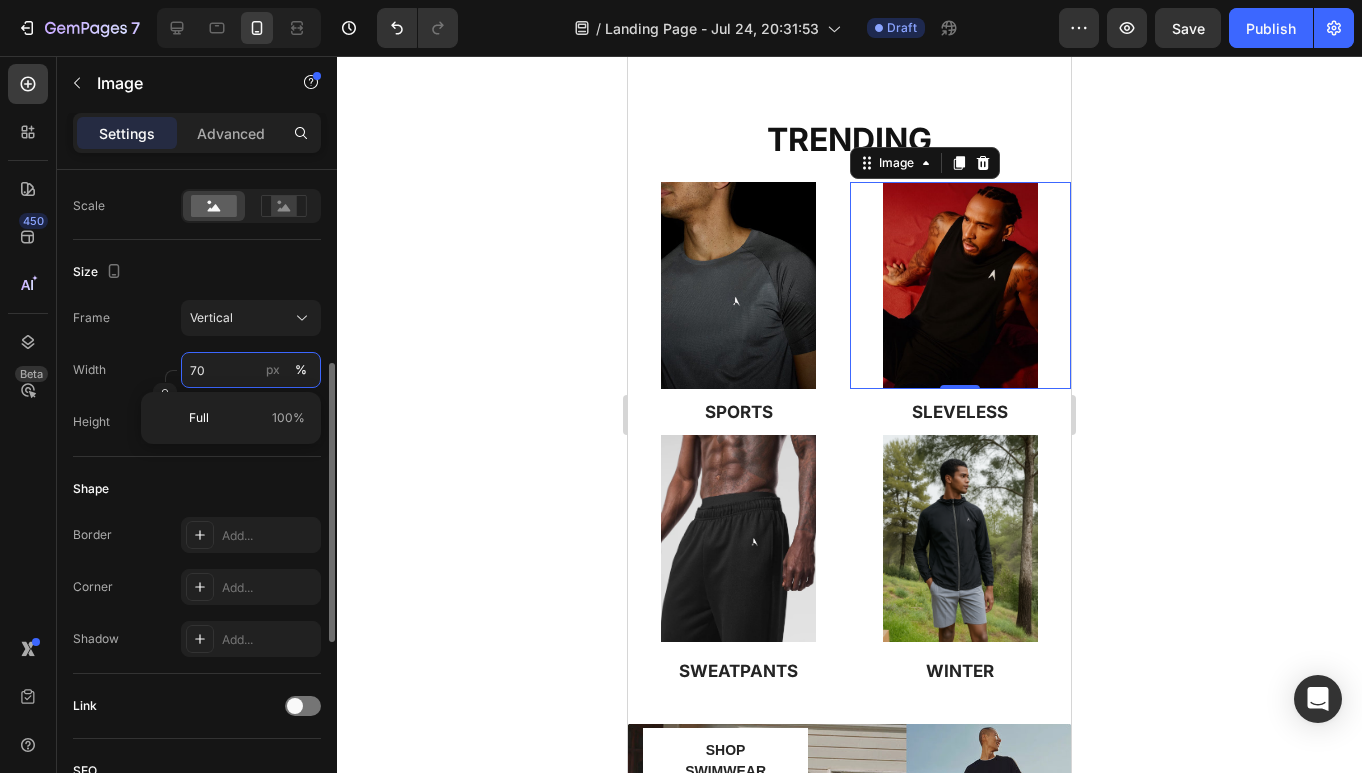 click on "70" at bounding box center (251, 370) 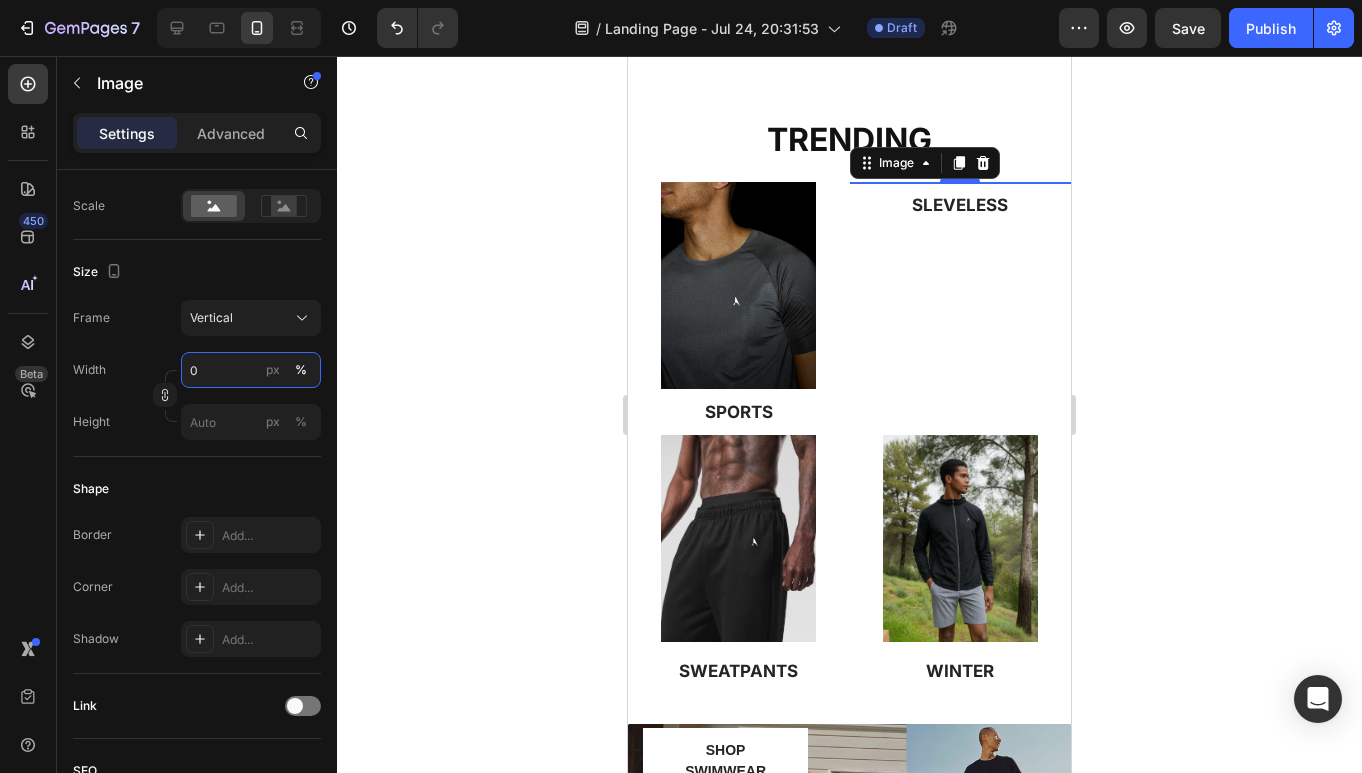 type on "80" 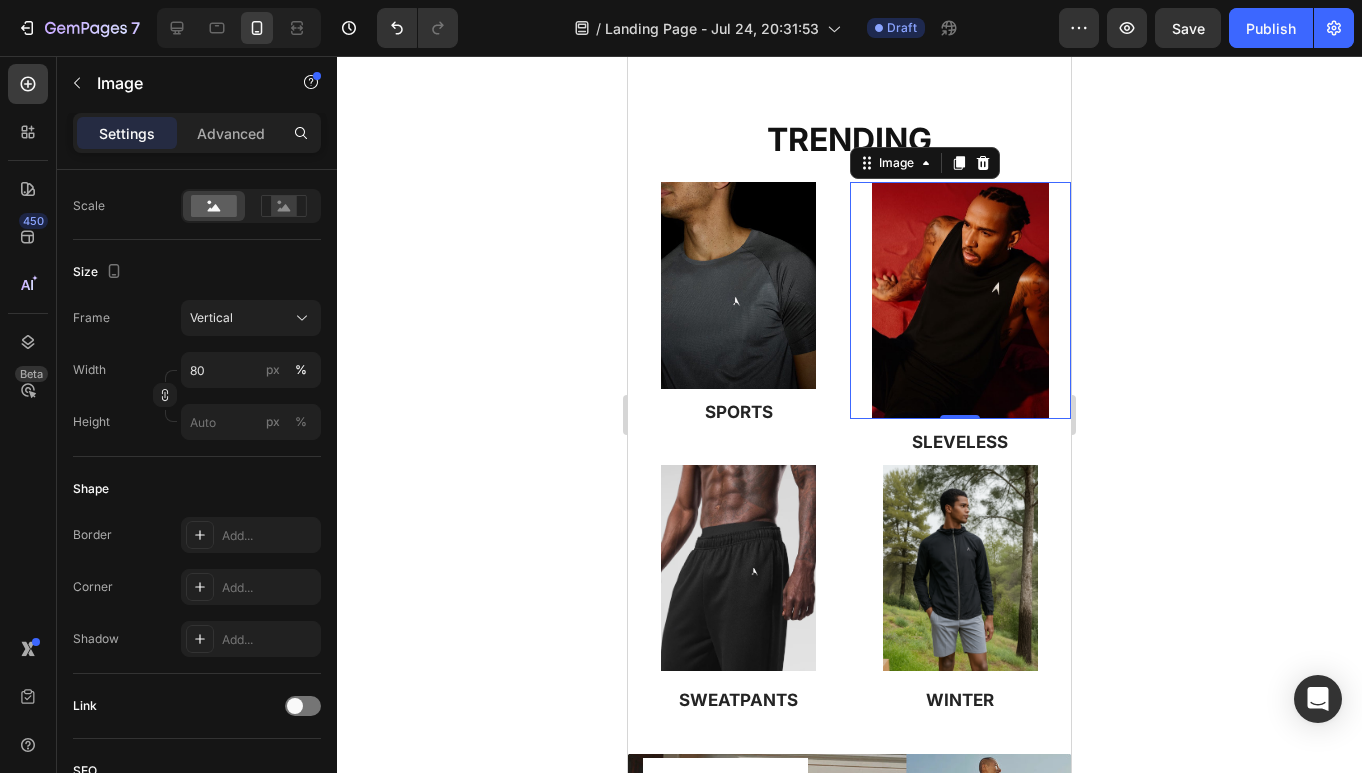 click 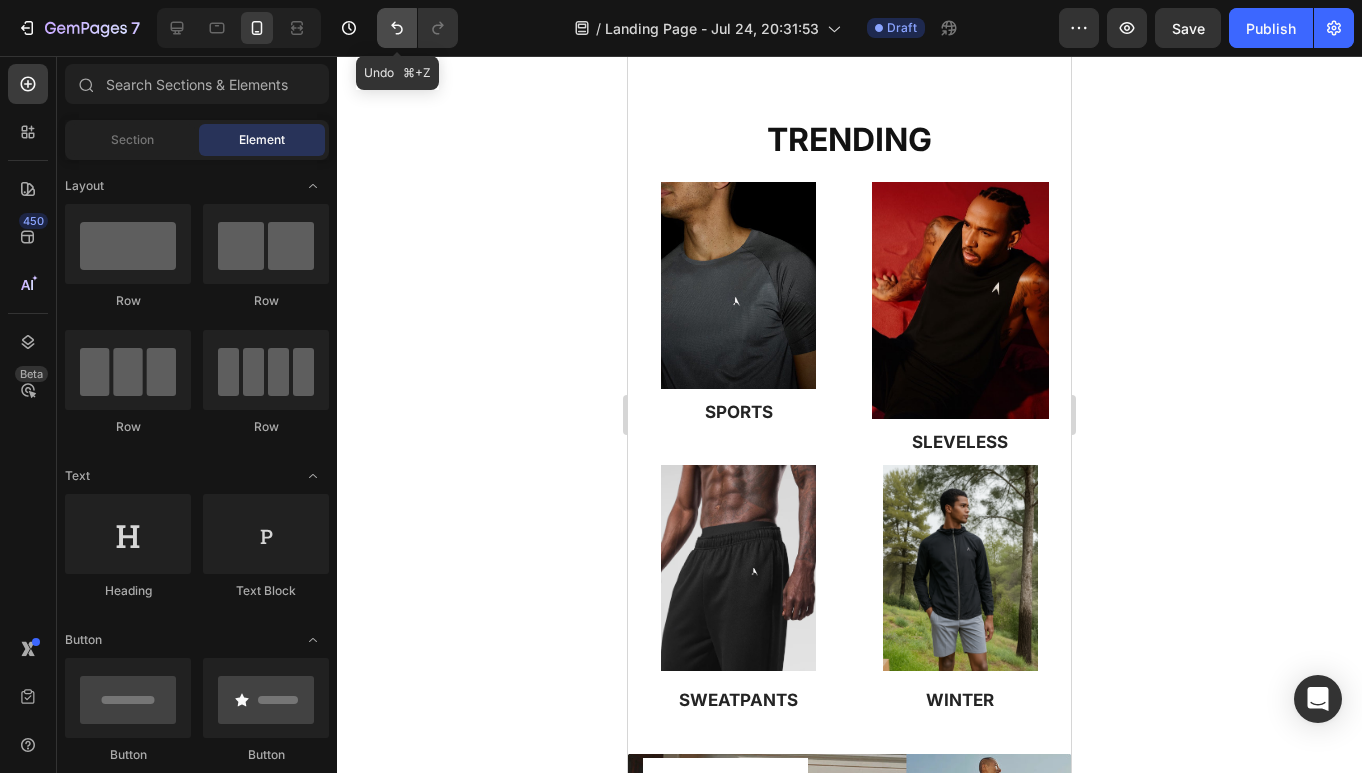 click 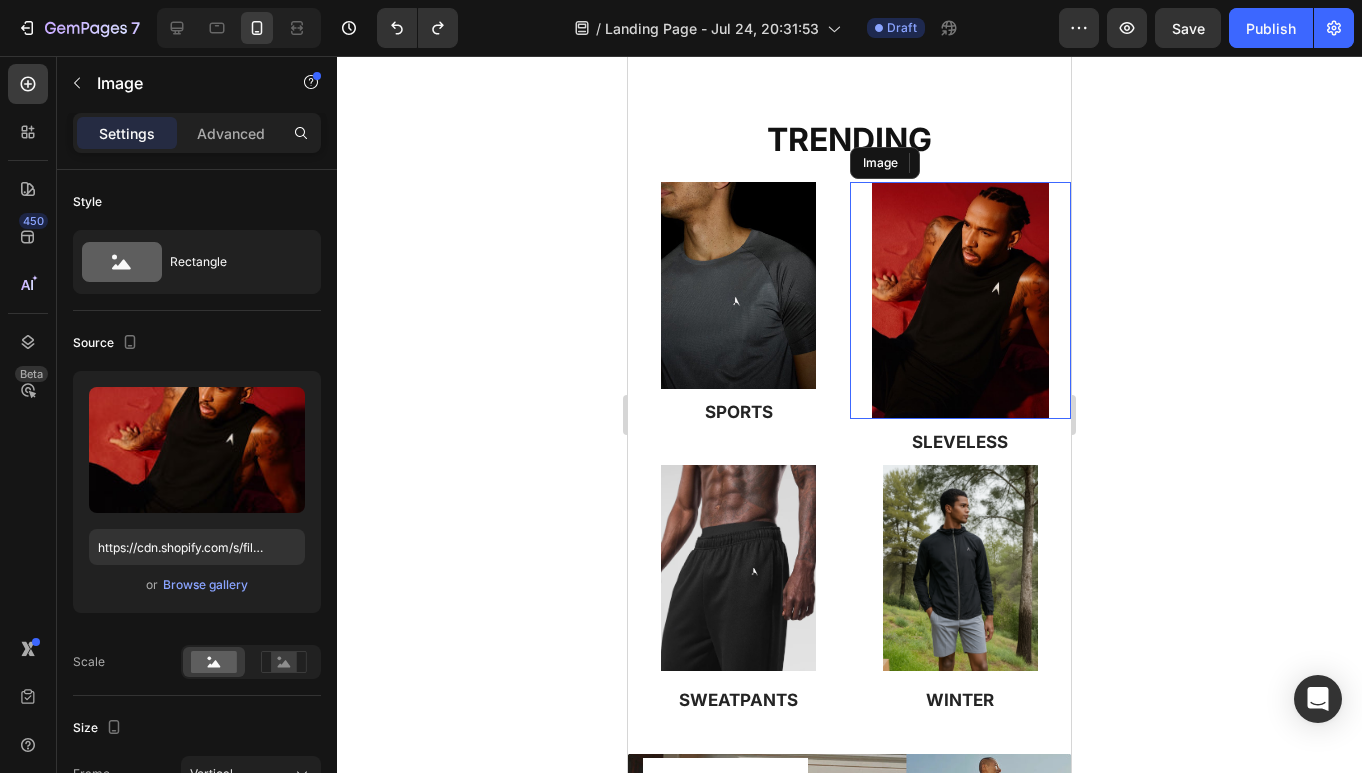click at bounding box center [960, 300] 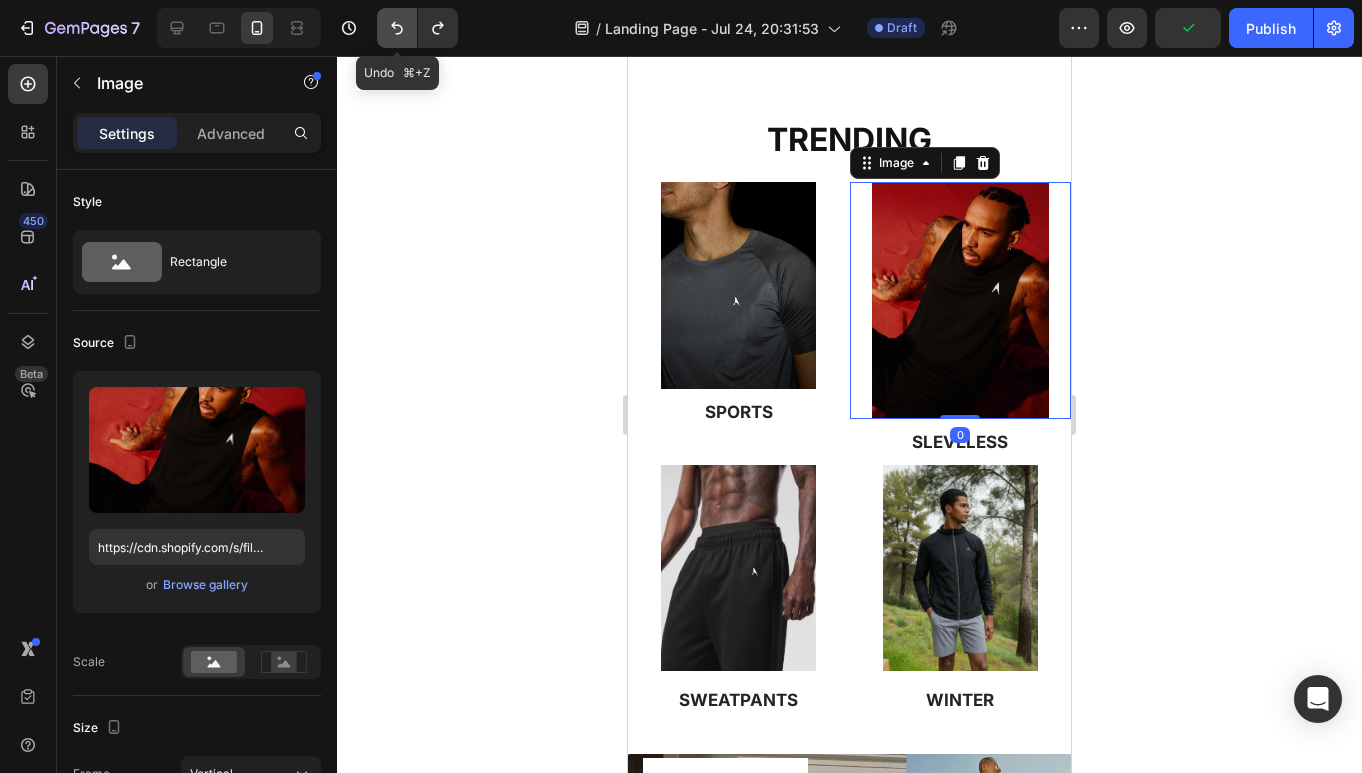 click 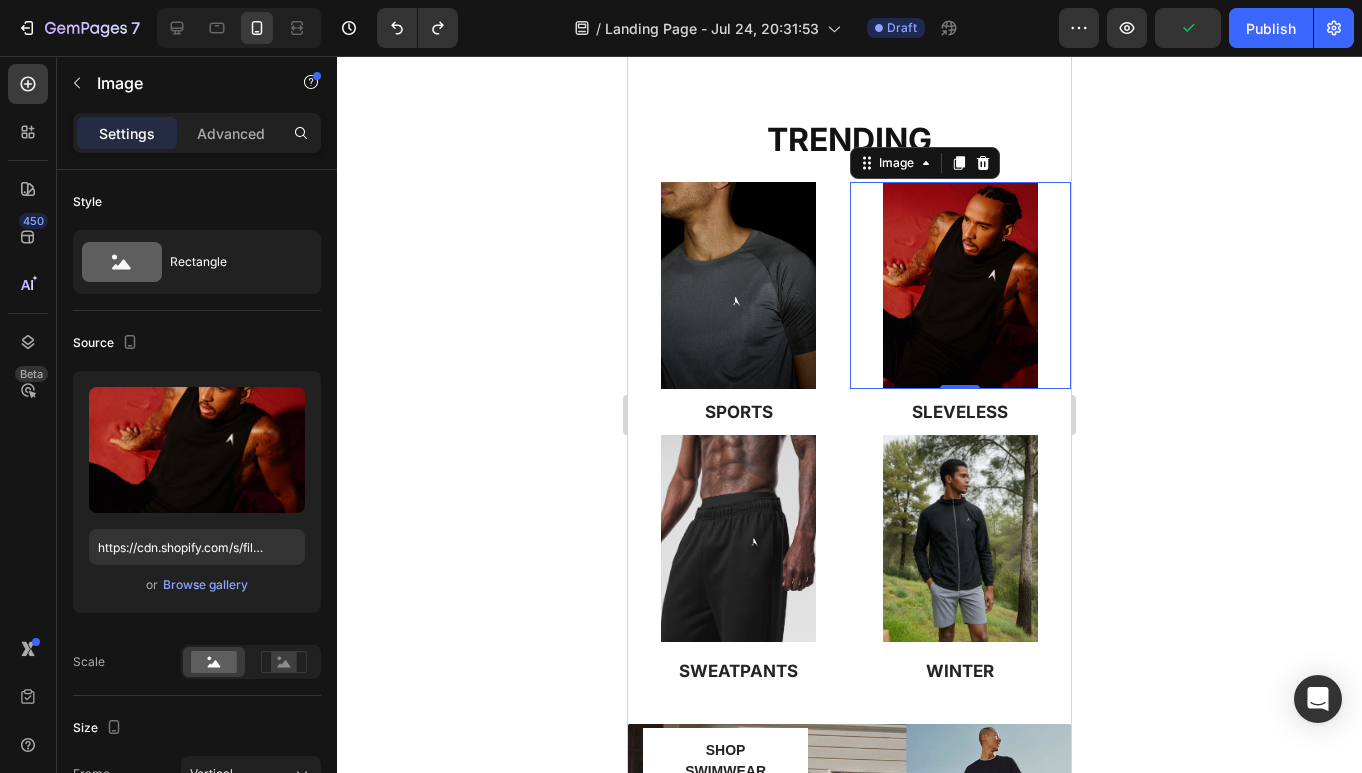 click 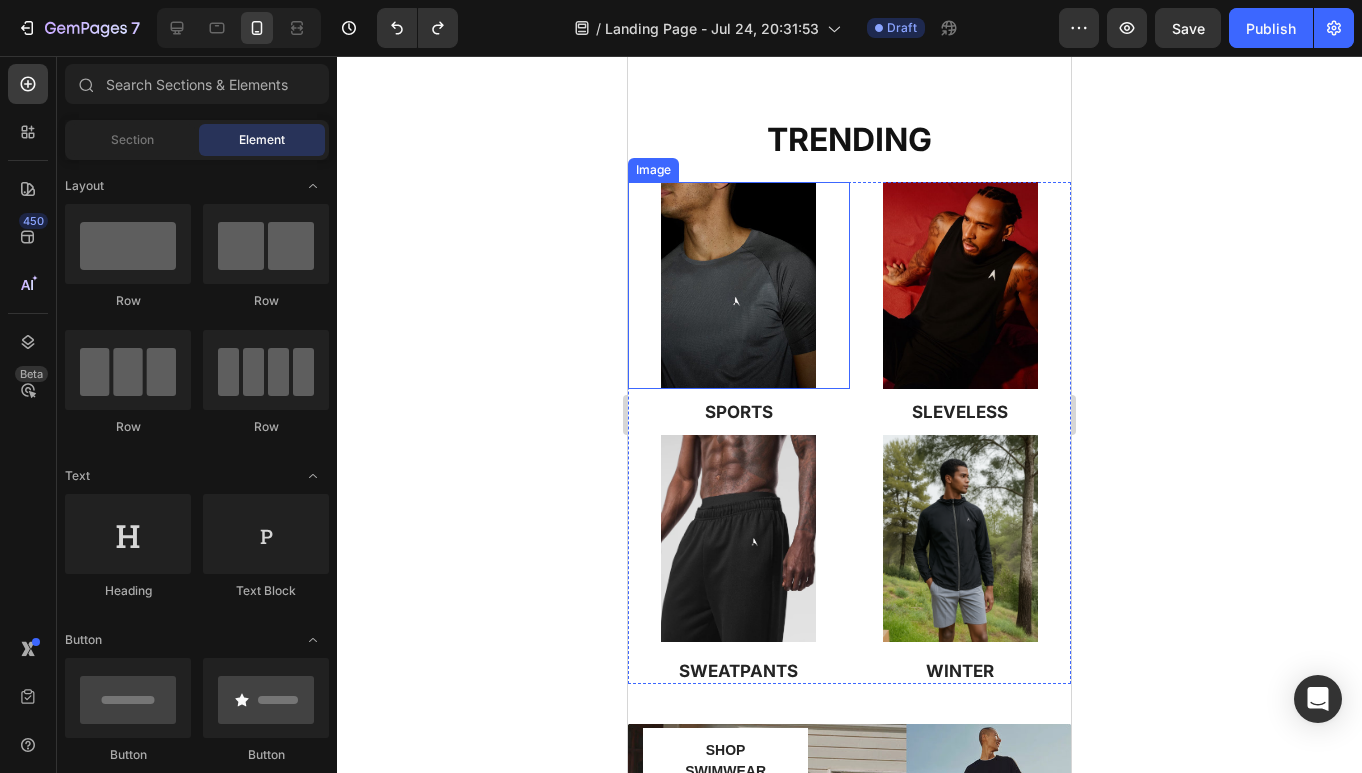 click at bounding box center (739, 285) 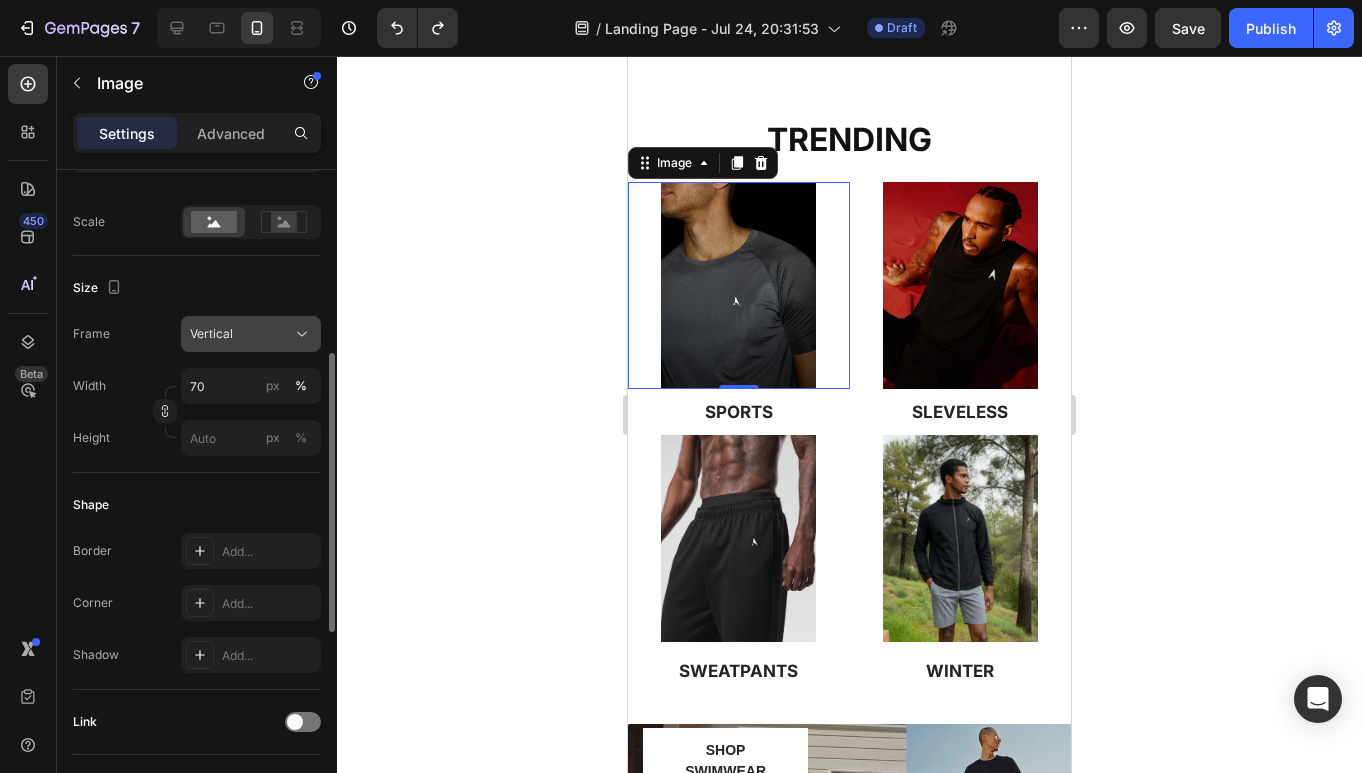 scroll, scrollTop: 415, scrollLeft: 0, axis: vertical 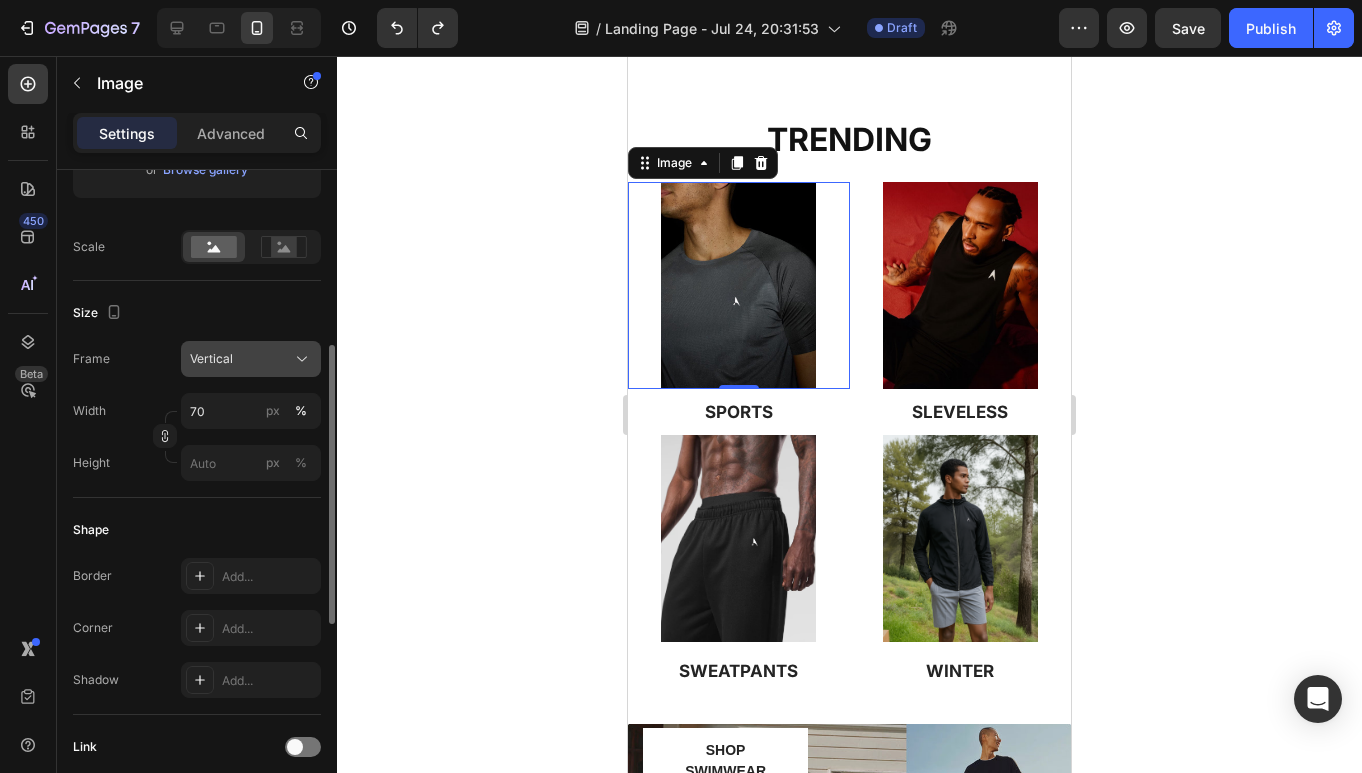 click on "Vertical" 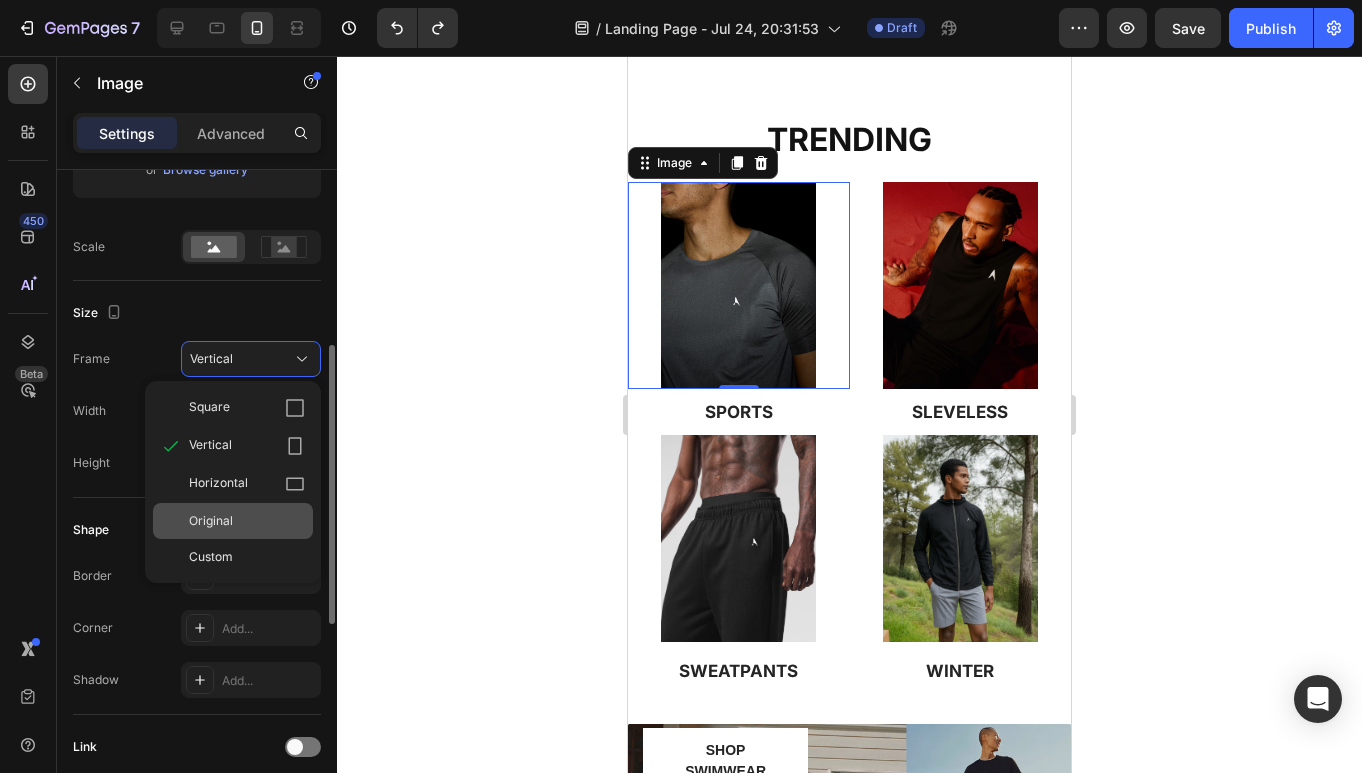 click on "Original" at bounding box center [247, 521] 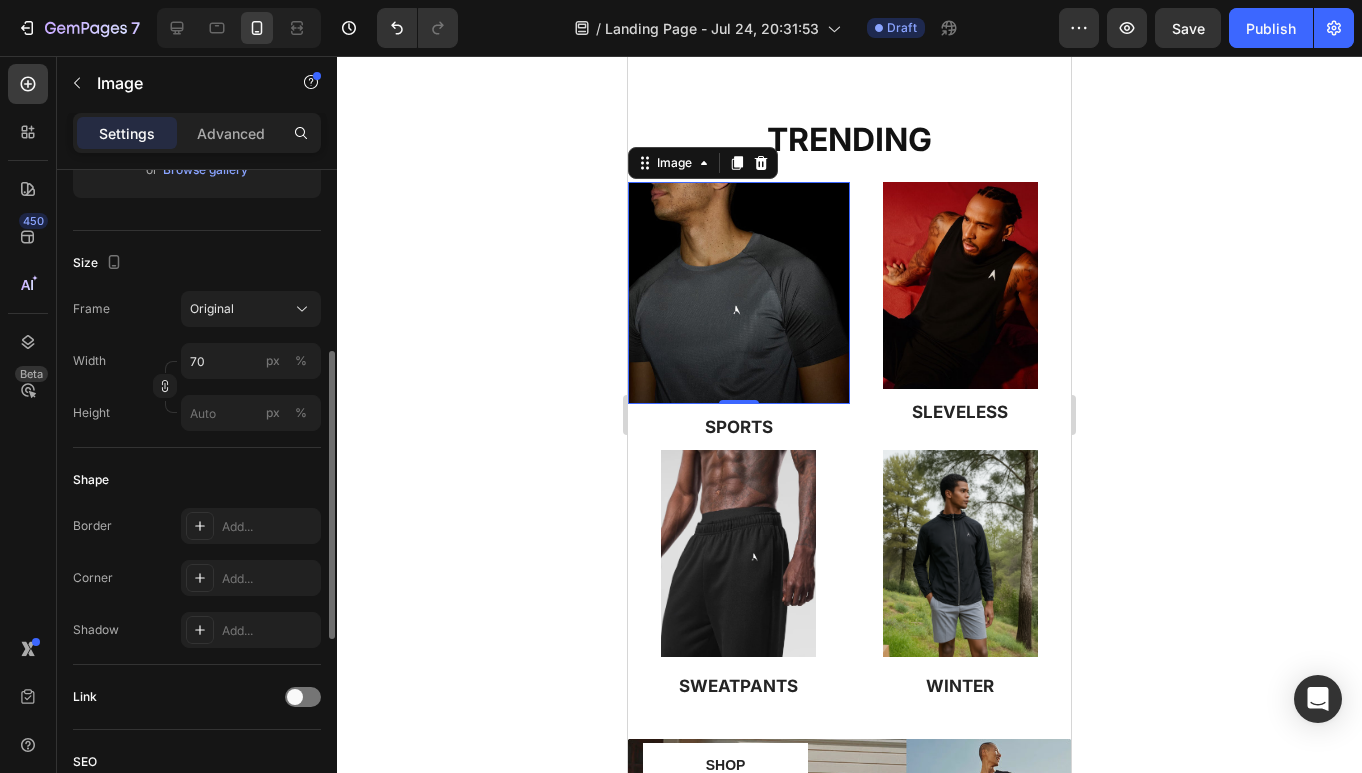 type 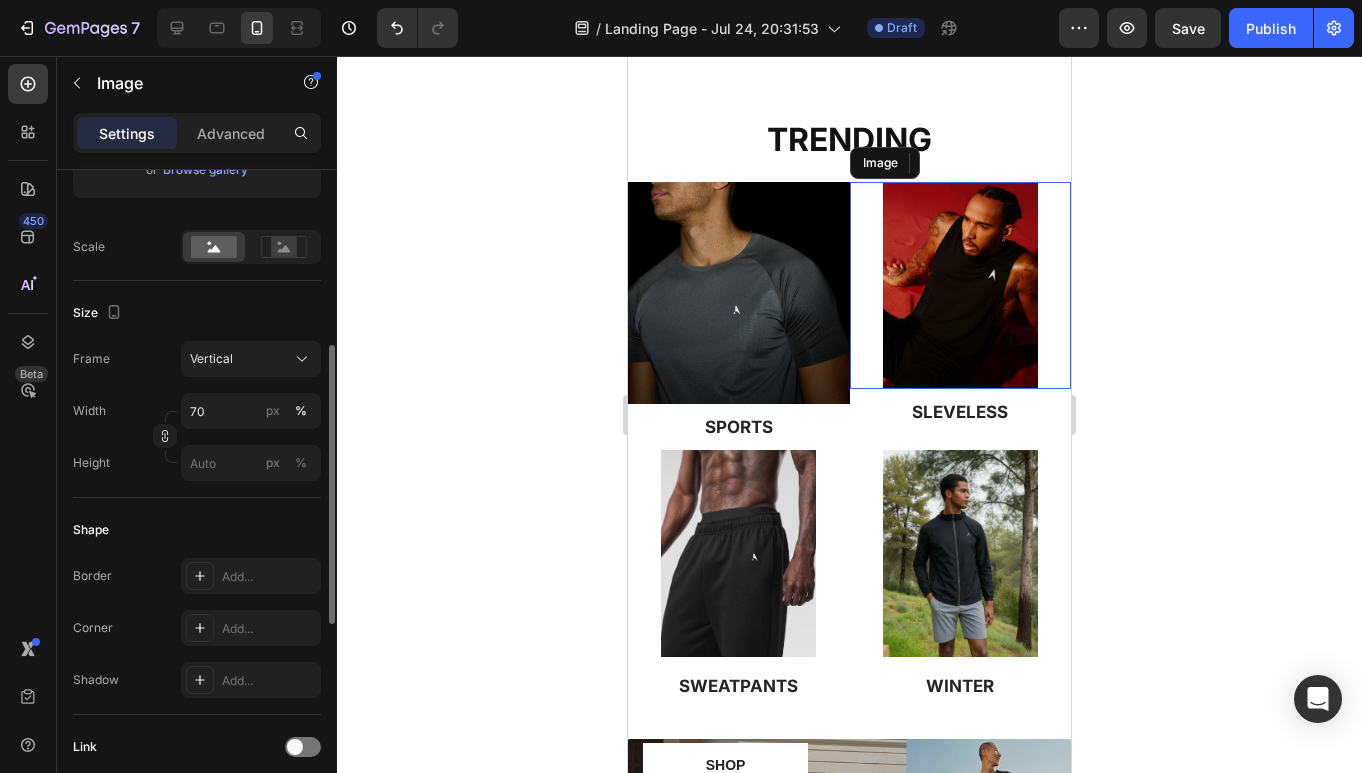 click at bounding box center [960, 285] 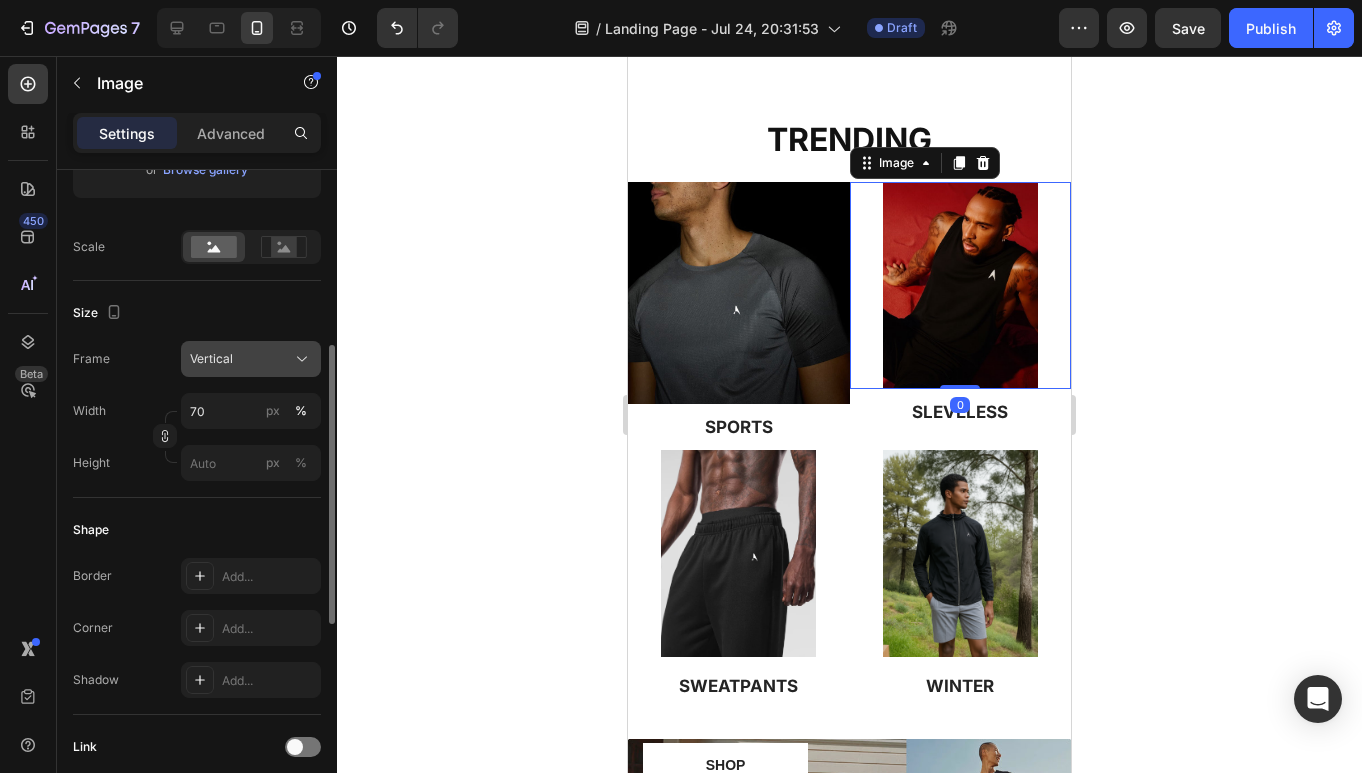 click on "Vertical" 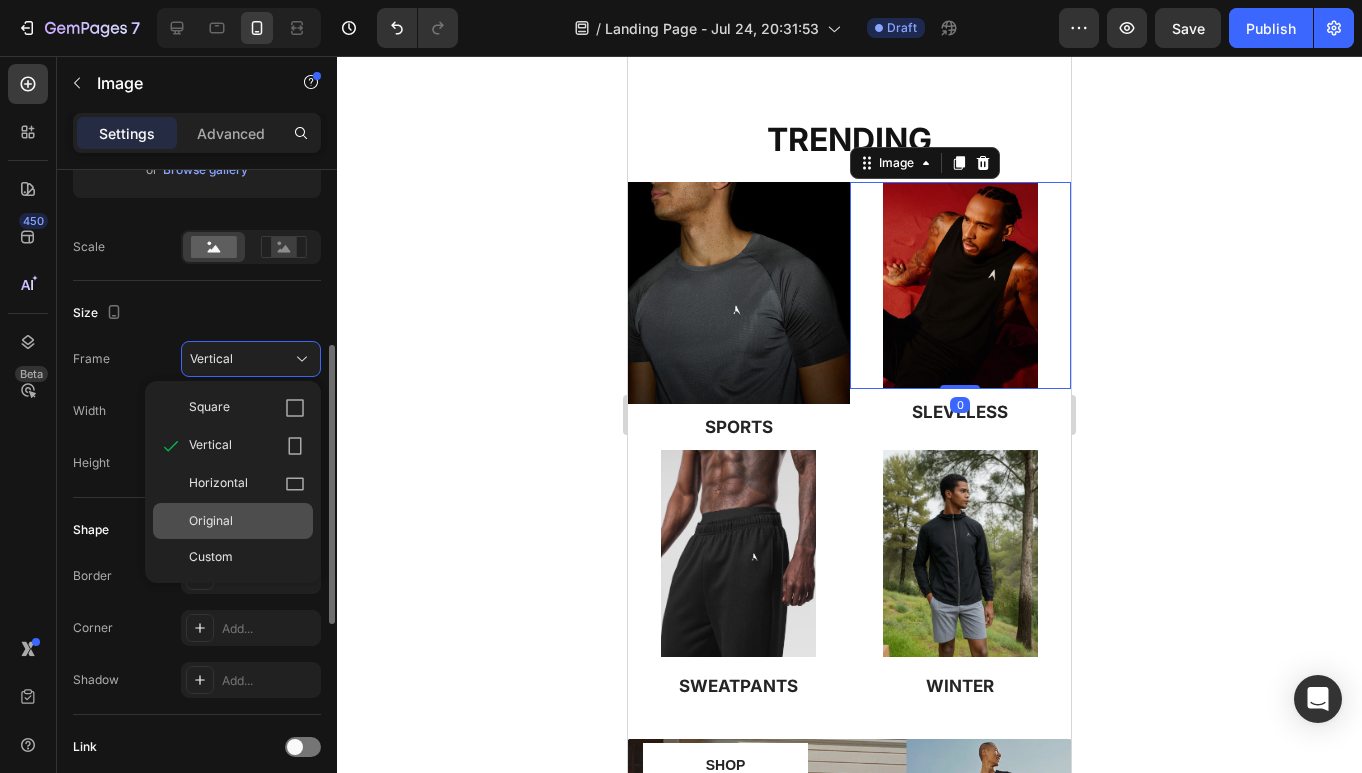 click on "Original" at bounding box center [211, 521] 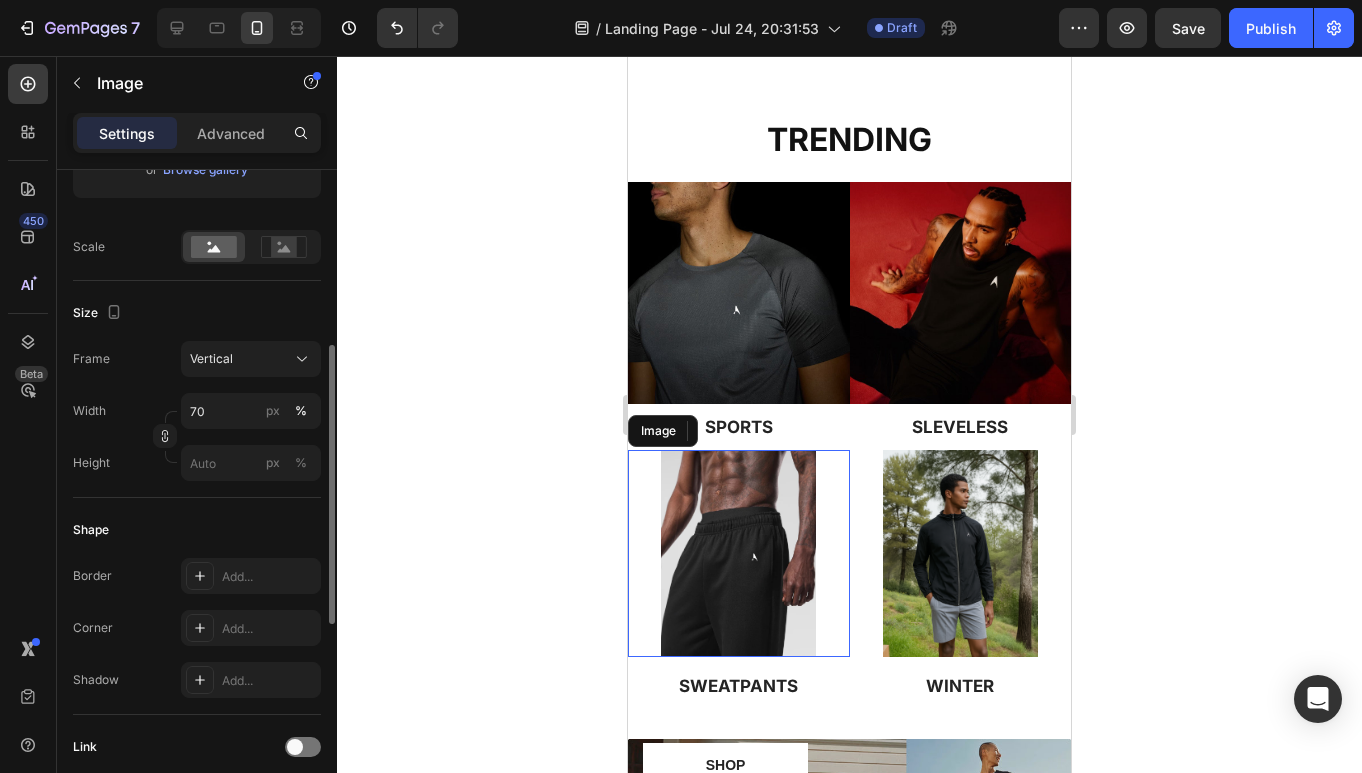 click at bounding box center (738, 553) 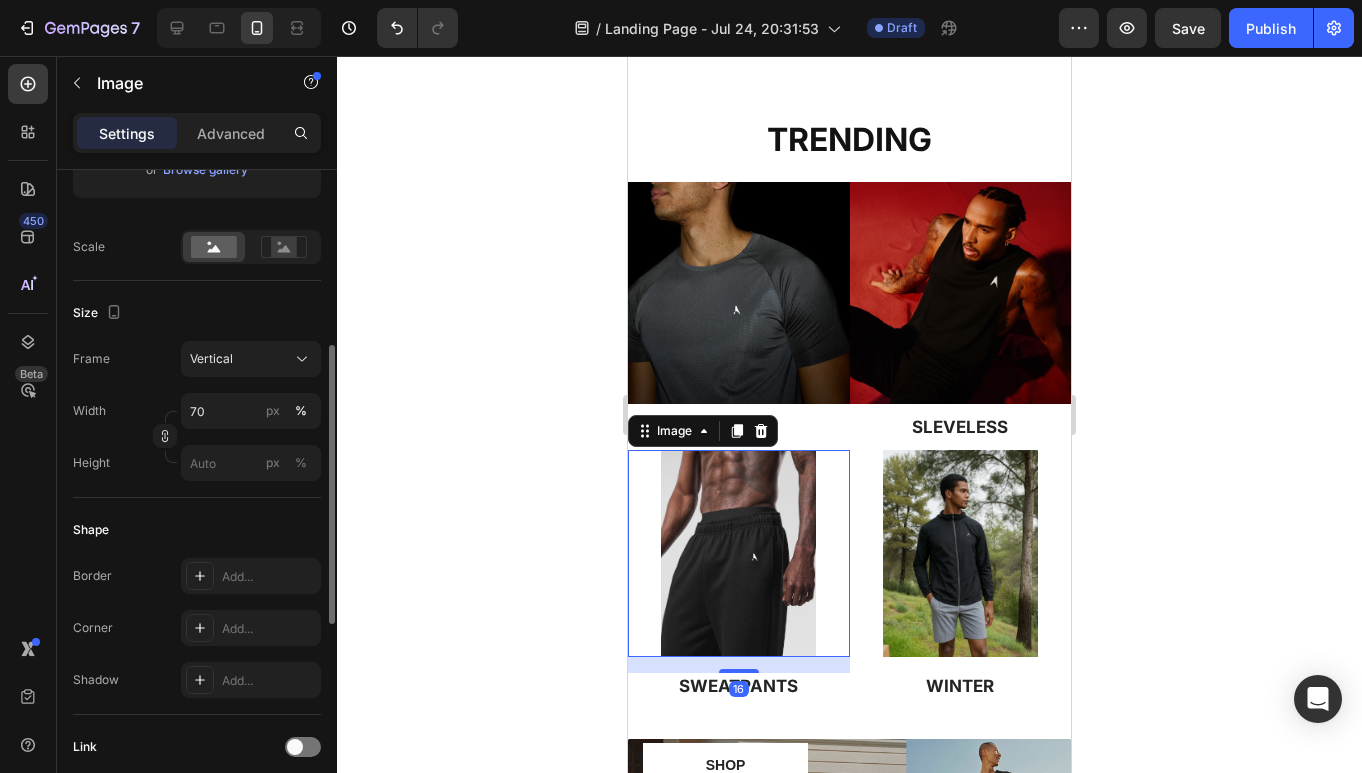 click on "Size Frame Vertical Width 70 px % Height px %" 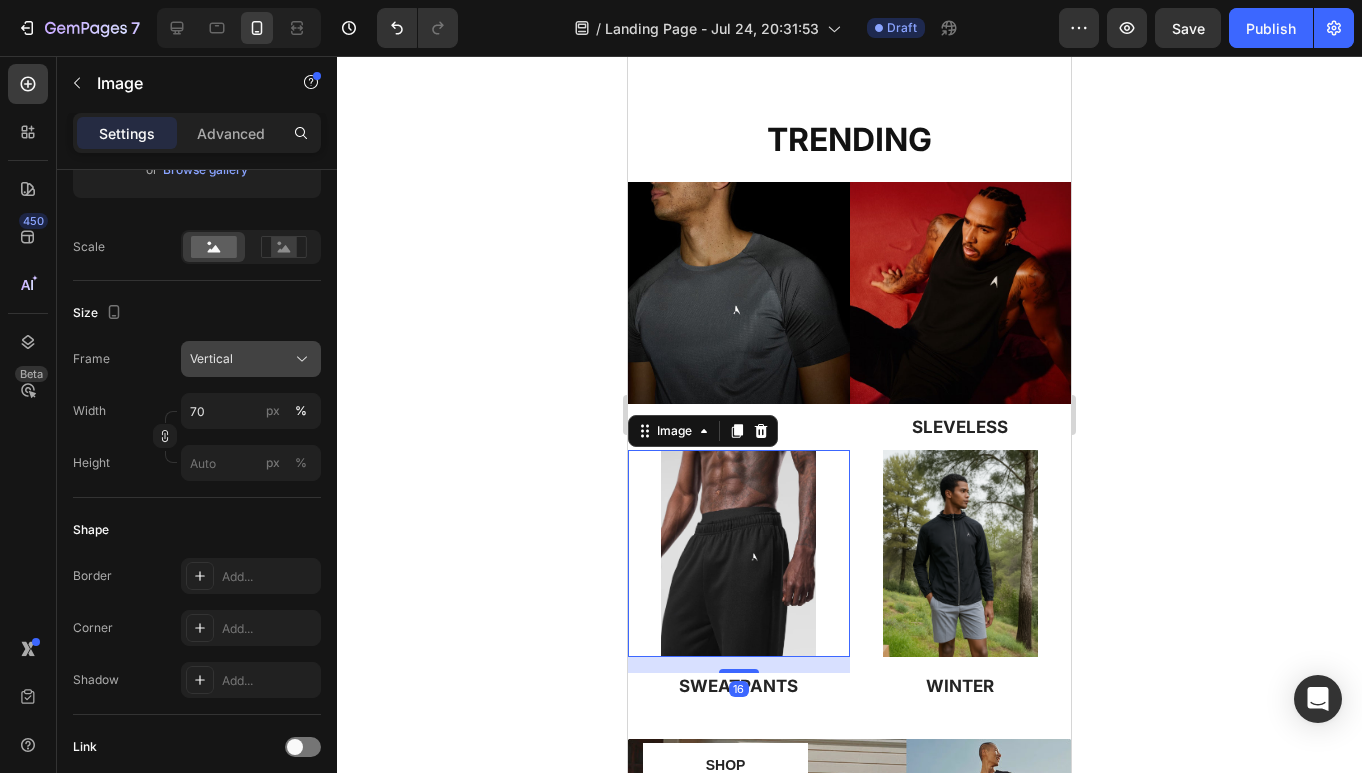click on "Vertical" at bounding box center (211, 359) 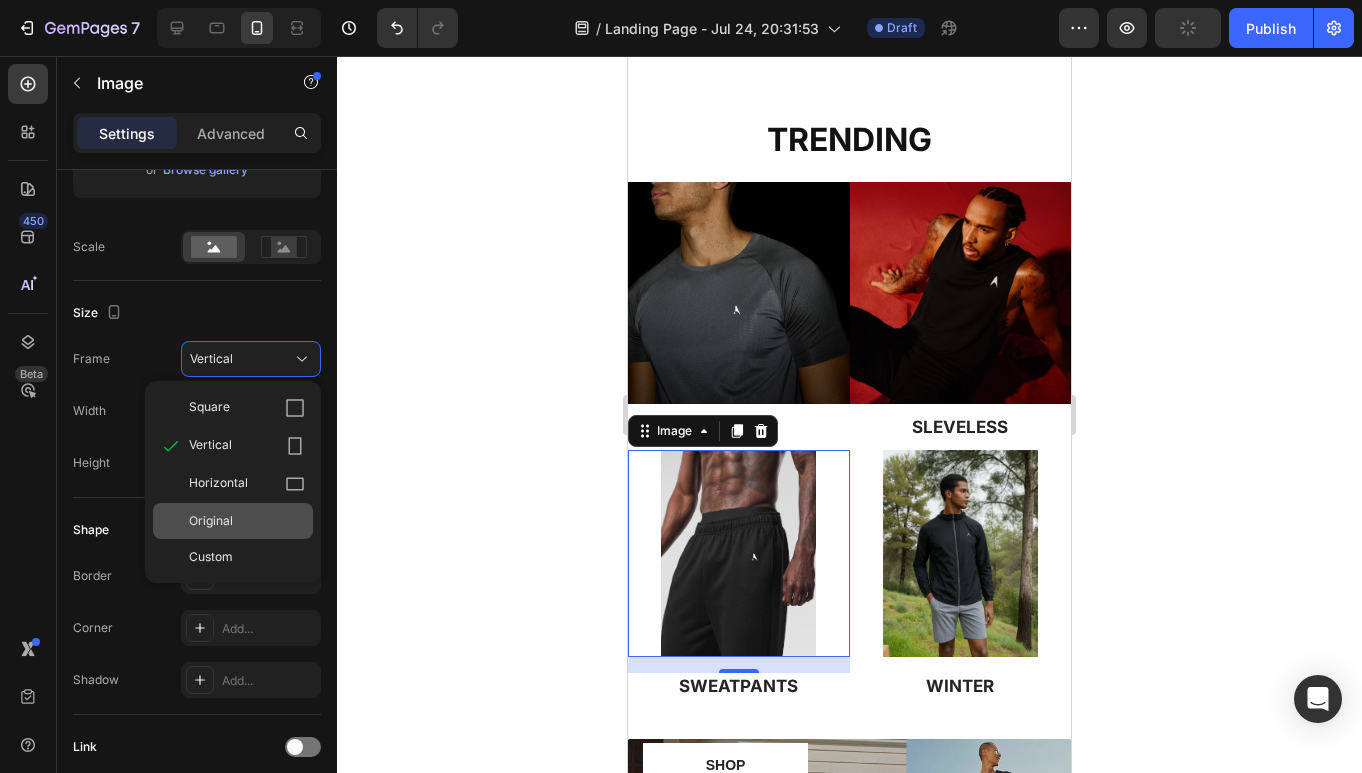 click on "Original" at bounding box center [247, 521] 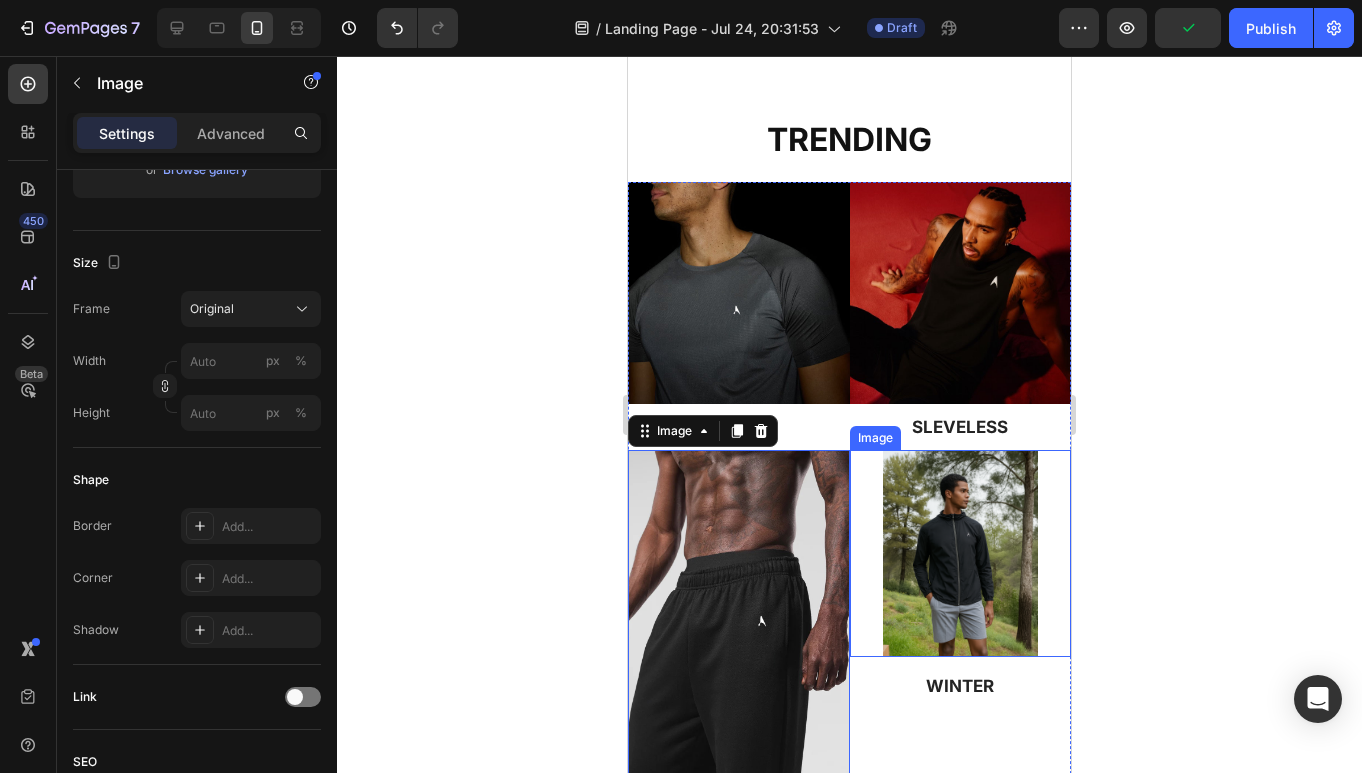 click at bounding box center [960, 553] 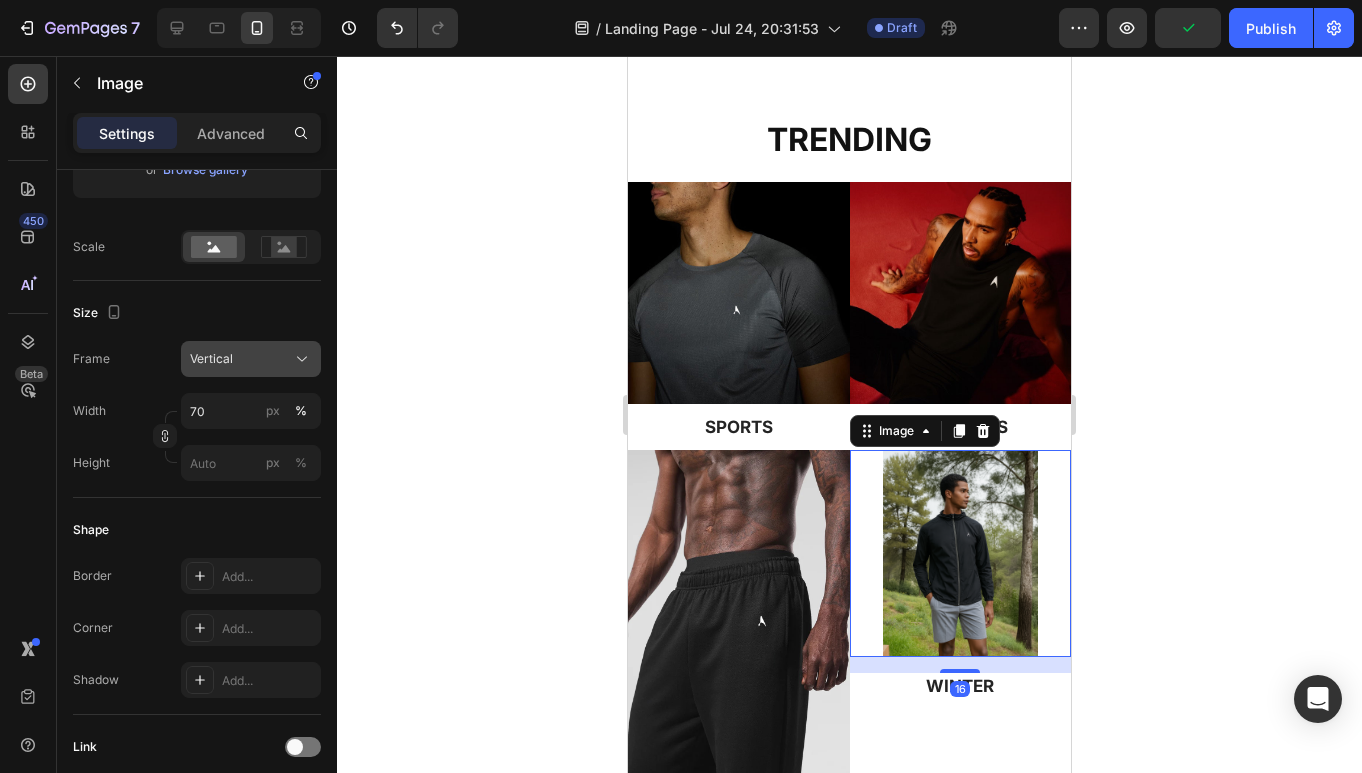 click on "Vertical" at bounding box center [211, 359] 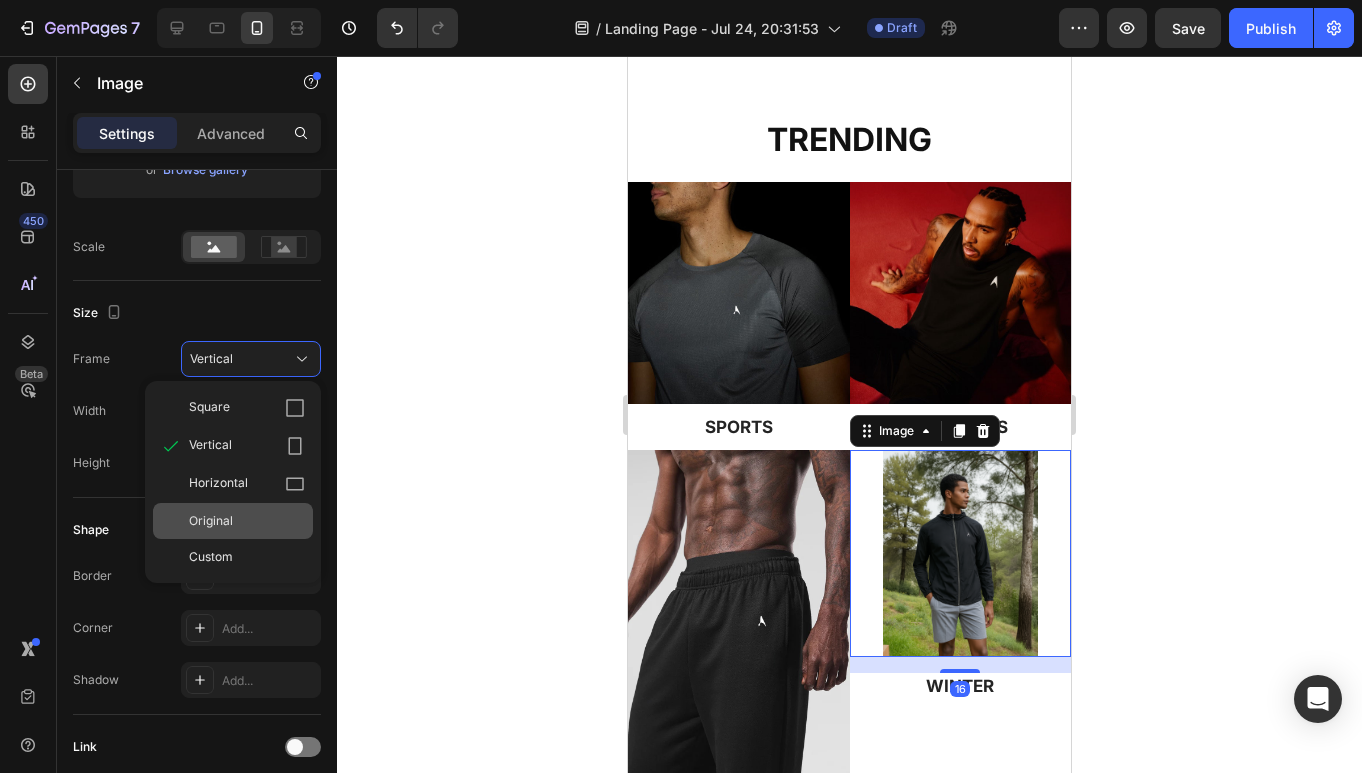 click on "Original" 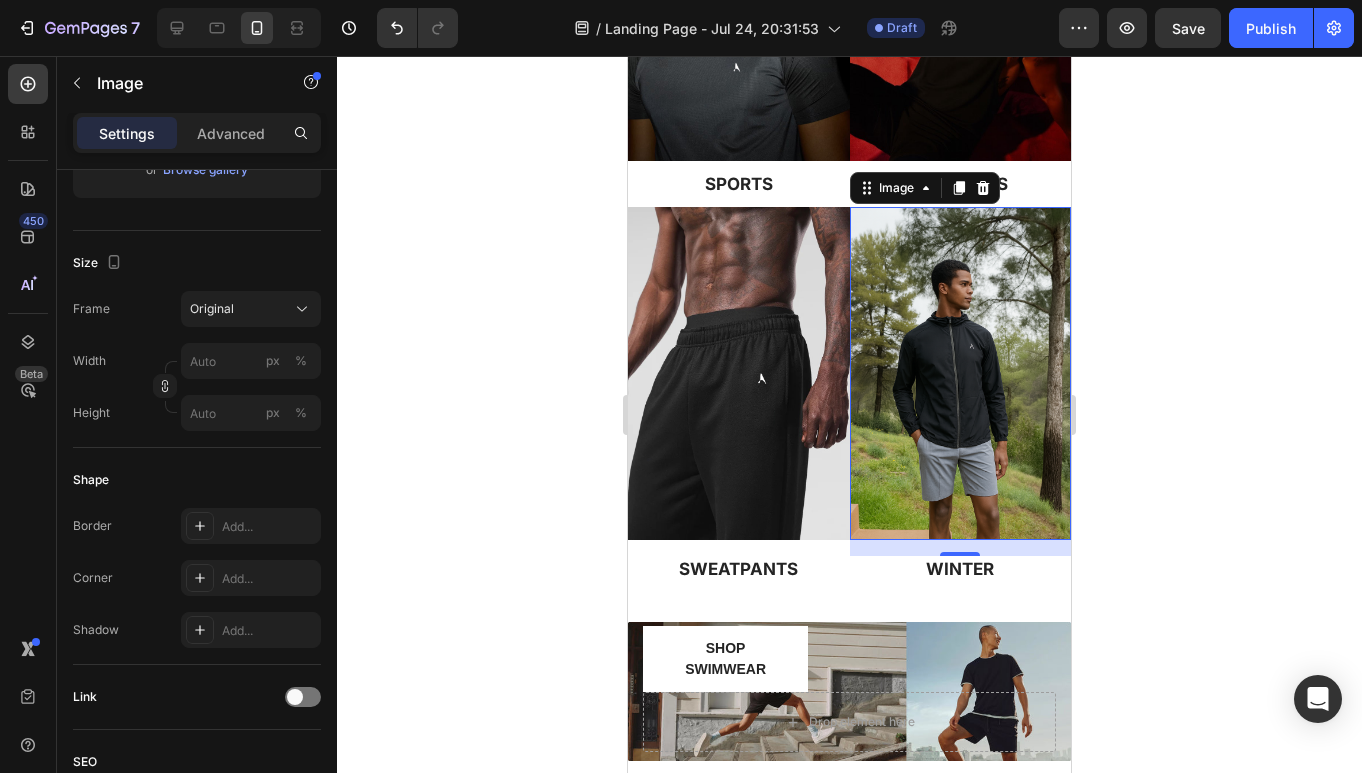 scroll, scrollTop: 875, scrollLeft: 0, axis: vertical 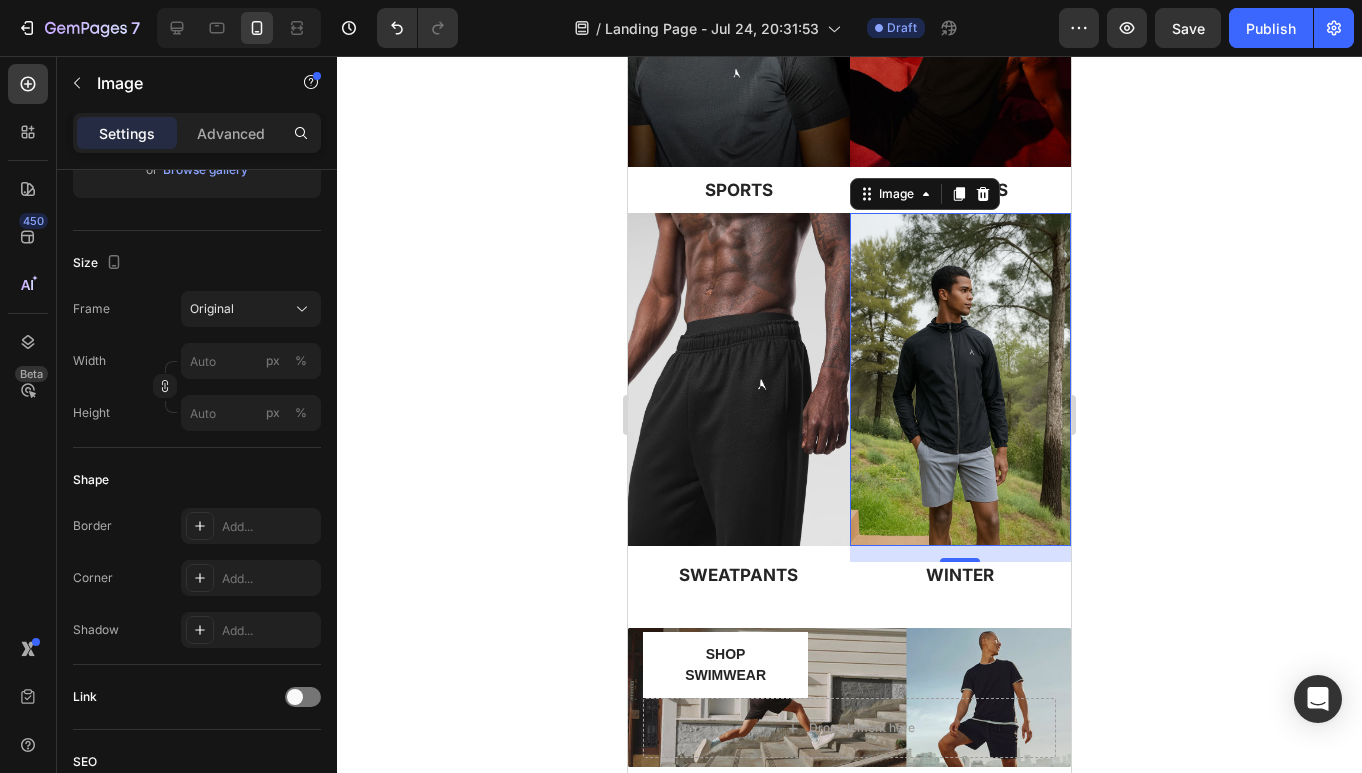 click 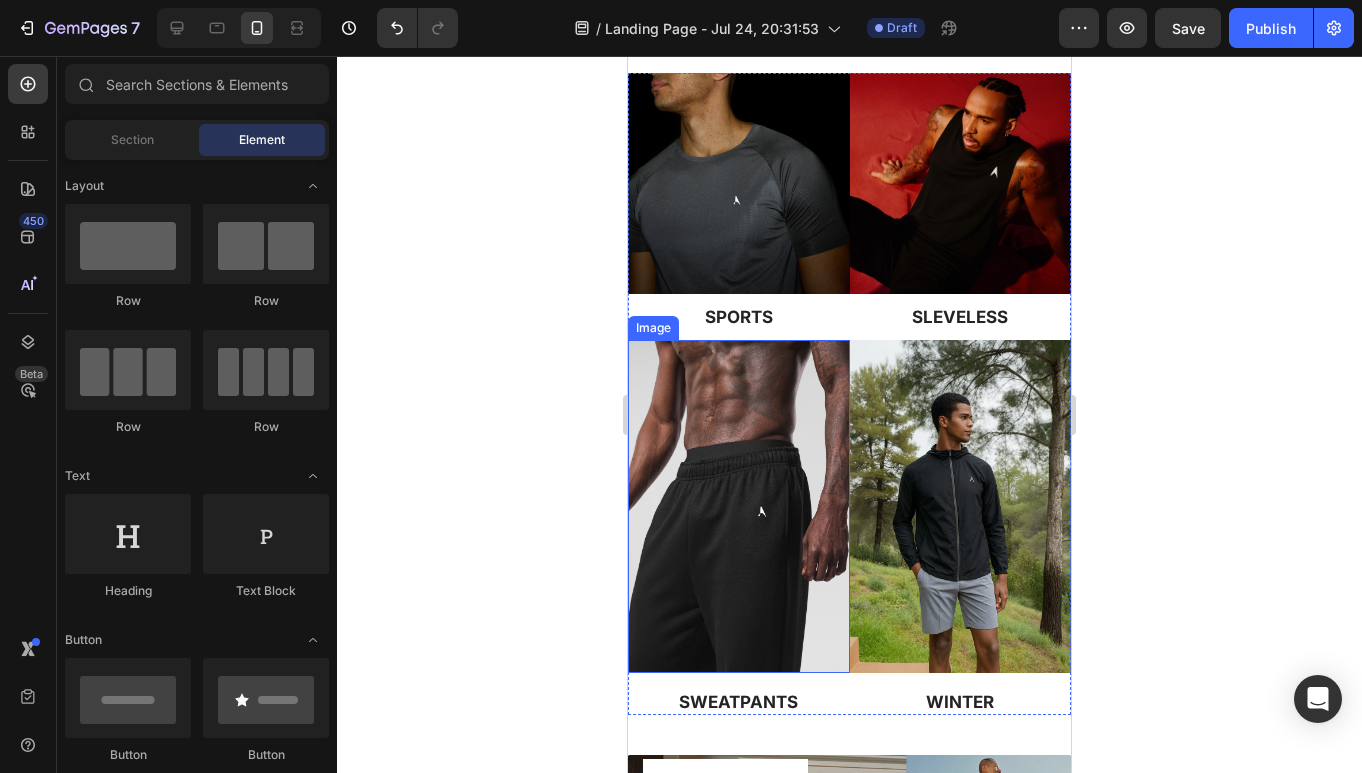 scroll, scrollTop: 746, scrollLeft: 0, axis: vertical 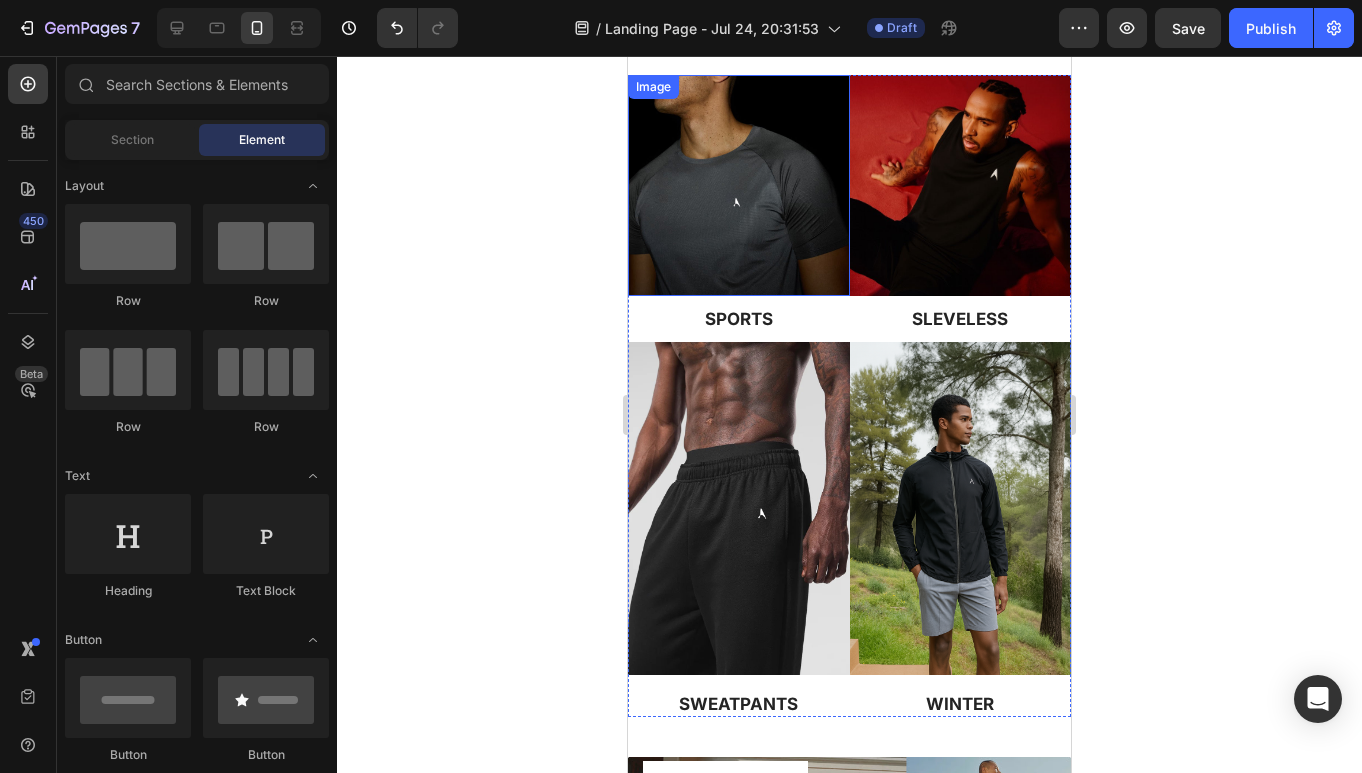 click at bounding box center (739, 186) 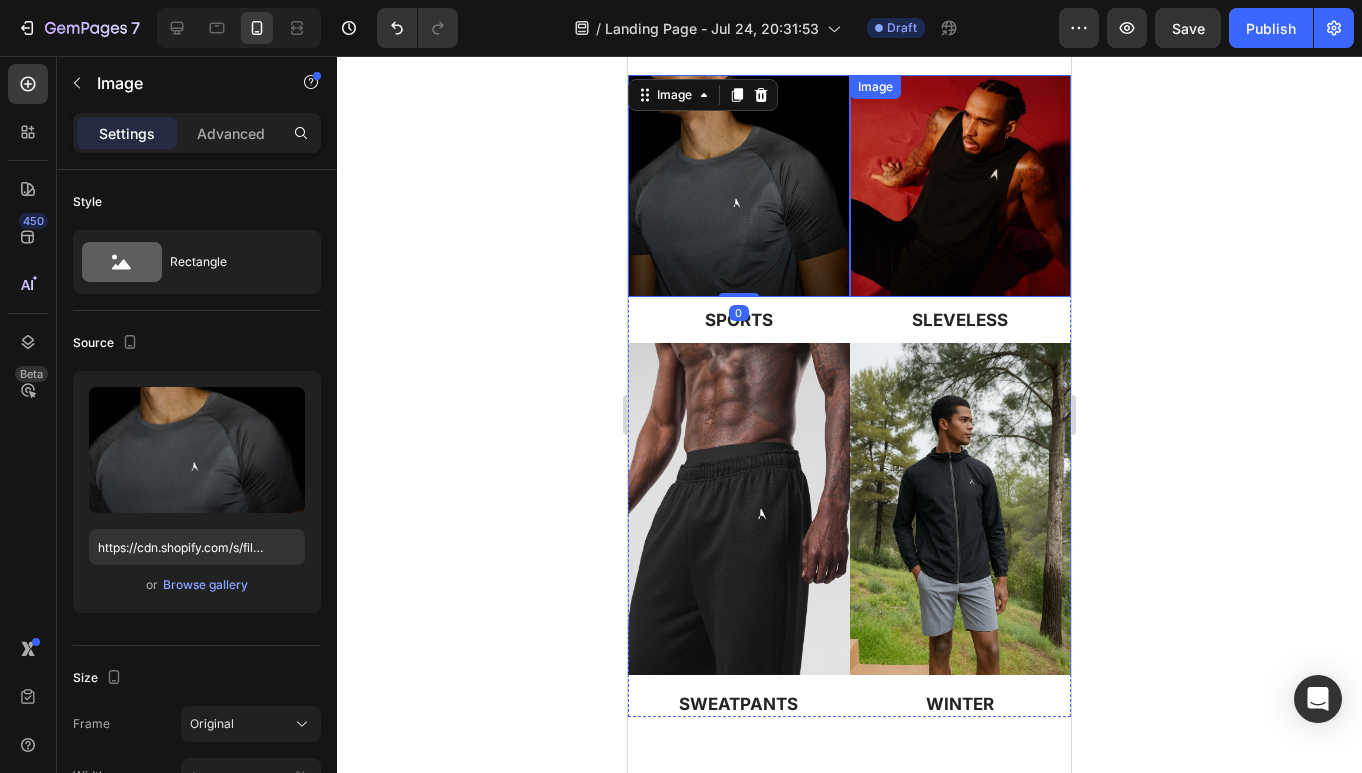 scroll, scrollTop: 672, scrollLeft: 0, axis: vertical 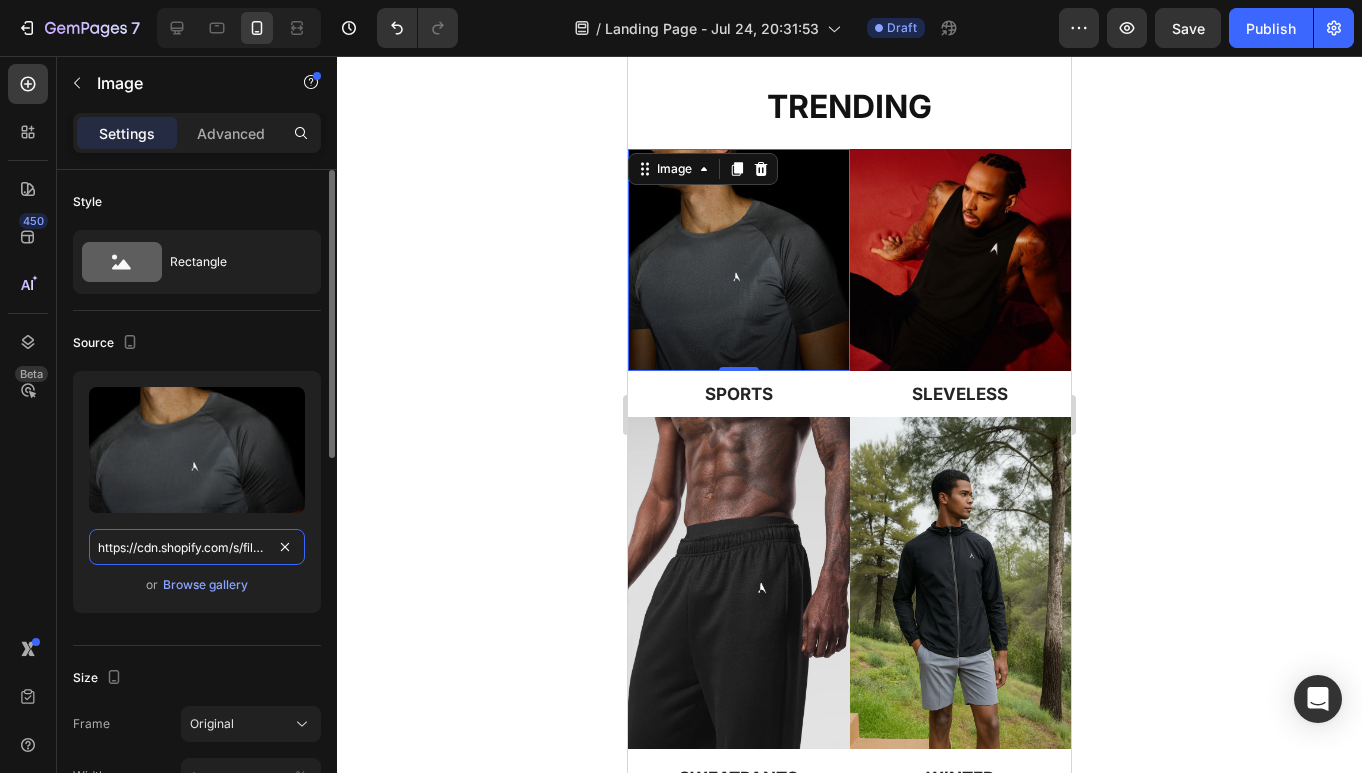 click on "https://cdn.shopify.com/s/files/1/0964/9261/7992/files/gempages_568179383026582437-e4f038d8-3a77-4337-92fa-bbd282bb41a1.jpg" at bounding box center (197, 547) 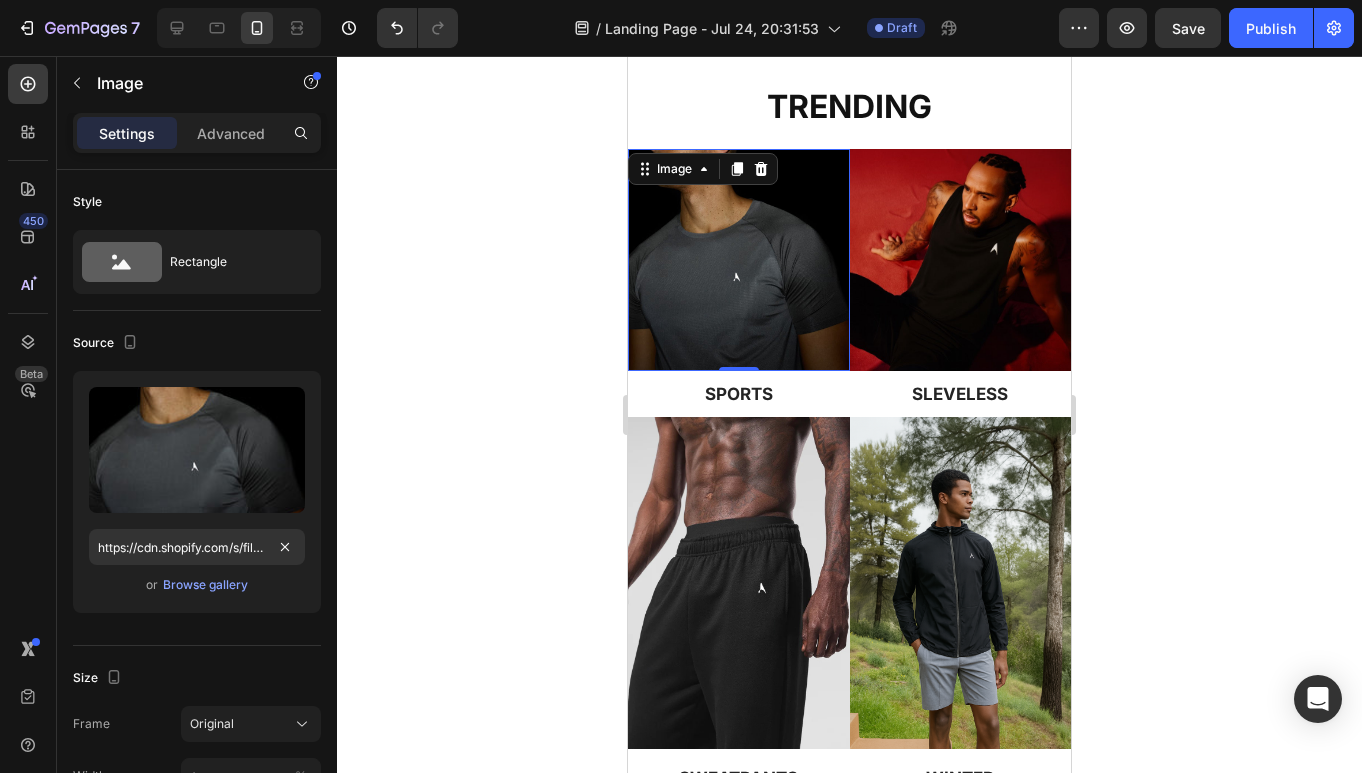 click 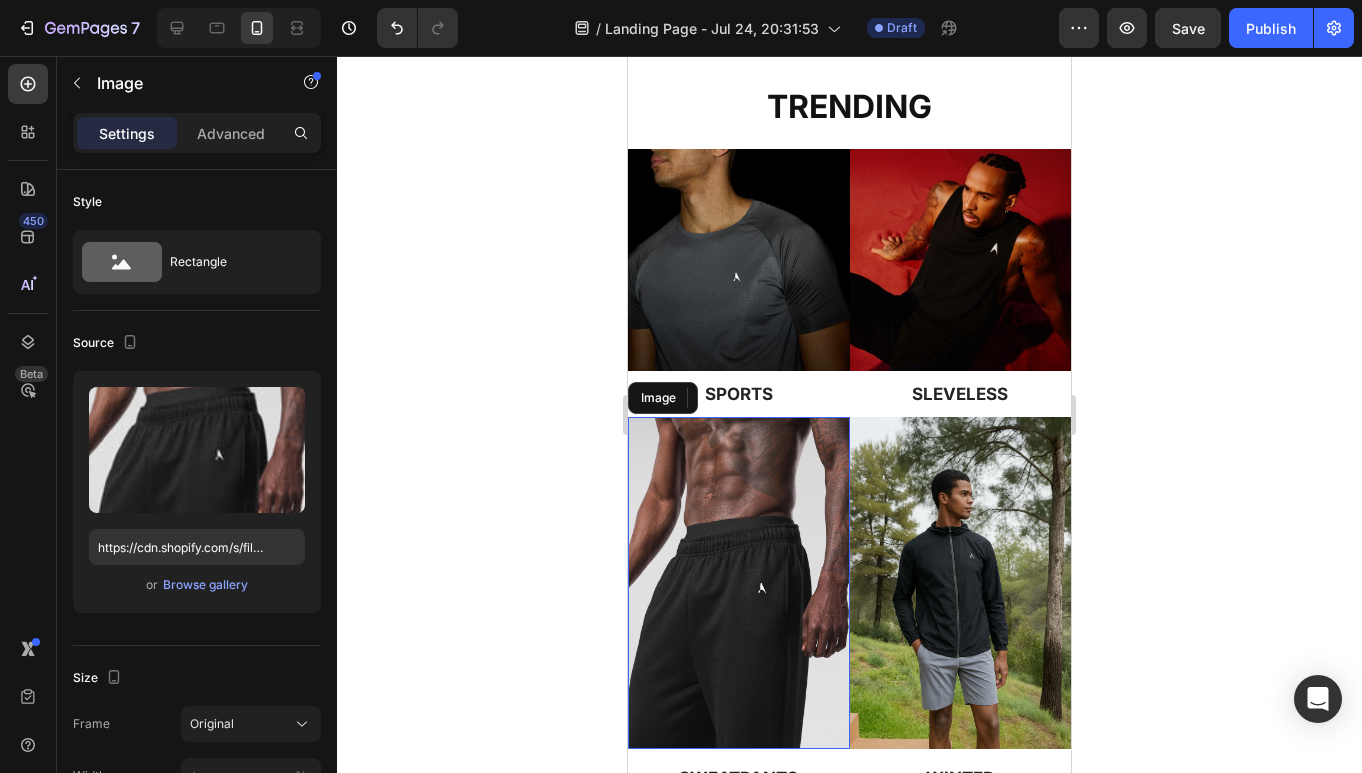 drag, startPoint x: 755, startPoint y: 599, endPoint x: 647, endPoint y: 556, distance: 116.24543 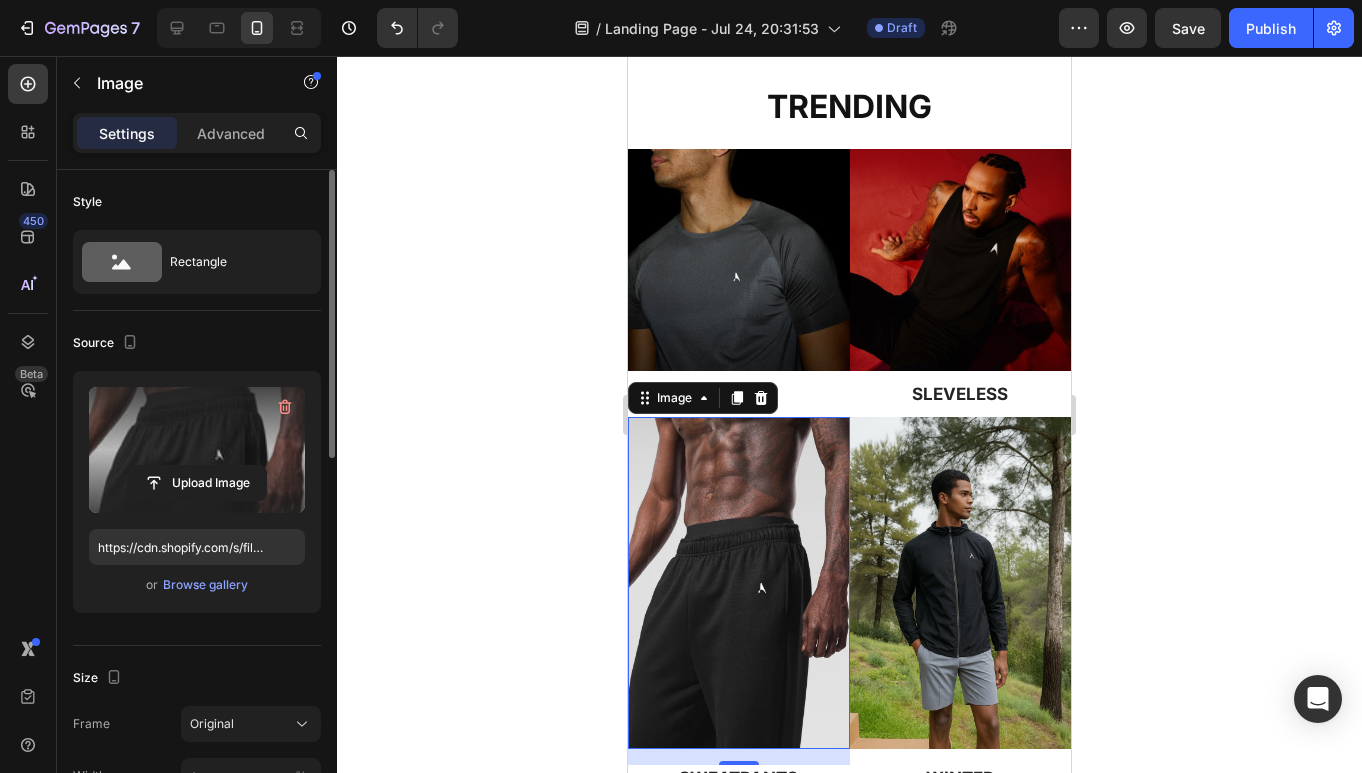 click at bounding box center (197, 450) 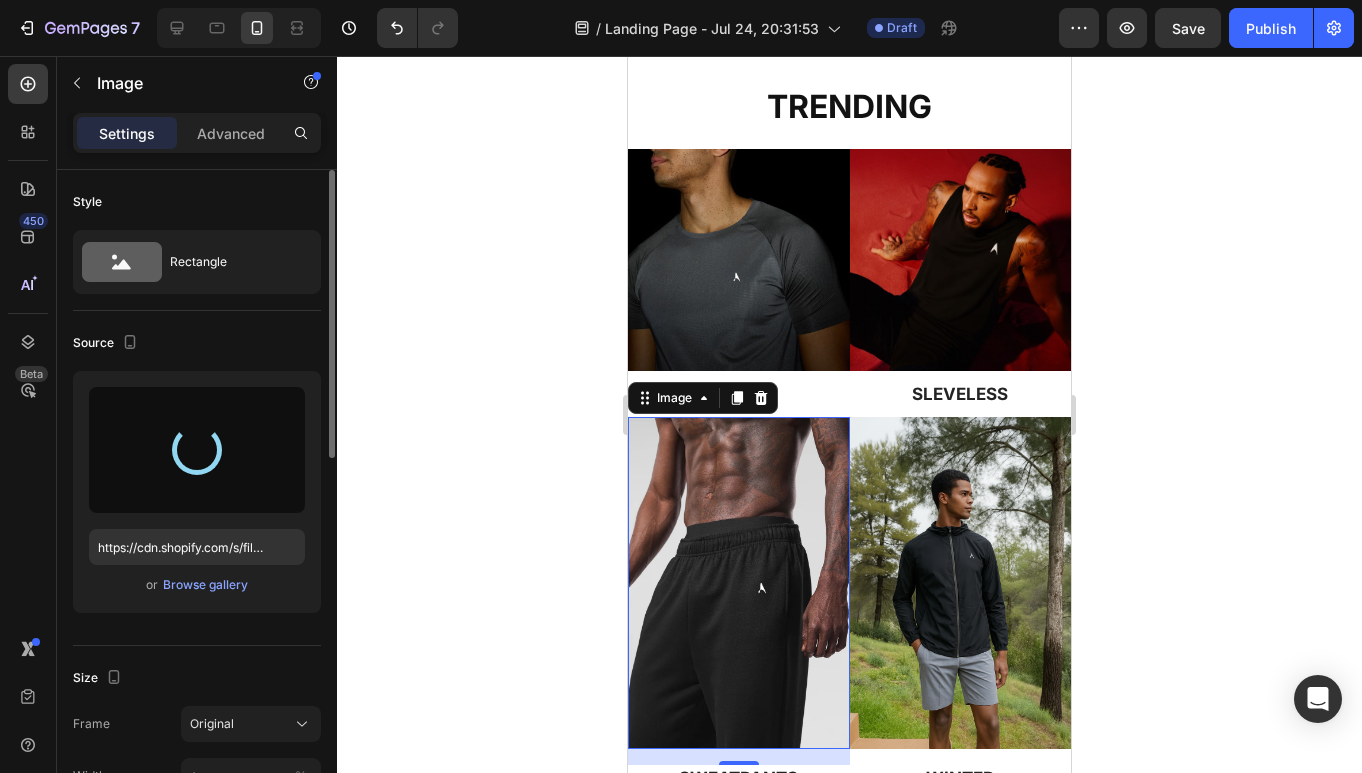type on "https://cdn.shopify.com/s/files/1/0964/9261/7992/files/gempages_568179383026582437-fe778861-60f1-4afc-9525-ac5c8524c3fa.jpg" 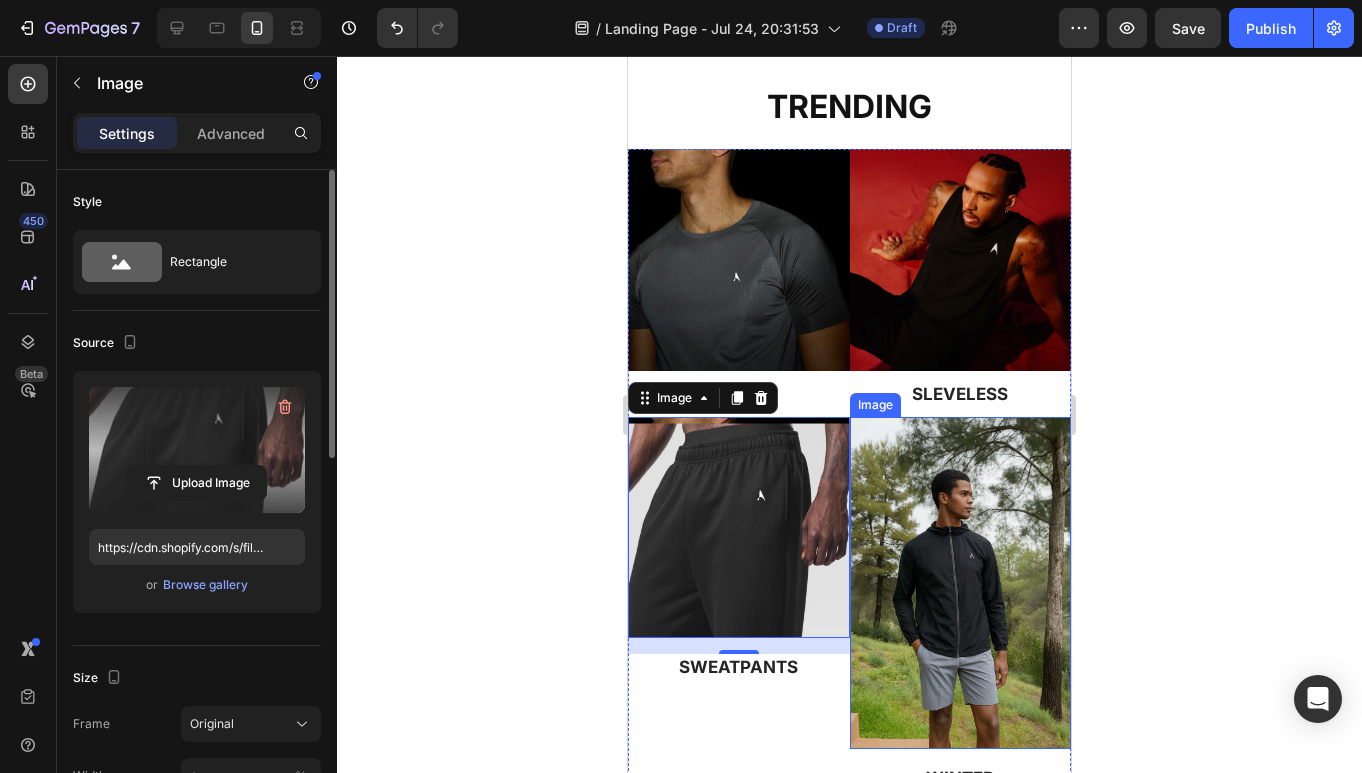 click 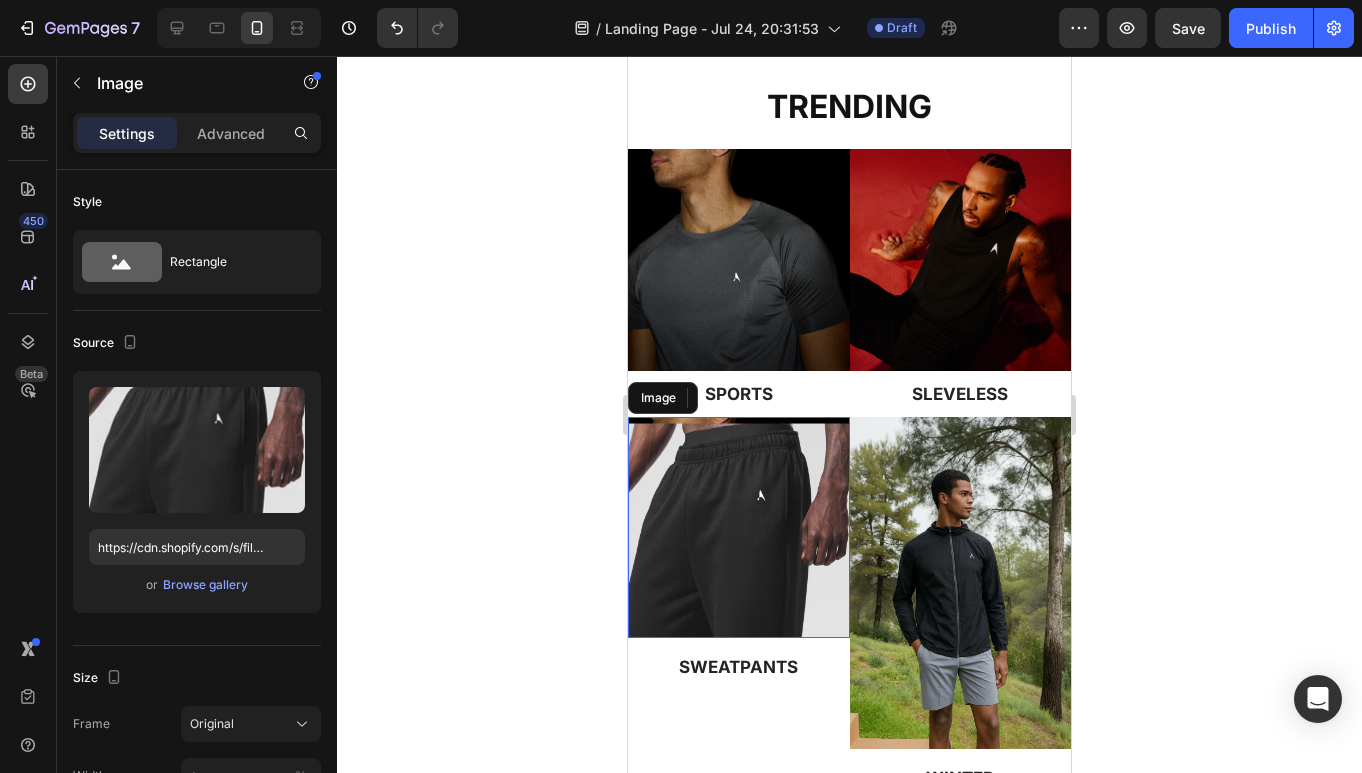 click at bounding box center [739, 528] 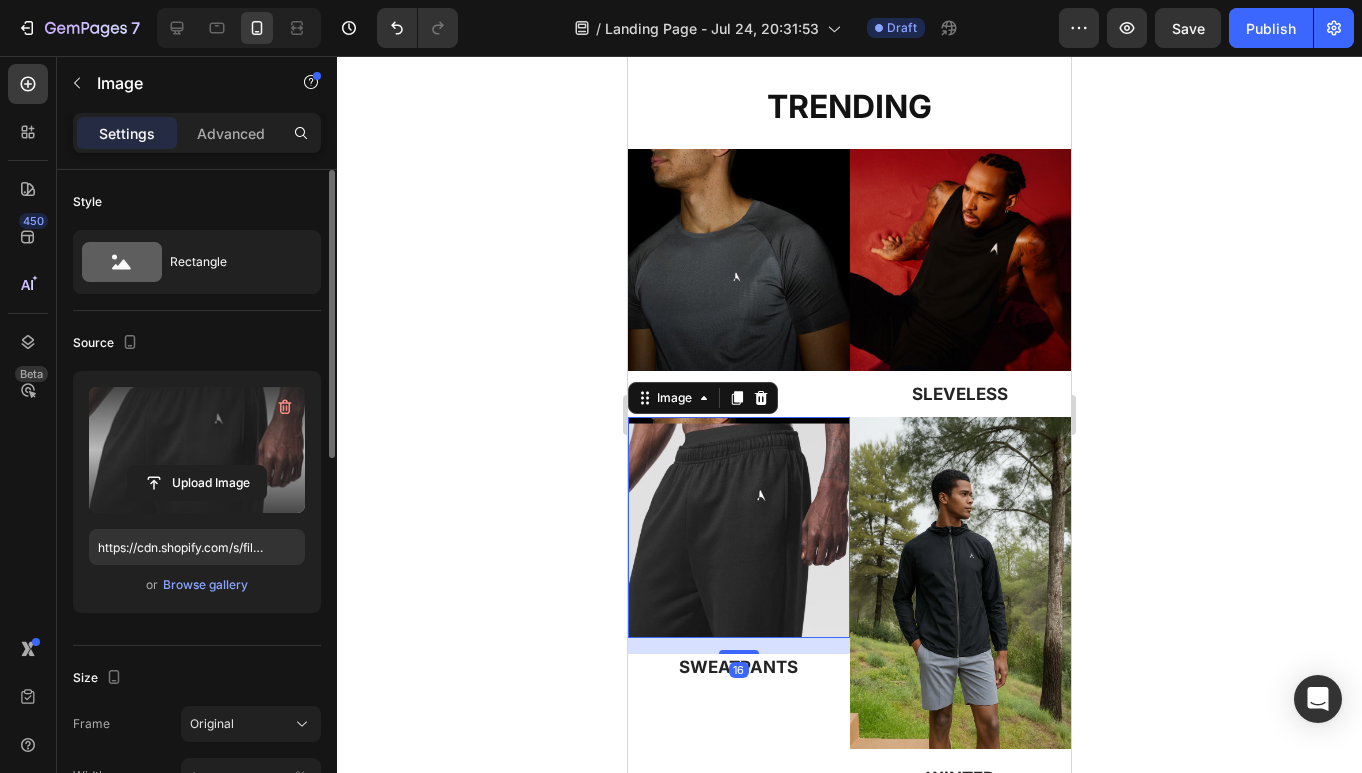 click at bounding box center (197, 450) 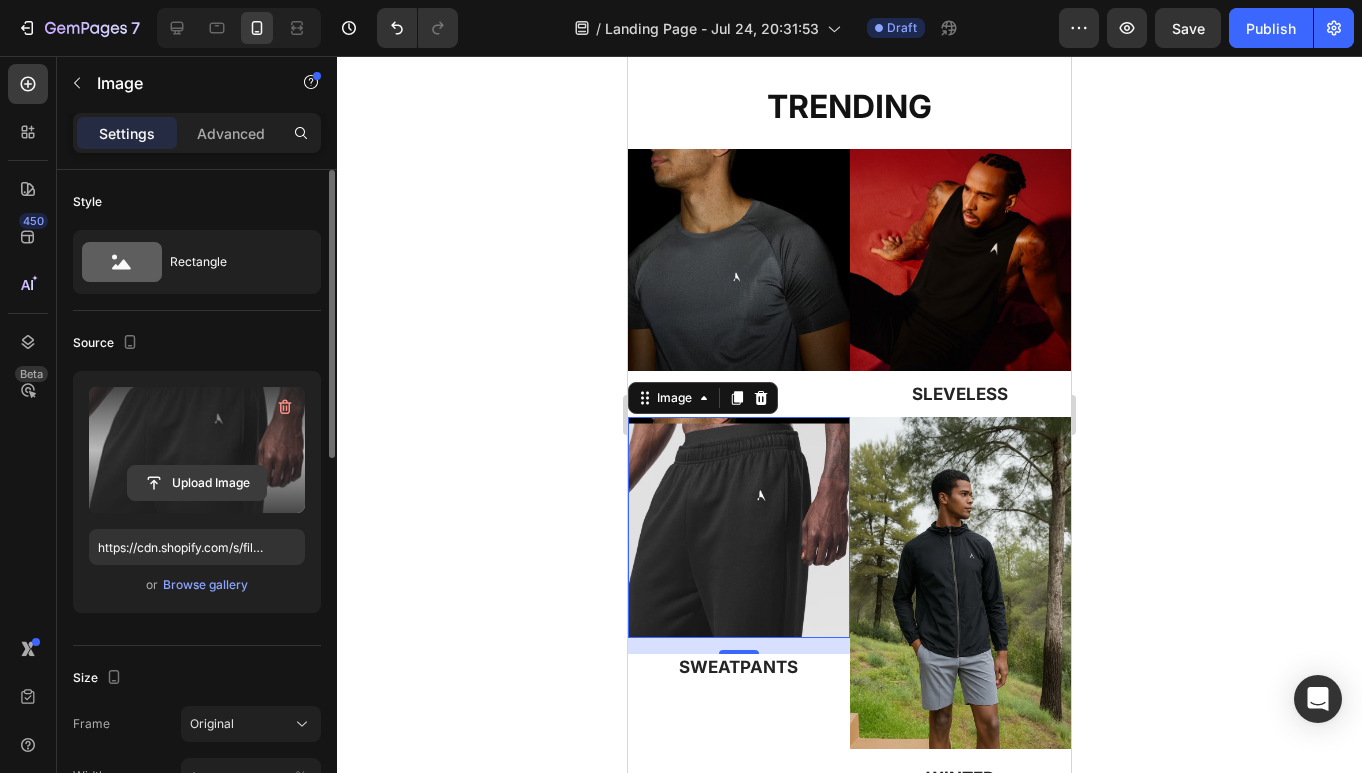 click 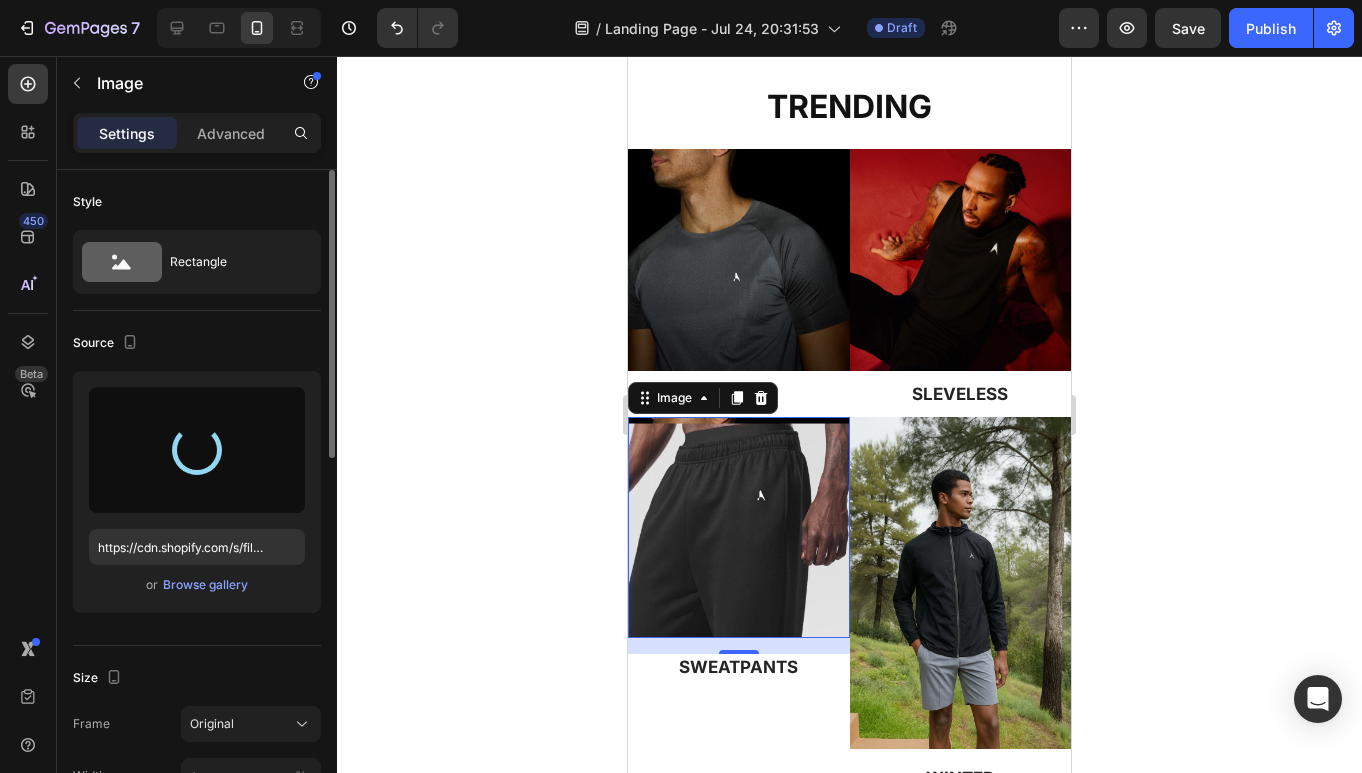 type on "https://cdn.shopify.com/s/files/1/0964/9261/7992/files/gempages_568179383026582437-dd32bb8e-6bcb-41b0-8815-960686d53539.jpg" 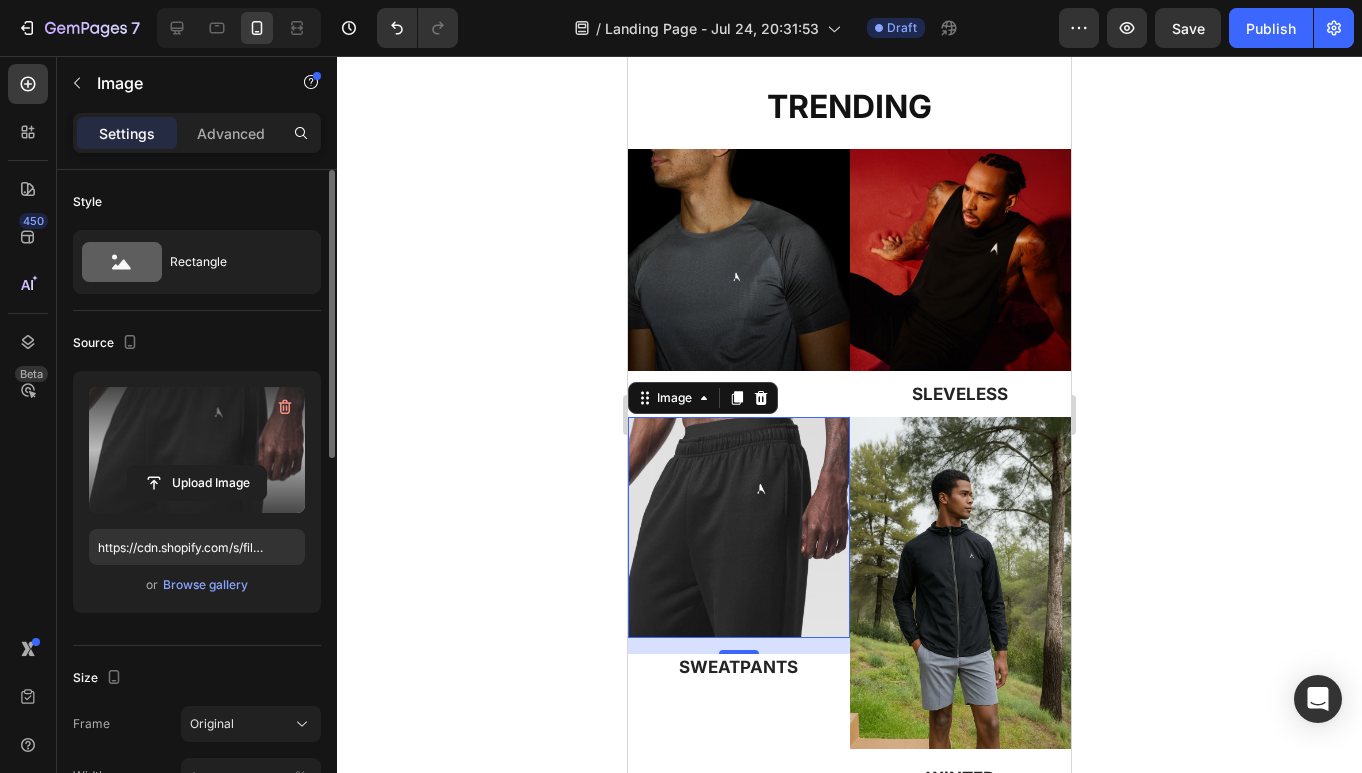 click 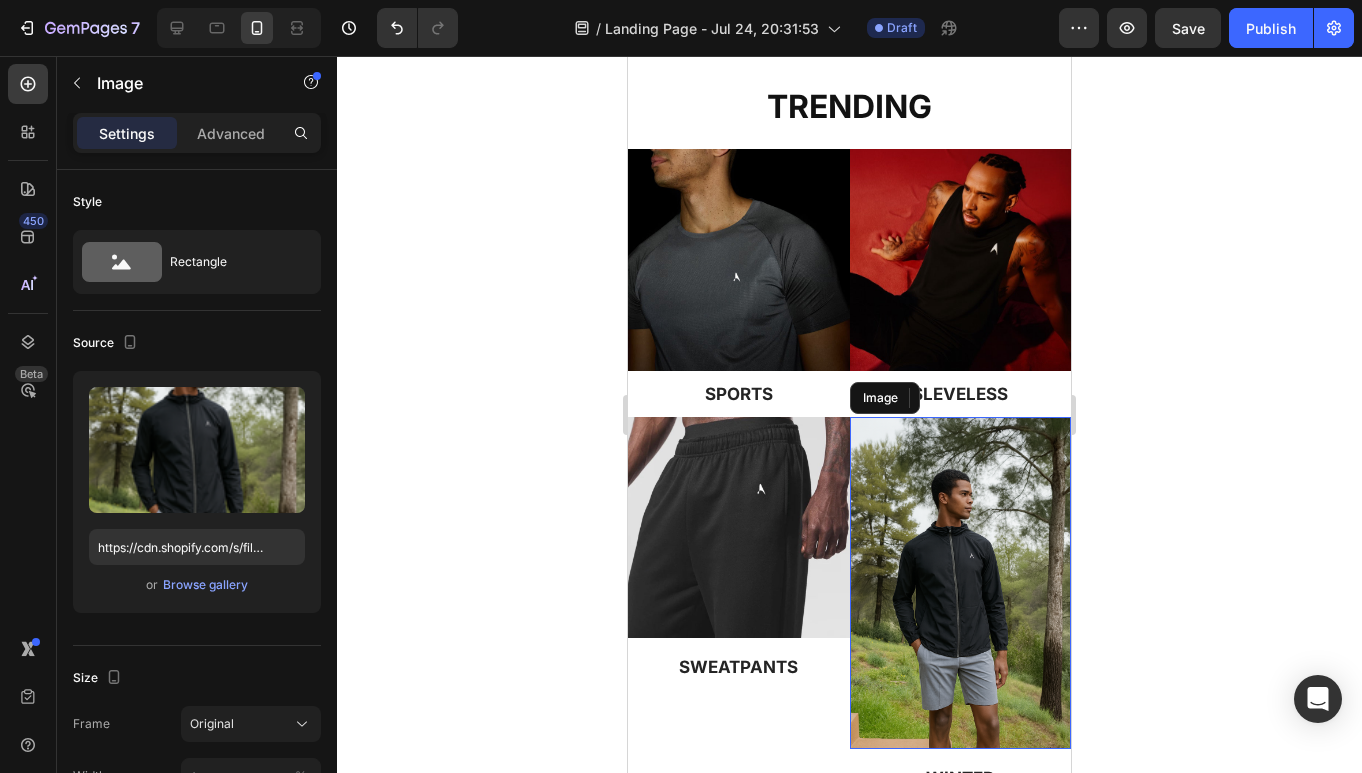 drag, startPoint x: 1015, startPoint y: 588, endPoint x: 1077, endPoint y: 474, distance: 129.76903 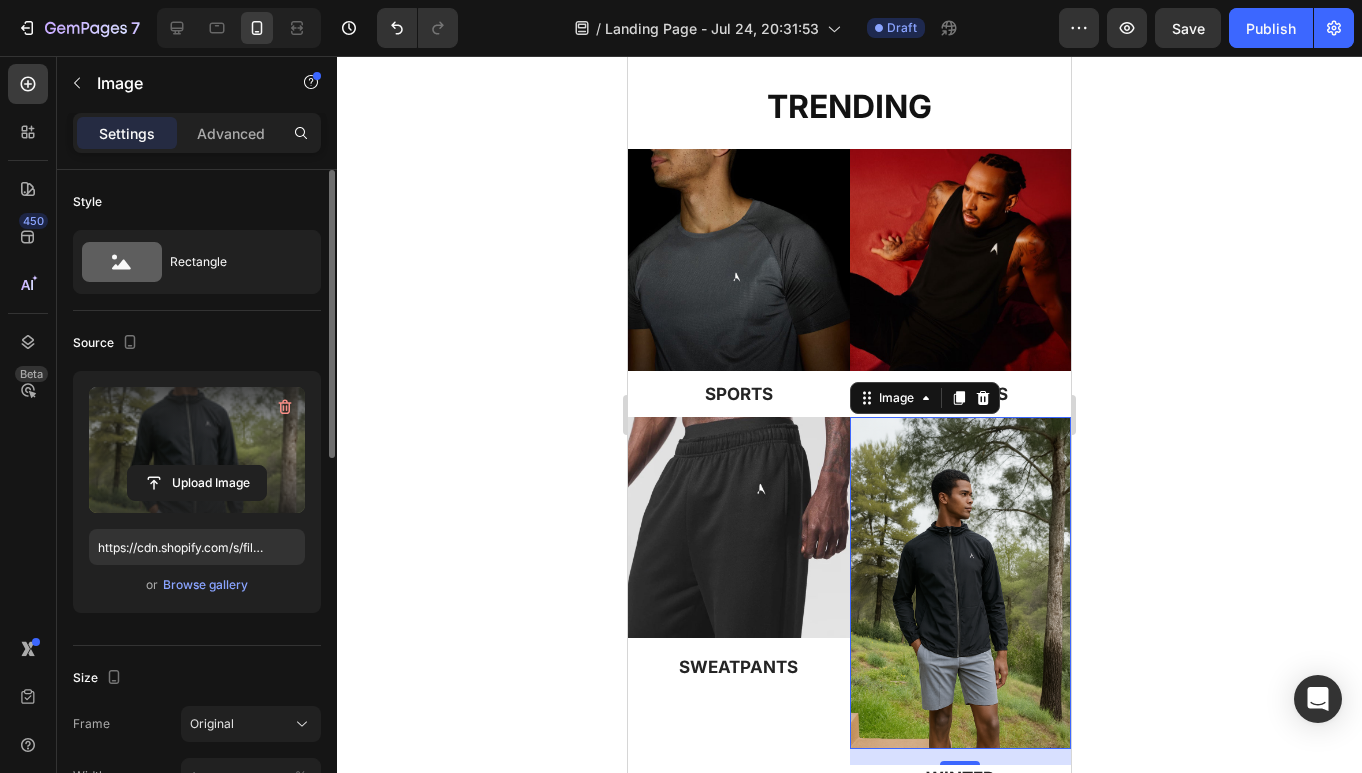 click at bounding box center [197, 450] 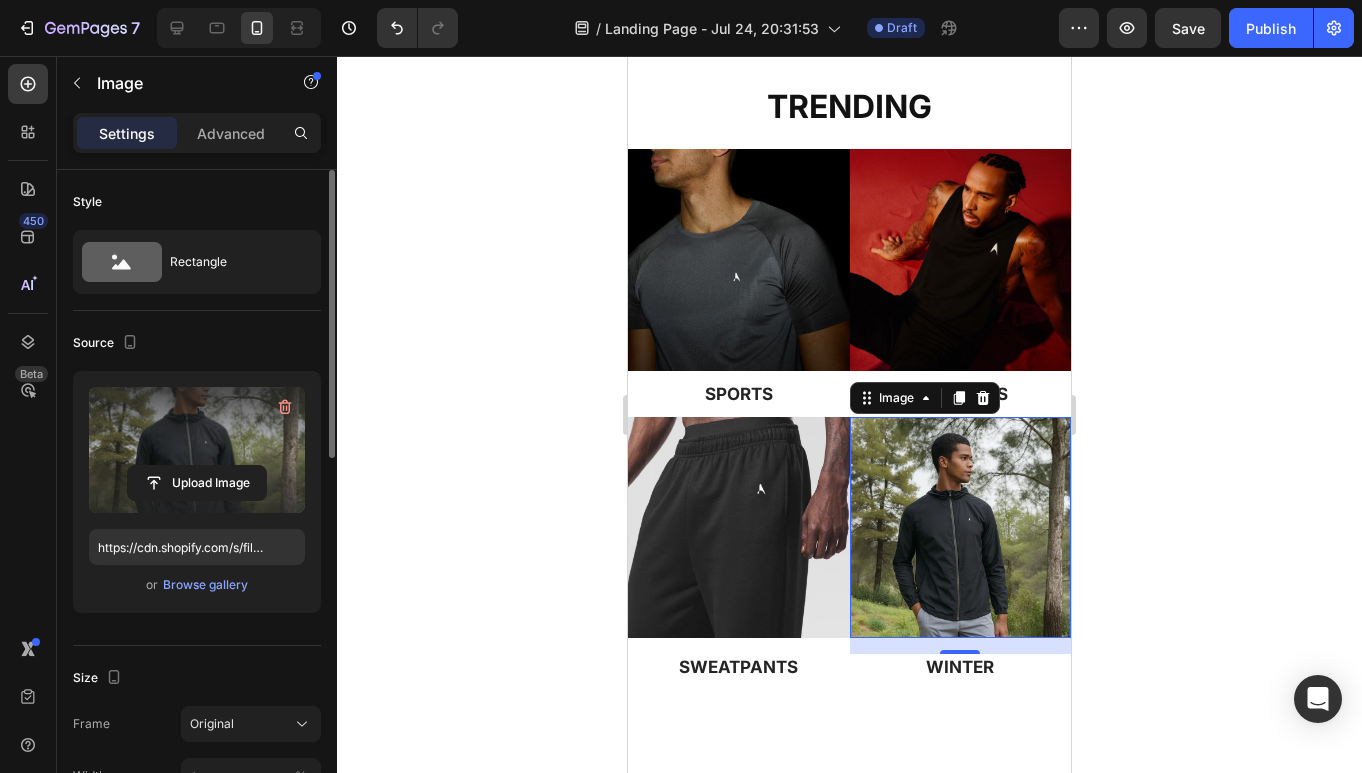 type on "https://cdn.shopify.com/s/files/1/0964/9261/7992/files/gempages_568179383026582437-9a97291b-0227-4bbb-97e9-43183836767a.jpg" 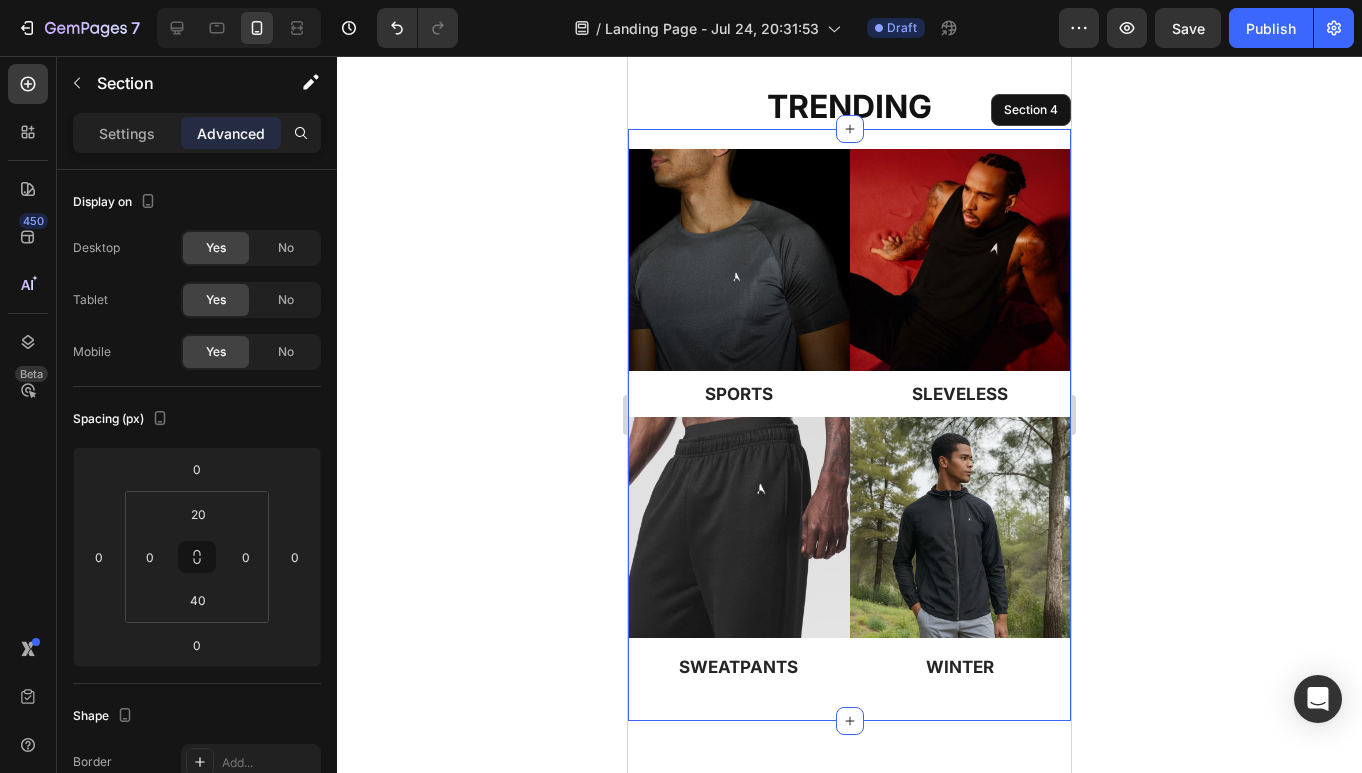 click on "Image SPORTS Heading Image SLEVELESS Heading Image SWEATPANTS Heading Image WINTER Heading Row Section 4" at bounding box center (849, 424) 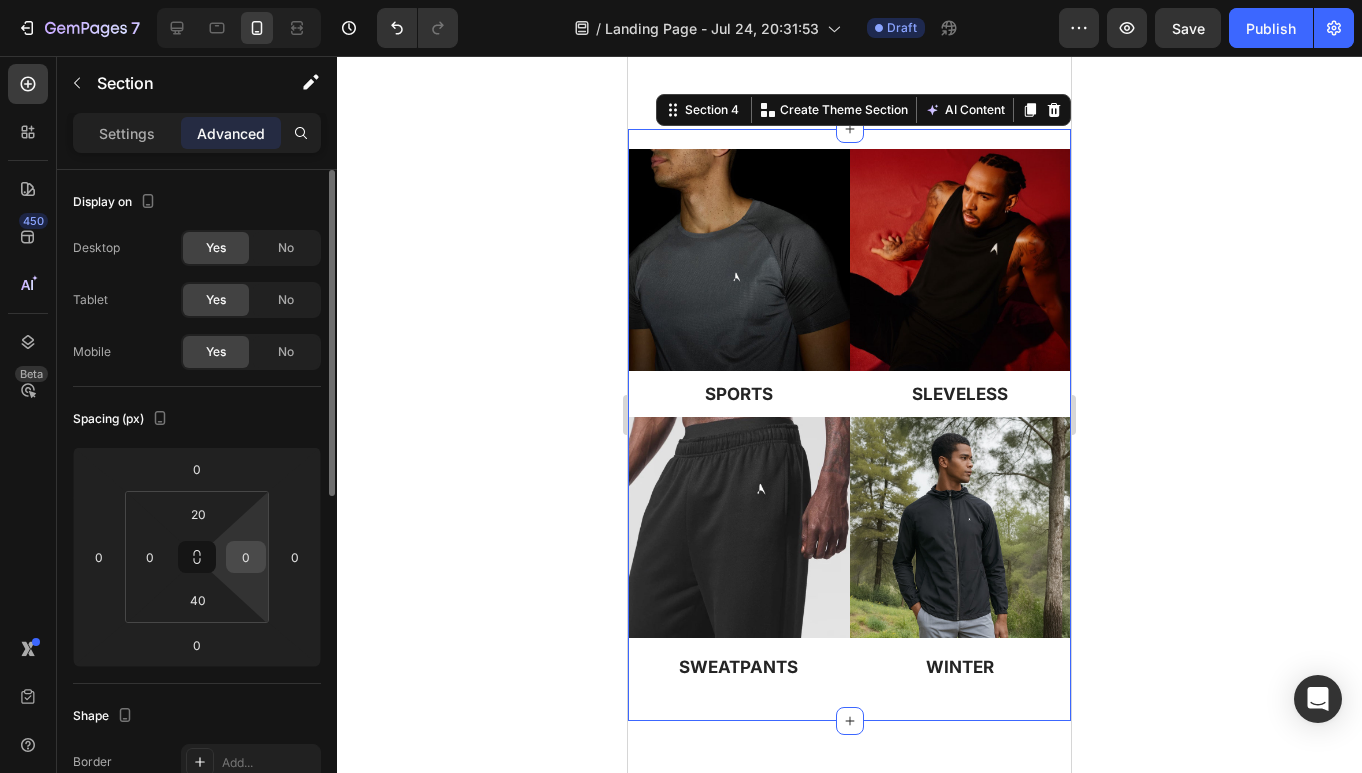 click on "0" at bounding box center (246, 557) 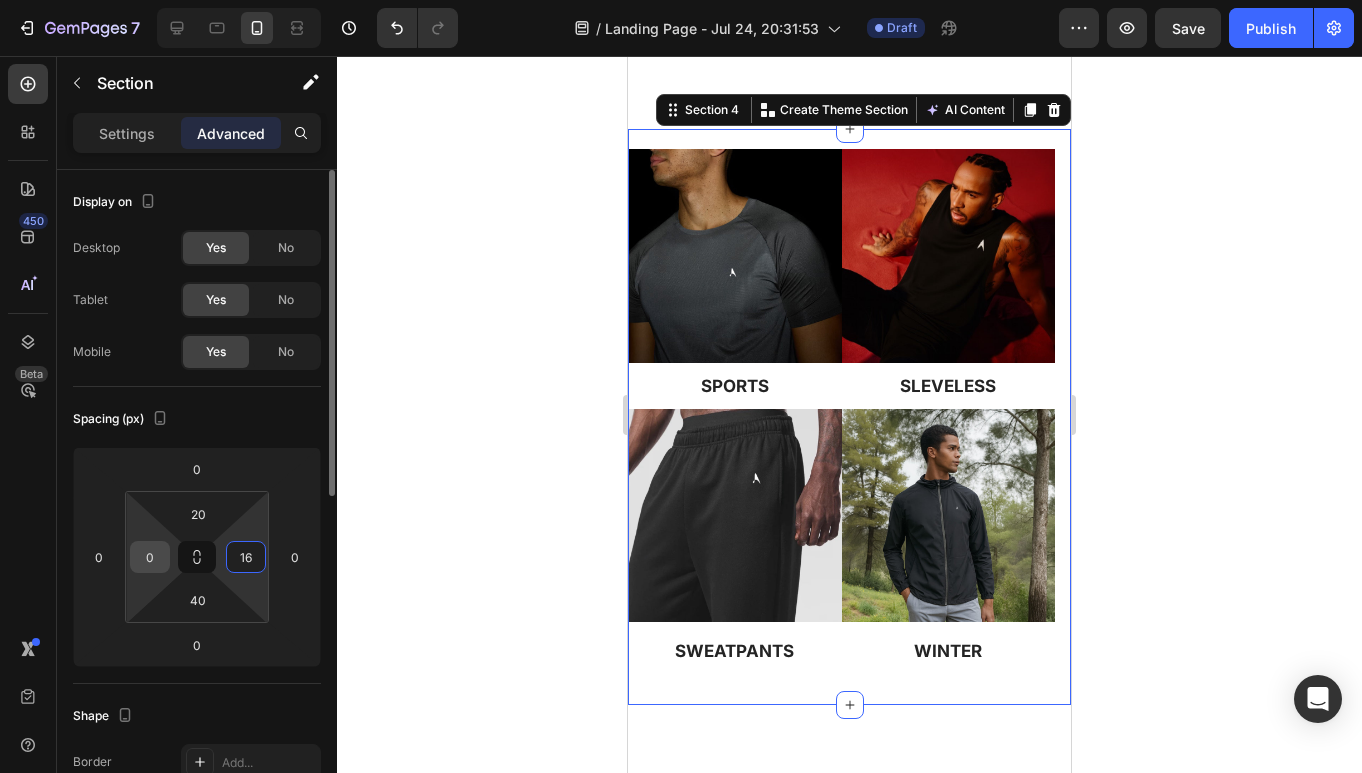type on "16" 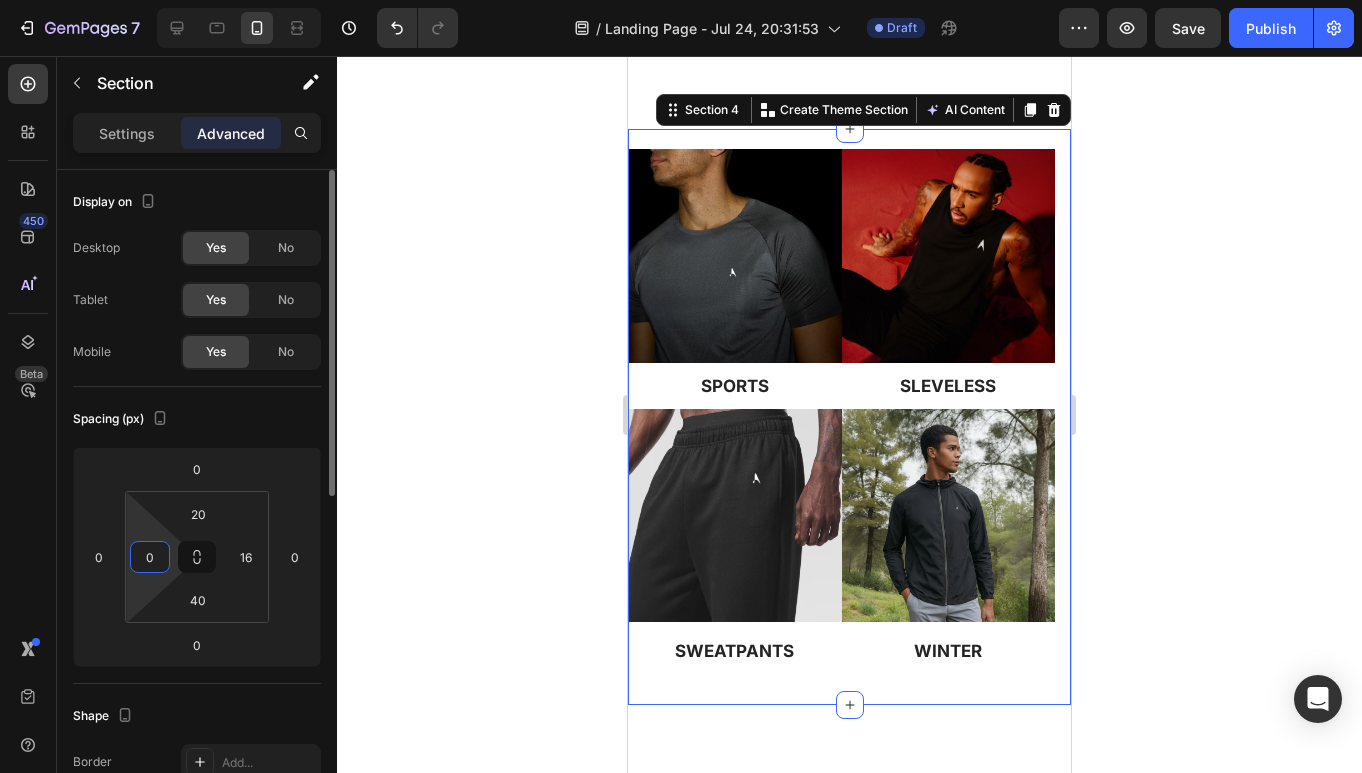 click on "0" at bounding box center [150, 557] 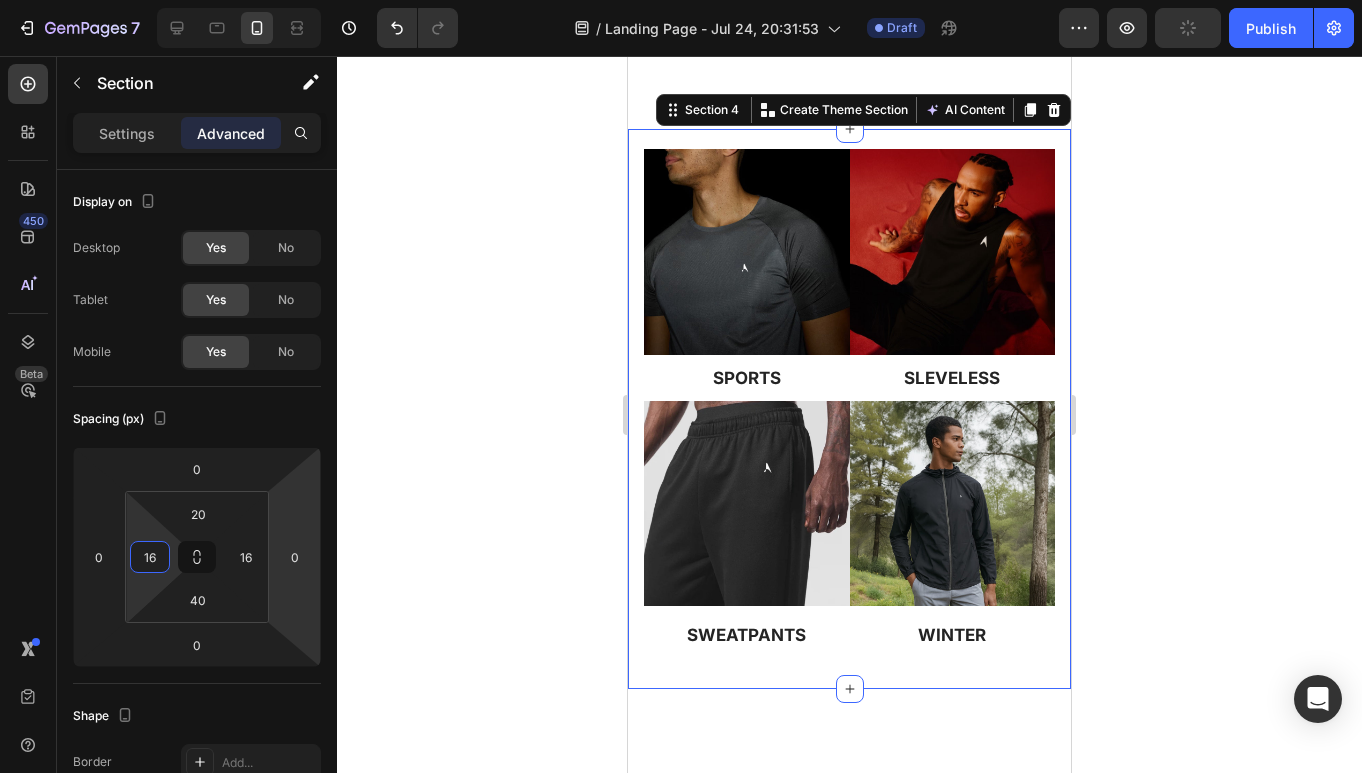 type on "16" 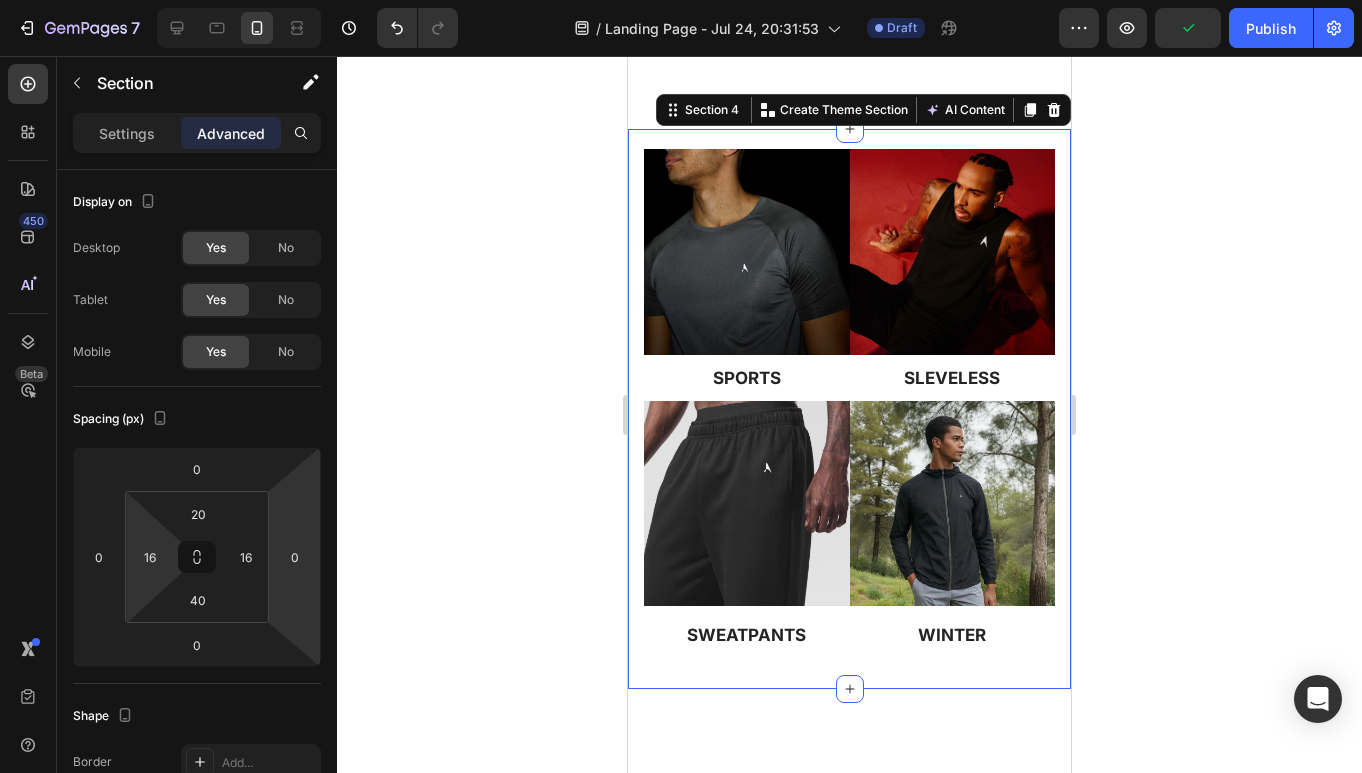 click 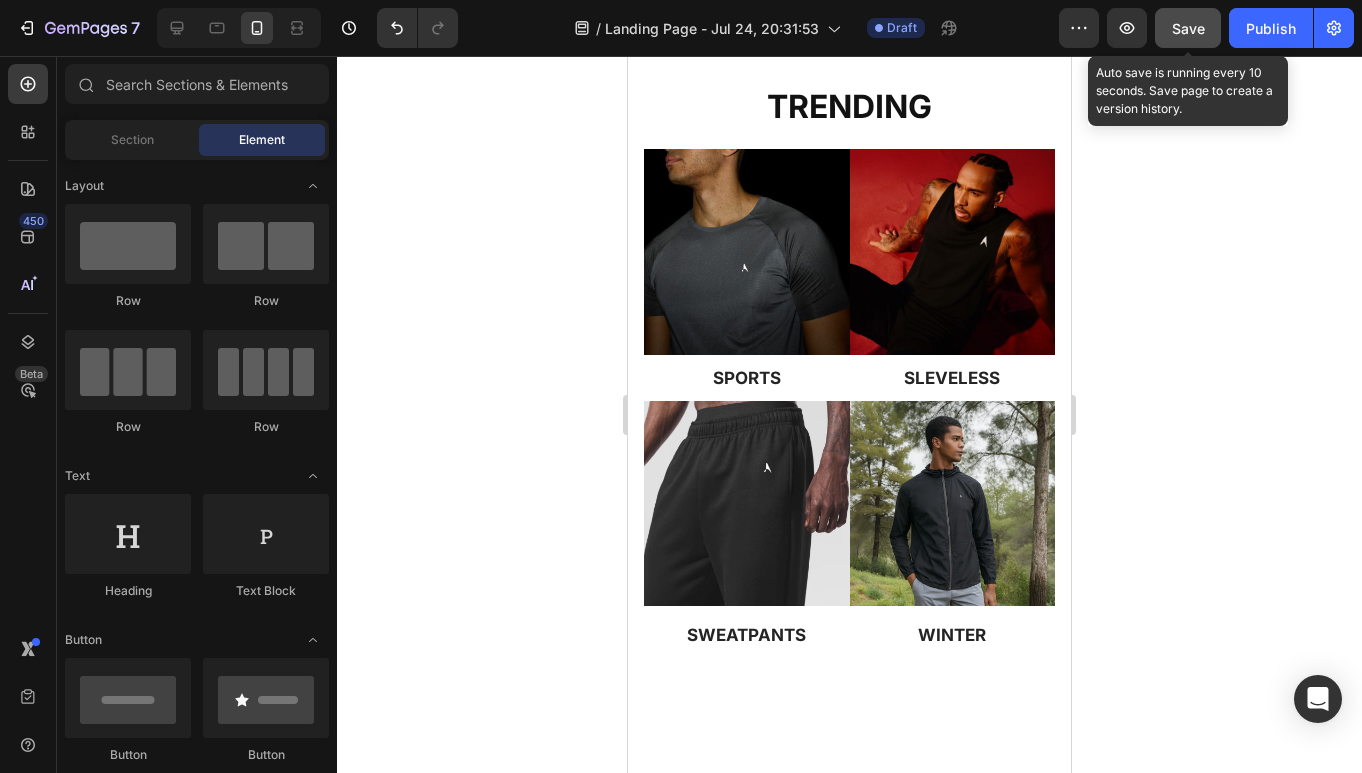 click on "Save" 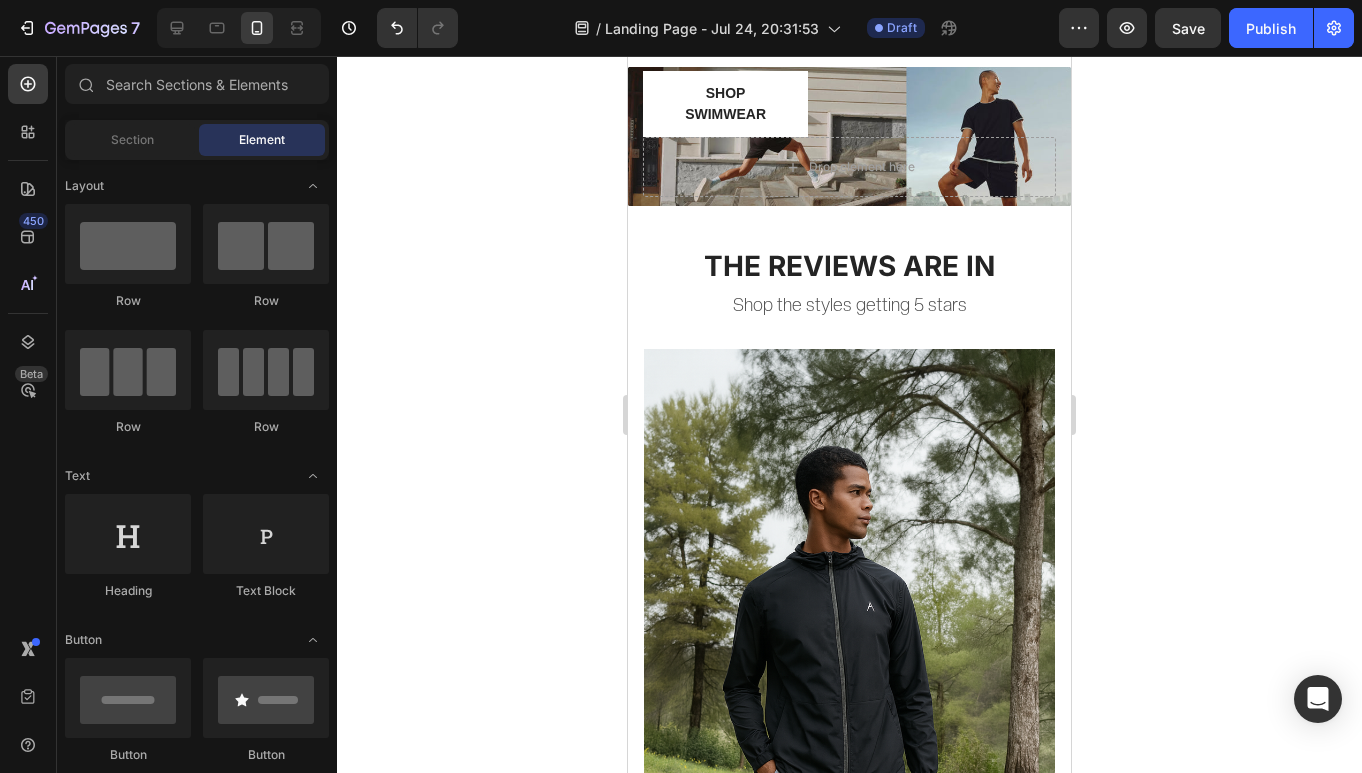 scroll, scrollTop: 1295, scrollLeft: 0, axis: vertical 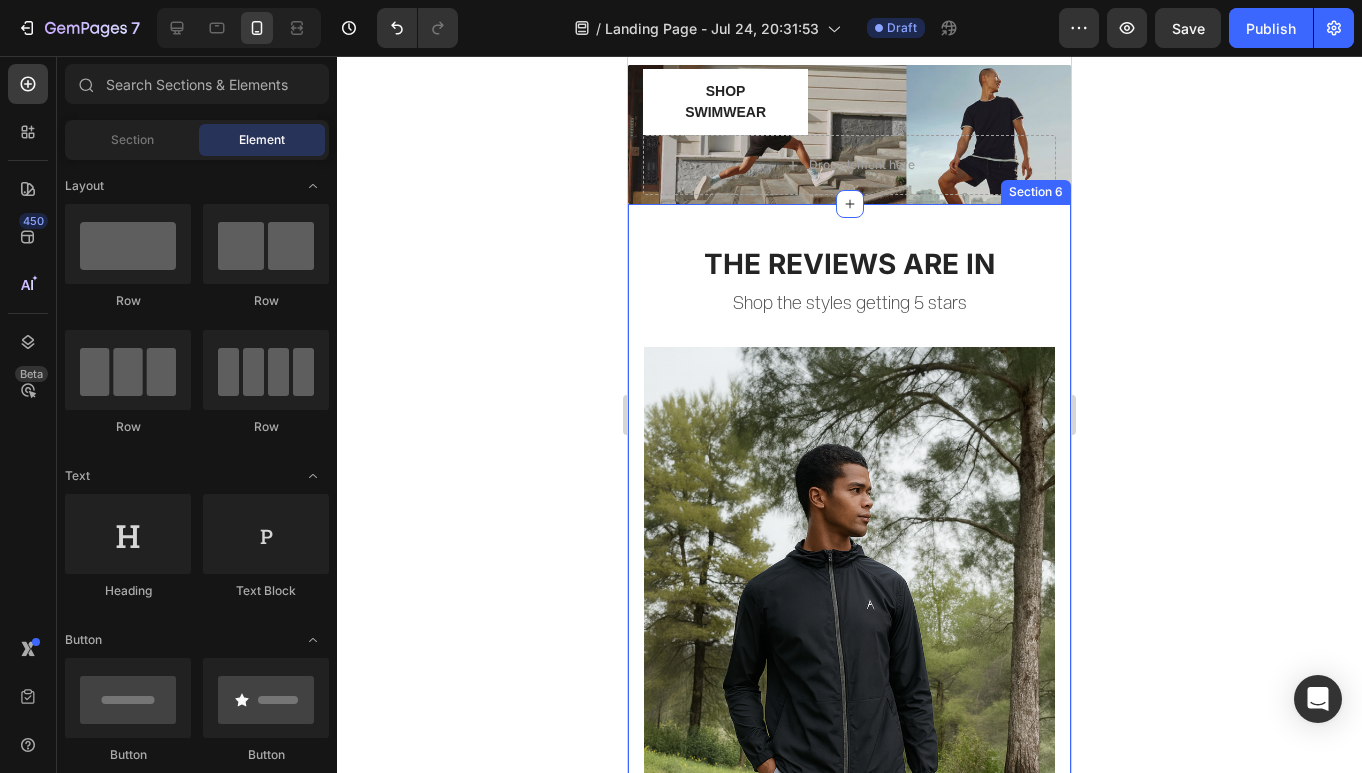 click on "THE REVIEWS ARE IN Heading Shop the styles getting 5 stars Heading Image Icon Icon Icon Icon Icon Icon List You're walking on a cloud! Text block “ These shoes are everything I hoped they would be ! So comfortable so lightweight and absolutely slip on as easily.” Text block RYAN S.   / Design Director Text block Image Not a Doubter Anymore Text block "I was a little leery about the claim of not needing your hands to get the shoes on, but I’m a believer now. Great, true fit and good." Text block PATRICIA B.   / Marketing Text block Image Work well for my problem Text block "Fabulous shoe. Expands where it needs to expand. Contracts where it needs to contract, and soooo easy to put on. Lots of support." Text block TRAVIS J.   / Financial Advisor Text block Carousel Row Section 6" at bounding box center [849, 750] 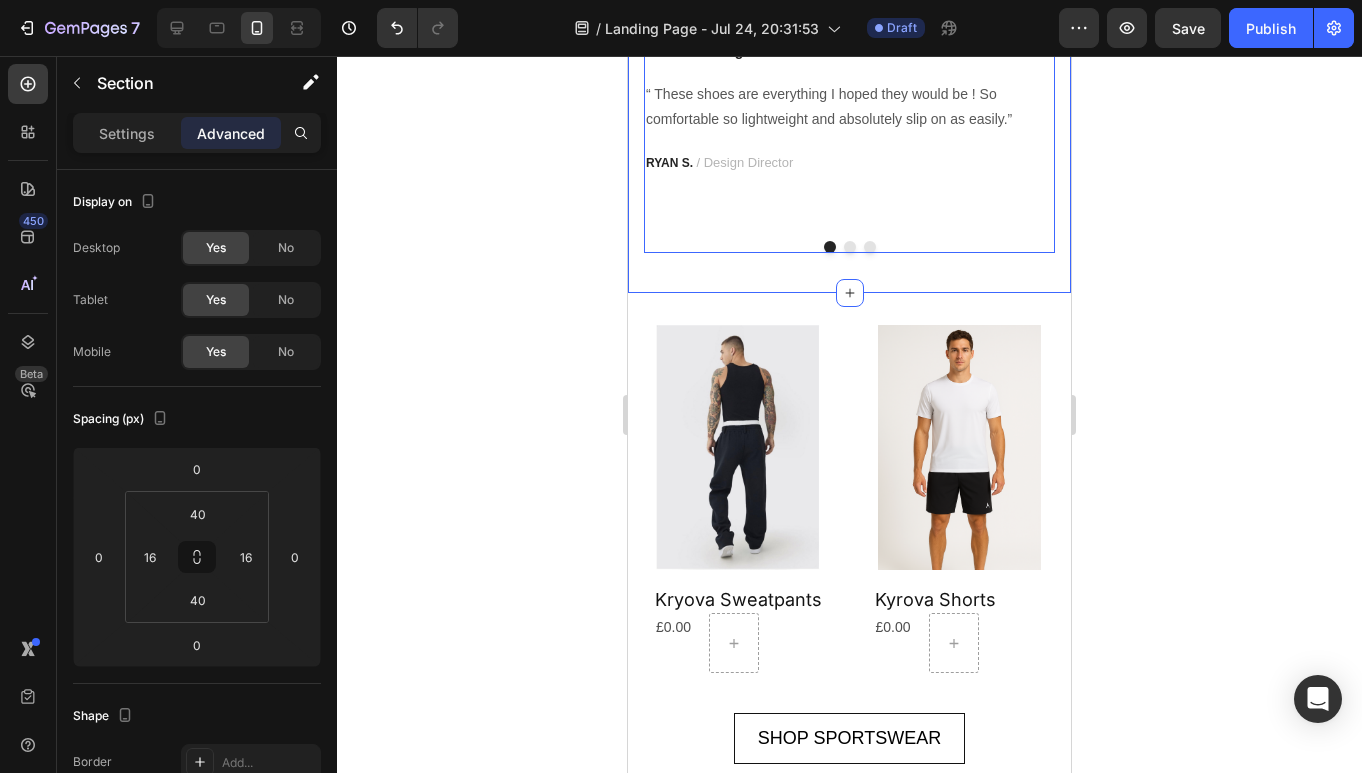 scroll, scrollTop: 2318, scrollLeft: 0, axis: vertical 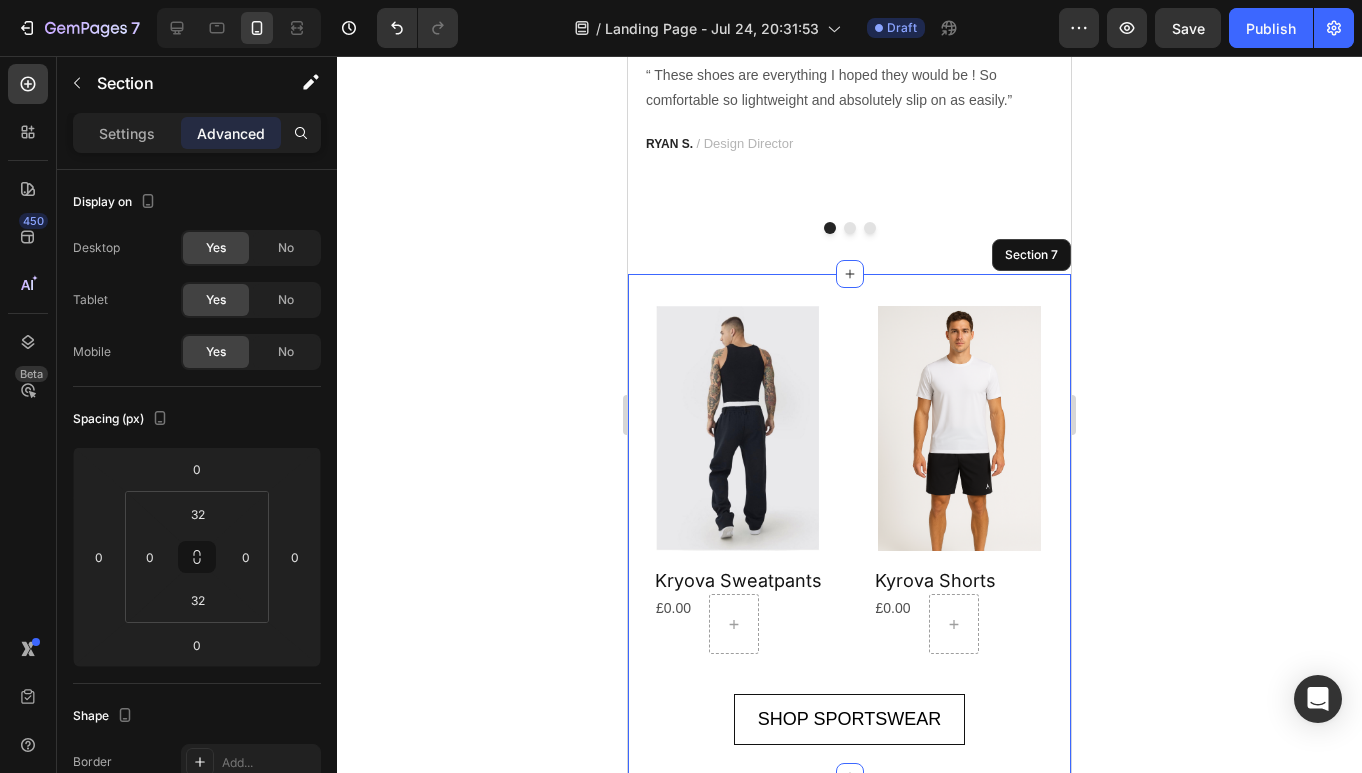 click on "Product Images Kryova Sweatpants Product Title £0.00 Product Price Product Price
Row Row Product List Product Images Kyrova Shorts Product Title £0.00 Product Price Product Price
Row Row Product List Product Images Kyrova Wind Breaker Product Title £0.00 Product Price Product Price
Row Row Product List Product Images Kyrova black sleeveless Shirt Product Title £0.00 Product Price Product Price
Row Row Product List Product List SHOP SPORTSWEAR Button Section 7" at bounding box center [849, 525] 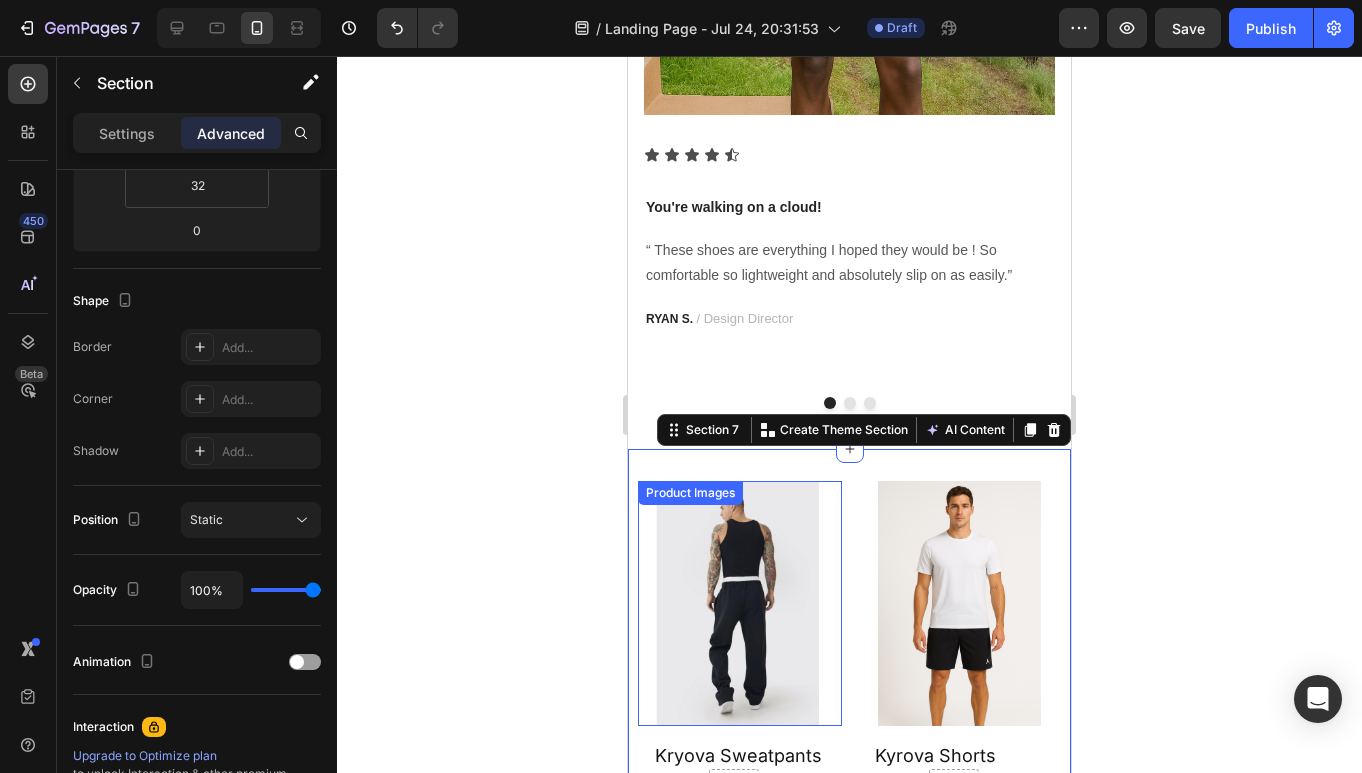 scroll, scrollTop: 2146, scrollLeft: 0, axis: vertical 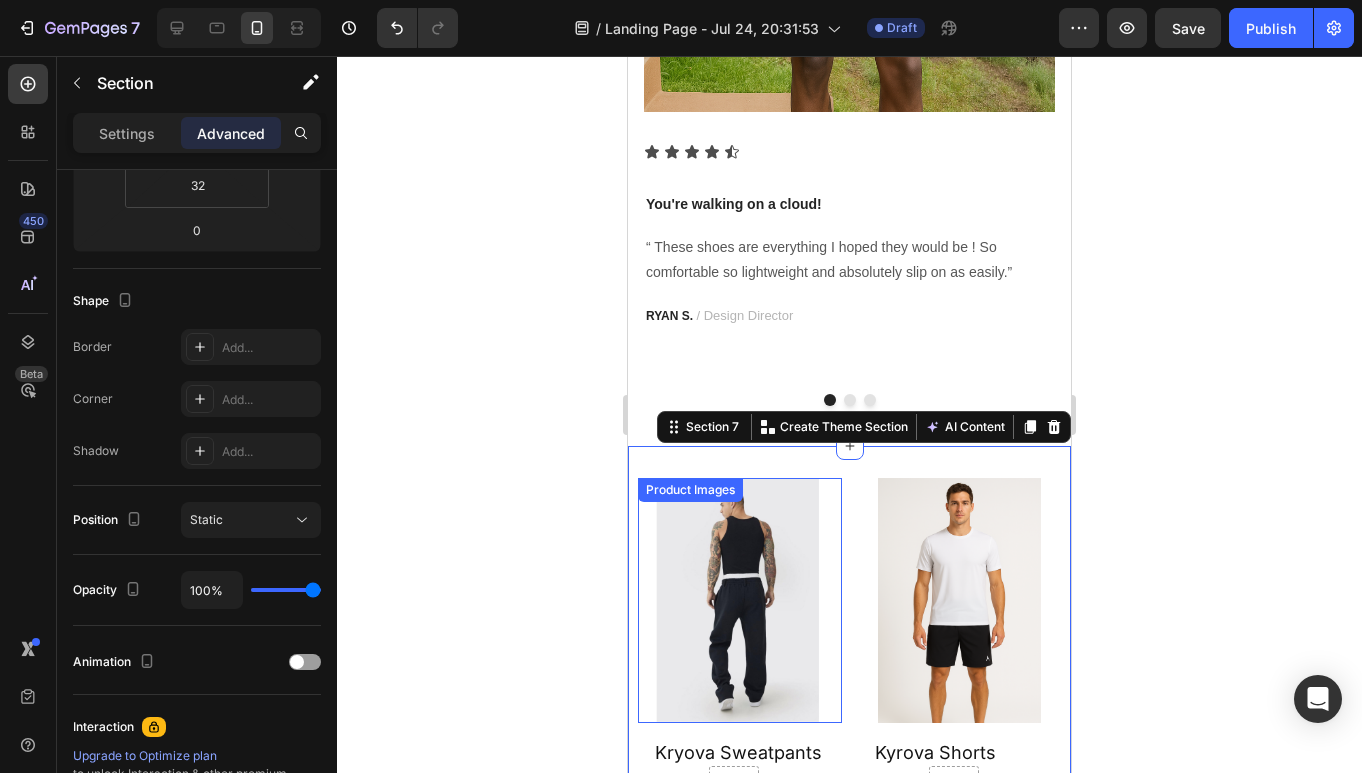 click at bounding box center (740, 600) 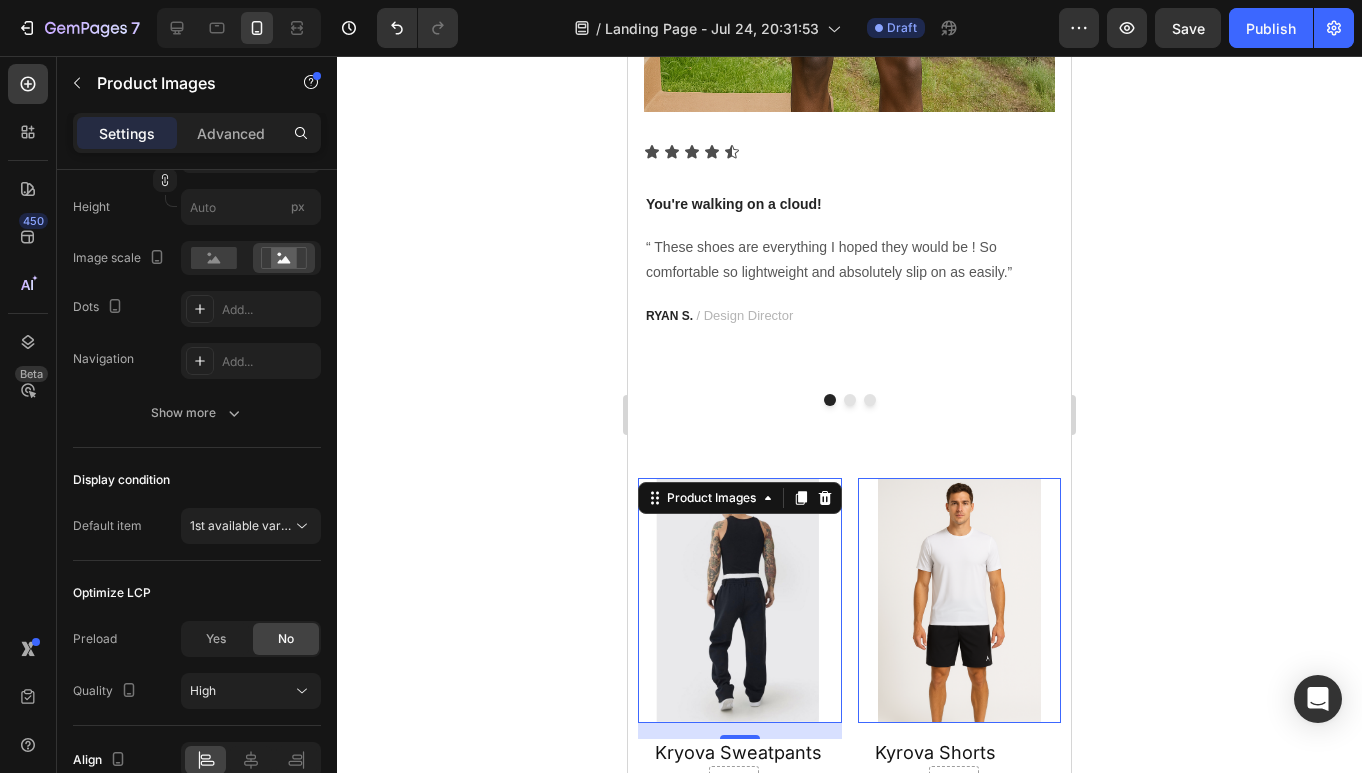 scroll, scrollTop: 0, scrollLeft: 0, axis: both 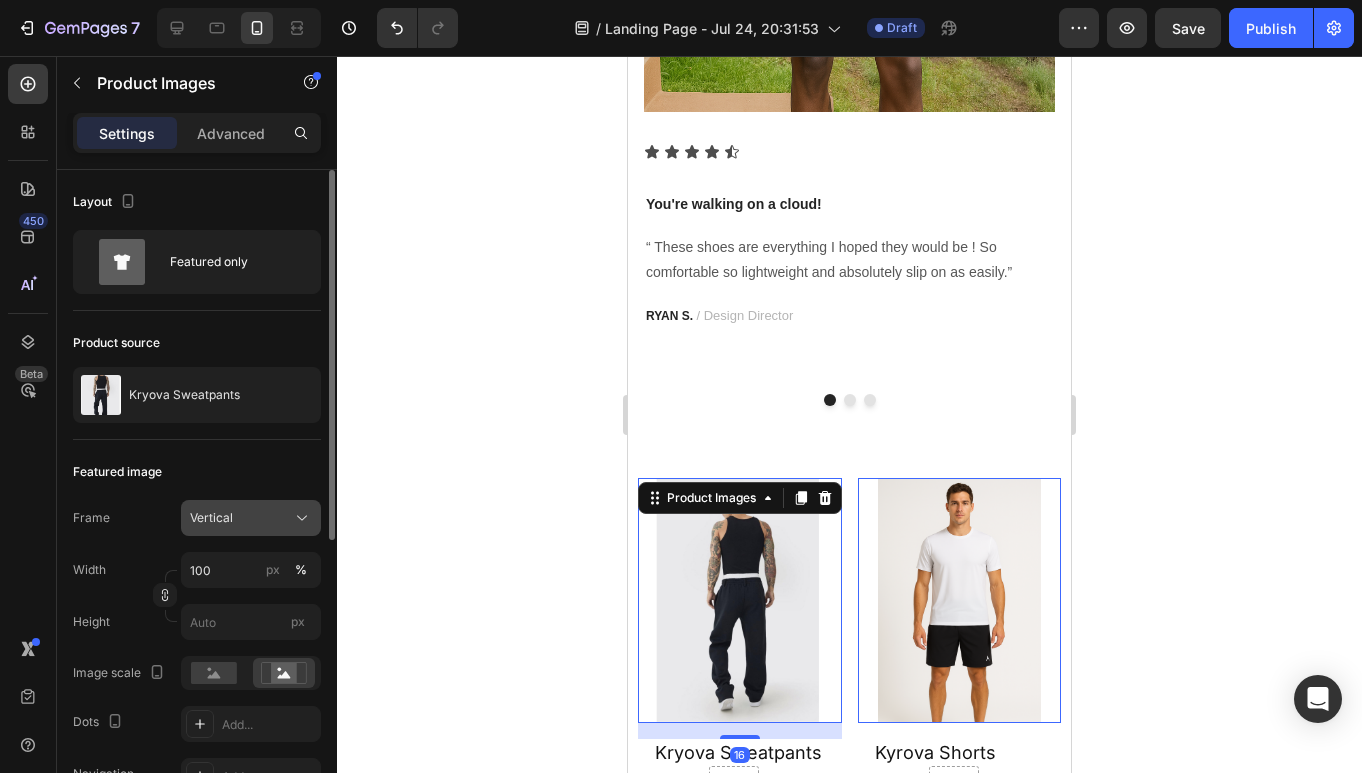 click on "Vertical" at bounding box center (211, 518) 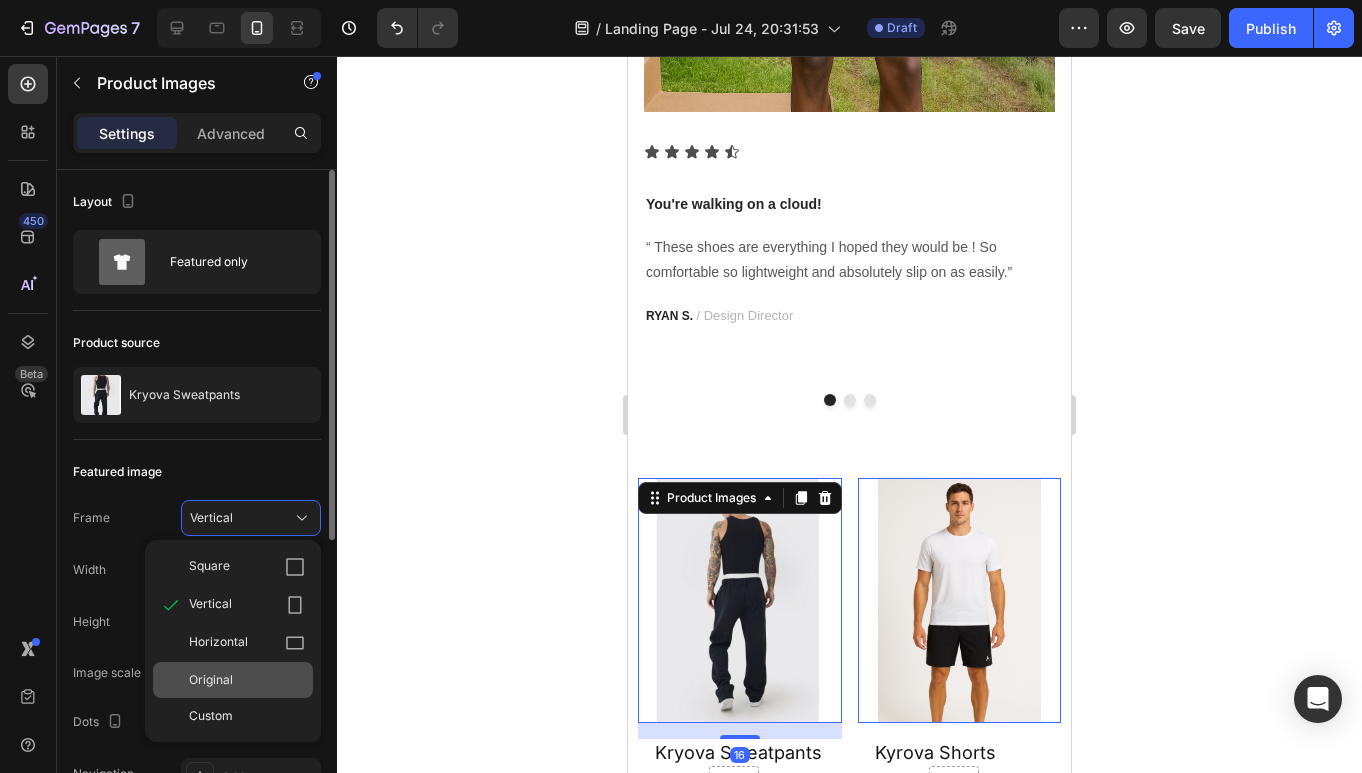 click on "Original" 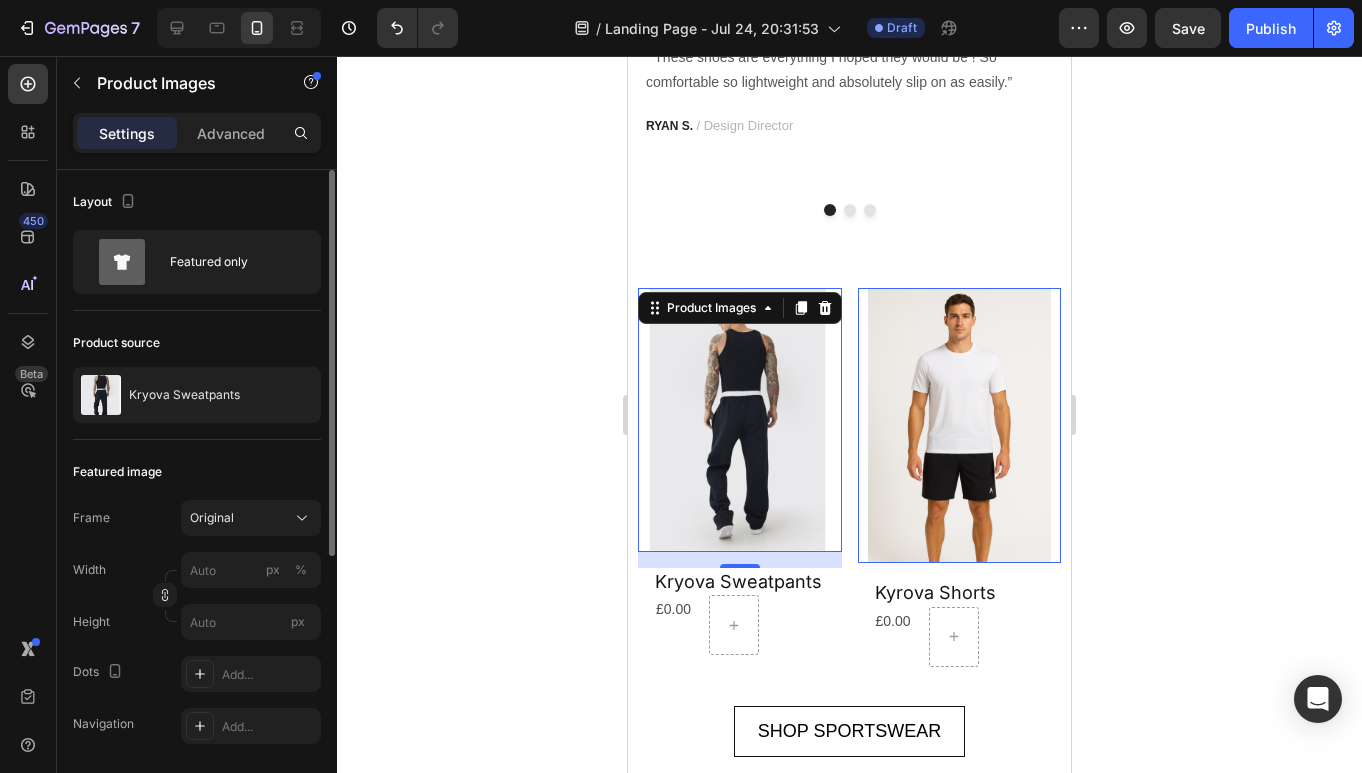 scroll, scrollTop: 2375, scrollLeft: 0, axis: vertical 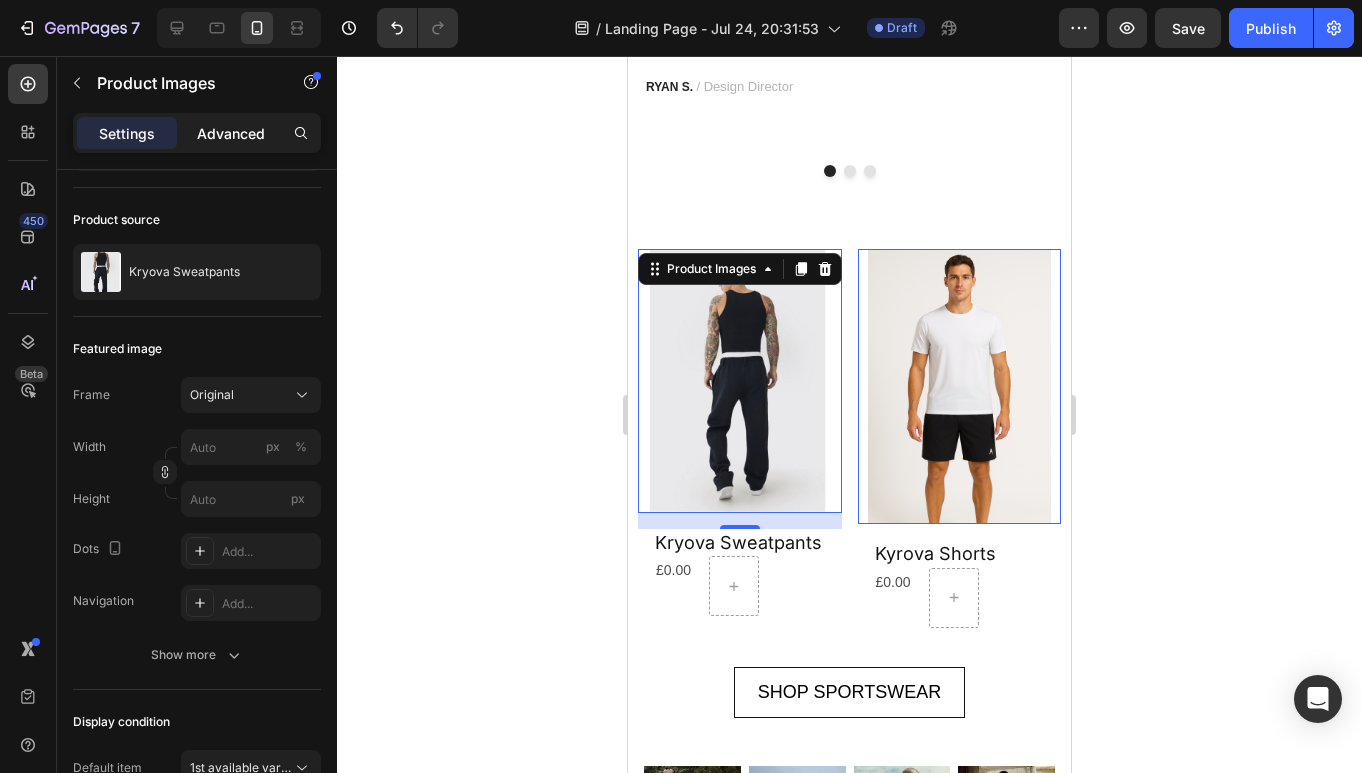 click on "Advanced" at bounding box center [231, 133] 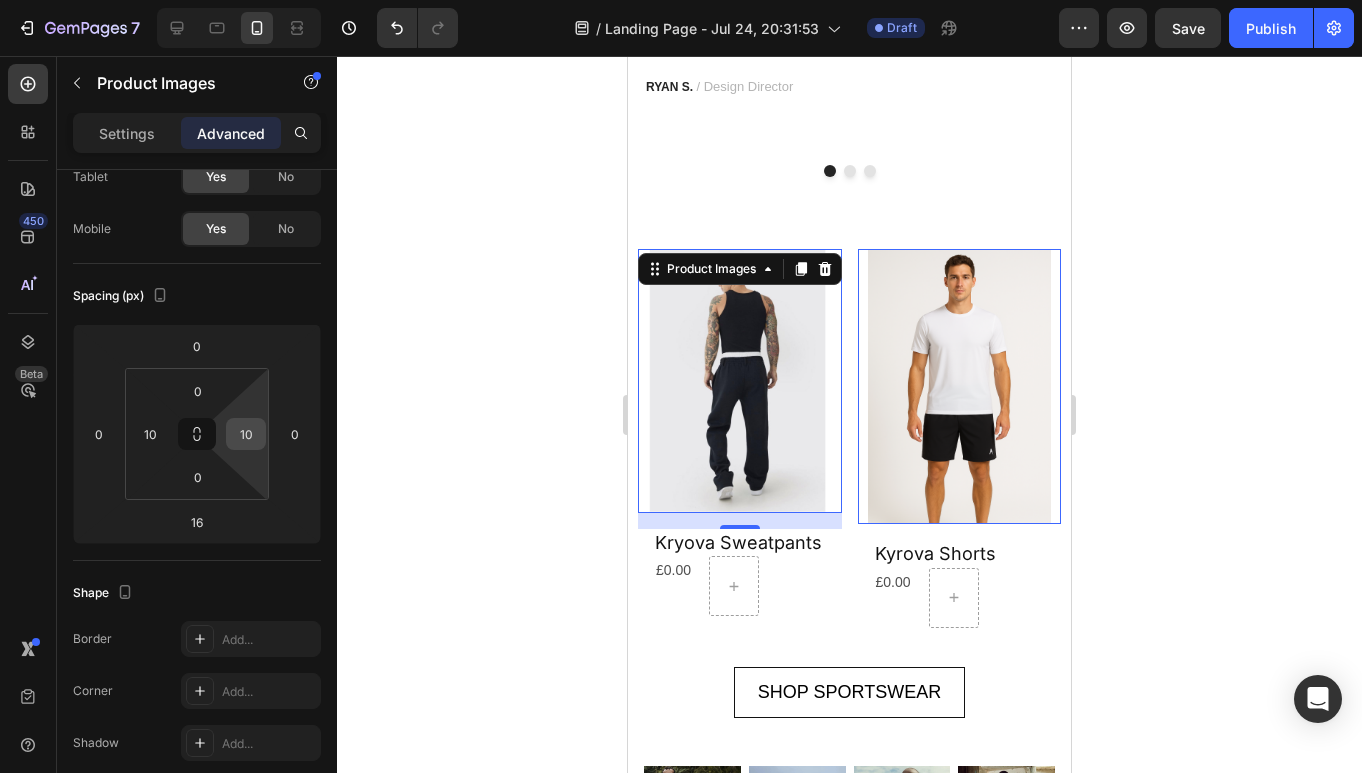 click on "10" at bounding box center [246, 434] 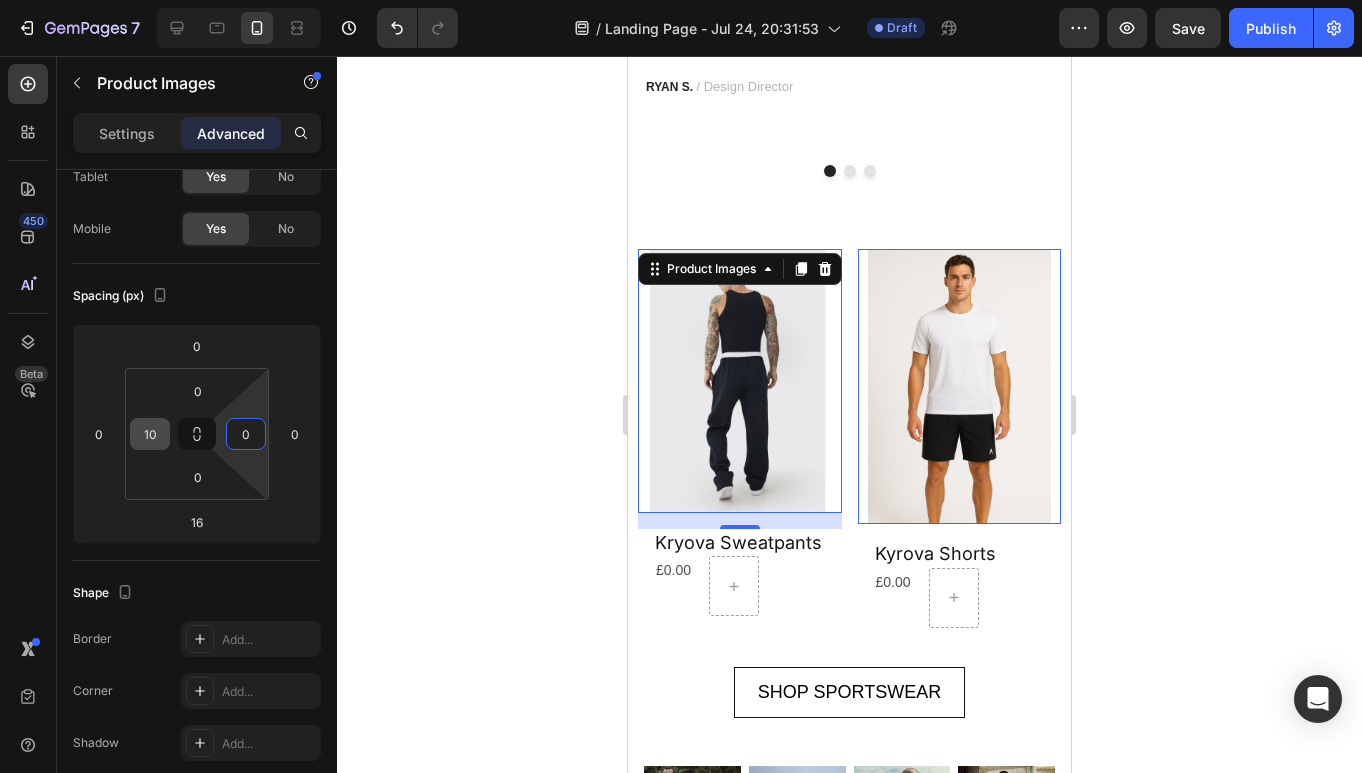 type on "0" 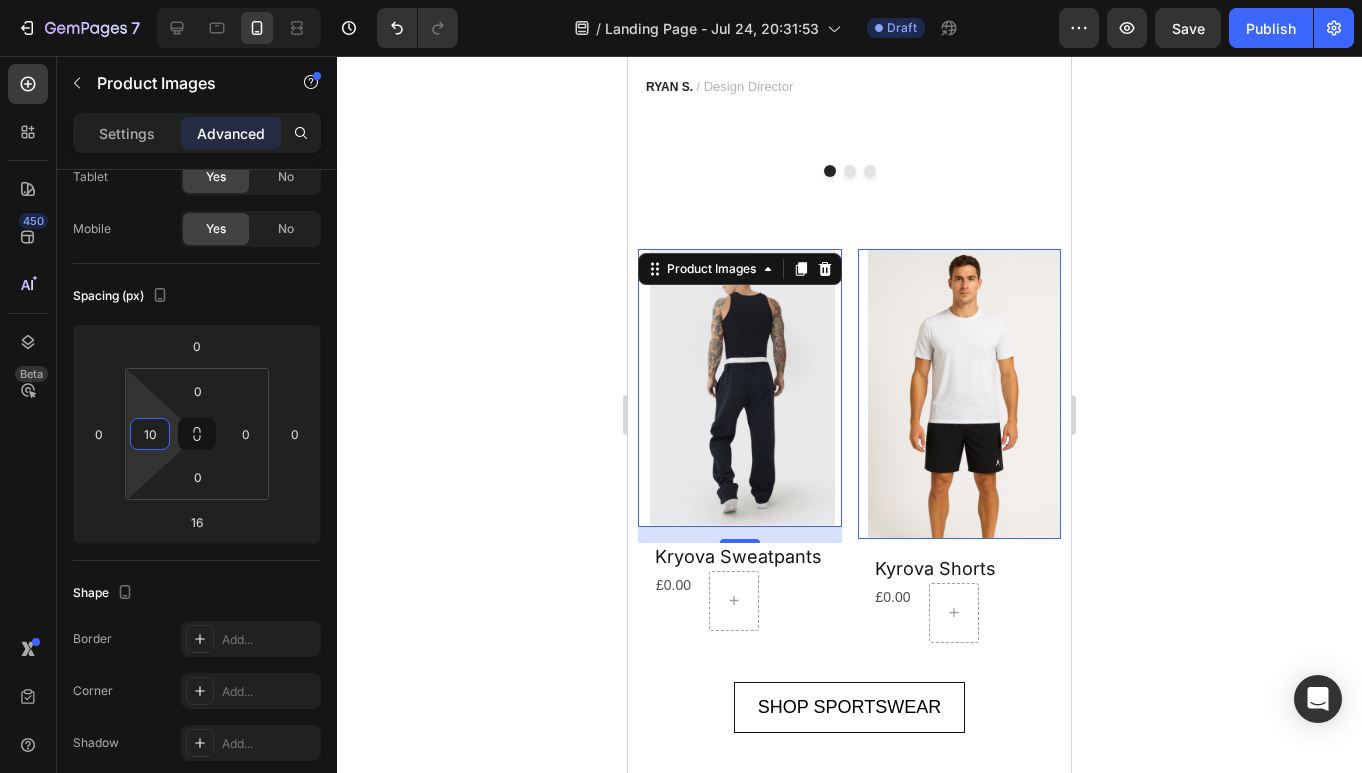 click on "10" at bounding box center (150, 434) 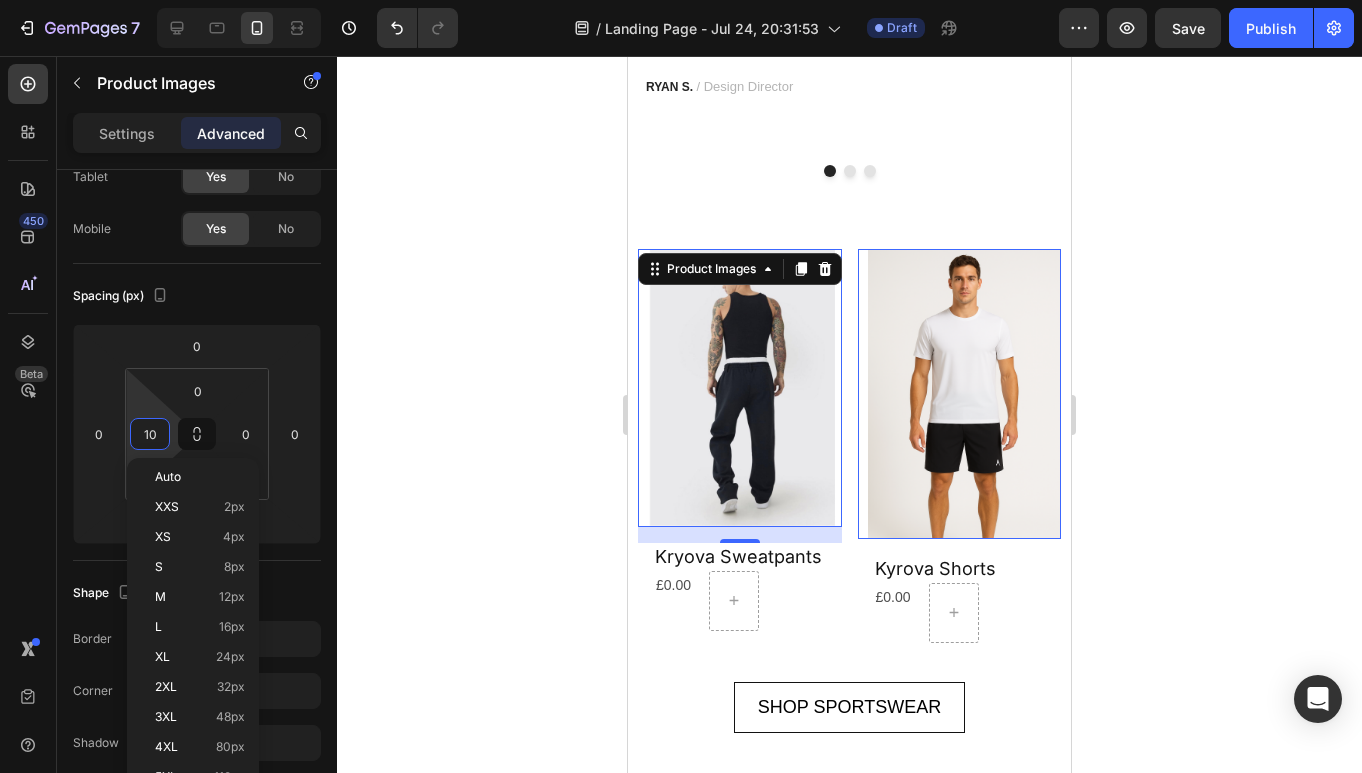 type on "0" 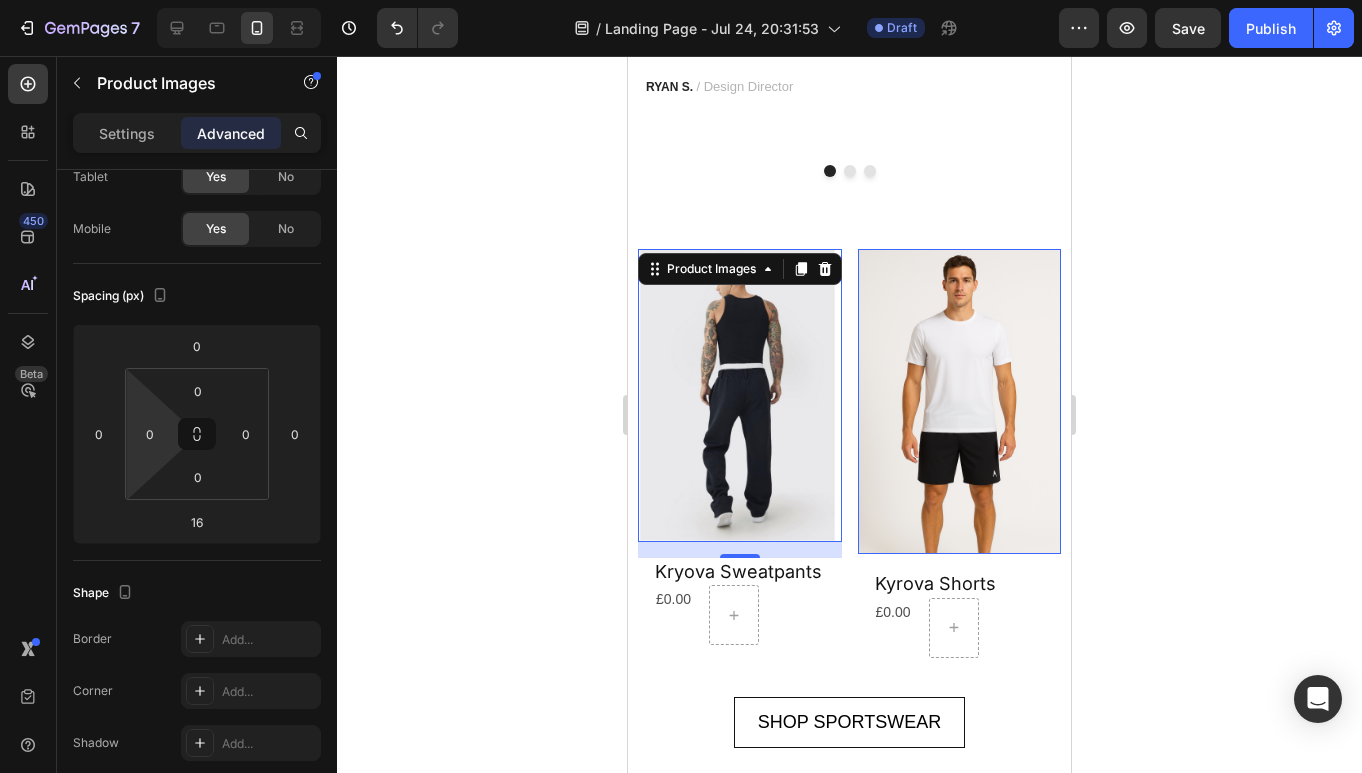 click 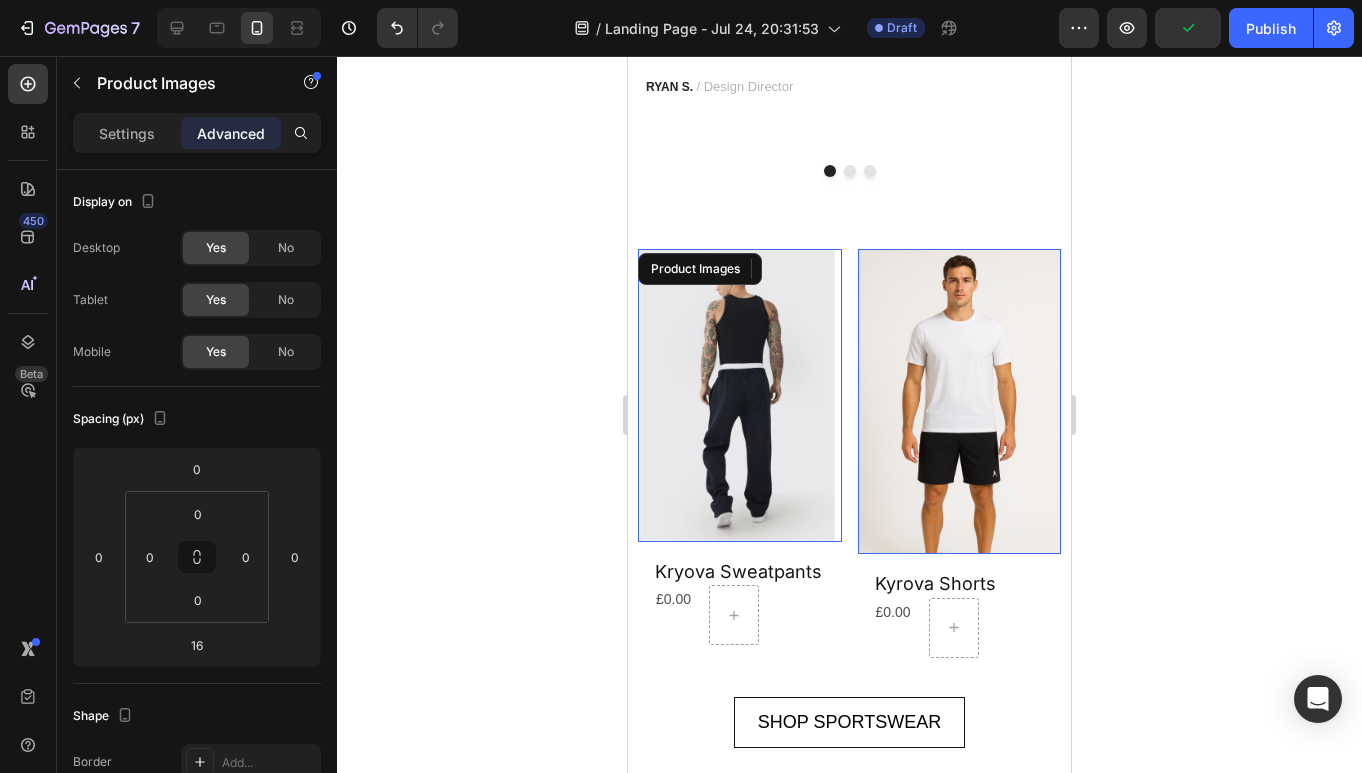 click at bounding box center [740, 395] 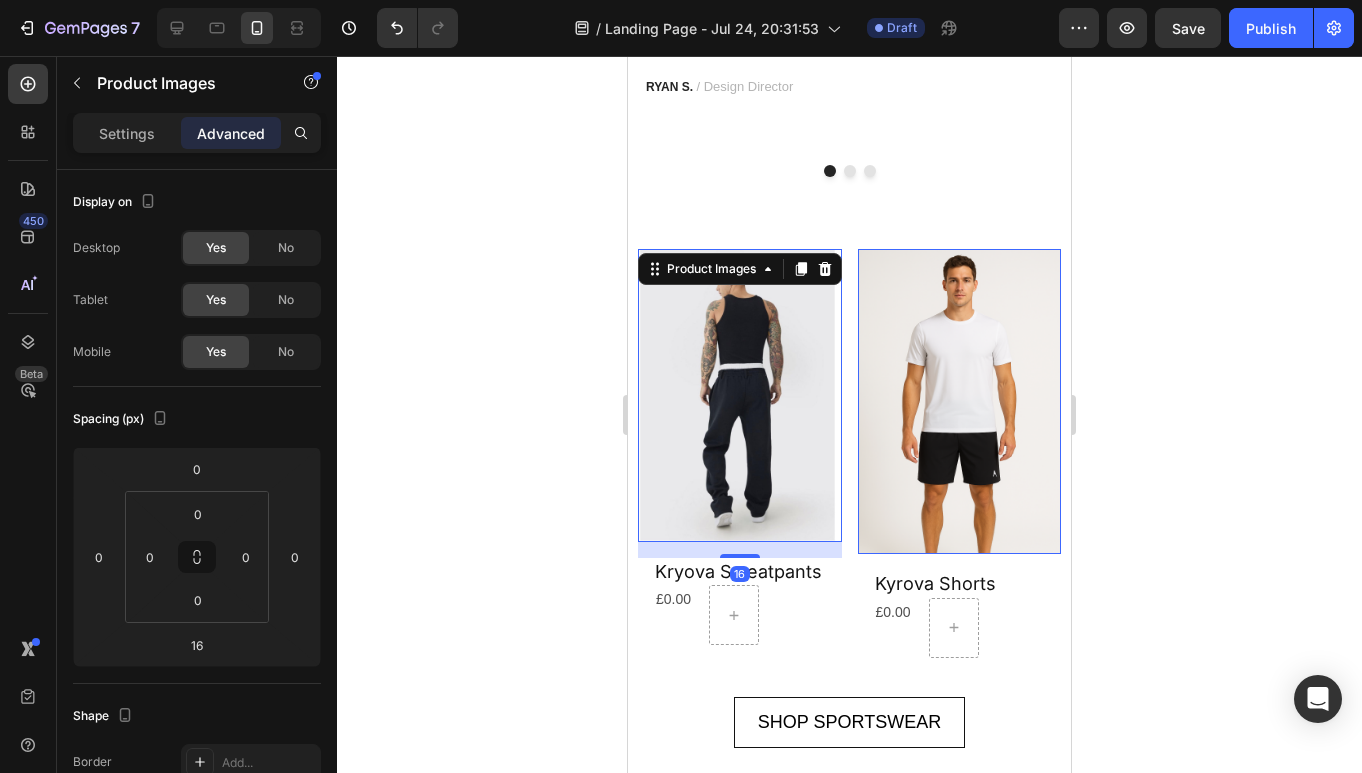 click at bounding box center [960, 401] 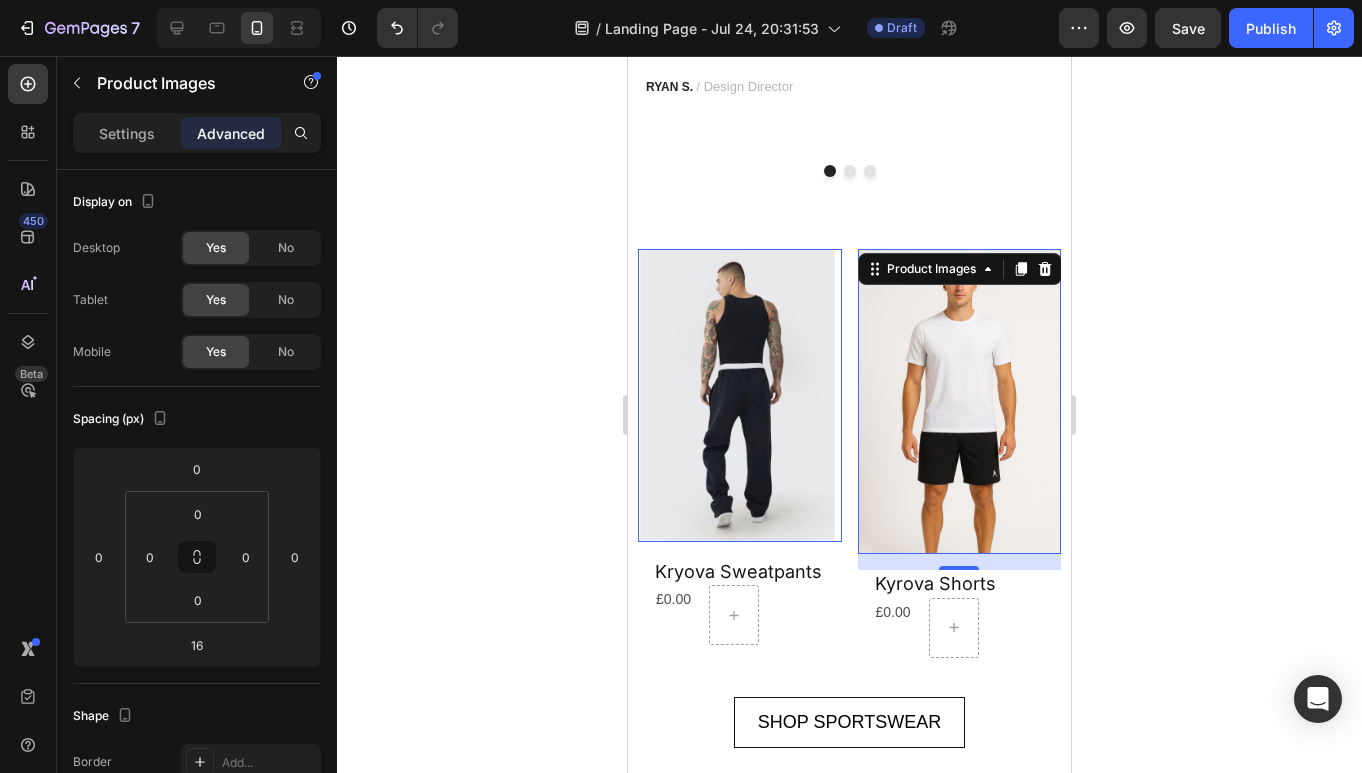 click at bounding box center (740, 395) 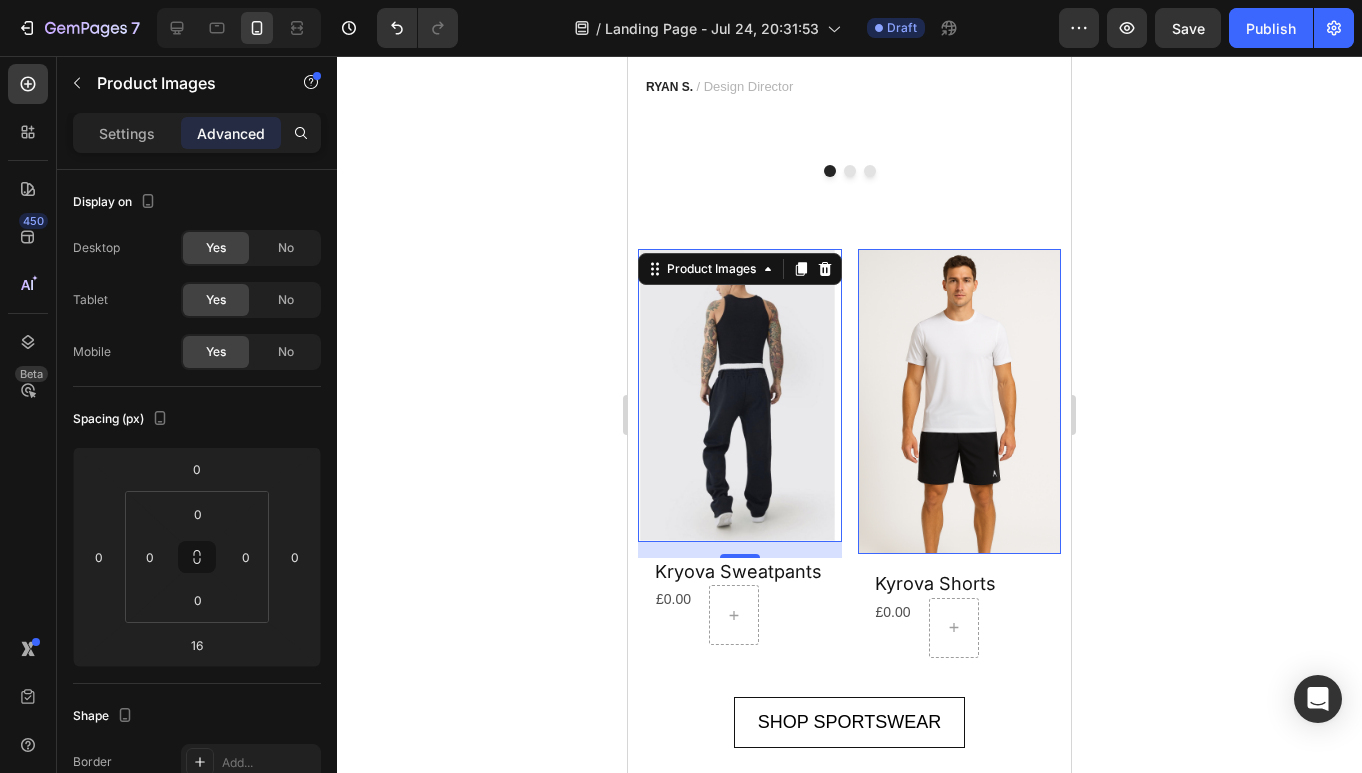 click at bounding box center [960, 401] 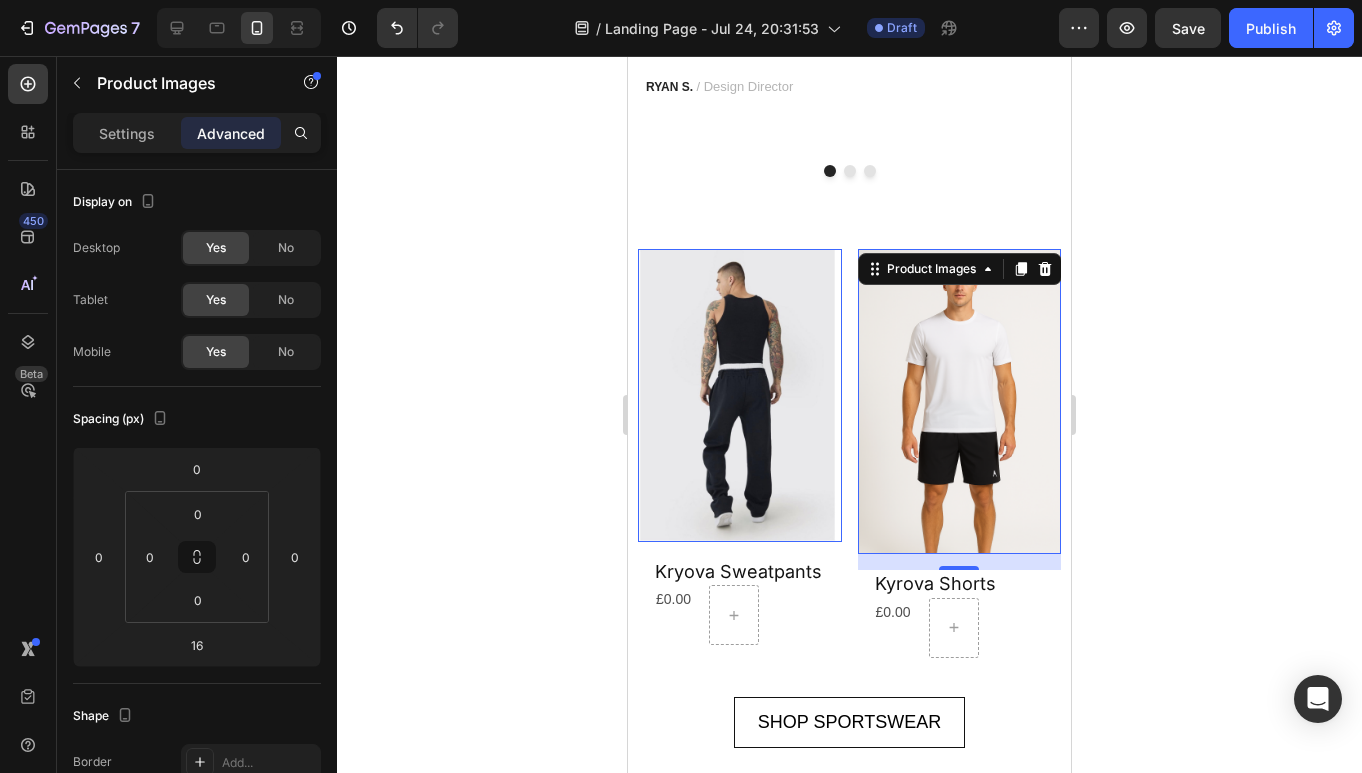click 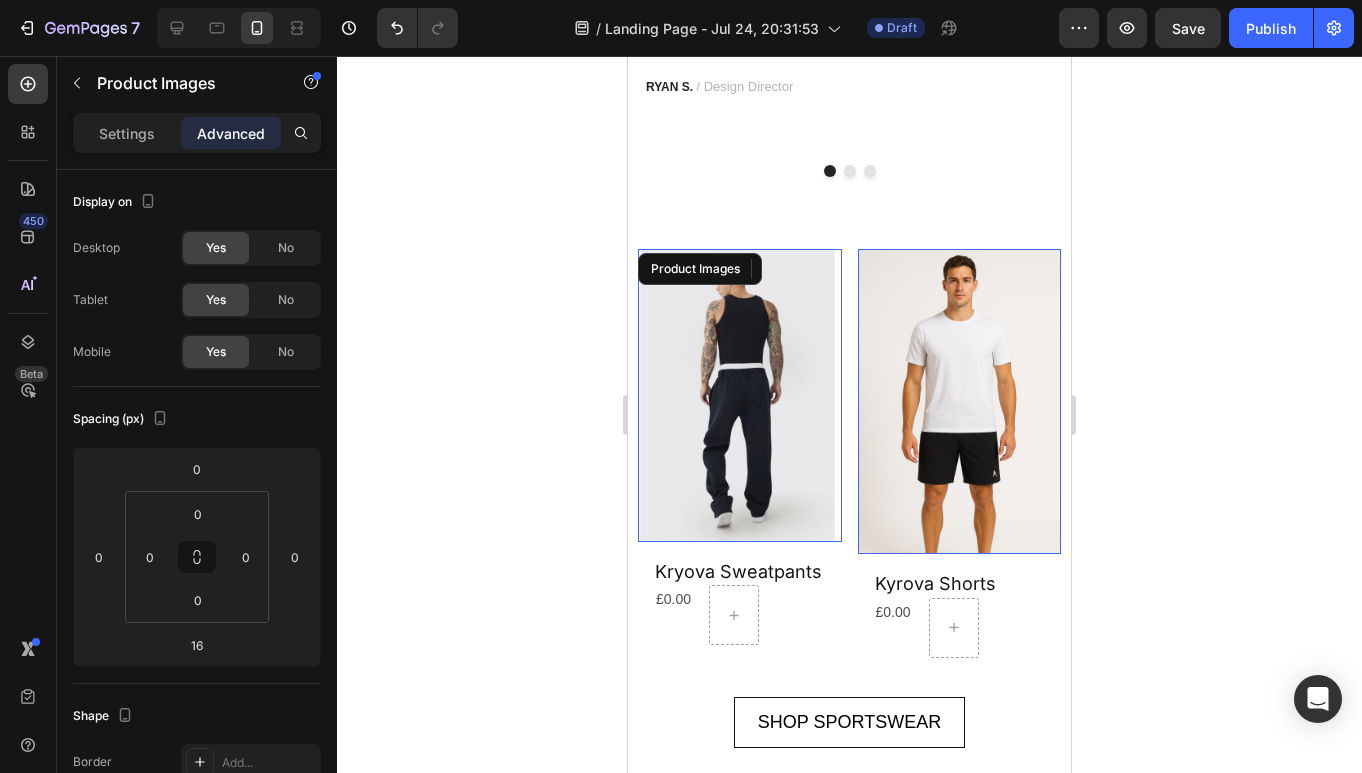 click at bounding box center [740, 395] 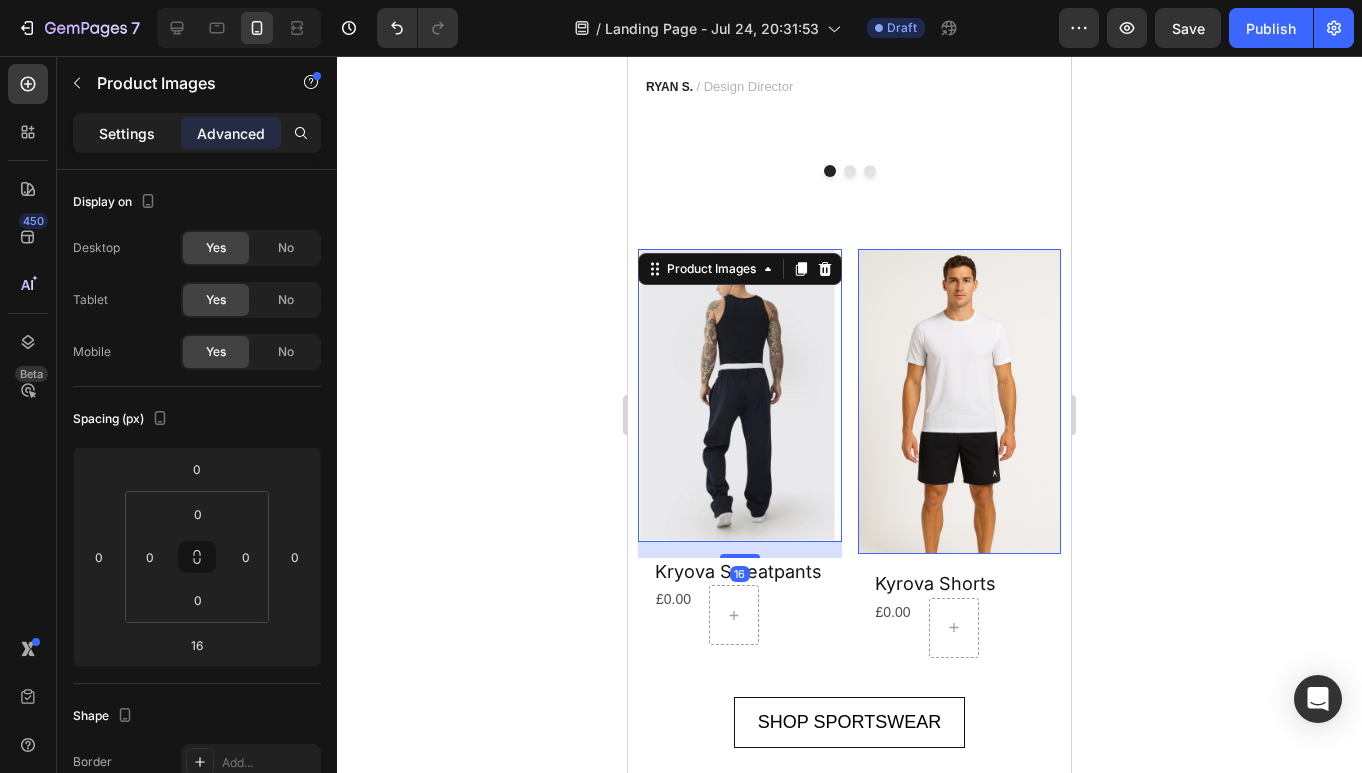click on "Settings" at bounding box center [127, 133] 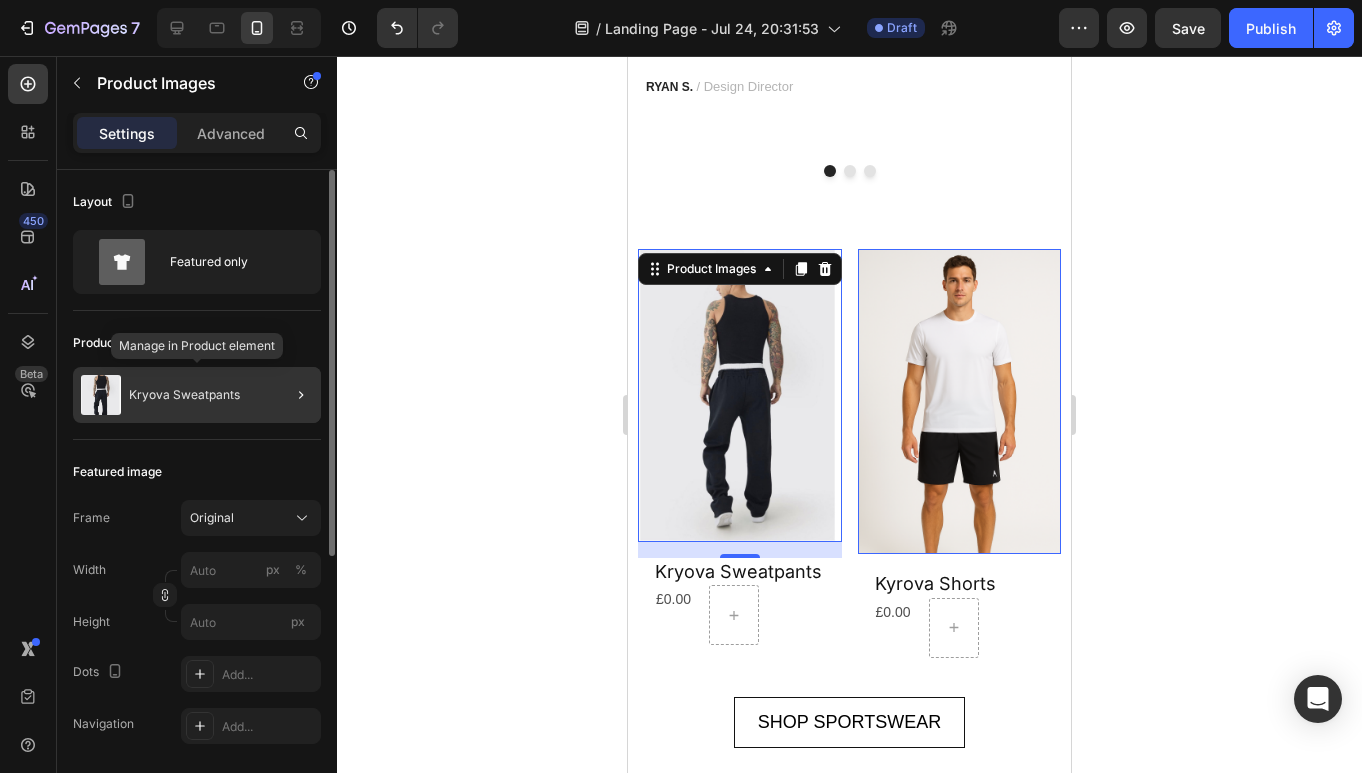 click on "Kryova Sweatpants" at bounding box center (184, 395) 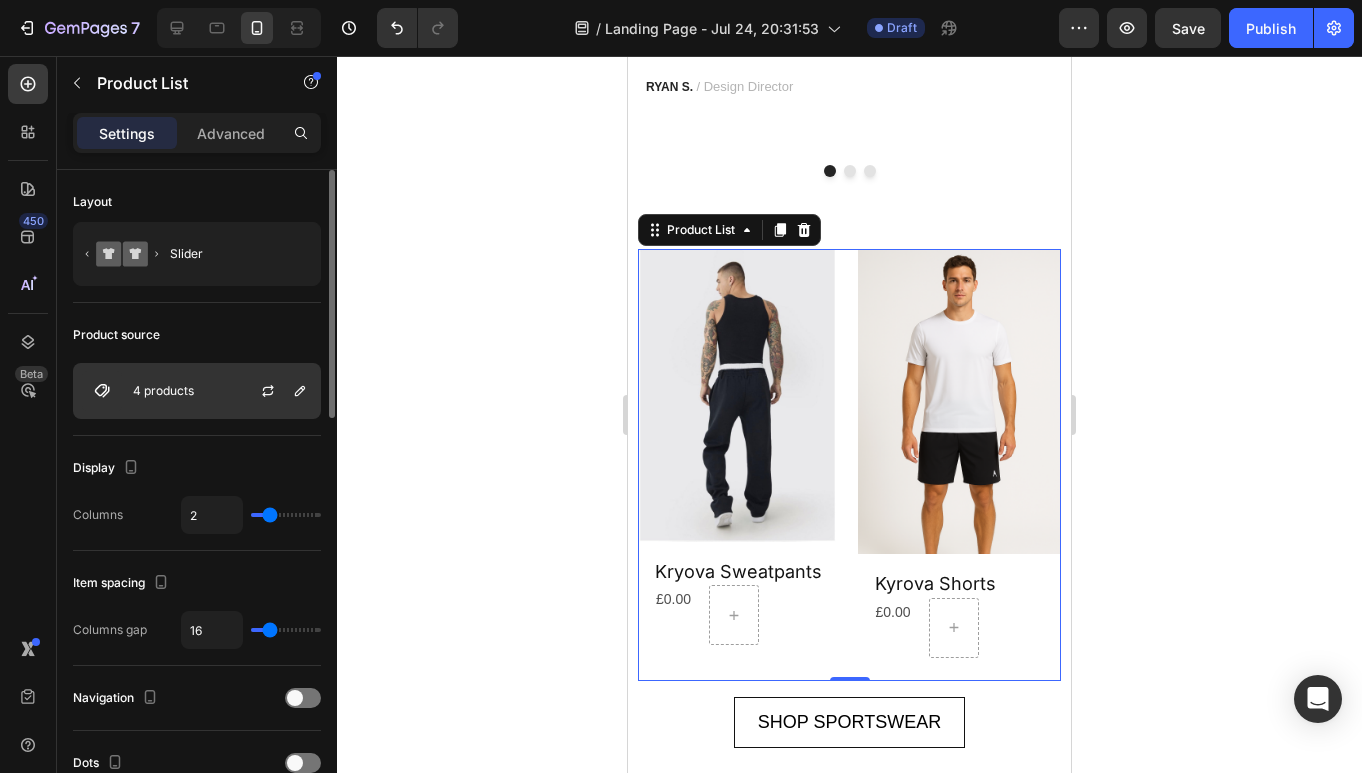 click on "4 products" at bounding box center (197, 391) 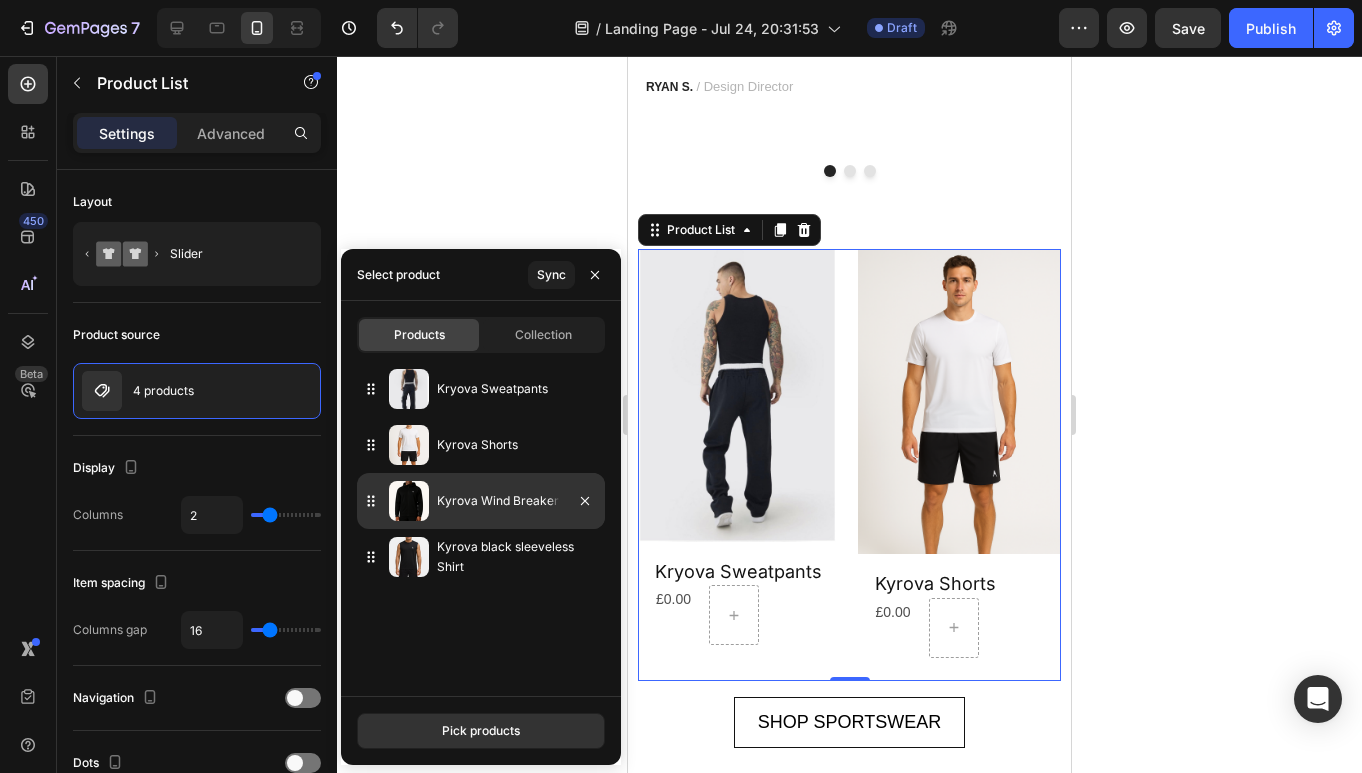 click on "Kyrova Wind Breaker" 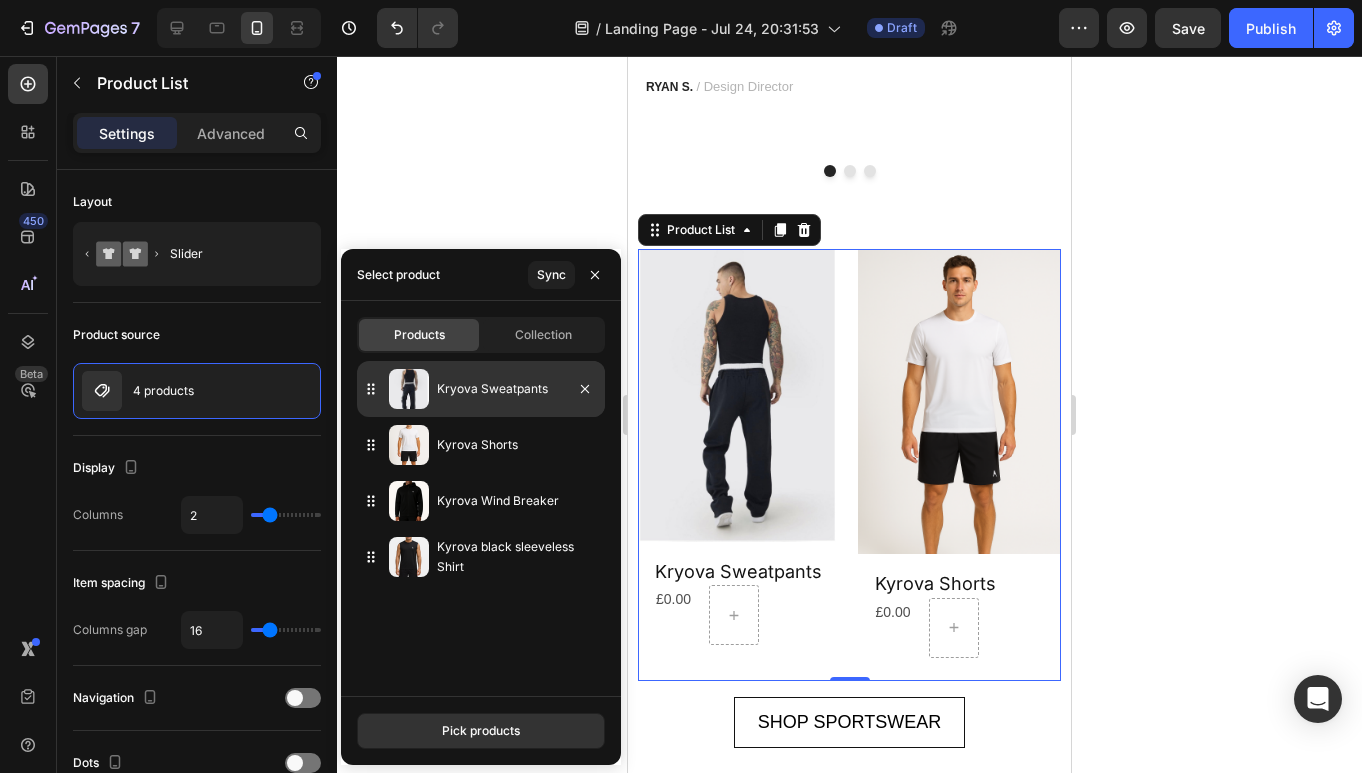 type 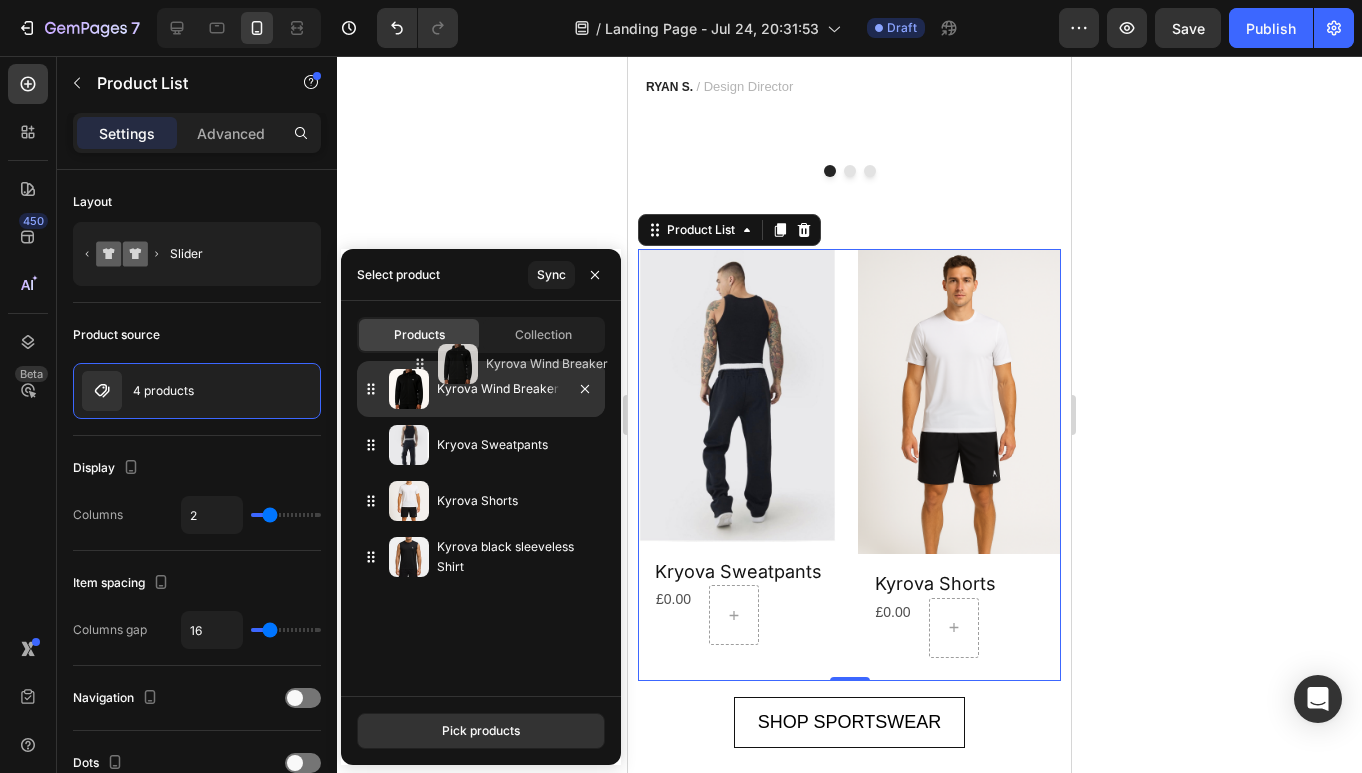 drag, startPoint x: 408, startPoint y: 505, endPoint x: 457, endPoint y: 371, distance: 142.67796 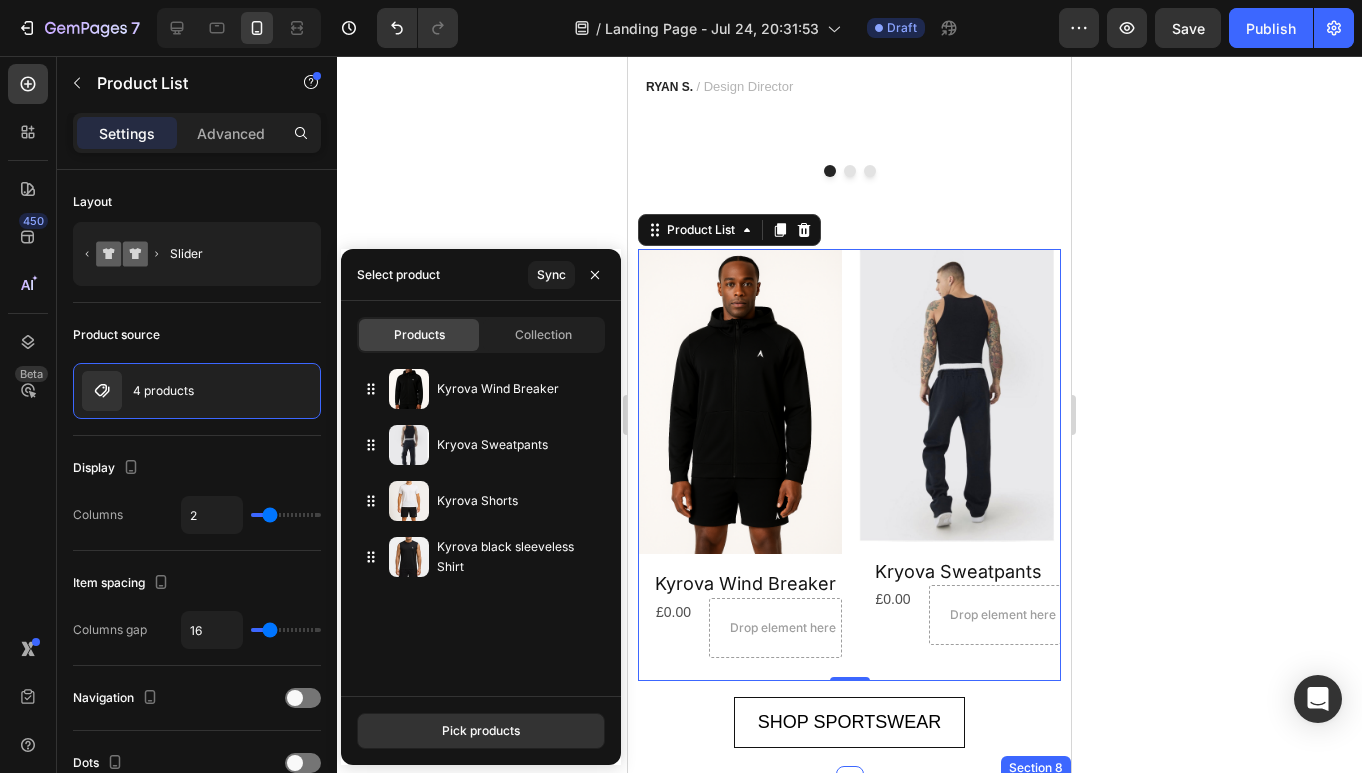 click 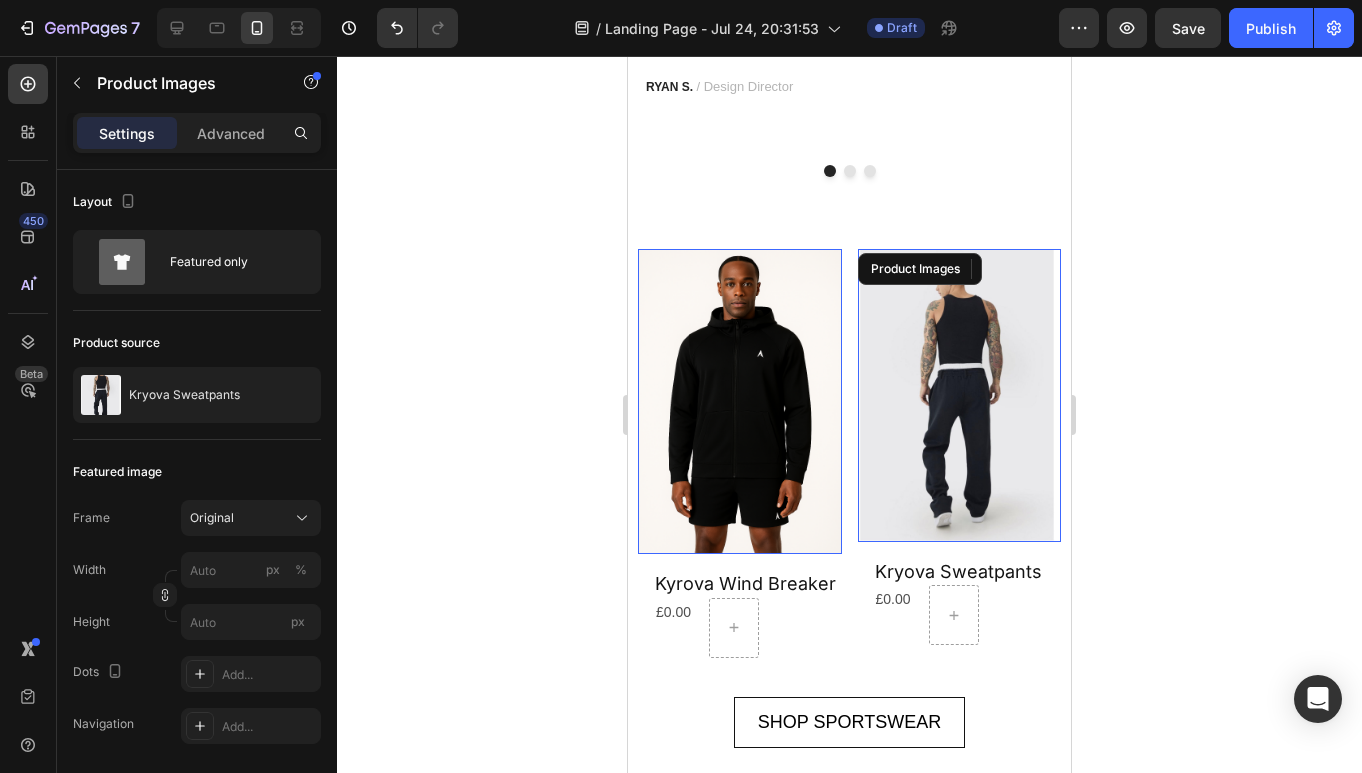 click at bounding box center (960, 395) 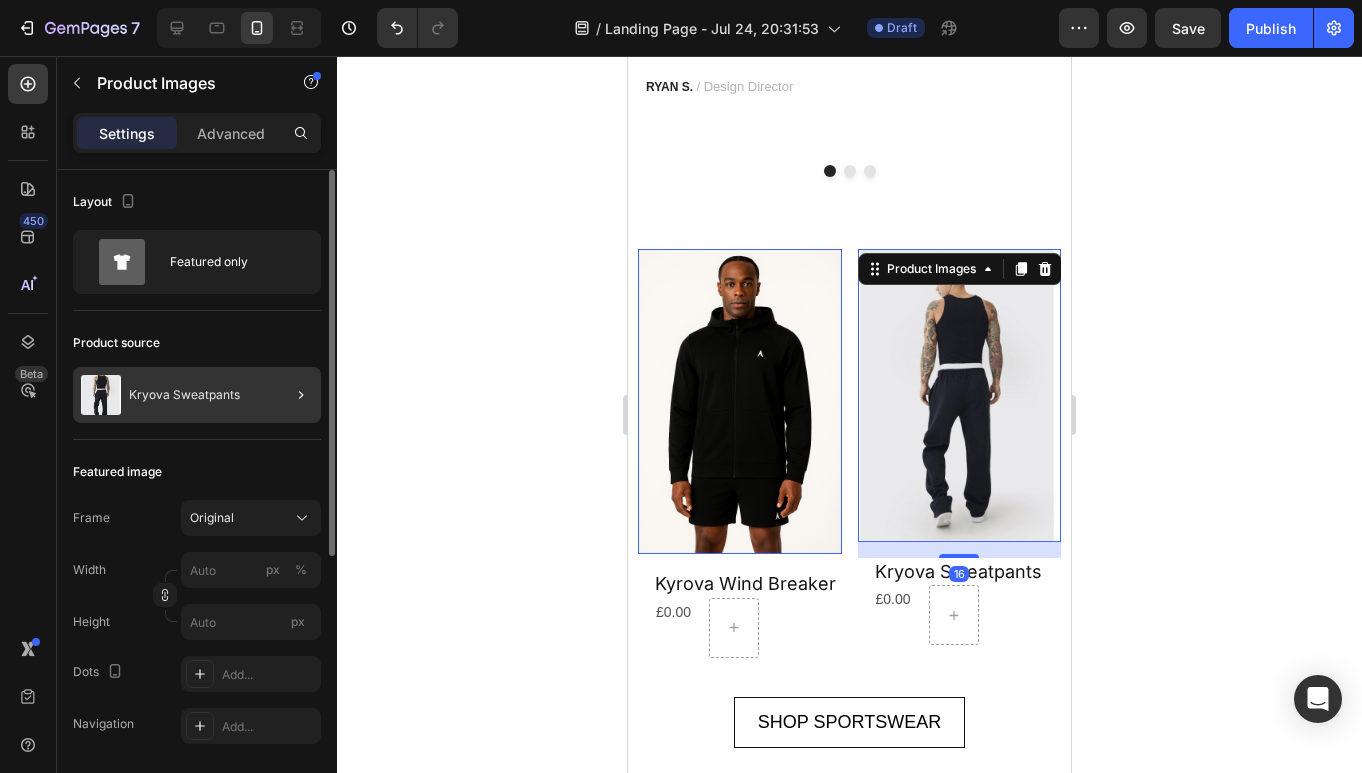 click on "Kryova Sweatpants" at bounding box center [184, 395] 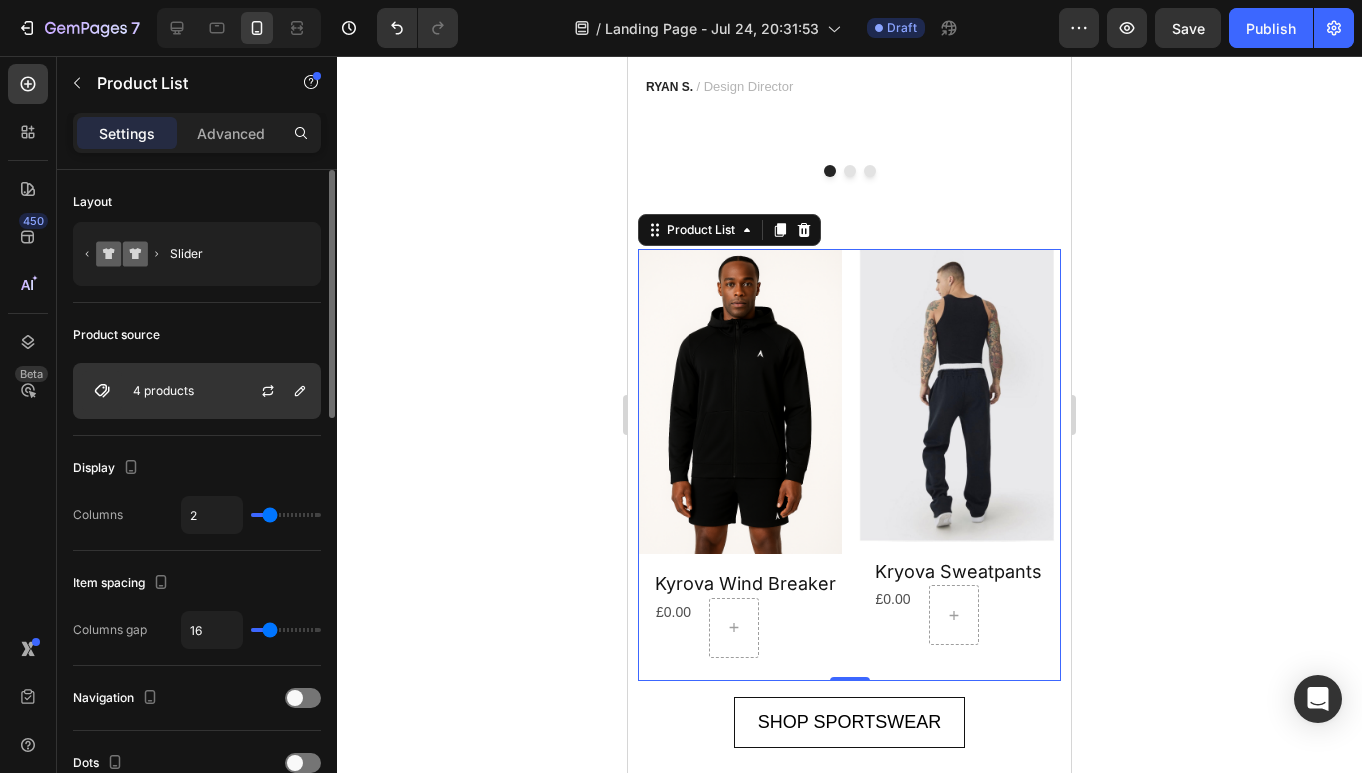 click at bounding box center [102, 391] 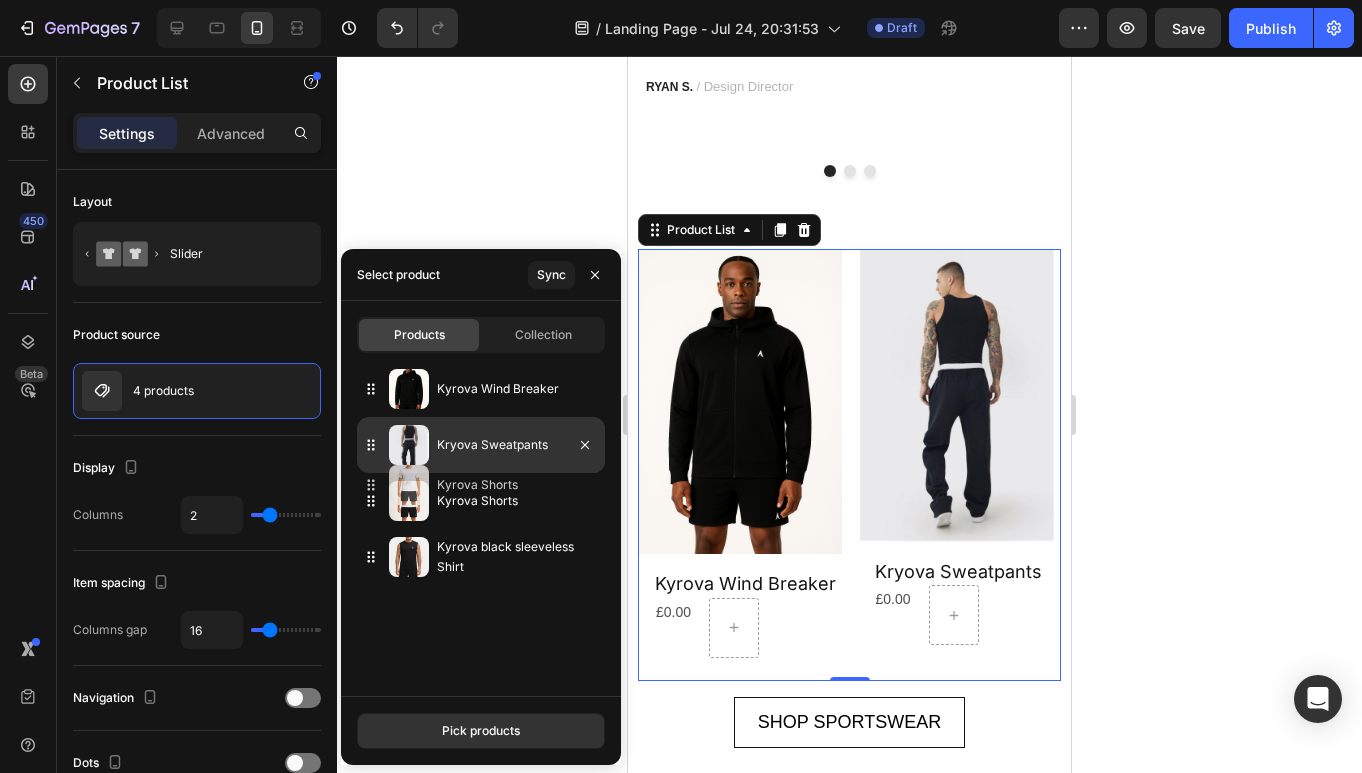type 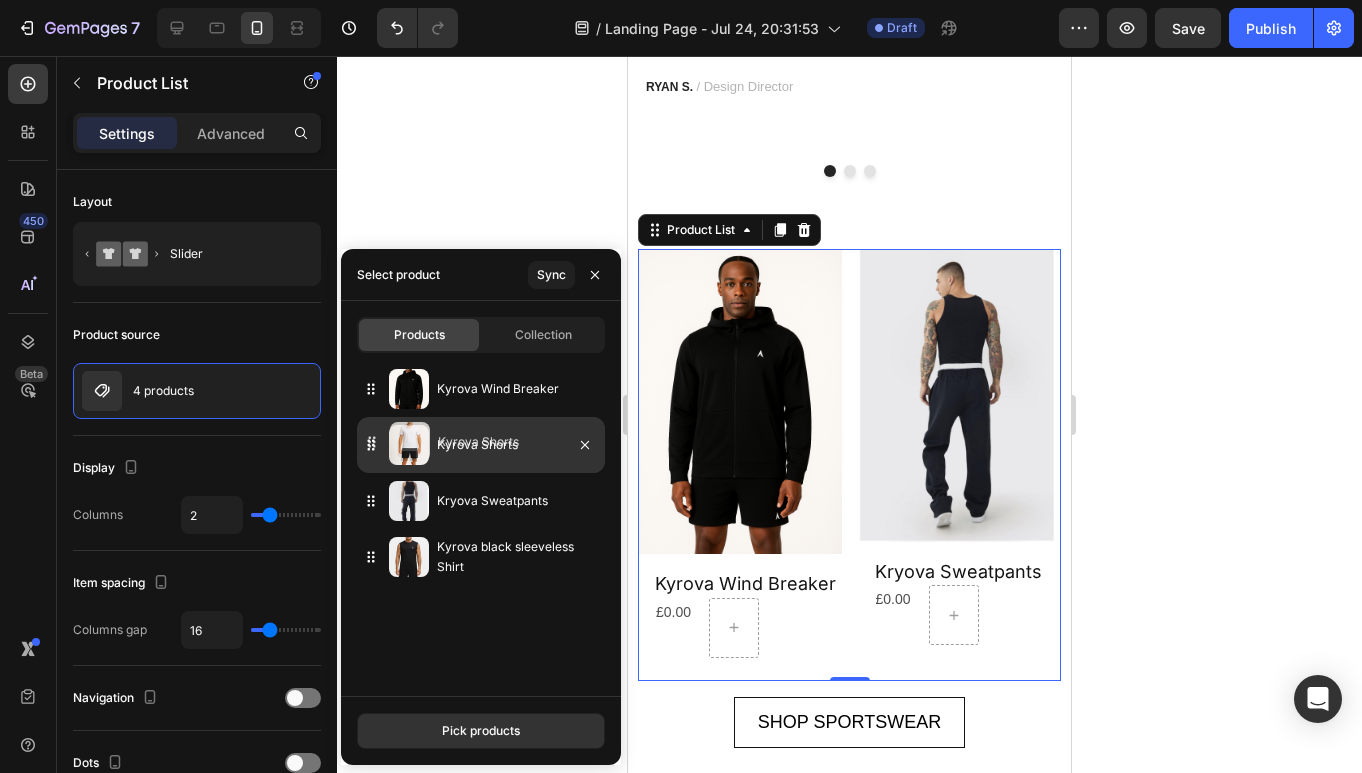 drag, startPoint x: 458, startPoint y: 491, endPoint x: 459, endPoint y: 427, distance: 64.00781 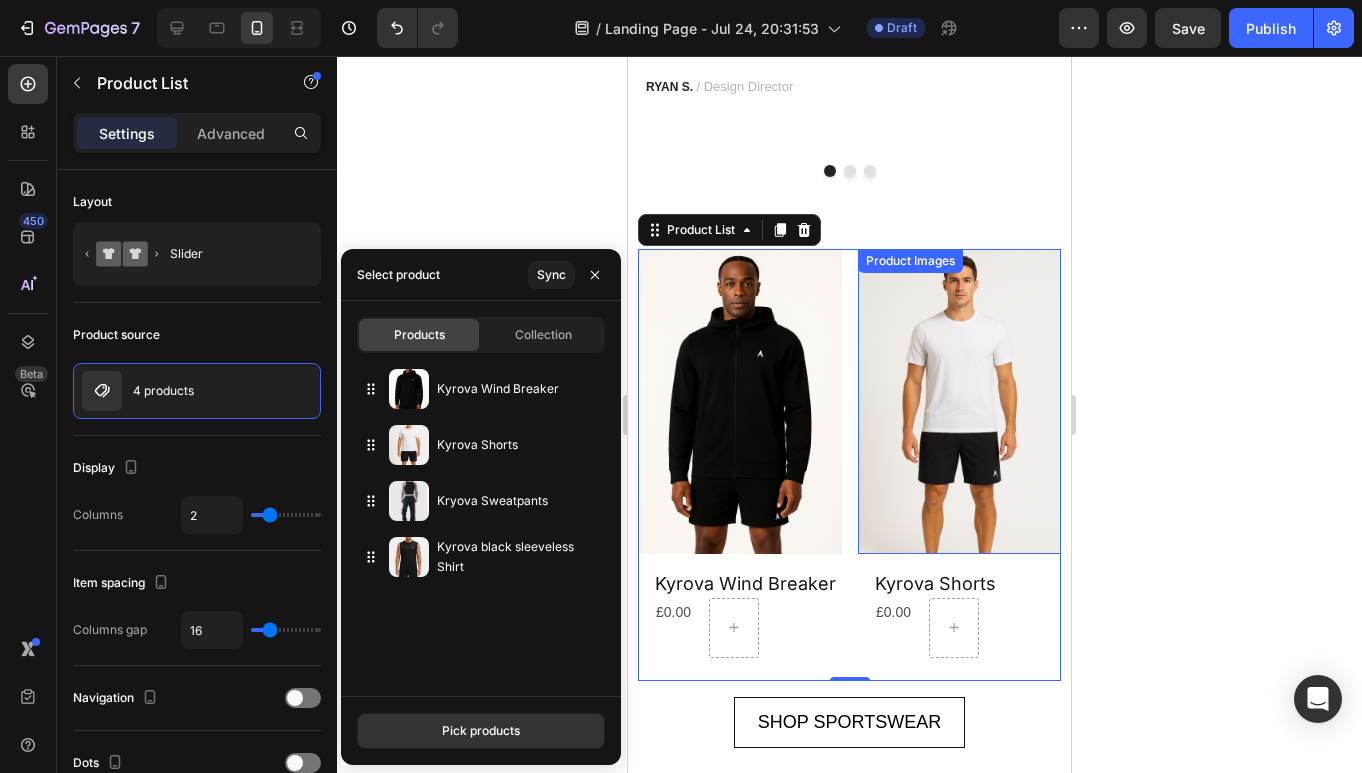 click 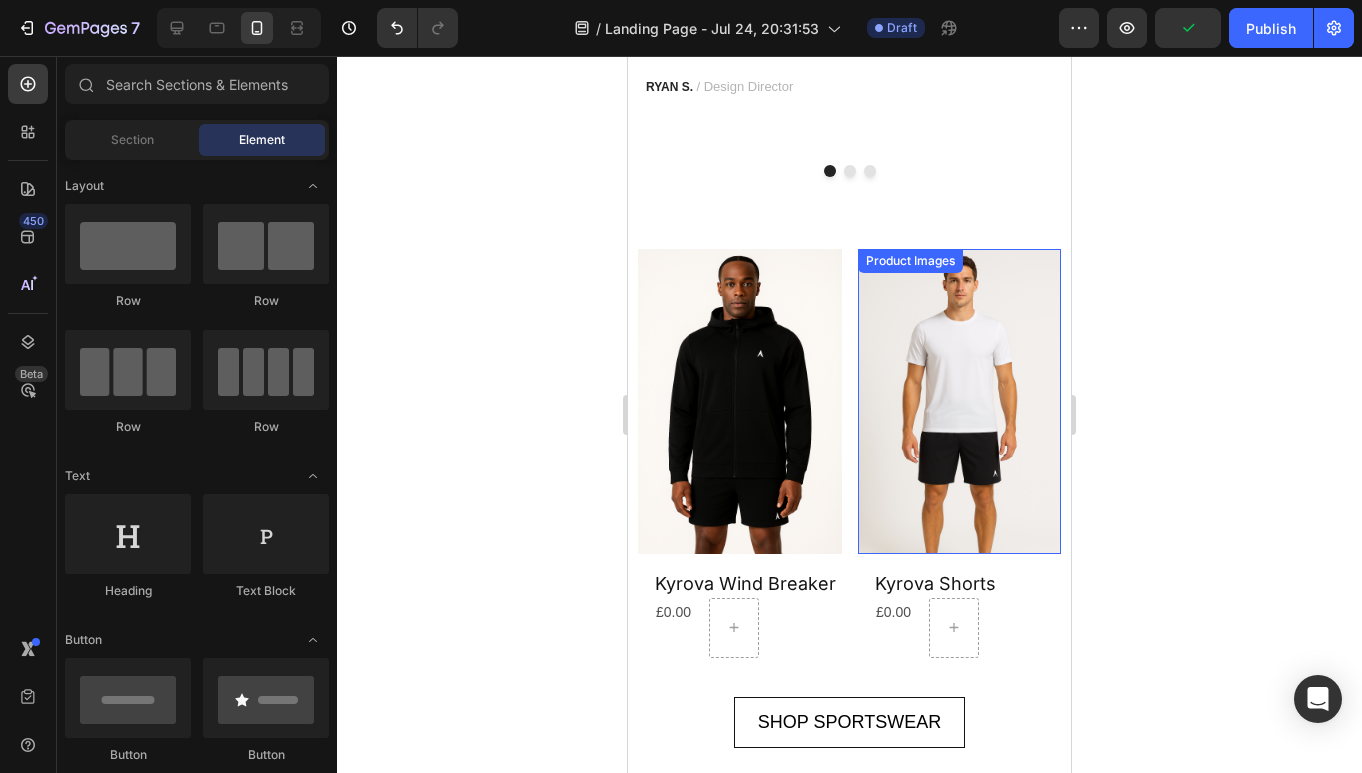 click 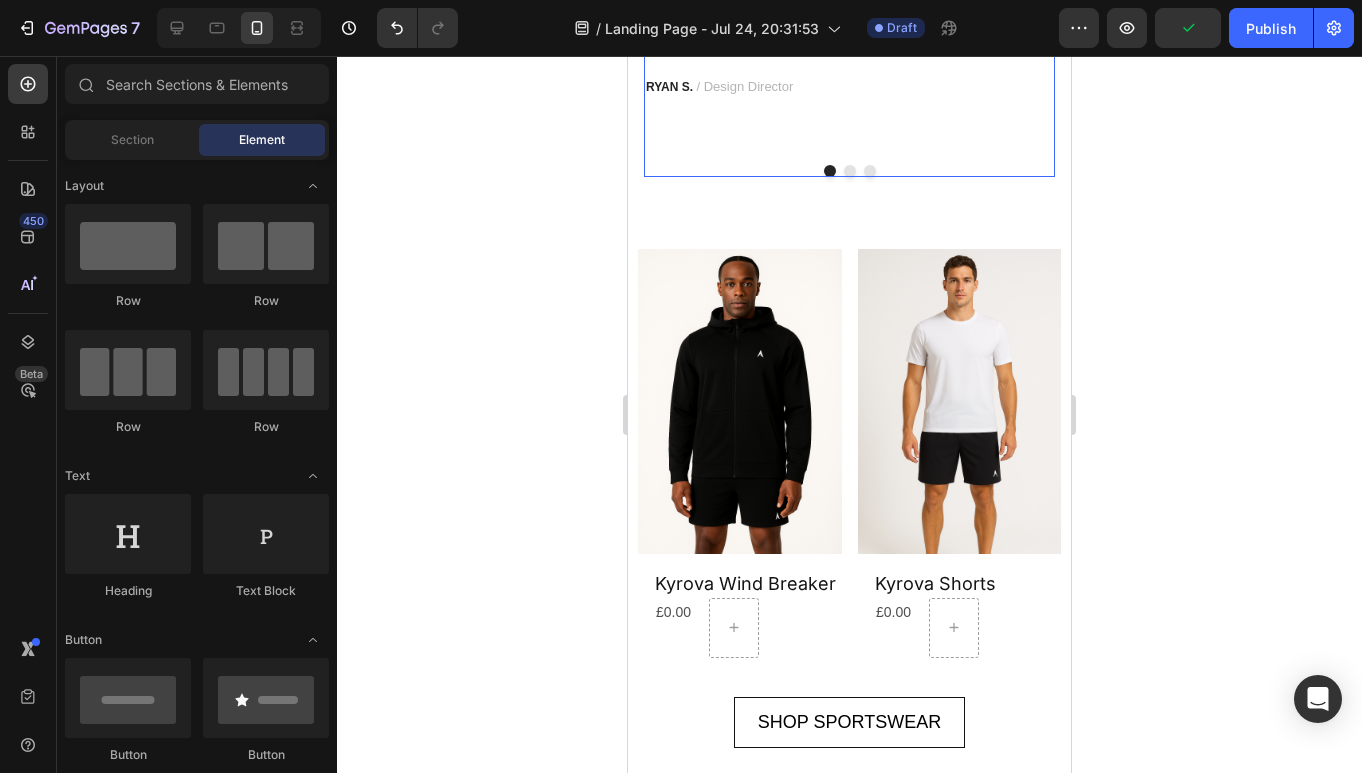 click at bounding box center [849, 171] 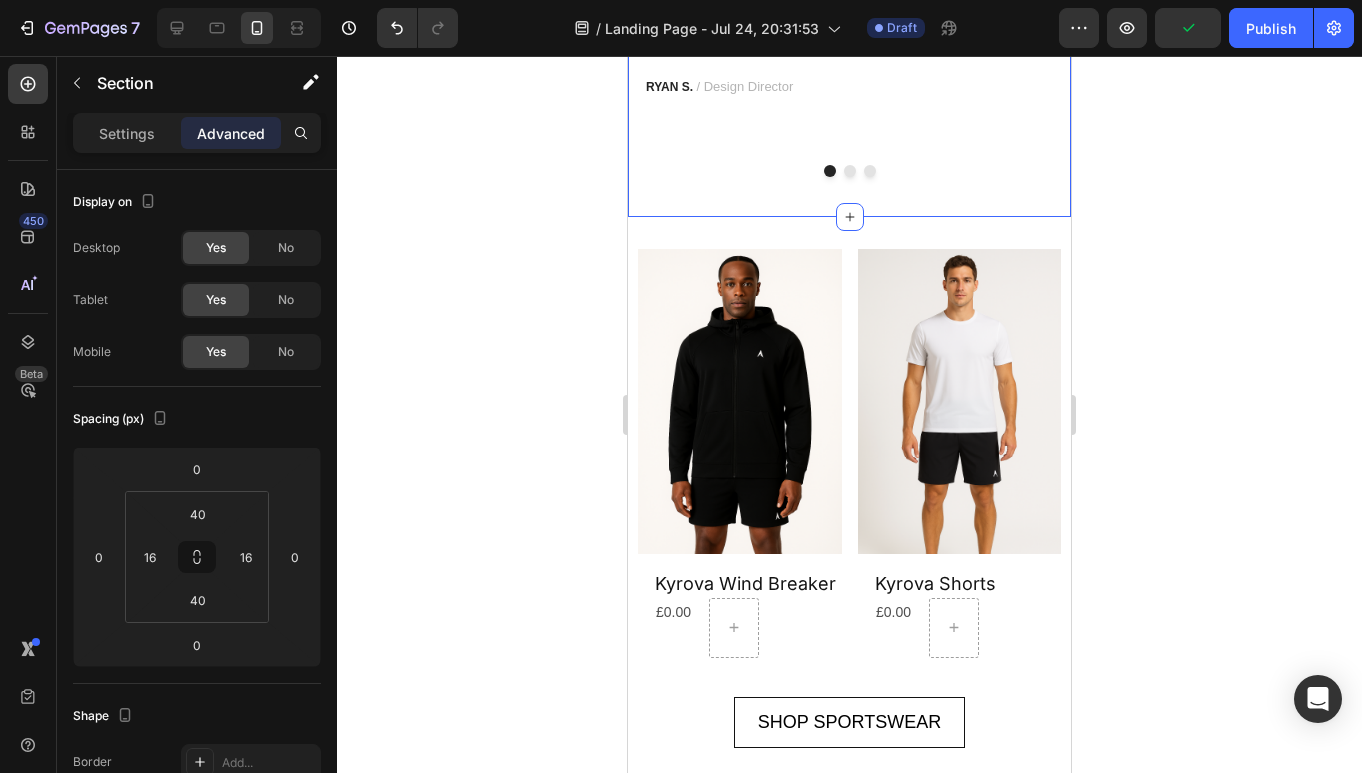 click on "THE REVIEWS ARE IN Heading Shop the styles getting 5 stars Heading Image Icon Icon Icon Icon Icon Icon List You're walking on a cloud! Text block “ These shoes are everything I hoped they would be ! So comfortable so lightweight and absolutely slip on as easily.” Text block RYAN S.   / Design Director Text block Image Not a Doubter Anymore Text block "I was a little leery about the claim of not needing your hands to get the shoes on, but I’m a believer now. Great, true fit and good." Text block PATRICIA B.   / Marketing Text block Image Work well for my problem Text block "Fabulous shoe. Expands where it needs to expand. Contracts where it needs to contract, and soooo easy to put on. Lots of support." Text block TRAVIS J.   / Financial Advisor Text block Carousel Row Section 6   Create Theme Section AI Content Write with GemAI What would you like to describe here? Tone and Voice Persuasive Product Show more Generate" at bounding box center (849, -330) 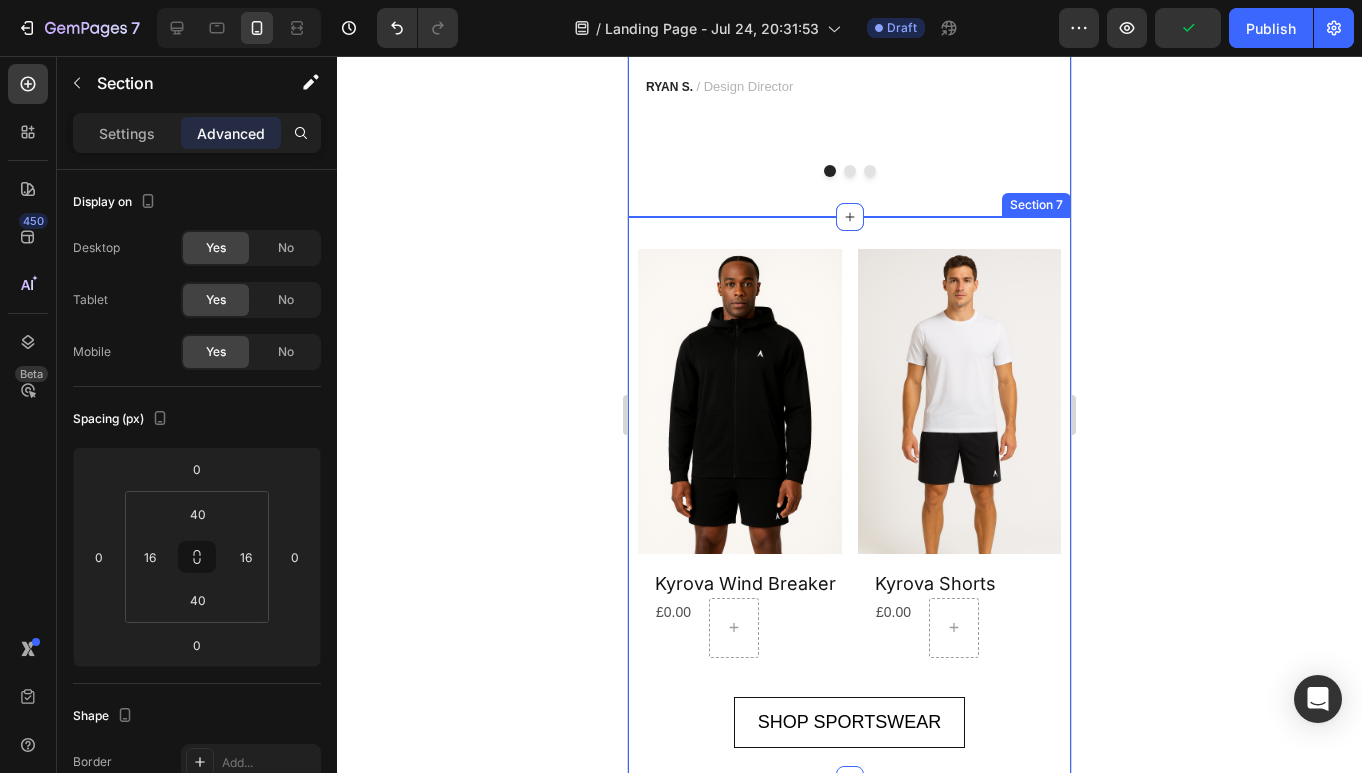 click 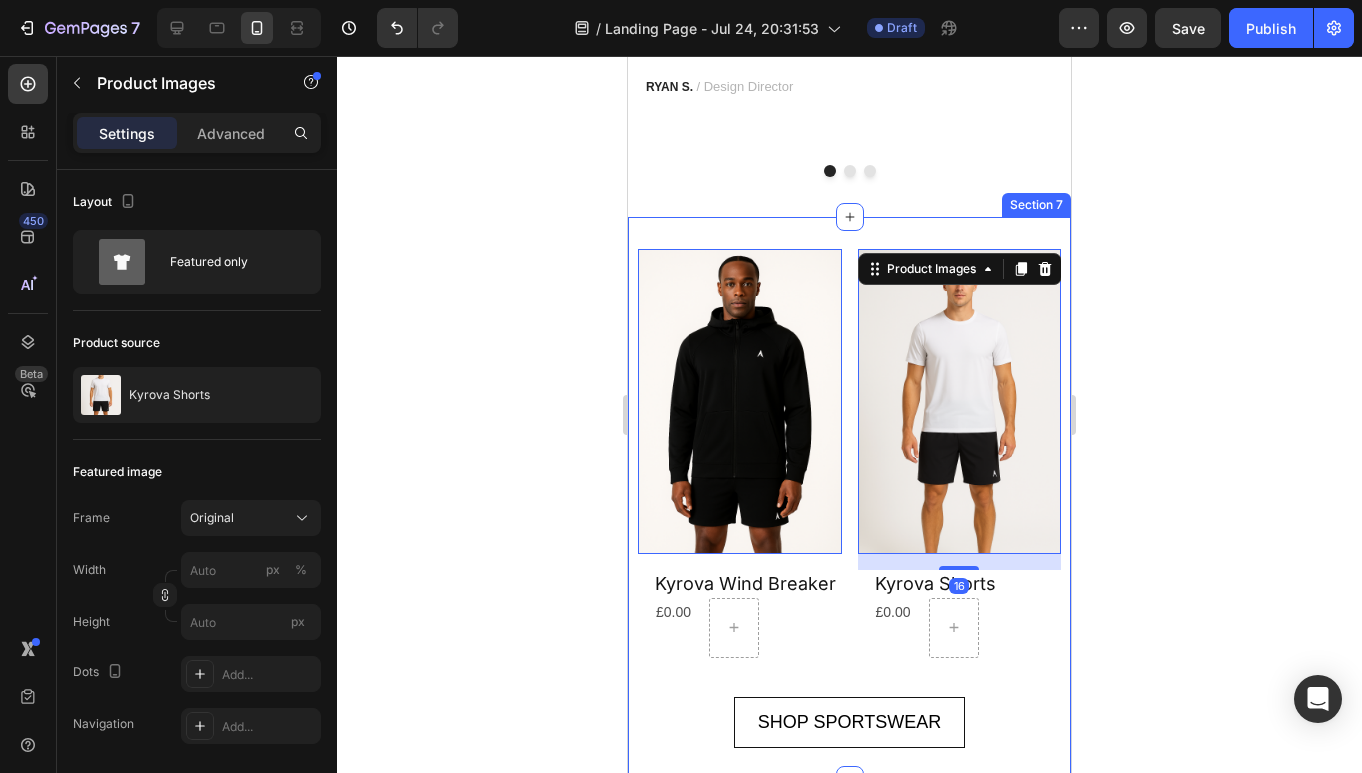 drag, startPoint x: 442, startPoint y: 464, endPoint x: 1235, endPoint y: 512, distance: 794.45135 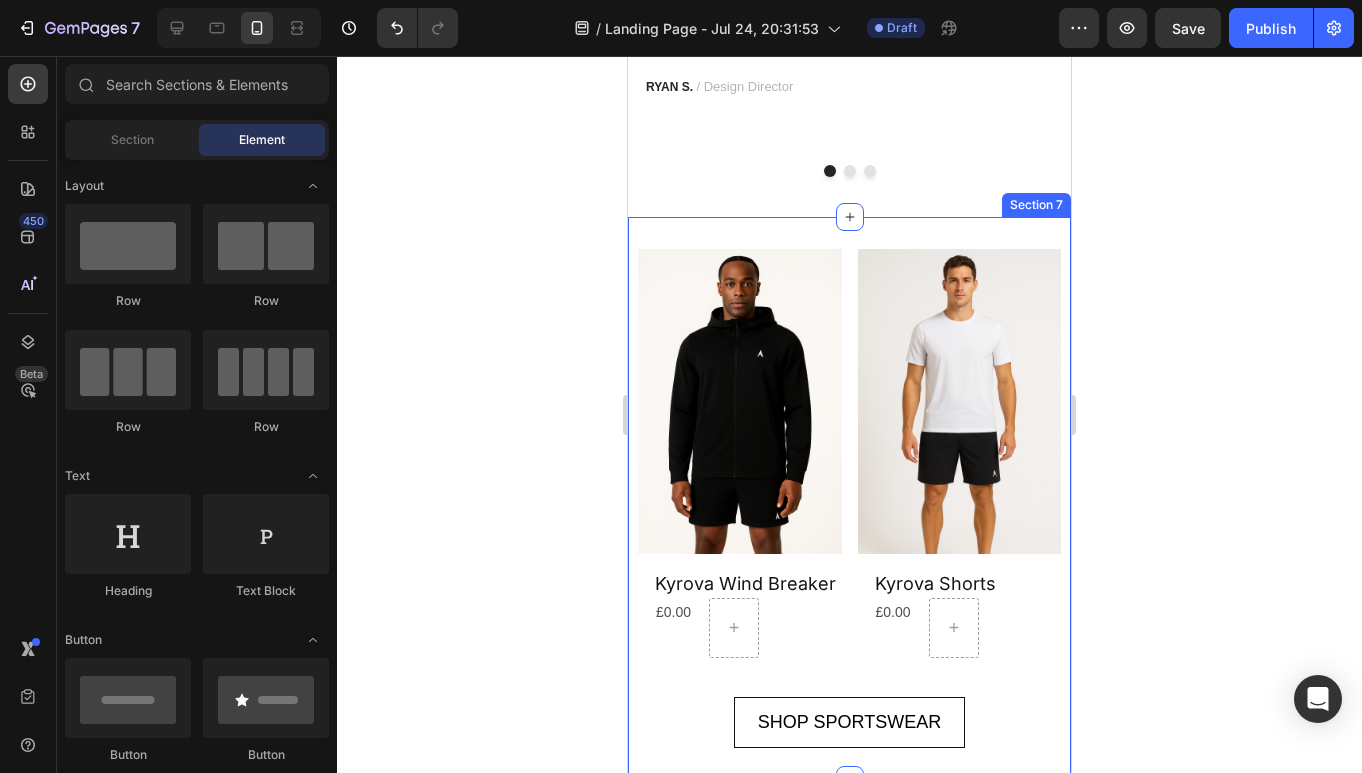 click on "Product Images Kyrova Wind Breaker Product Title £0.00 Product Price Product Price
Row Row Product List Product Images Kyrova Shorts Product Title £0.00 Product Price Product Price
Row Row Product List Product Images Kryova Sweatpants Product Title £0.00 Product Price Product Price
Row Row Product List Product Images Kyrova black sleeveless Shirt Product Title £0.00 Product Price Product Price
Row Row Product List Product List SHOP SPORTSWEAR Button" at bounding box center (849, 498) 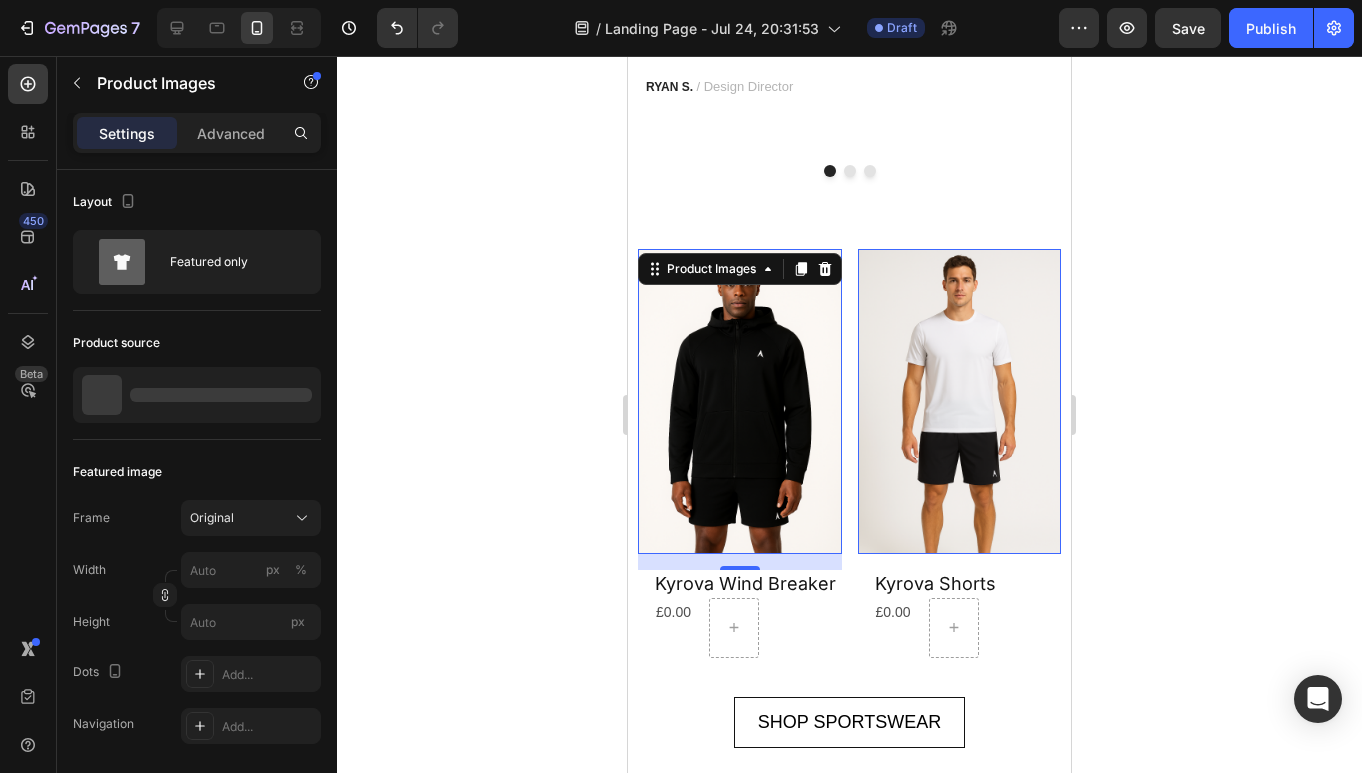 click at bounding box center (740, 401) 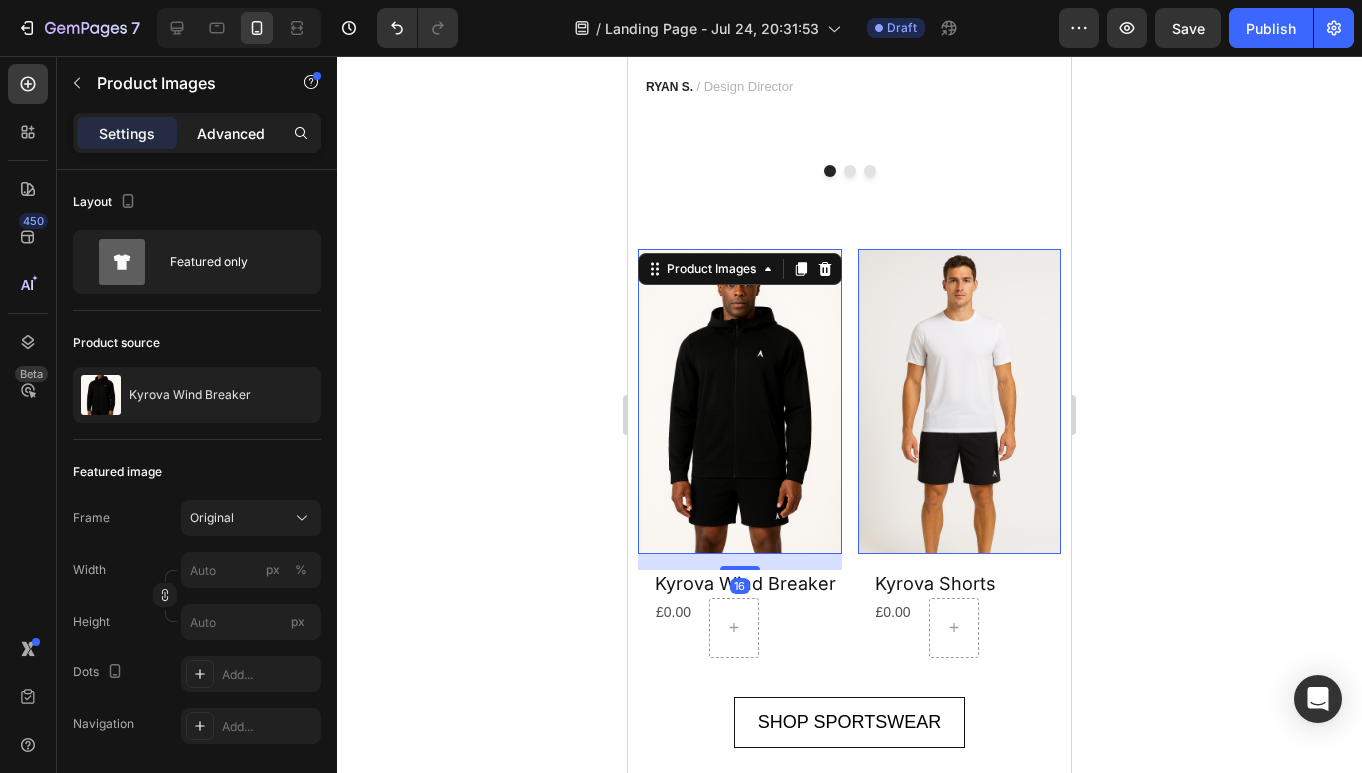 click on "Advanced" at bounding box center (231, 133) 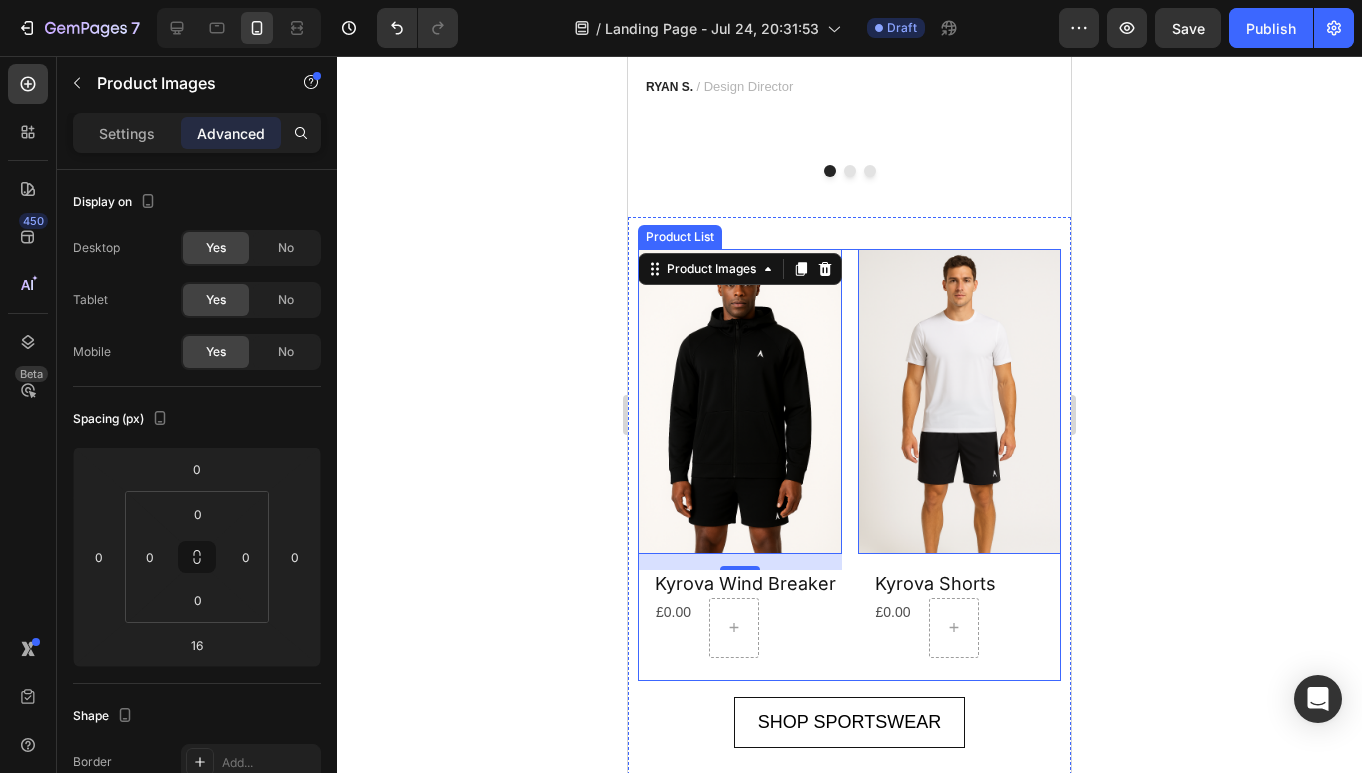 click on "Product Images   16 Kyrova Wind Breaker Product Title £0.00 Product Price Product Price
Row Row Product List Product Images   0 Kyrova Shorts Product Title £0.00 Product Price Product Price
Row Row Product List Product Images   0 Kryova Sweatpants Product Title £0.00 Product Price Product Price
Row Row Product List Product Images   0 Kyrova black sleeveless Shirt Product Title £0.00 Product Price Product Price
Row Row Product List" at bounding box center [849, 465] 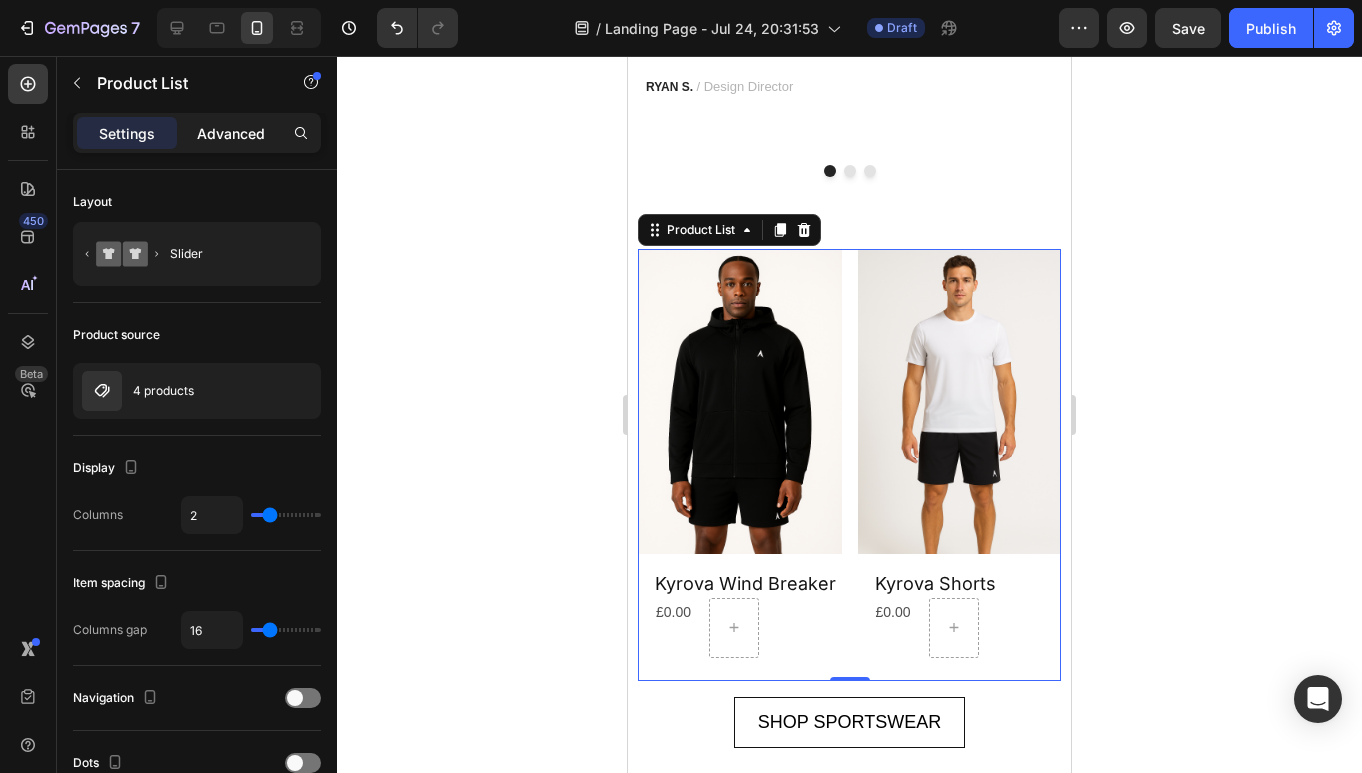 click on "Advanced" at bounding box center (231, 133) 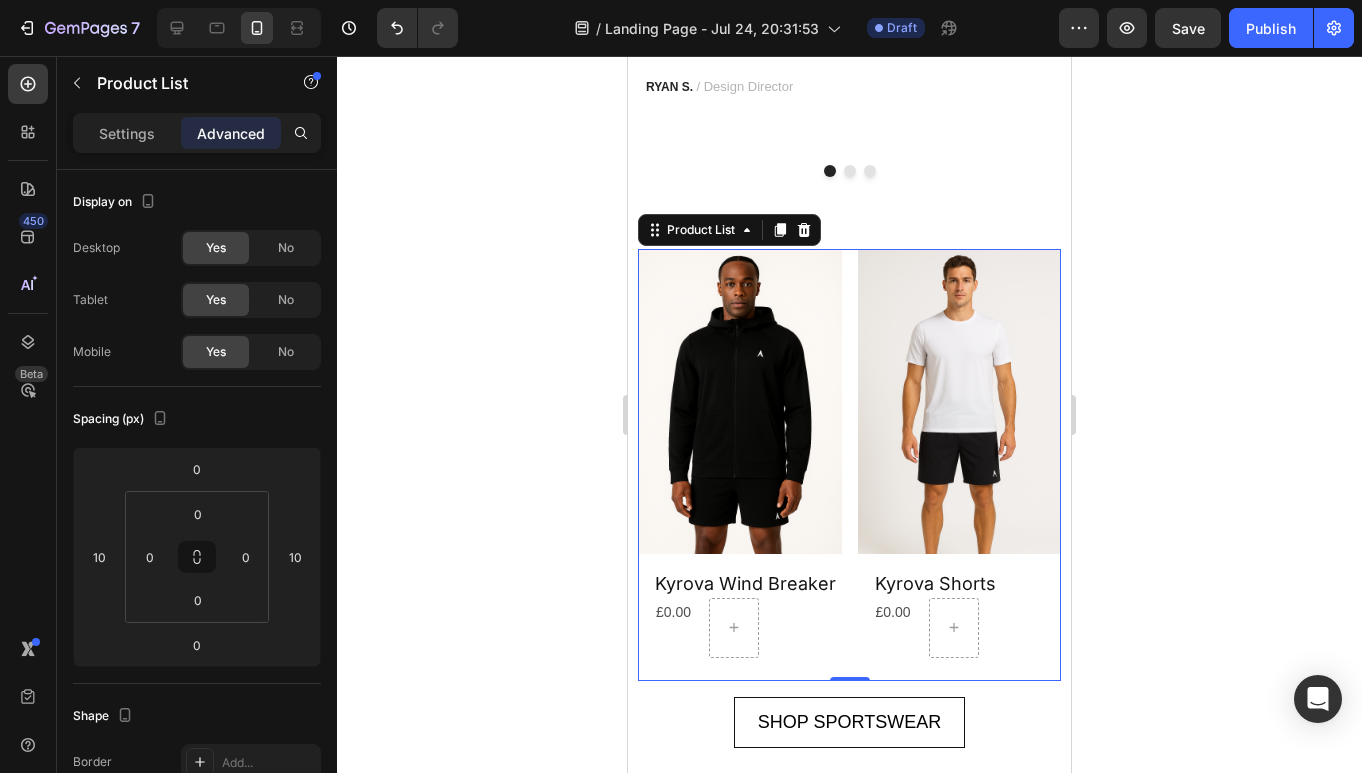 click 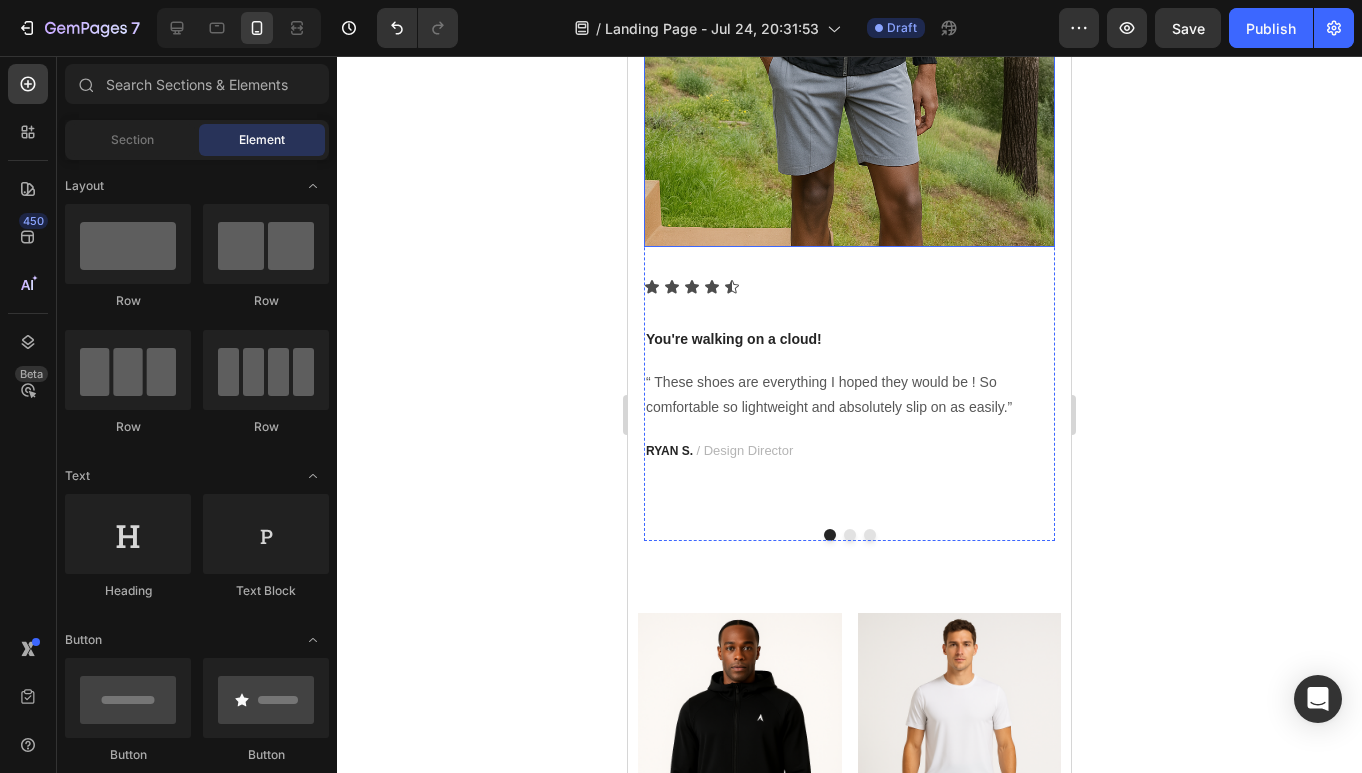 scroll, scrollTop: 2220, scrollLeft: 0, axis: vertical 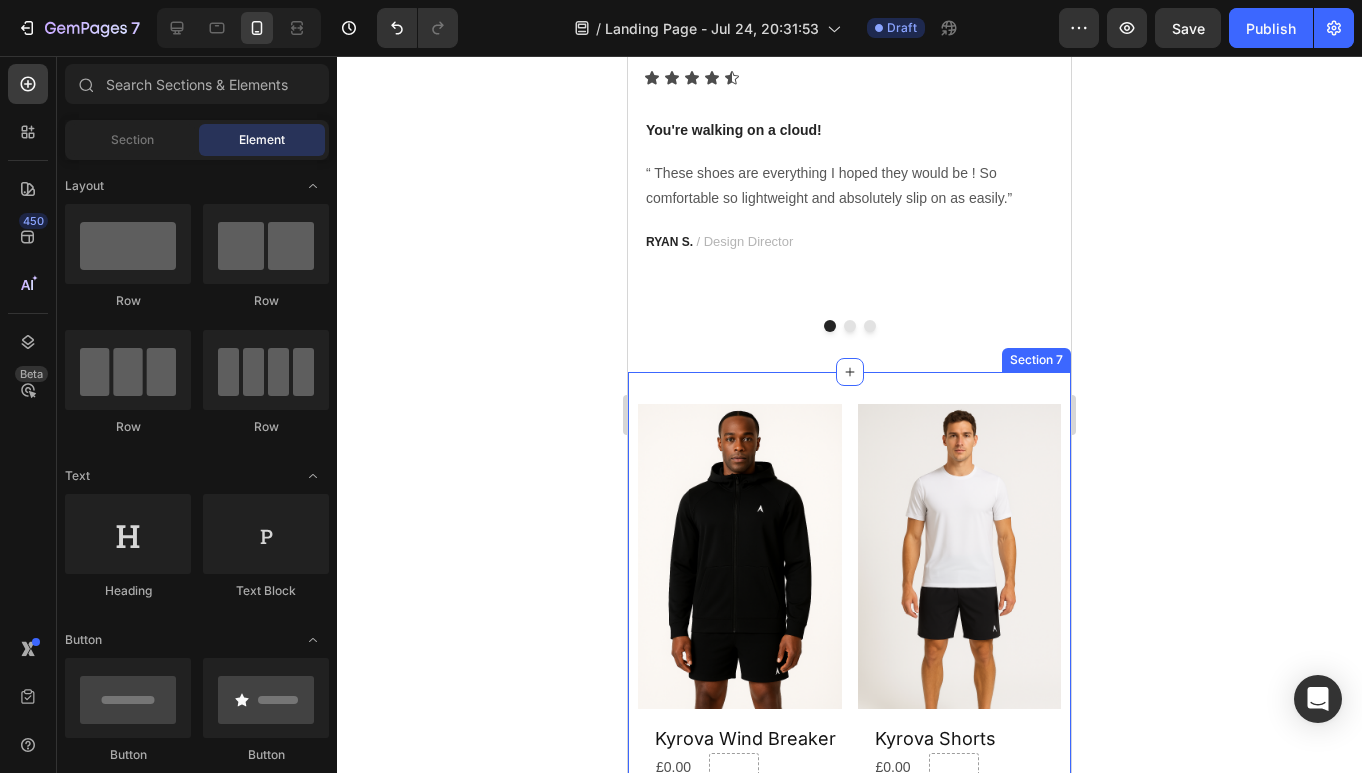 click on "Product Images Kyrova Wind Breaker Product Title £0.00 Product Price Product Price
Row Row Product List Product Images Kyrova Shorts Product Title £0.00 Product Price Product Price
Row Row Product List Product Images Kryova Sweatpants Product Title £0.00 Product Price Product Price
Row Row Product List Product Images Kyrova black sleeveless Shirt Product Title £0.00 Product Price Product Price
Row Row Product List Product List SHOP SPORTSWEAR Button Section 7" at bounding box center [849, 653] 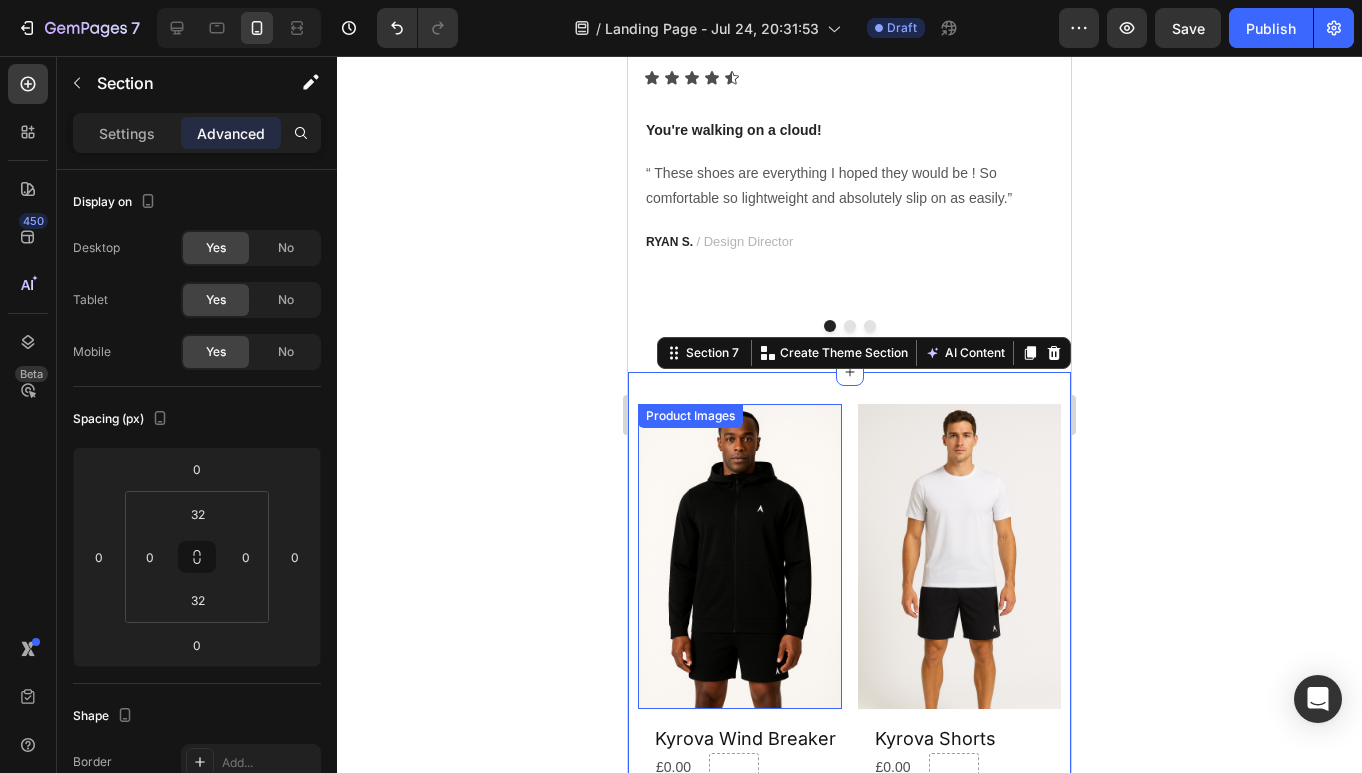 click at bounding box center (740, 556) 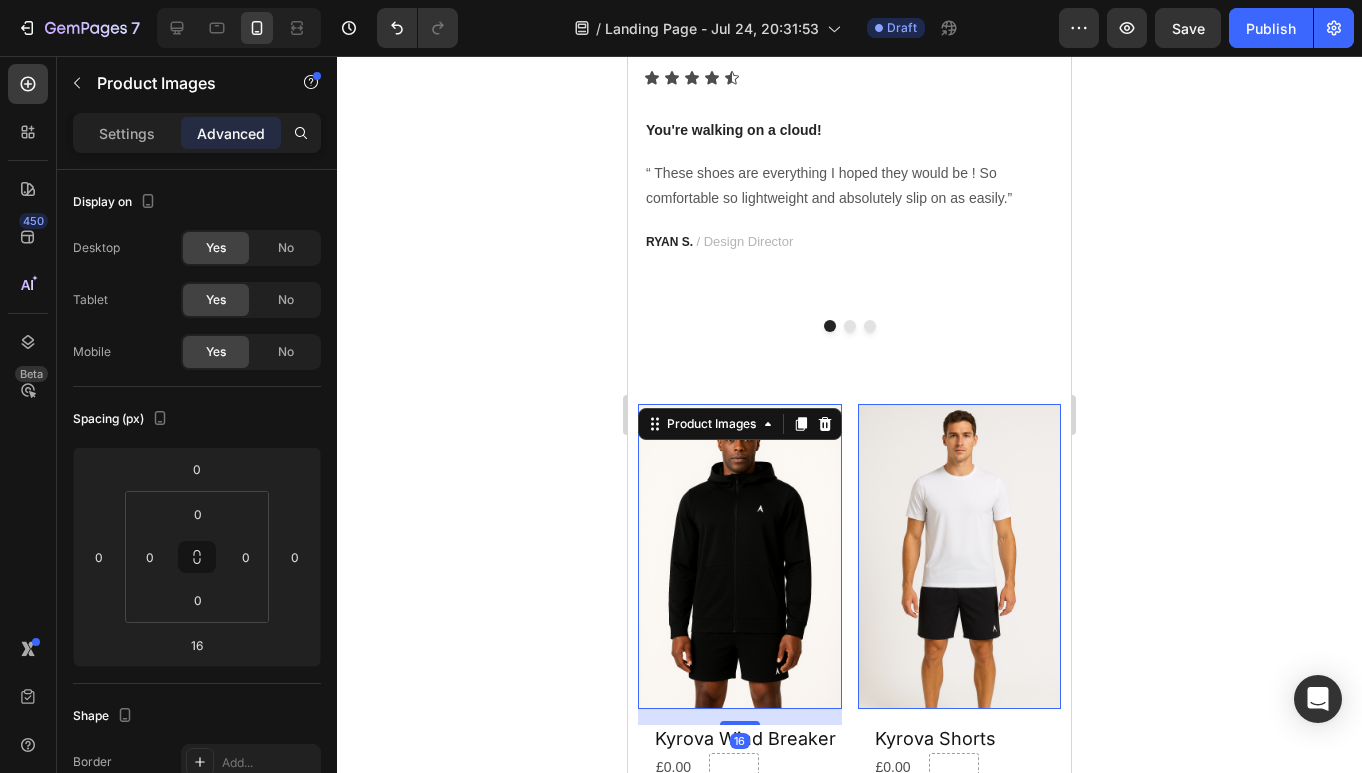 scroll, scrollTop: 2376, scrollLeft: 0, axis: vertical 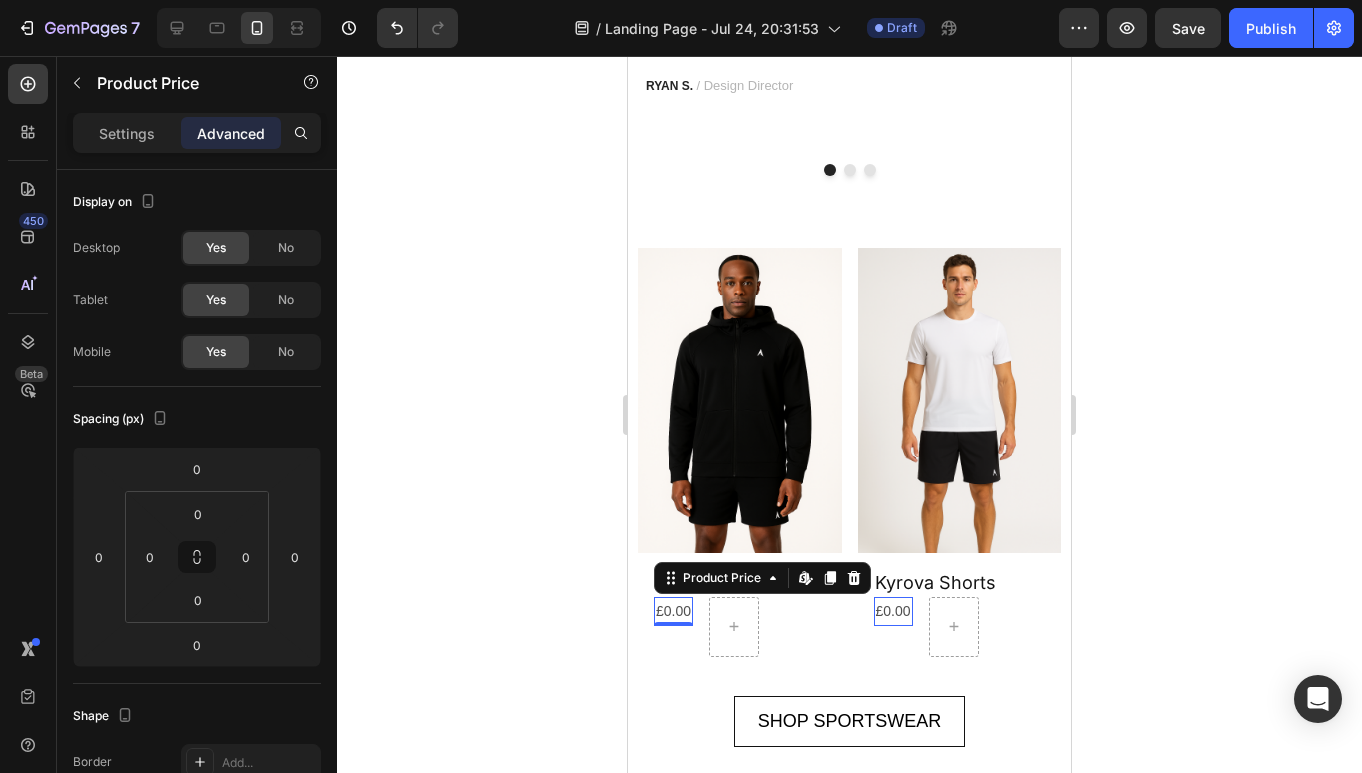 click on "£0.00" at bounding box center (673, 611) 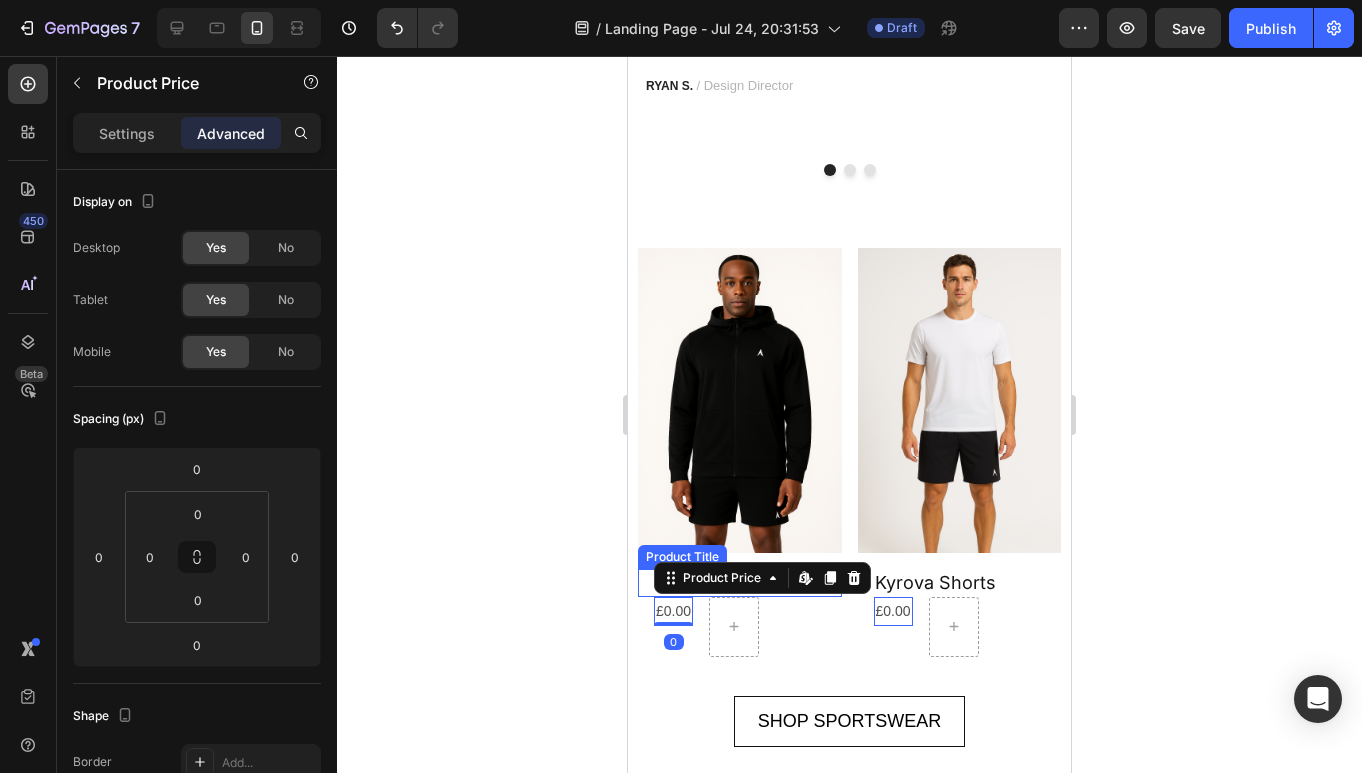 click on "Kyrova Wind Breaker Product Title" at bounding box center [740, 582] 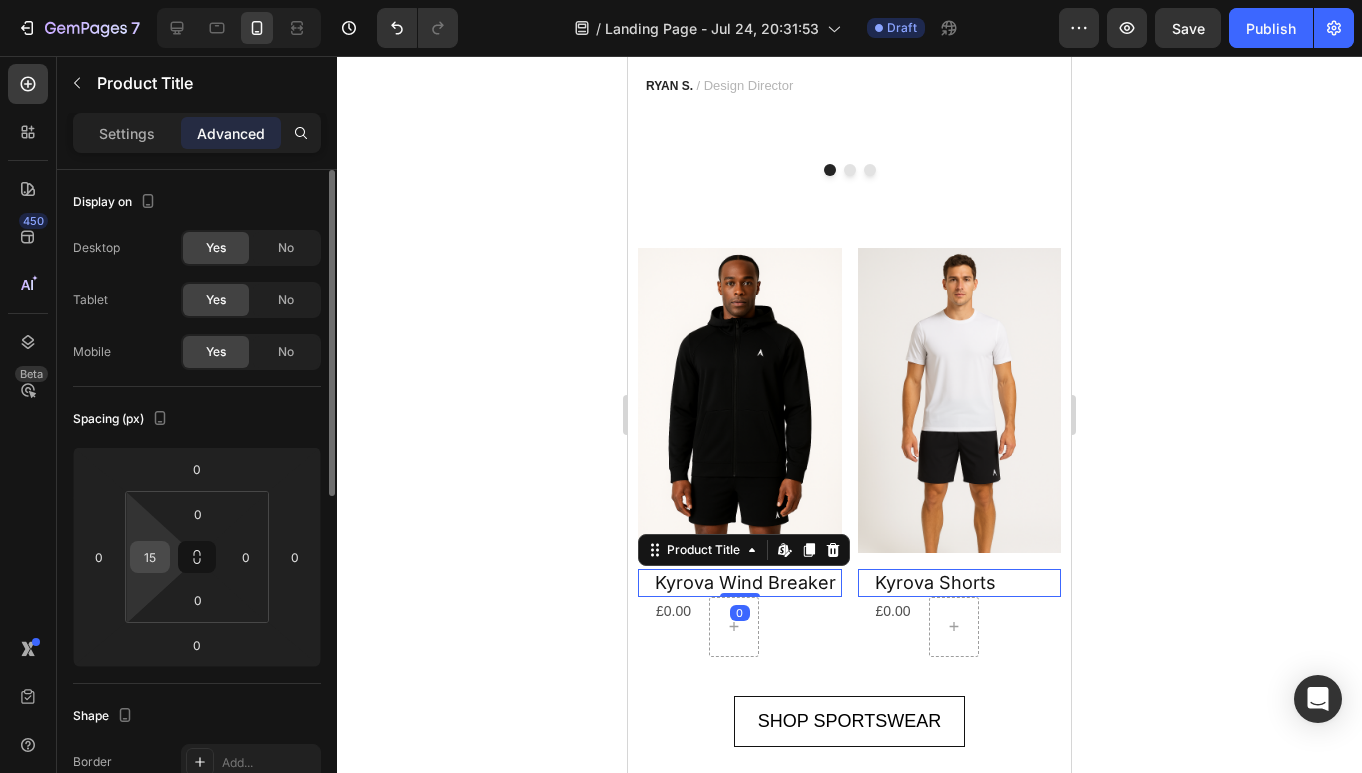 click on "15" at bounding box center [150, 557] 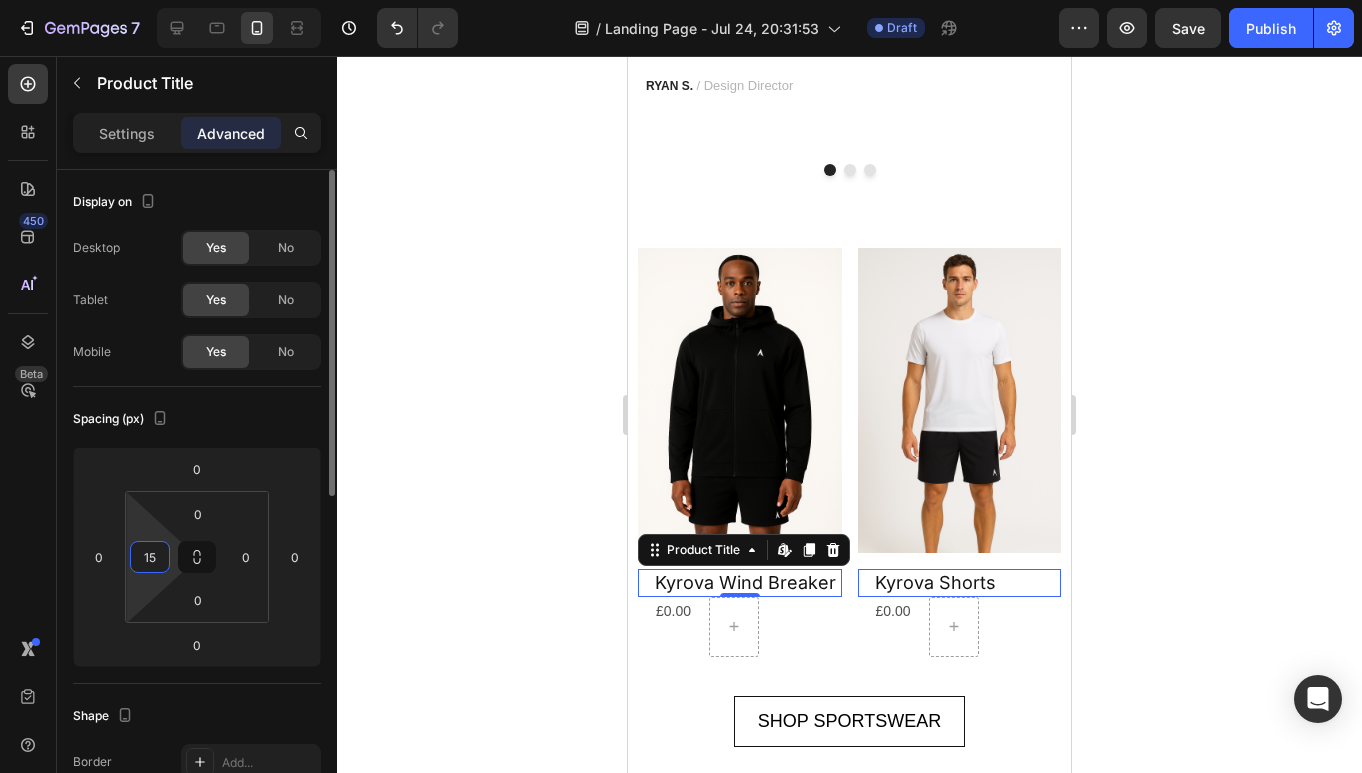 click on "15" at bounding box center [150, 557] 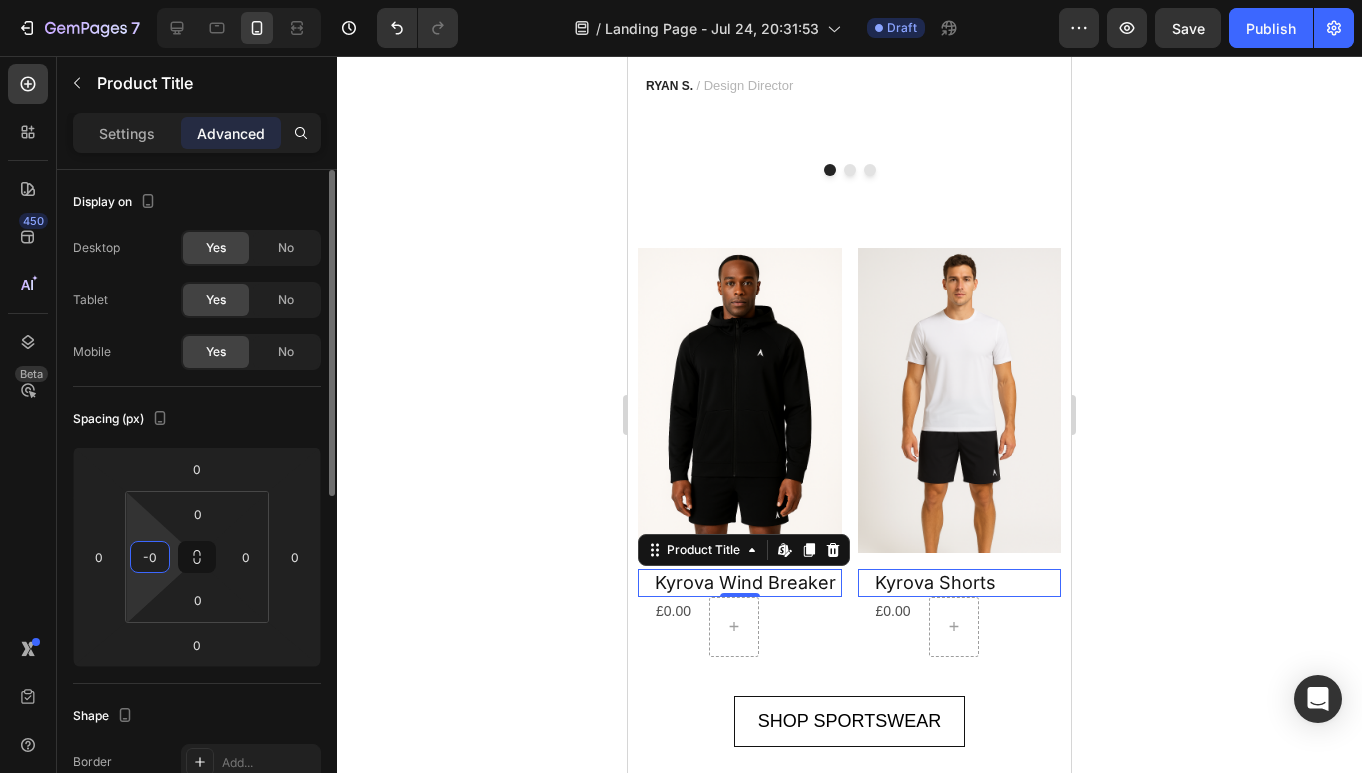 type on "-" 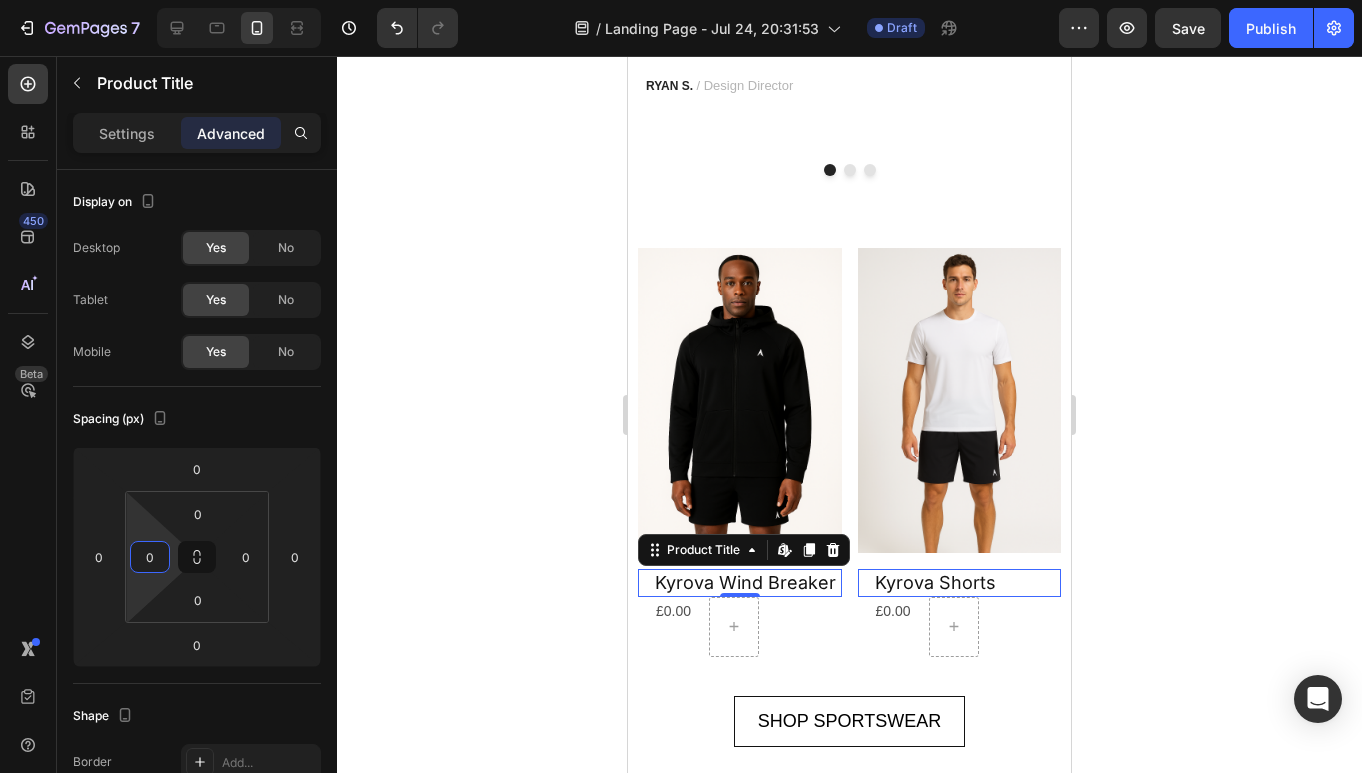 type on "0" 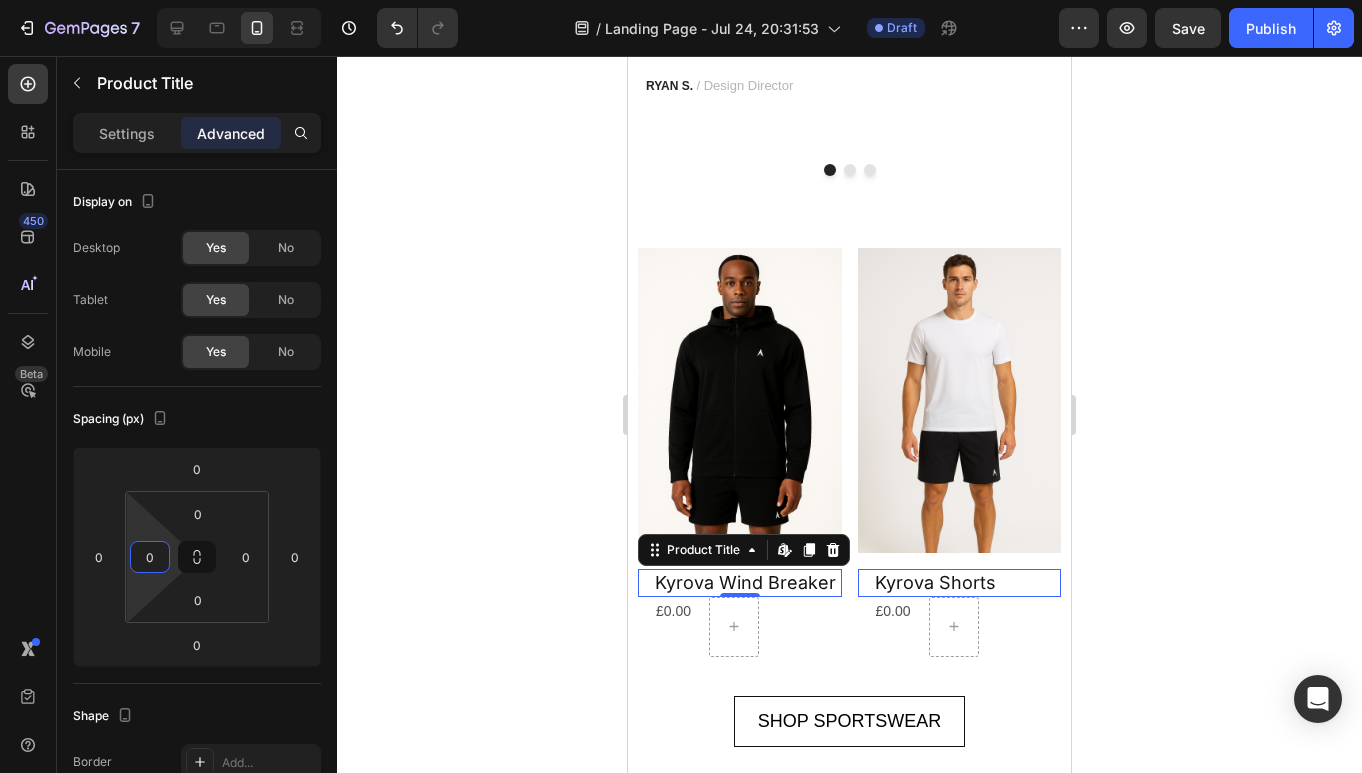 click 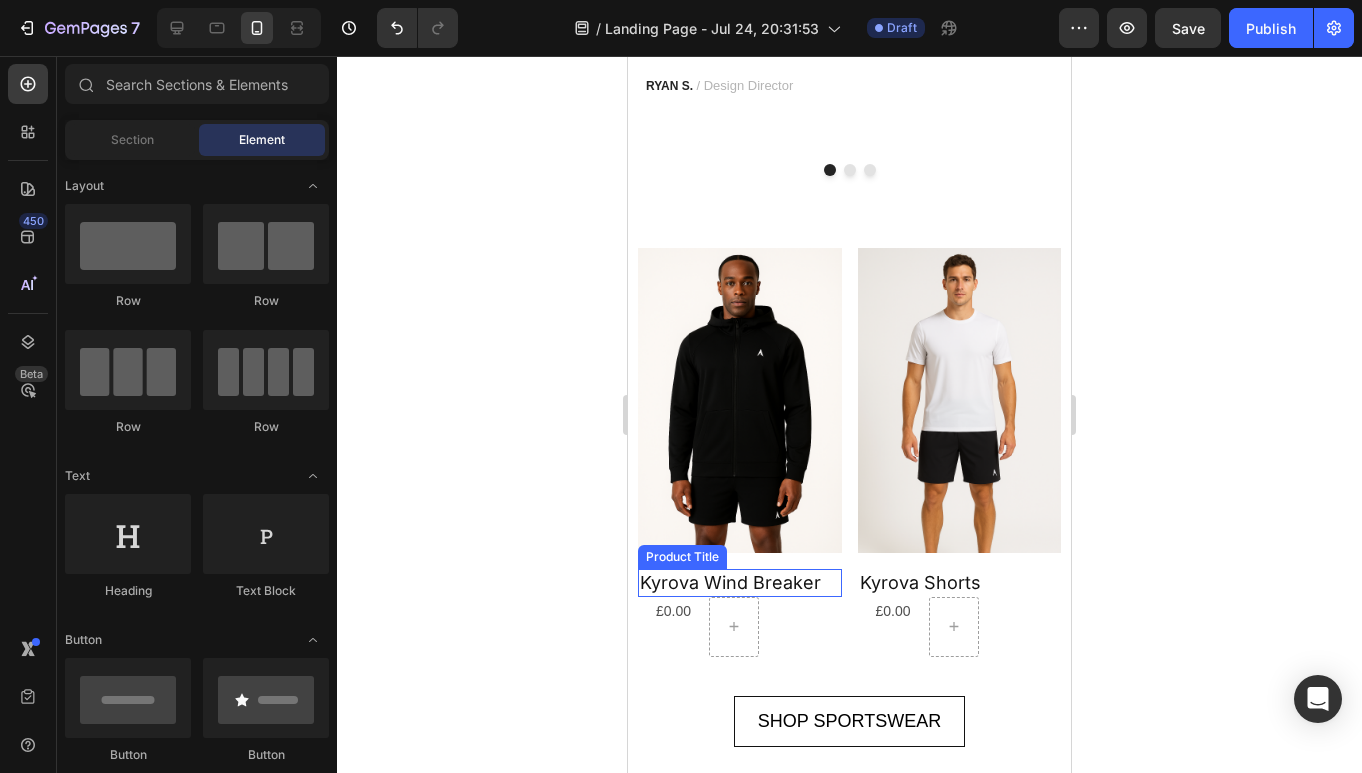 click on "Kyrova Wind Breaker" at bounding box center [740, 582] 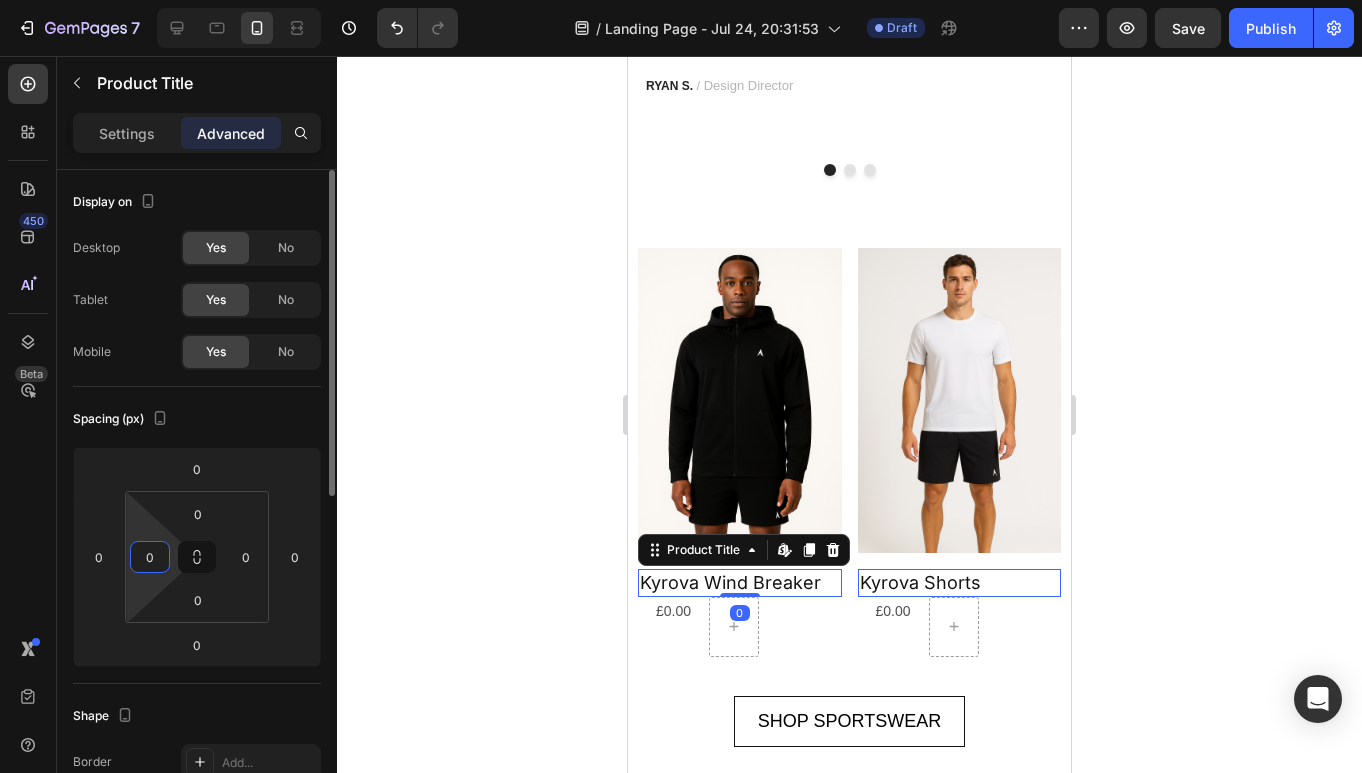click on "0" at bounding box center (150, 557) 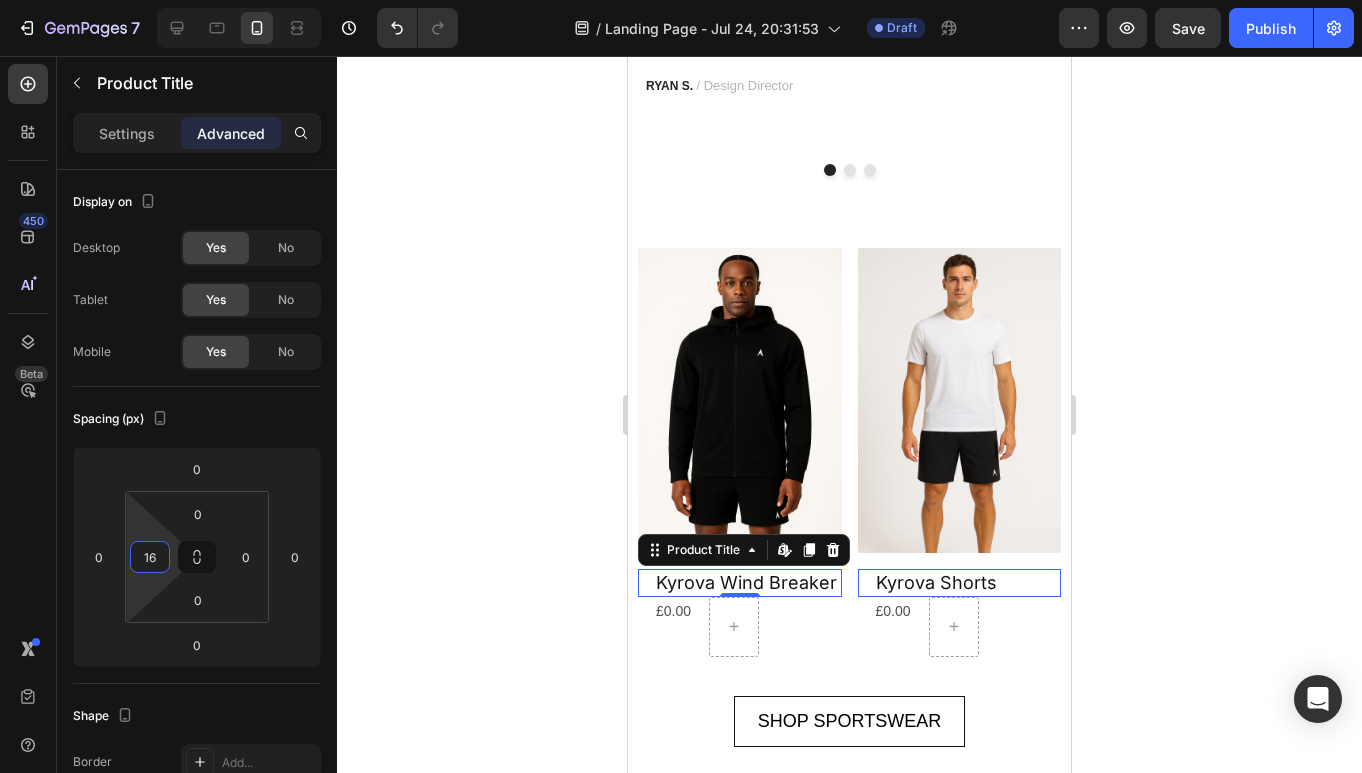 type on "16" 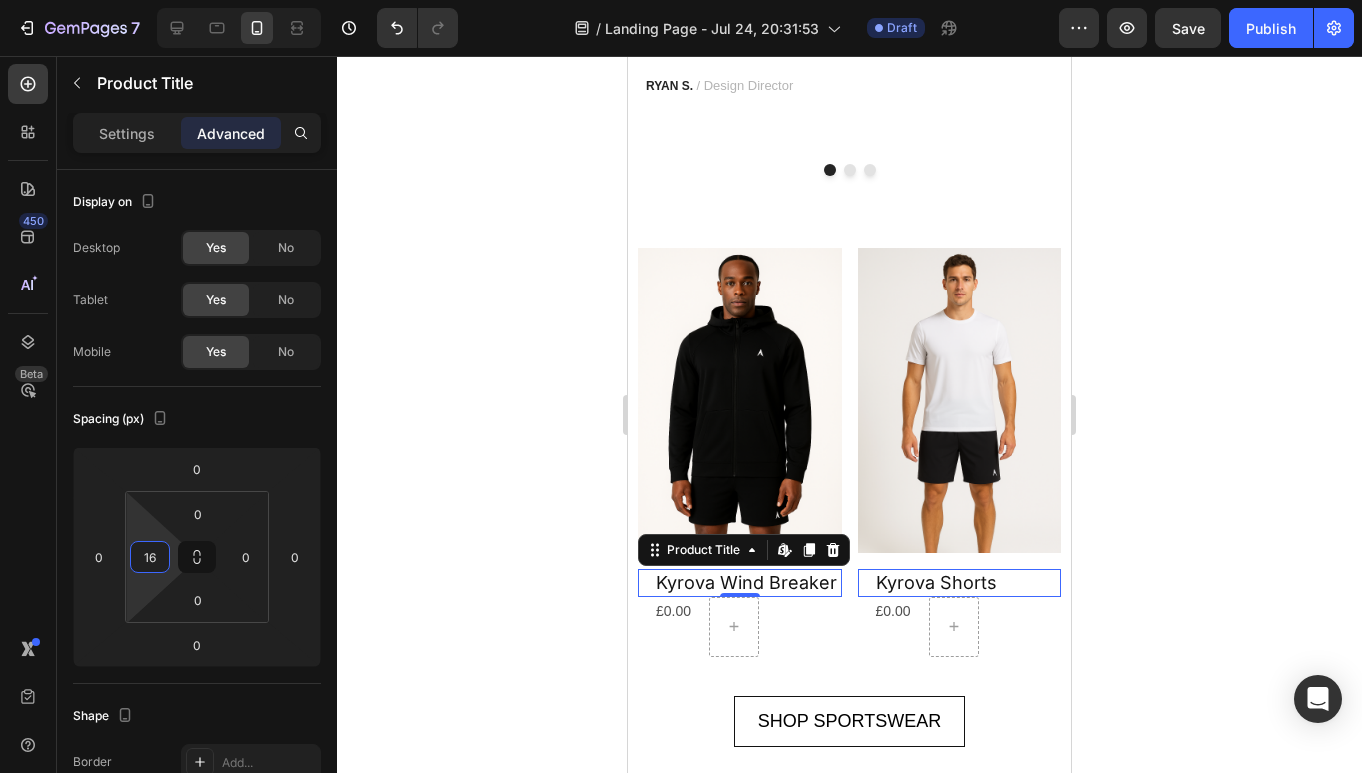 click 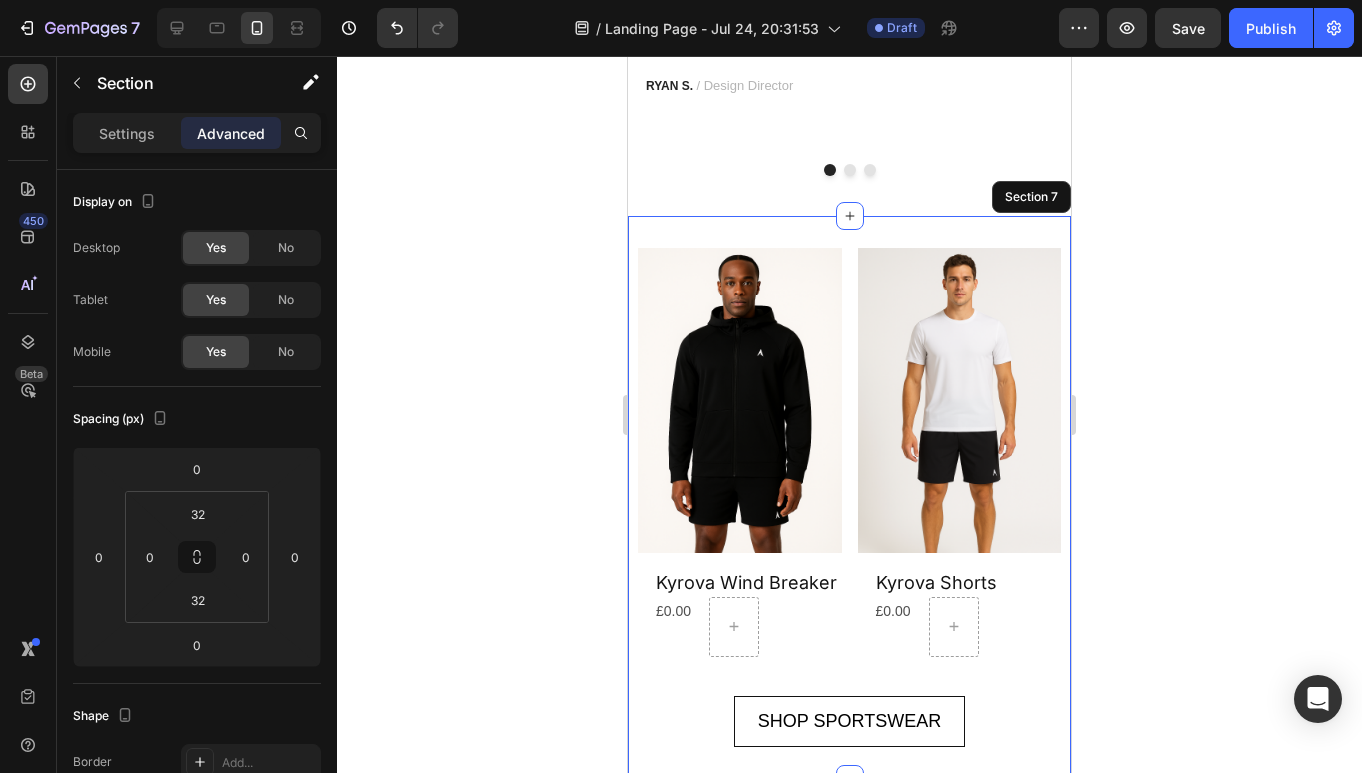 click on "Product Images Kyrova Wind Breaker Product Title £0.00 Product Price Product Price
Row Row Product List Product Images Kyrova Shorts Product Title £0.00 Product Price Product Price
Row Row Product List Product Images Kryova Sweatpants Product Title £0.00 Product Price Product Price
Row Row Product List Product Images Kyrova black sleeveless Shirt Product Title £0.00 Product Price Product Price
Row Row Product List Product List SHOP SPORTSWEAR Button" at bounding box center [849, 497] 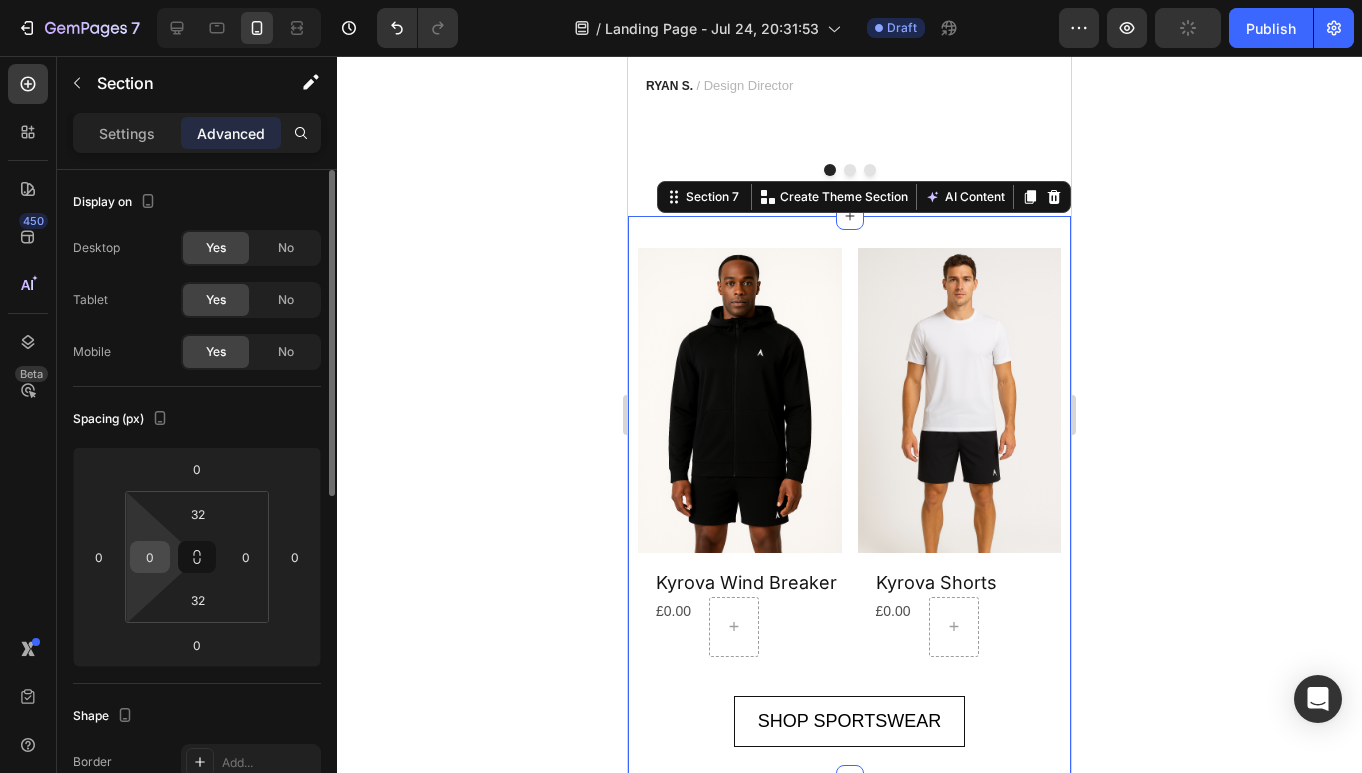 click on "0" at bounding box center [150, 557] 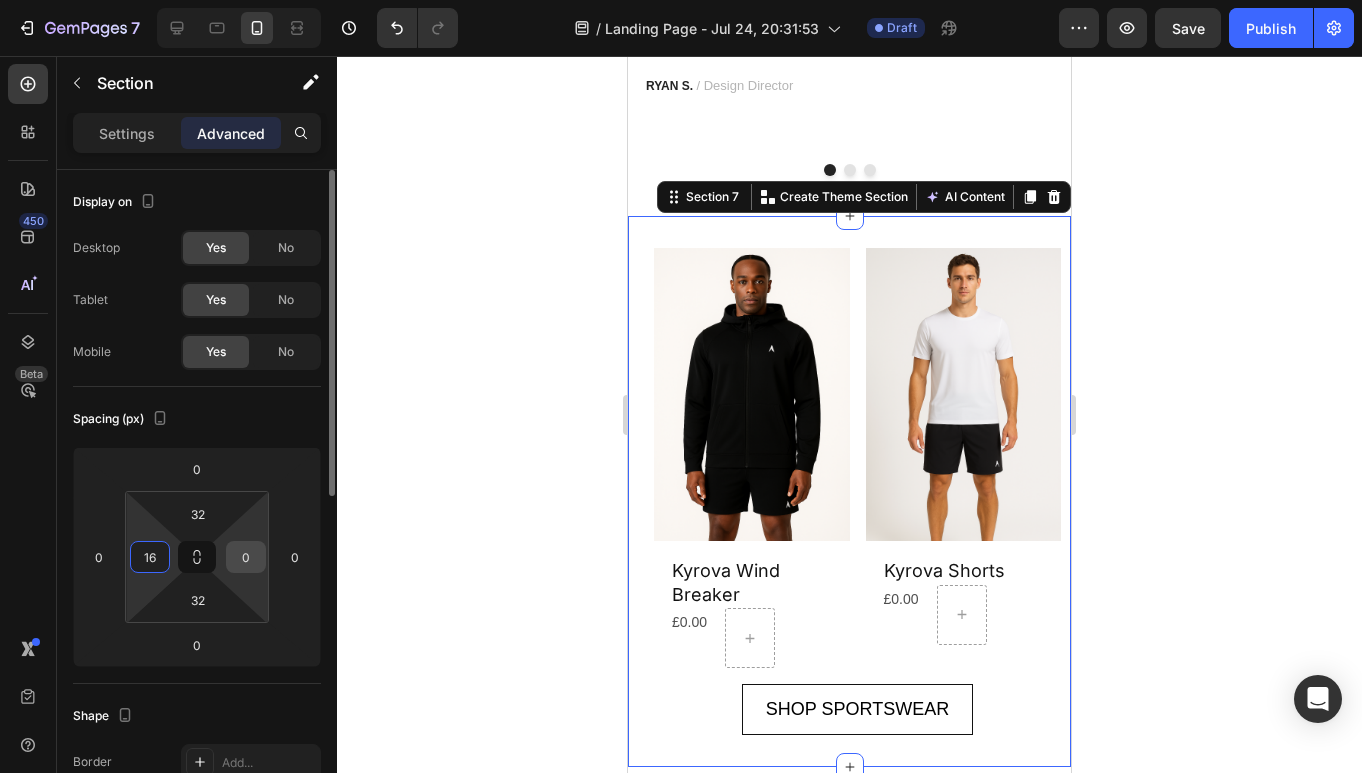 type on "16" 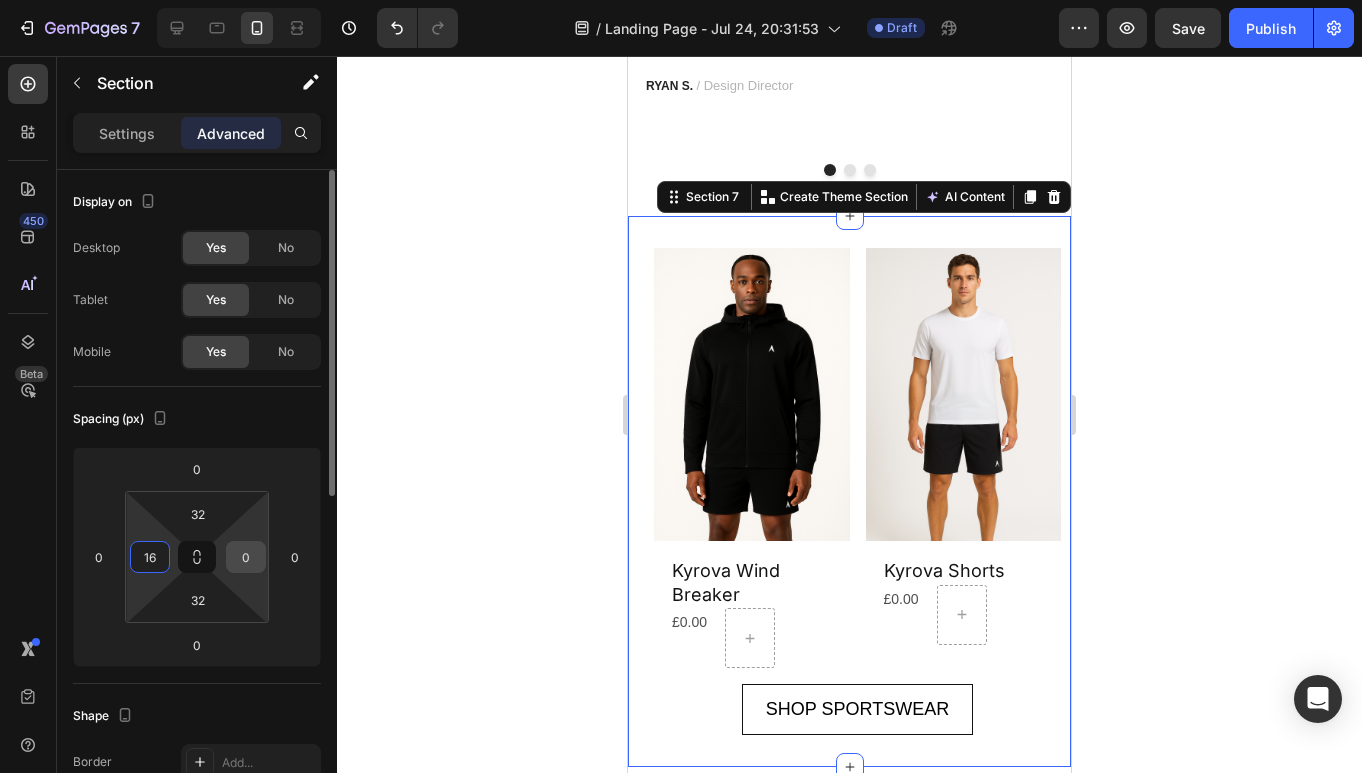 click on "0" at bounding box center [246, 557] 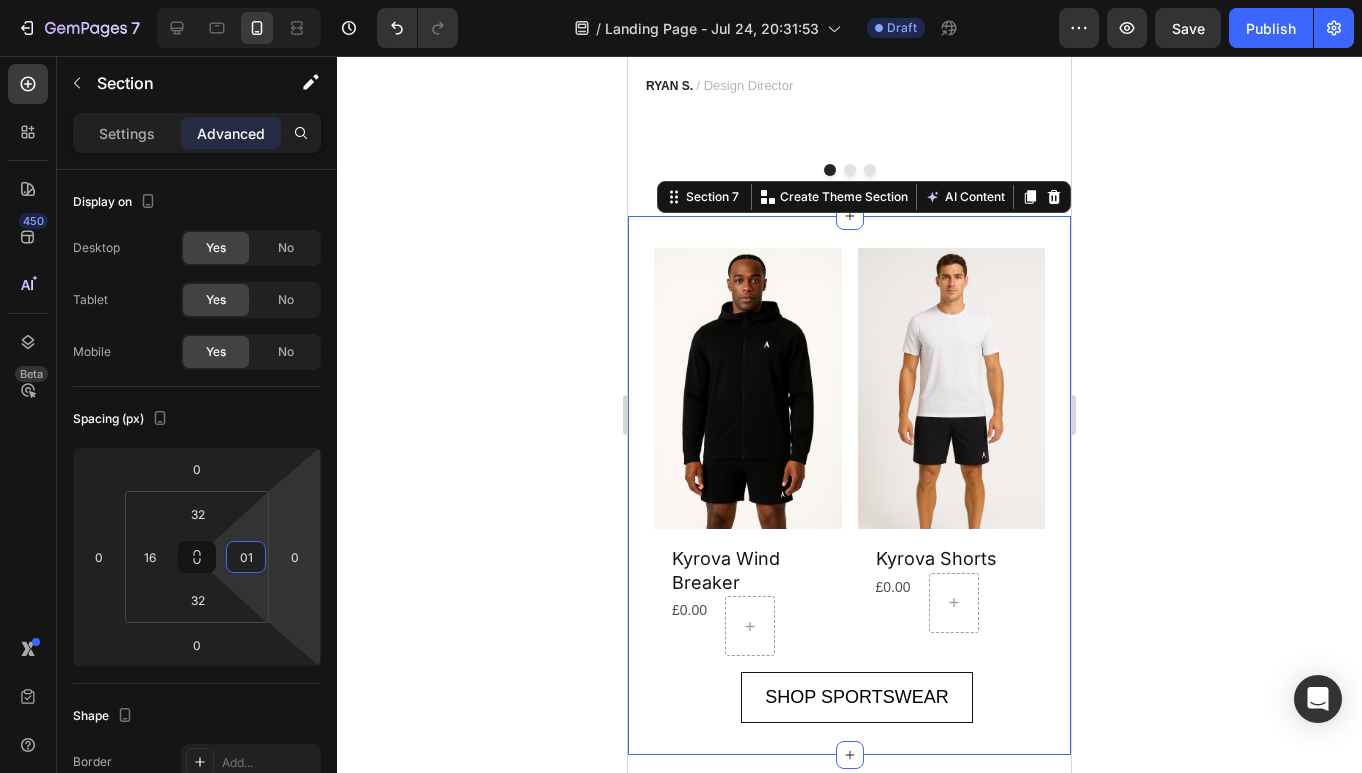 type on "0" 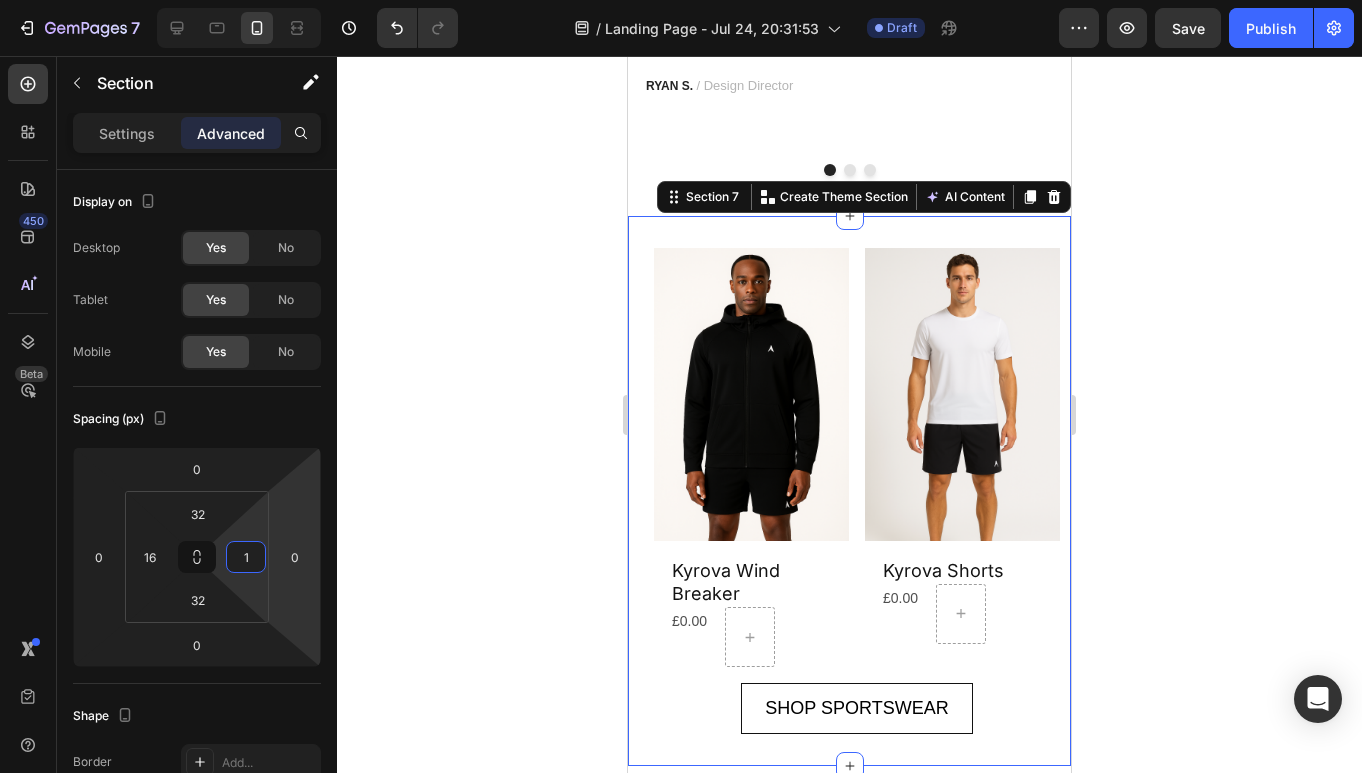 type on "16" 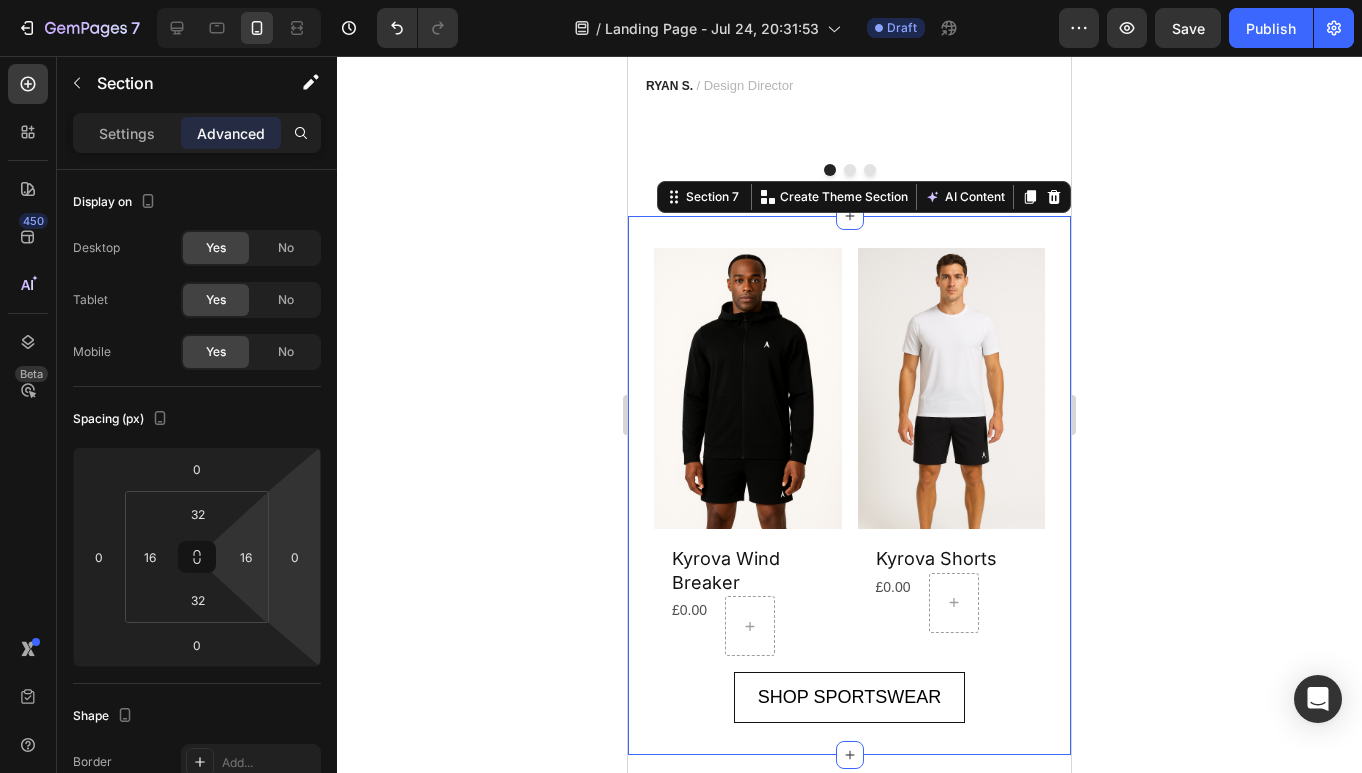 click 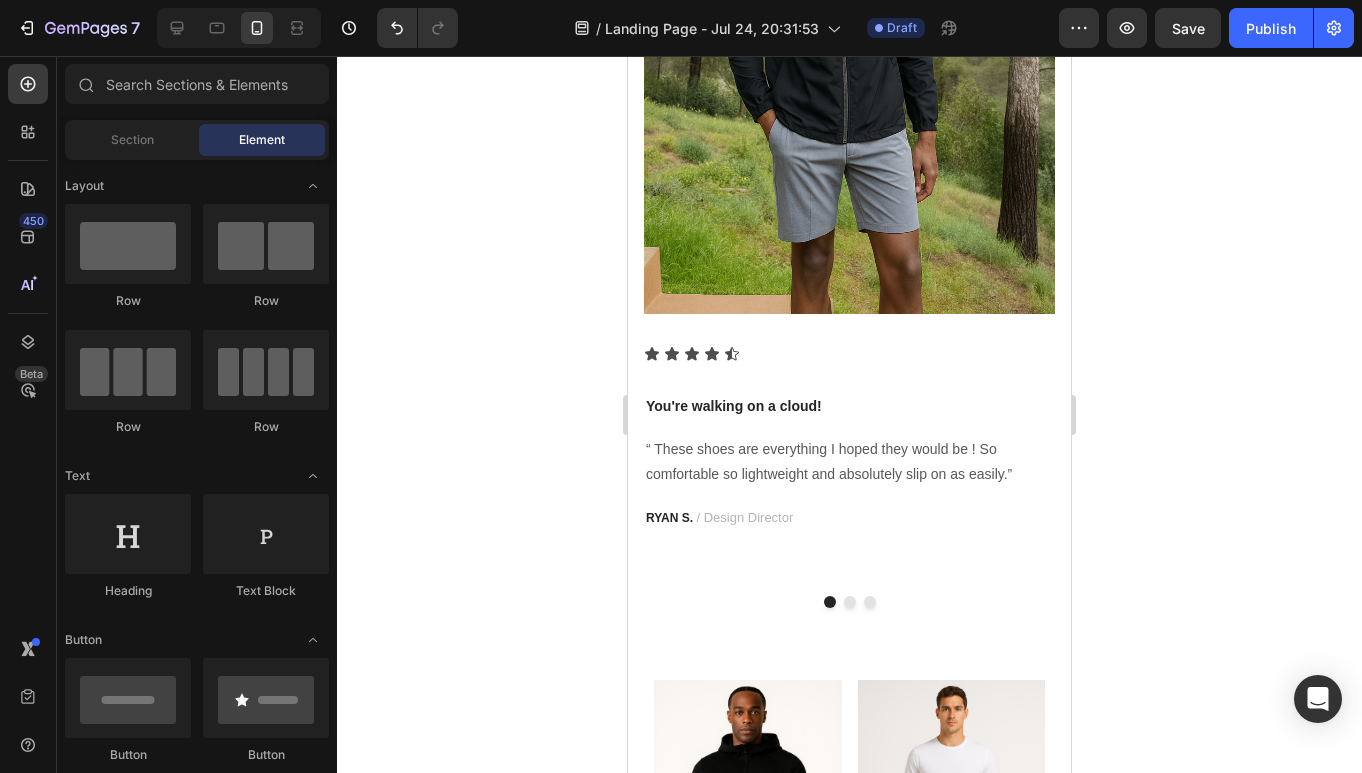 scroll, scrollTop: 1948, scrollLeft: 0, axis: vertical 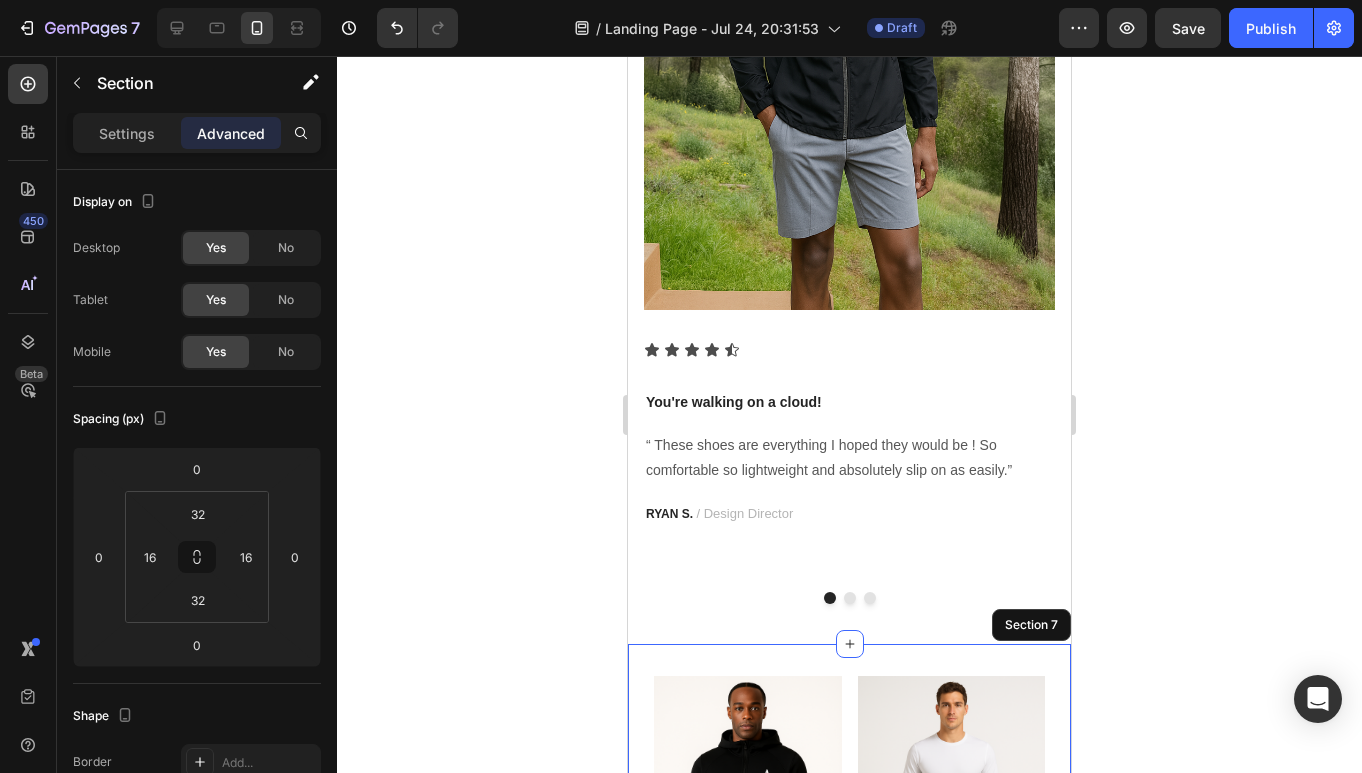 drag, startPoint x: 645, startPoint y: 699, endPoint x: 1253, endPoint y: 756, distance: 610.666 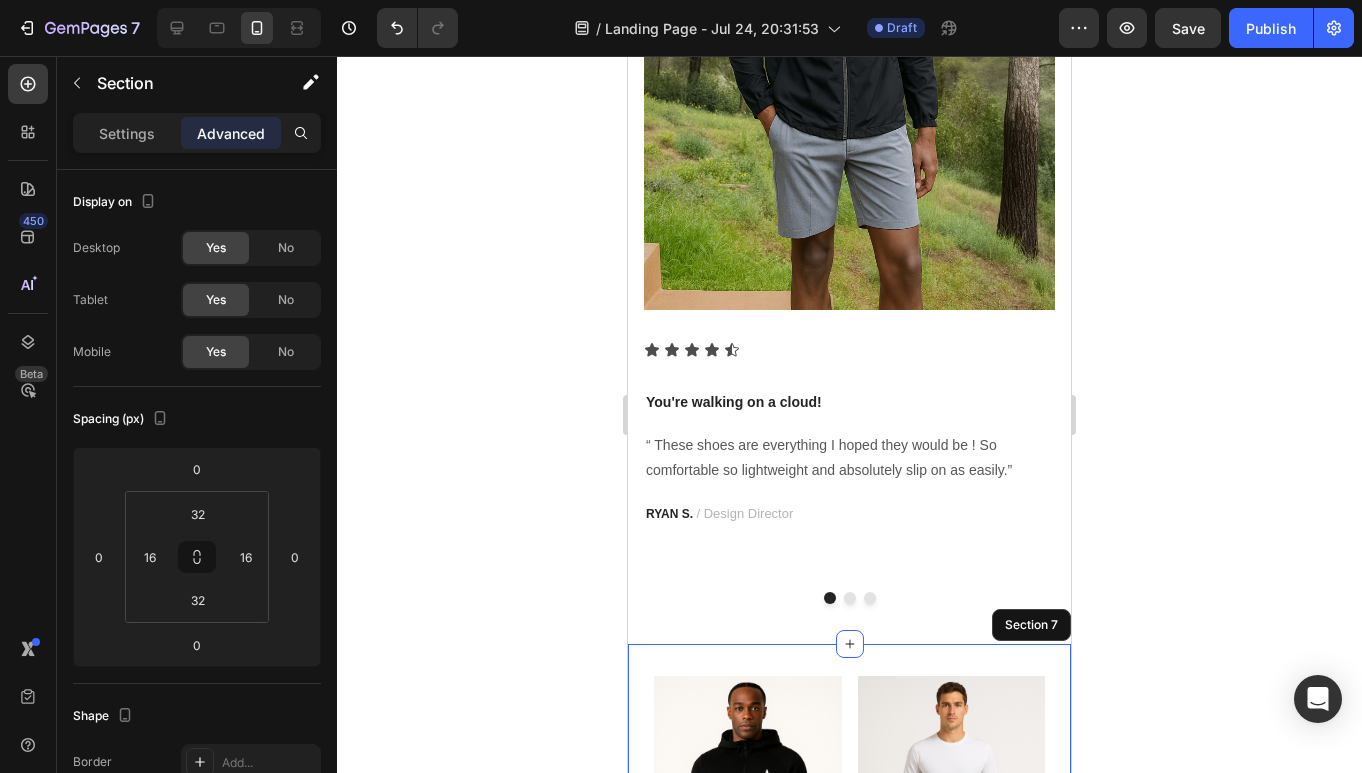 click on "Product Images Kyrova Wind Breaker Product Title £0.00 Product Price Product Price
Row Row Product List Product Images Kyrova Shorts Product Title £0.00 Product Price Product Price
Row Row Product List Product Images Kryova Sweatpants Product Title £0.00 Product Price Product Price
Row Row Product List Product Images Kyrova black sleeveless Shirt Product Title £0.00 Product Price Product Price
Row Row Product List Product List SHOP SPORTSWEAR Button" at bounding box center [849, 913] 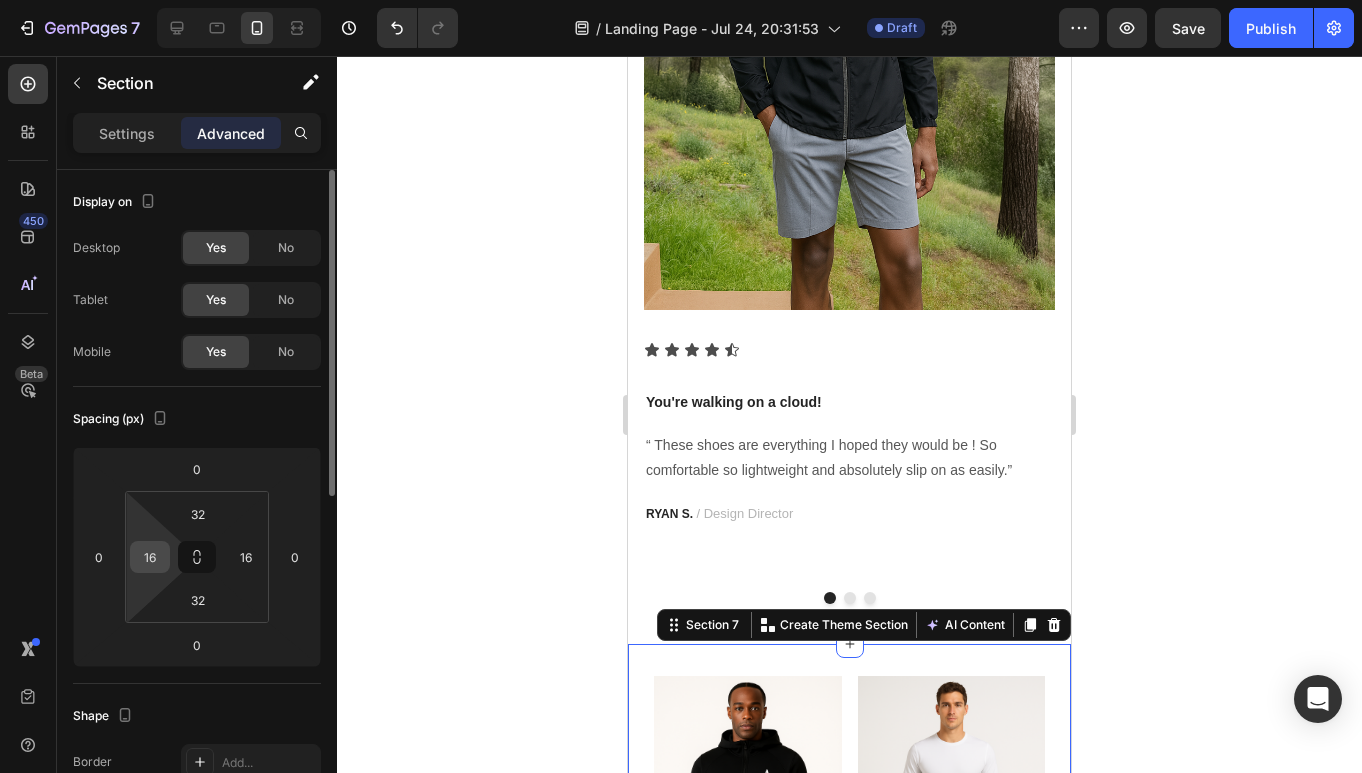 click on "16" at bounding box center (150, 557) 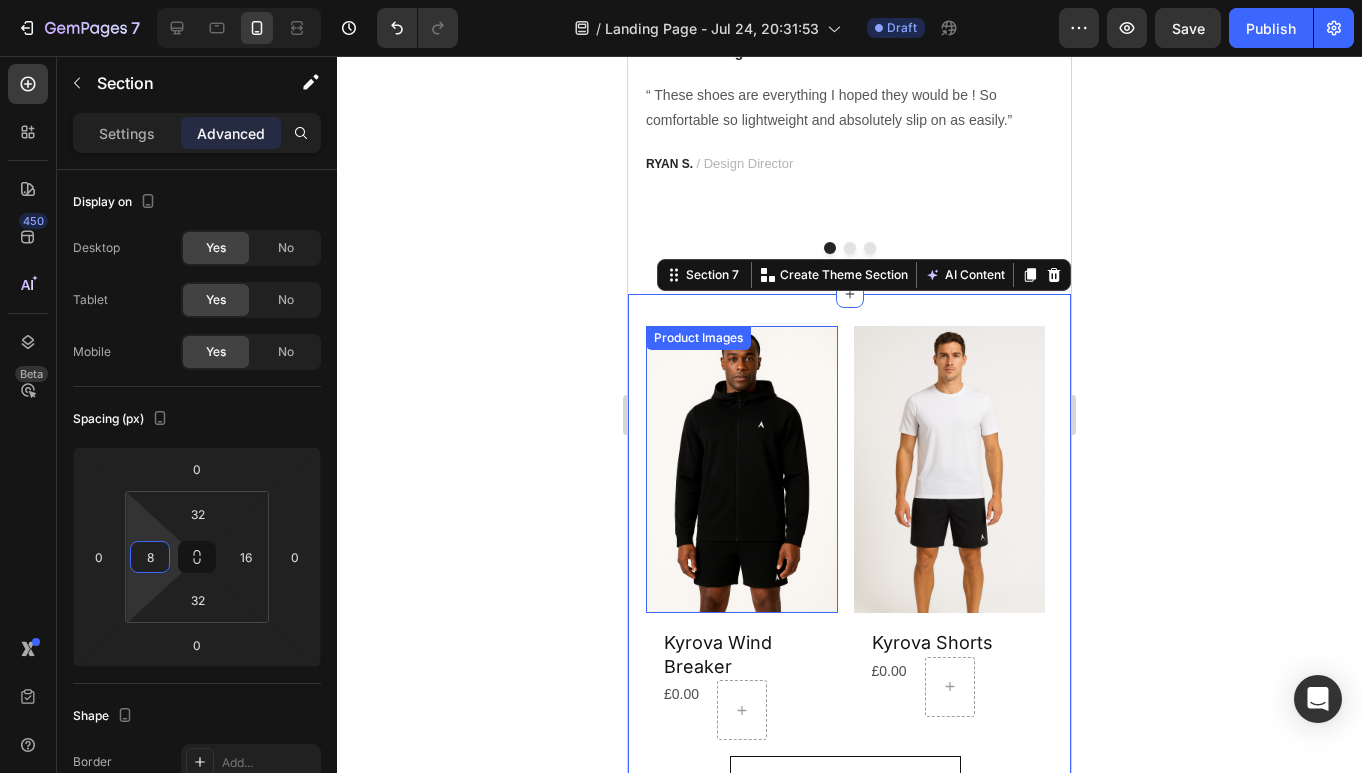 scroll, scrollTop: 2312, scrollLeft: 0, axis: vertical 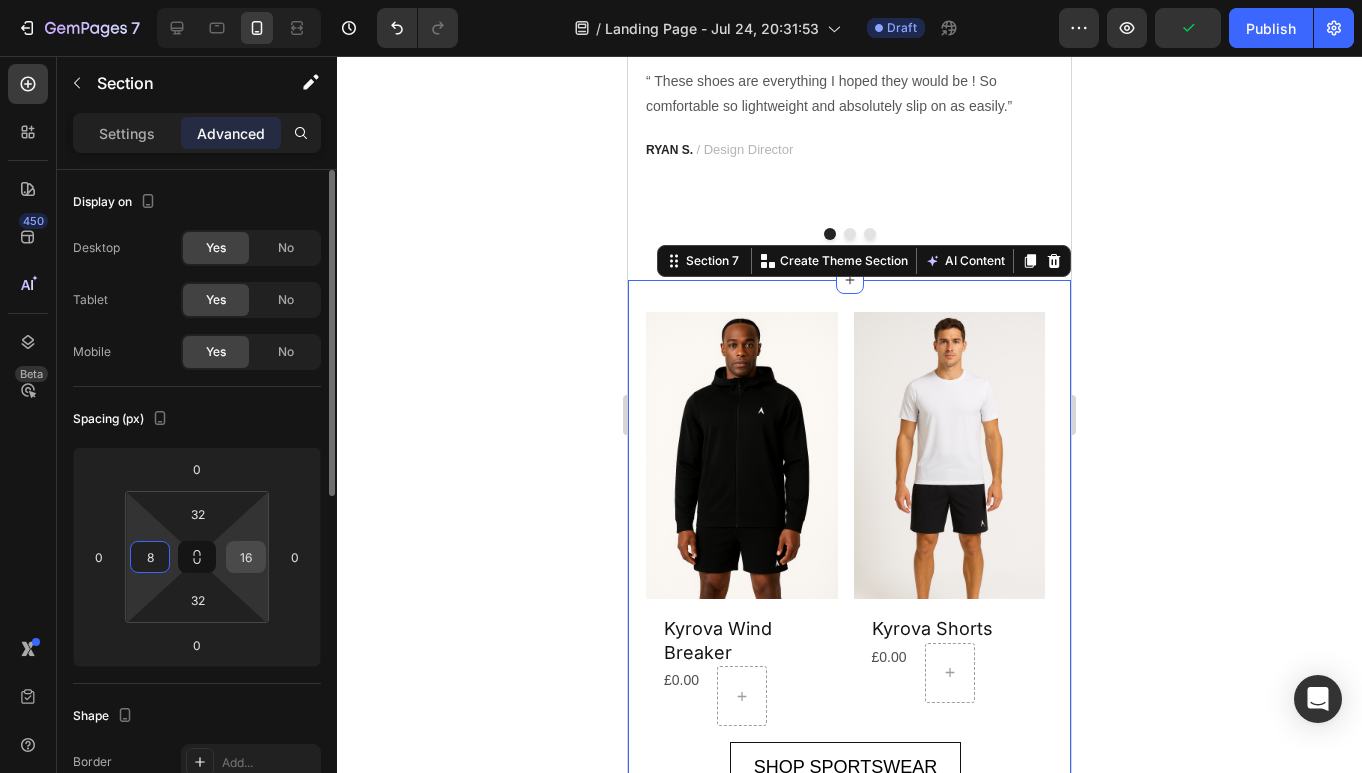 type on "8" 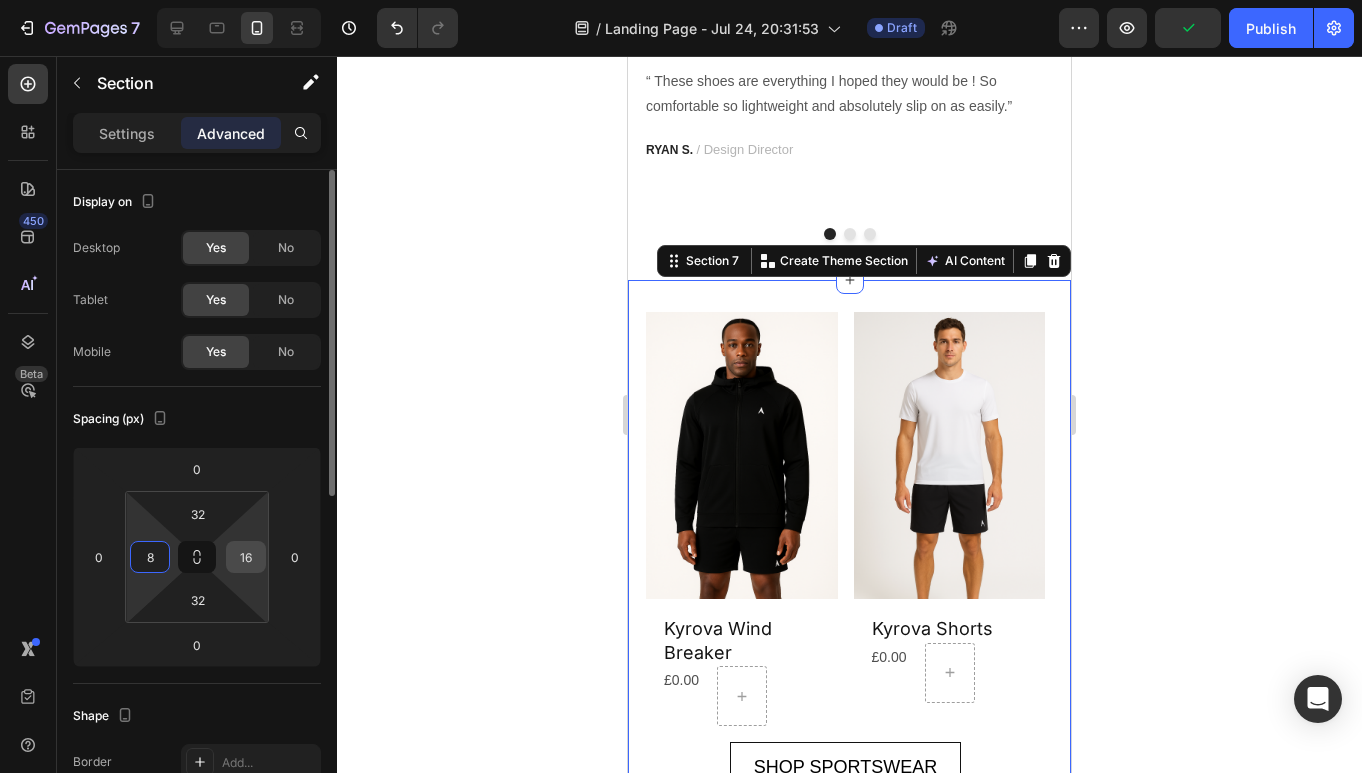 click on "16" at bounding box center [246, 557] 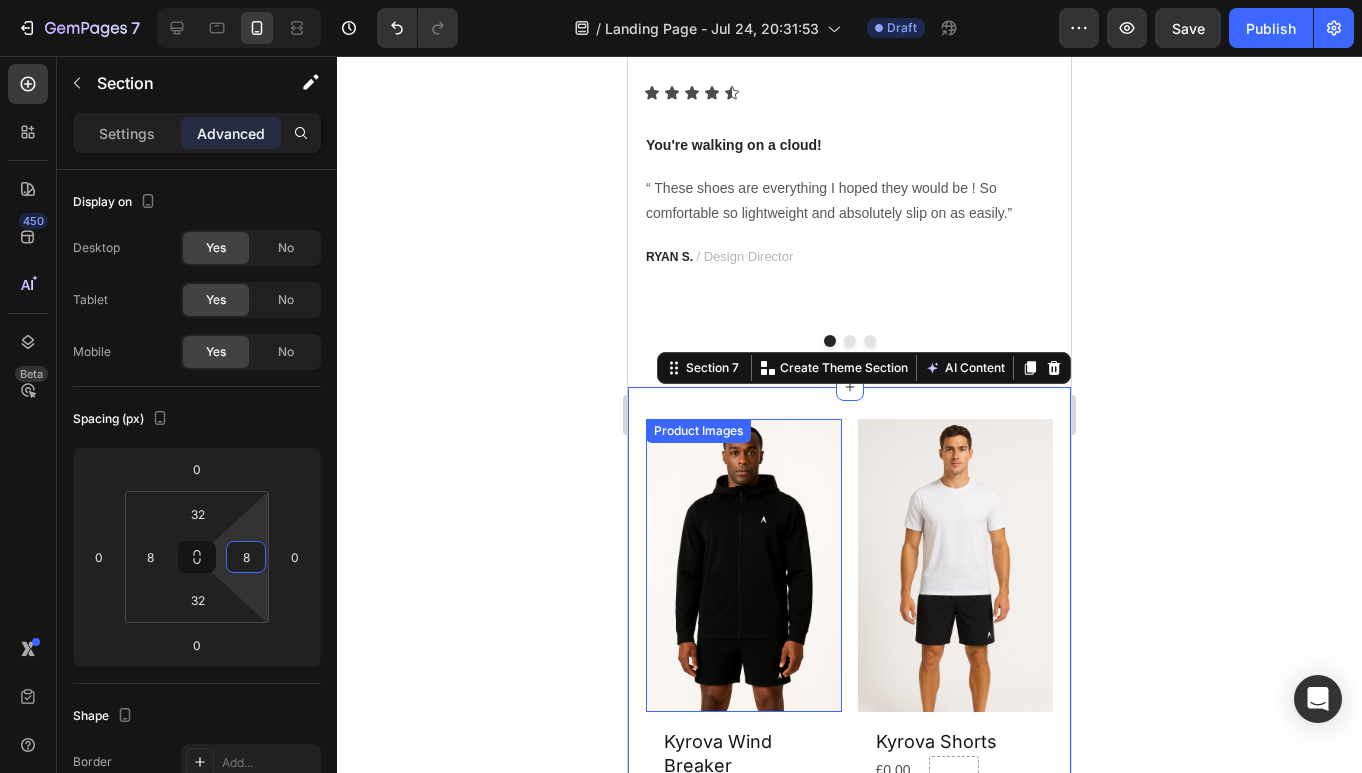 scroll, scrollTop: 2146, scrollLeft: 0, axis: vertical 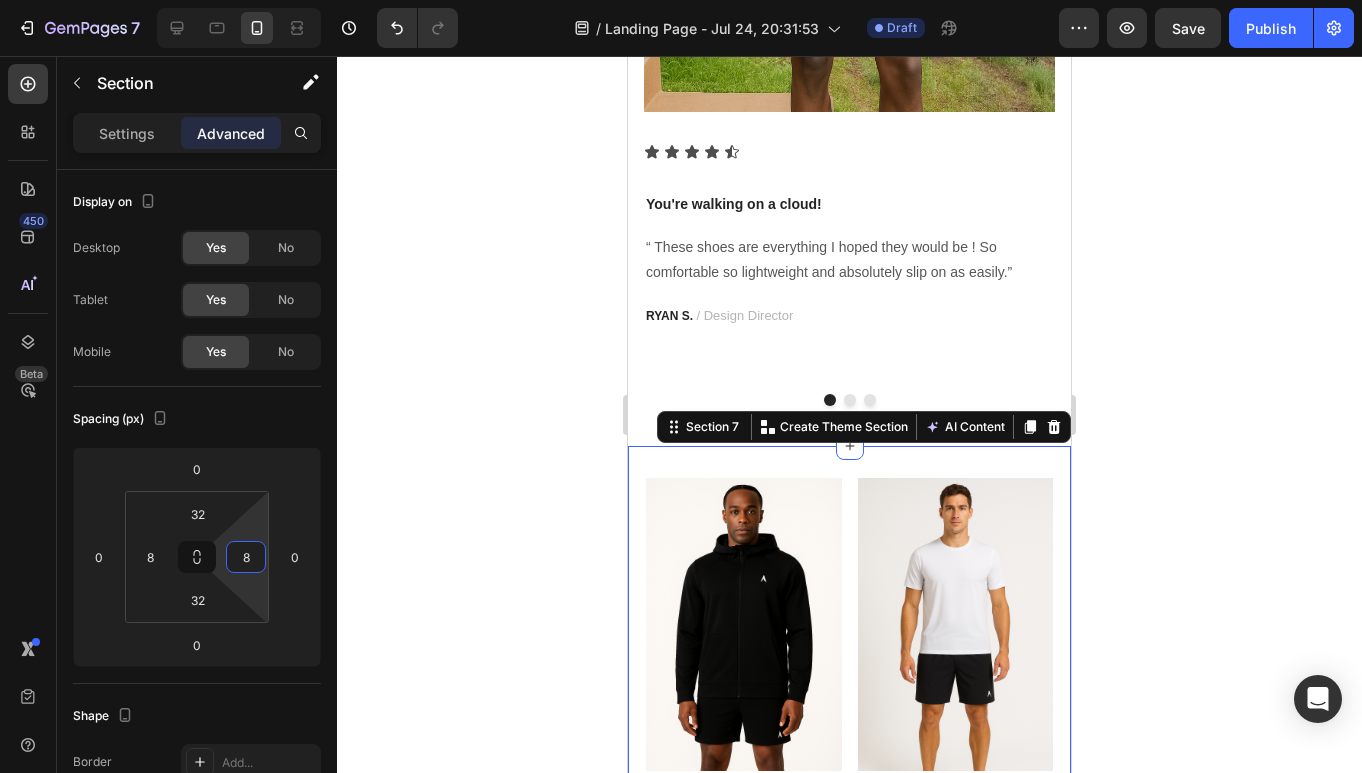 type on "8" 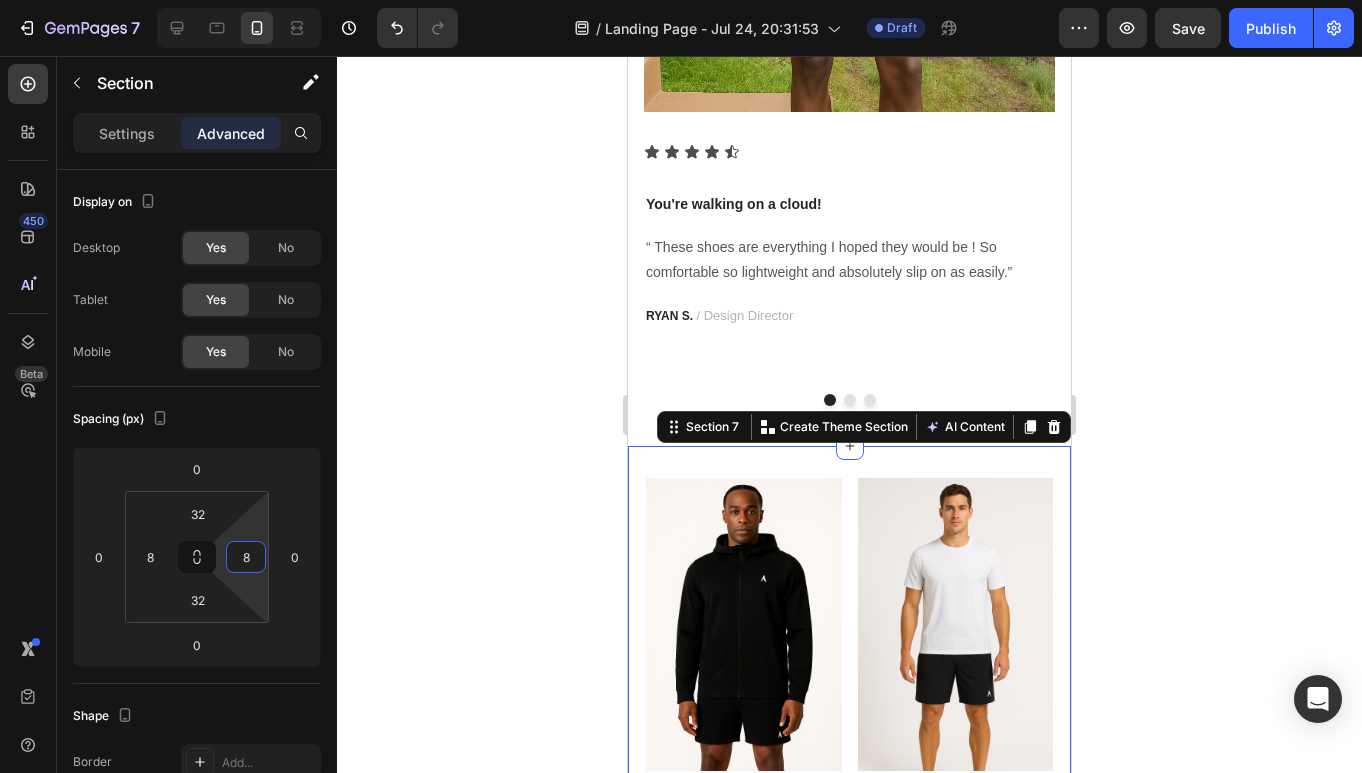 click 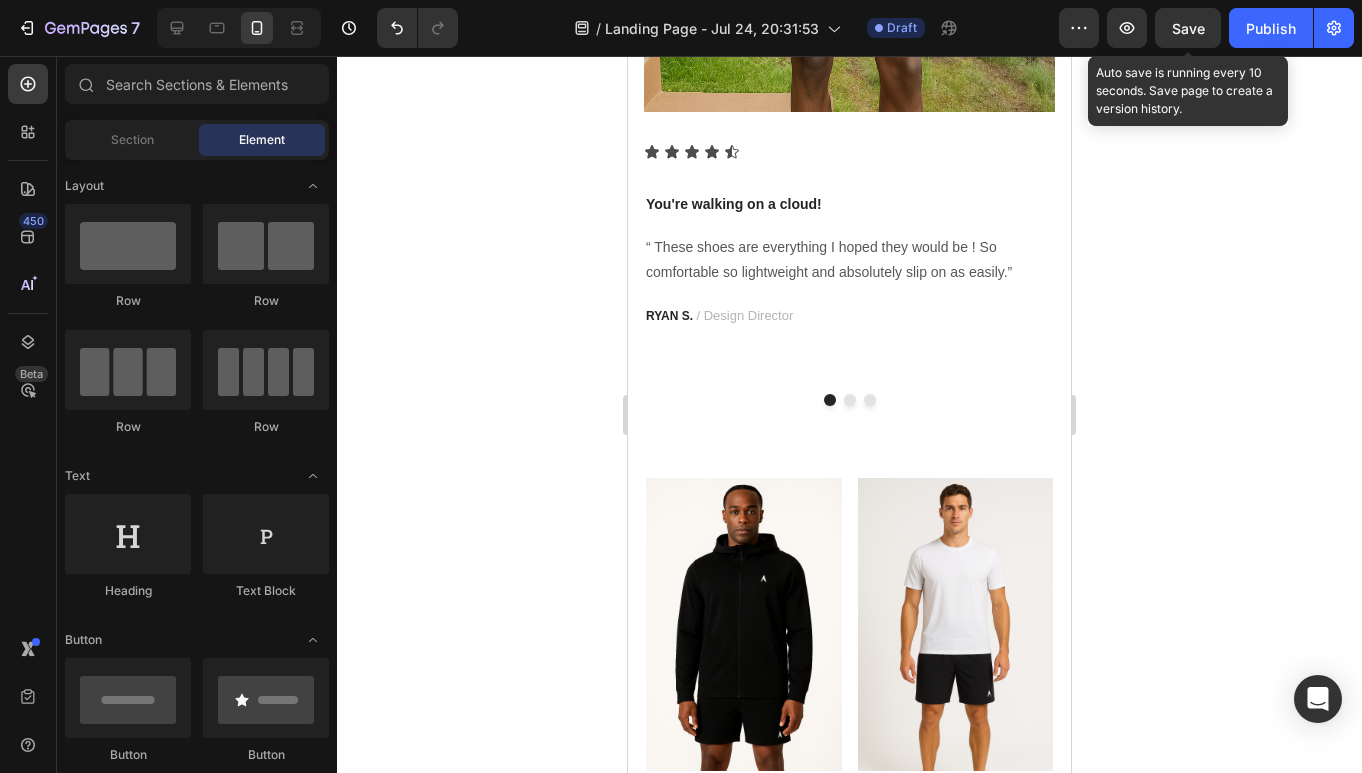 click on "Save" at bounding box center [1188, 28] 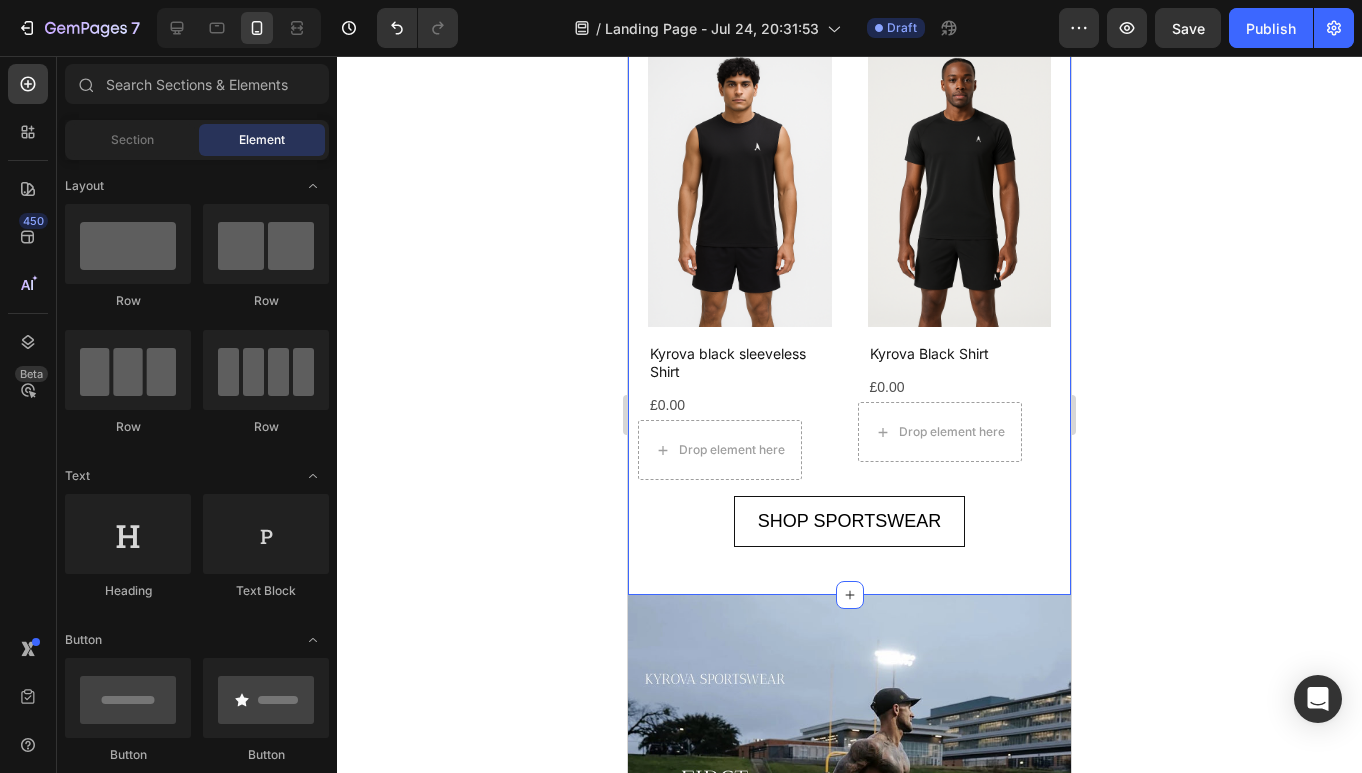 scroll, scrollTop: 2194, scrollLeft: 0, axis: vertical 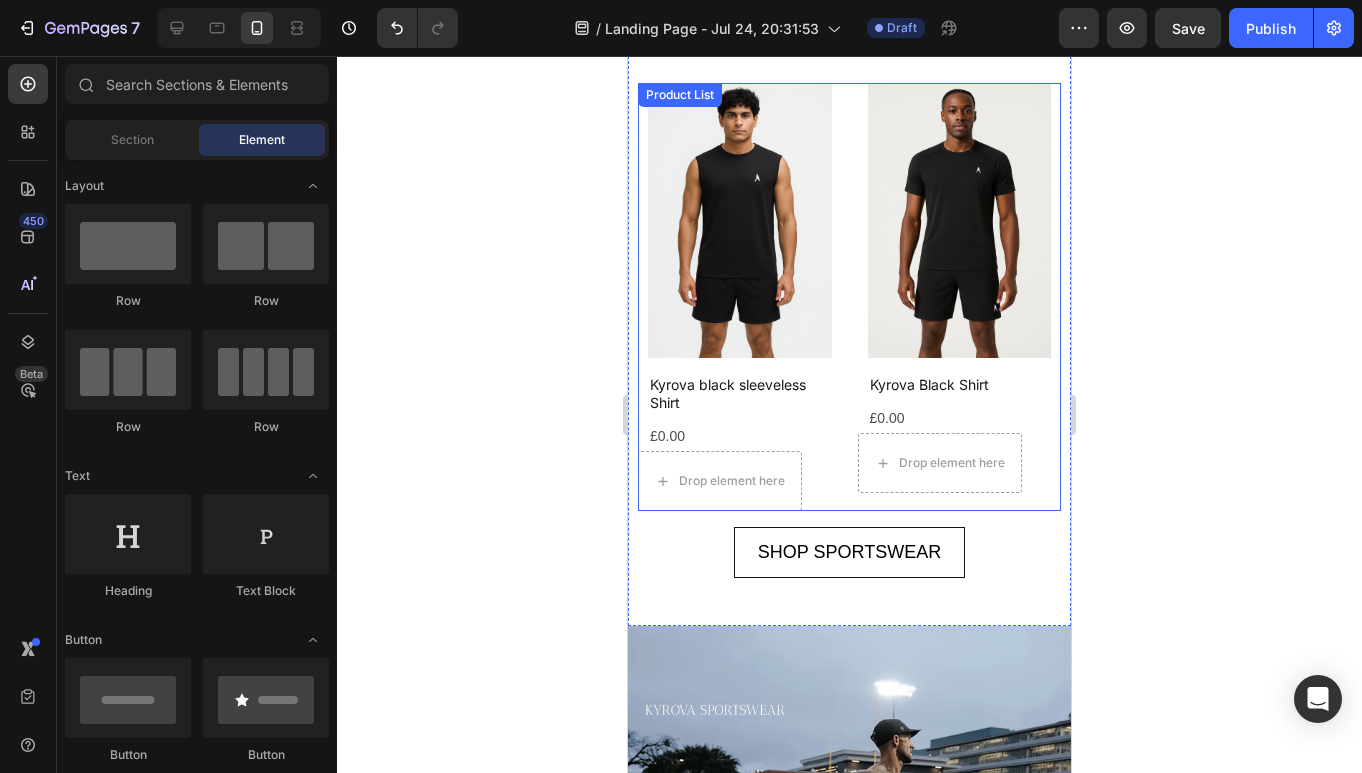 click on "Product Images Kyrova black sleeveless Shirt Product Title £0.00 Product Price Product Price
Drop element here Row Row Product List Product Images Kyrova Black Shirt Product Title £0.00 Product Price Product Price
Drop element here Row Row Product List Product Images Kyrova Shorts Product Title £0.00 Product Price Product Price
Drop element here Row Row Product List Product Images Kyrova Wind Breaker Product Title £0.00 Product Price Product Price
Drop element here Row Row Product List" at bounding box center (849, 297) 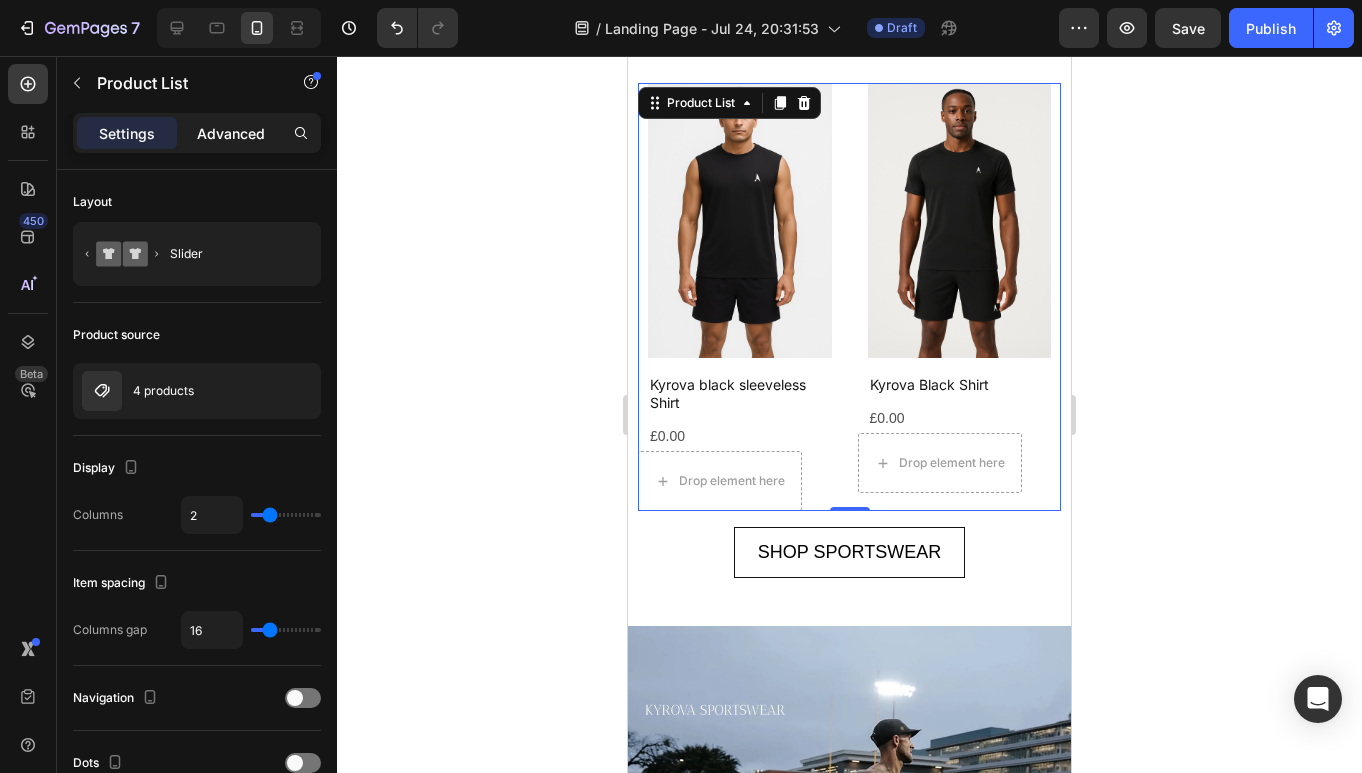 click on "Advanced" at bounding box center [231, 133] 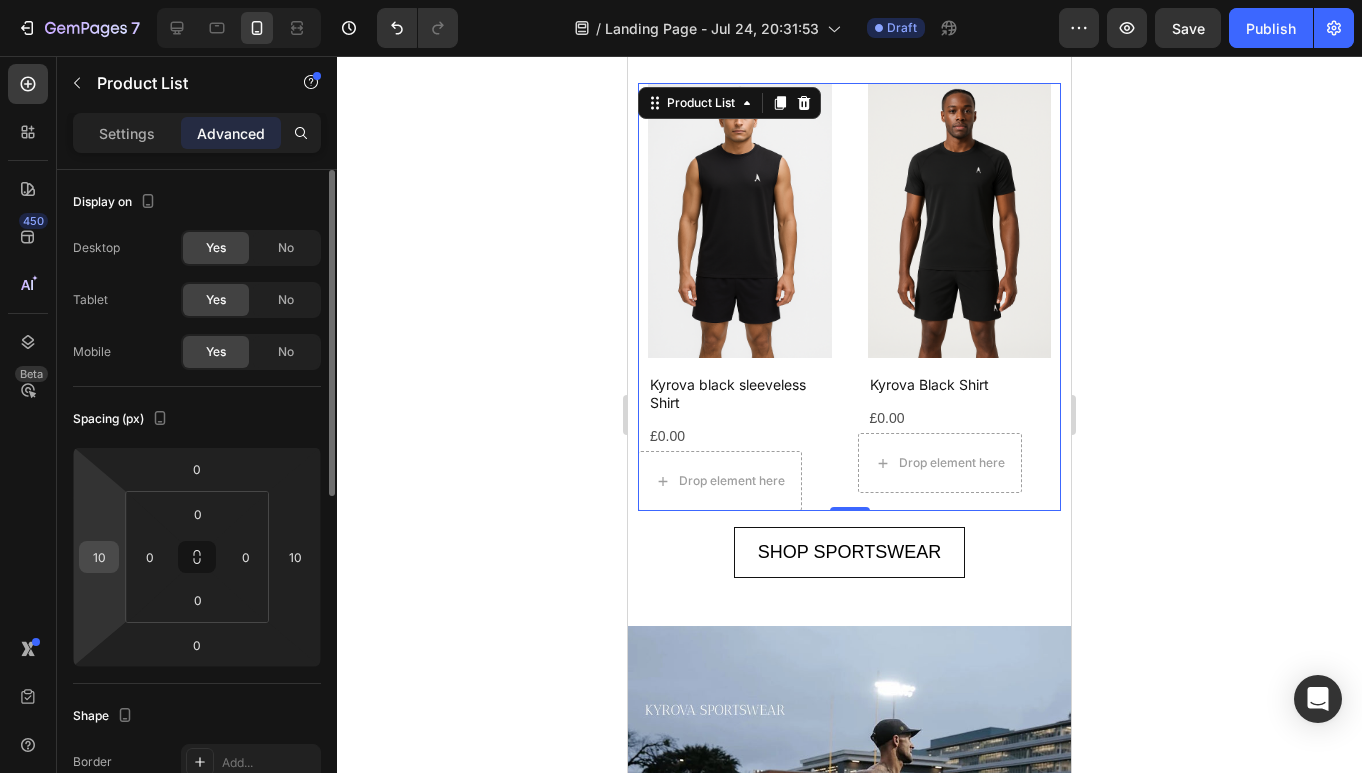 click on "10" at bounding box center [99, 557] 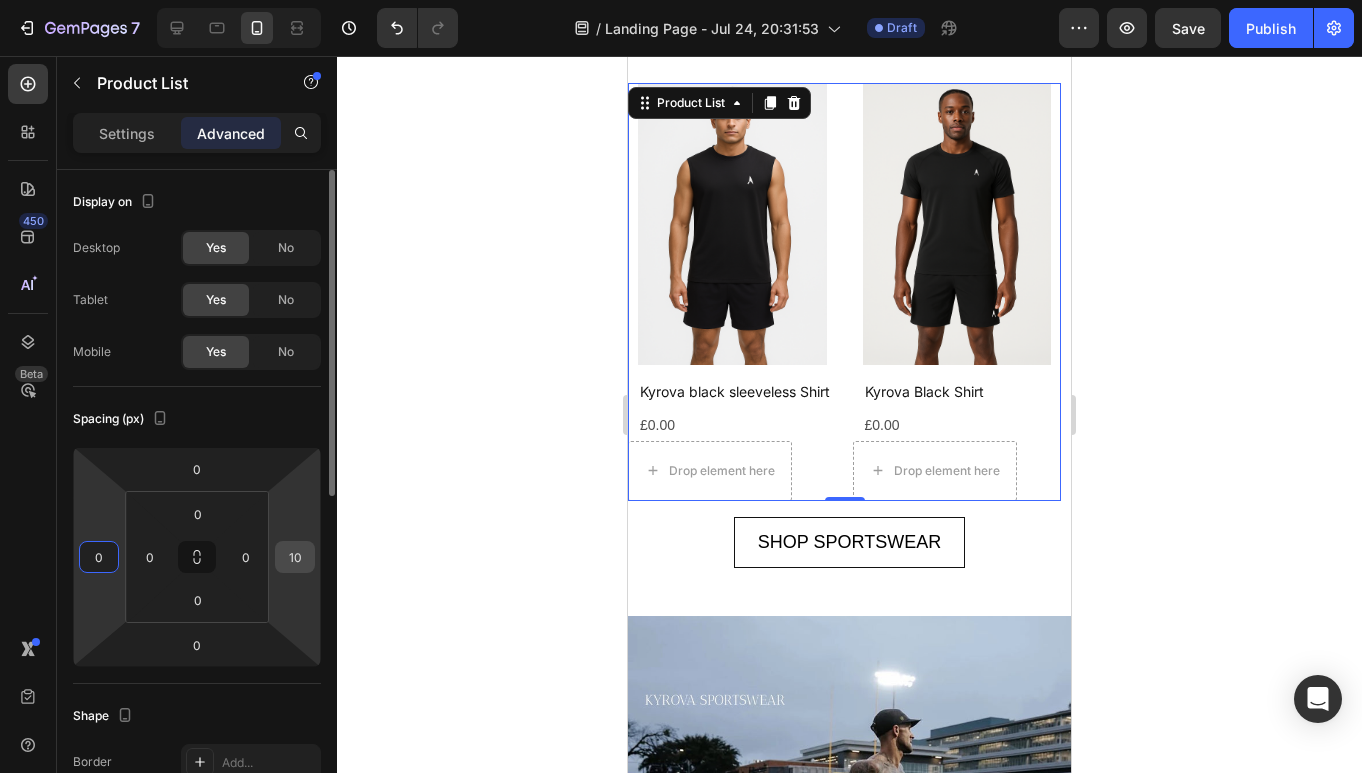 type on "0" 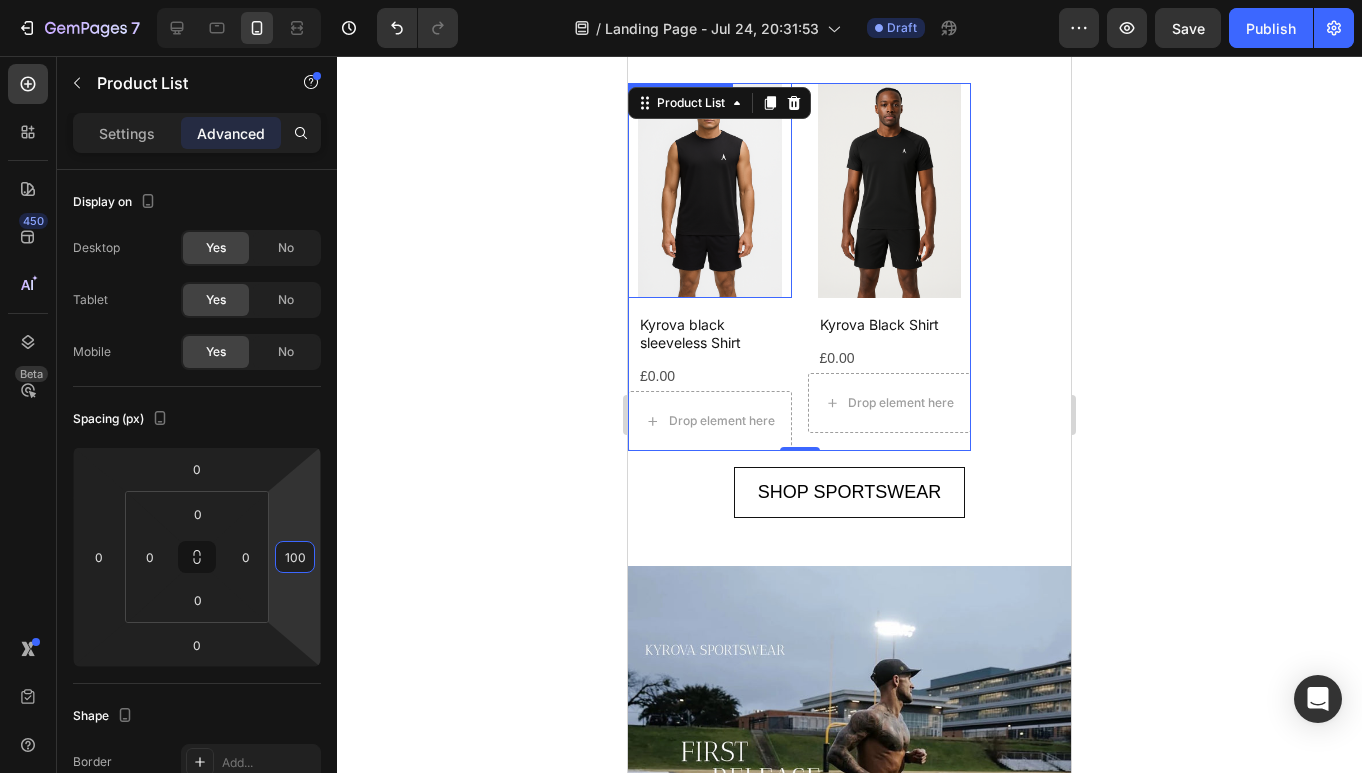 click at bounding box center (710, 190) 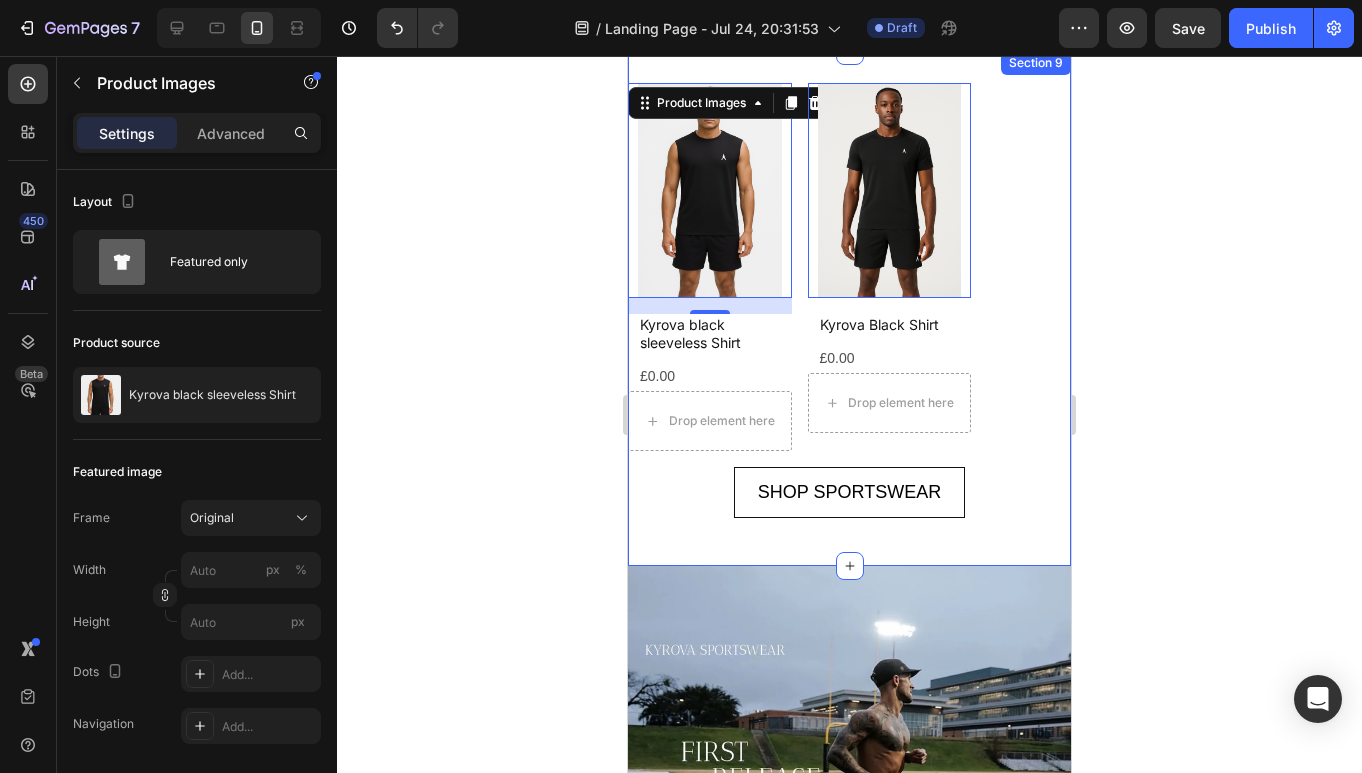 click on "Product Images   16 Kyrova black sleeveless Shirt Product Title £0.00 Product Price Product Price
Drop element here Row Row Product List Product Images   0 Kyrova Black Shirt Product Title £0.00 Product Price Product Price
Drop element here Row Row Product List Product Images   0 Kyrova Shorts Product Title £0.00 Product Price Product Price
Drop element here Row Row Product List Product Images   0 Kyrova Wind Breaker Product Title £0.00 Product Price Product Price
Drop element here Row Row Product List Product List SHOP SPORTSWEAR Button" at bounding box center [849, 309] 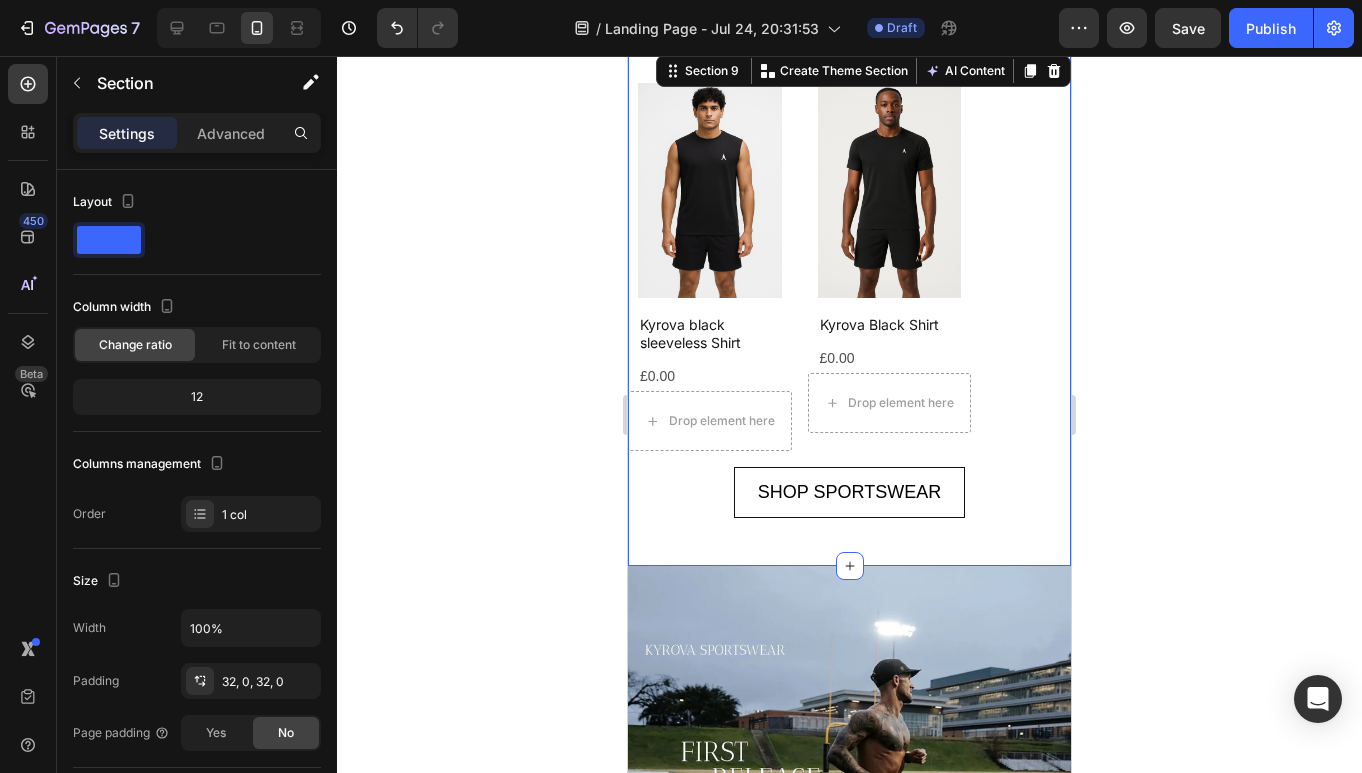 click on "Settings Advanced" at bounding box center [197, 133] 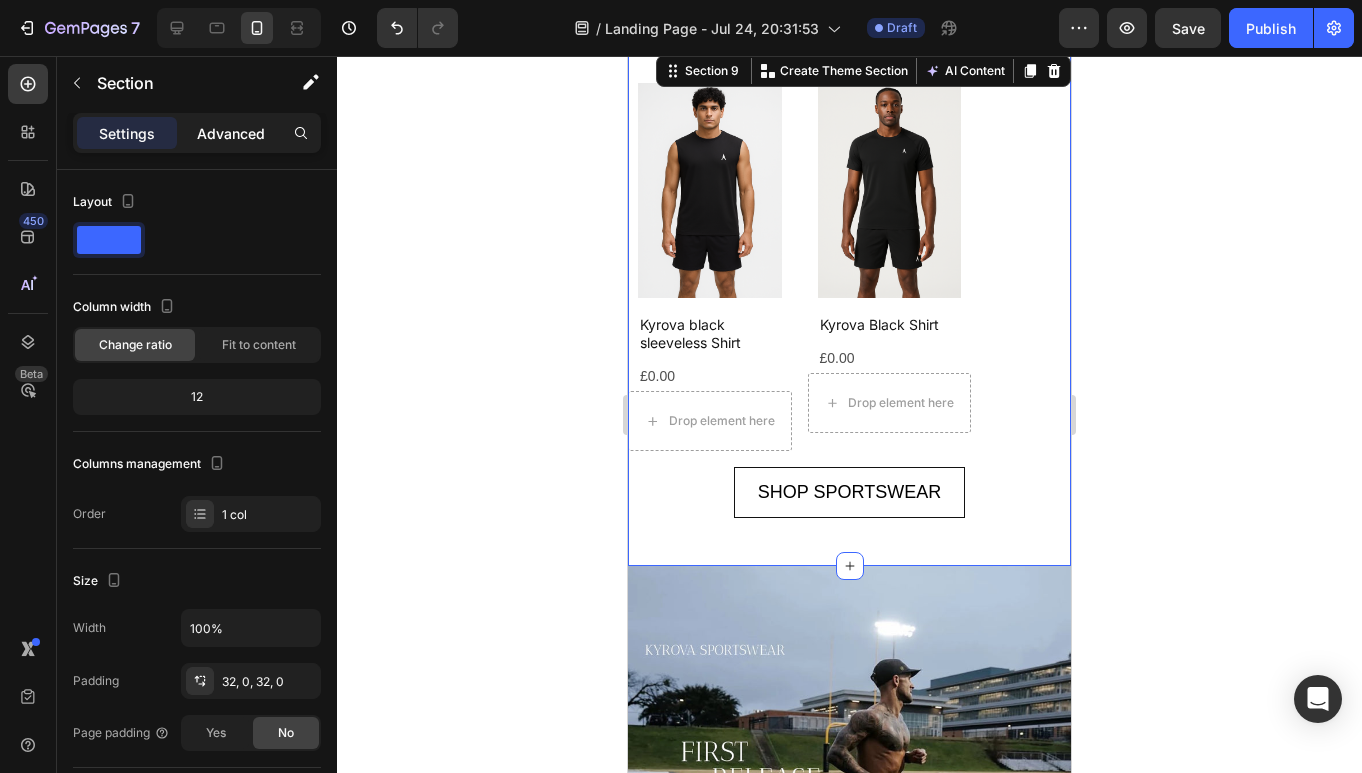 click on "Advanced" at bounding box center [231, 133] 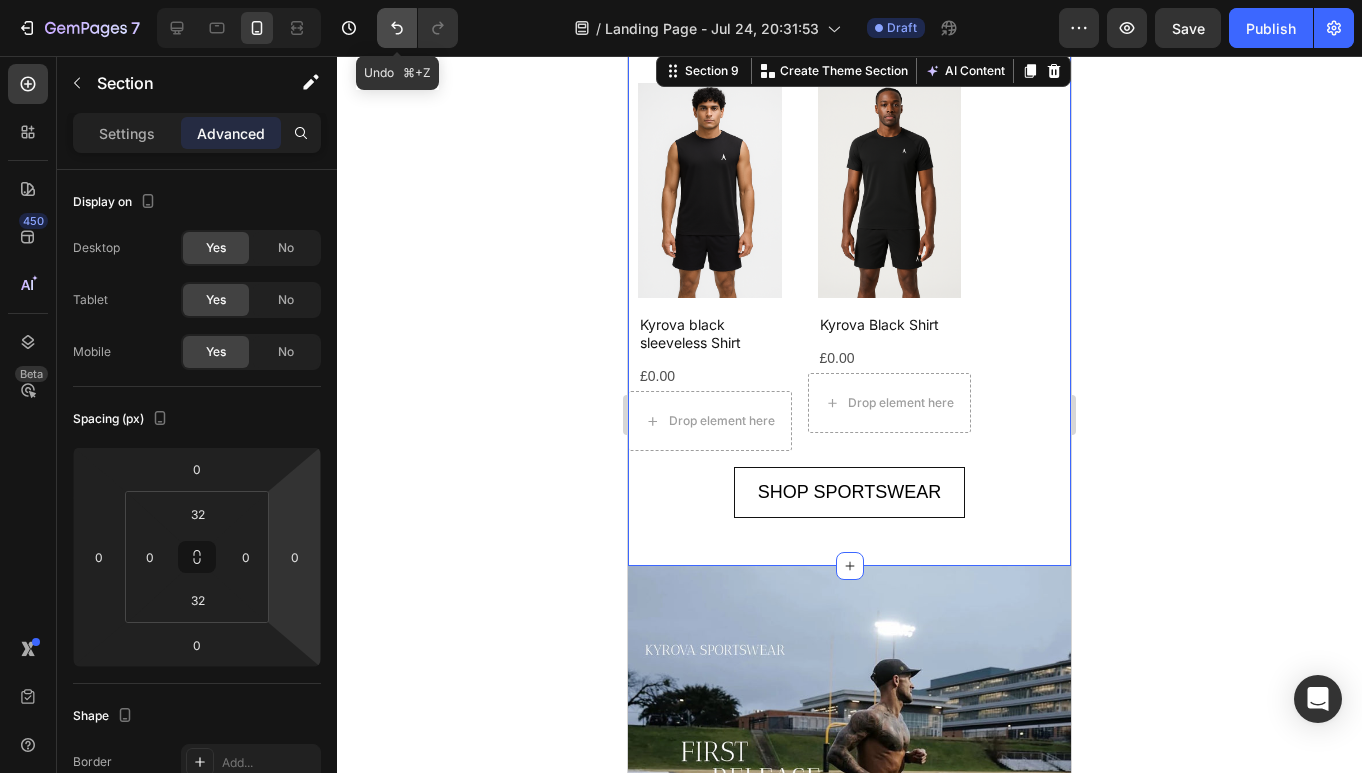 click 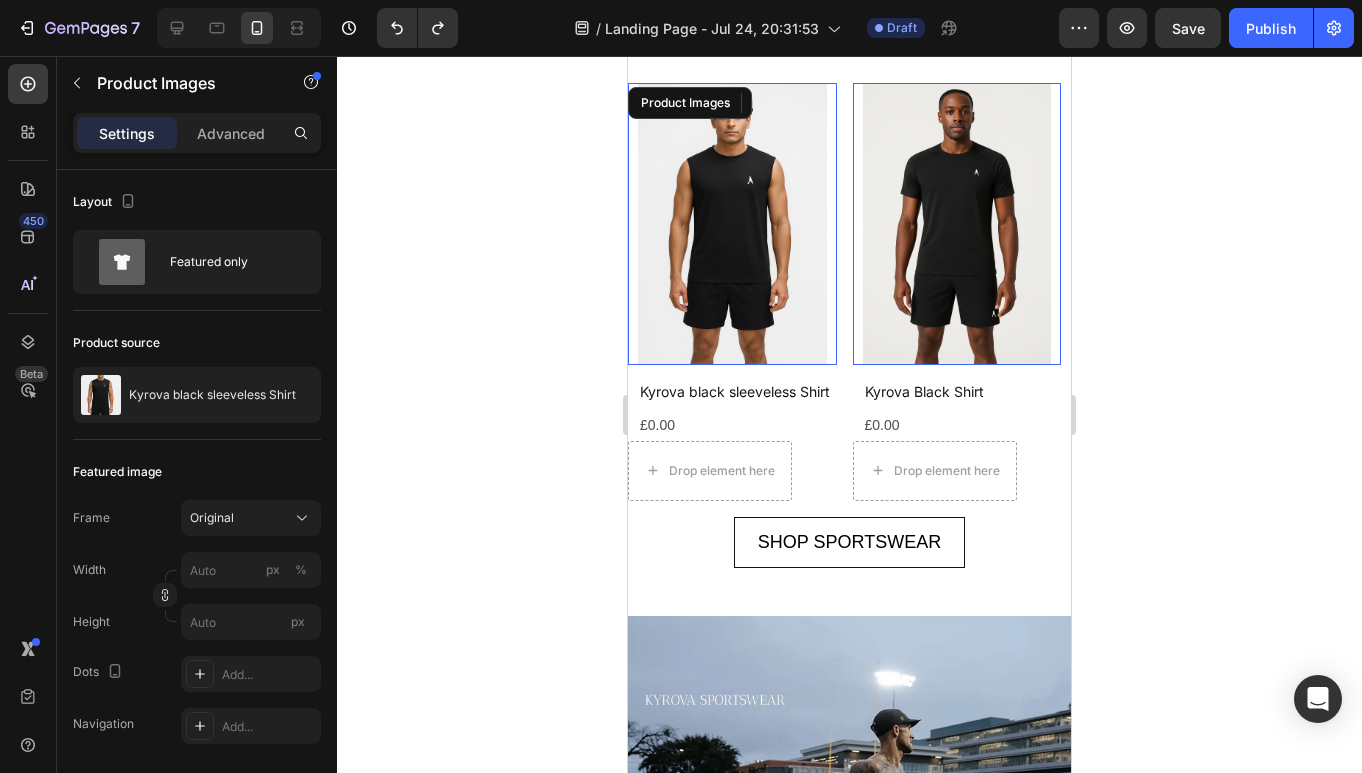 click at bounding box center (732, 224) 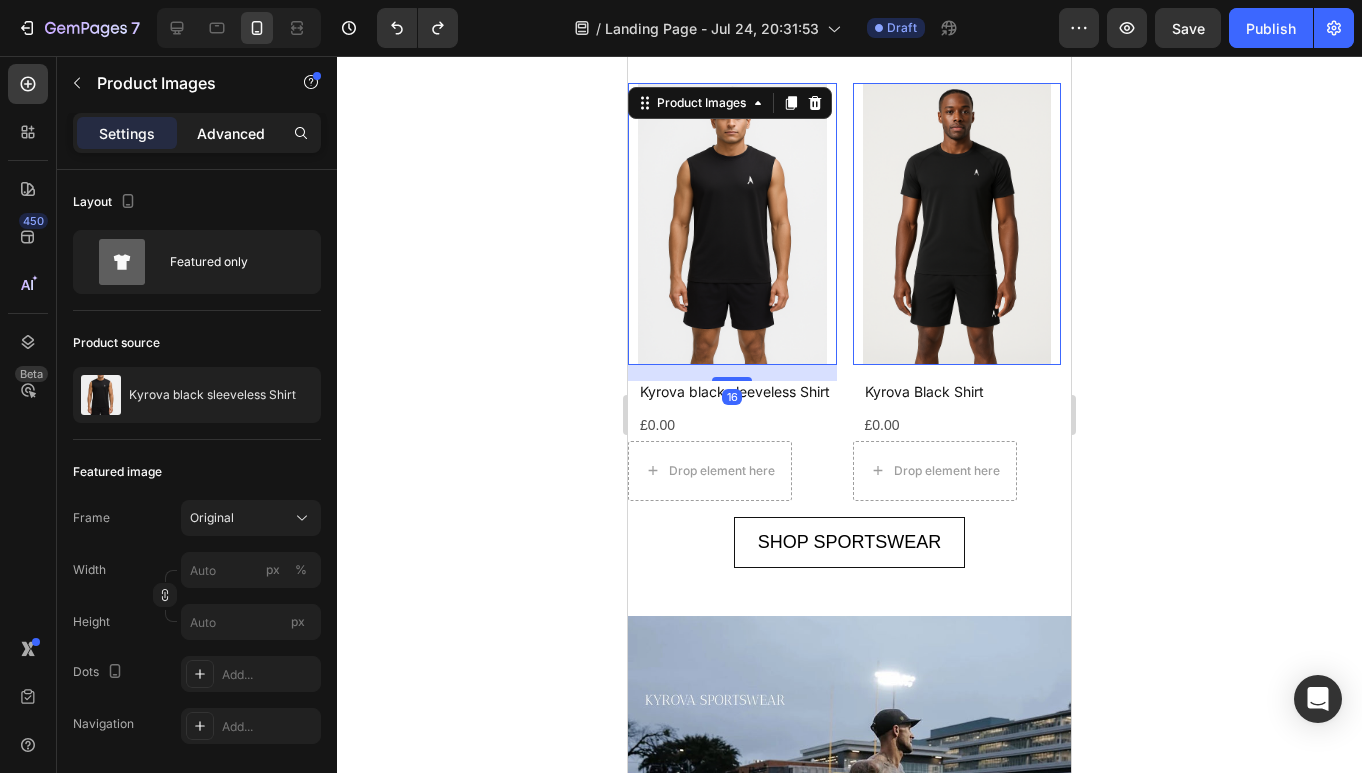 click on "Advanced" at bounding box center (231, 133) 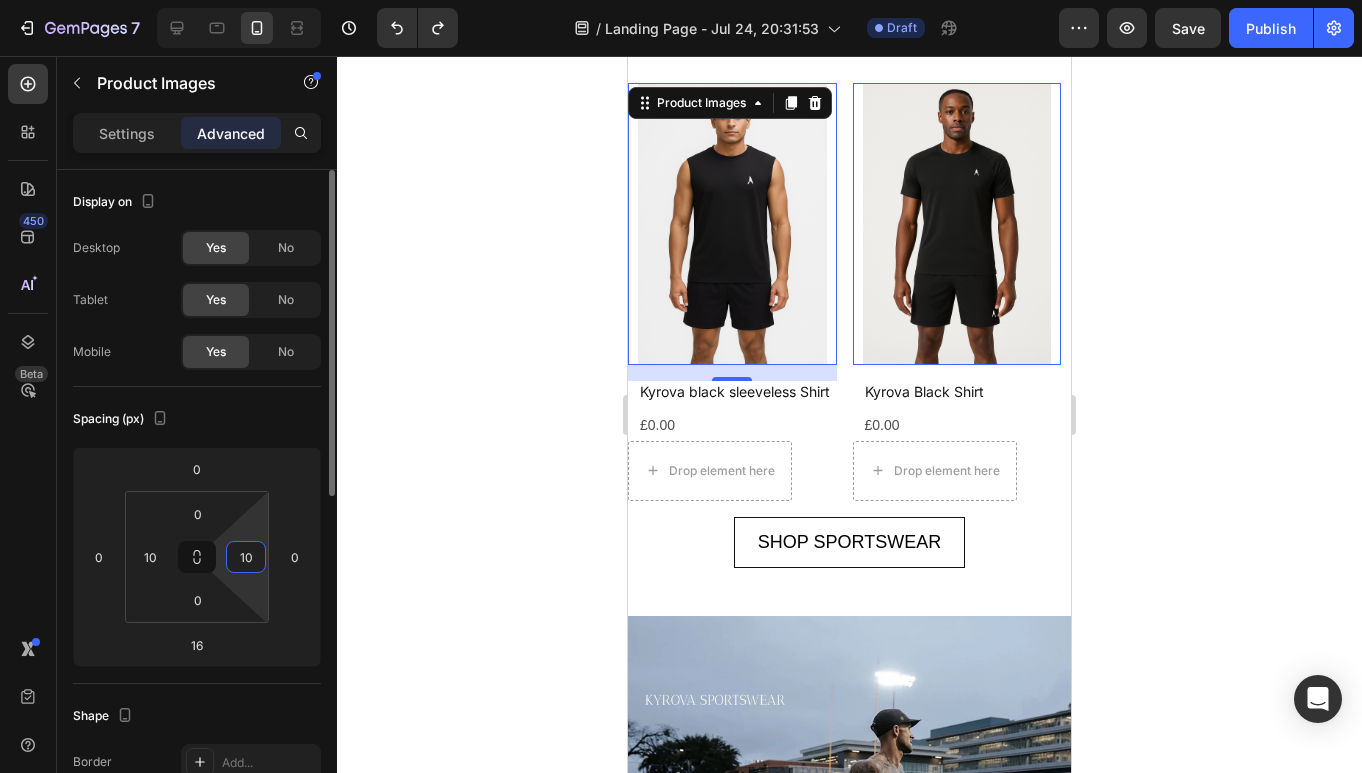 click on "10" at bounding box center [246, 557] 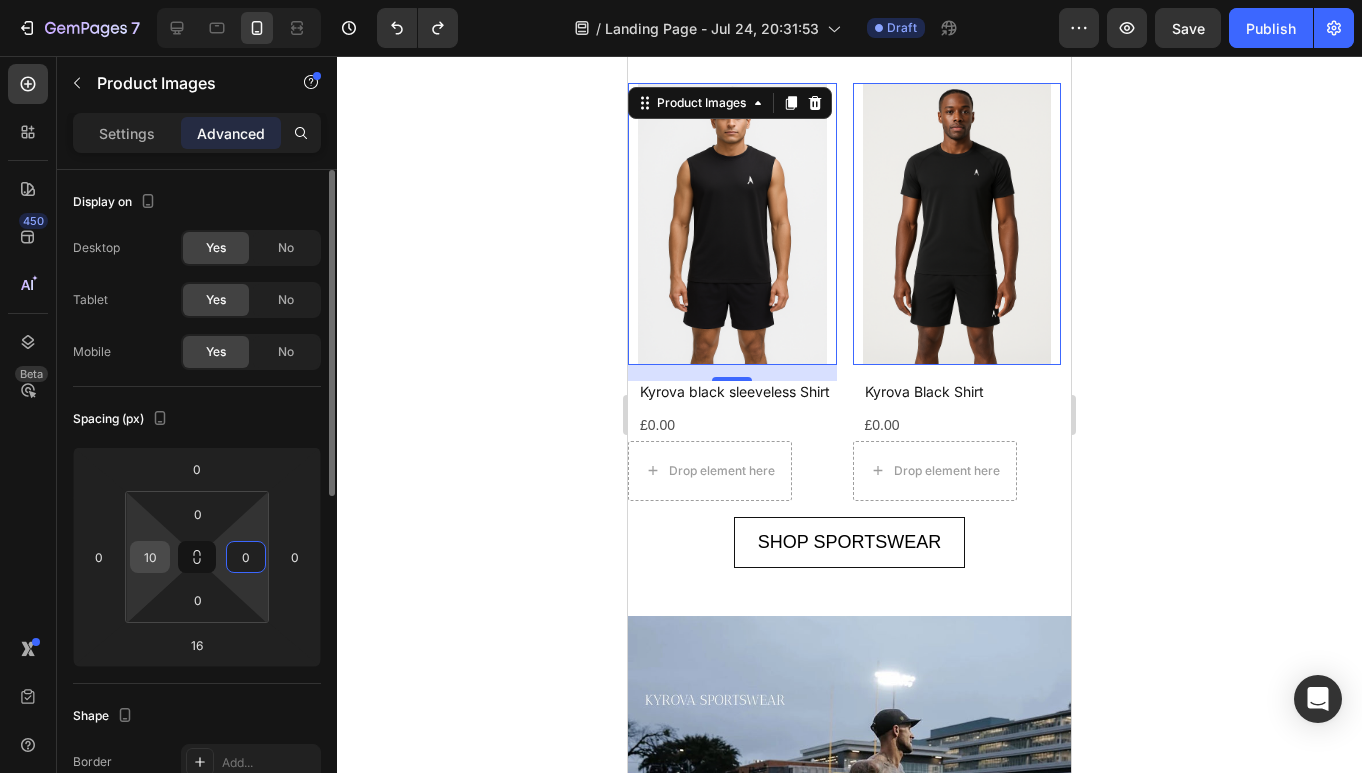 type on "0" 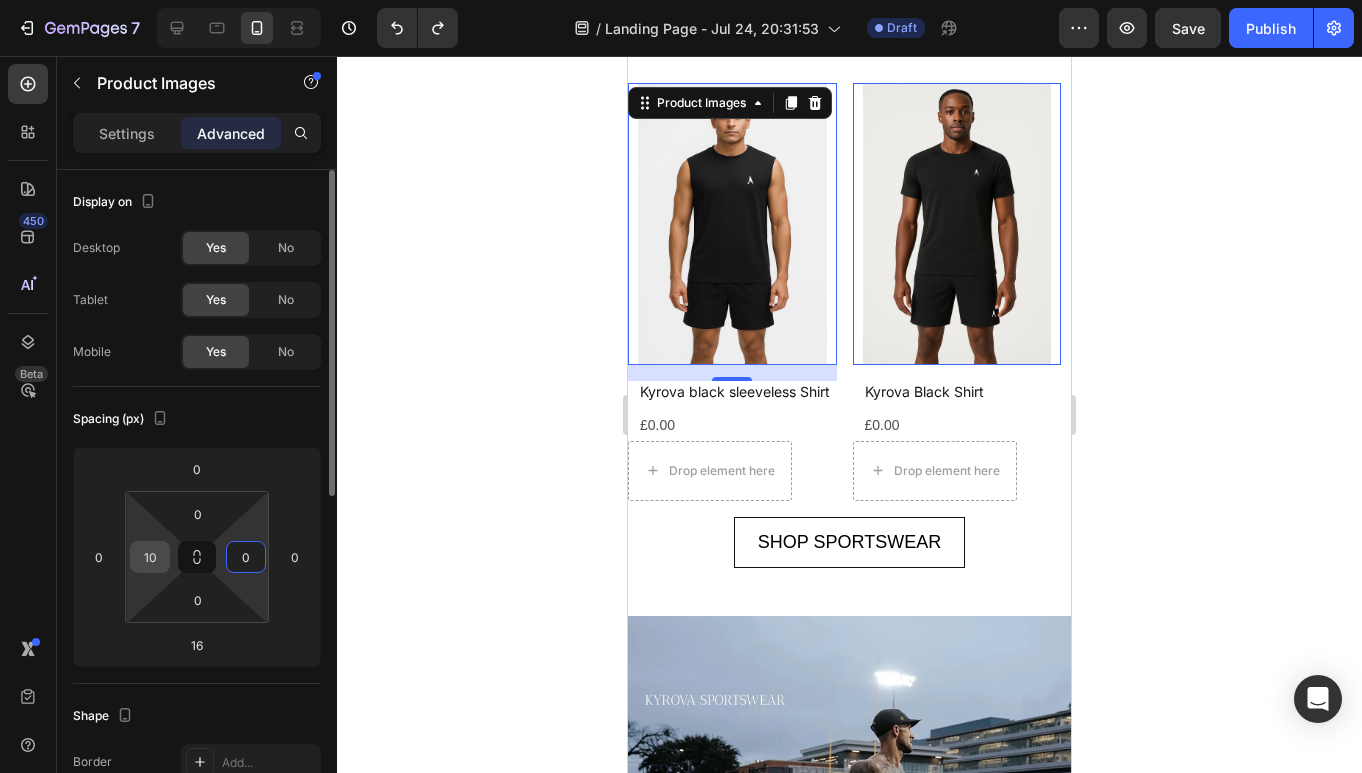 click on "10" at bounding box center [150, 557] 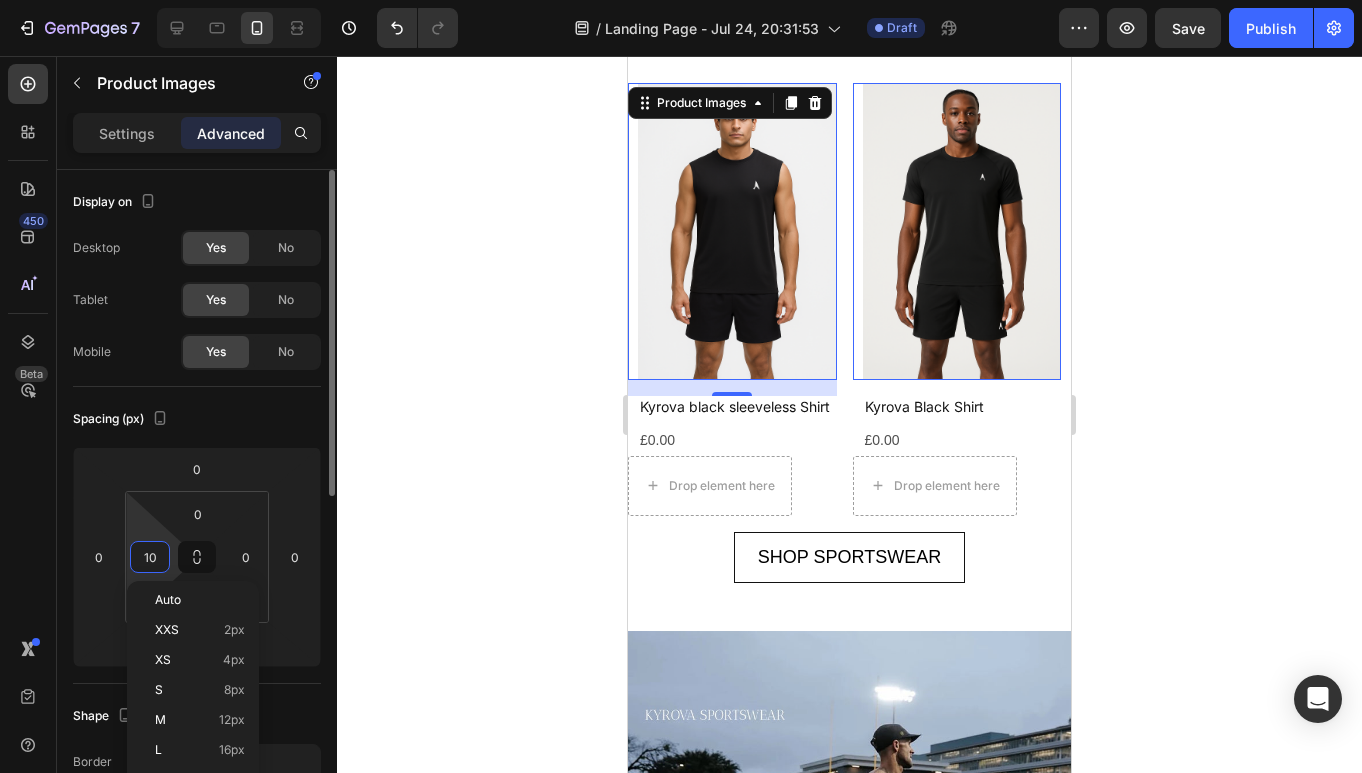type on "0" 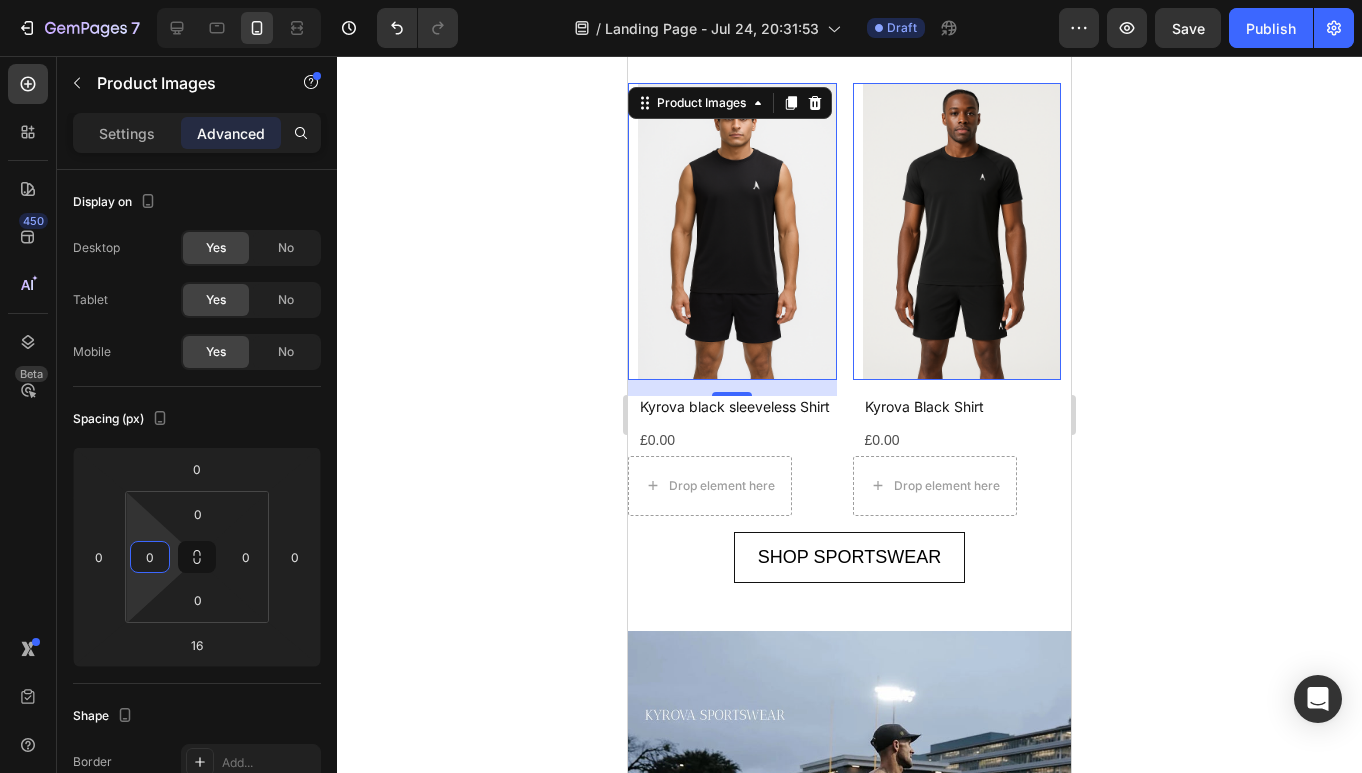 click 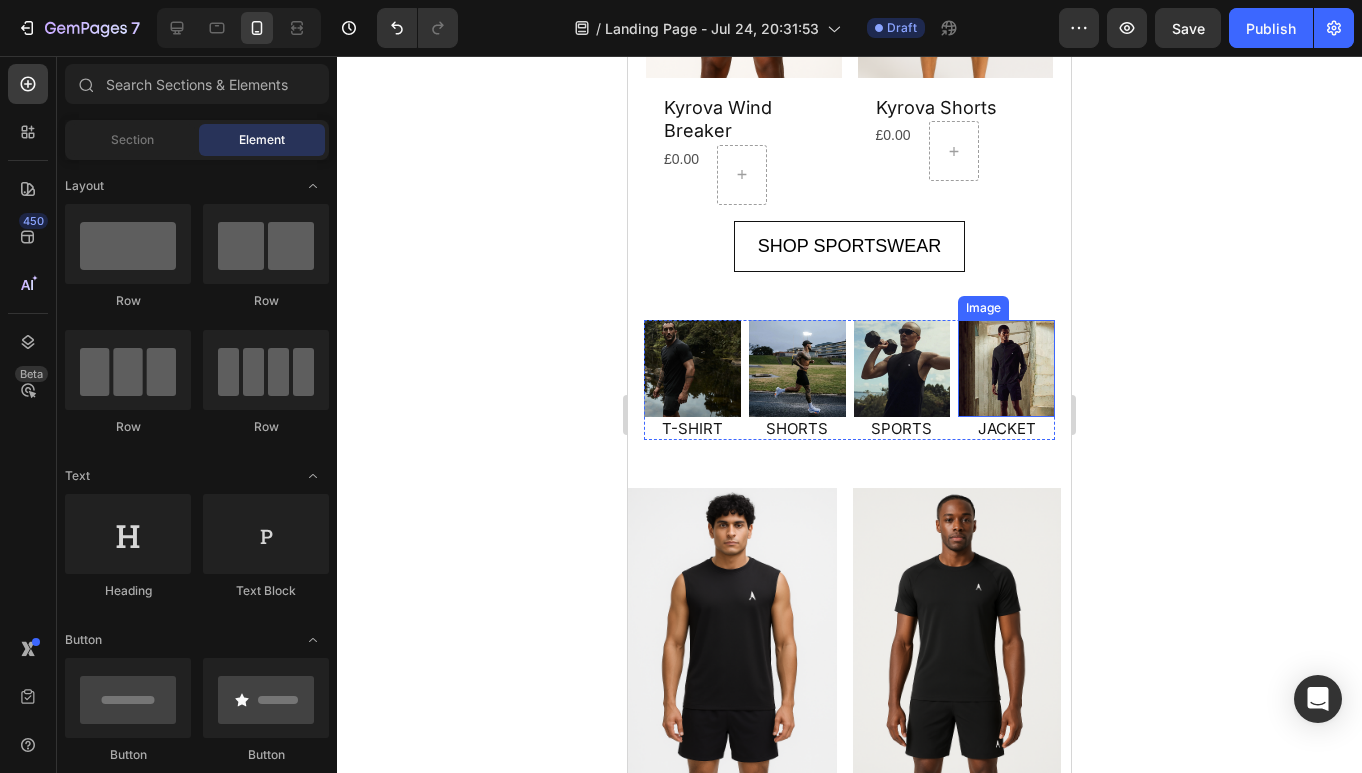 scroll, scrollTop: 2200, scrollLeft: 0, axis: vertical 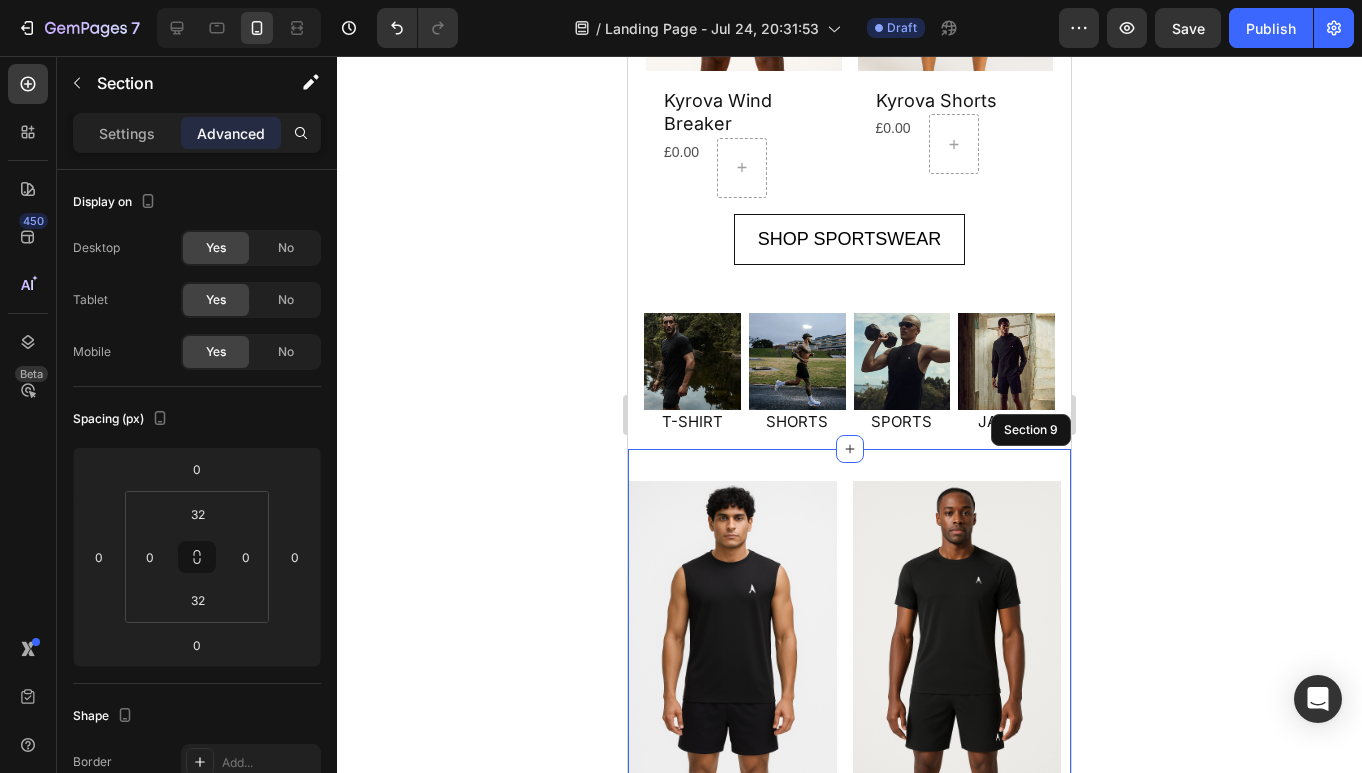 click on "Product Images Kyrova black sleeveless Shirt Product Title £0.00 Product Price Product Price
Drop element here Row Row Product List Product Images Kyrova Black Shirt Product Title £0.00 Product Price Product Price
Drop element here Row Row Product List Product Images Kyrova Shorts Product Title £0.00 Product Price Product Price
Drop element here Row Row Product List Product Images Kyrova Wind Breaker Product Title £0.00 Product Price Product Price
Drop element here Row Row Product List Product List SHOP SPORTSWEAR Button Section 9" at bounding box center [849, 746] 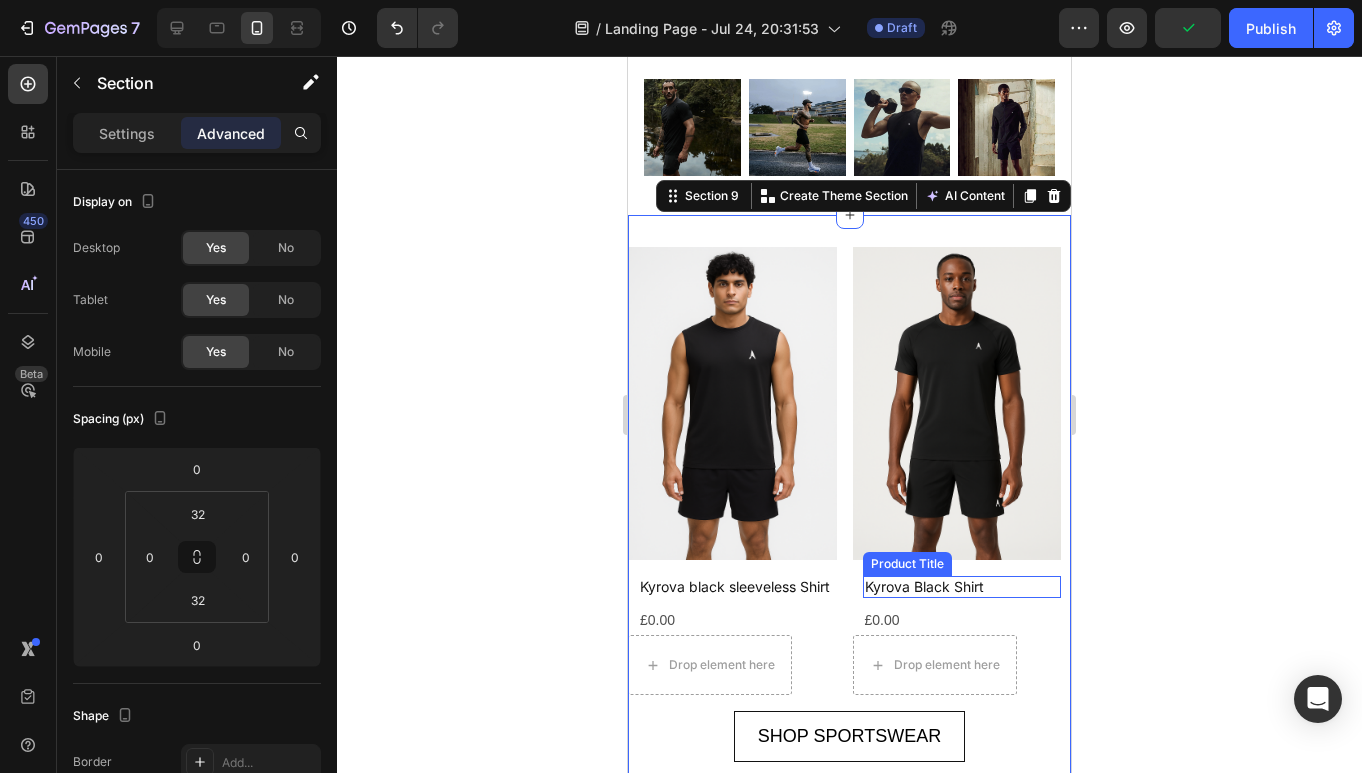 scroll, scrollTop: 2477, scrollLeft: 0, axis: vertical 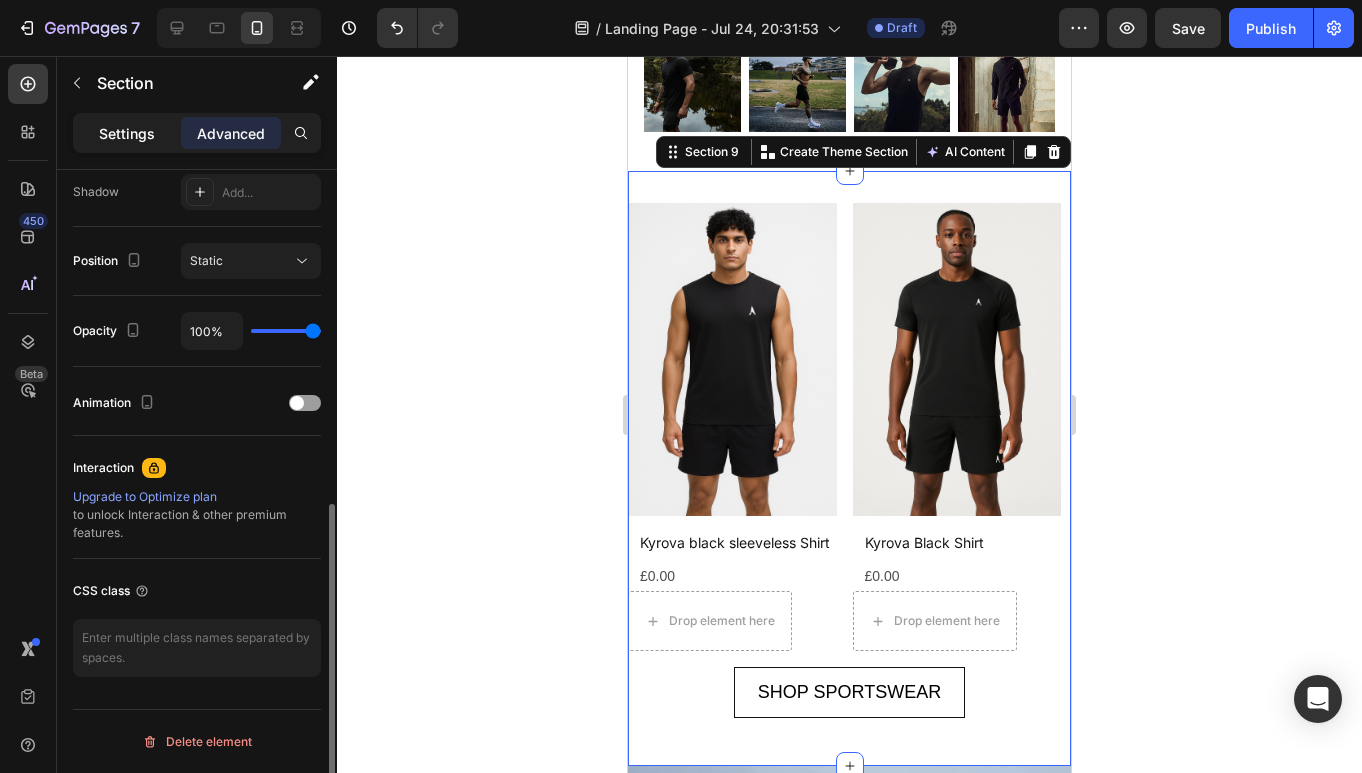 click on "Settings" at bounding box center (127, 133) 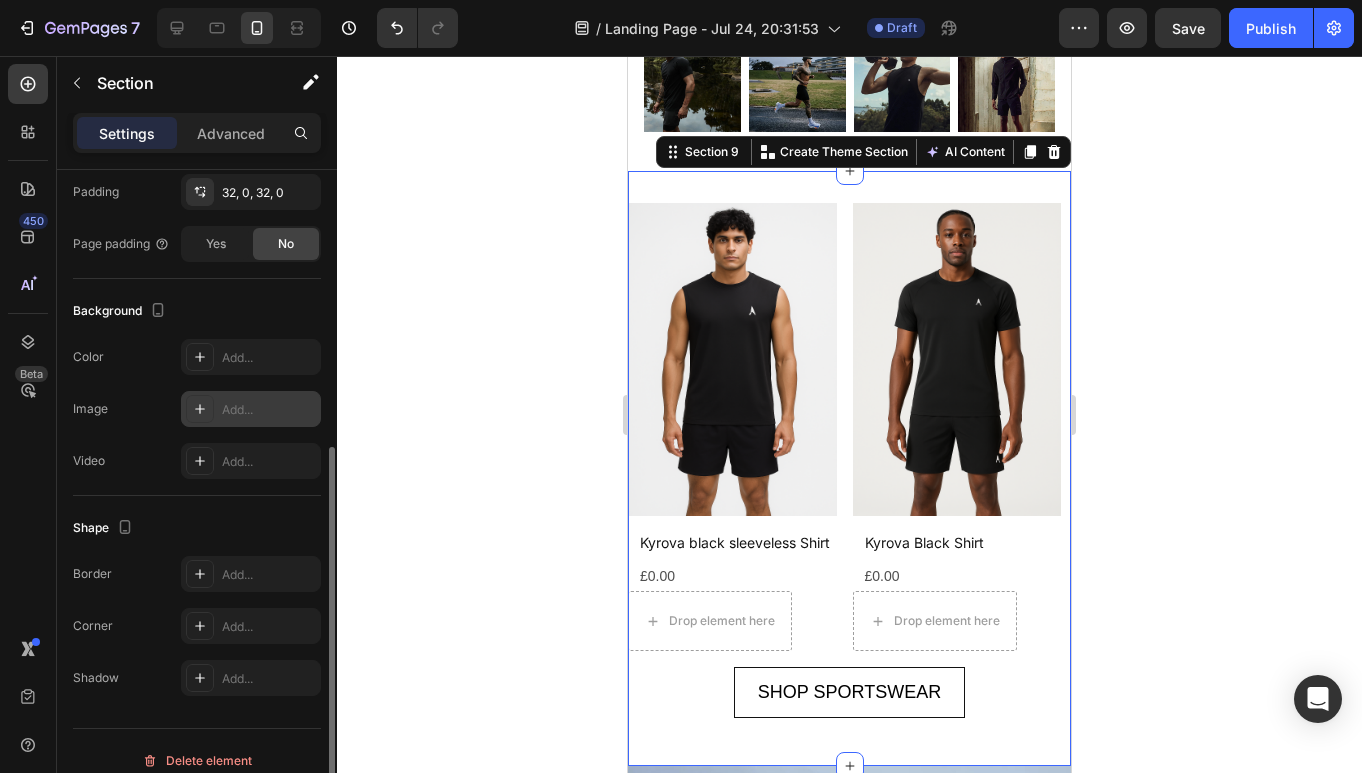 scroll, scrollTop: 508, scrollLeft: 0, axis: vertical 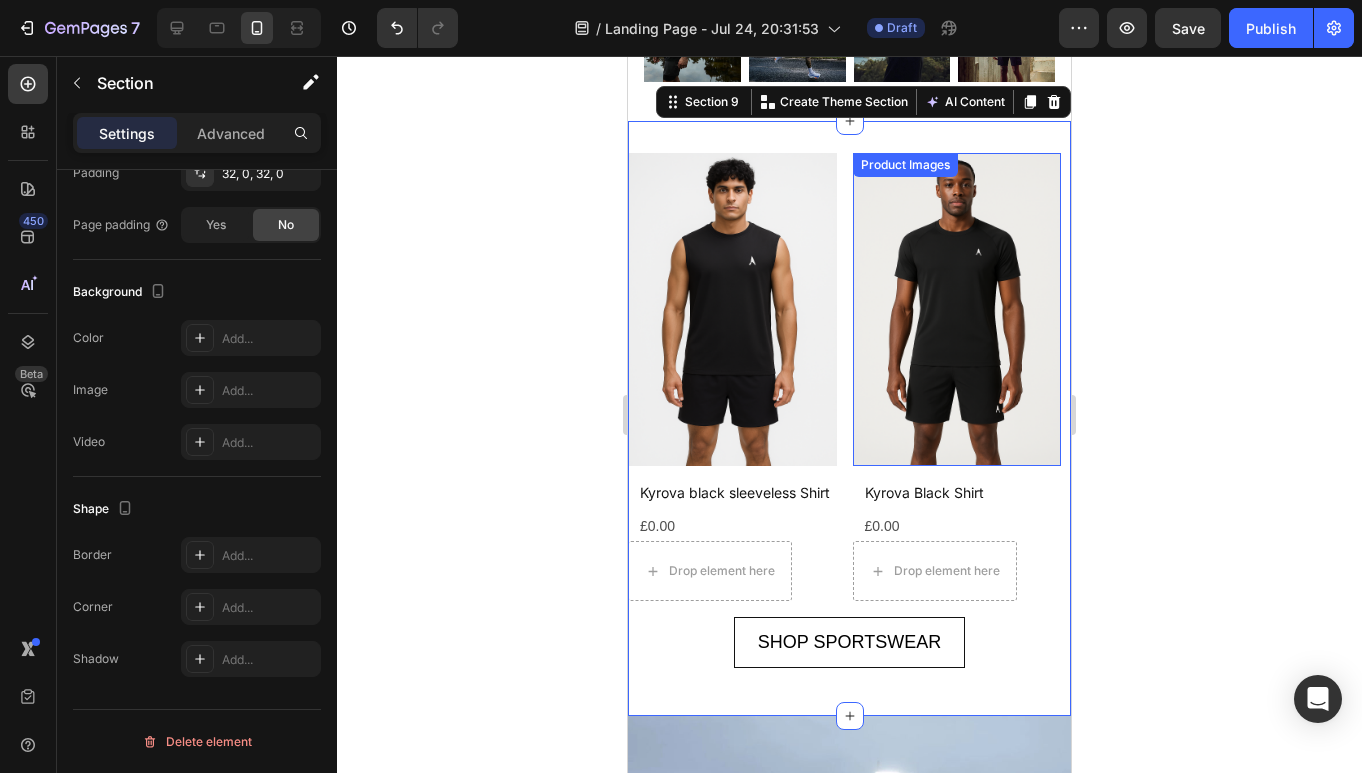 click at bounding box center [957, 309] 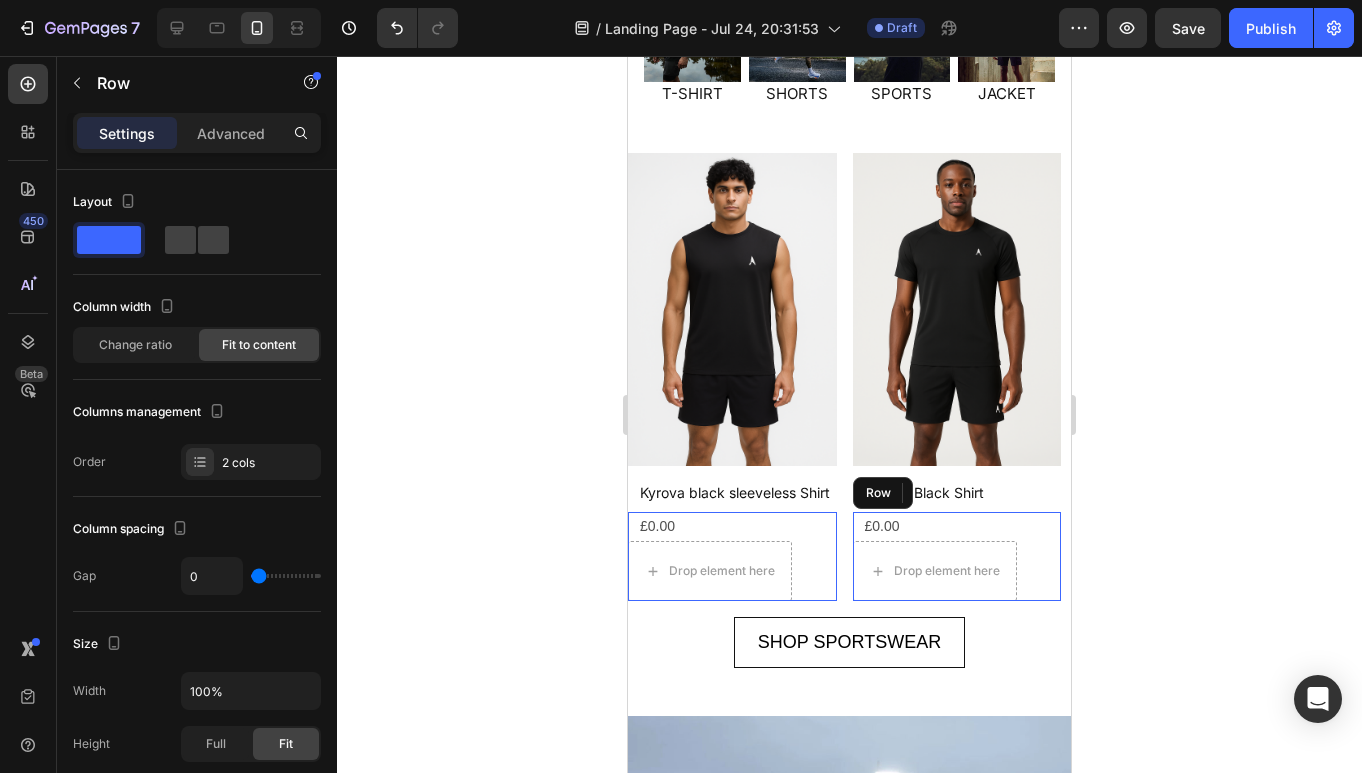 click on "£0.00 Product Price Product Price
Drop element here Row" at bounding box center (732, 556) 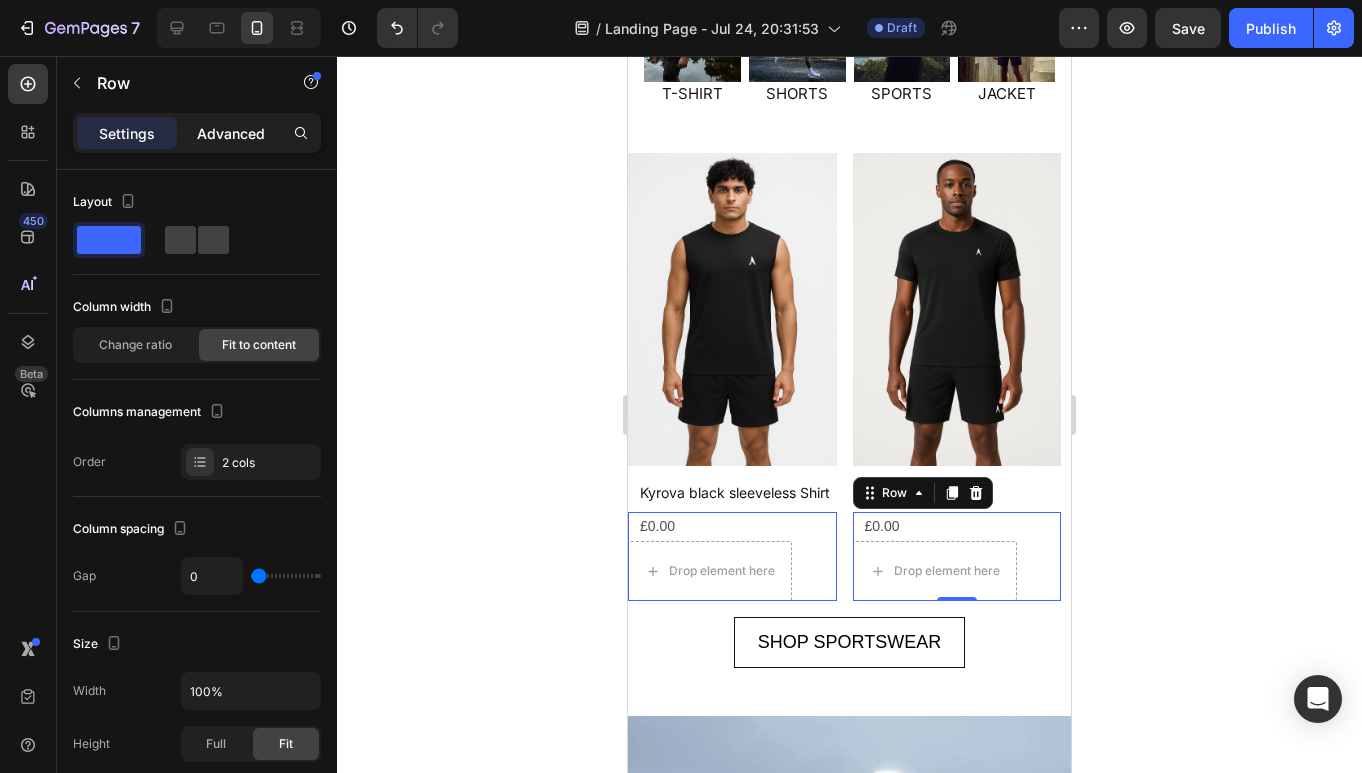 click on "Advanced" at bounding box center (231, 133) 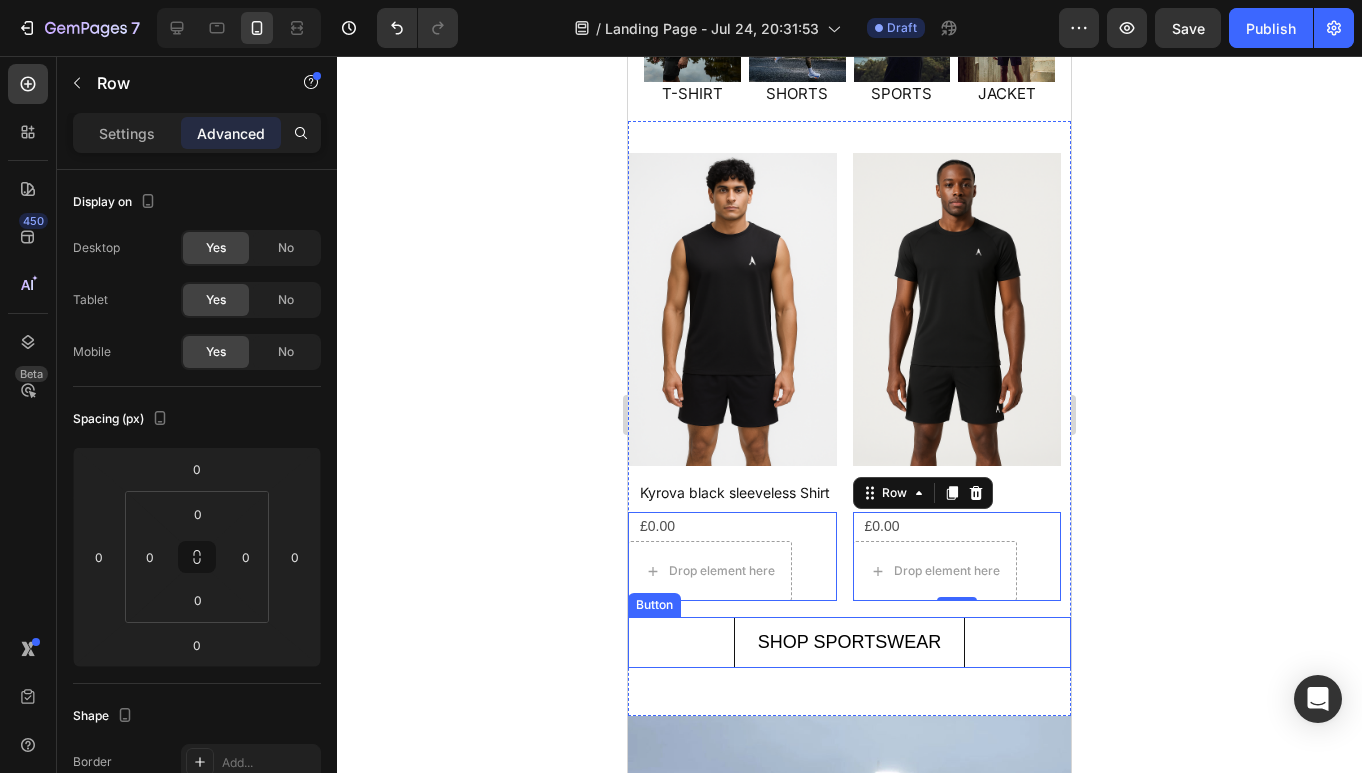 click on "SHOP SPORTSWEAR Button" at bounding box center (849, 642) 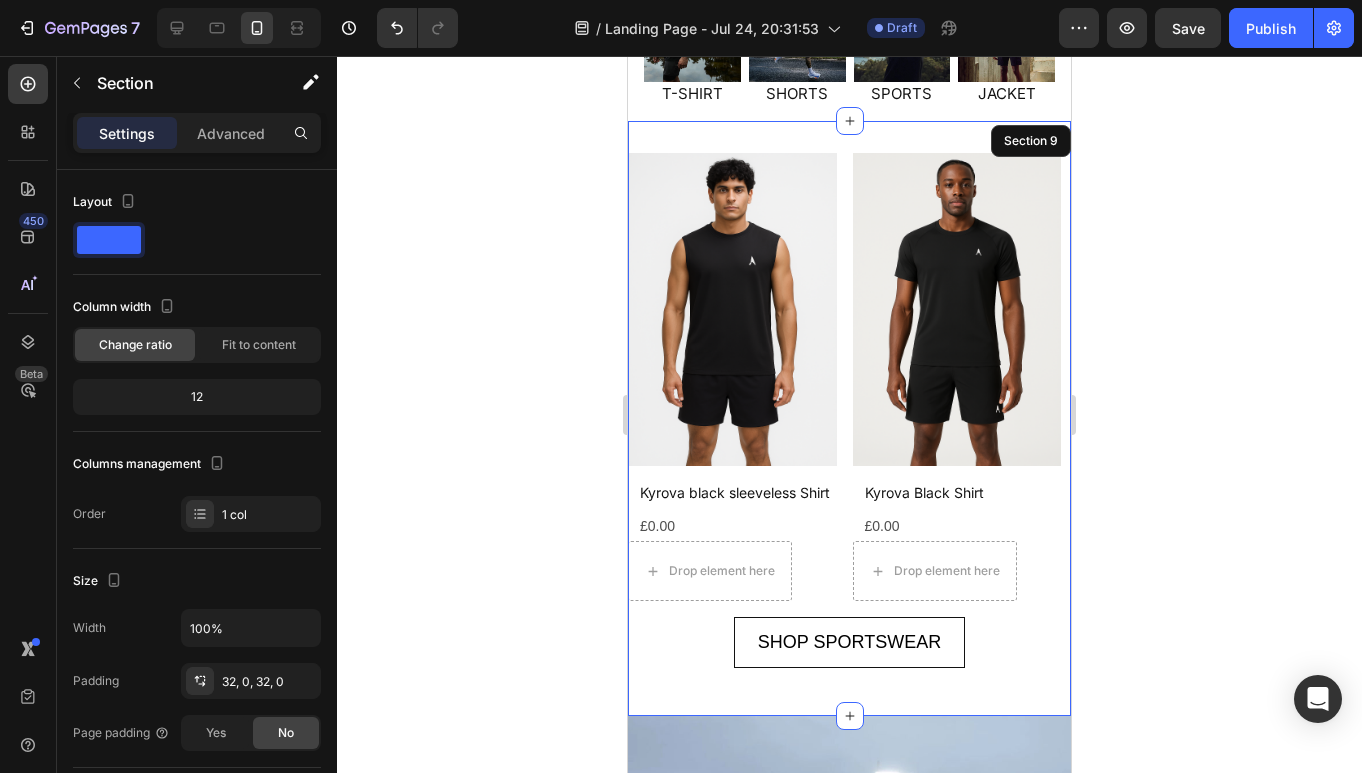 click on "Product Images Kyrova black sleeveless Shirt Product Title £0.00 Product Price Product Price
Drop element here Row Row Product List Product Images Kyrova Black Shirt Product Title £0.00 Product Price Product Price
Drop element here Row Row Product List Product Images Kyrova Shorts Product Title £0.00 Product Price Product Price
Drop element here Row Row Product List Product Images Kyrova Wind Breaker Product Title £0.00 Product Price Product Price
Drop element here Row Row Product List Product List SHOP SPORTSWEAR Button   16" at bounding box center [849, 418] 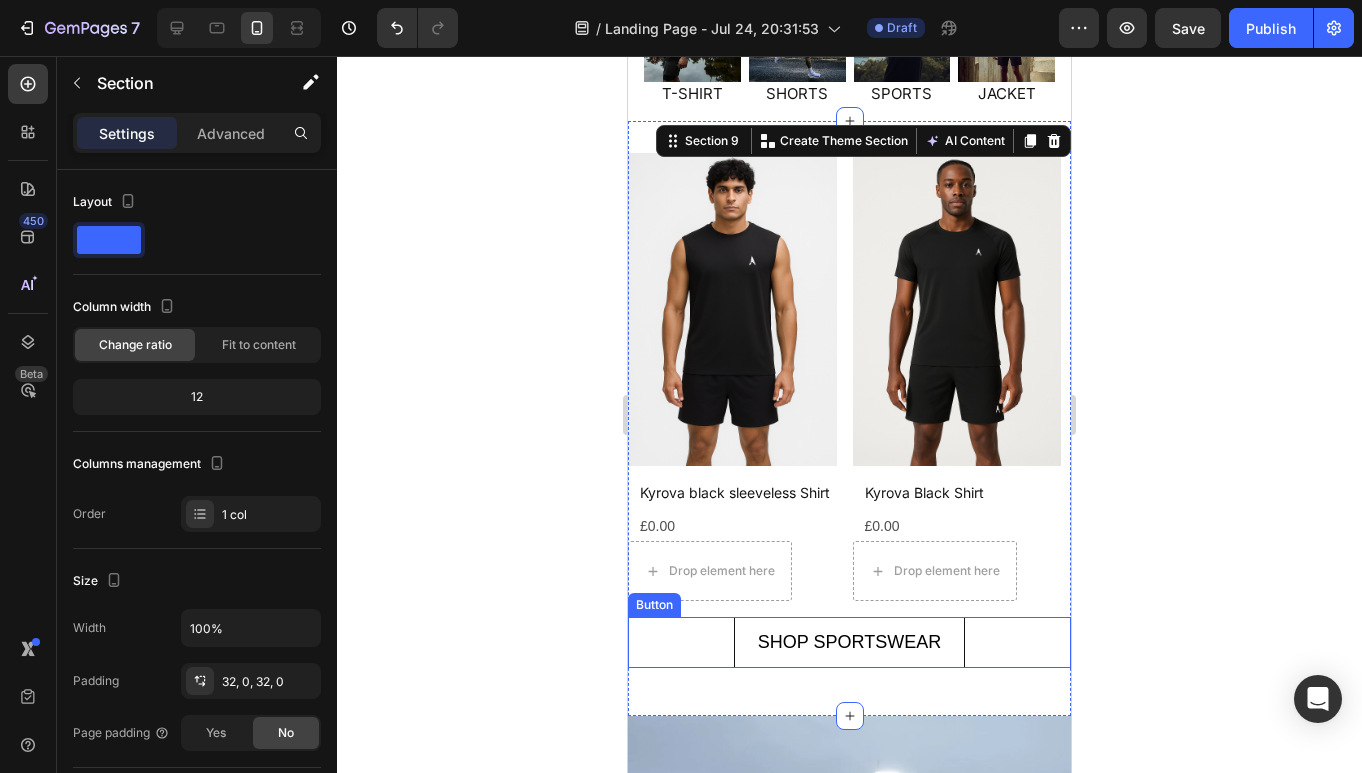 click on "SHOP SPORTSWEAR Button" at bounding box center [849, 642] 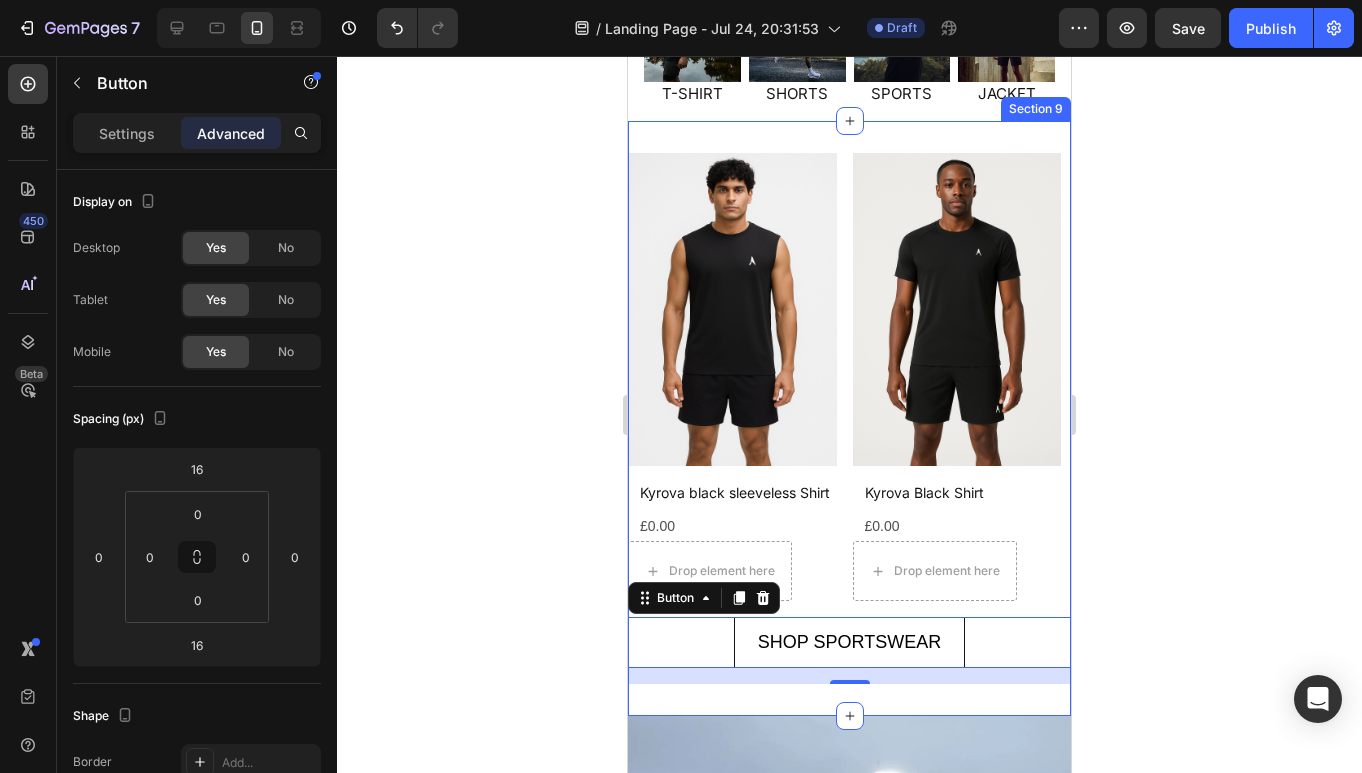 click on "Product Images Kyrova black sleeveless Shirt Product Title £0.00 Product Price Product Price
Drop element here Row Row Product List Product Images Kyrova Black Shirt Product Title £0.00 Product Price Product Price
Drop element here Row Row Product List Product Images Kyrova Shorts Product Title £0.00 Product Price Product Price
Drop element here Row Row Product List Product Images Kyrova Wind Breaker Product Title £0.00 Product Price Product Price
Drop element here Row Row Product List Product List SHOP SPORTSWEAR Button   16" at bounding box center (849, 418) 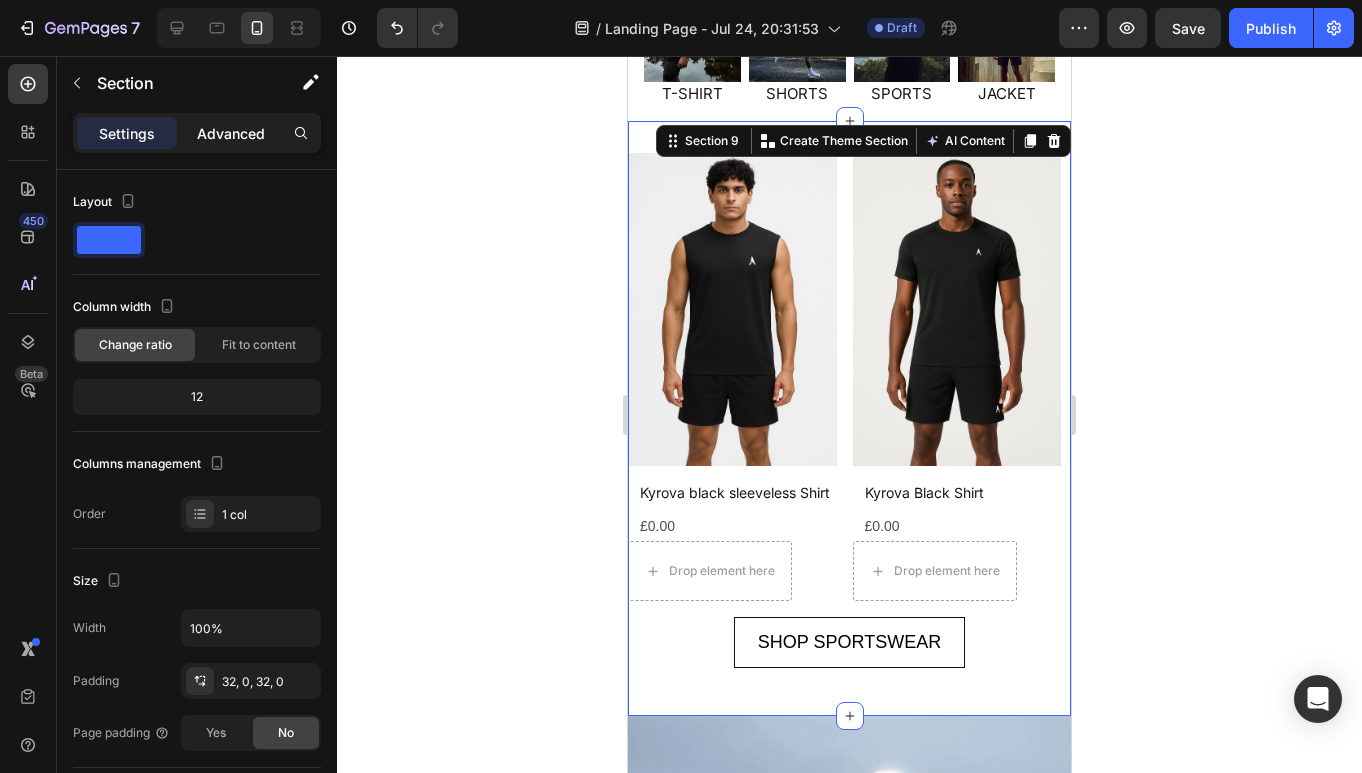 click on "Advanced" at bounding box center (231, 133) 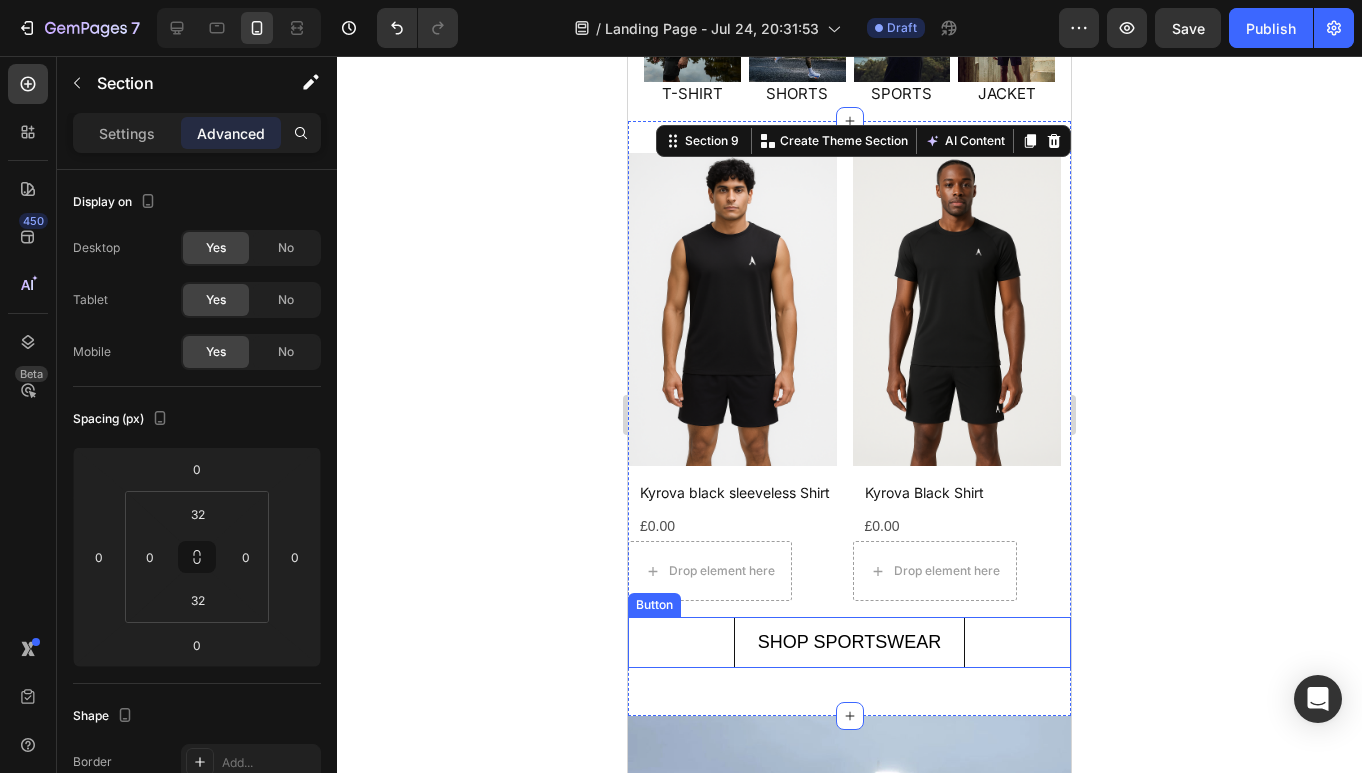 click on "SHOP SPORTSWEAR Button" at bounding box center [849, 642] 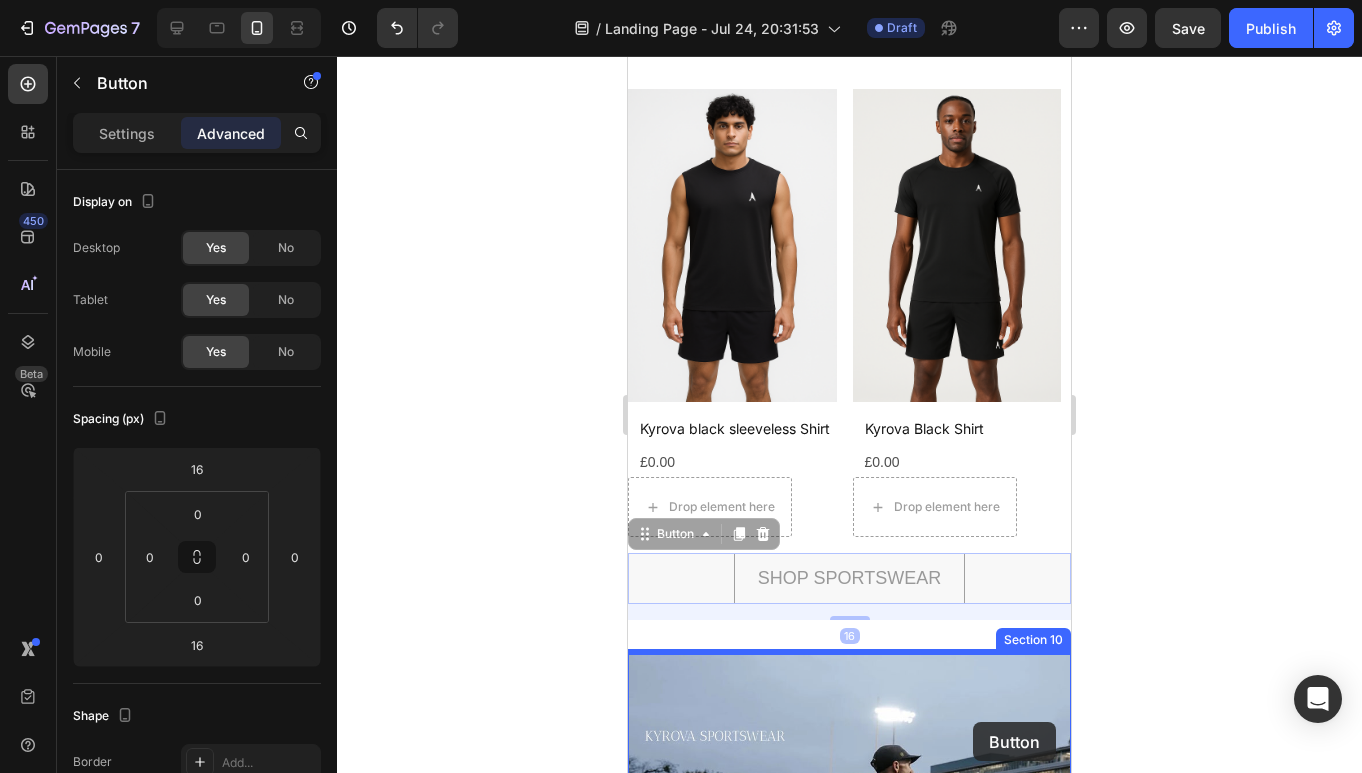 drag, startPoint x: 985, startPoint y: 628, endPoint x: 973, endPoint y: 718, distance: 90.79648 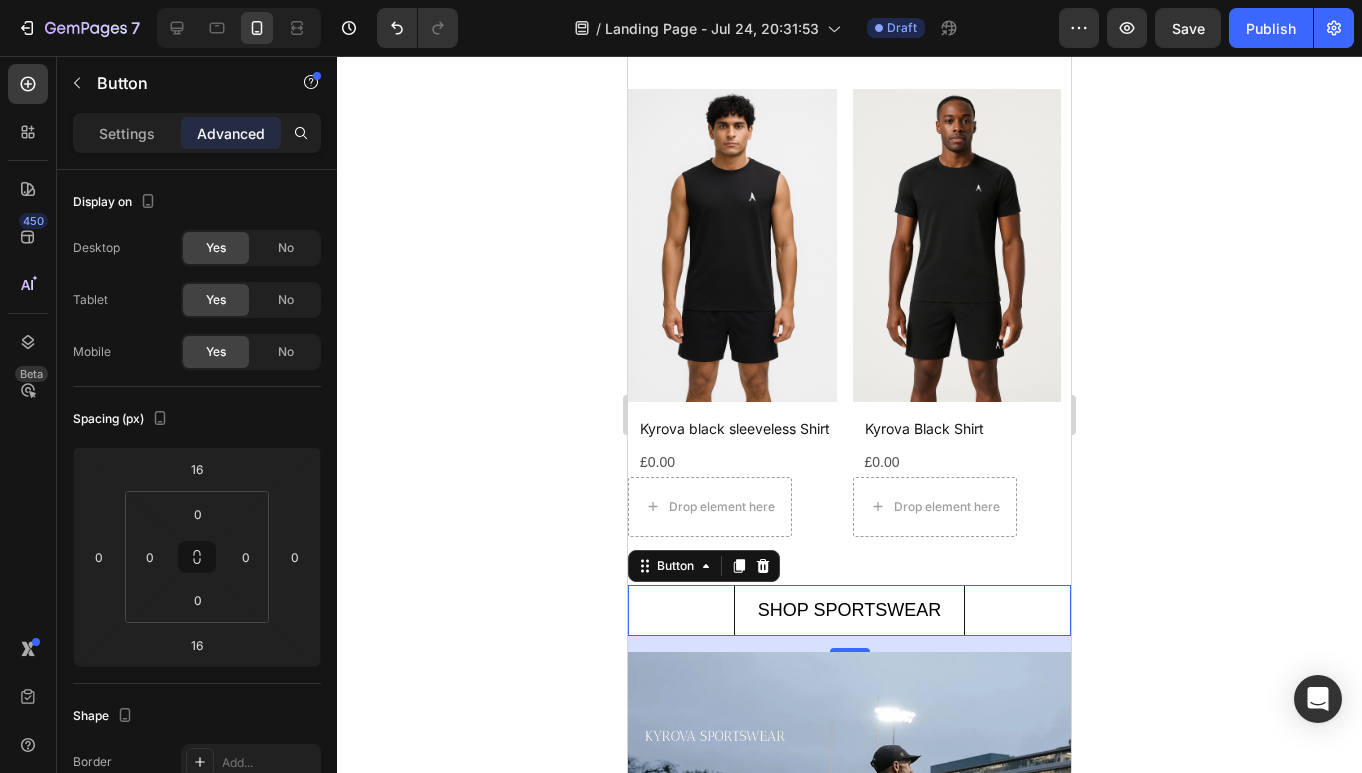 scroll, scrollTop: 2631, scrollLeft: 0, axis: vertical 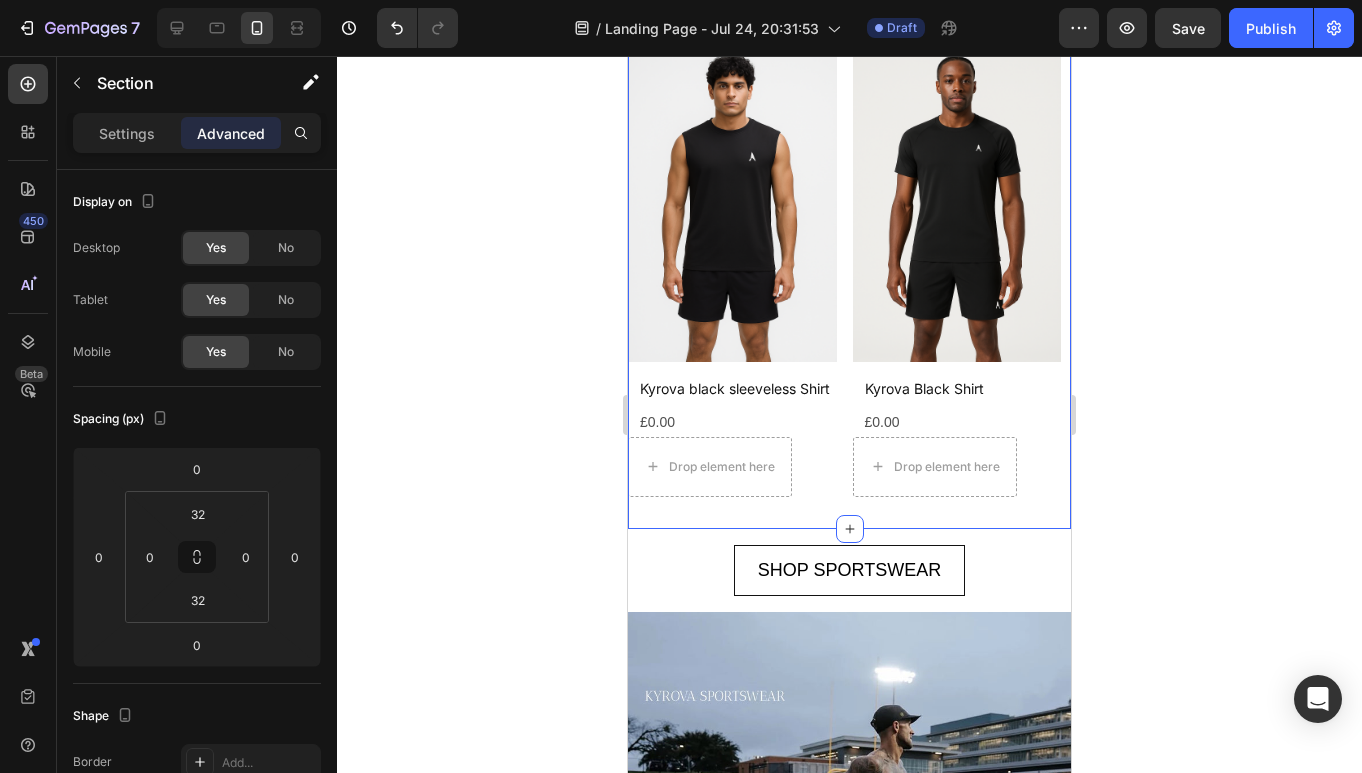 click on "Product Images Kyrova black sleeveless Shirt Product Title £0.00 Product Price Product Price
Drop element here Row Row Product List Product Images Kyrova Black Shirt Product Title £0.00 Product Price Product Price
Drop element here Row Row Product List Product Images Kyrova Shorts Product Title £0.00 Product Price Product Price
Drop element here Row Row Product List Product Images Kyrova Wind Breaker Product Title £0.00 Product Price Product Price
Drop element here Row Row Product List Product List Section 9" at bounding box center (849, 273) 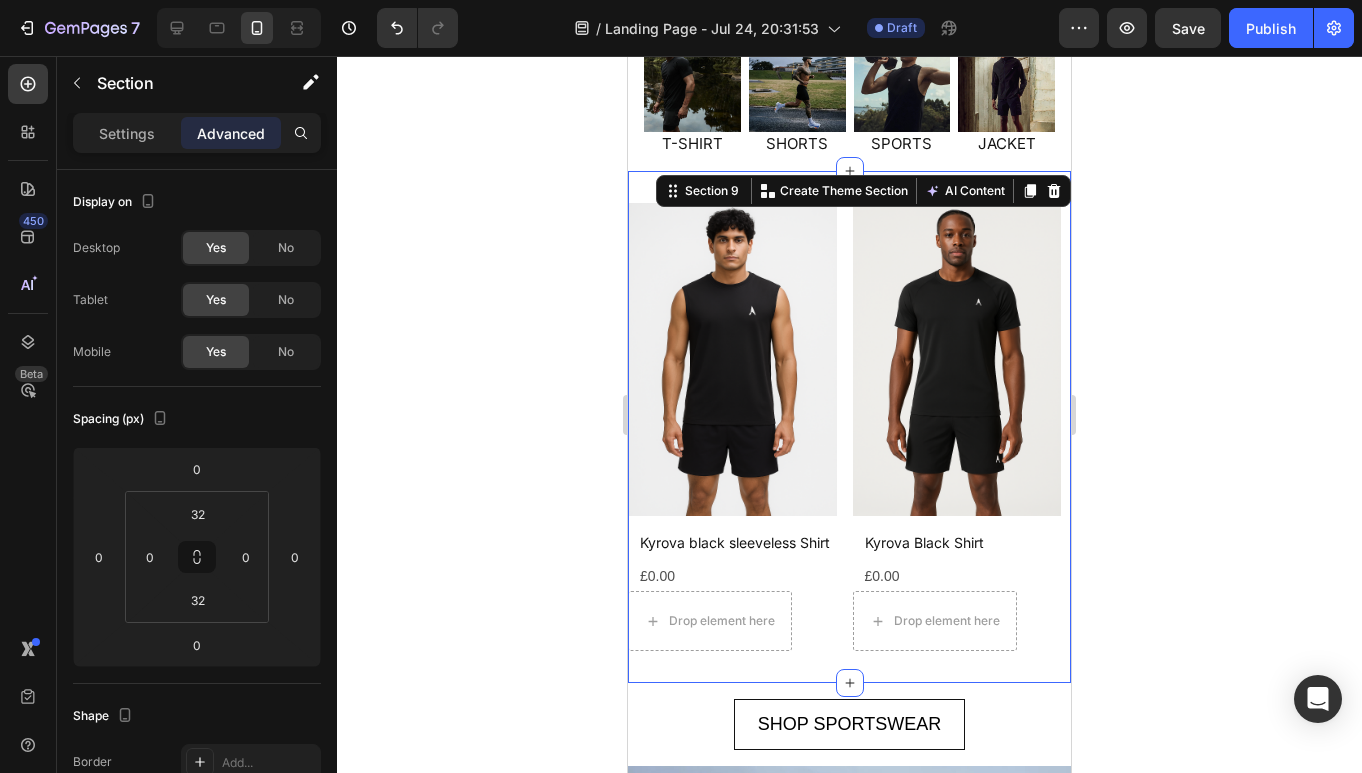 scroll, scrollTop: 2475, scrollLeft: 0, axis: vertical 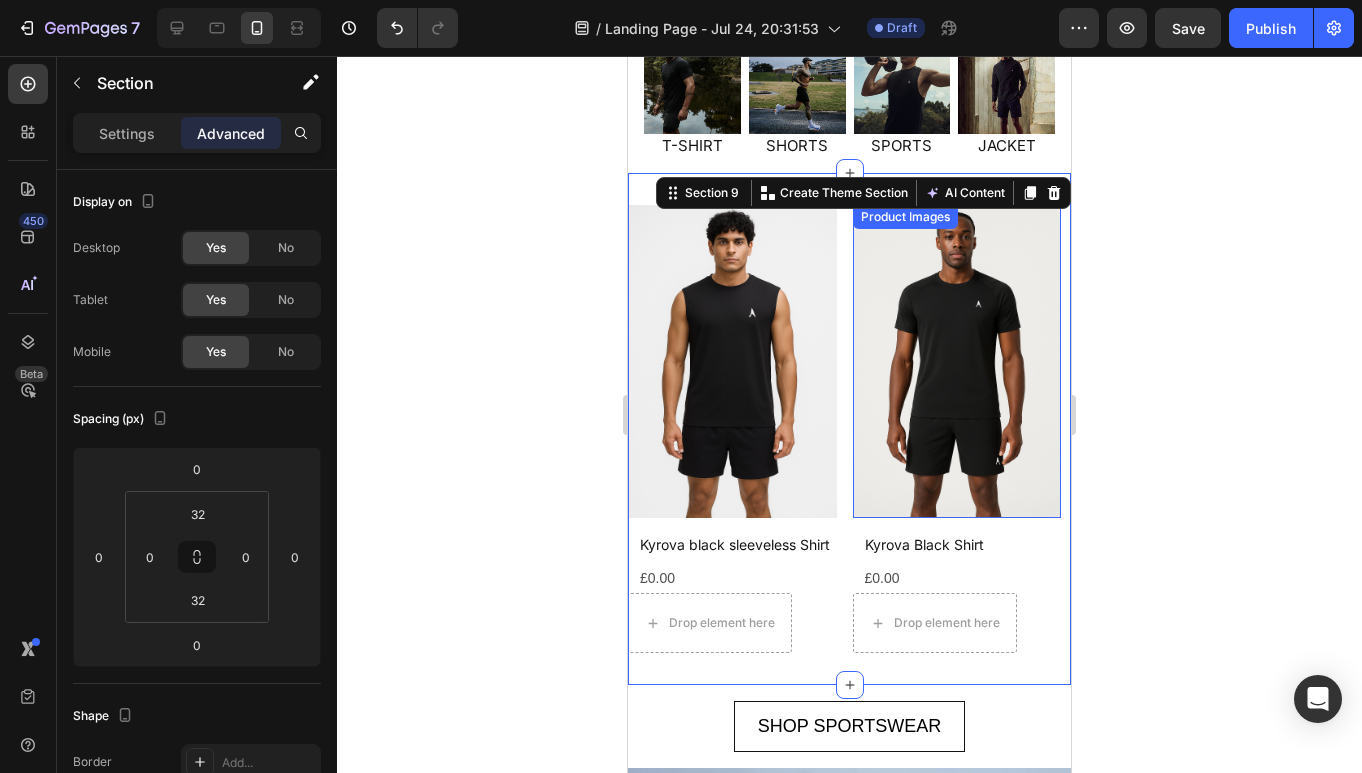 click at bounding box center [957, 361] 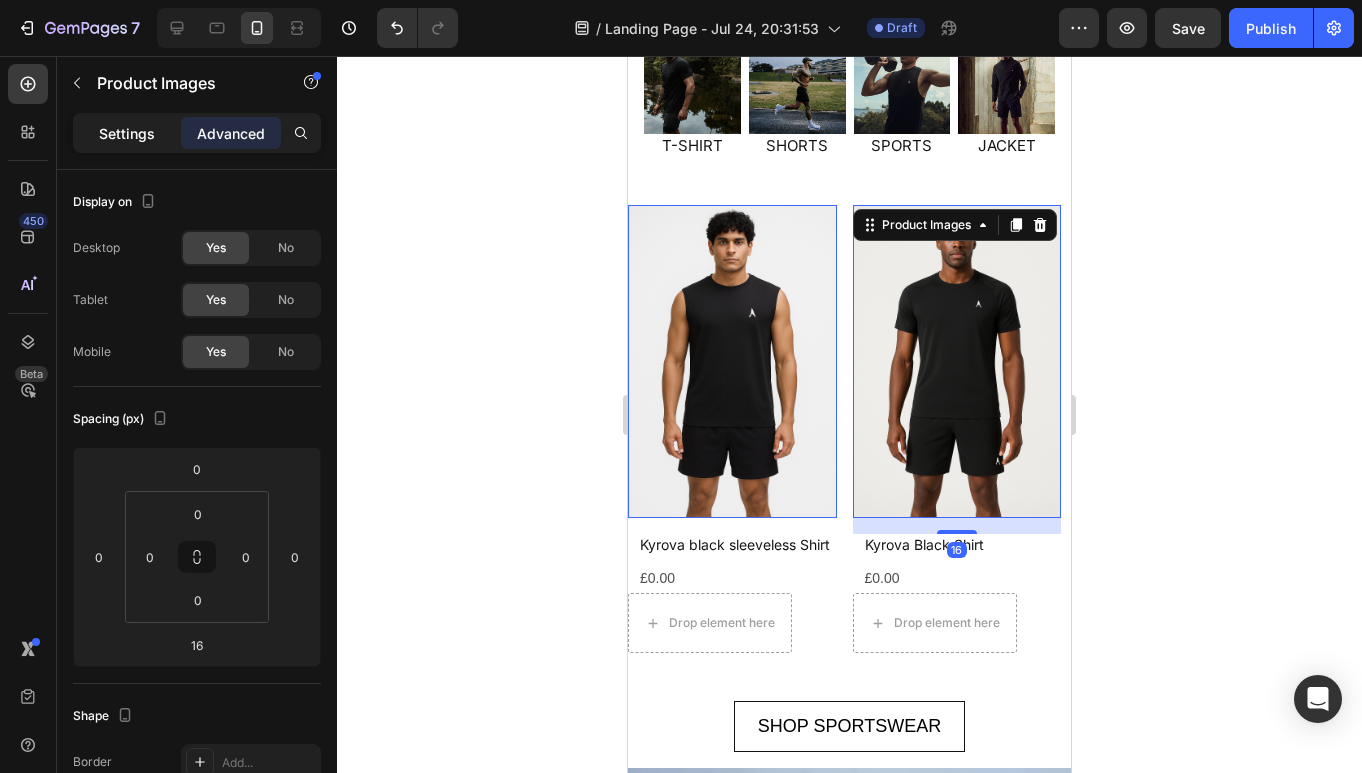 click on "Settings" at bounding box center (127, 133) 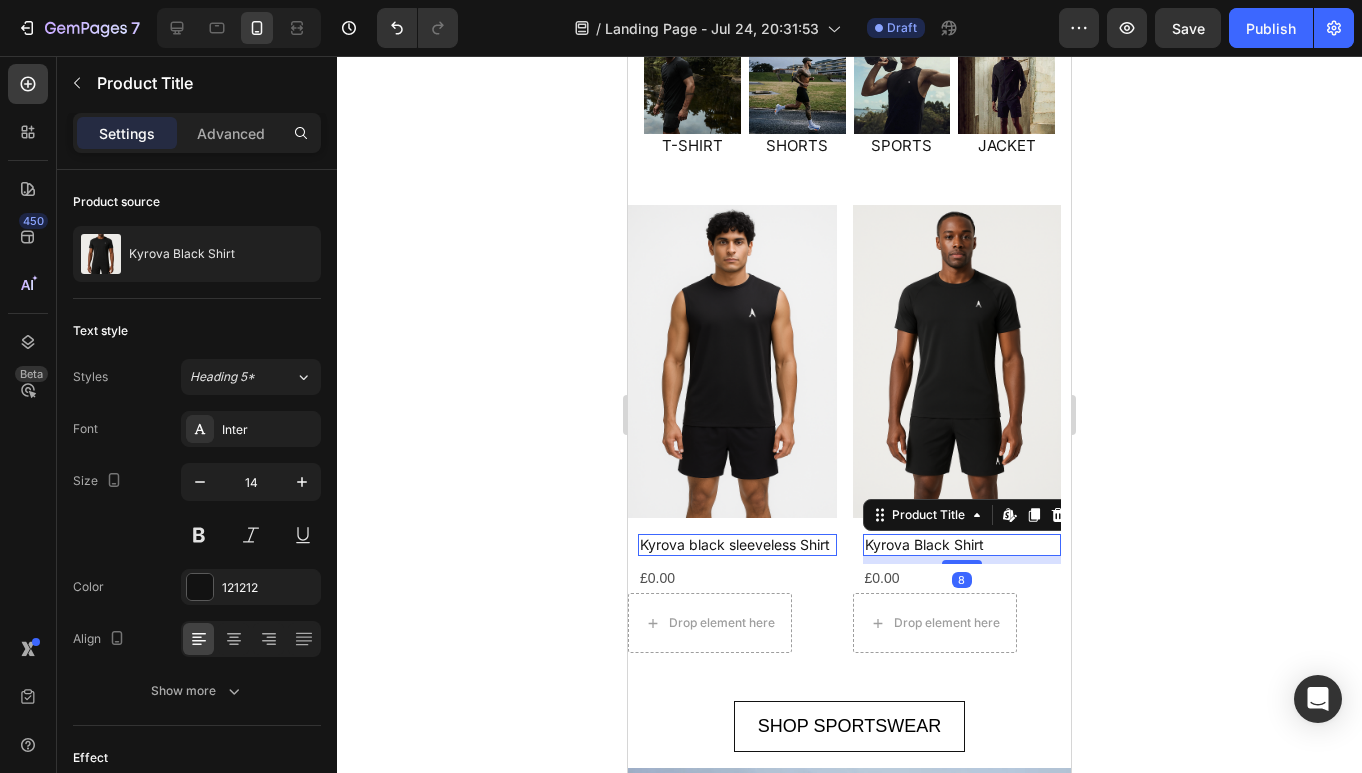 click on "Kyrova Black Shirt" at bounding box center [737, 545] 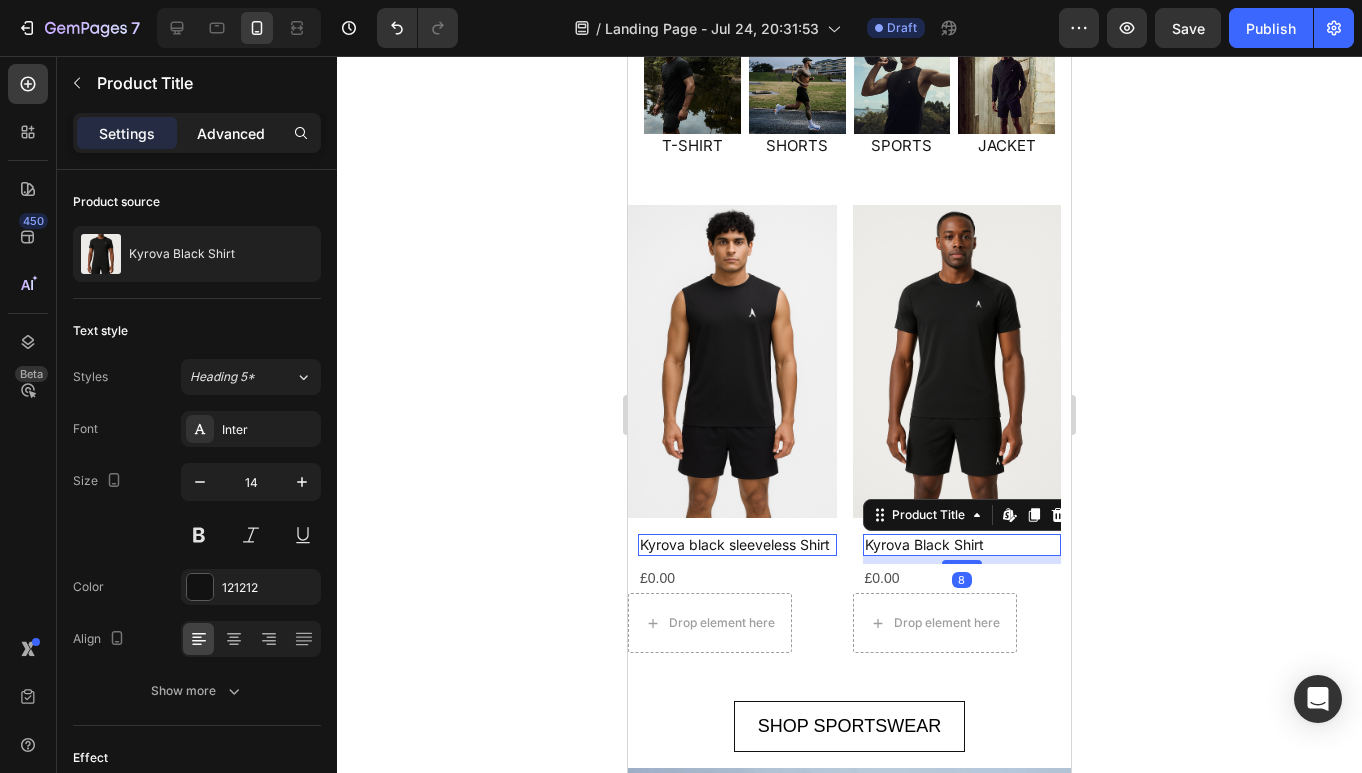 click on "Advanced" at bounding box center (231, 133) 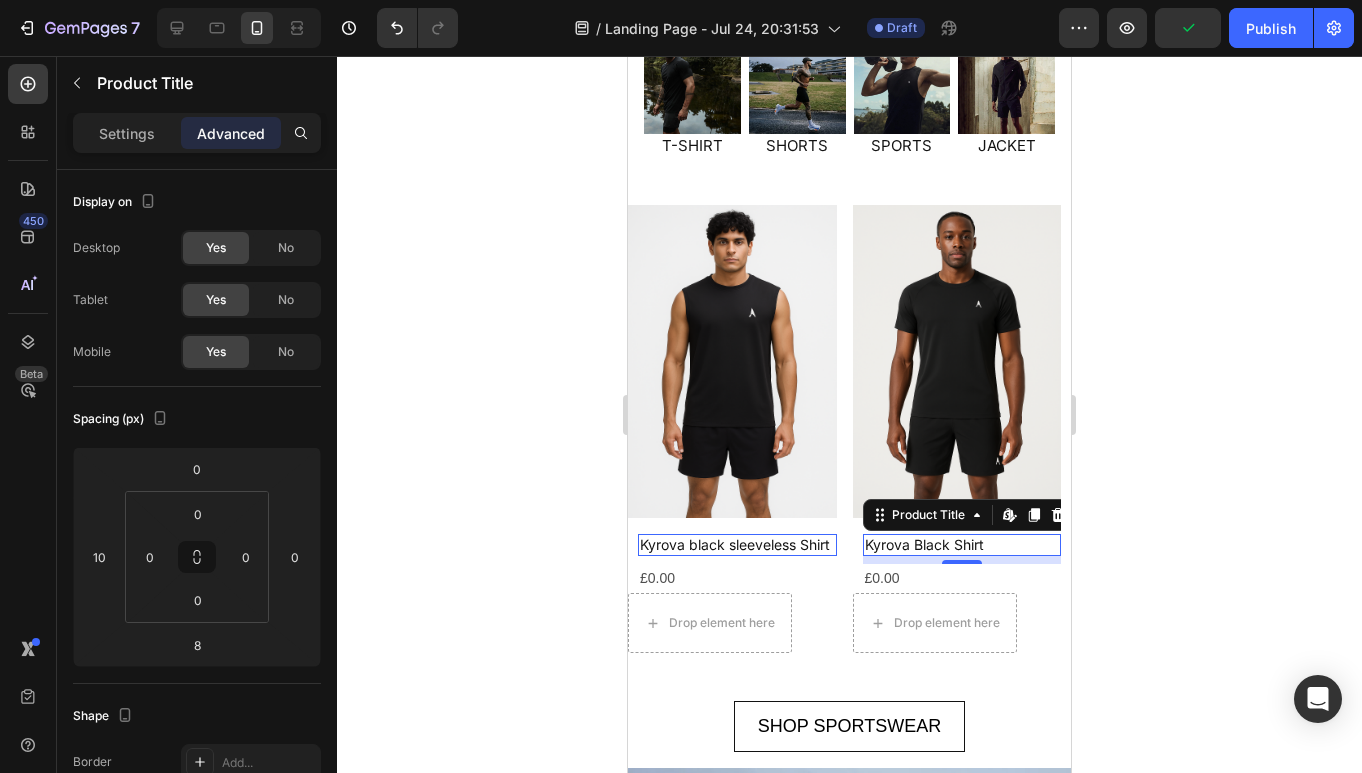 click 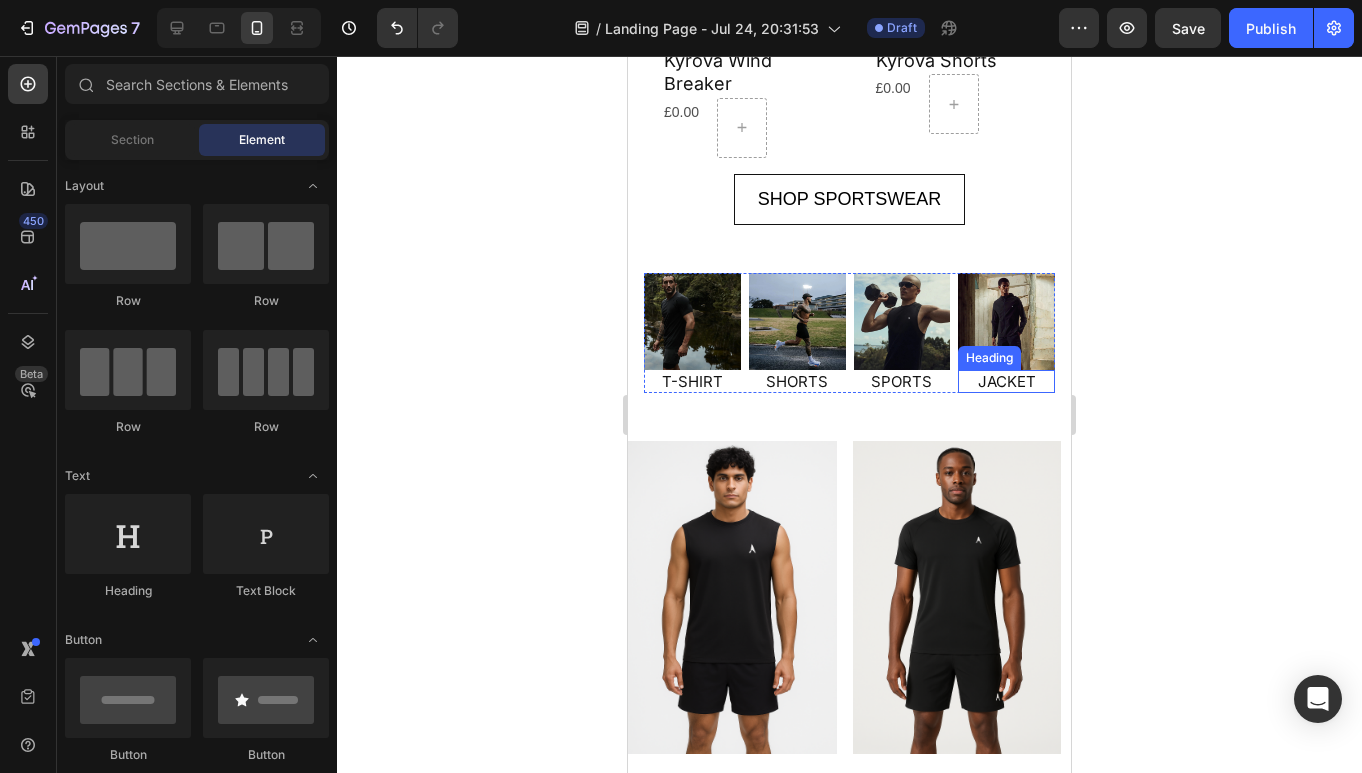 scroll, scrollTop: 2262, scrollLeft: 0, axis: vertical 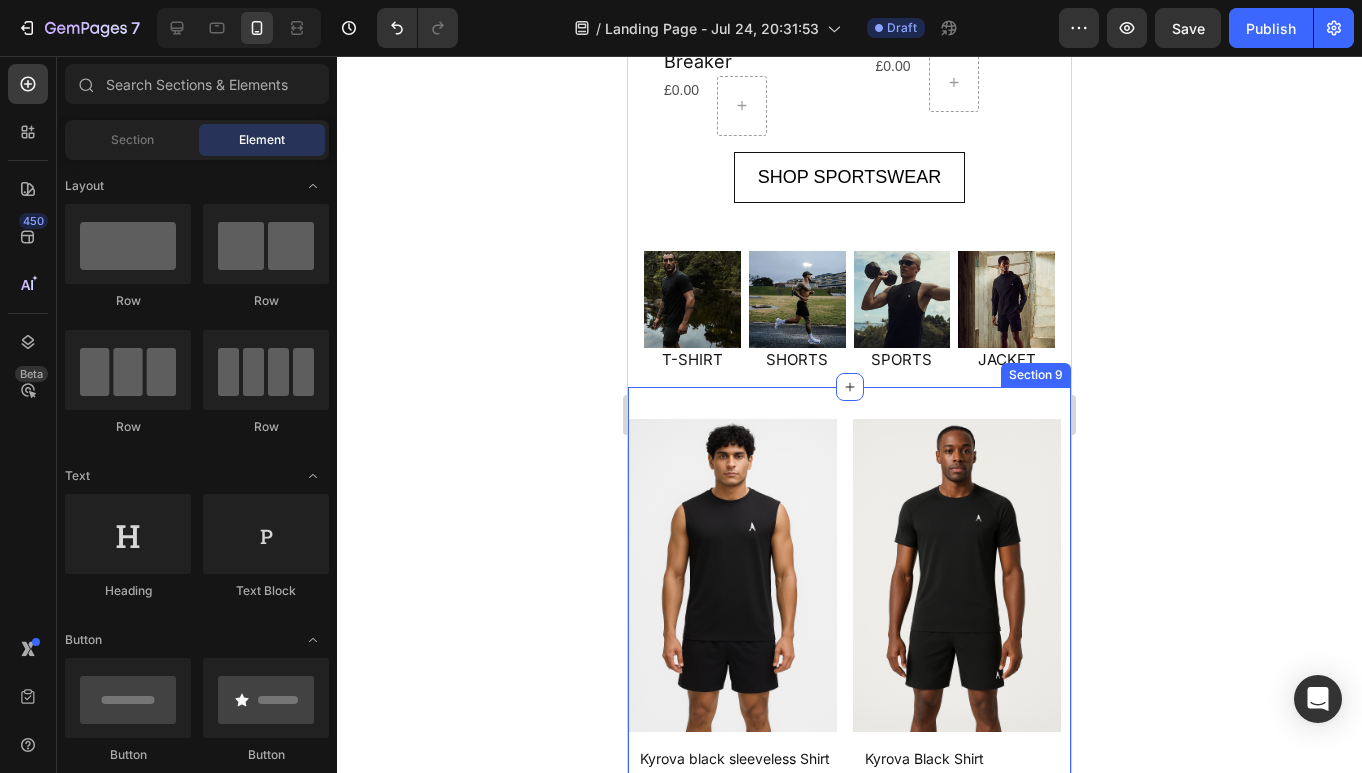 click on "Product Images Kyrova black sleeveless Shirt Product Title £0.00 Product Price Product Price
Drop element here Row Row Product List Product Images Kyrova Black Shirt Product Title £0.00 Product Price Product Price
Drop element here Row Row Product List Product Images Kyrova Shorts Product Title £0.00 Product Price Product Price
Drop element here Row Row Product List Product Images Kyrova Wind Breaker Product Title £0.00 Product Price Product Price
Drop element here Row Row Product List Product List Section 9" at bounding box center (849, 643) 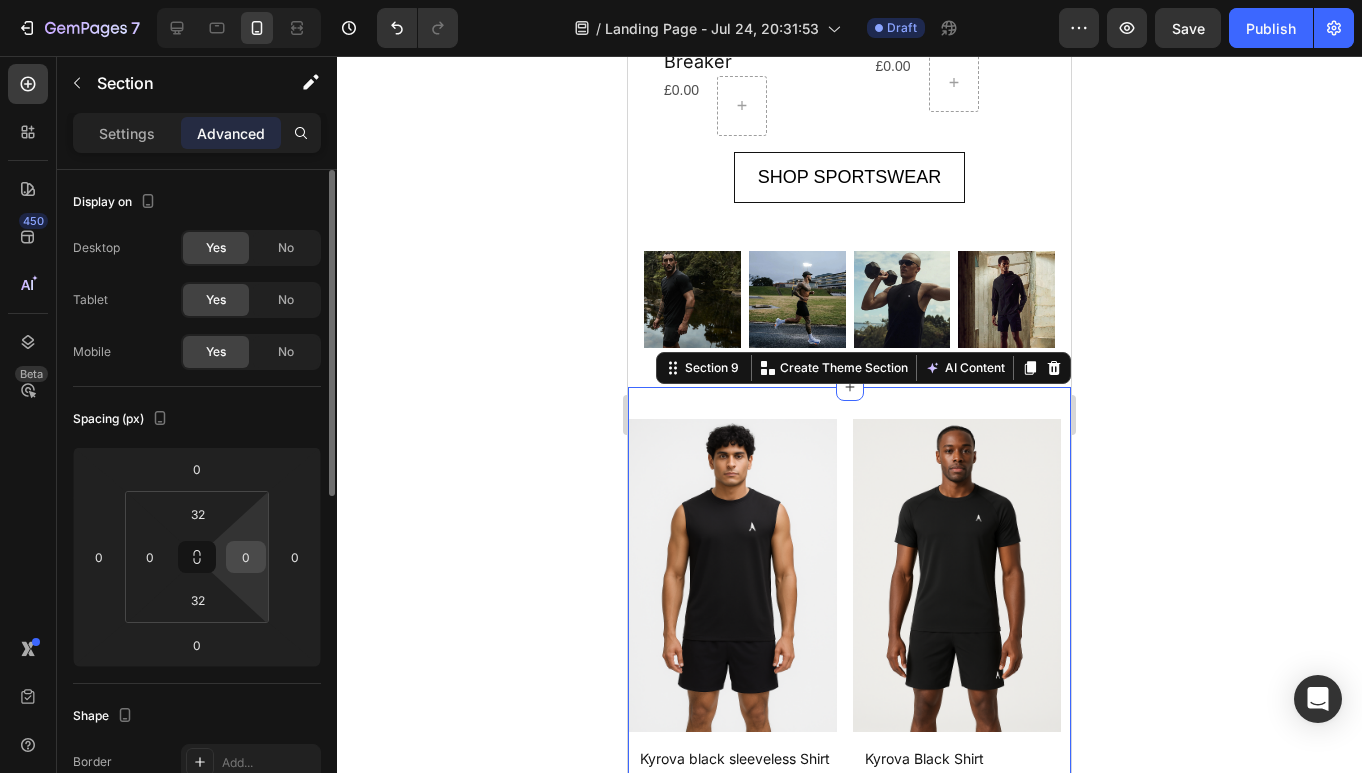 click on "0" at bounding box center [246, 557] 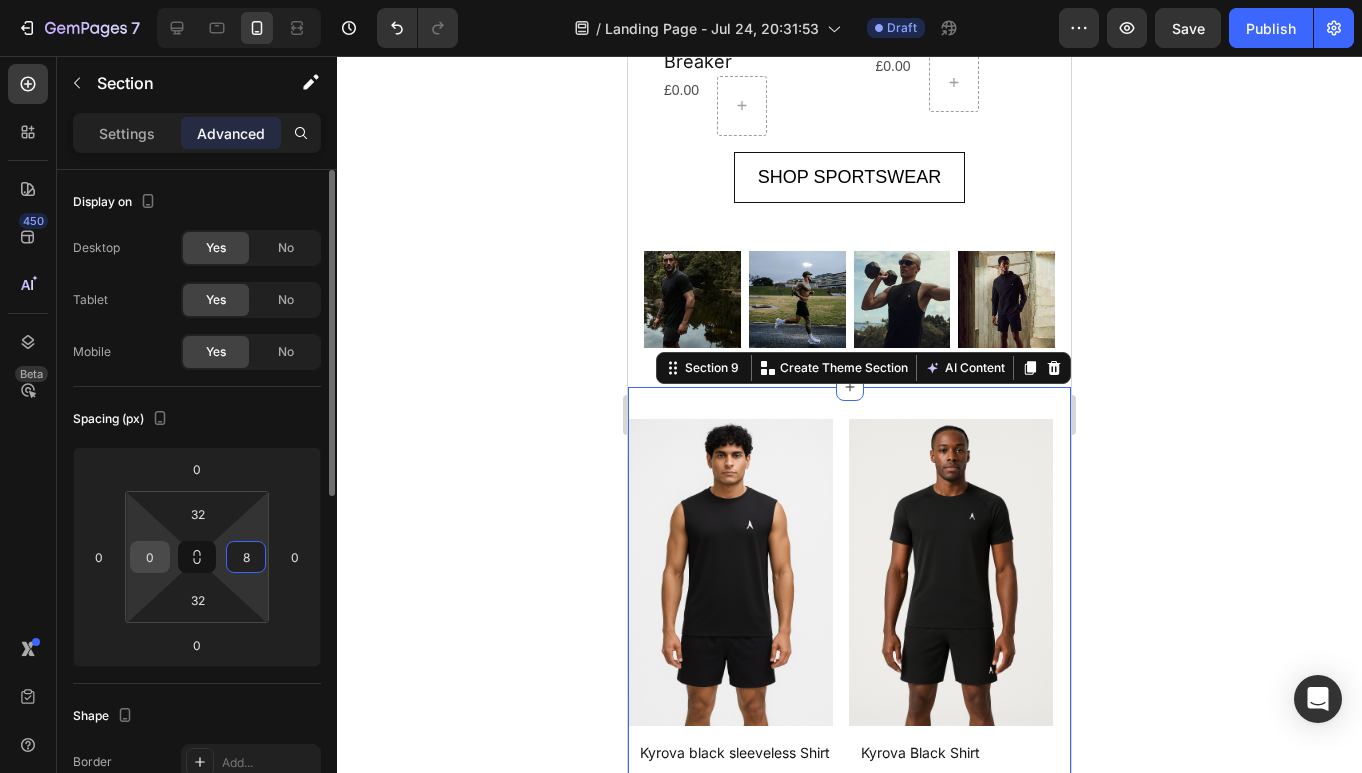 type on "8" 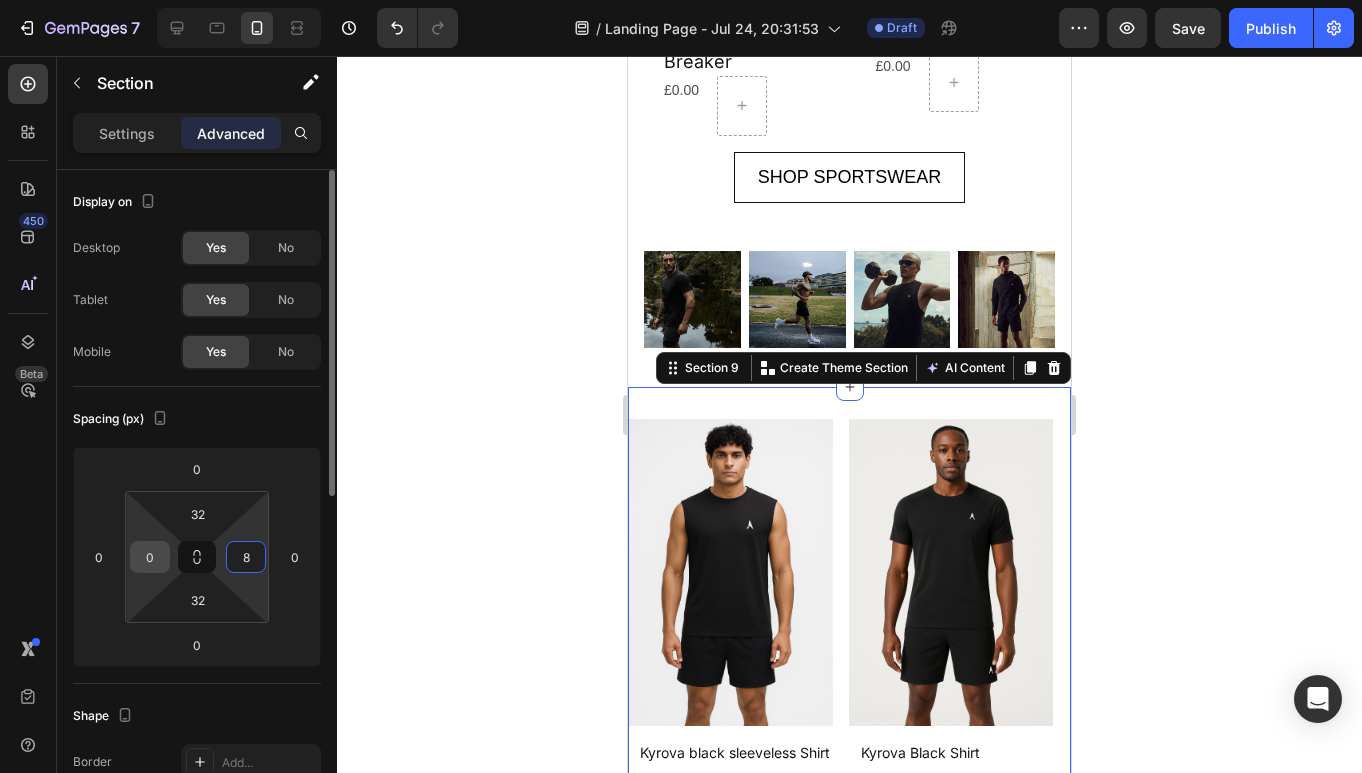 click on "0" at bounding box center [150, 557] 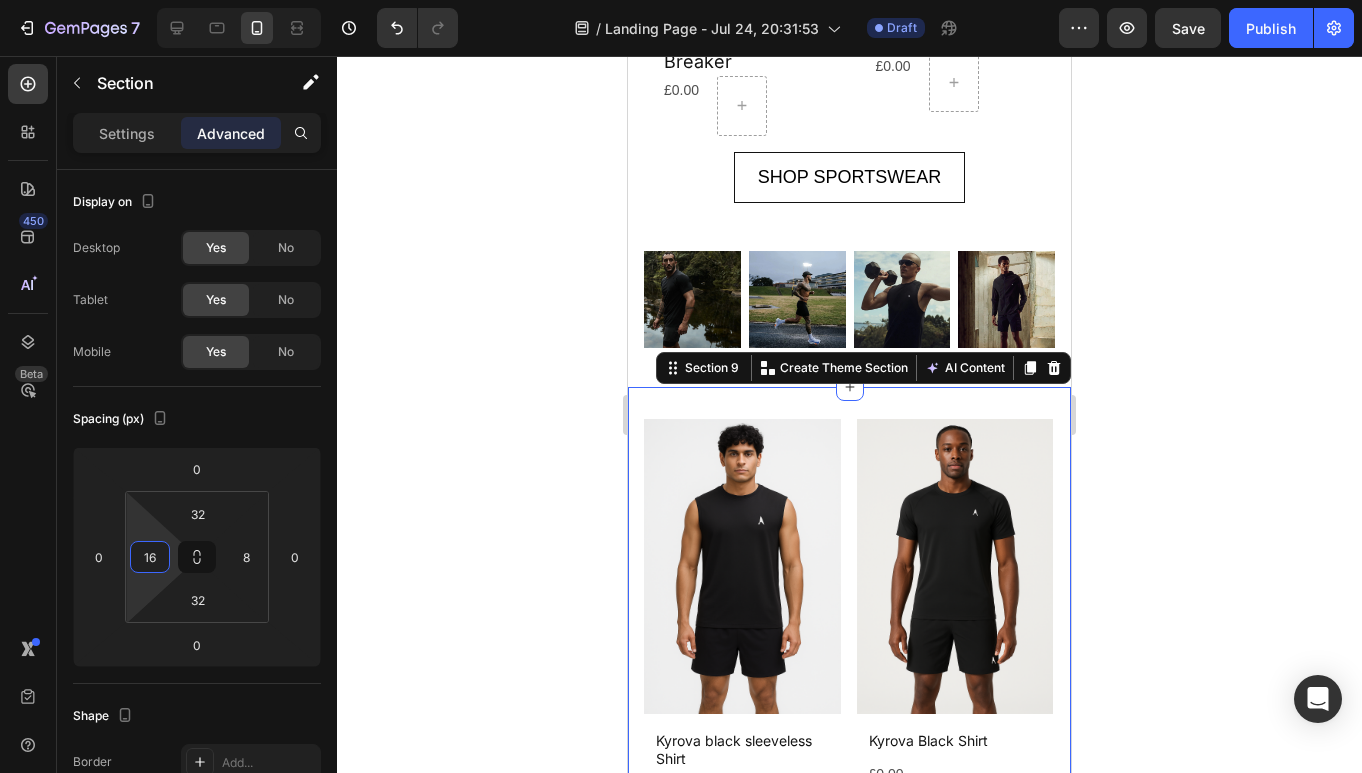 type on "16" 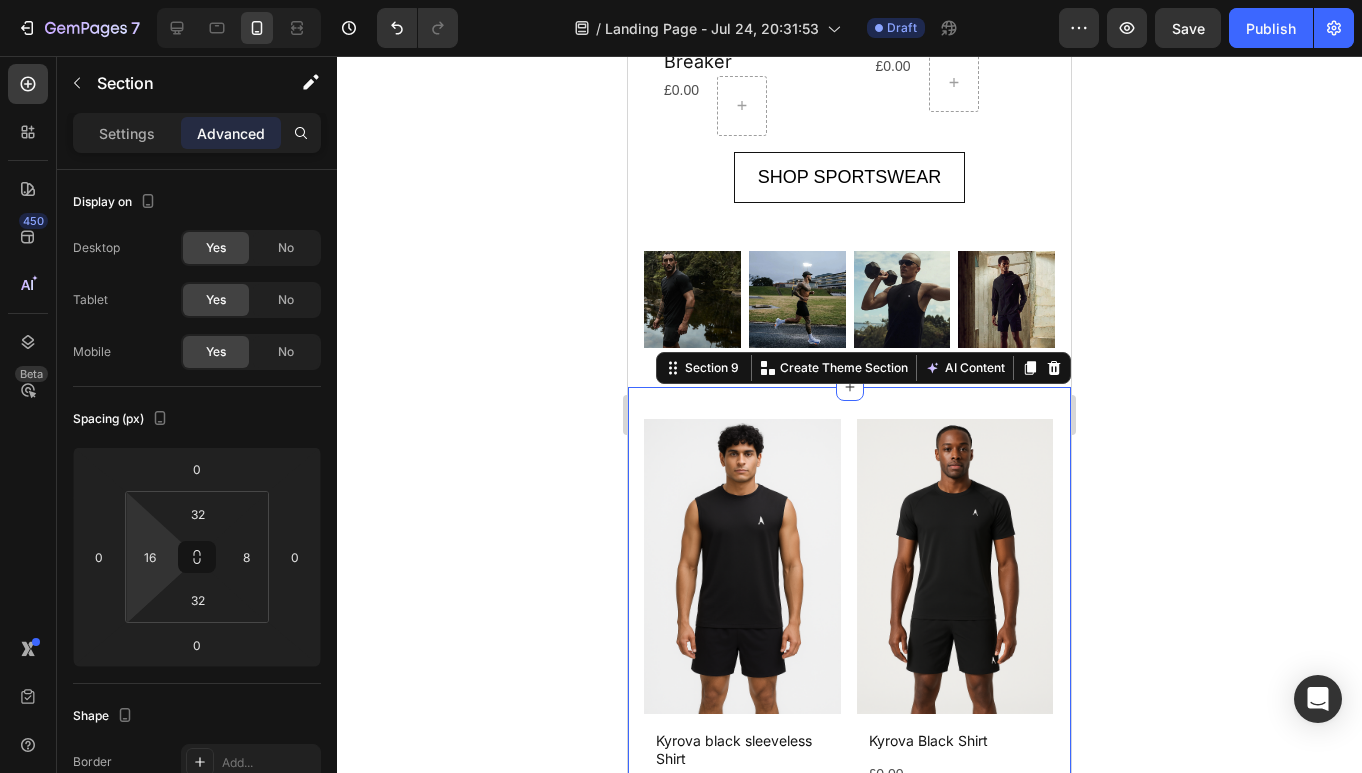 click 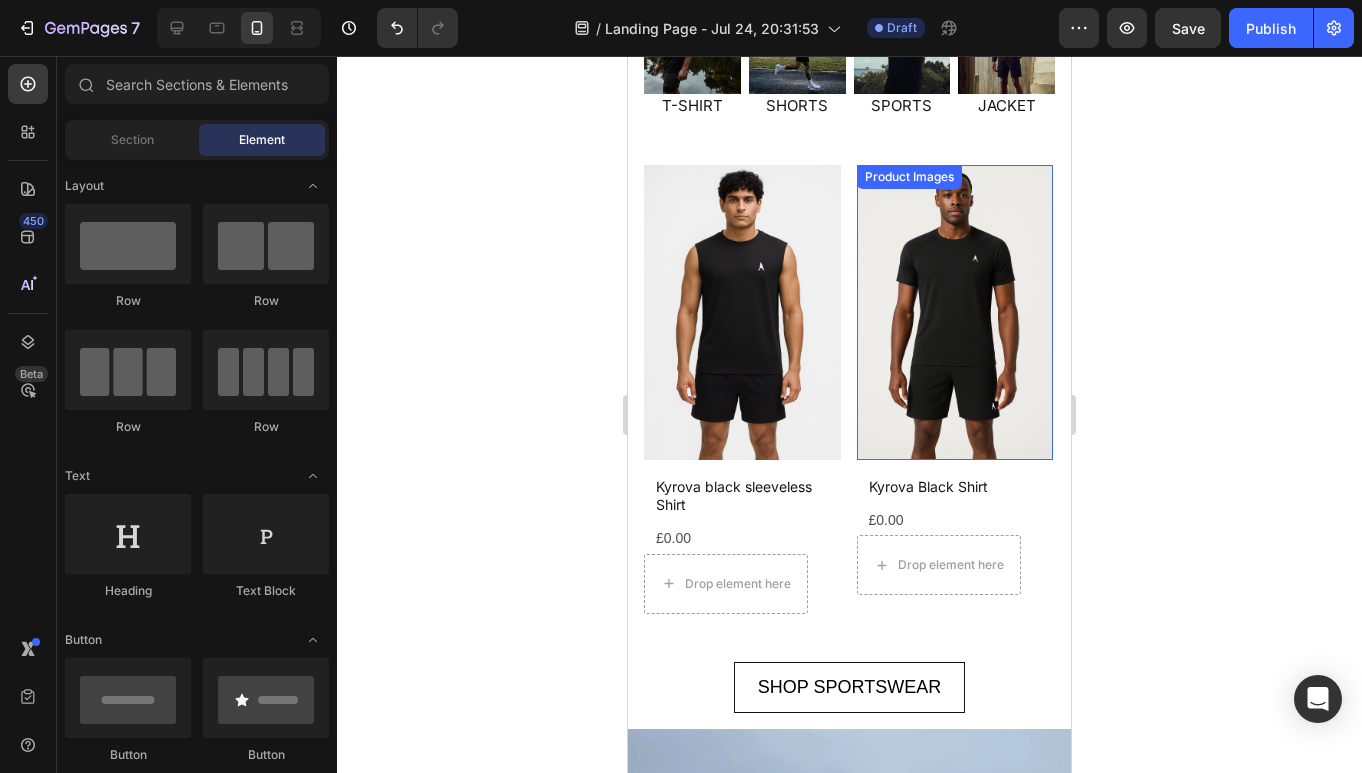scroll, scrollTop: 2524, scrollLeft: 0, axis: vertical 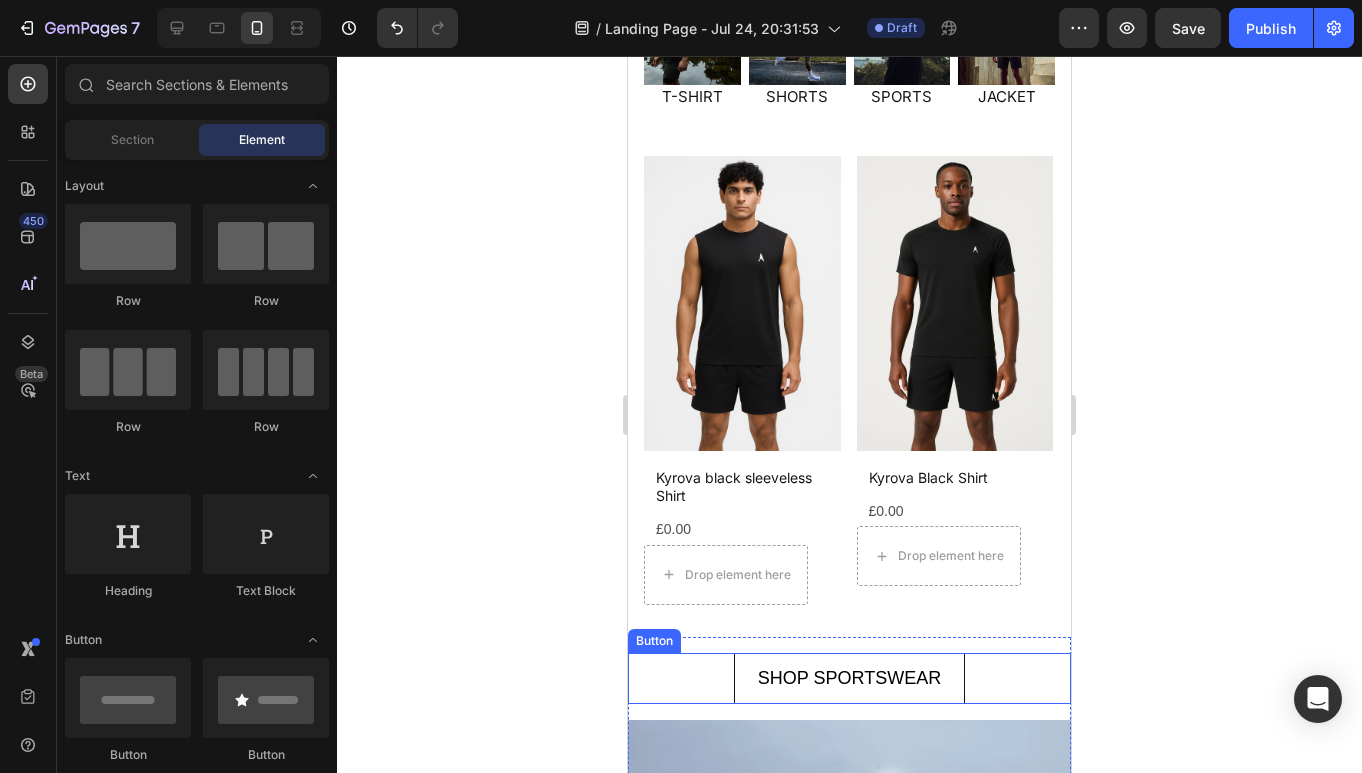 click on "SHOP SPORTSWEAR Button" at bounding box center [849, 678] 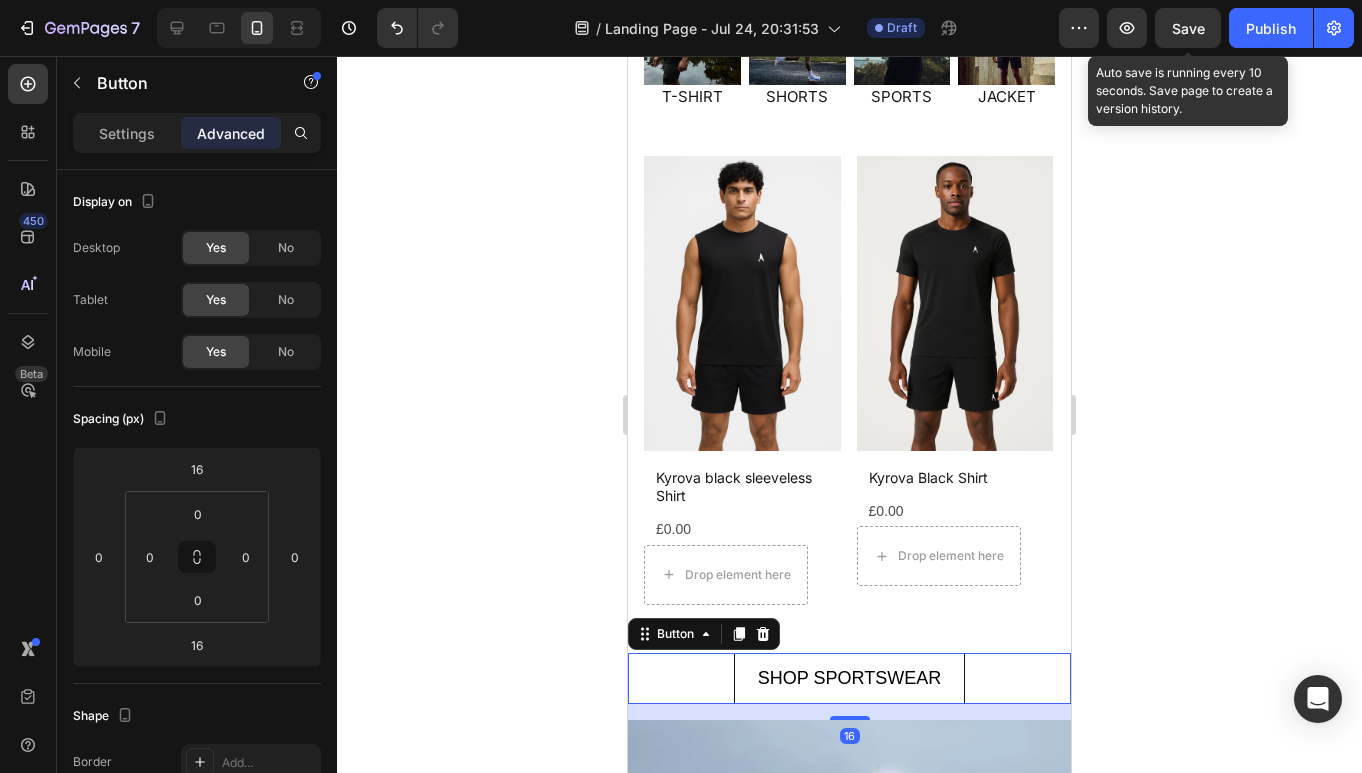 click on "Save" at bounding box center [1188, 28] 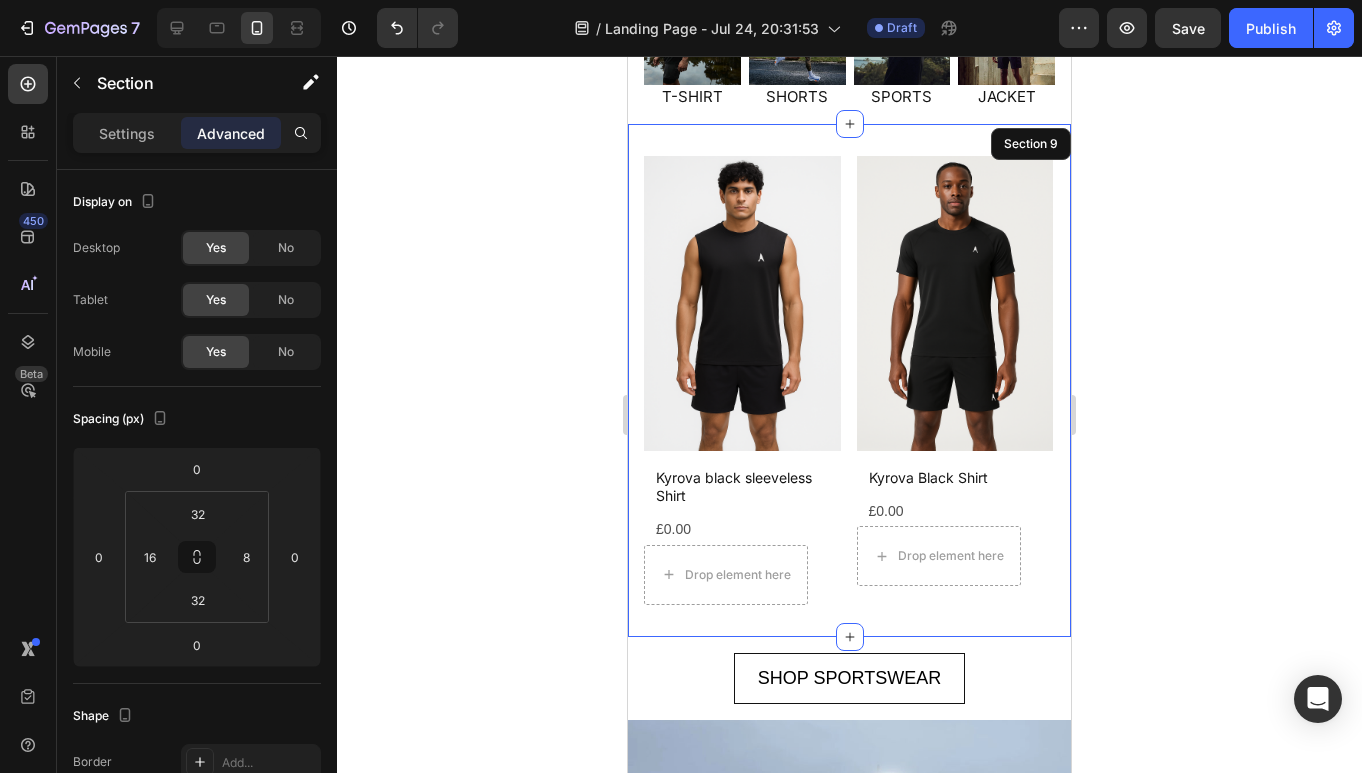 click on "Product Images Kyrova black sleeveless Shirt Product Title £0.00 Product Price Product Price
Drop element here Row Row Product List Product Images Kyrova Black Shirt Product Title £0.00 Product Price Product Price
Drop element here Row Row Product List Product Images Kyrova Shorts Product Title £0.00 Product Price Product Price
Drop element here Row Row Product List Product Images Kyrova Wind Breaker Product Title £0.00 Product Price Product Price
Drop element here Row Row Product List Product List Section 9" at bounding box center (849, 380) 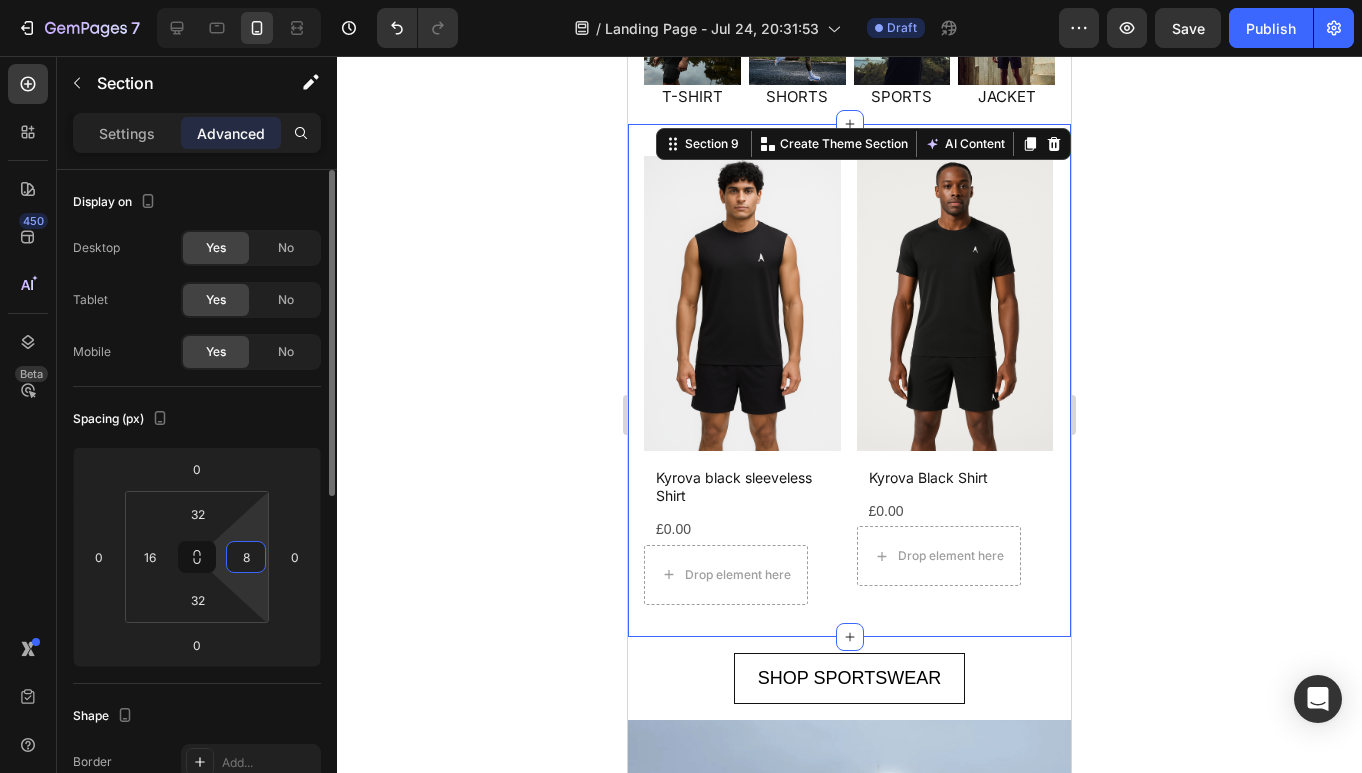 click on "8" at bounding box center (246, 557) 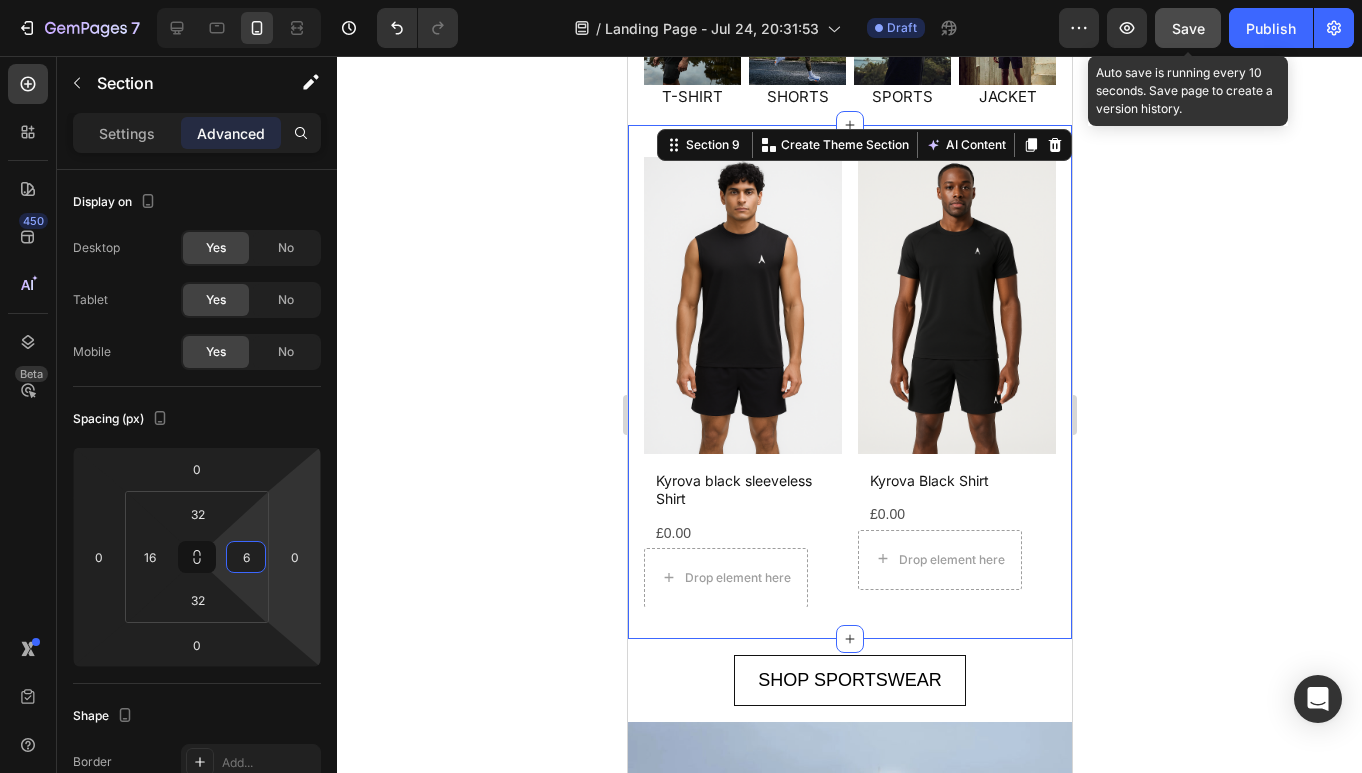 type on "6" 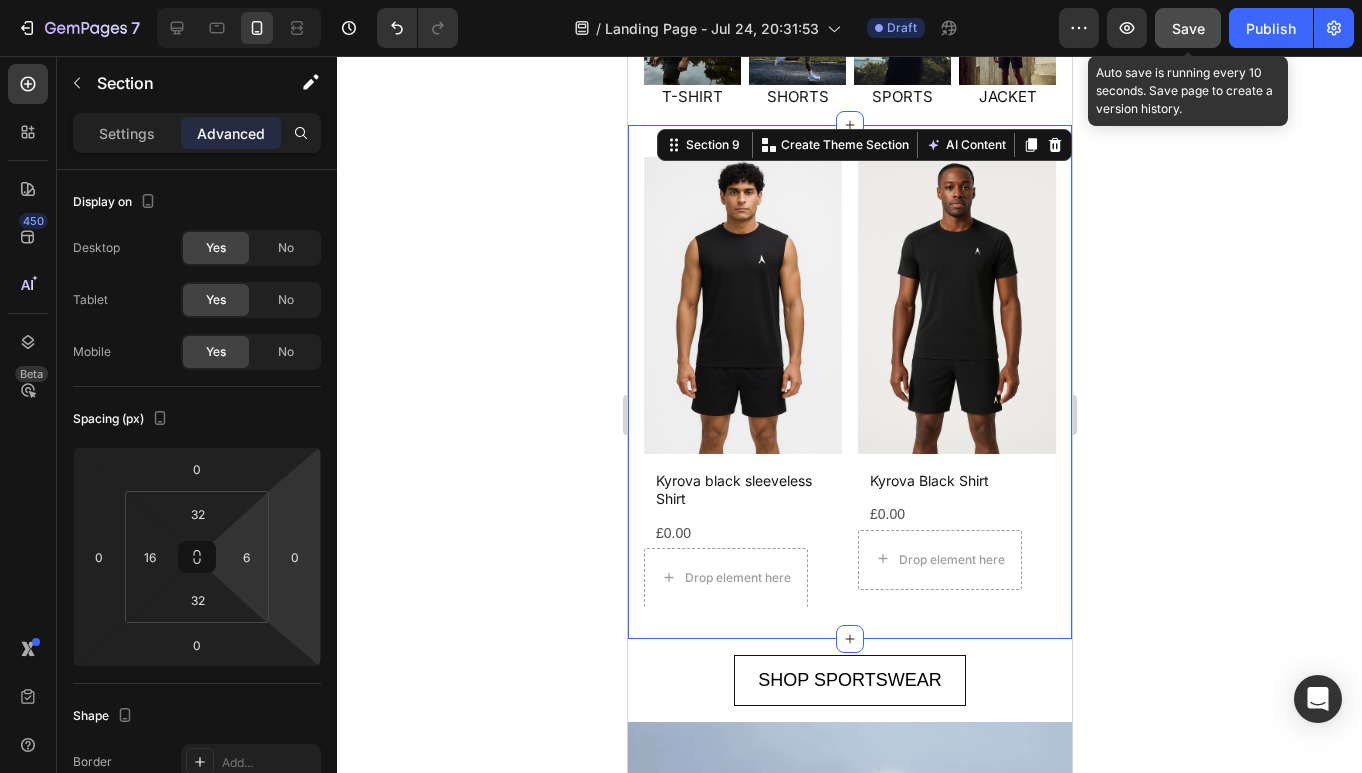 click on "Save" 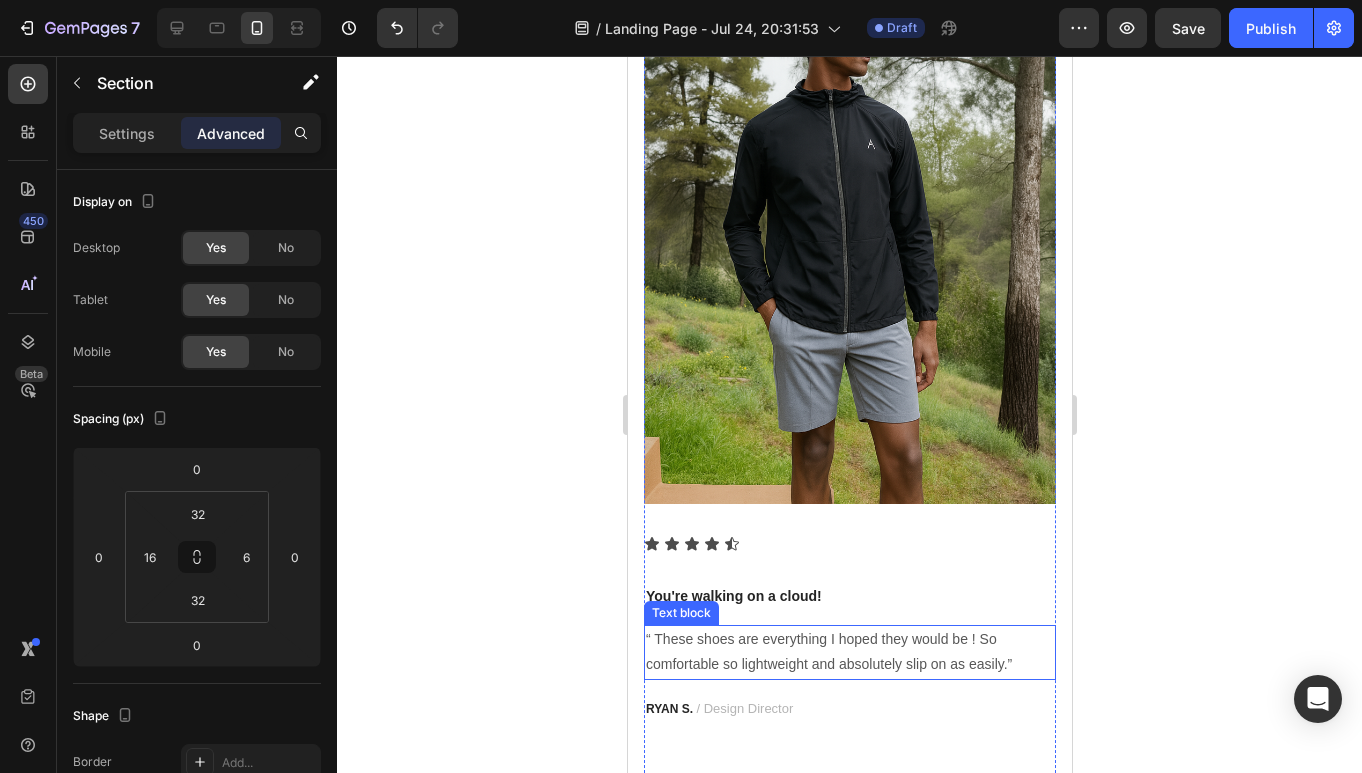 scroll, scrollTop: 1855, scrollLeft: 0, axis: vertical 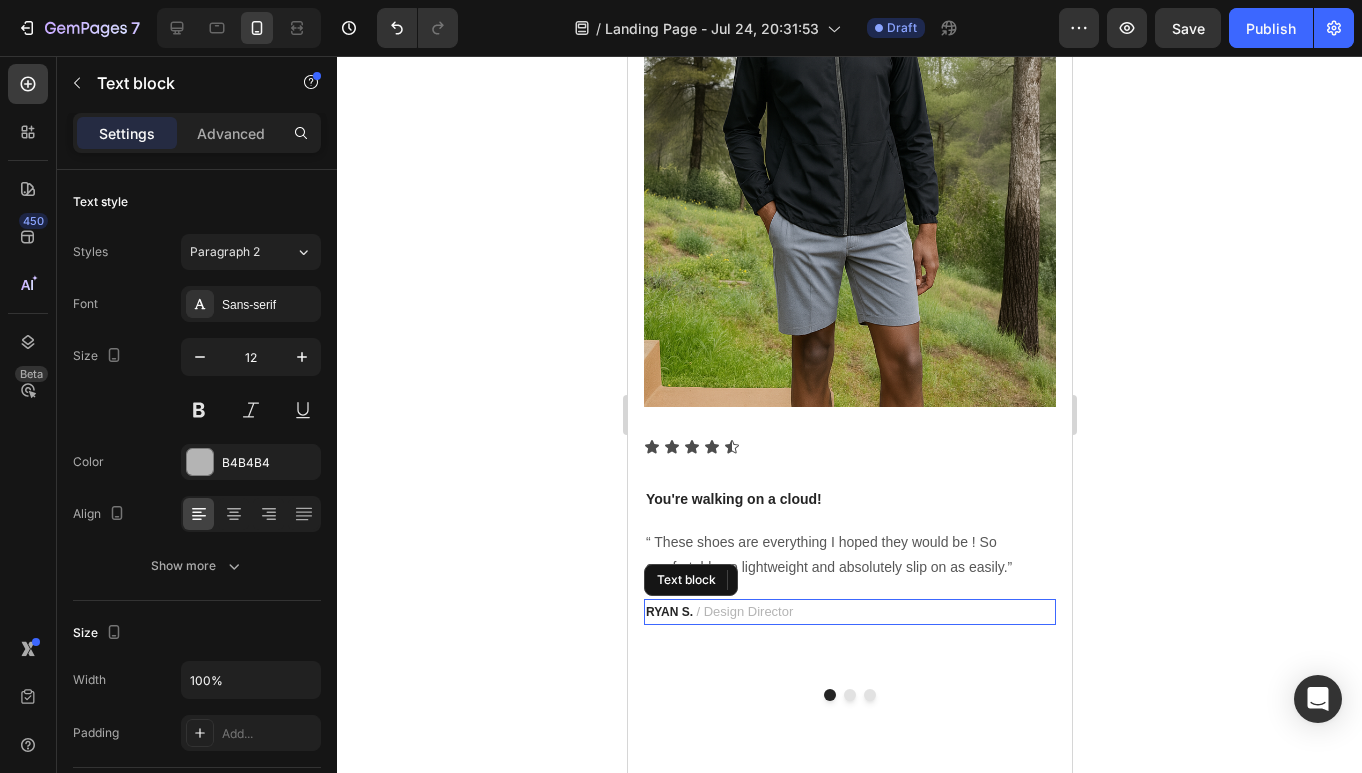 click on "RYAN S.   / Design Director" at bounding box center (849, 612) 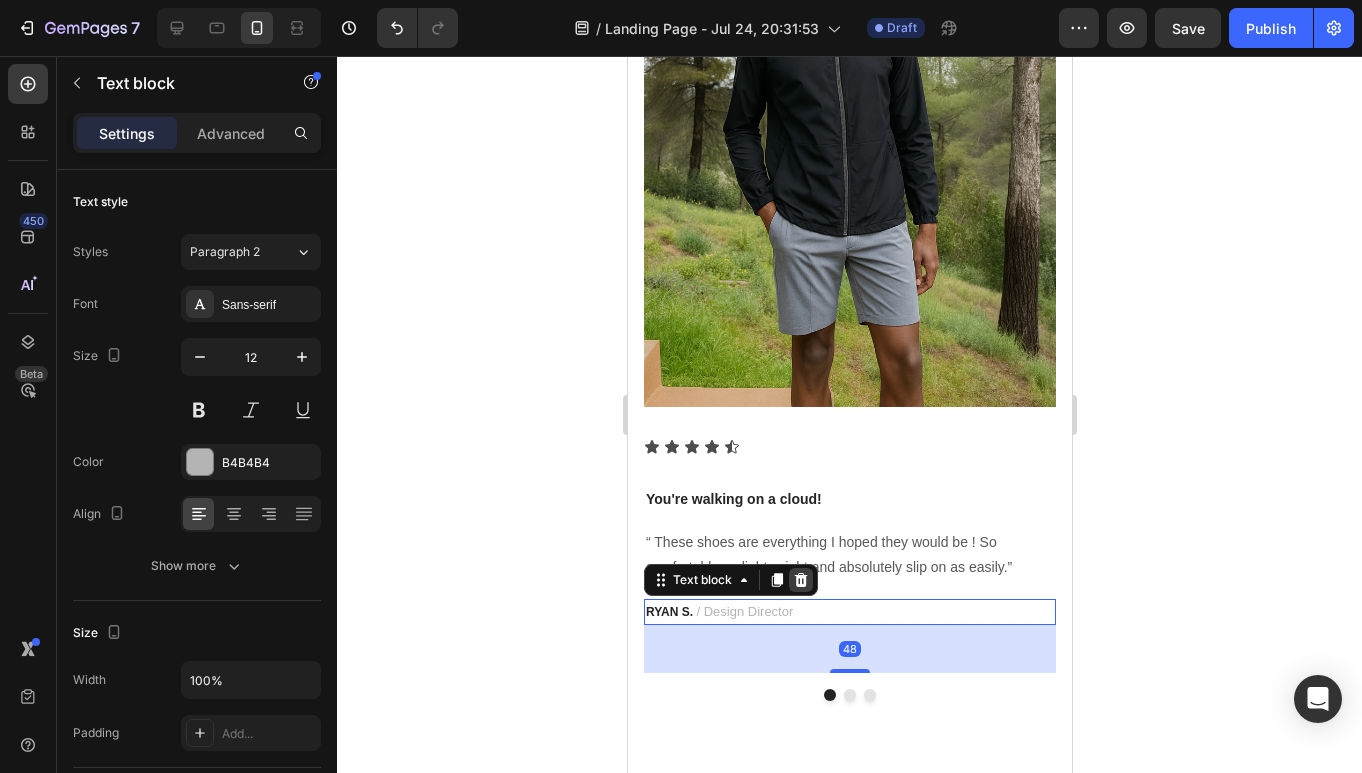 click 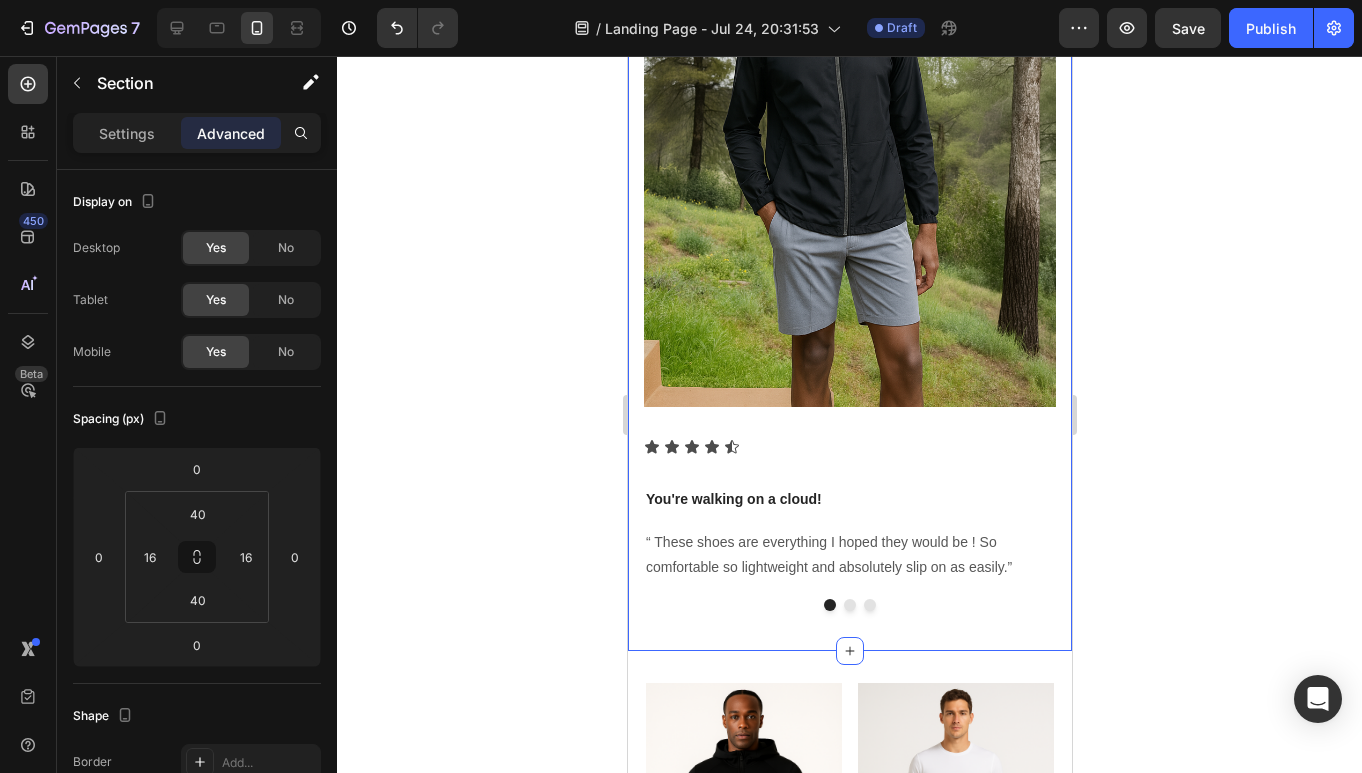 drag, startPoint x: 1065, startPoint y: 439, endPoint x: 942, endPoint y: 629, distance: 226.33824 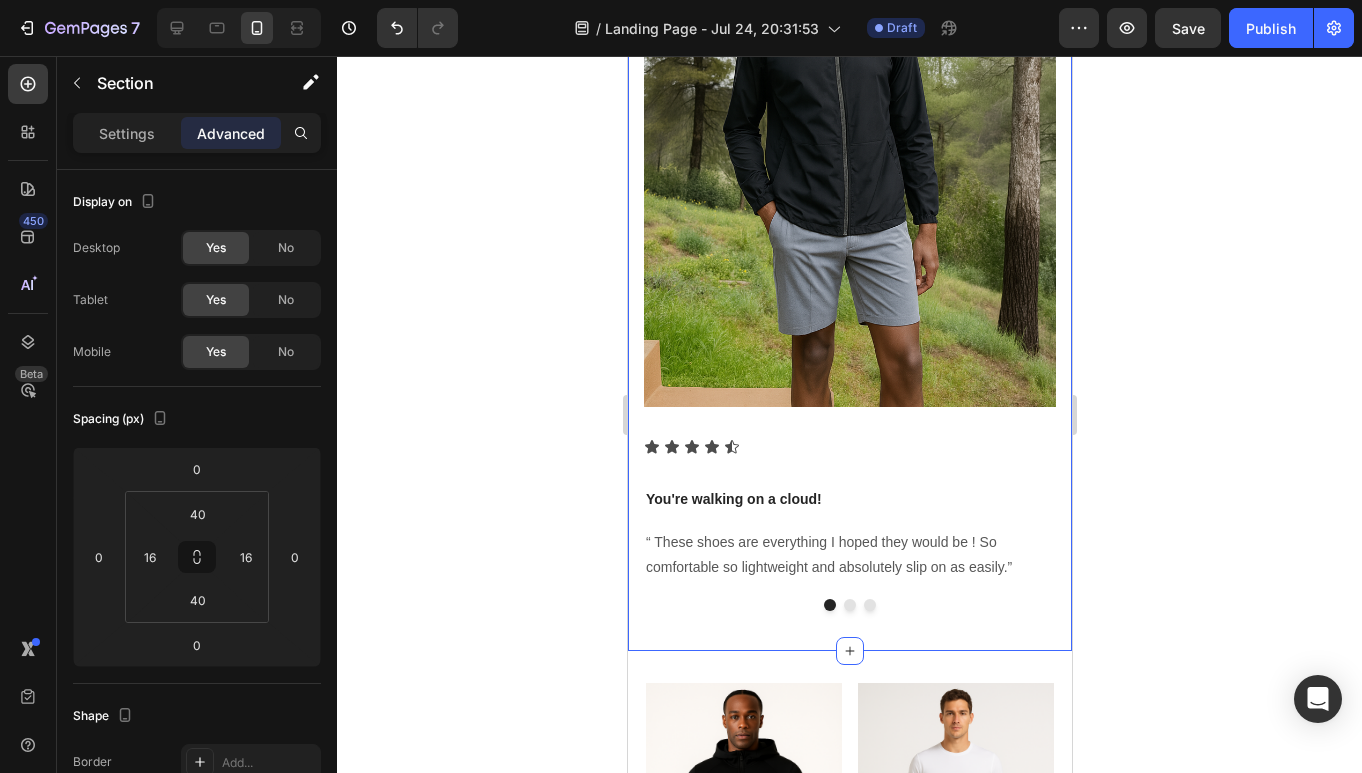 click on "THE REVIEWS ARE IN Heading Shop the styles getting 5 stars Heading Image Icon Icon Icon Icon Icon Icon List You're walking on a cloud! Text block “ These shoes are everything I hoped they would be ! So comfortable so lightweight and absolutely slip on as easily.” Text block Image Not a Doubter Anymore Text block "I was a little leery about the claim of not needing your hands to get the shoes on, but I’m a believer now. Great, true fit and good." Text block PATRICIA B.   / Marketing Text block Image Work well for my problem Text block "Fabulous shoe. Expands where it needs to expand. Contracts where it needs to contract, and soooo easy to put on. Lots of support." Text block TRAVIS J.   / Financial Advisor Text block Carousel Row Section 6" at bounding box center (849, 148) 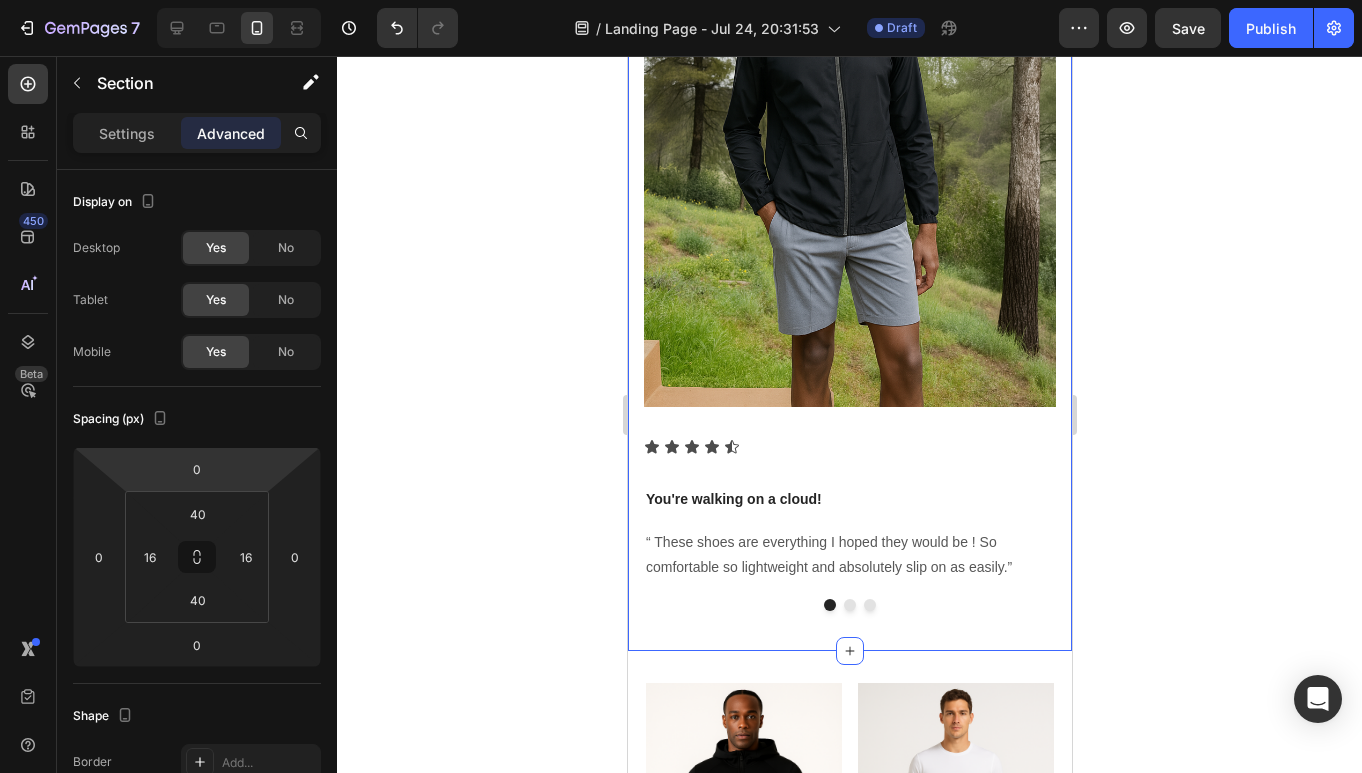 click on "Settings Advanced" at bounding box center (197, 133) 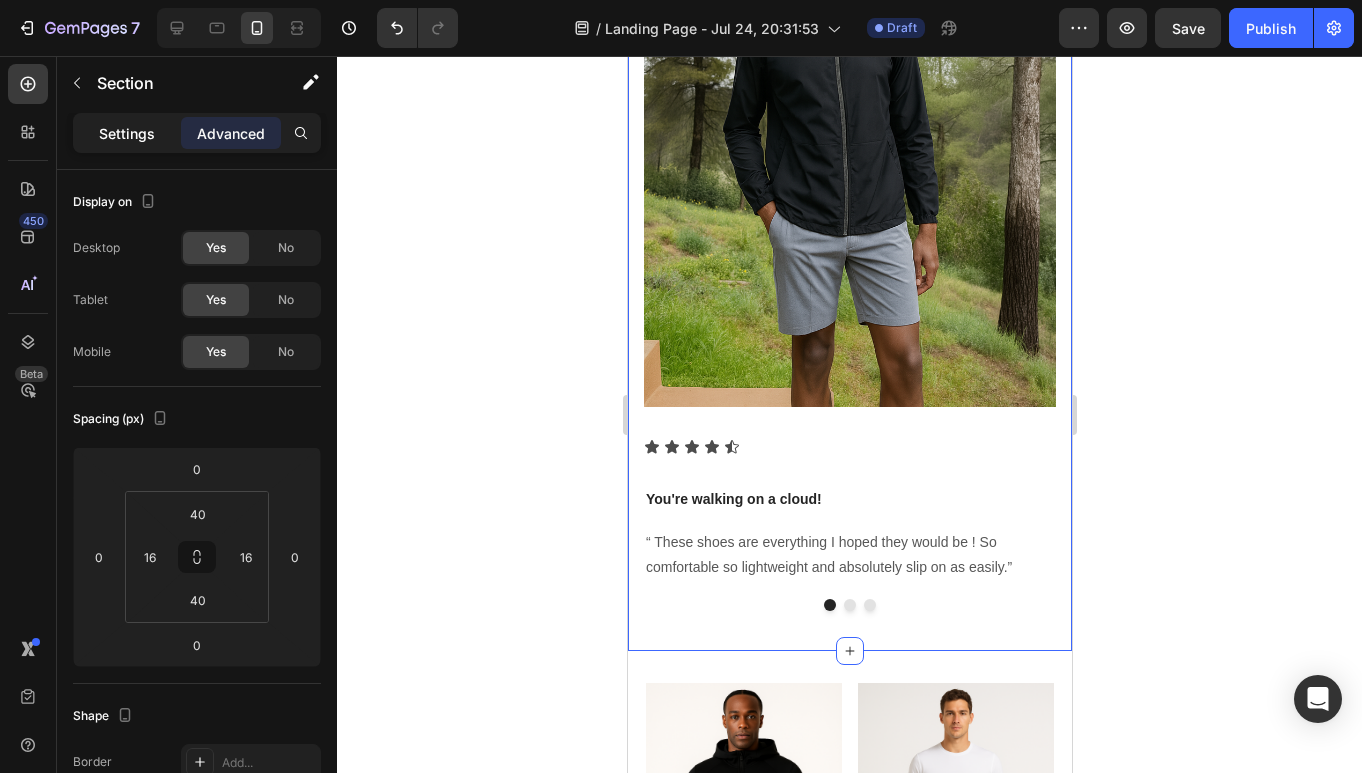 click on "Settings" at bounding box center (127, 133) 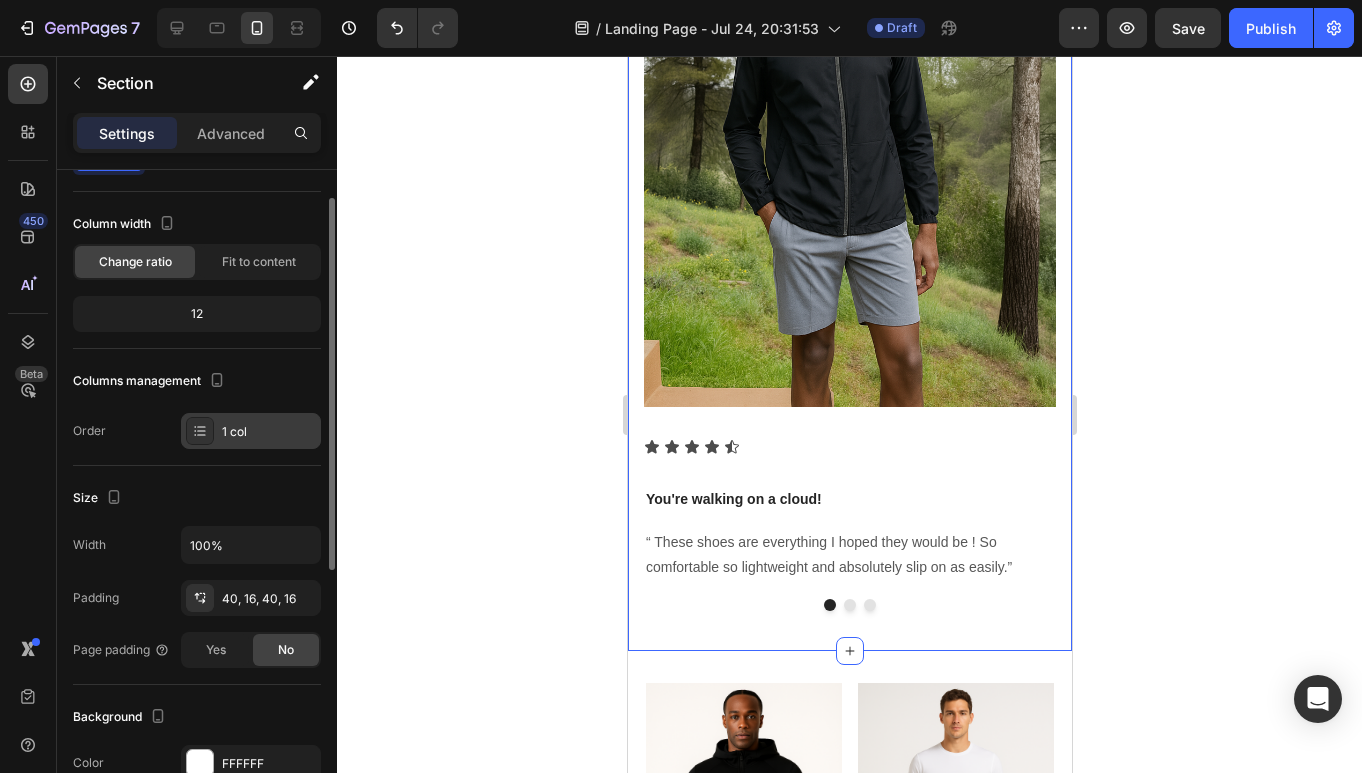 scroll, scrollTop: 63, scrollLeft: 0, axis: vertical 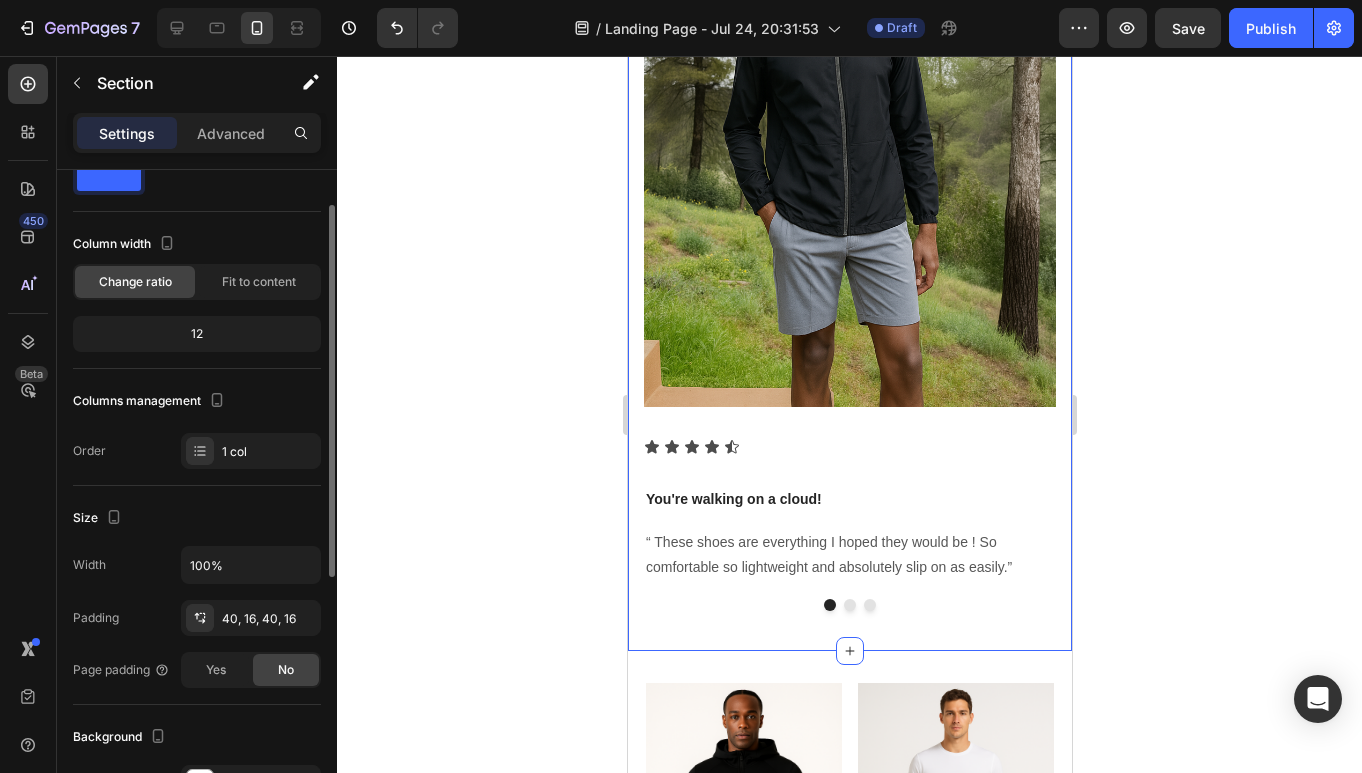 click on "Columns management Order 1 col" at bounding box center [197, 427] 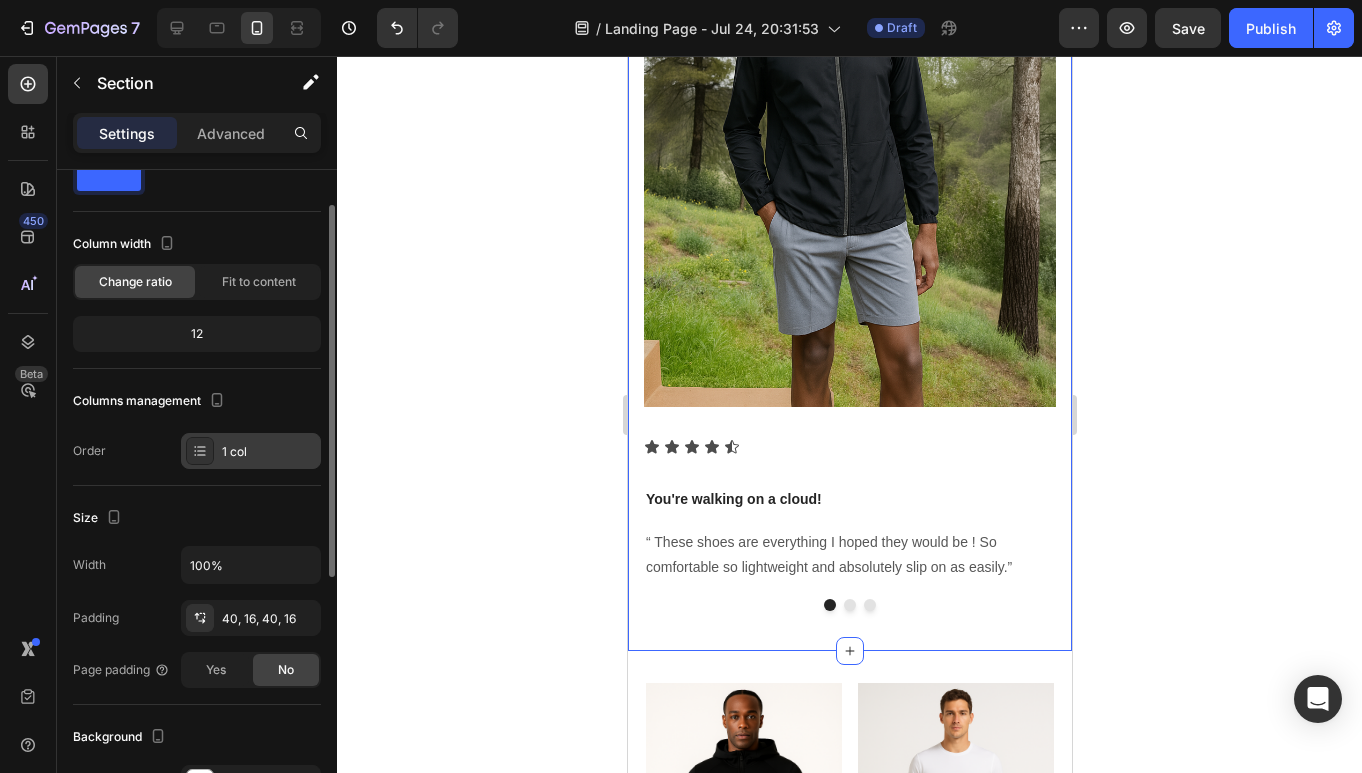 click on "1 col" at bounding box center (251, 451) 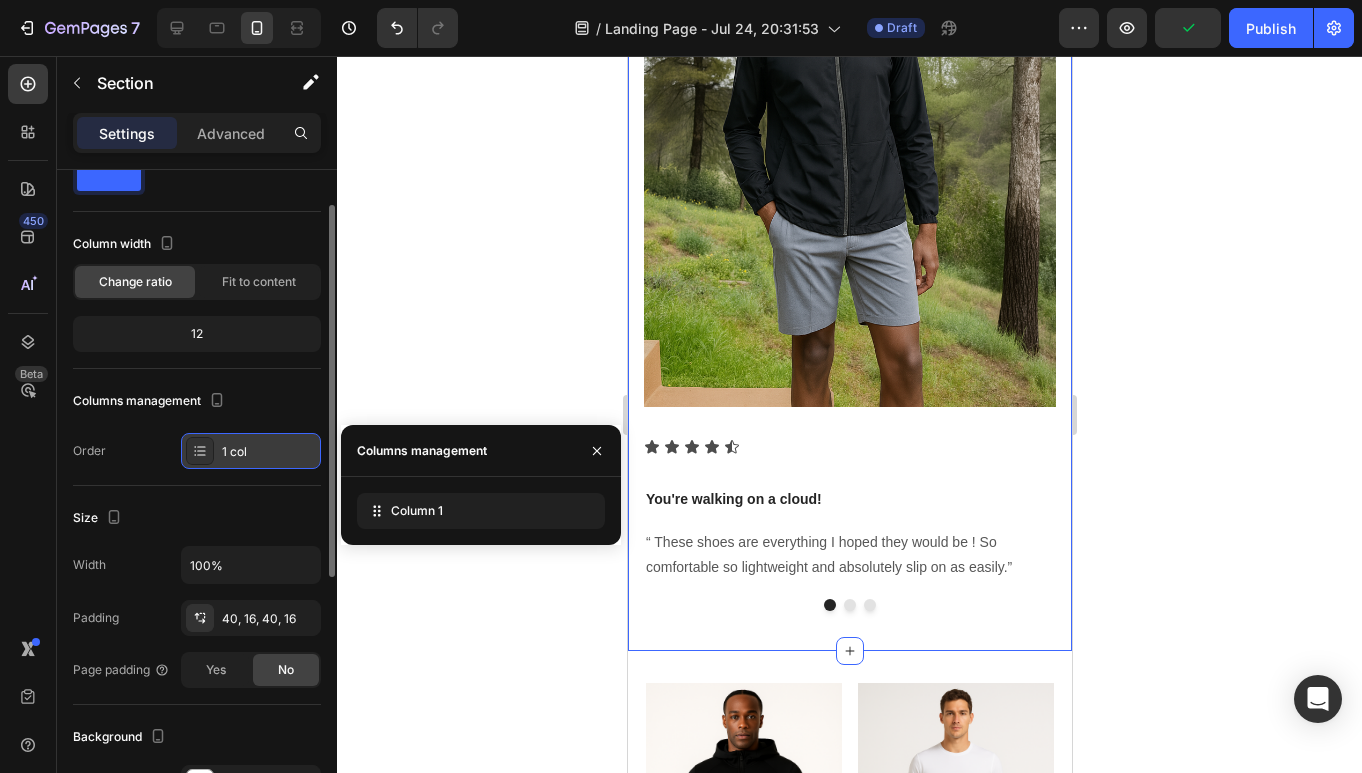 click on "1 col" at bounding box center [251, 451] 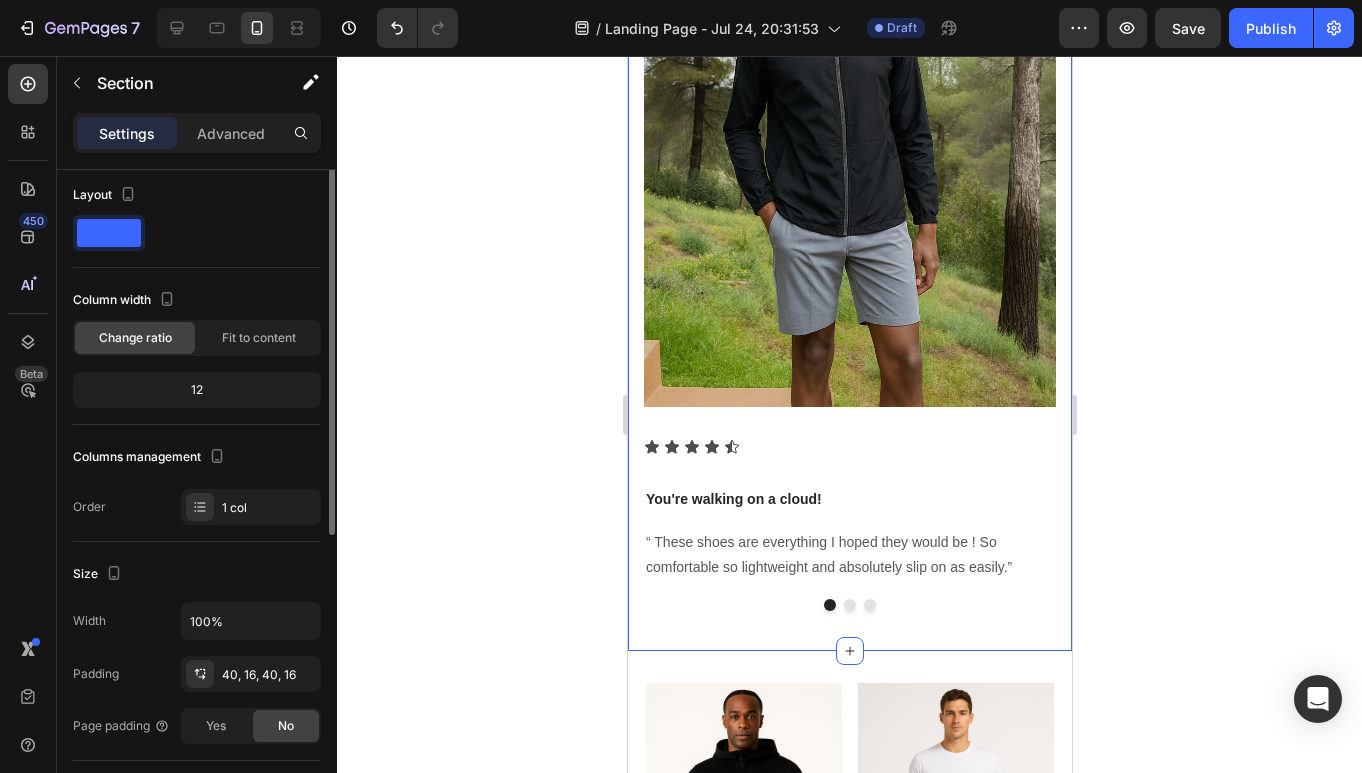 scroll, scrollTop: 0, scrollLeft: 0, axis: both 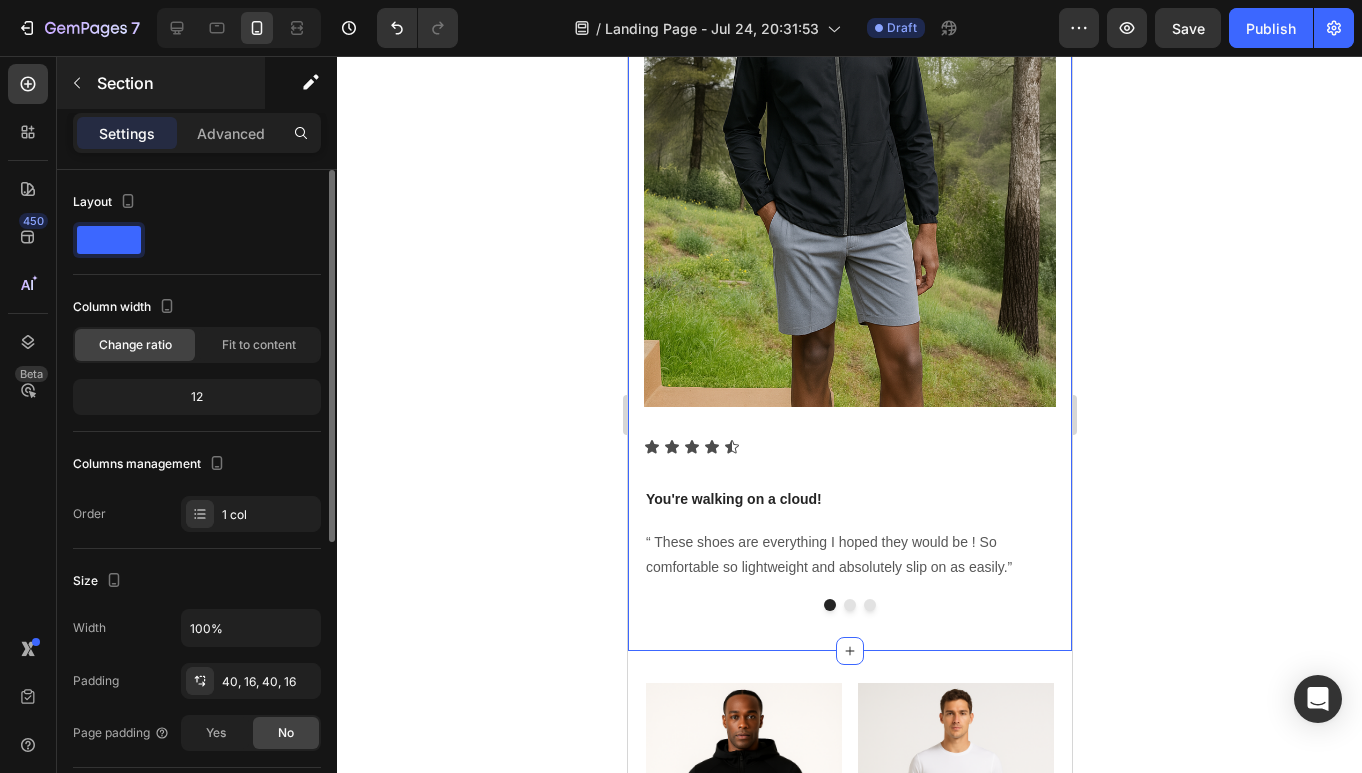 click on "Section" at bounding box center [179, 83] 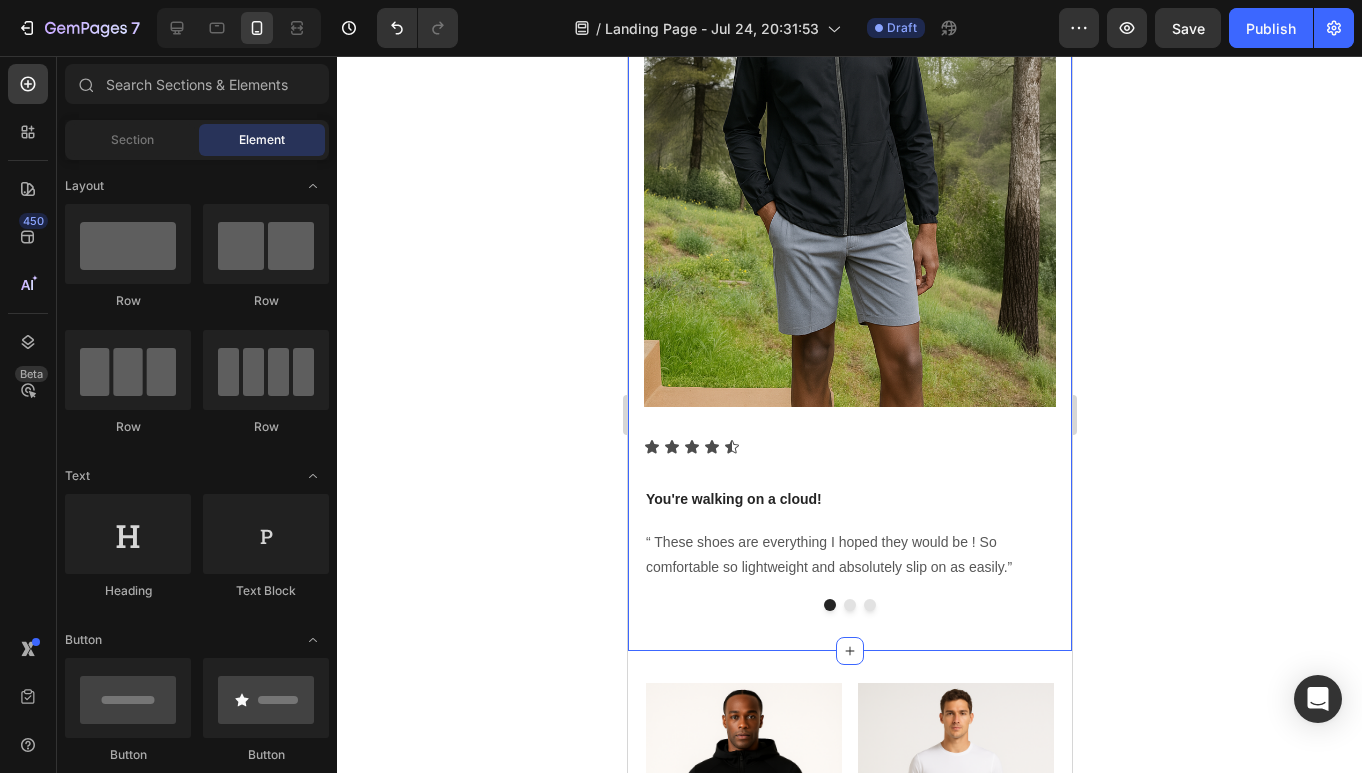 click on "THE REVIEWS ARE IN Heading Shop the styles getting 5 stars Heading Image Icon Icon Icon Icon Icon Icon List You're walking on a cloud! Text block “ These shoes are everything I hoped they would be ! So comfortable so lightweight and absolutely slip on as easily.” Text block Image Not a Doubter Anymore Text block "I was a little leery about the claim of not needing your hands to get the shoes on, but I’m a believer now. Great, true fit and good." Text block PATRICIA B.   / Marketing Text block Image Work well for my problem Text block "Fabulous shoe. Expands where it needs to expand. Contracts where it needs to contract, and soooo easy to put on. Lots of support." Text block TRAVIS J.   / Financial Advisor Text block Carousel Row Section 6" at bounding box center (849, 148) 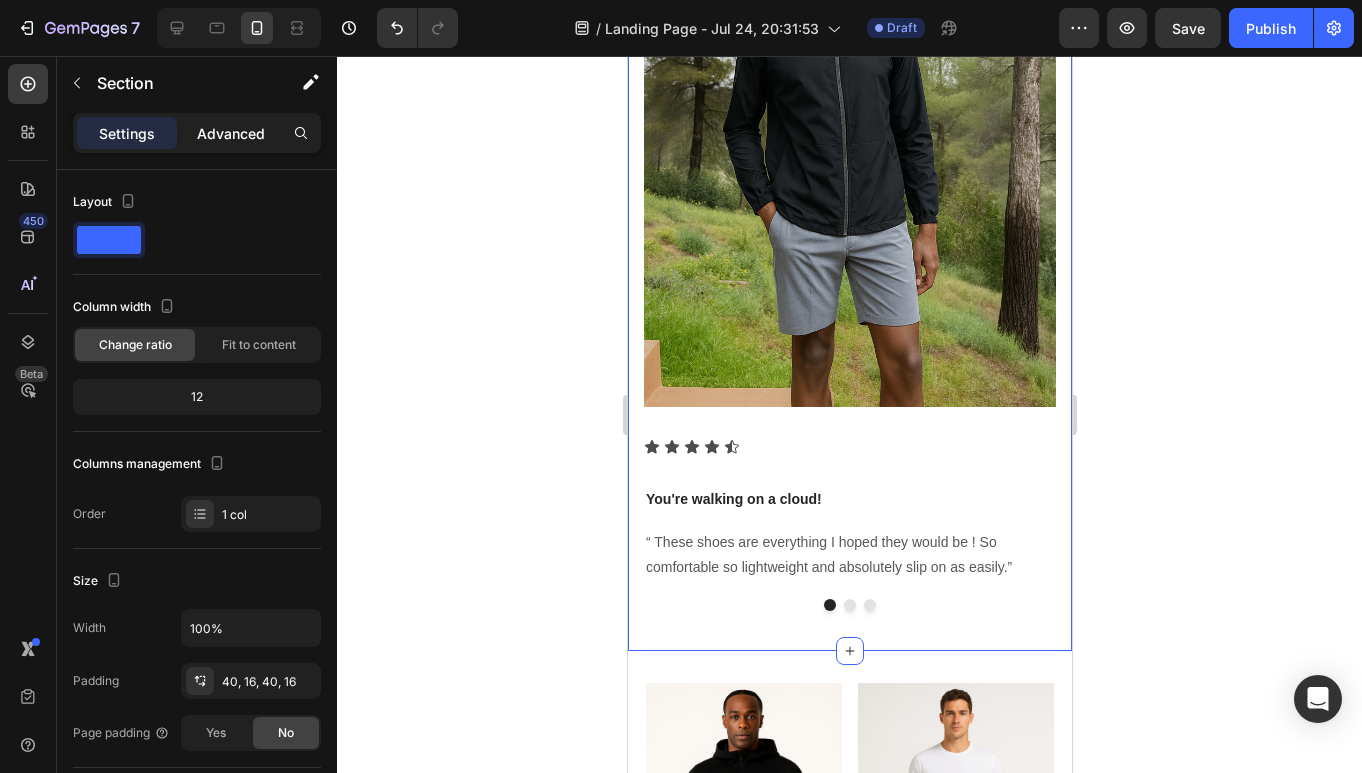click on "Advanced" at bounding box center (231, 133) 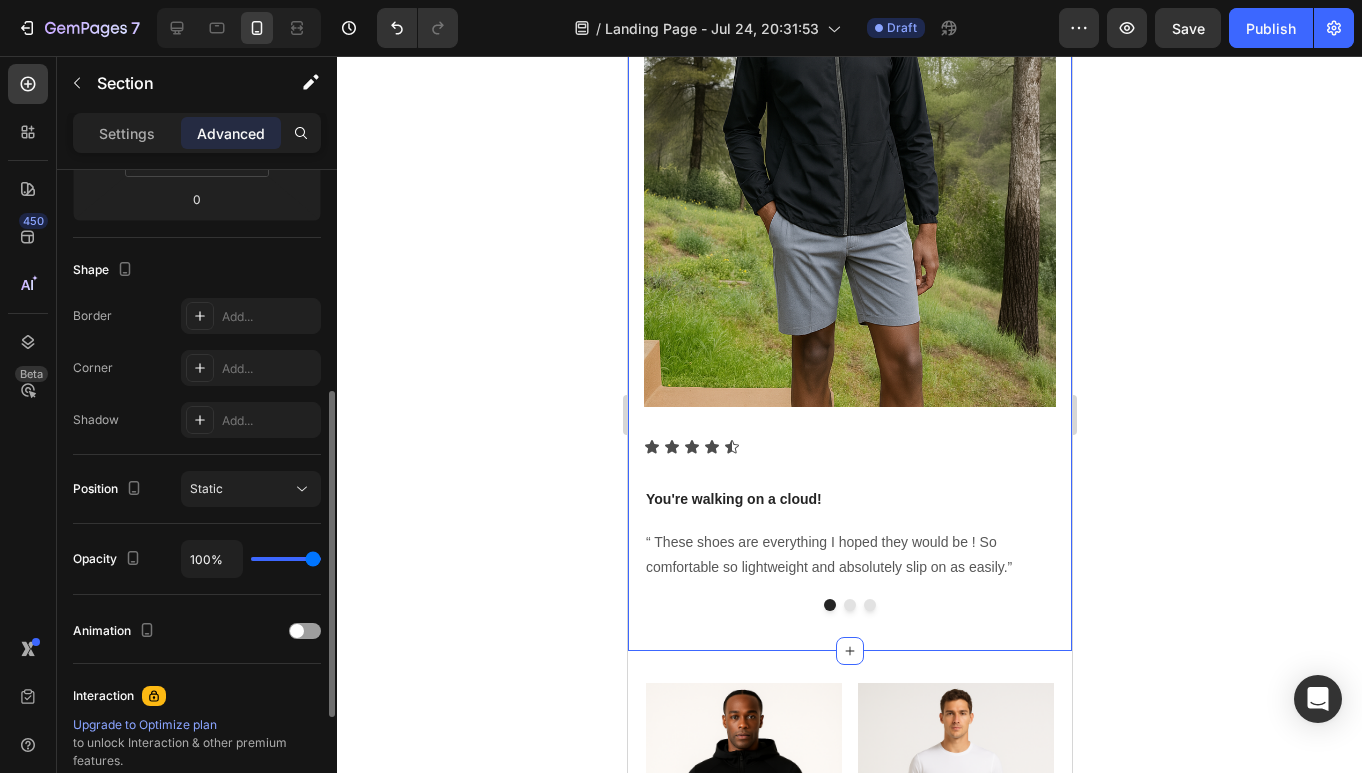 scroll, scrollTop: 446, scrollLeft: 0, axis: vertical 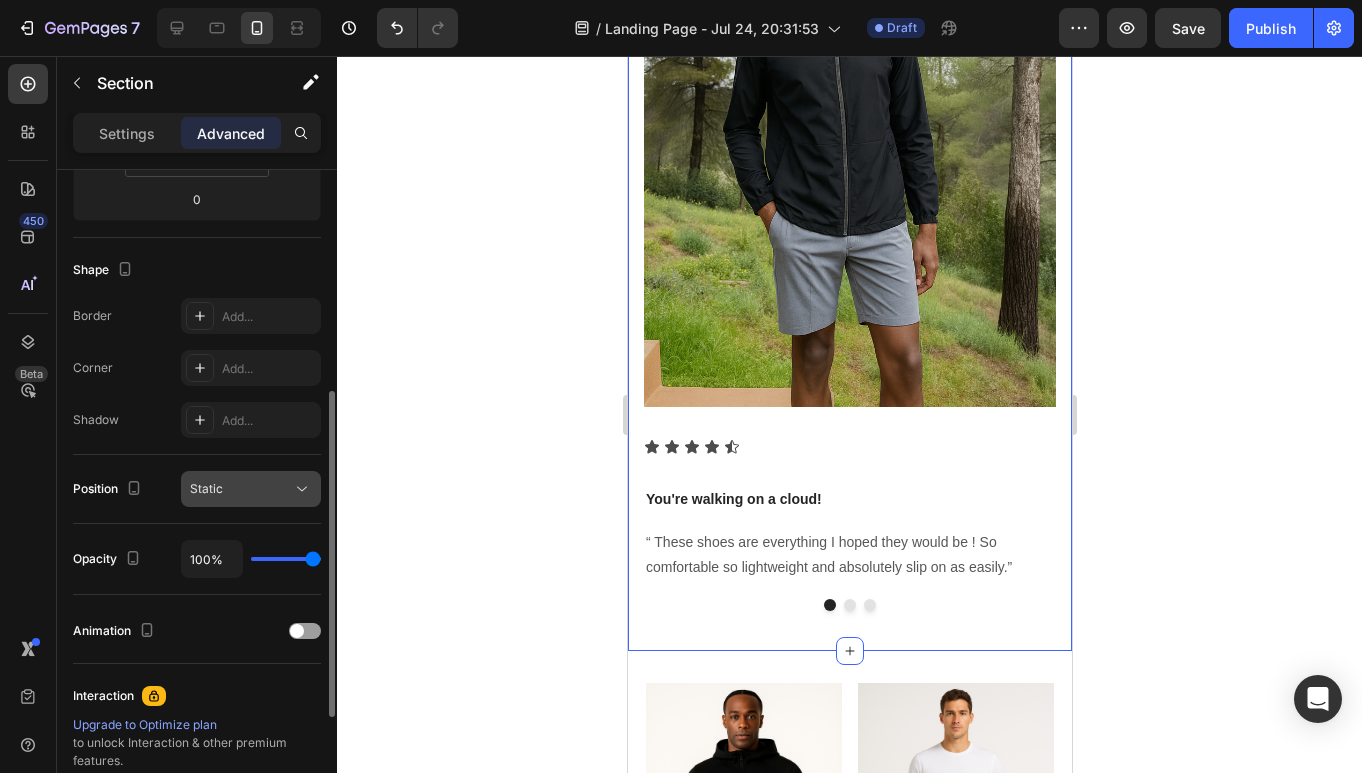 click on "Static" 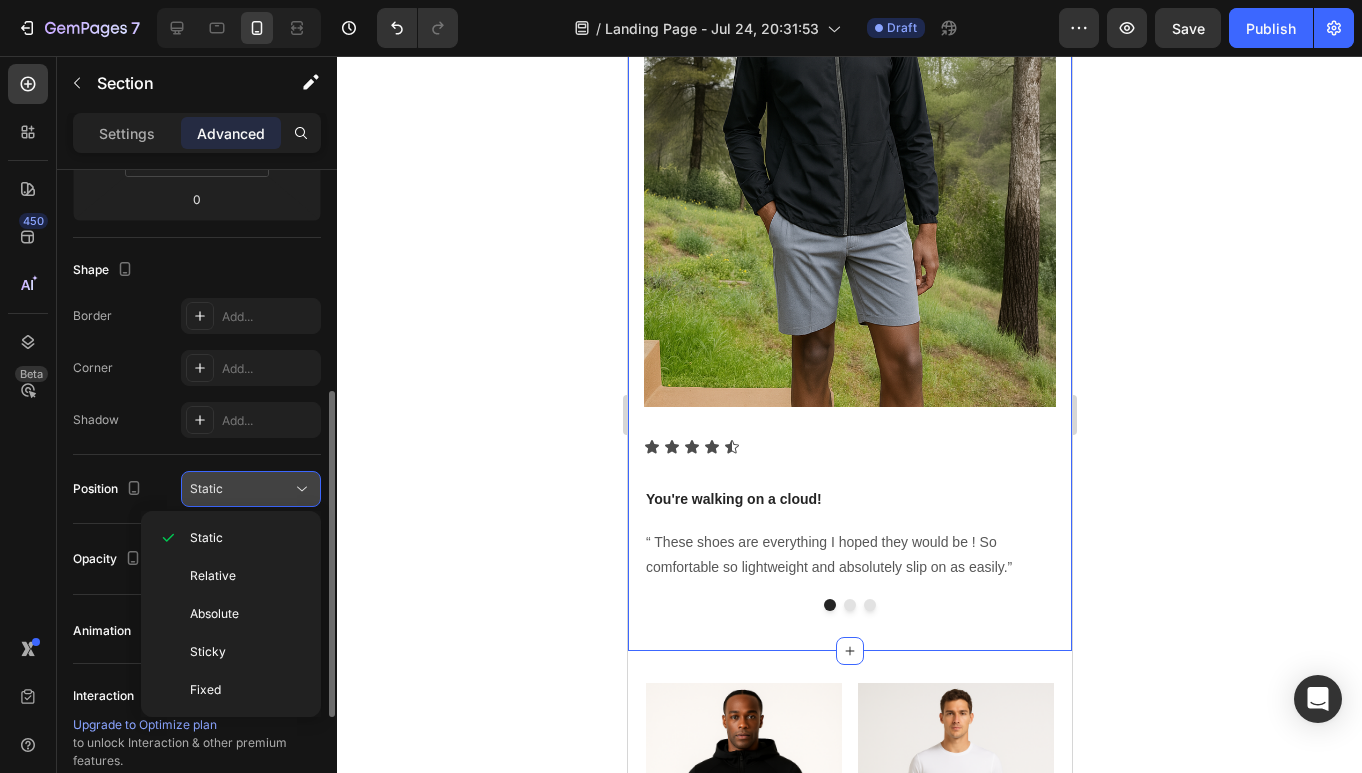 click on "Static" 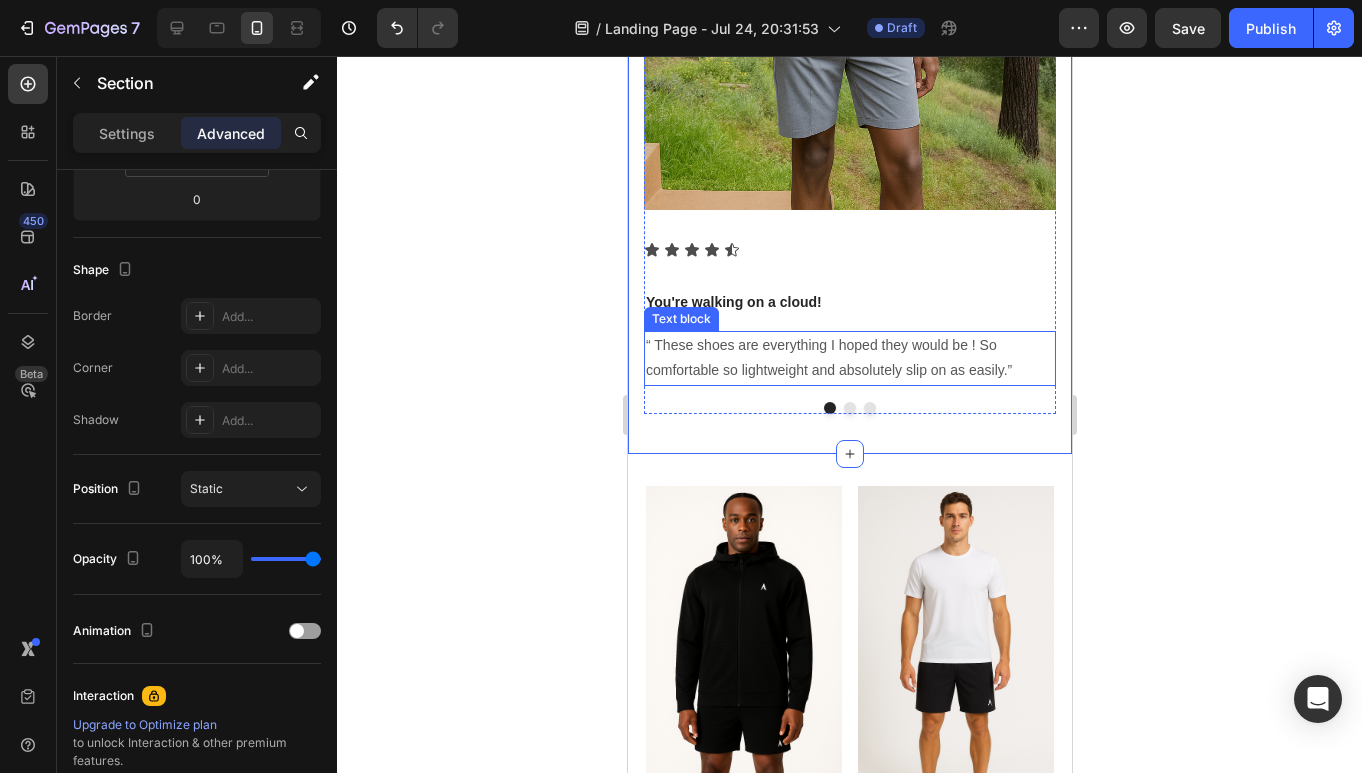 scroll, scrollTop: 2073, scrollLeft: 0, axis: vertical 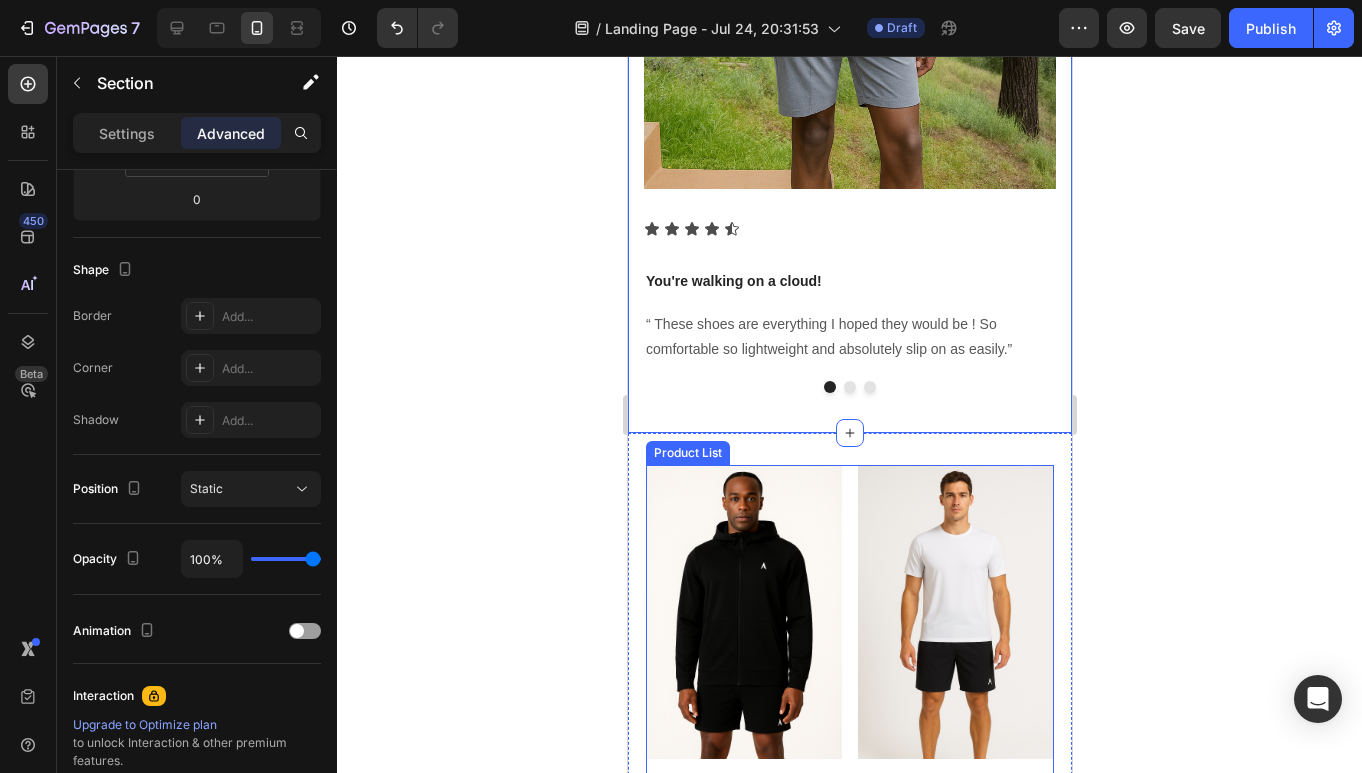 click on "Product Images Kyrova Wind Breaker Product Title £0.00 Product Price Product Price
Row Row Product List Product Images Kyrova Shorts Product Title £0.00 Product Price Product Price
Row Row Product List Product Images Kryova Sweatpants Product Title £0.00 Product Price Product Price
Row Row Product List Product Images Kyrova black sleeveless Shirt Product Title £0.00 Product Price Product Price
Row Row Product List" at bounding box center (849, 675) 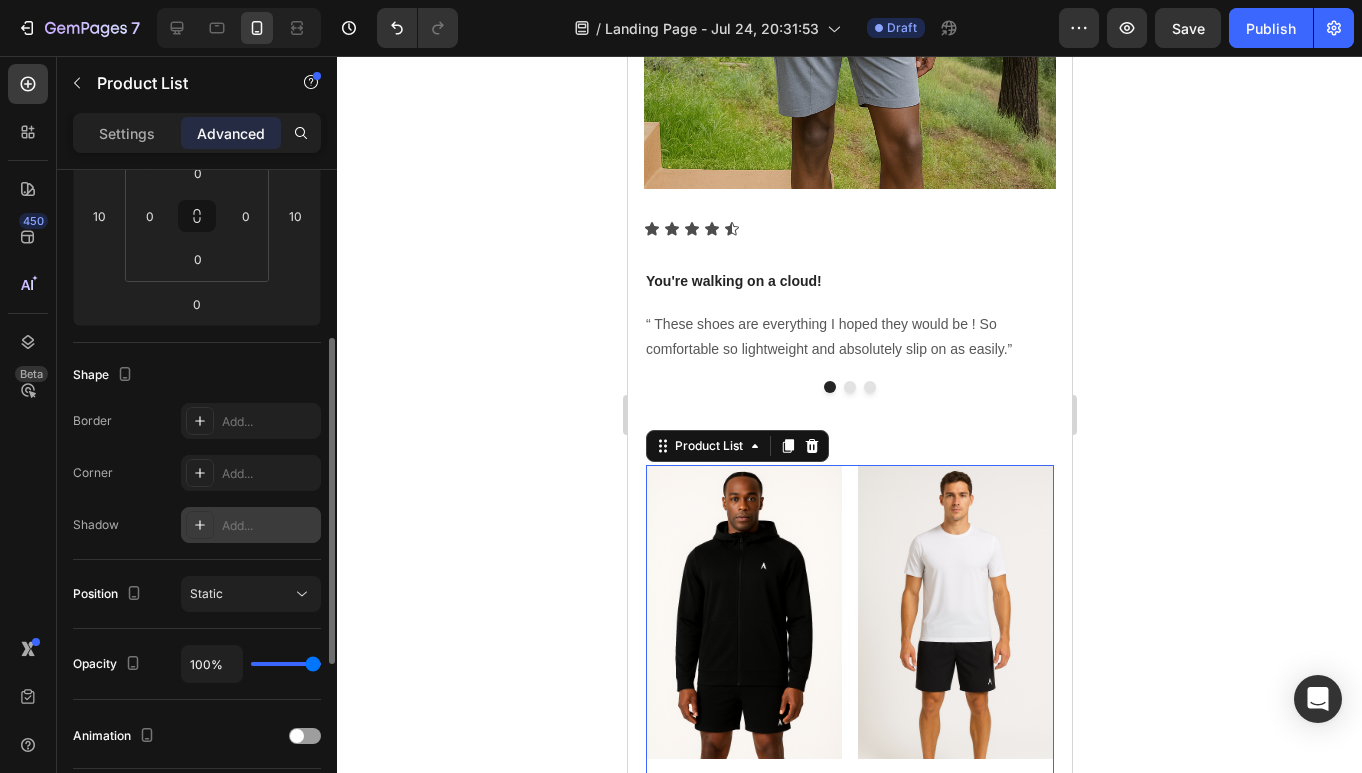 scroll, scrollTop: 540, scrollLeft: 0, axis: vertical 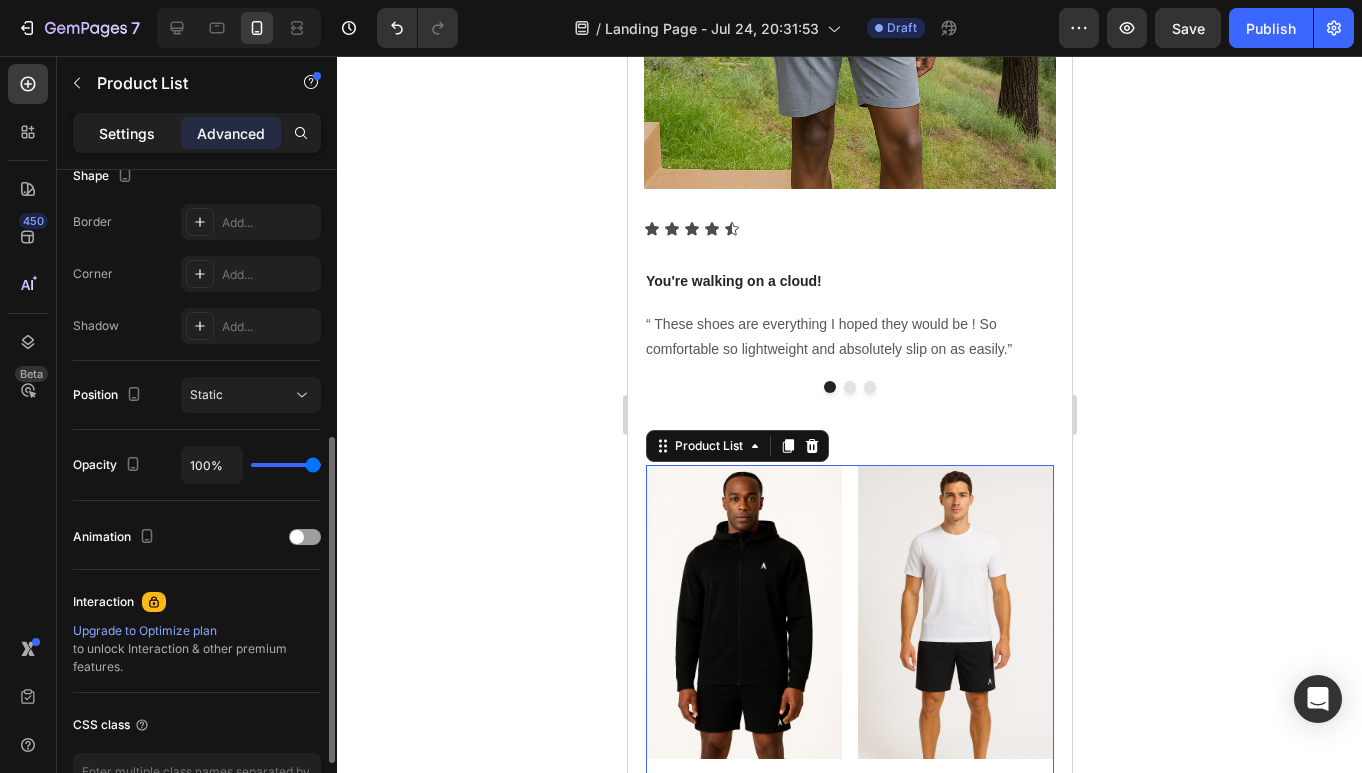 click on "Settings" at bounding box center (127, 133) 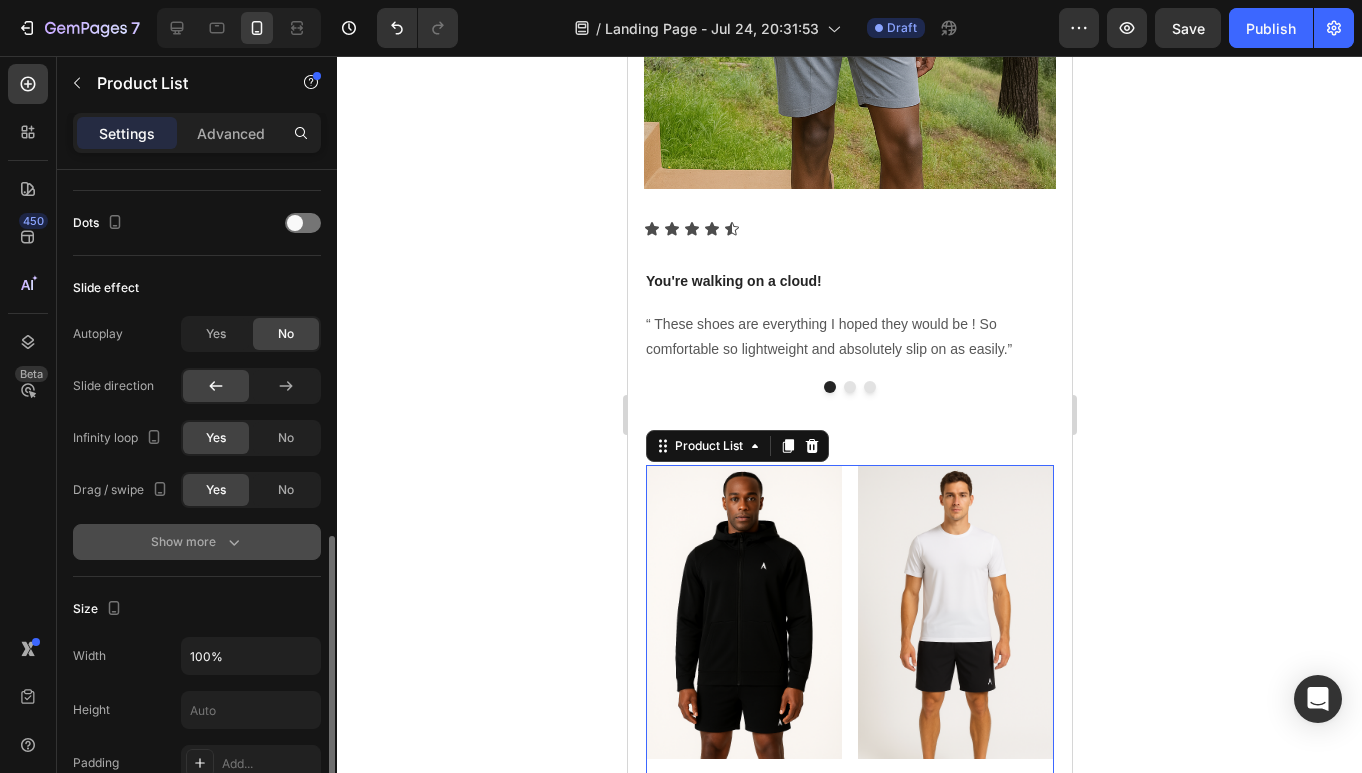 scroll, scrollTop: 659, scrollLeft: 0, axis: vertical 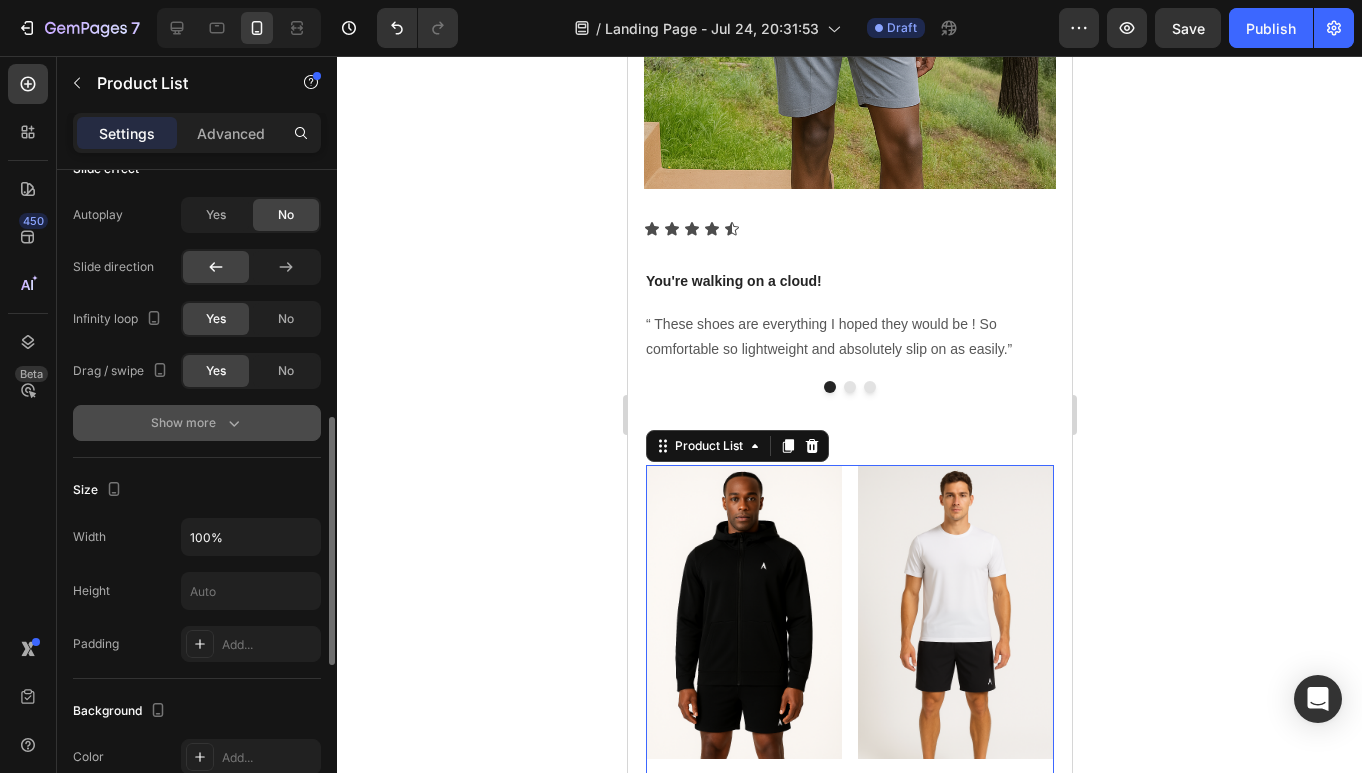 click on "Show more" at bounding box center [197, 423] 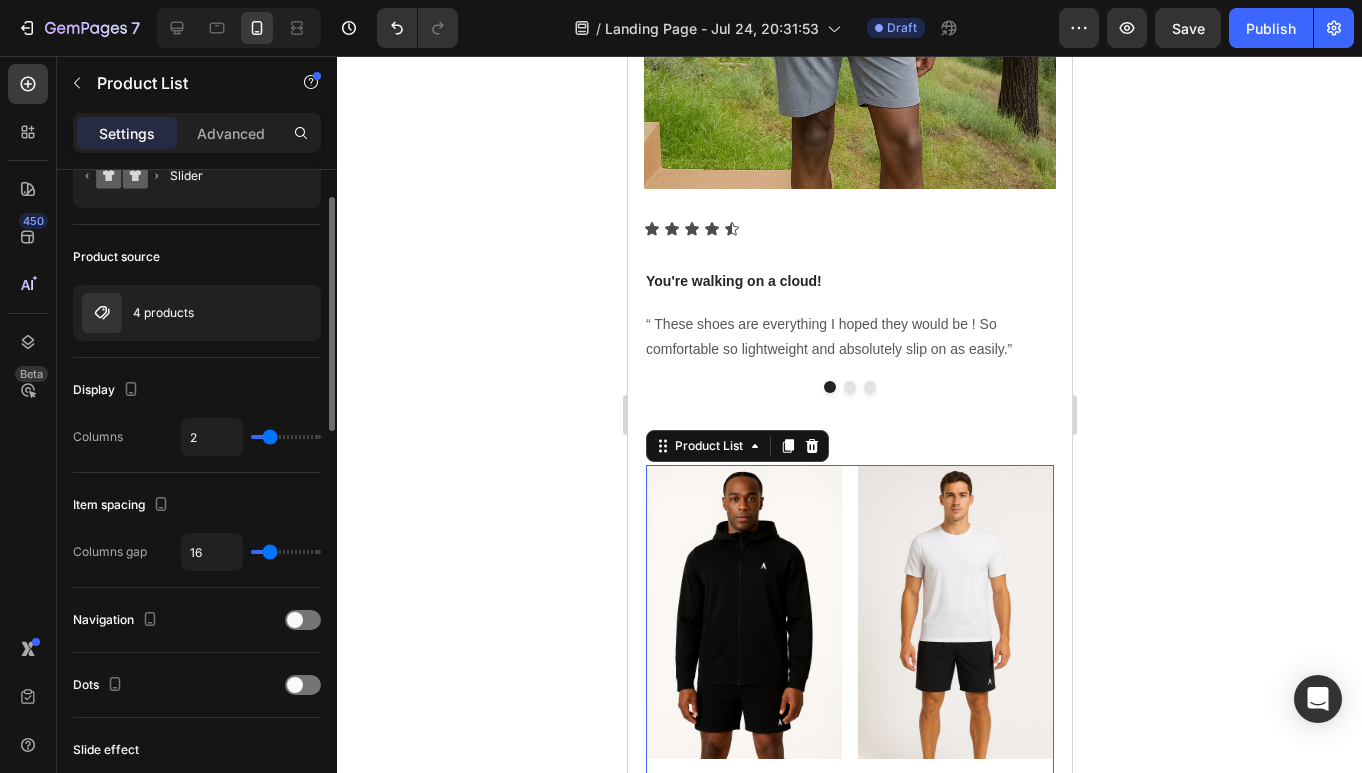 scroll, scrollTop: 0, scrollLeft: 0, axis: both 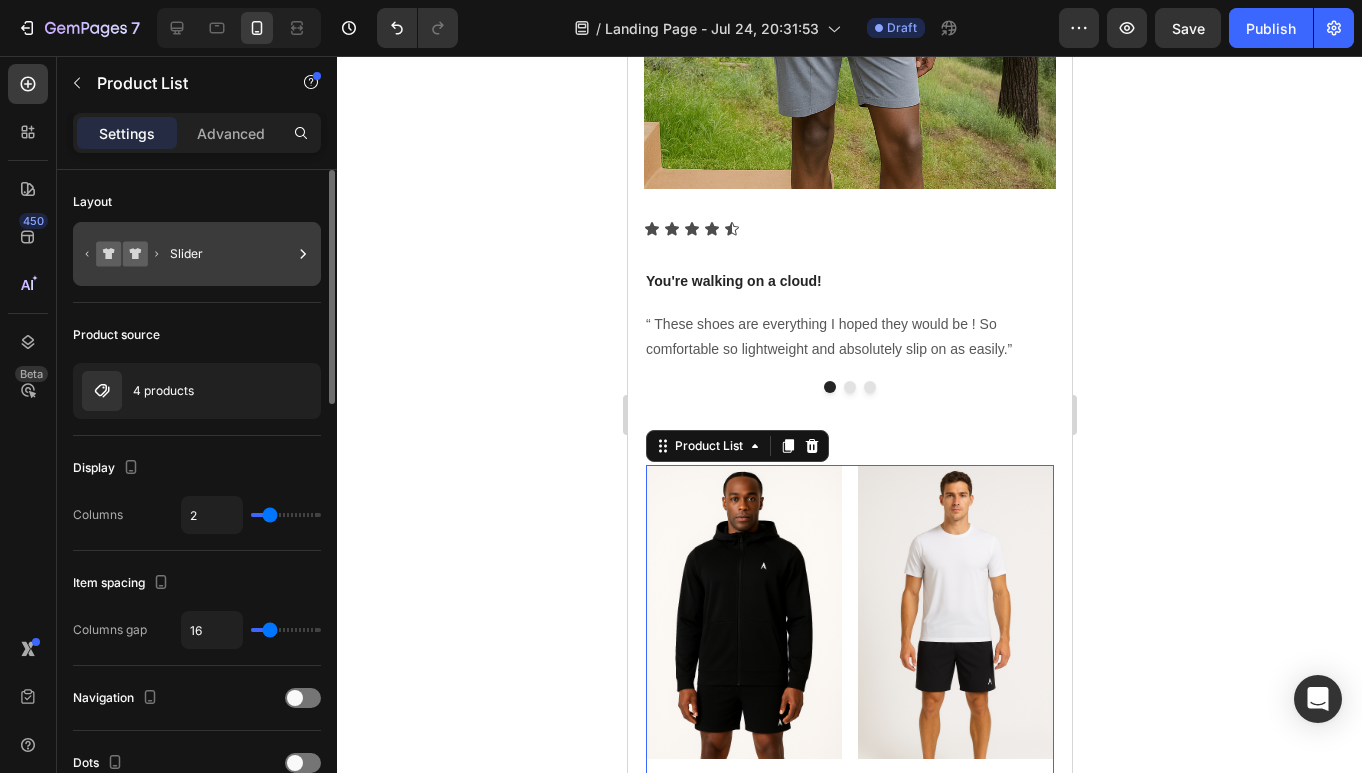 click on "Slider" at bounding box center [231, 254] 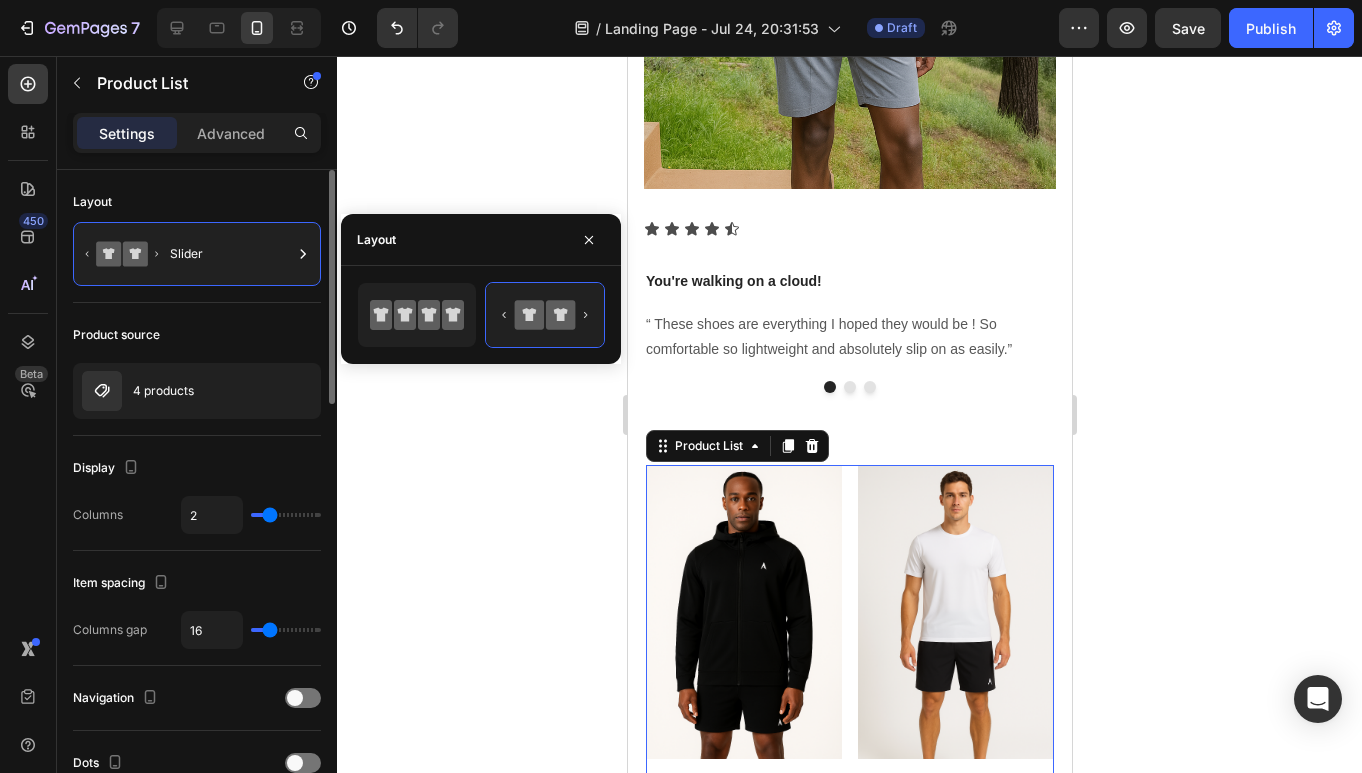 click on "Layout" at bounding box center (197, 202) 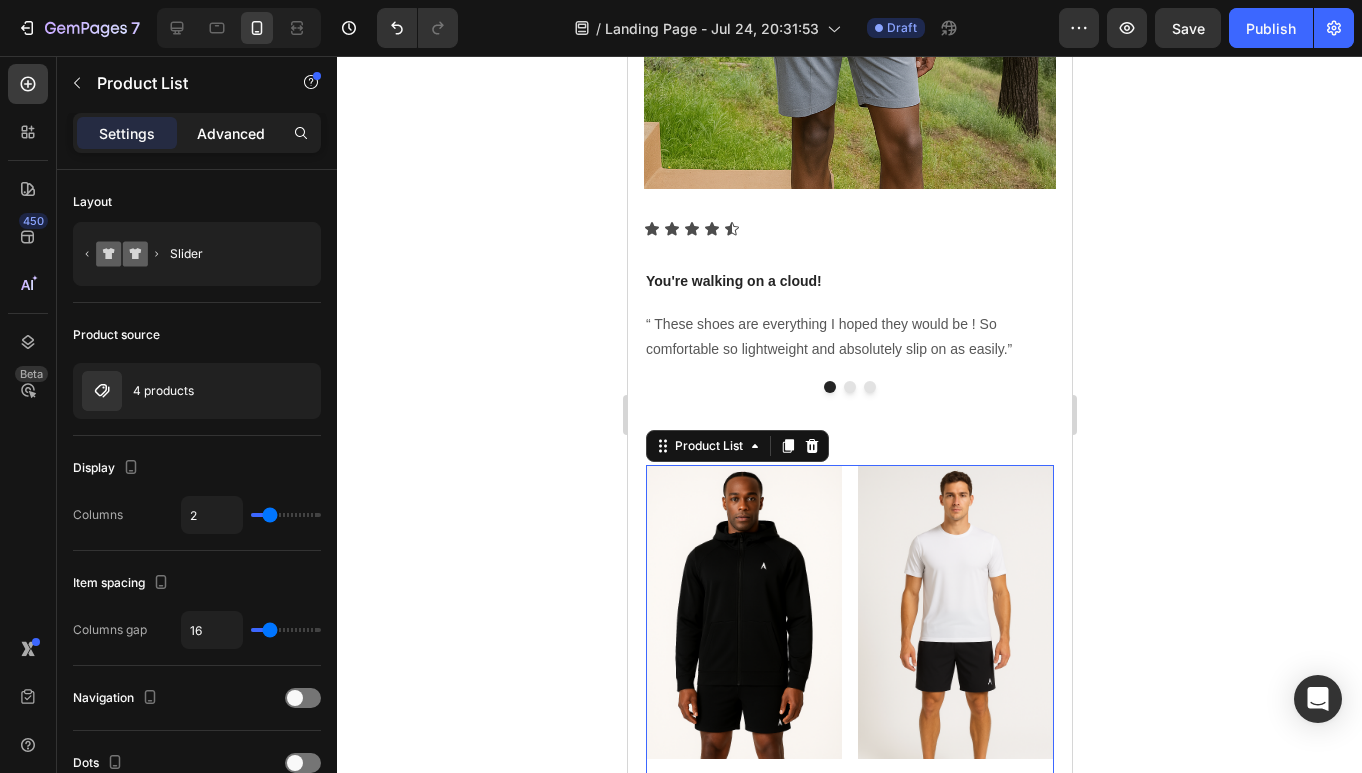 click on "Advanced" at bounding box center [231, 133] 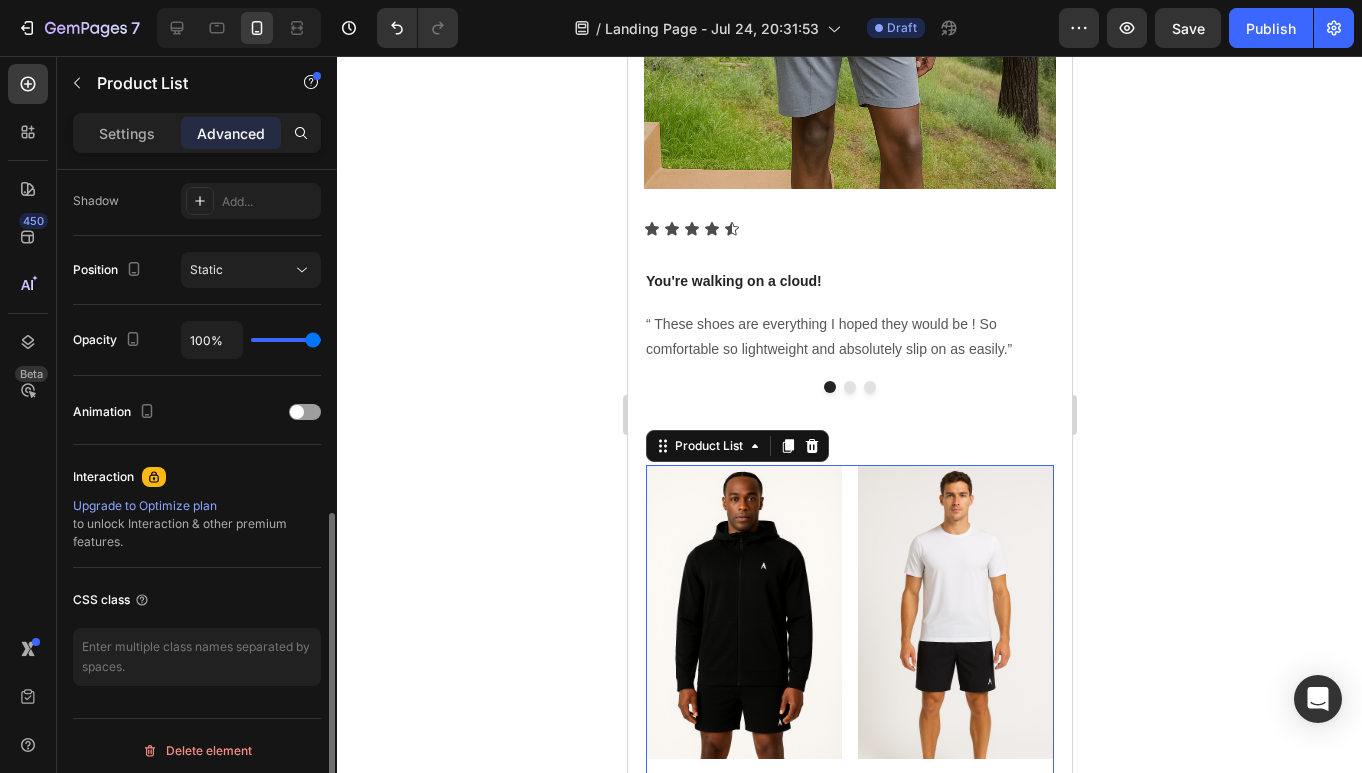 scroll, scrollTop: 674, scrollLeft: 0, axis: vertical 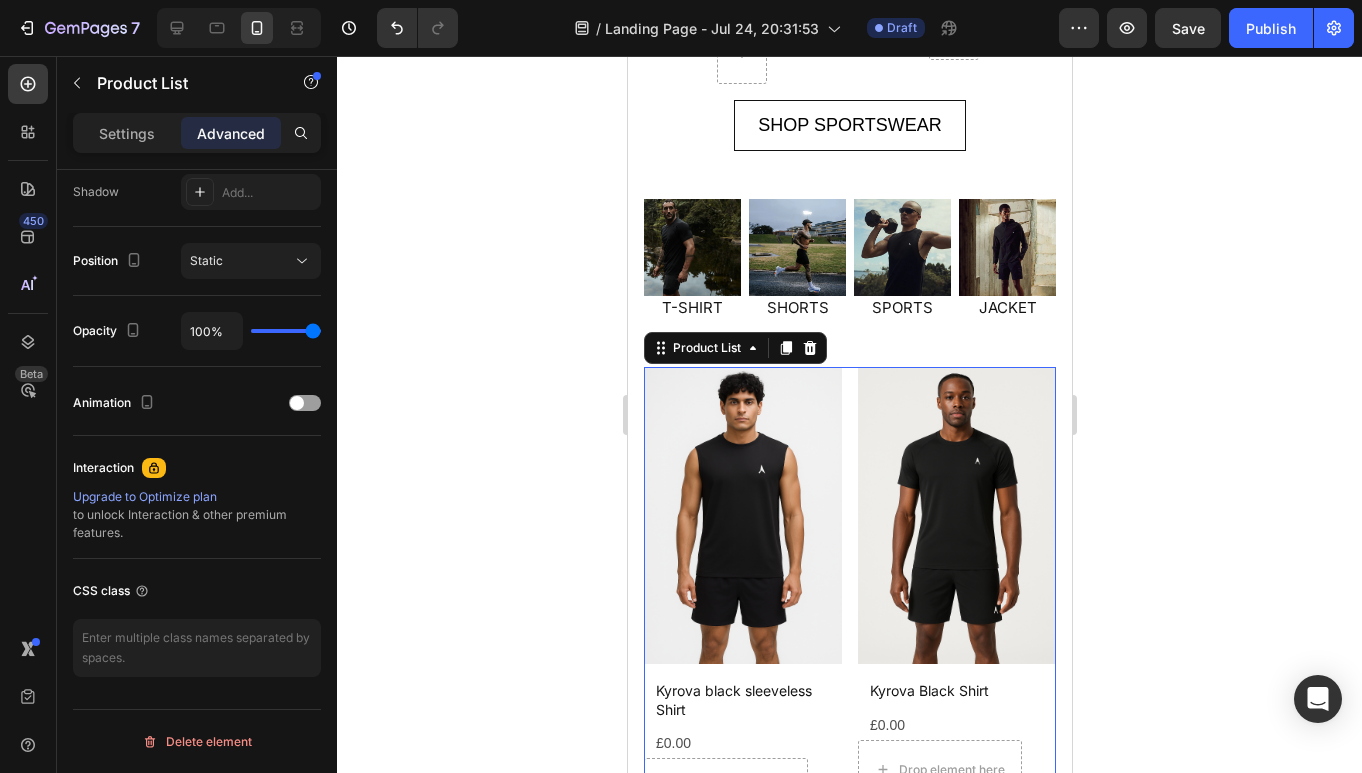 click on "Product Images Kyrova black sleeveless Shirt Product Title £0.00 Product Price Product Price
Drop element here Row Row Product List   0 Product Images Kyrova Black Shirt Product Title £0.00 Product Price Product Price
Drop element here Row Row Product List   0 Product Images Kyrova Shorts Product Title £0.00 Product Price Product Price
Drop element here Row Row Product List   0 Product Images Kyrova Wind Breaker Product Title £0.00 Product Price Product Price
Drop element here Row Row Product List   0" at bounding box center (849, 592) 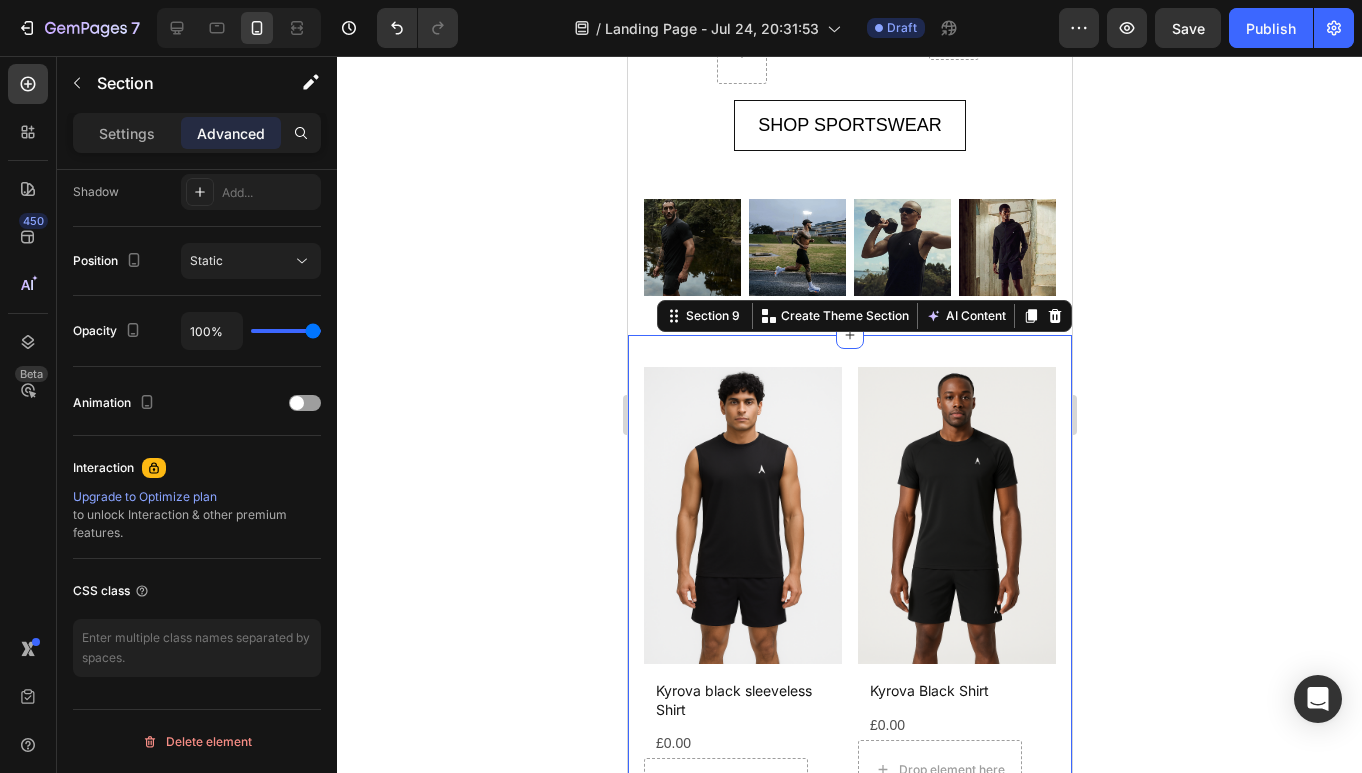 click on "Product Images Kyrova black sleeveless Shirt Product Title £0.00 Product Price Product Price
Drop element here Row Row Product List Product Images Kyrova Black Shirt Product Title £0.00 Product Price Product Price
Drop element here Row Row Product List Product Images Kyrova Shorts Product Title £0.00 Product Price Product Price
Drop element here Row Row Product List Product Images Kyrova Wind Breaker Product Title £0.00 Product Price Product Price
Drop element here Row Row Product List Product List Section 9   Create Theme Section AI Content Write with GemAI What would you like to describe here? Tone and Voice Persuasive Product Show more Generate" at bounding box center (849, 592) 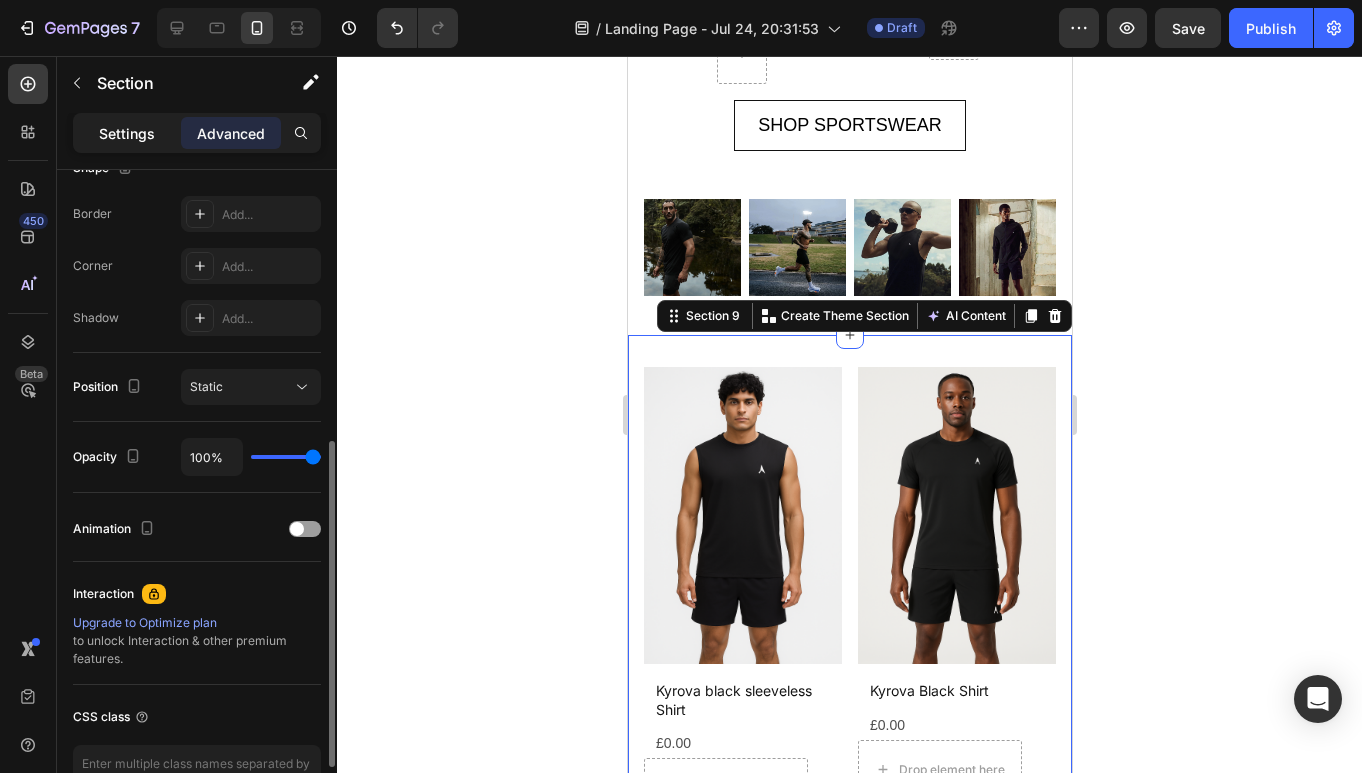 click on "Settings" 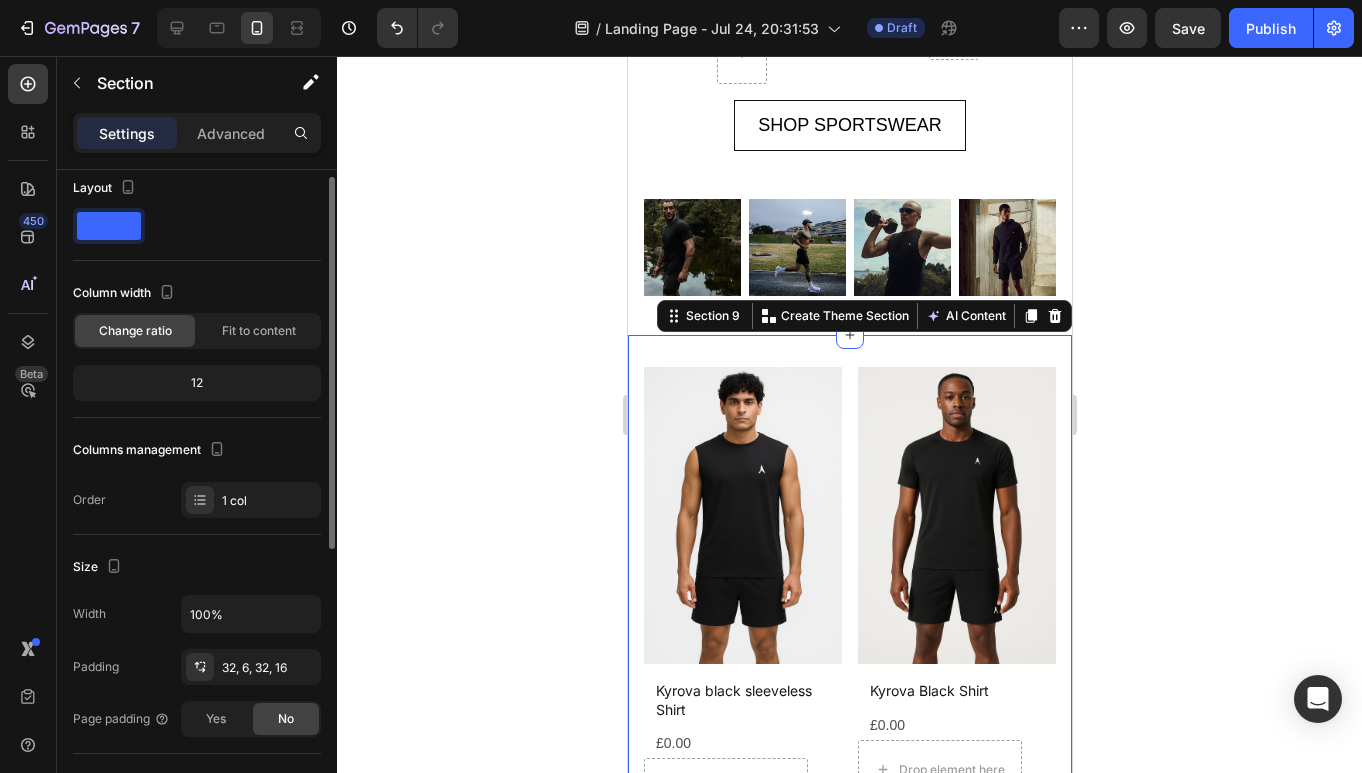 scroll, scrollTop: 0, scrollLeft: 0, axis: both 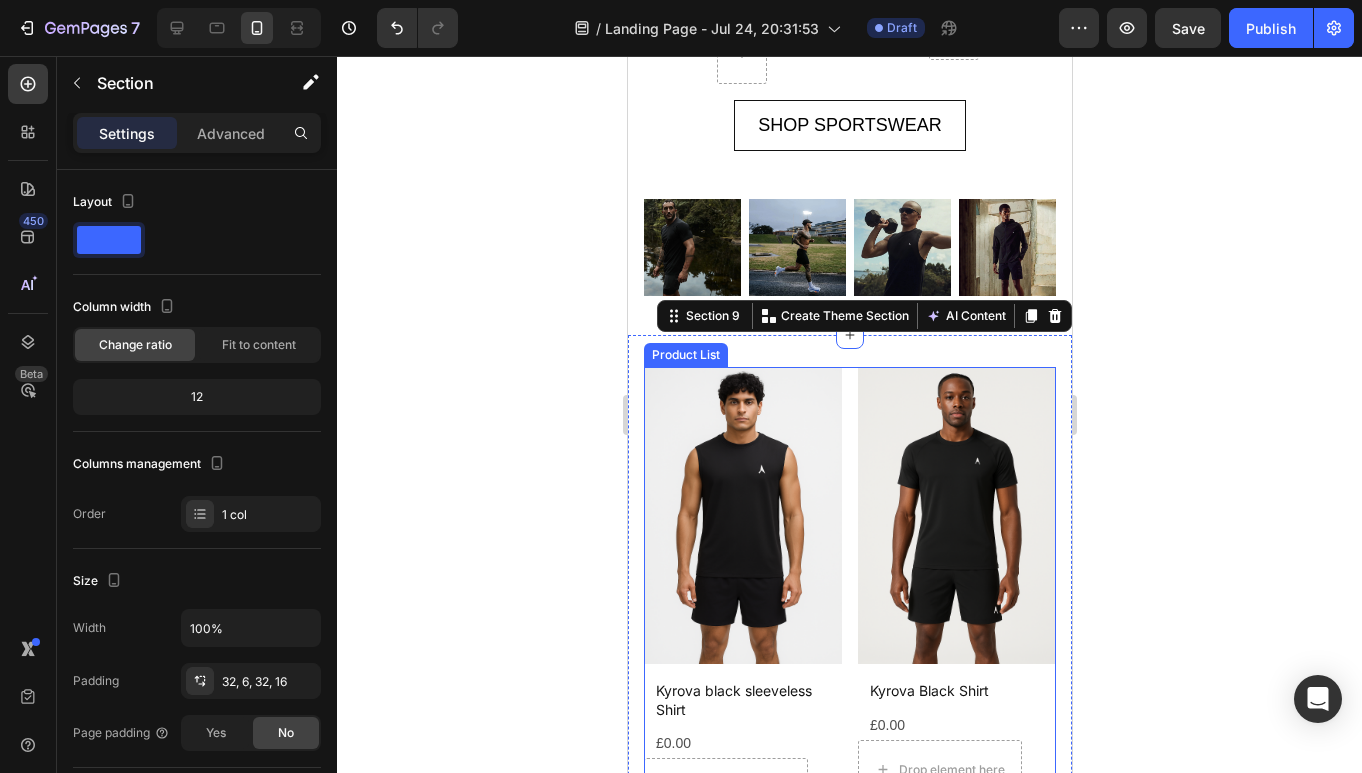 click on "Product Images Kyrova black sleeveless Shirt Product Title £0.00 Product Price Product Price
Drop element here Row Row Product List Product Images Kyrova Black Shirt Product Title £0.00 Product Price Product Price
Drop element here Row Row Product List Product Images Kyrova Shorts Product Title £0.00 Product Price Product Price
Drop element here Row Row Product List Product Images Kyrova Wind Breaker Product Title £0.00 Product Price Product Price
Drop element here Row Row Product List" at bounding box center [849, 592] 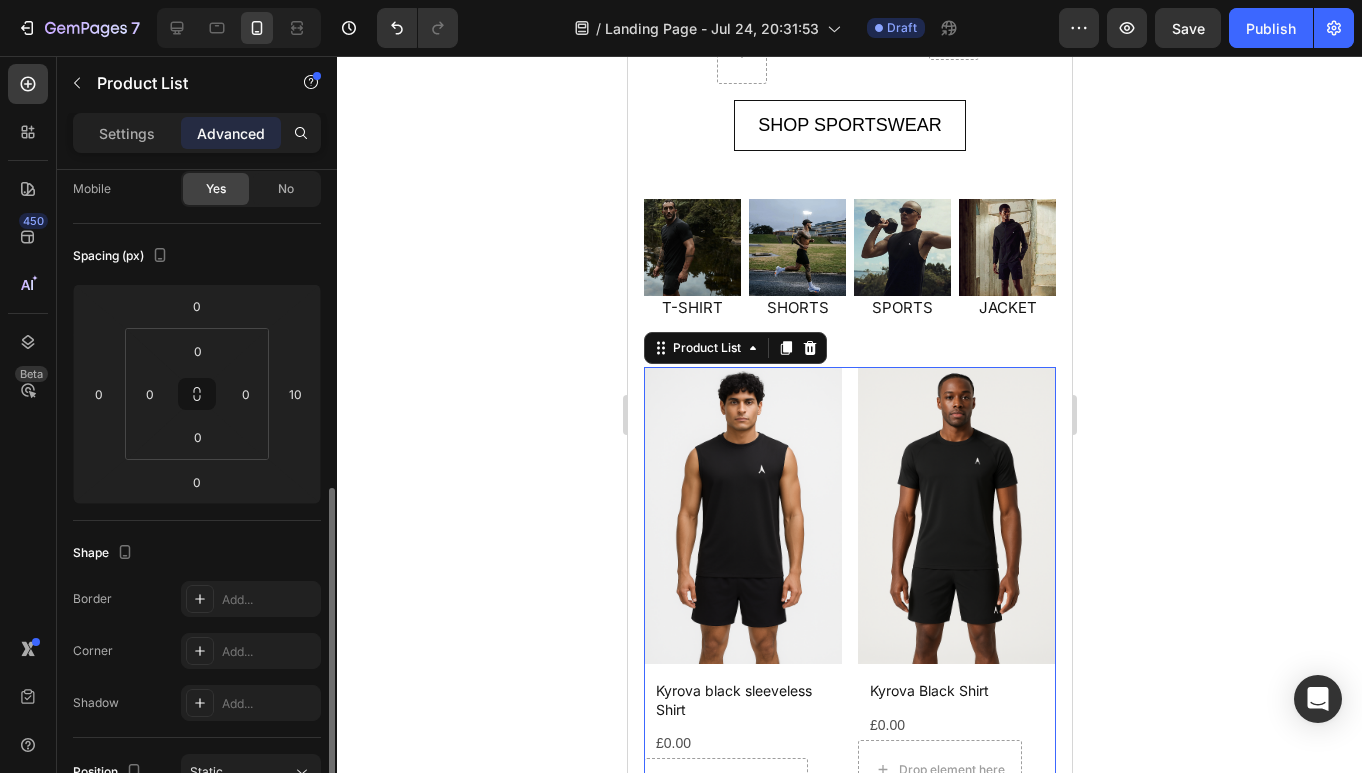 scroll, scrollTop: 322, scrollLeft: 0, axis: vertical 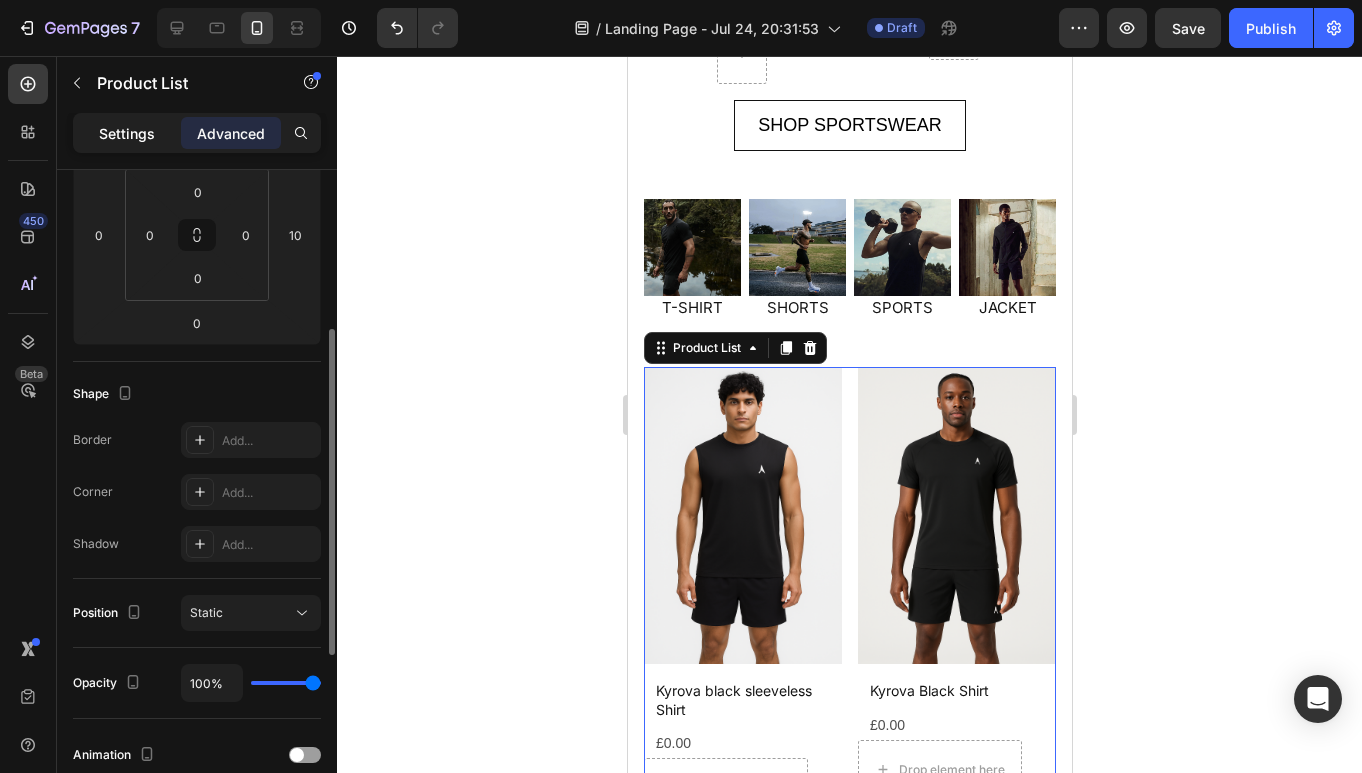 click on "Settings" at bounding box center (127, 133) 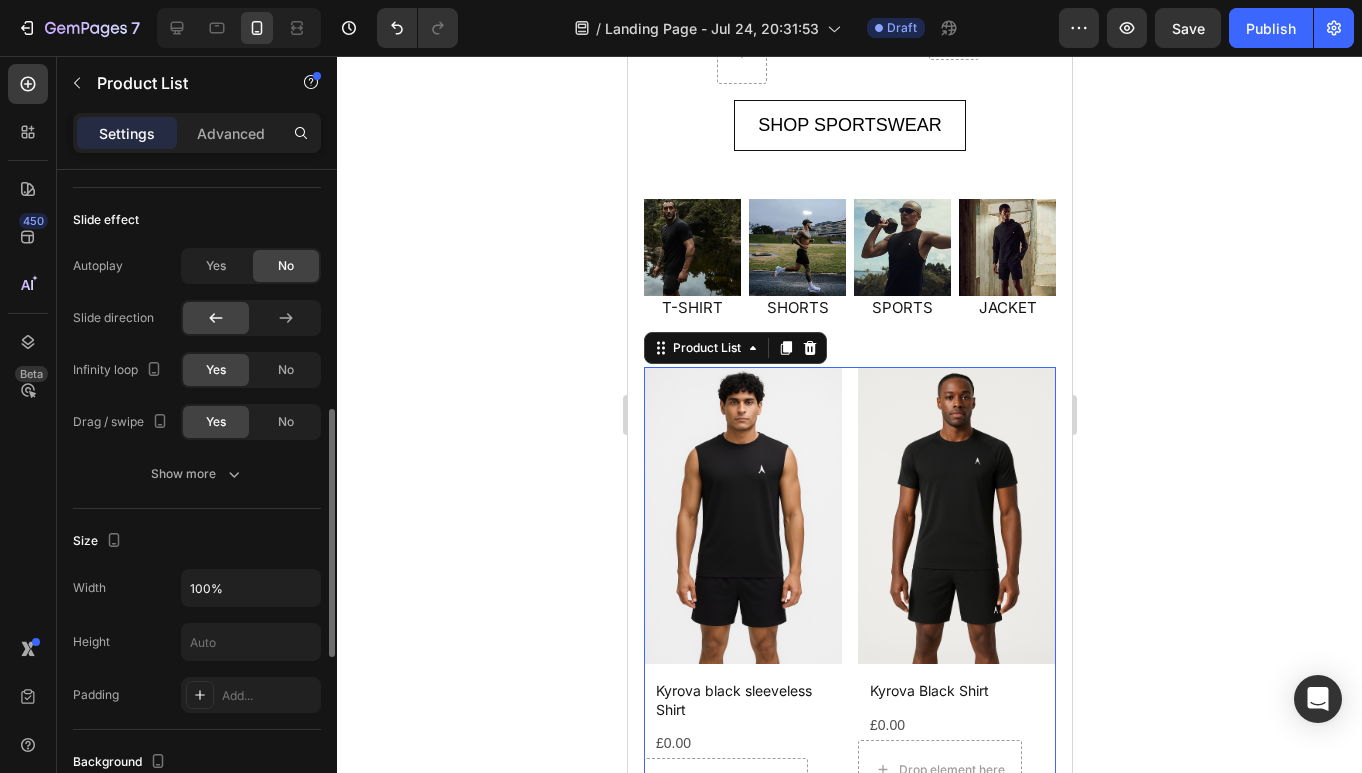 scroll, scrollTop: 616, scrollLeft: 0, axis: vertical 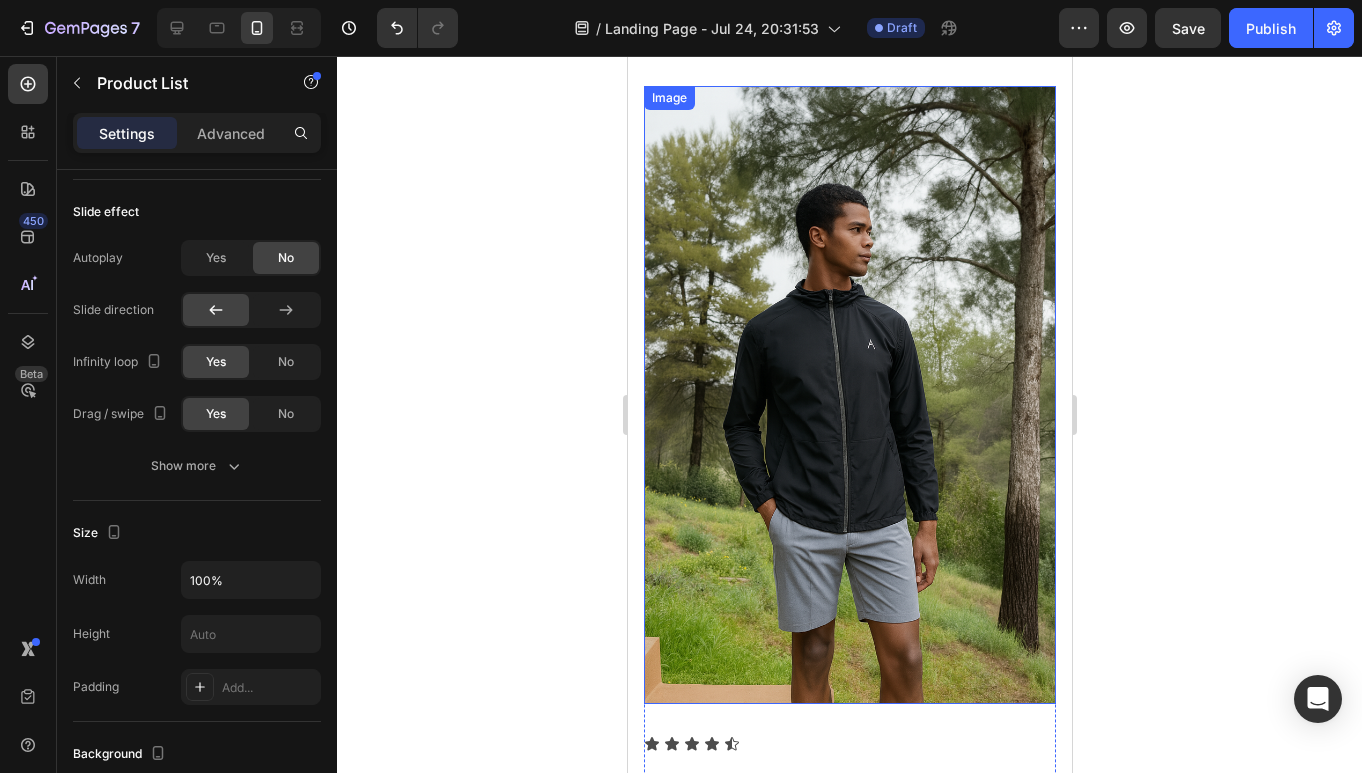 click at bounding box center (849, 395) 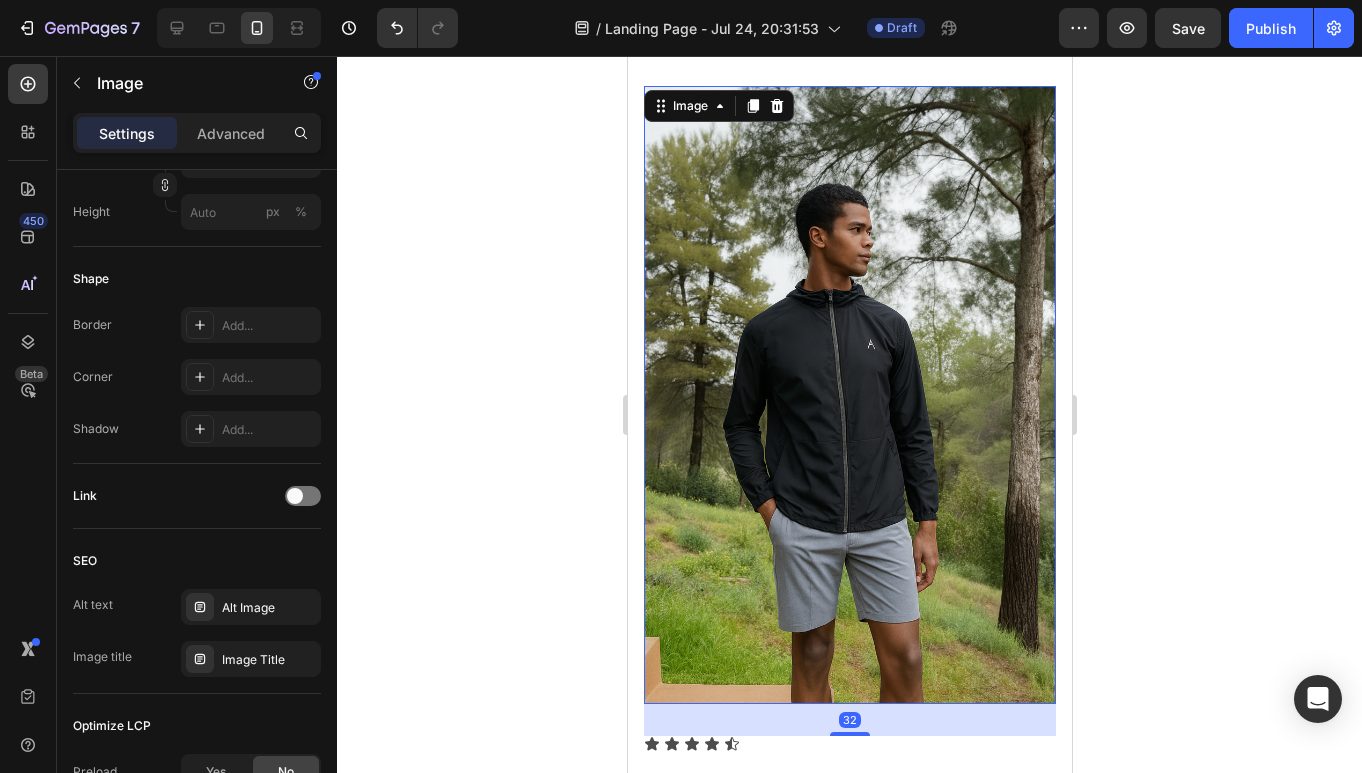 scroll, scrollTop: 0, scrollLeft: 0, axis: both 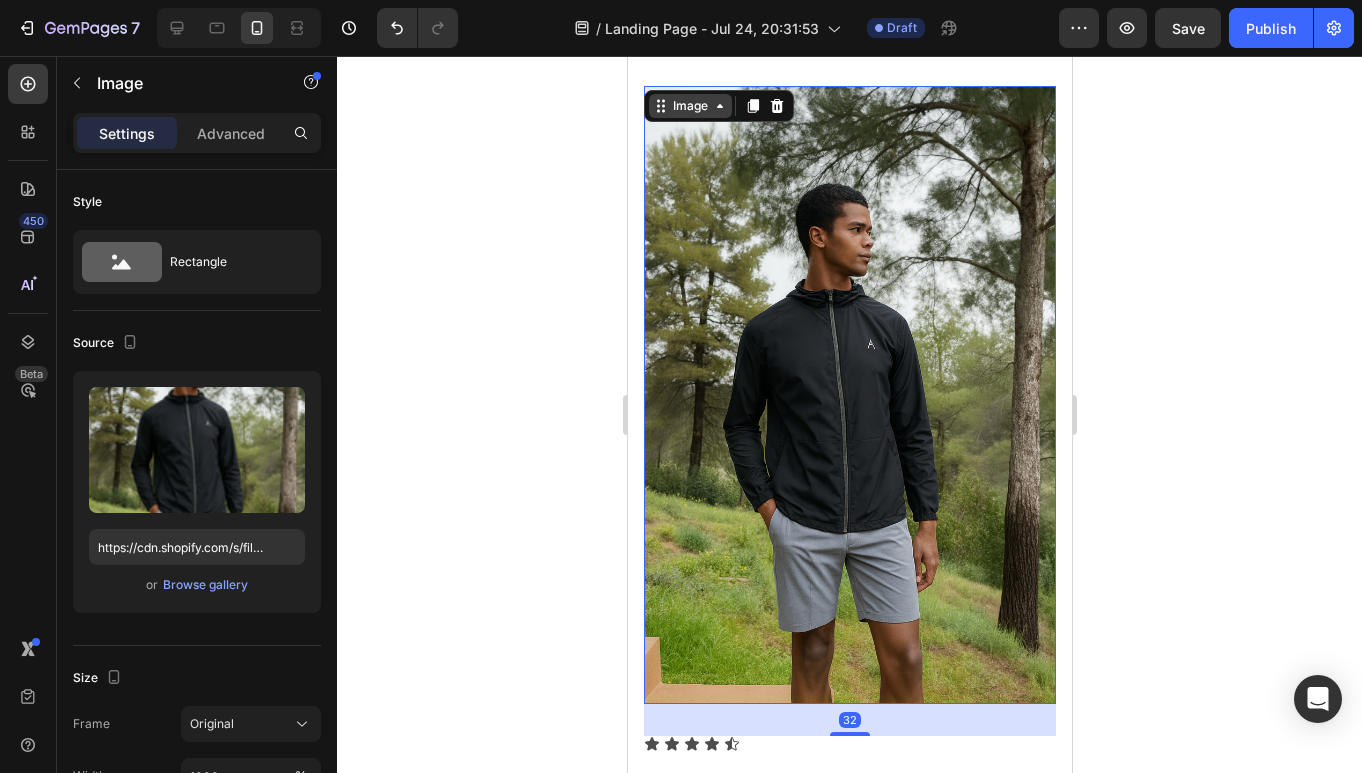 click on "Image" at bounding box center (689, 106) 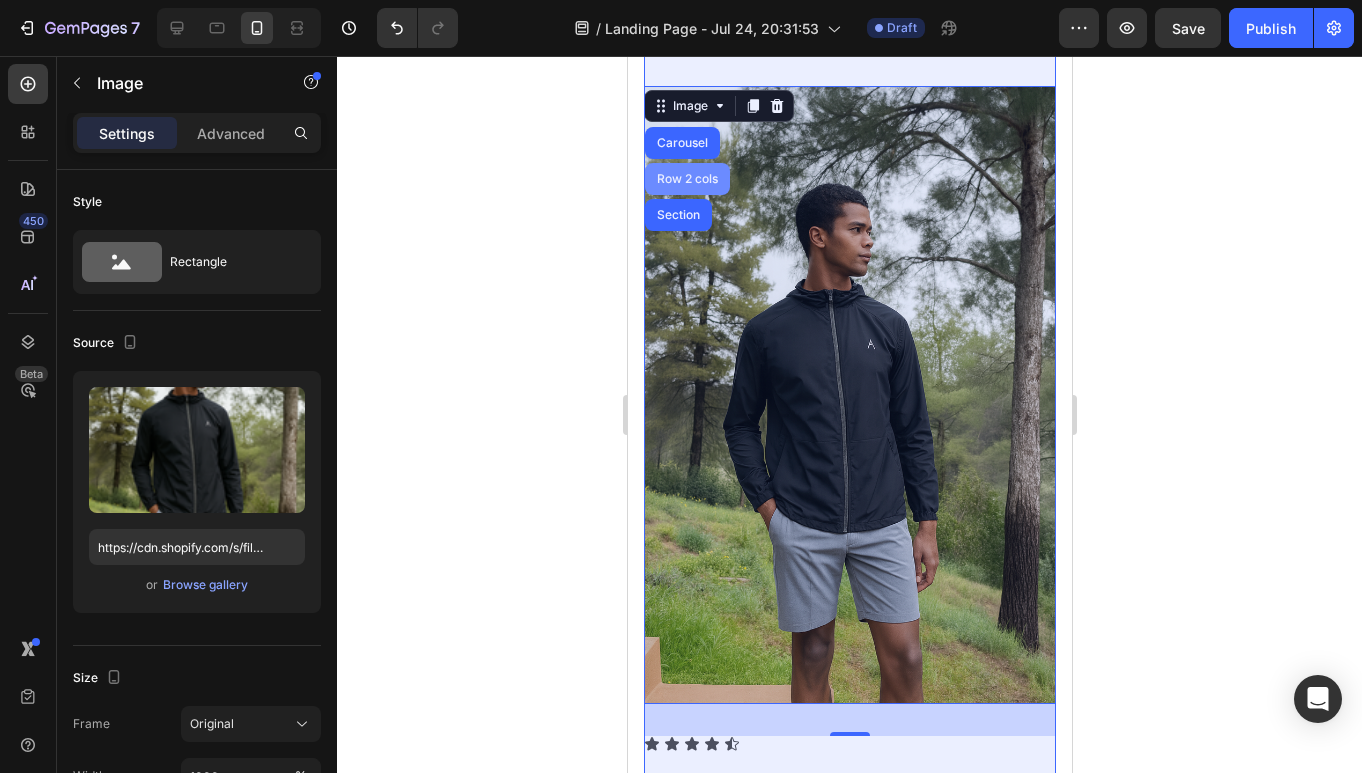 click on "Row 2 cols" at bounding box center [686, 179] 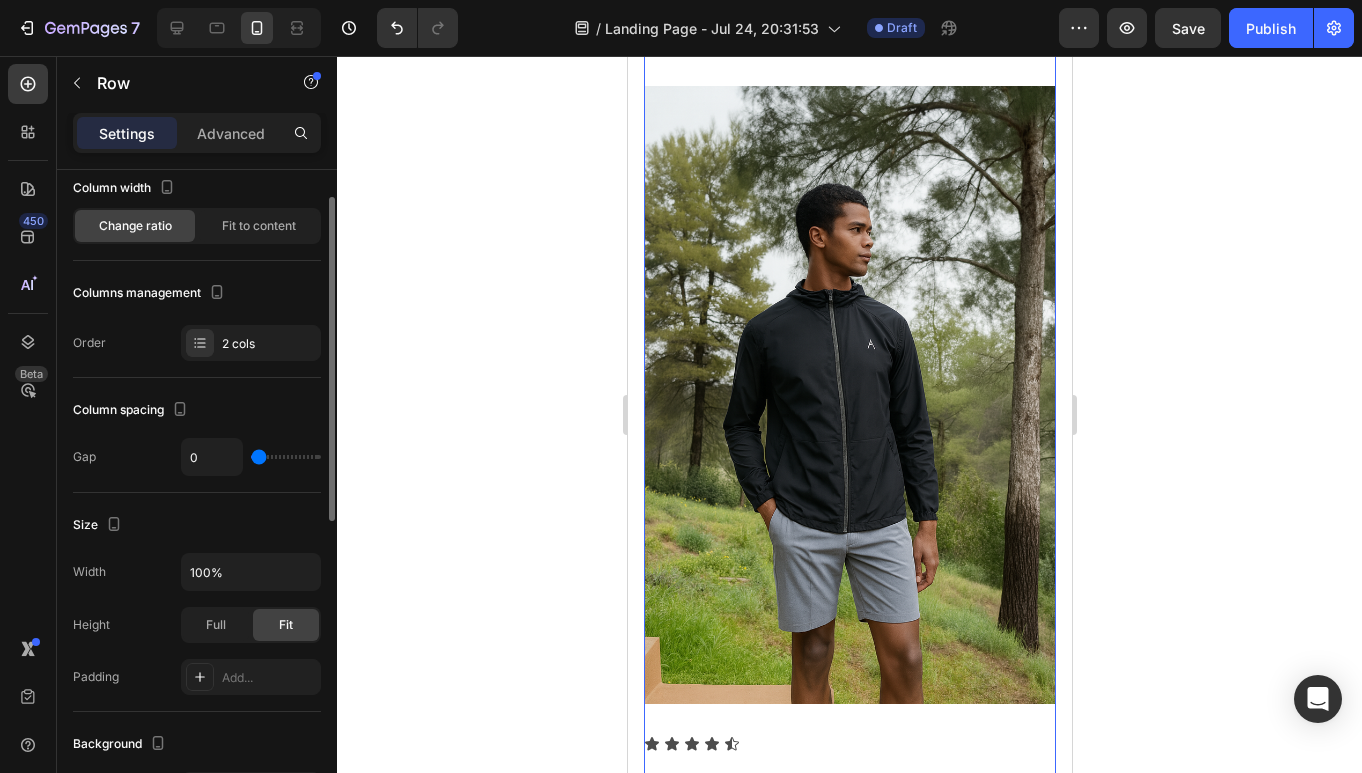 scroll, scrollTop: 134, scrollLeft: 0, axis: vertical 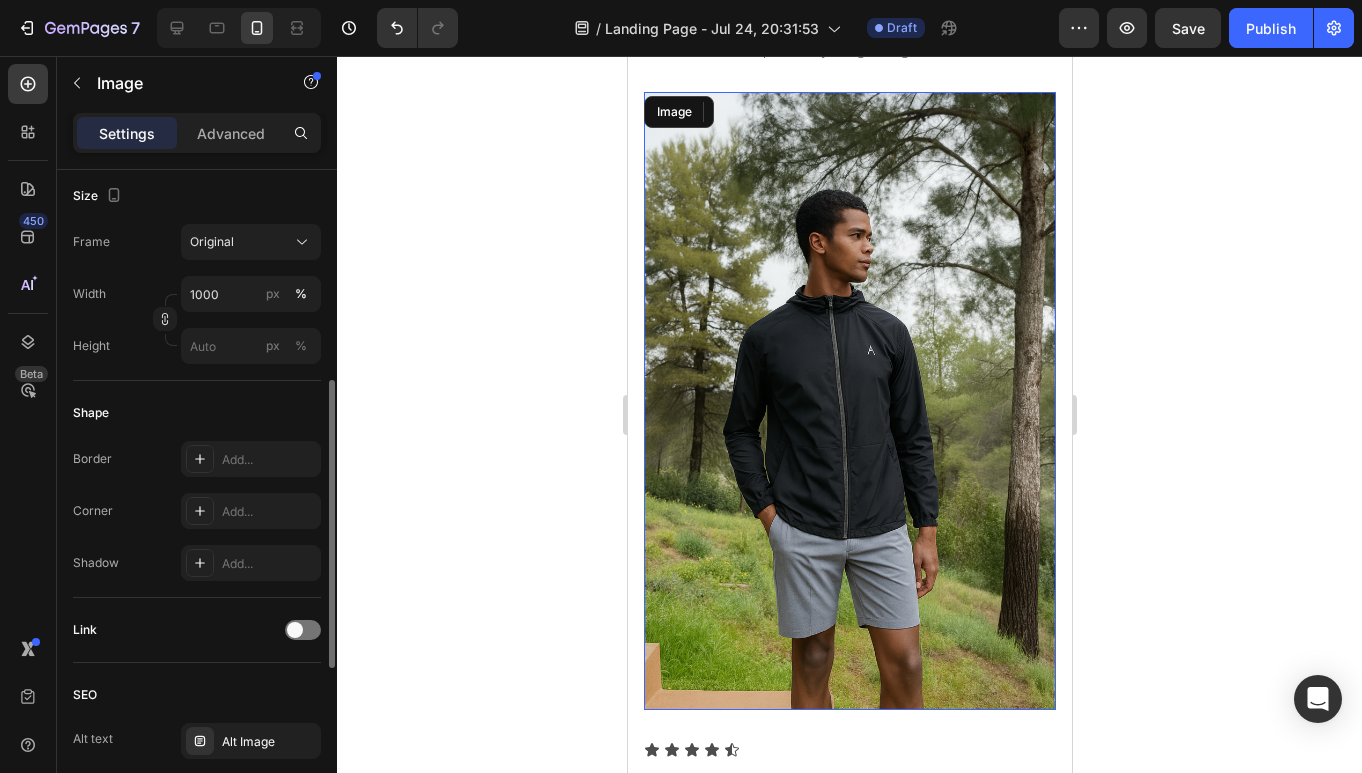 click at bounding box center (849, 401) 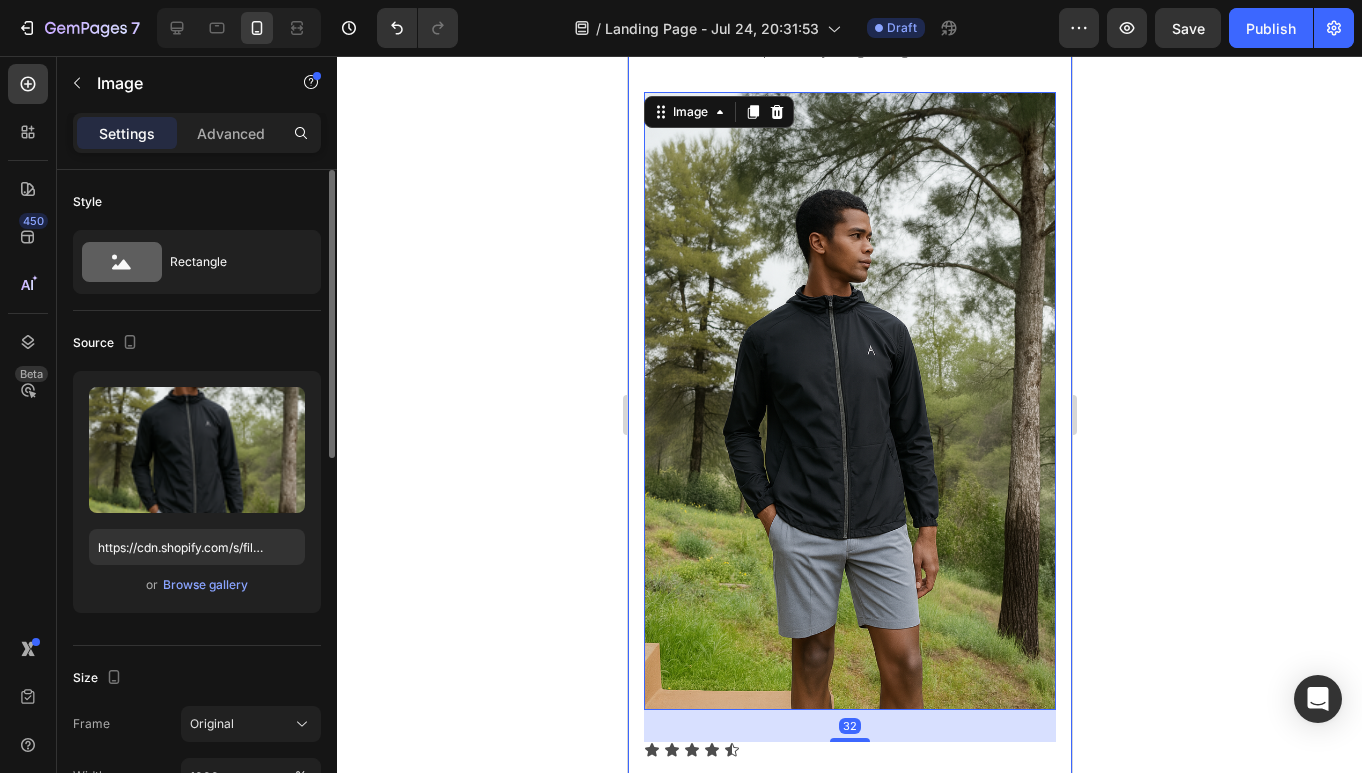 click on "THE REVIEWS ARE IN Heading Shop the styles getting 5 stars Heading Image   32 Icon Icon Icon Icon Icon Icon List You're walking on a cloud! Text block “ These shoes are everything I hoped they would be ! So comfortable so lightweight and absolutely slip on as easily.” Text block Image Not a Doubter Anymore Text block "I was a little leery about the claim of not needing your hands to get the shoes on, but I’m a believer now. Great, true fit and good." Text block [NAME]   / Marketing Text block Image Work well for my problem Text block "Fabulous shoe. Expands where it needs to expand. Contracts where it needs to contract, and soooo easy to put on. Lots of support." Text block [NAME]   / Financial Advisor Text block Carousel Row Section 6" at bounding box center (849, 451) 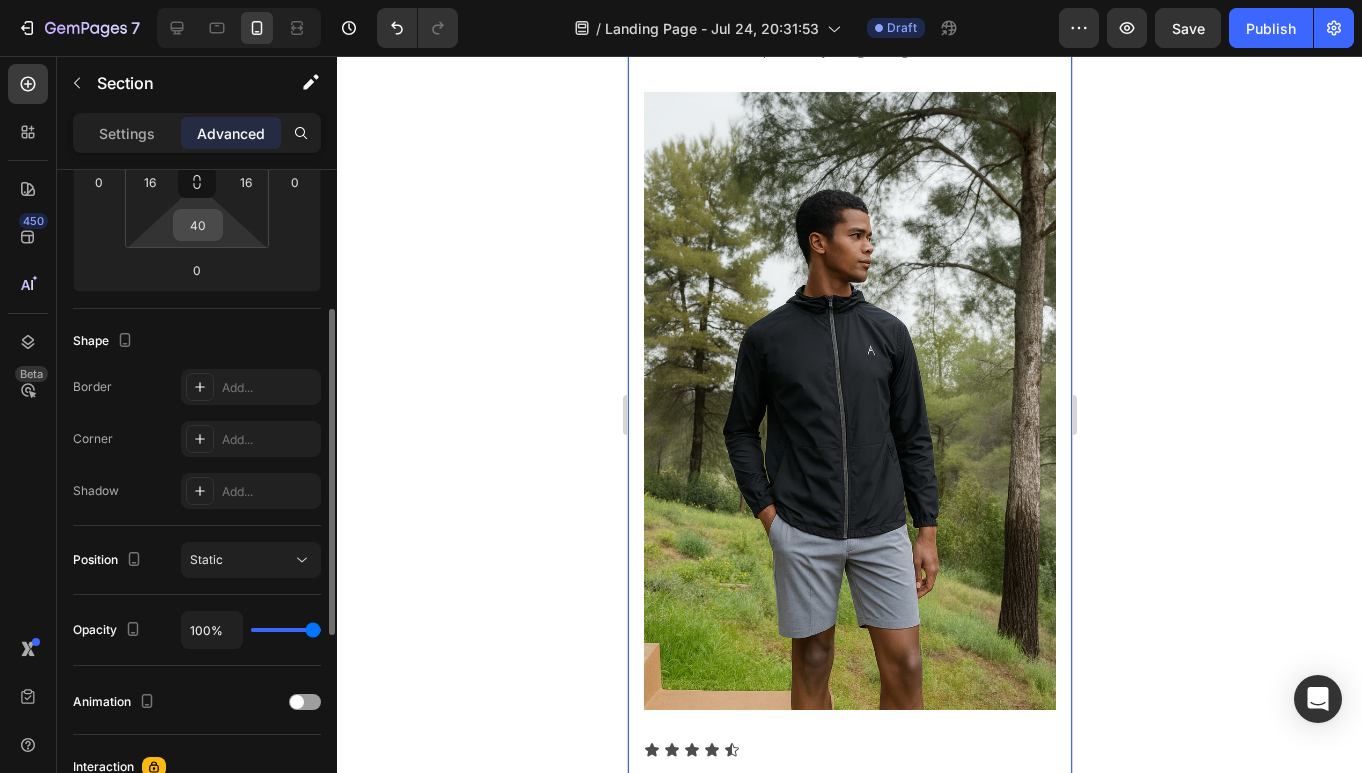 scroll, scrollTop: 380, scrollLeft: 0, axis: vertical 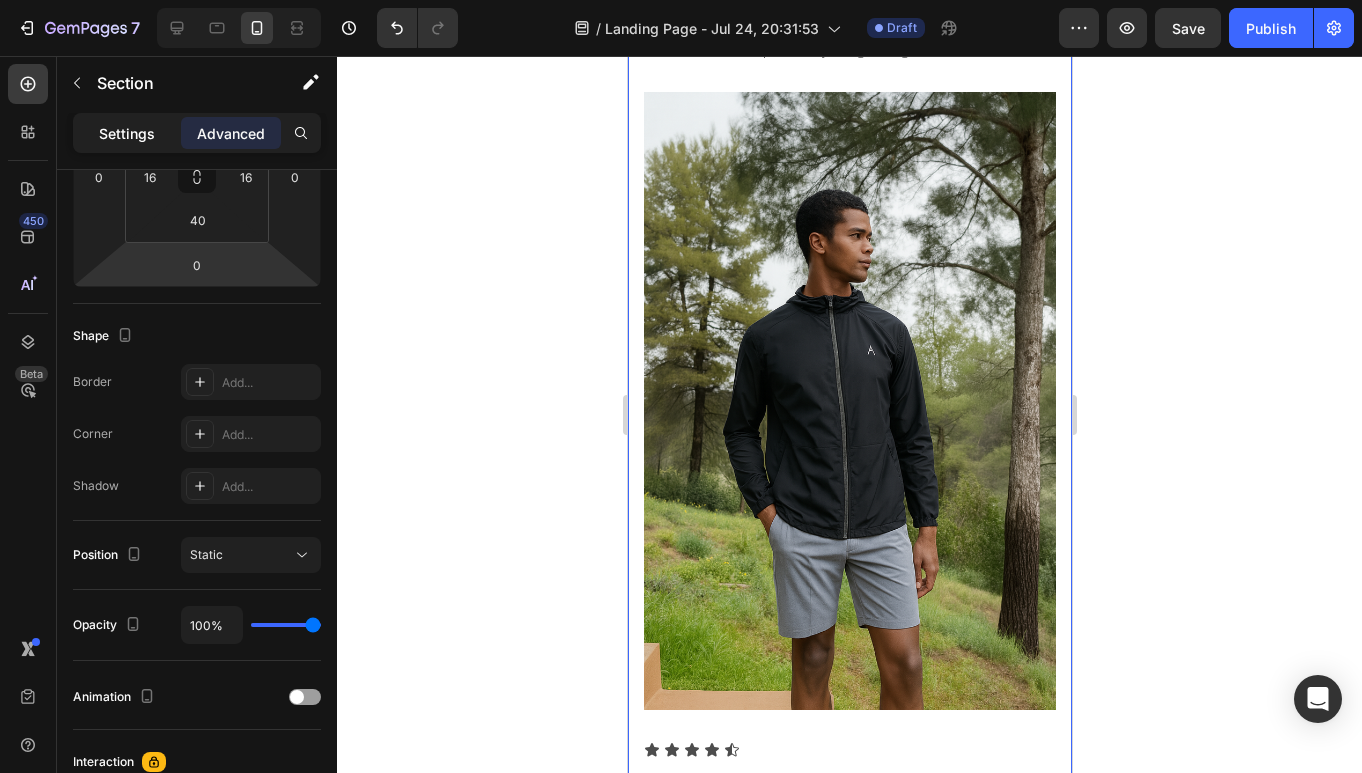 click on "Settings" at bounding box center (127, 133) 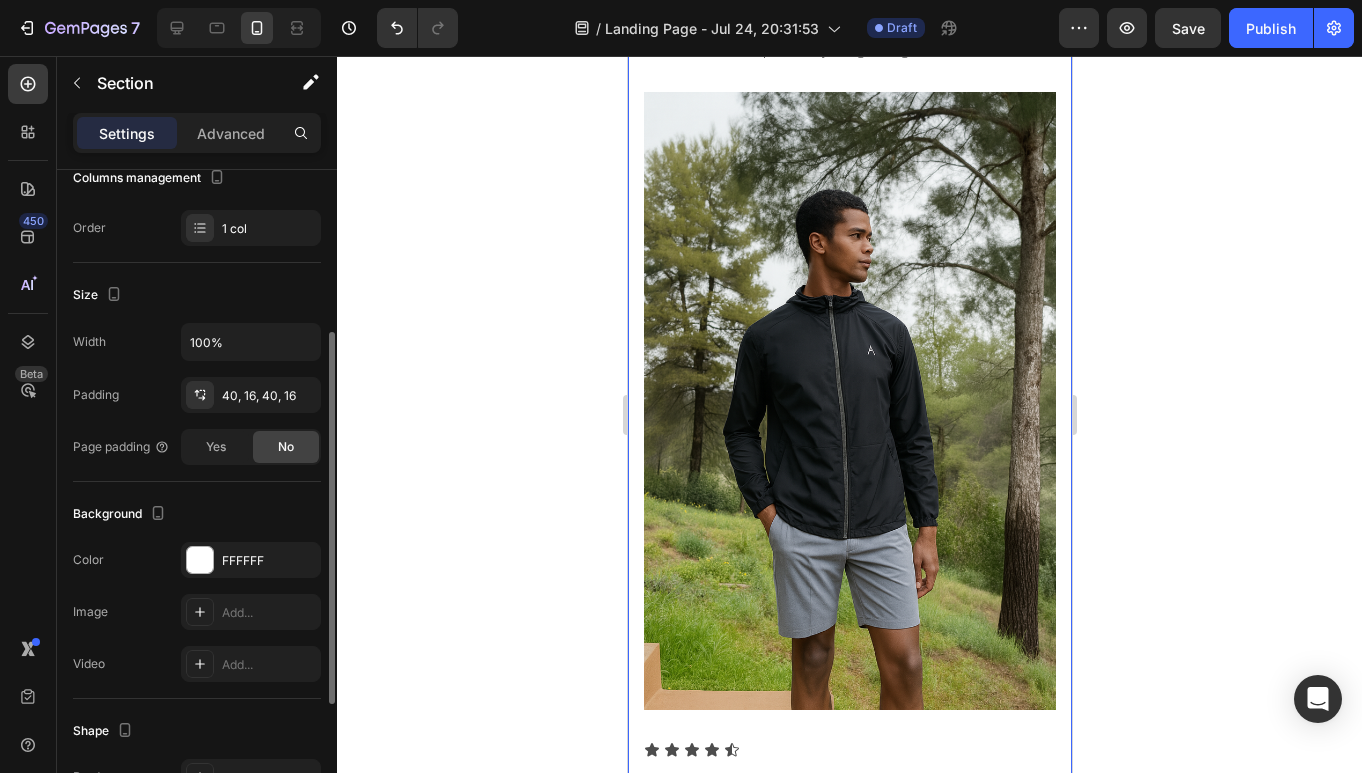 scroll, scrollTop: 281, scrollLeft: 0, axis: vertical 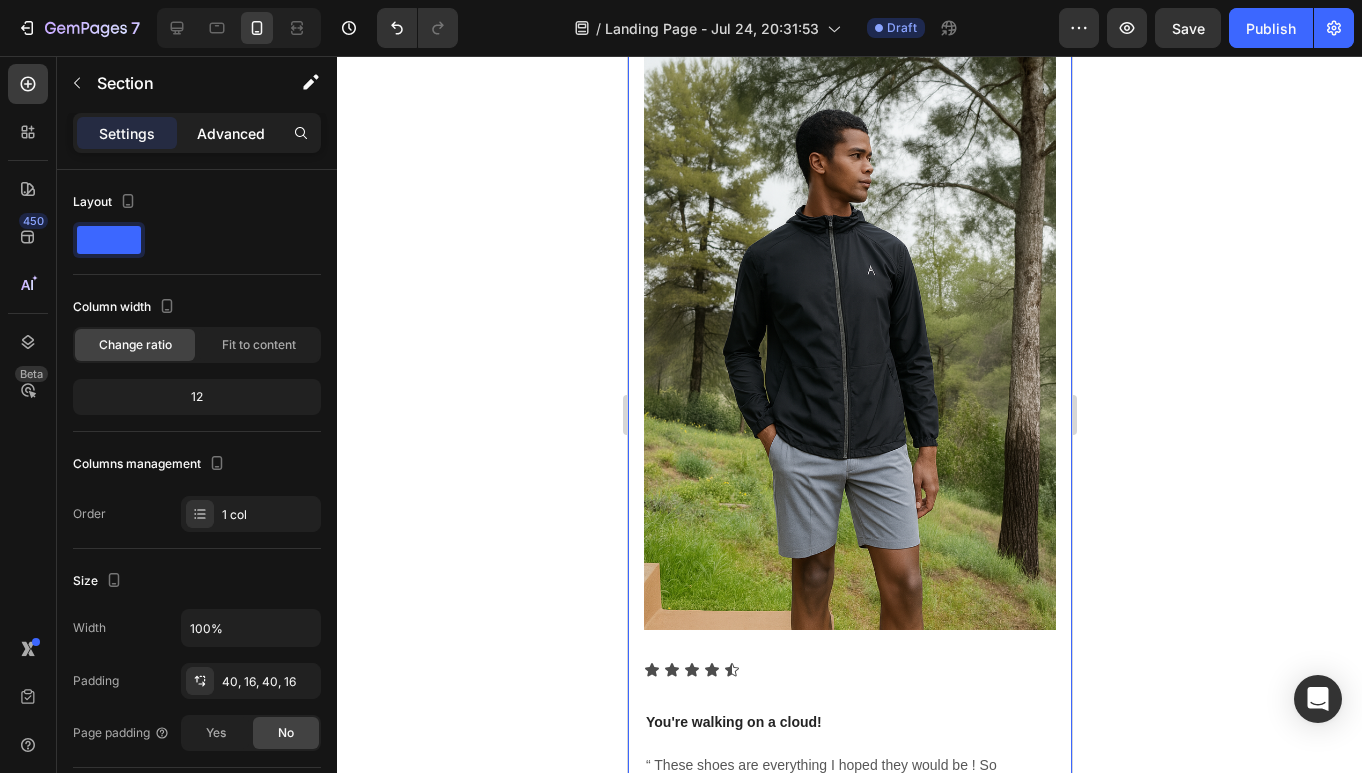 click on "Advanced" at bounding box center [231, 133] 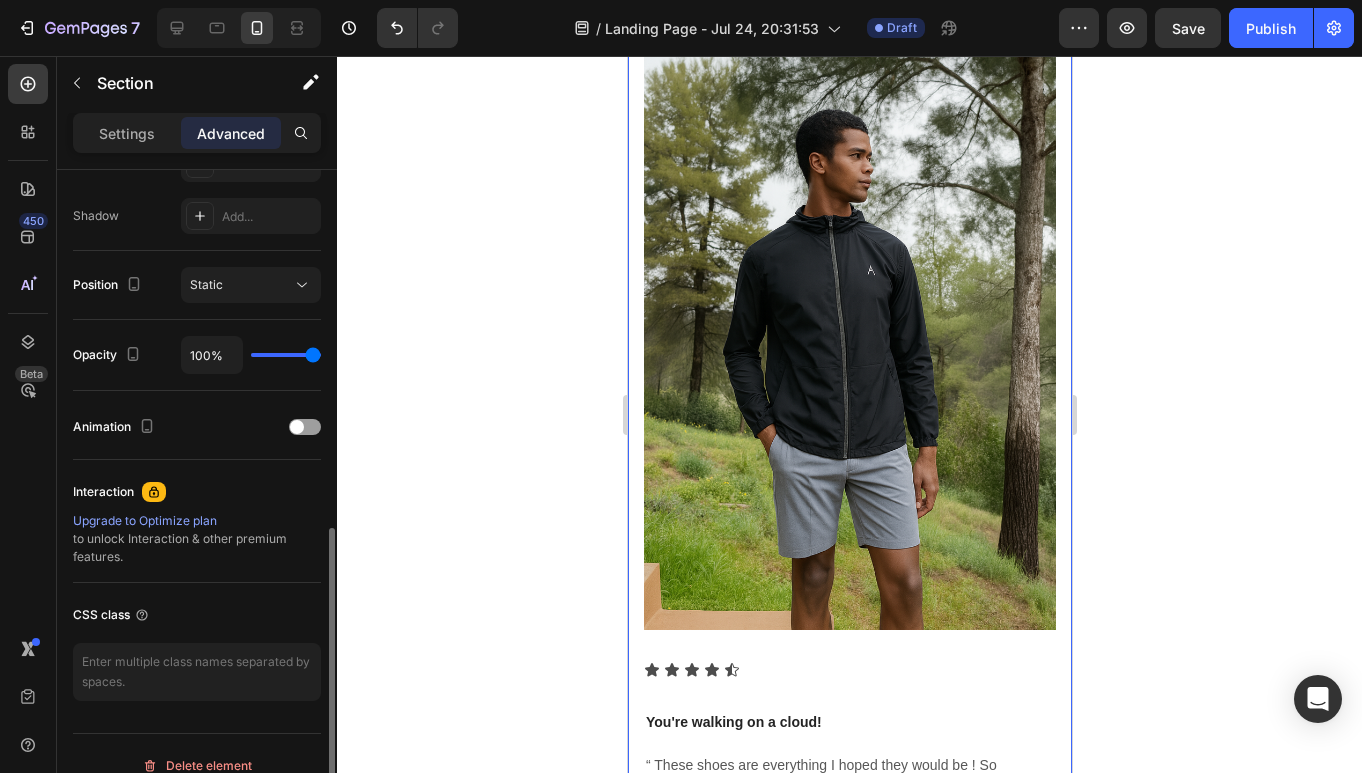 scroll, scrollTop: 674, scrollLeft: 0, axis: vertical 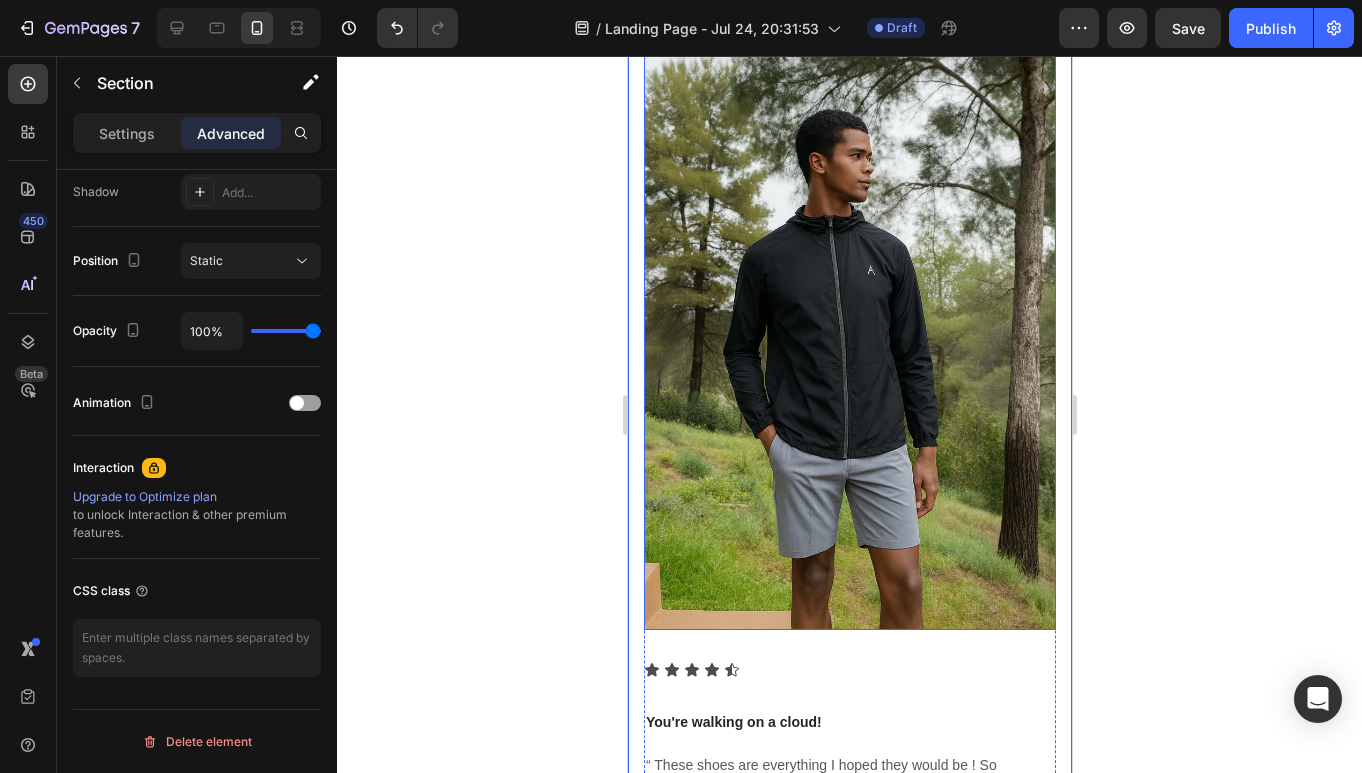click at bounding box center [849, 321] 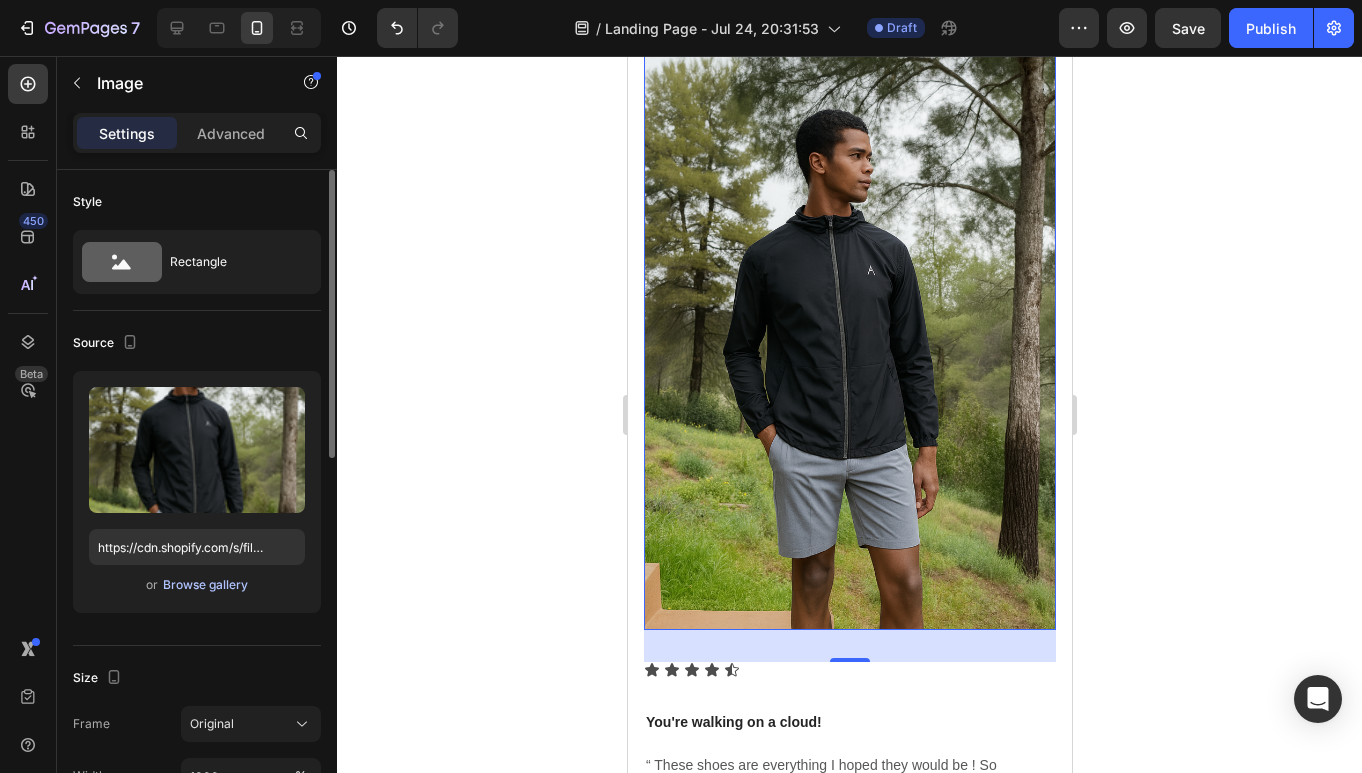 scroll, scrollTop: 0, scrollLeft: 0, axis: both 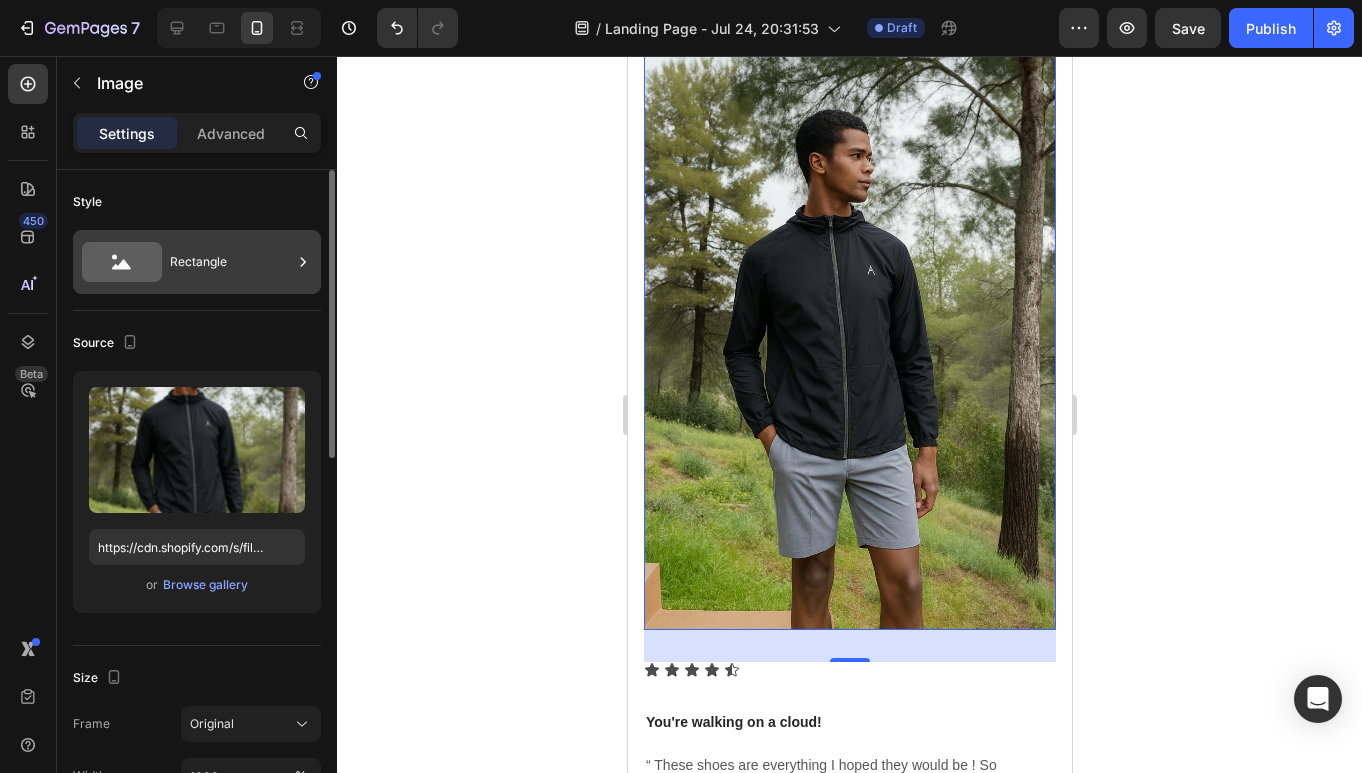 click on "Rectangle" at bounding box center (231, 262) 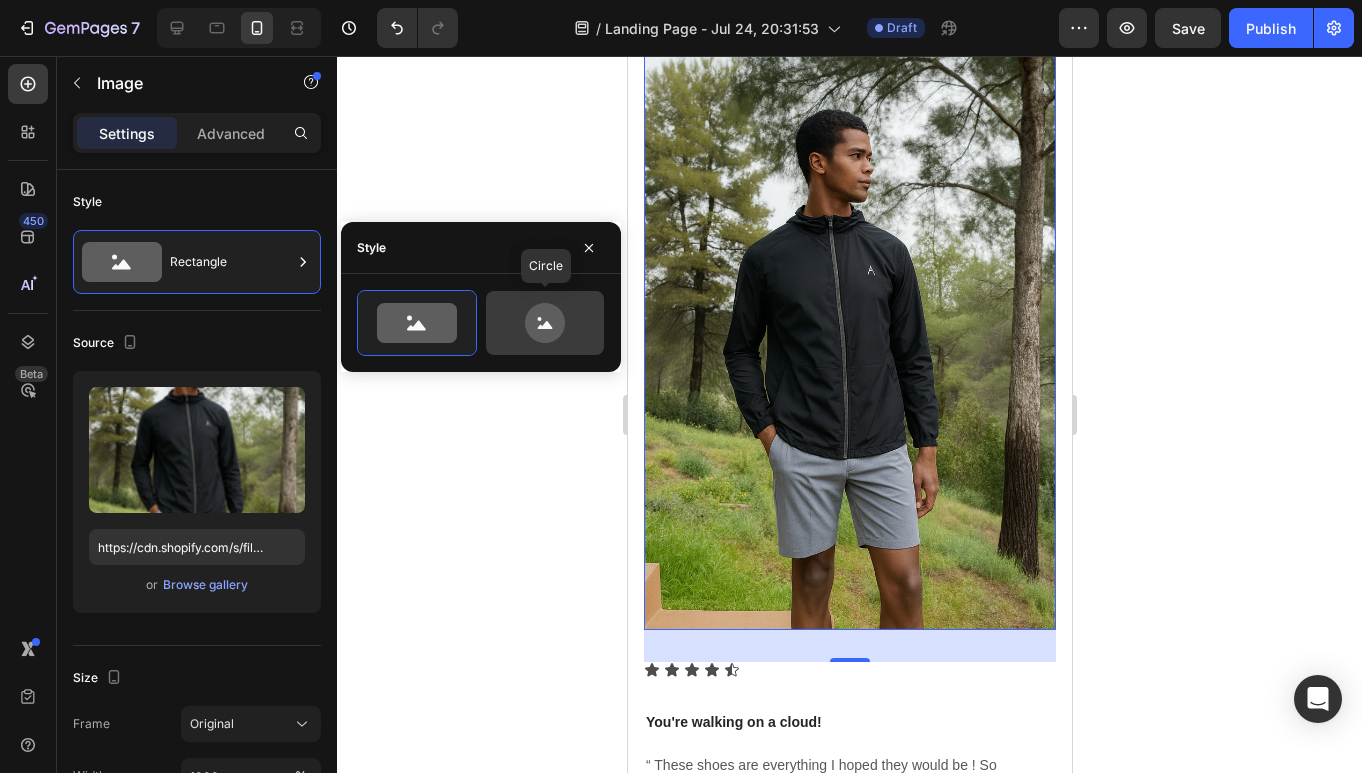 click 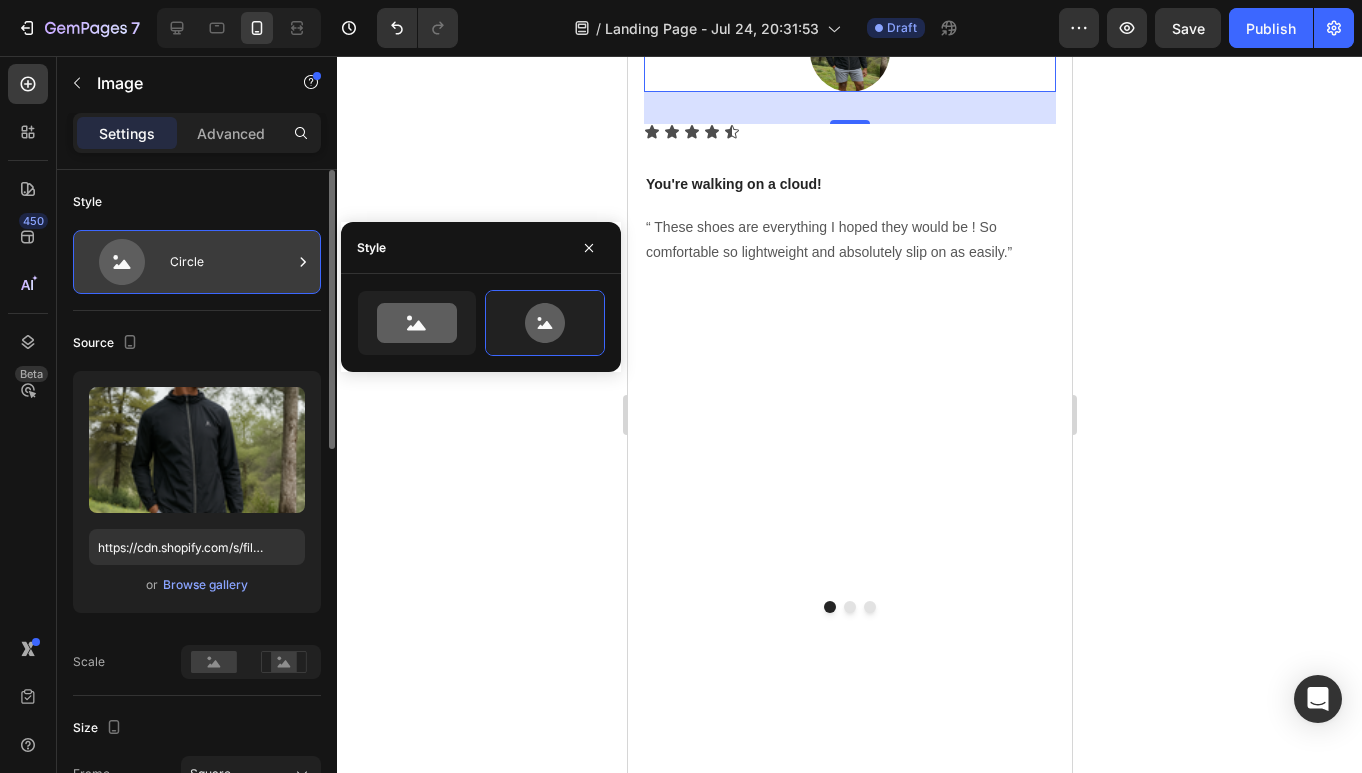 click on "Circle" at bounding box center [231, 262] 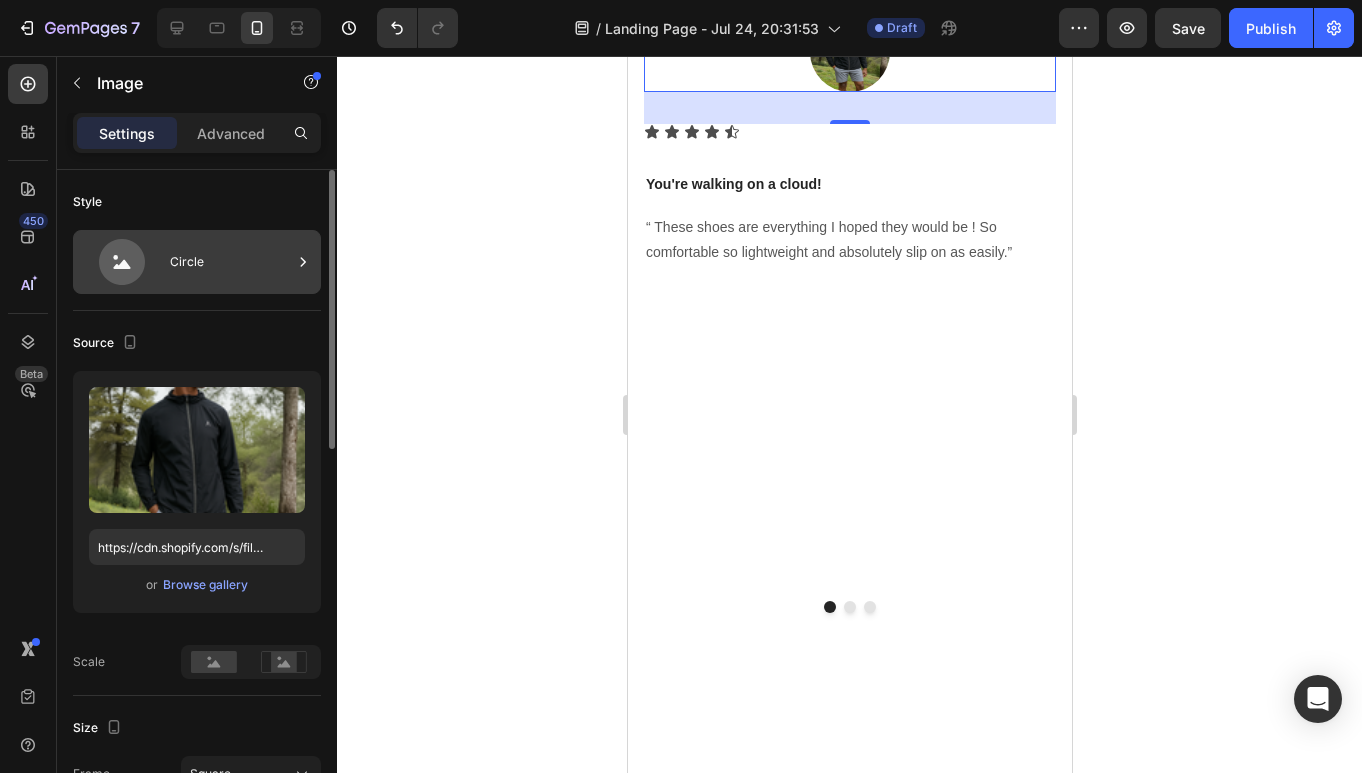 click on "Circle" at bounding box center [231, 262] 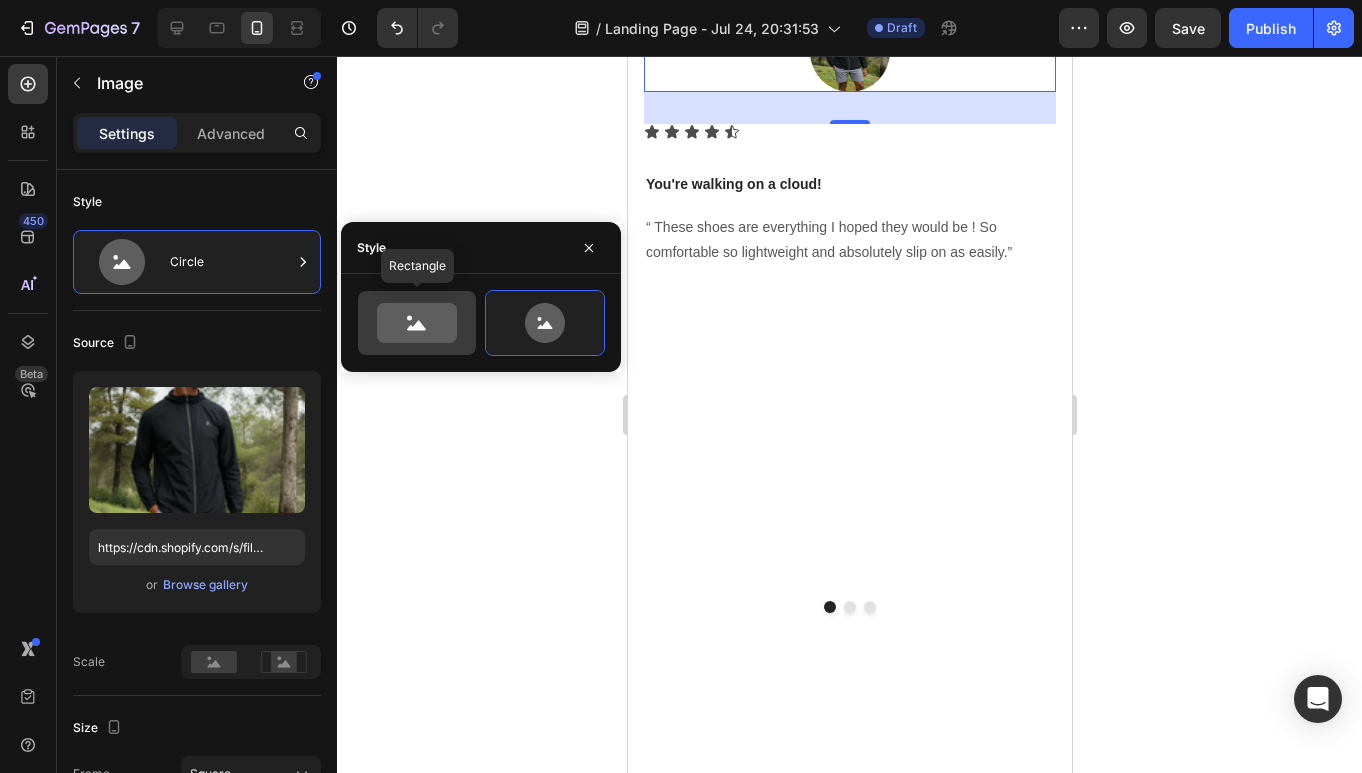 click 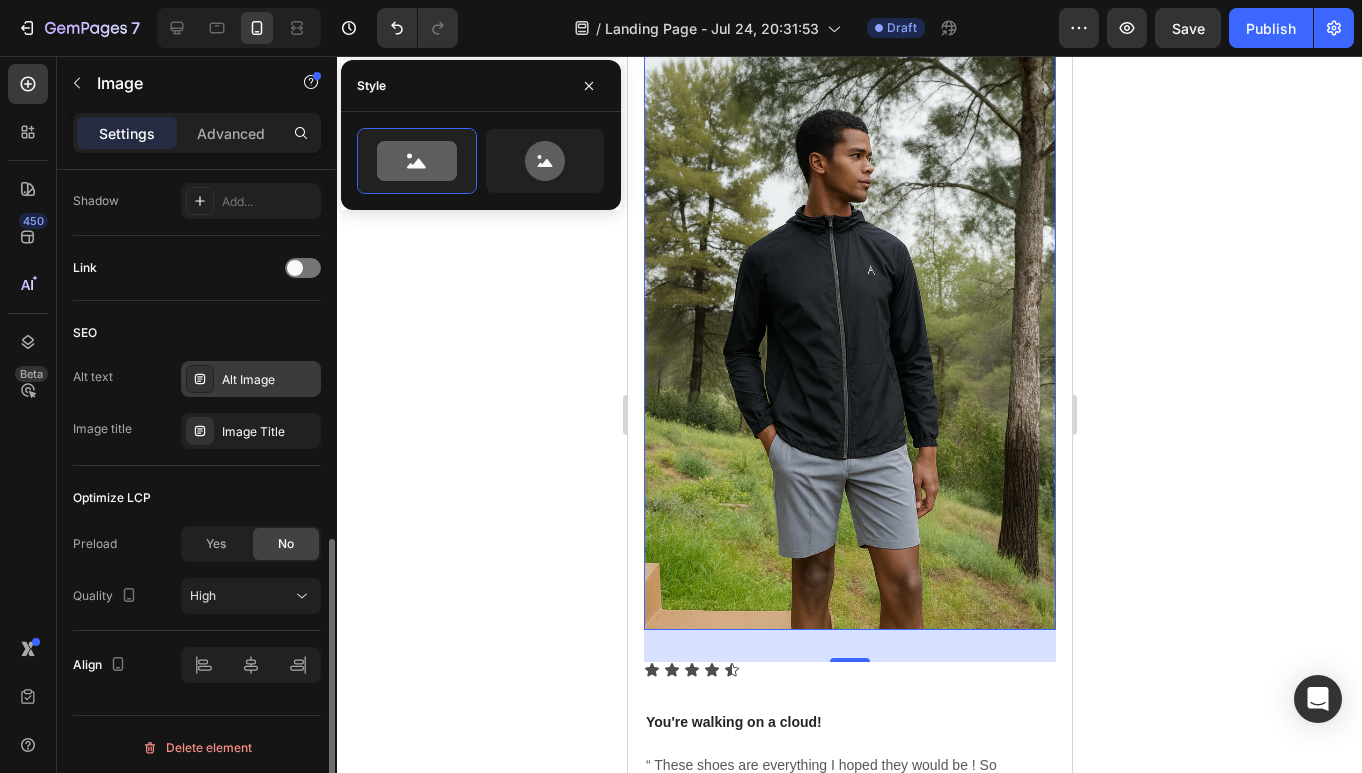scroll, scrollTop: 850, scrollLeft: 0, axis: vertical 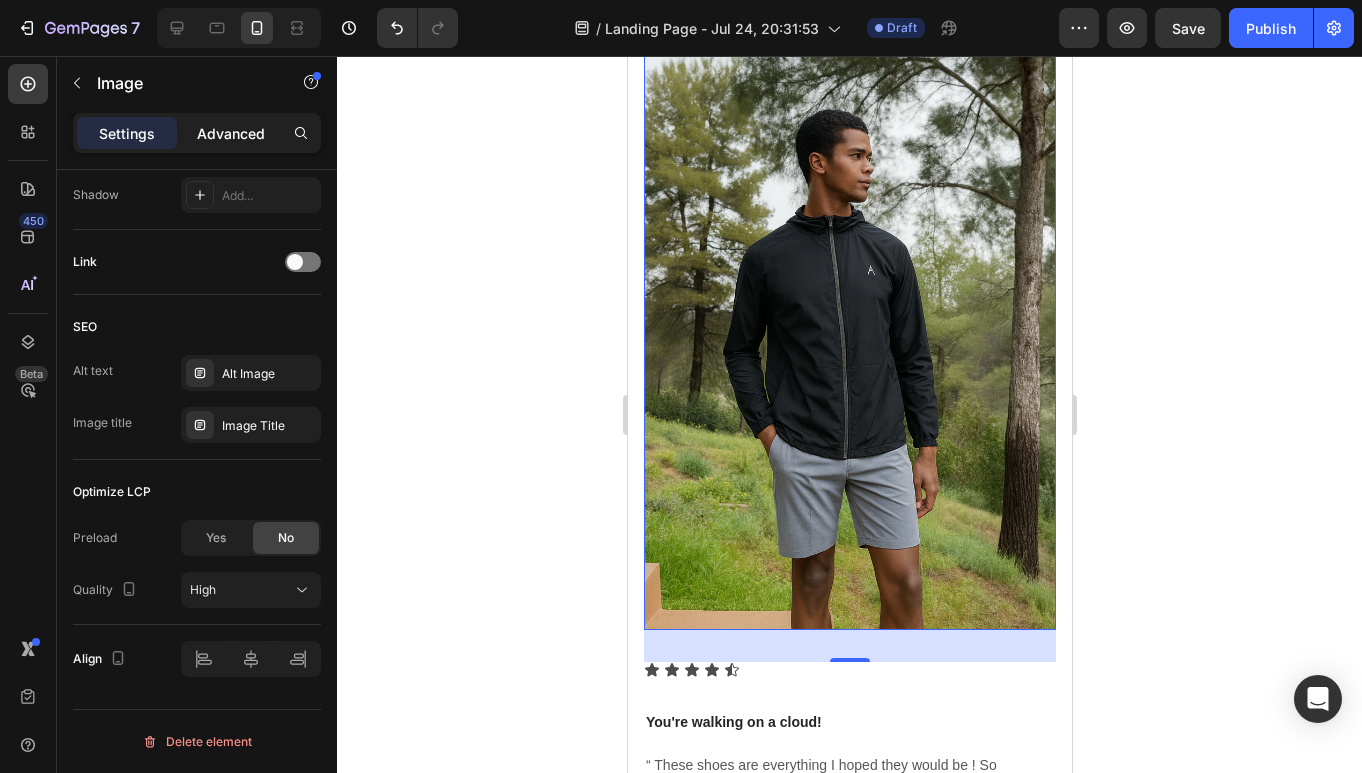 click on "Advanced" at bounding box center (231, 133) 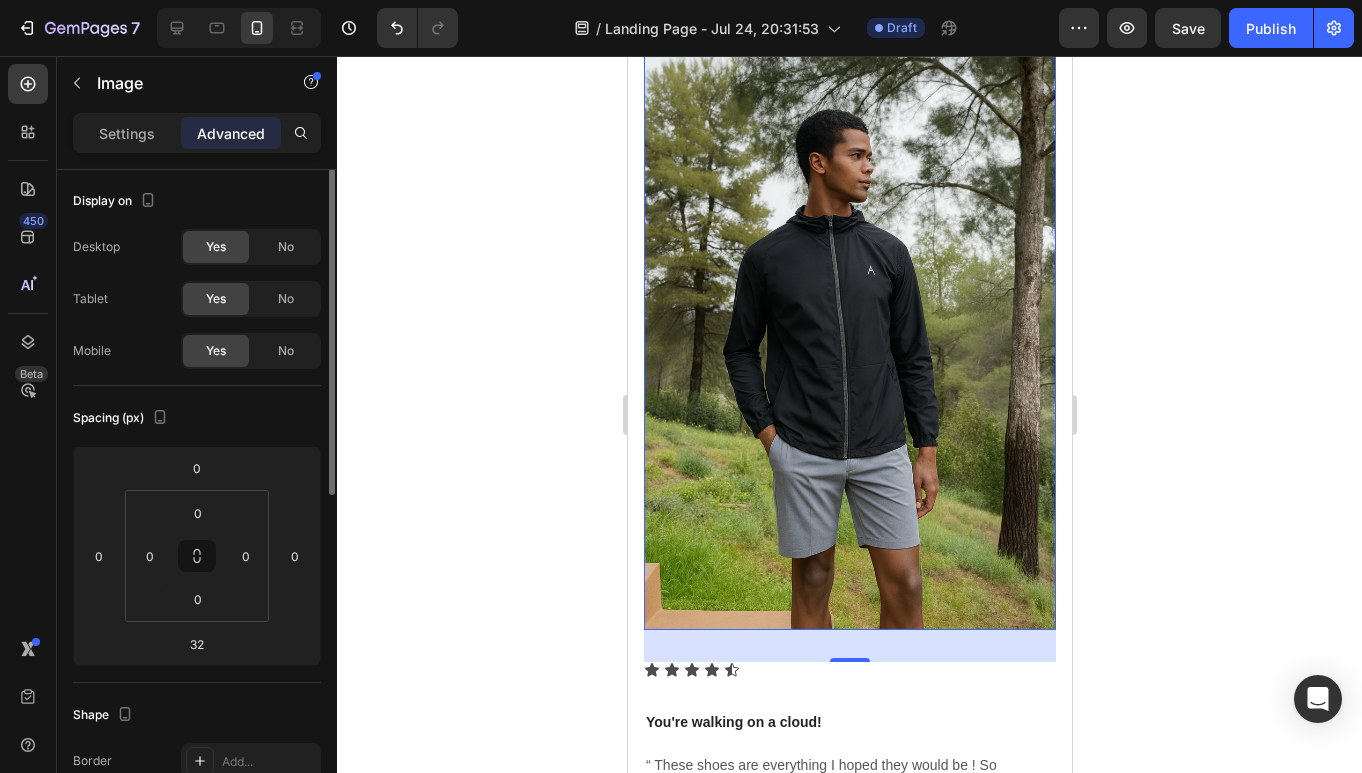 scroll, scrollTop: 0, scrollLeft: 0, axis: both 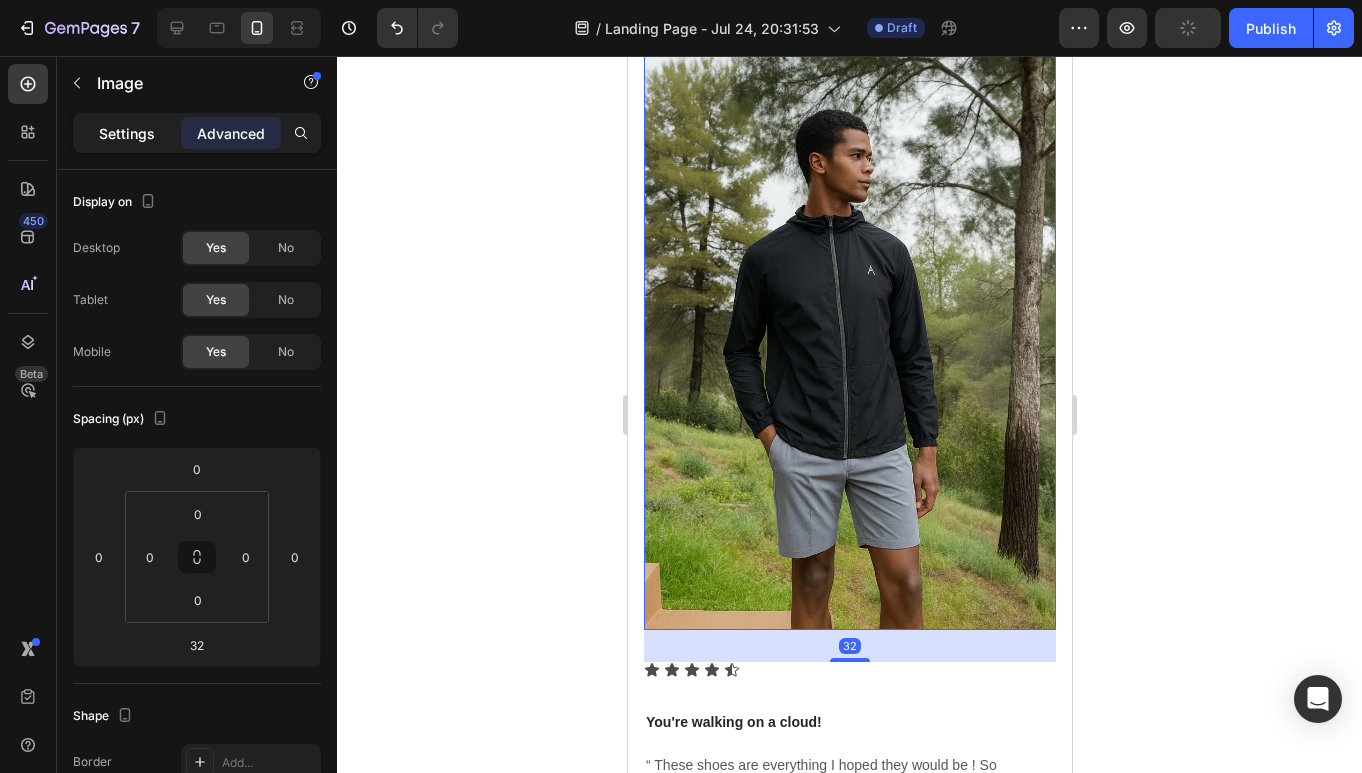 click on "Settings" at bounding box center [127, 133] 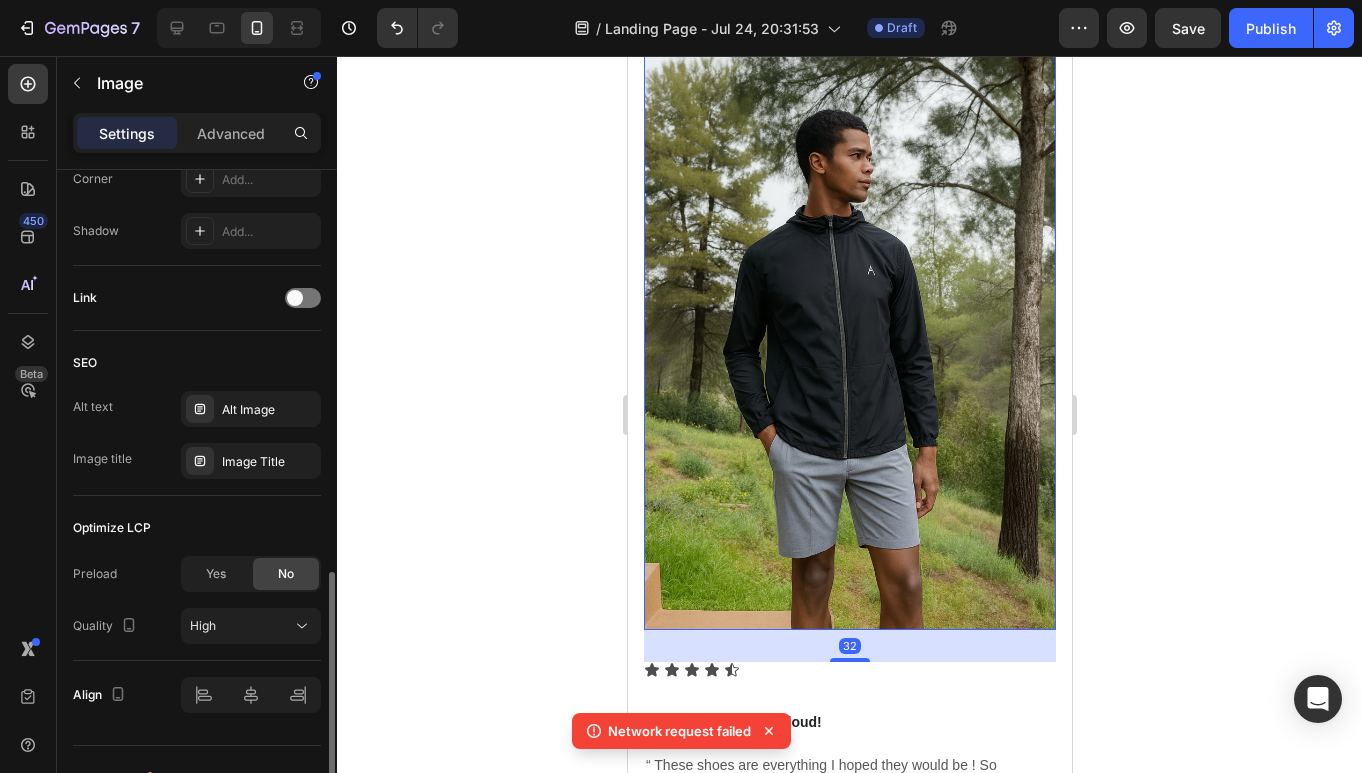 scroll, scrollTop: 850, scrollLeft: 0, axis: vertical 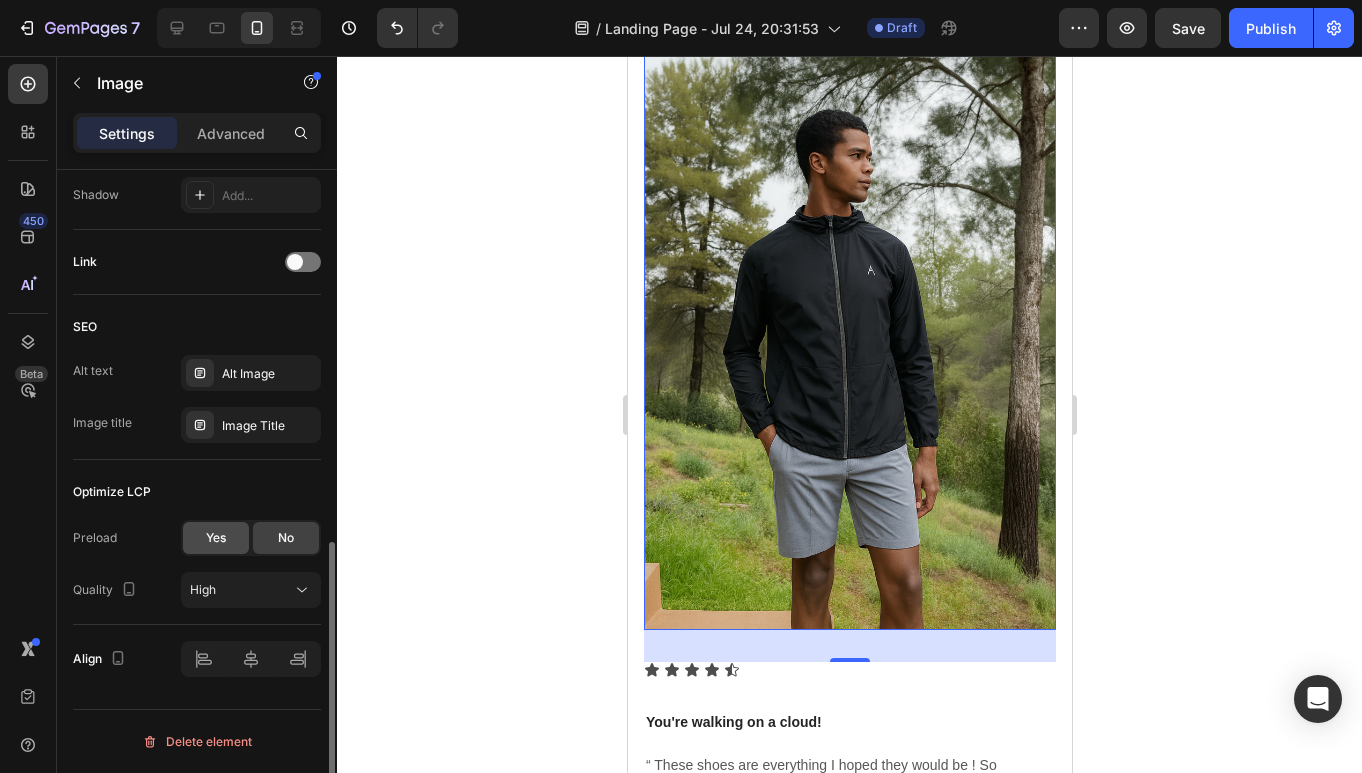 click on "Yes" 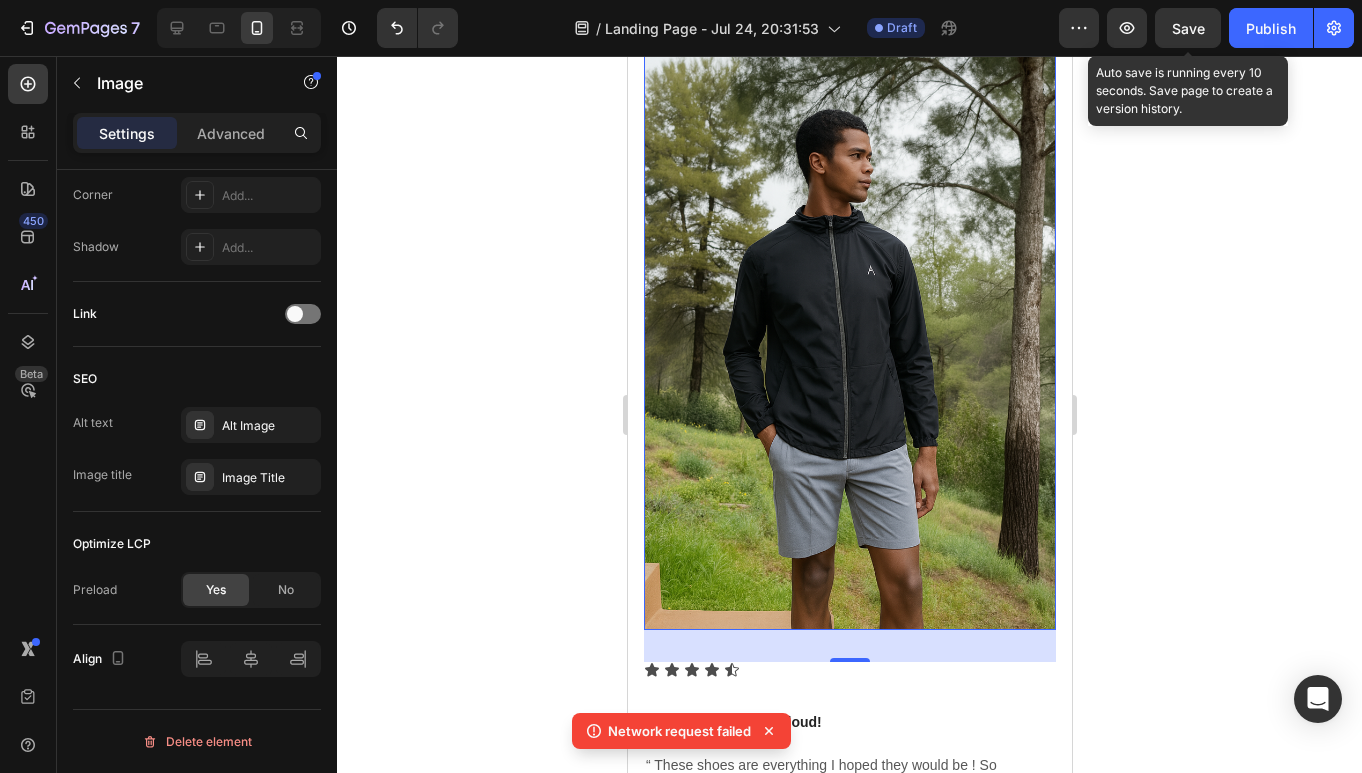 click on "Save" at bounding box center [1188, 28] 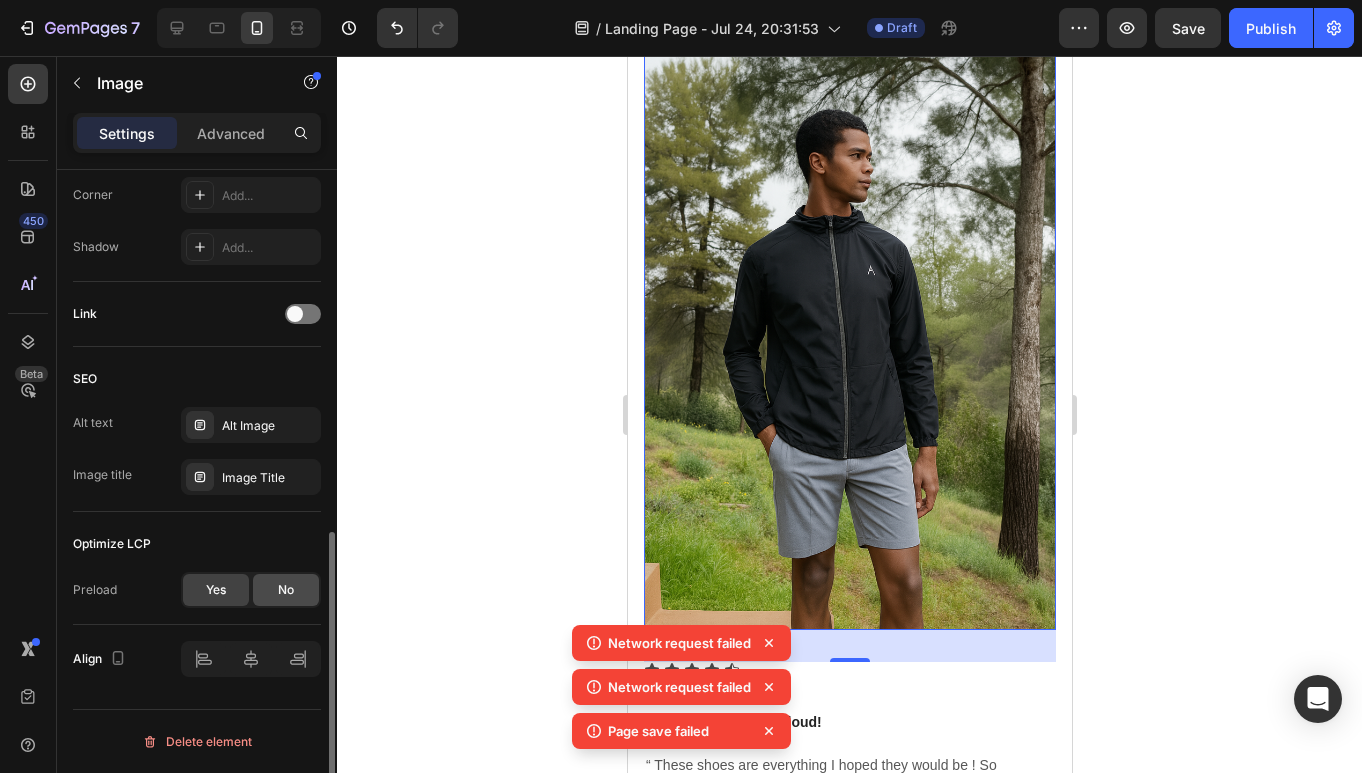 click on "No" 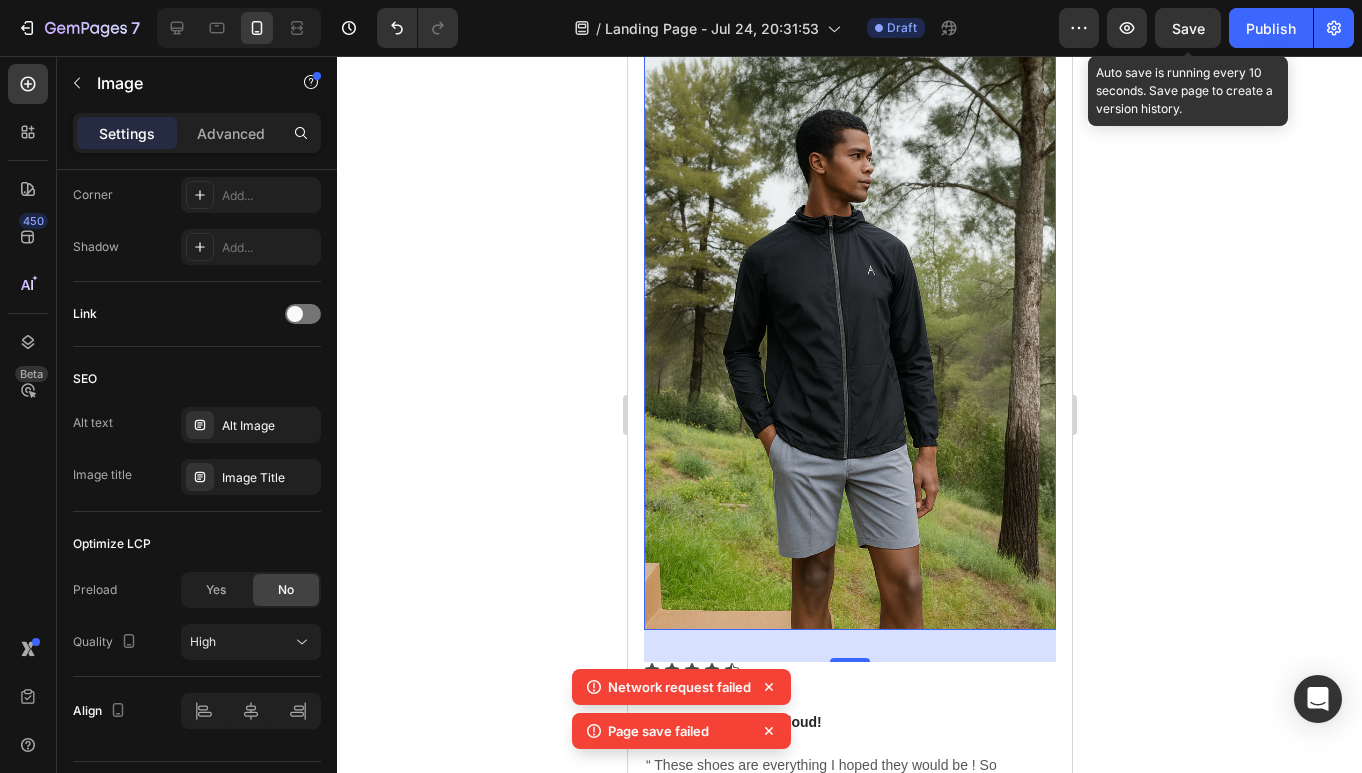 click on "Save" at bounding box center [1188, 28] 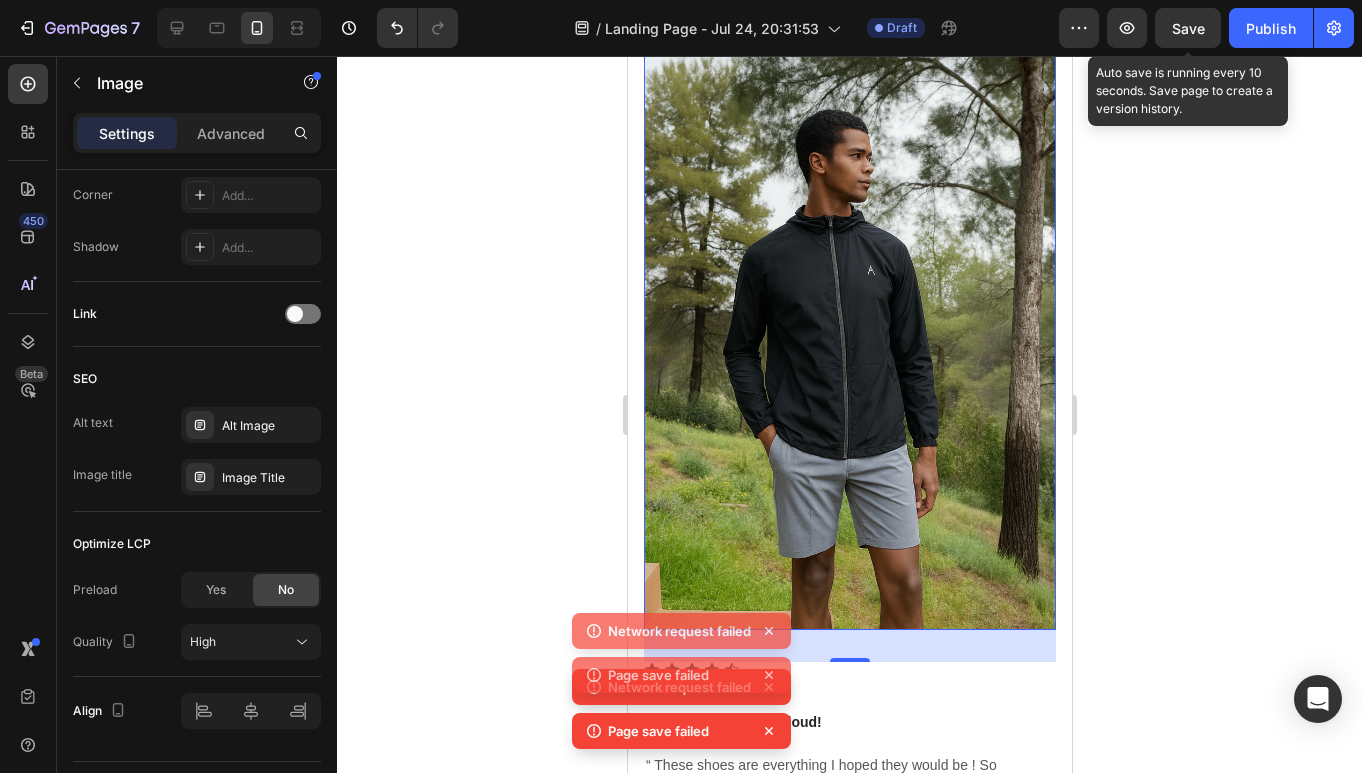 click on "Save" at bounding box center (1188, 28) 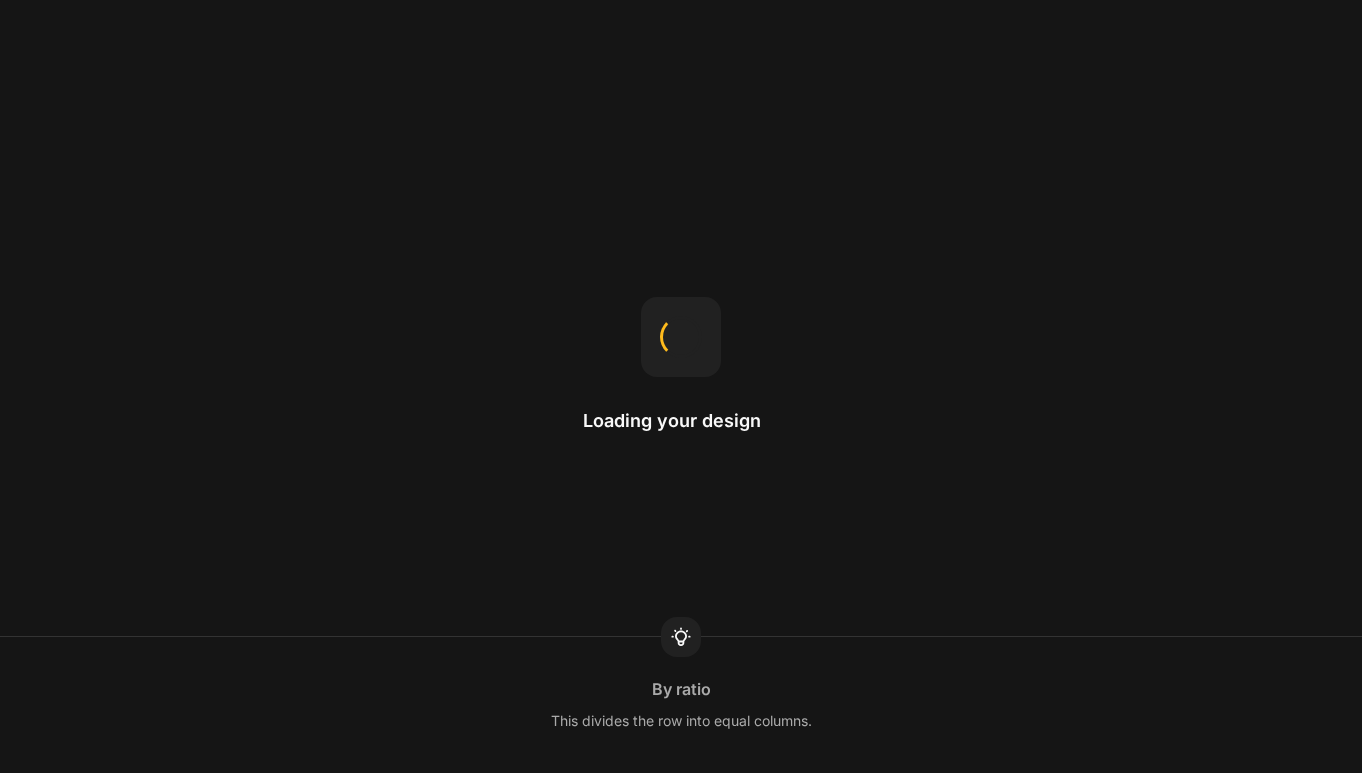 scroll, scrollTop: 0, scrollLeft: 0, axis: both 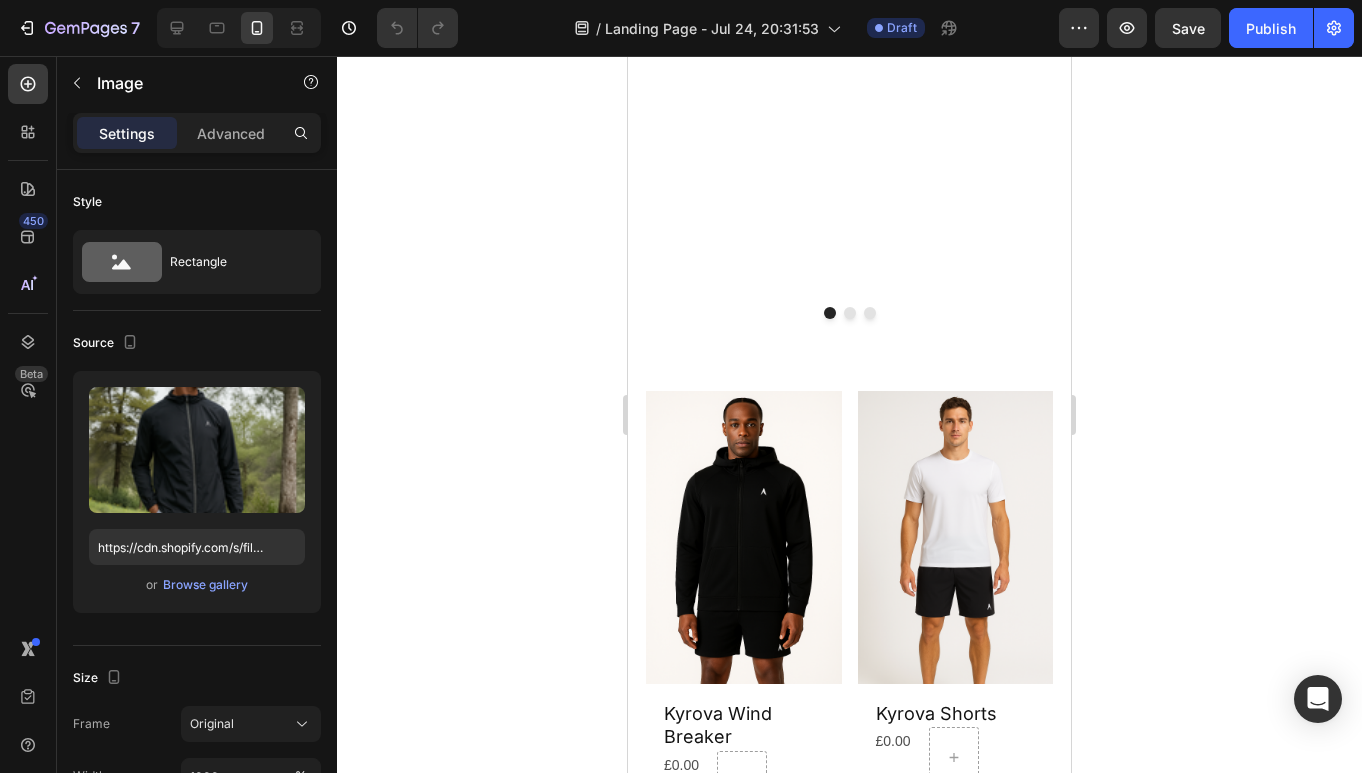 click at bounding box center [849, -281] 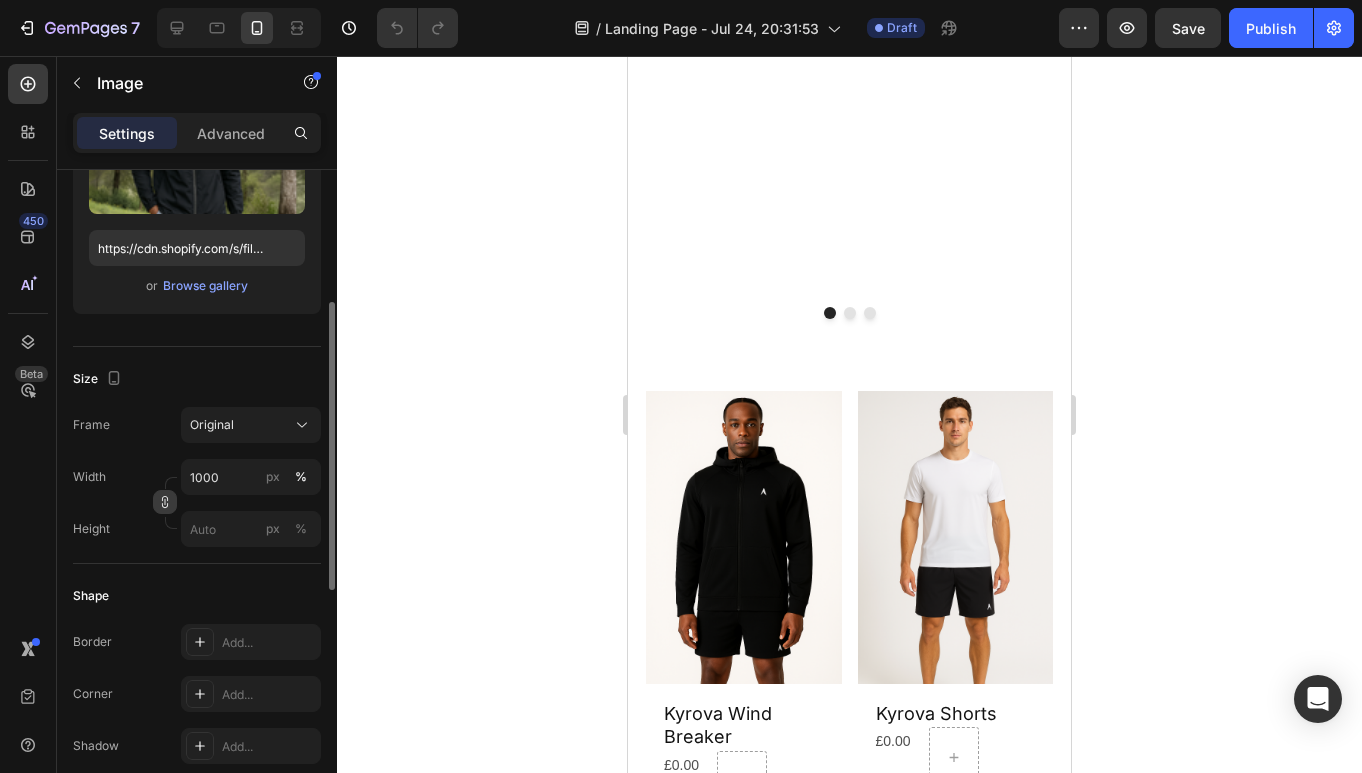 scroll, scrollTop: 434, scrollLeft: 0, axis: vertical 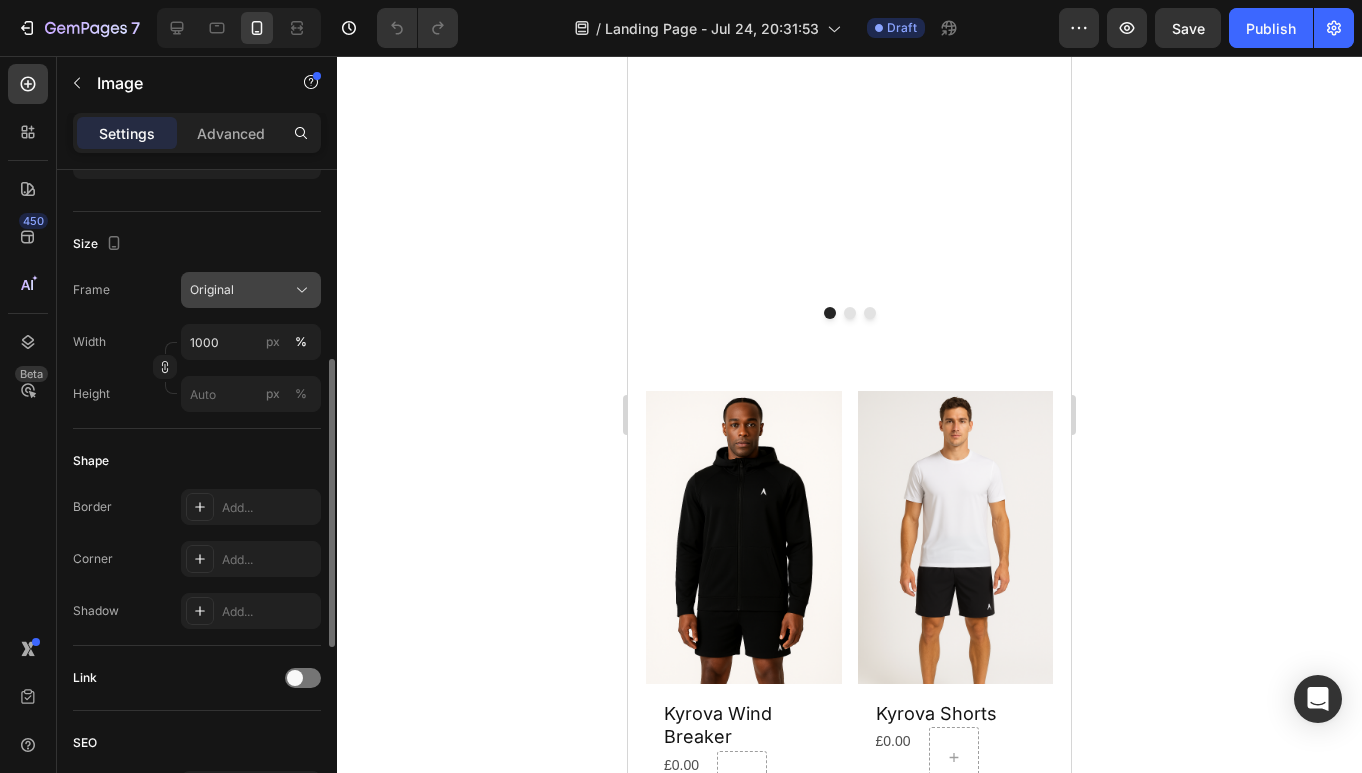 click on "Original" at bounding box center [251, 290] 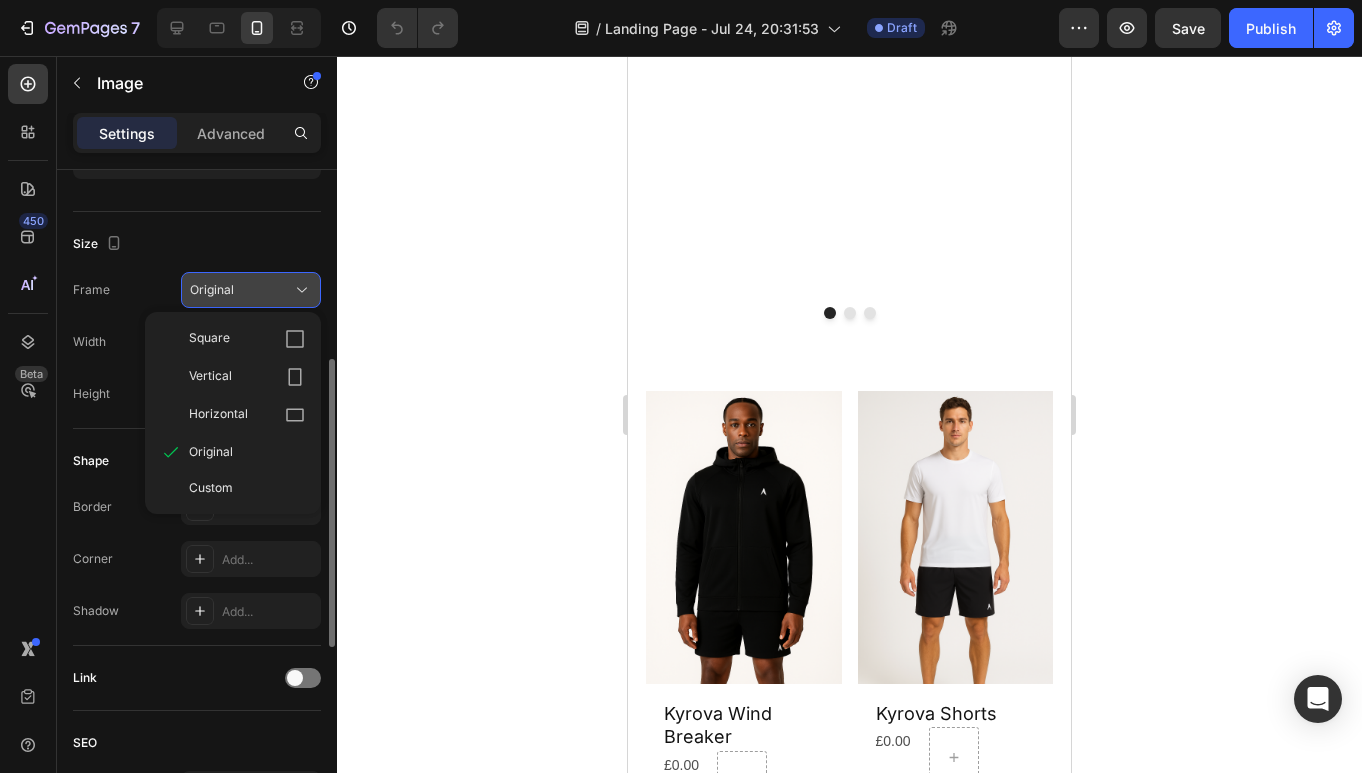 click on "Original" at bounding box center [251, 290] 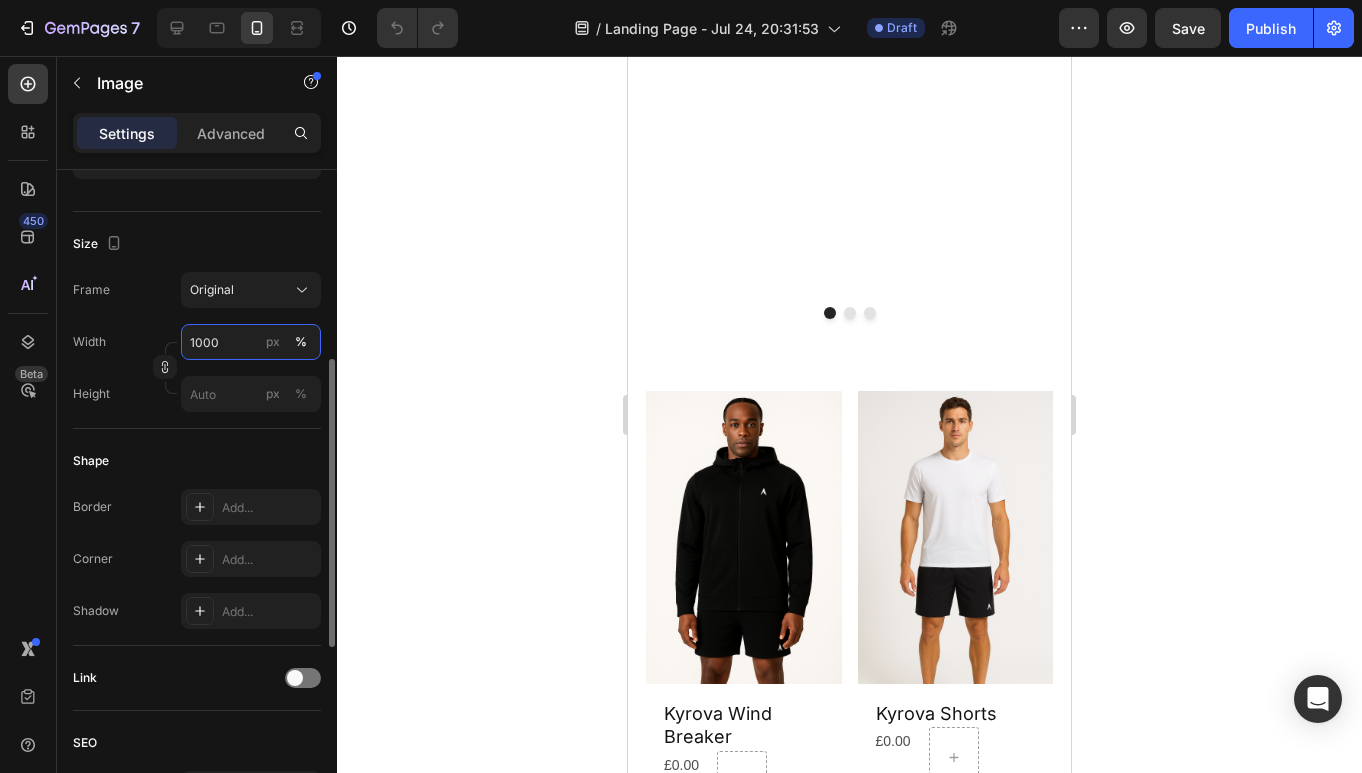 click on "1000" at bounding box center [251, 342] 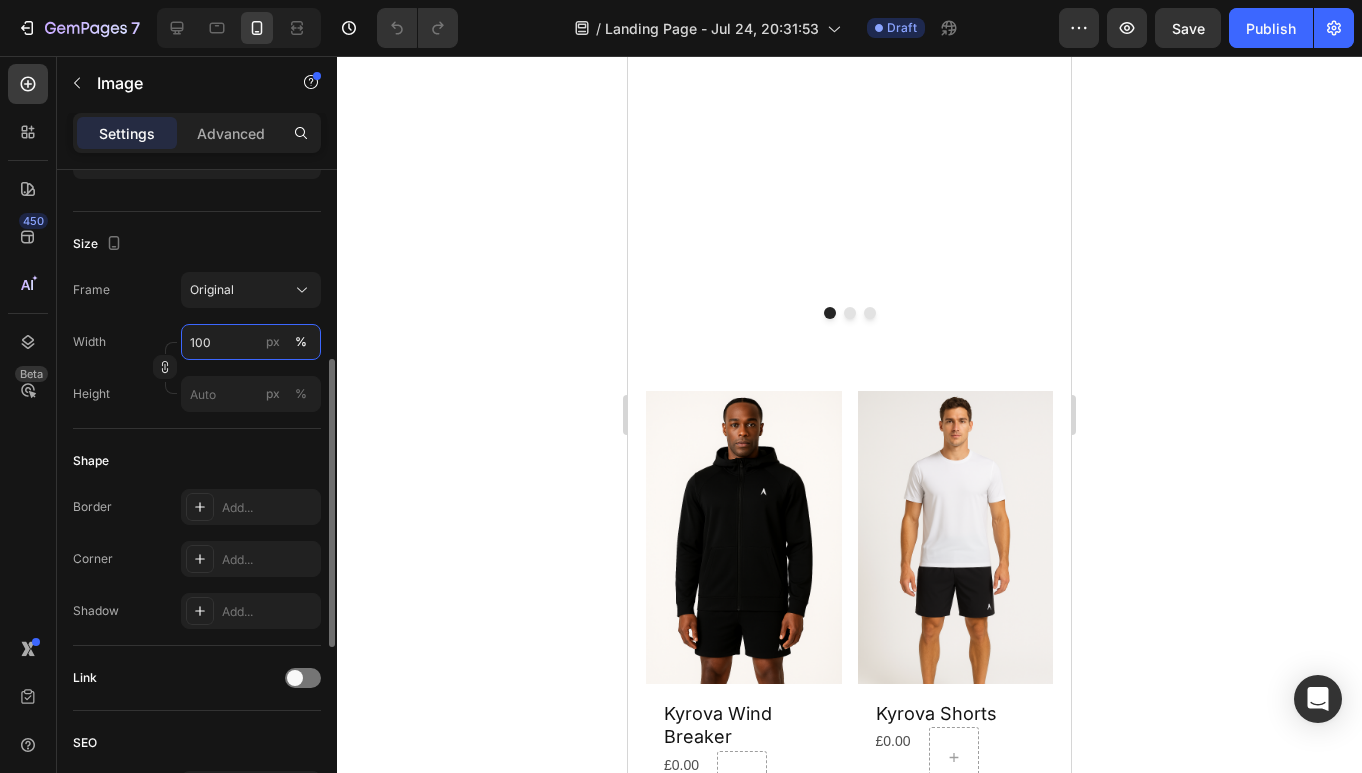 type on "100" 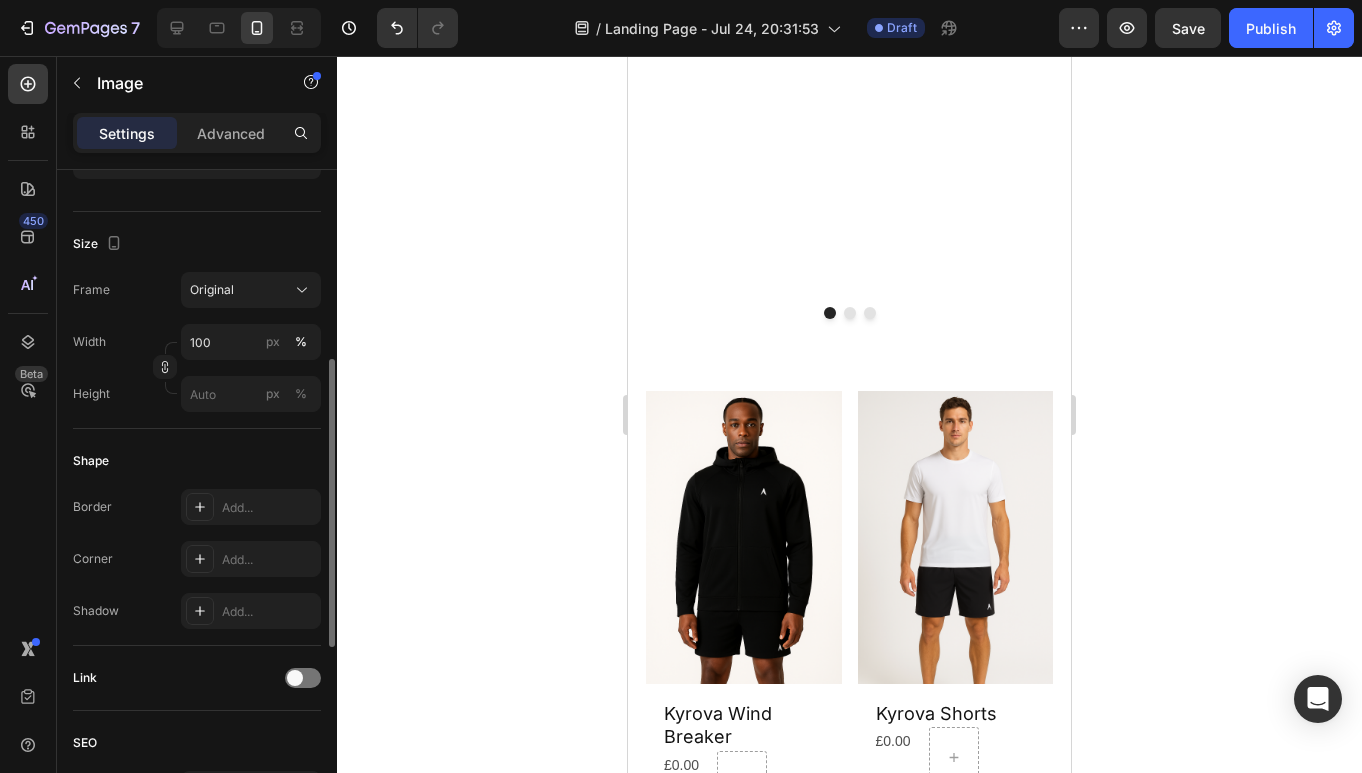 click on "Shape" at bounding box center (197, 461) 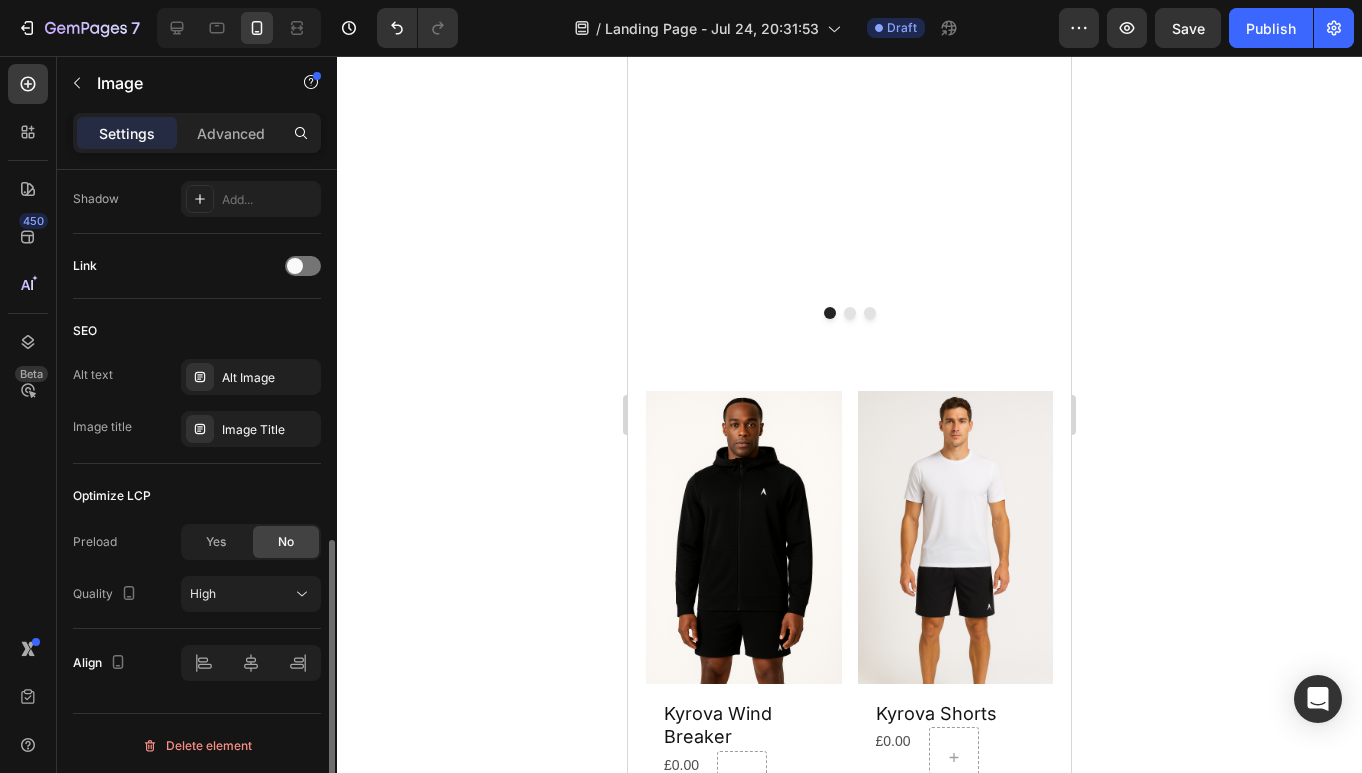 scroll, scrollTop: 850, scrollLeft: 0, axis: vertical 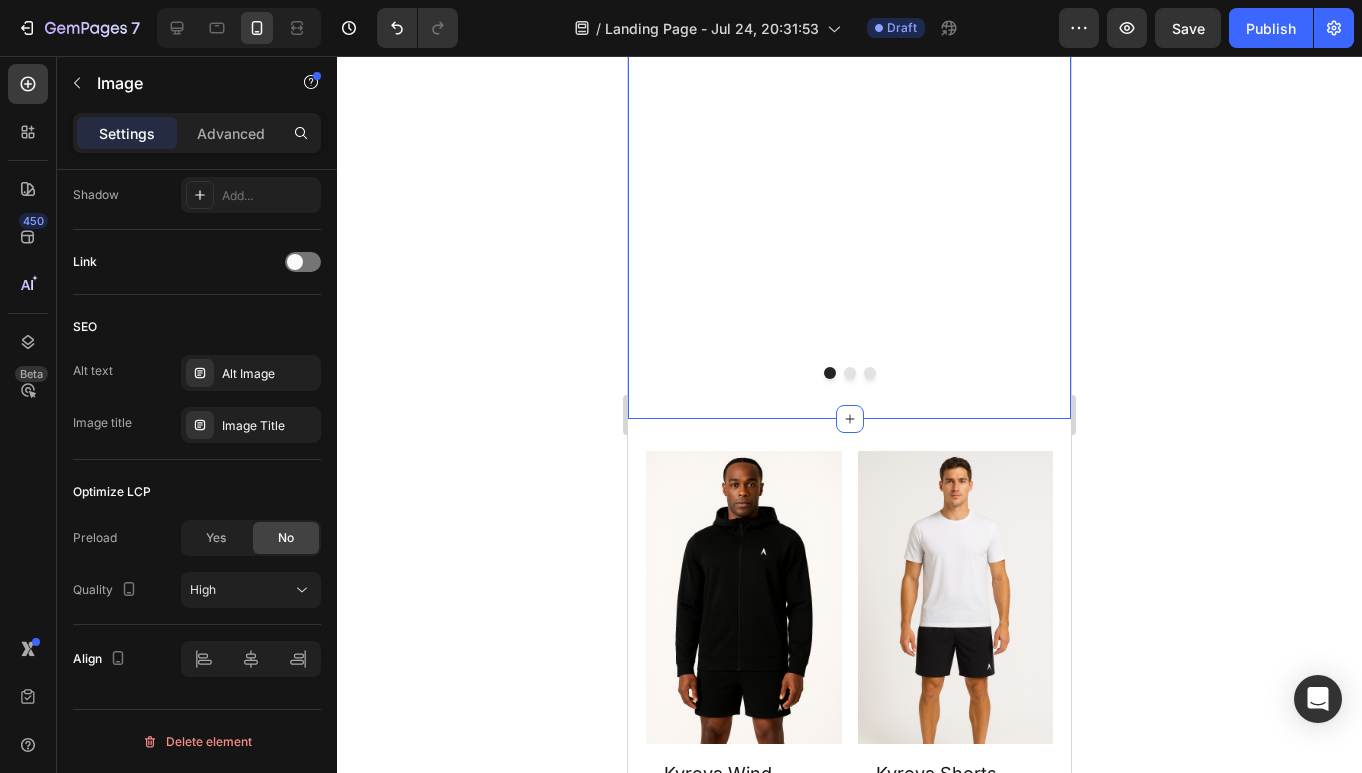 click on "THE REVIEWS ARE IN Heading Shop the styles getting 5 stars Heading Image   32 Icon Icon Icon Icon Icon Icon List You're walking on a cloud! Text block “ These shoes are everything I hoped they would be ! So comfortable so lightweight and absolutely slip on as easily.” Text block Image Not a Doubter Anymore Text block "I was a little leery about the claim of not needing your hands to get the shoes on, but I’m a believer now. Great, true fit and good." Text block [NAME]   / Marketing Text block Image Work well for my problem Text block "Fabulous shoe. Expands where it needs to expand. Contracts where it needs to contract, and soooo easy to put on. Lots of support." Text block [NAME]   / Financial Advisor Text block Carousel Row Section 6" at bounding box center [849, 27] 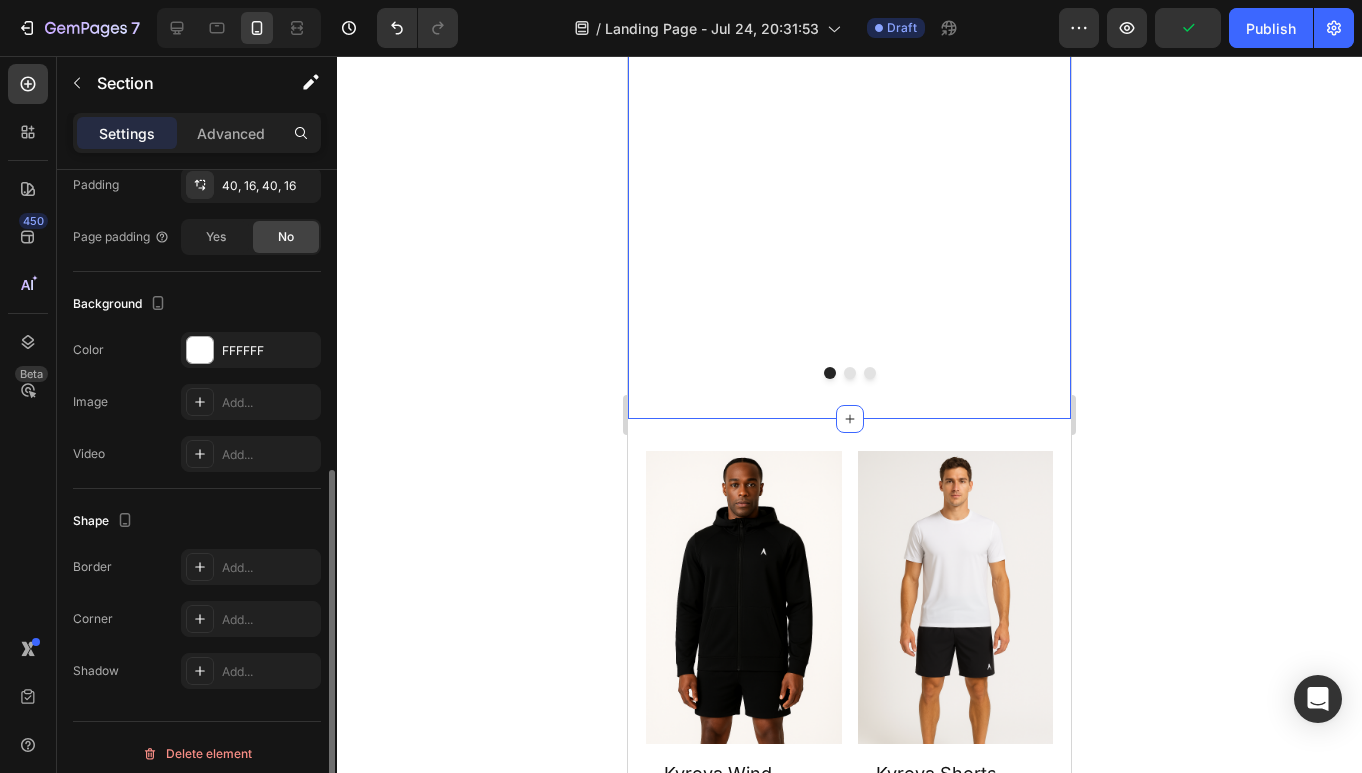scroll, scrollTop: 508, scrollLeft: 0, axis: vertical 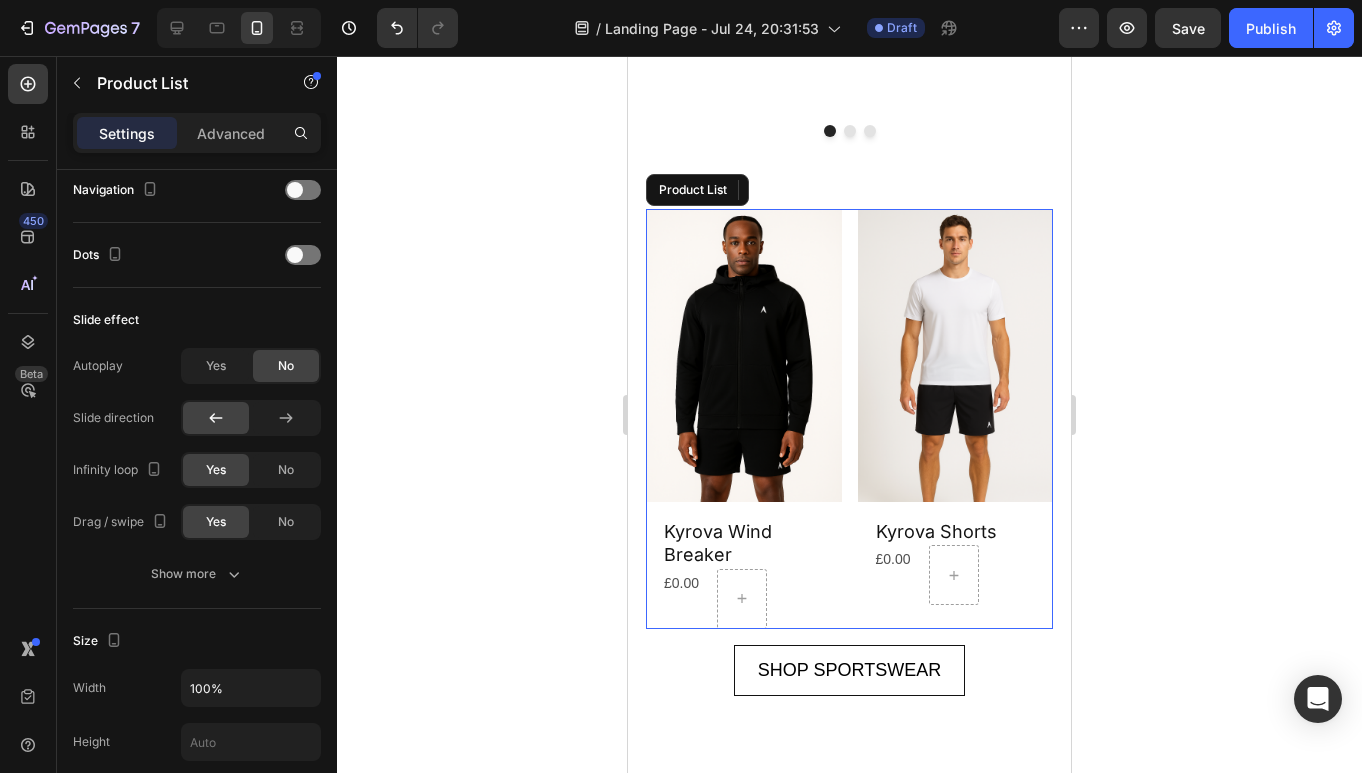 click on "Product Images Kyrova Wind Breaker Product Title £0.00 Product Price Product Price
Row Row Product List Product Images Kyrova Shorts Product Title £0.00 Product Price Product Price
Row Row Product List Product Images Kryova Sweatpants Product Title £0.00 Product Price Product Price
Row Row Product List Product Images Kyrova black sleeveless Shirt Product Title £0.00 Product Price Product Price
Row Row Product List" at bounding box center [849, 419] 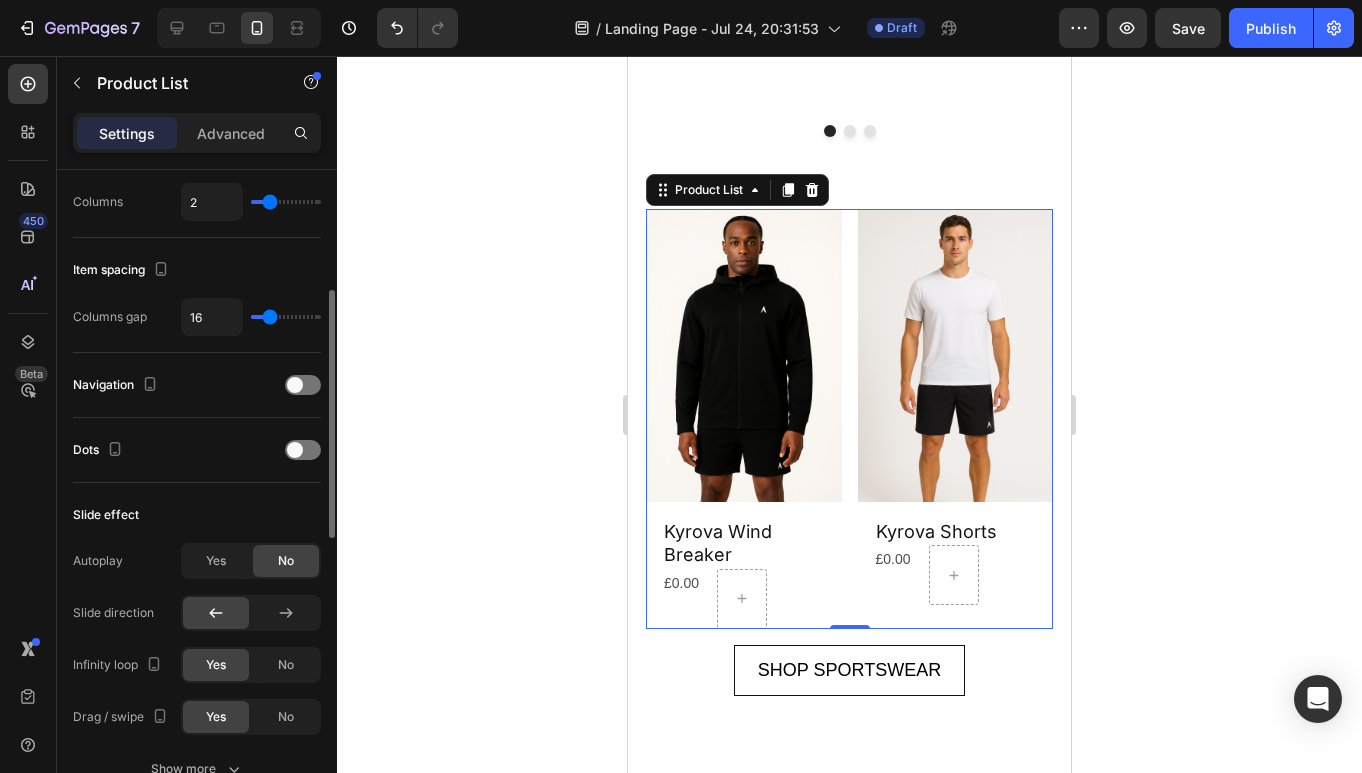 scroll, scrollTop: 315, scrollLeft: 0, axis: vertical 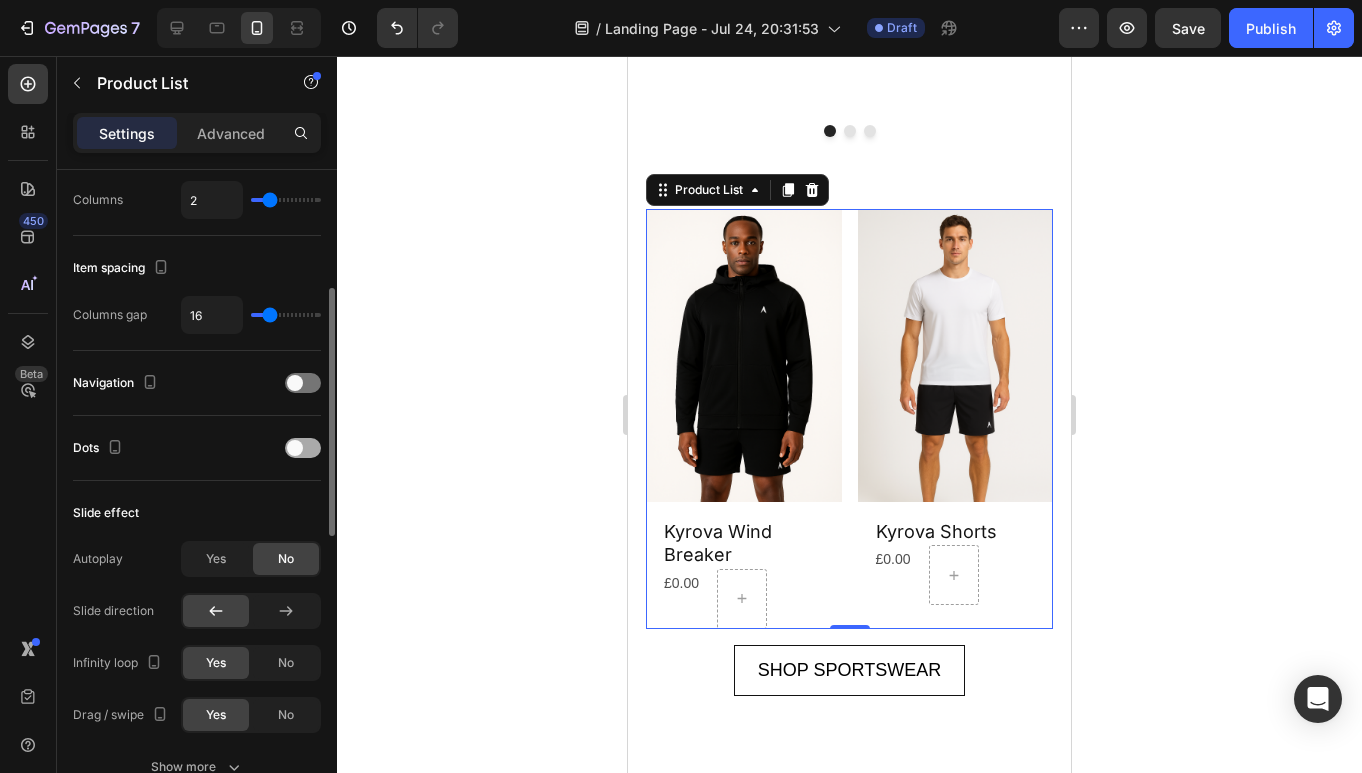 click at bounding box center [303, 448] 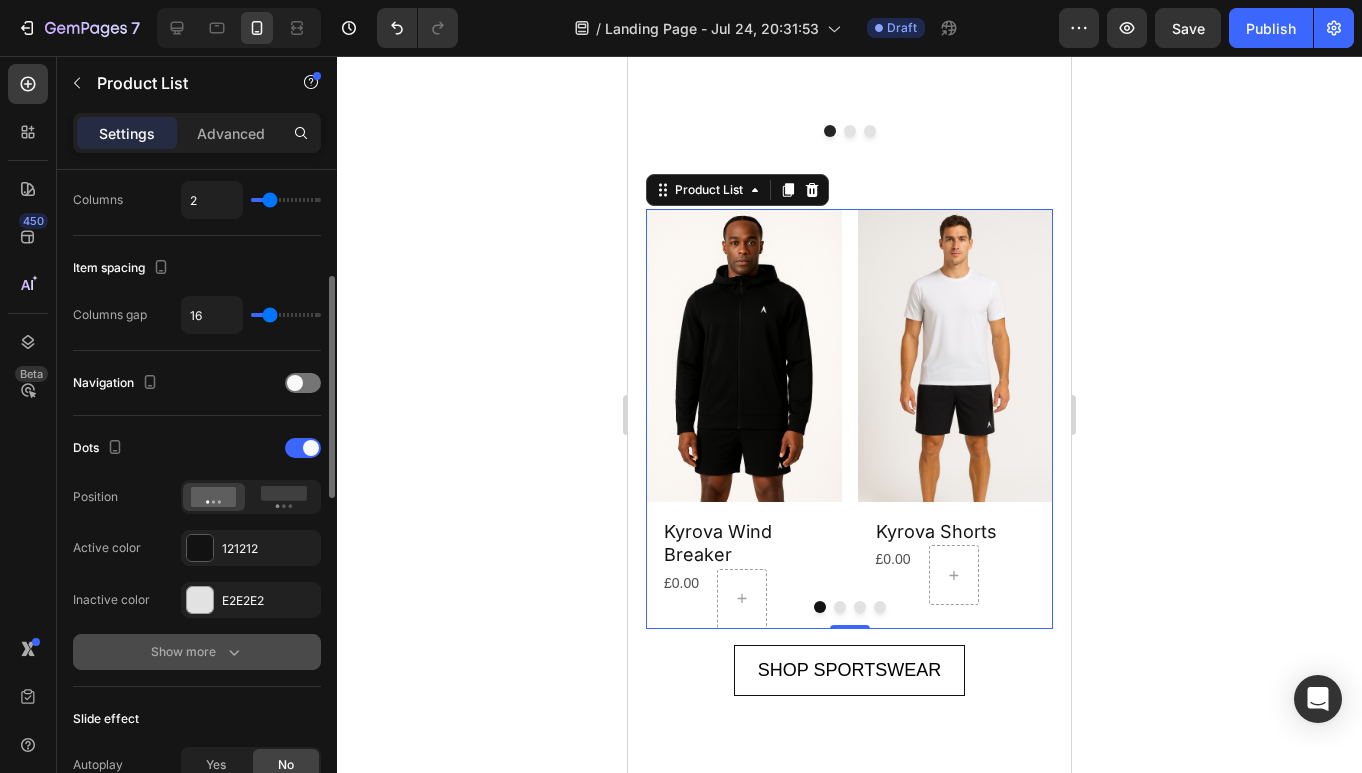 click 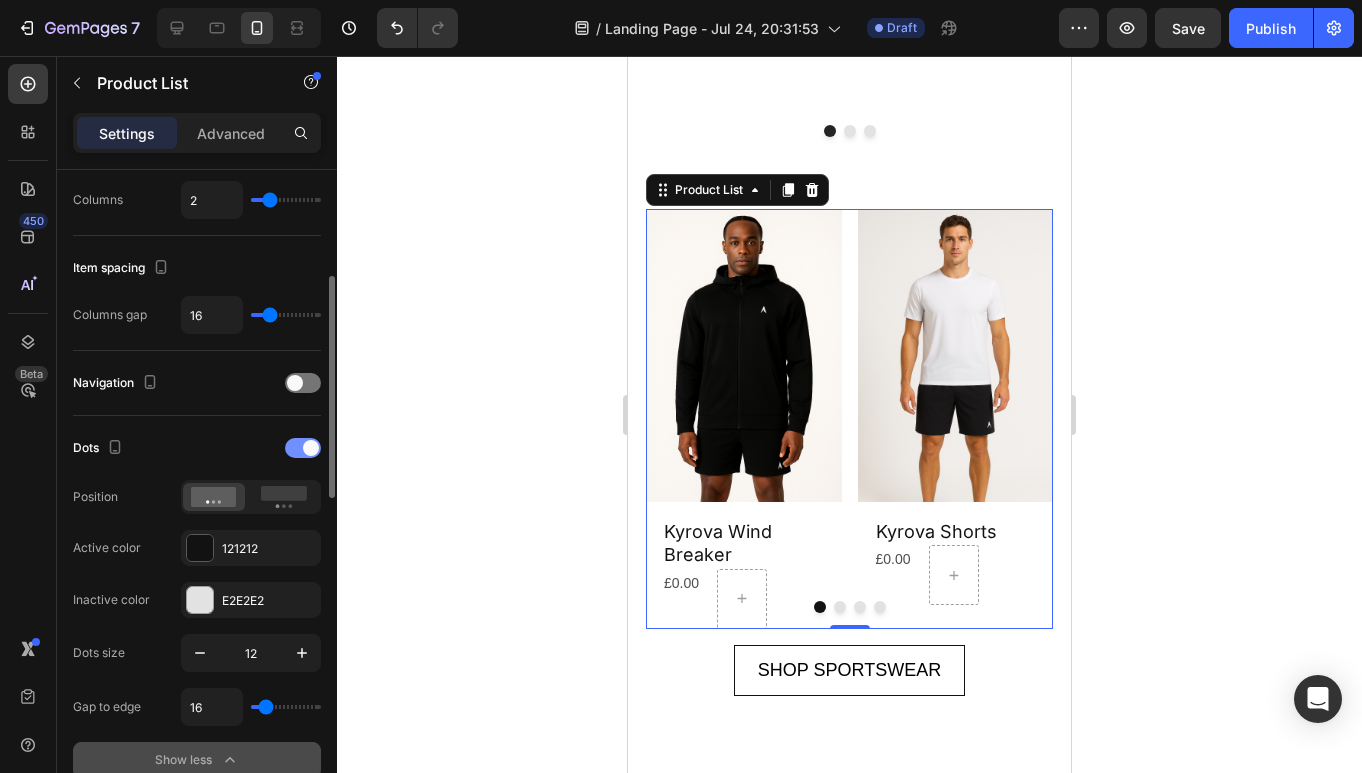 click at bounding box center [303, 448] 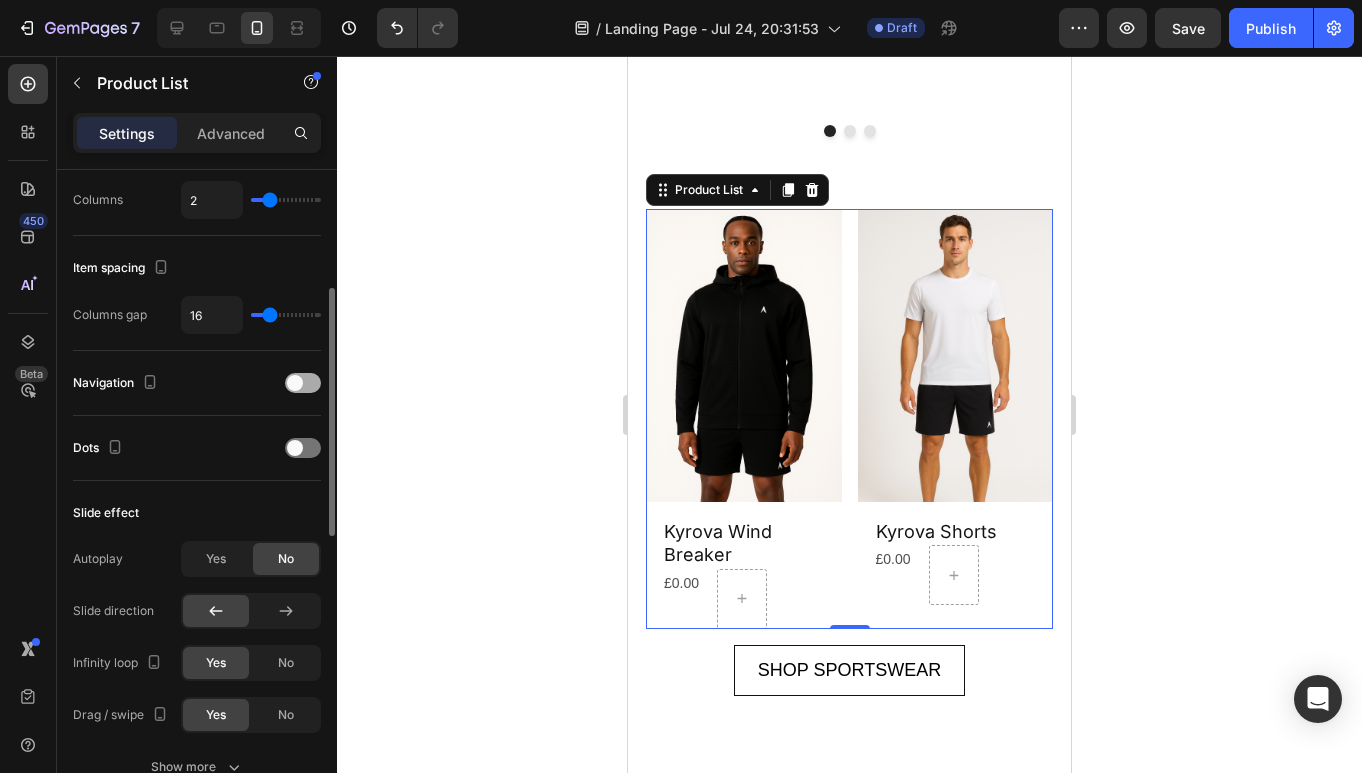 click at bounding box center (295, 383) 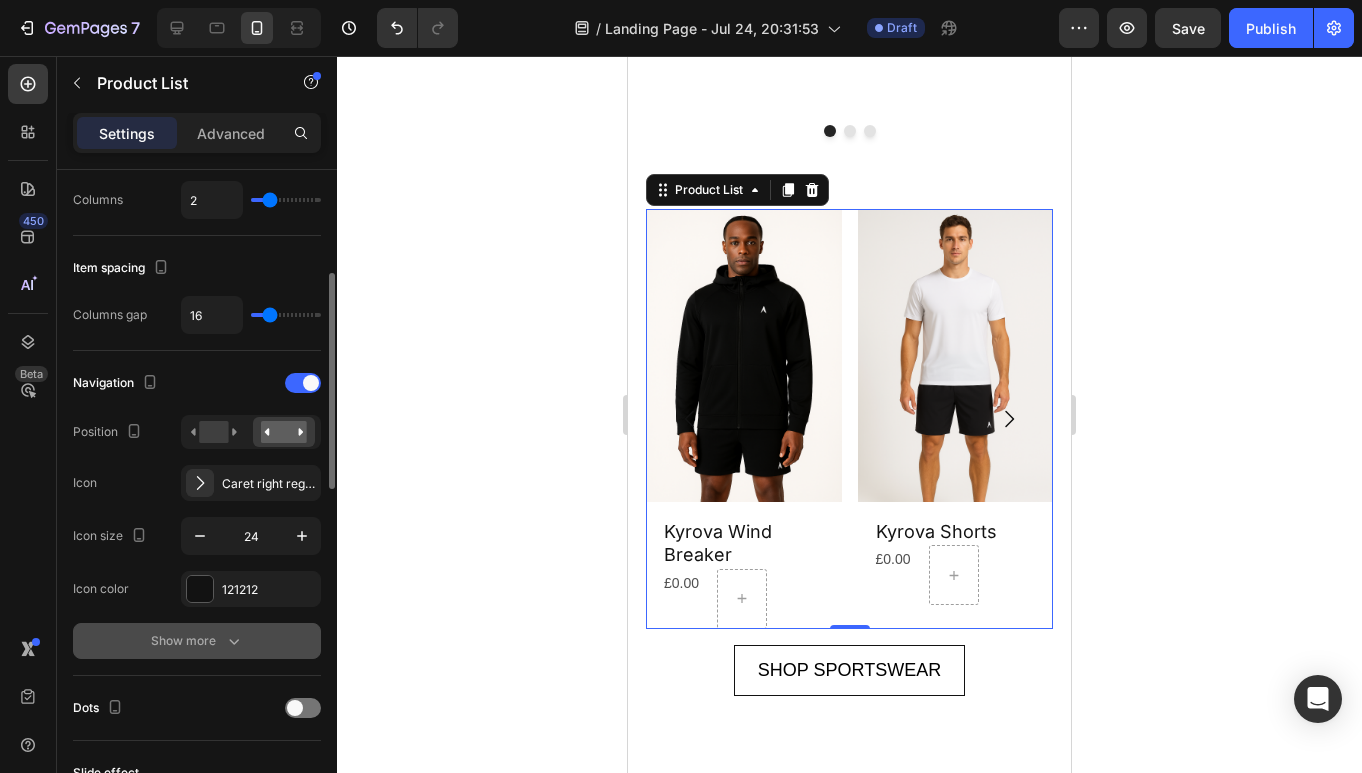 click 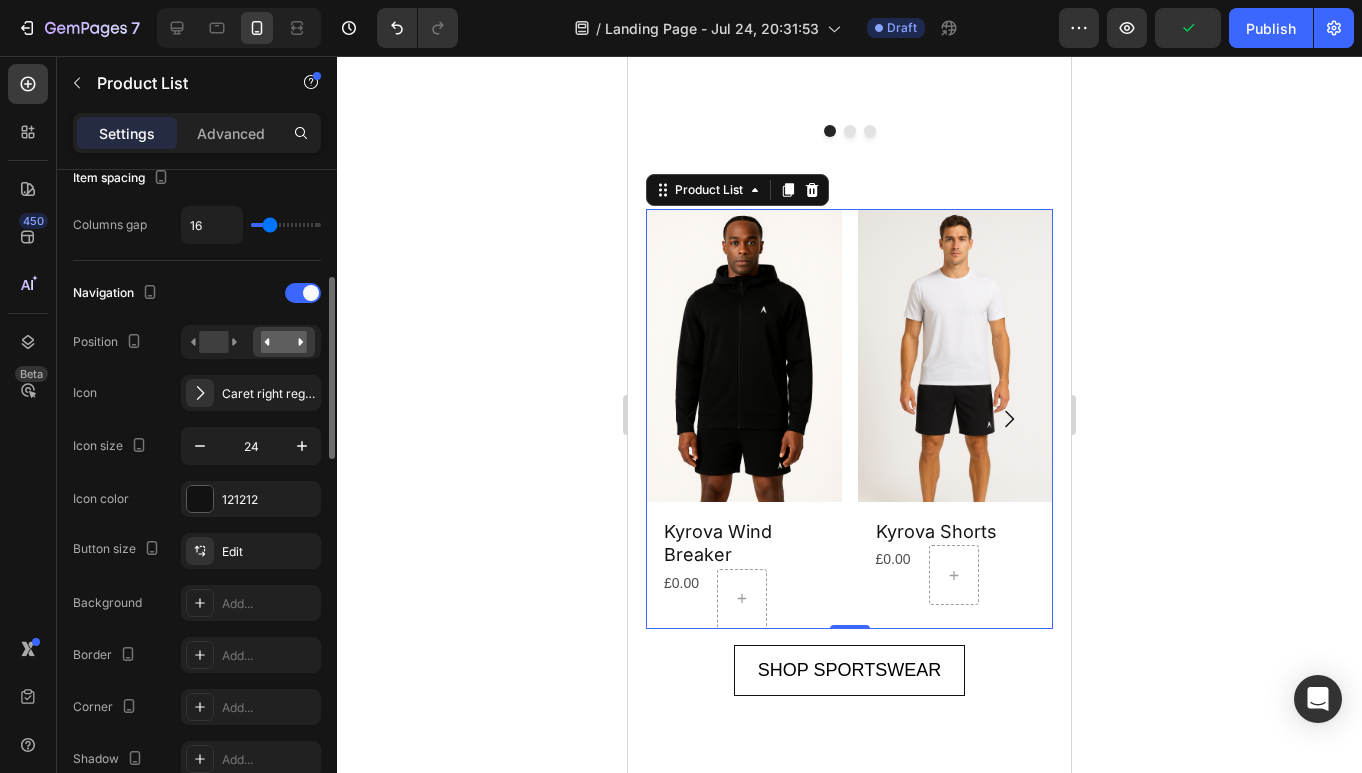 scroll, scrollTop: 376, scrollLeft: 0, axis: vertical 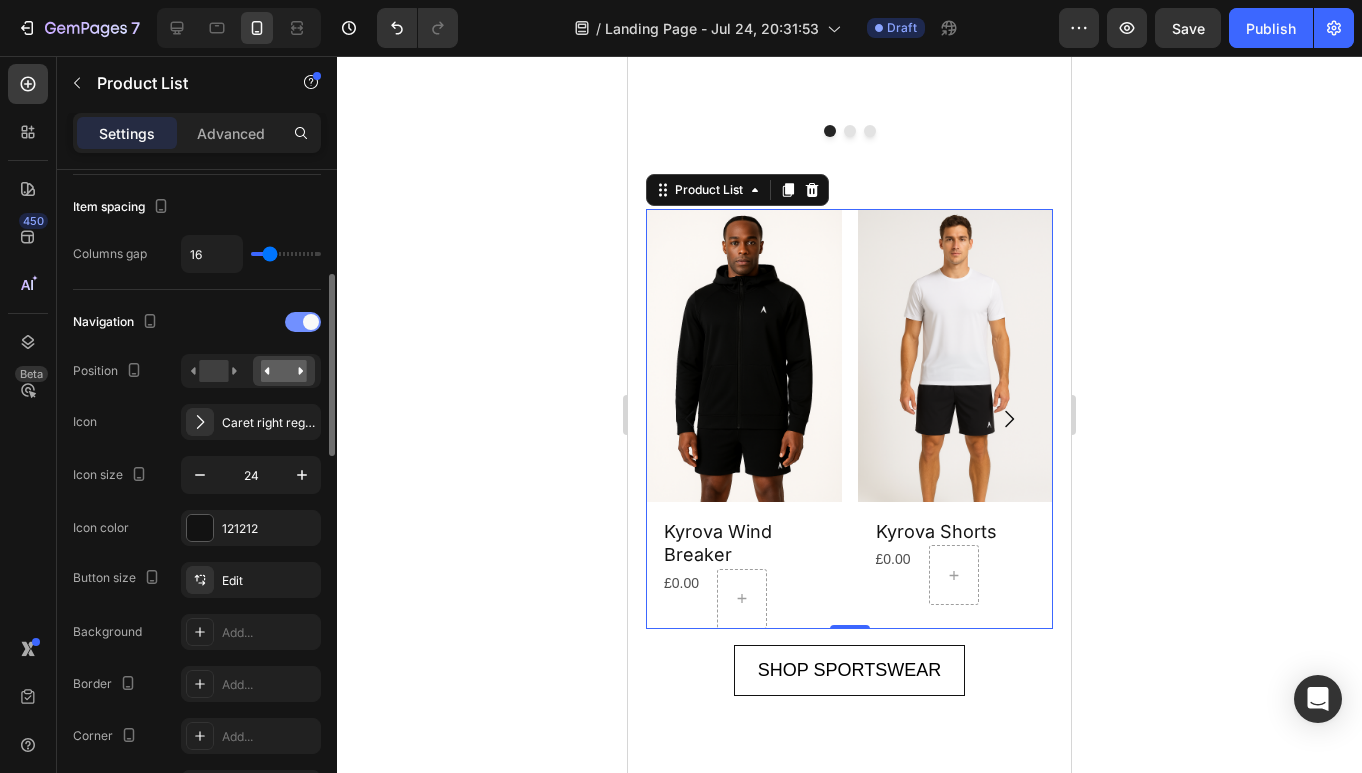 click at bounding box center [303, 322] 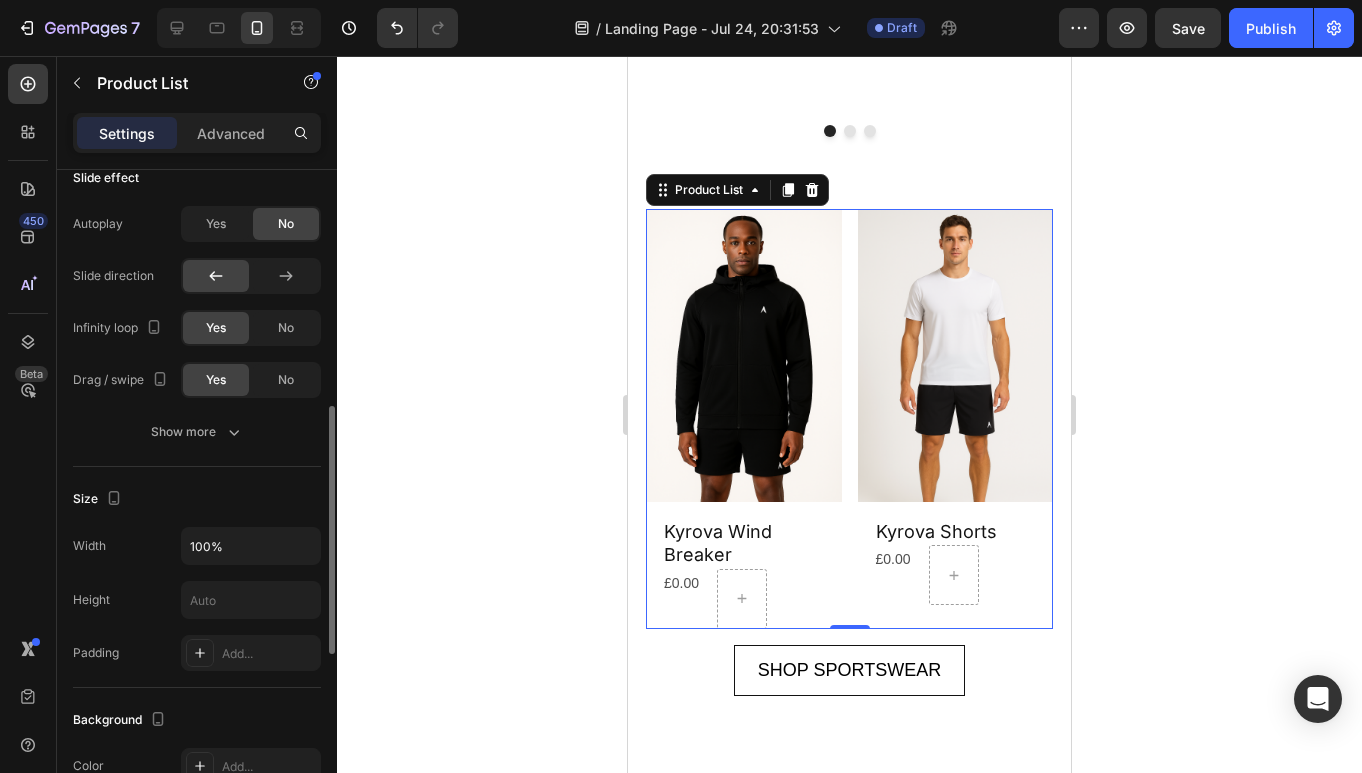scroll, scrollTop: 651, scrollLeft: 0, axis: vertical 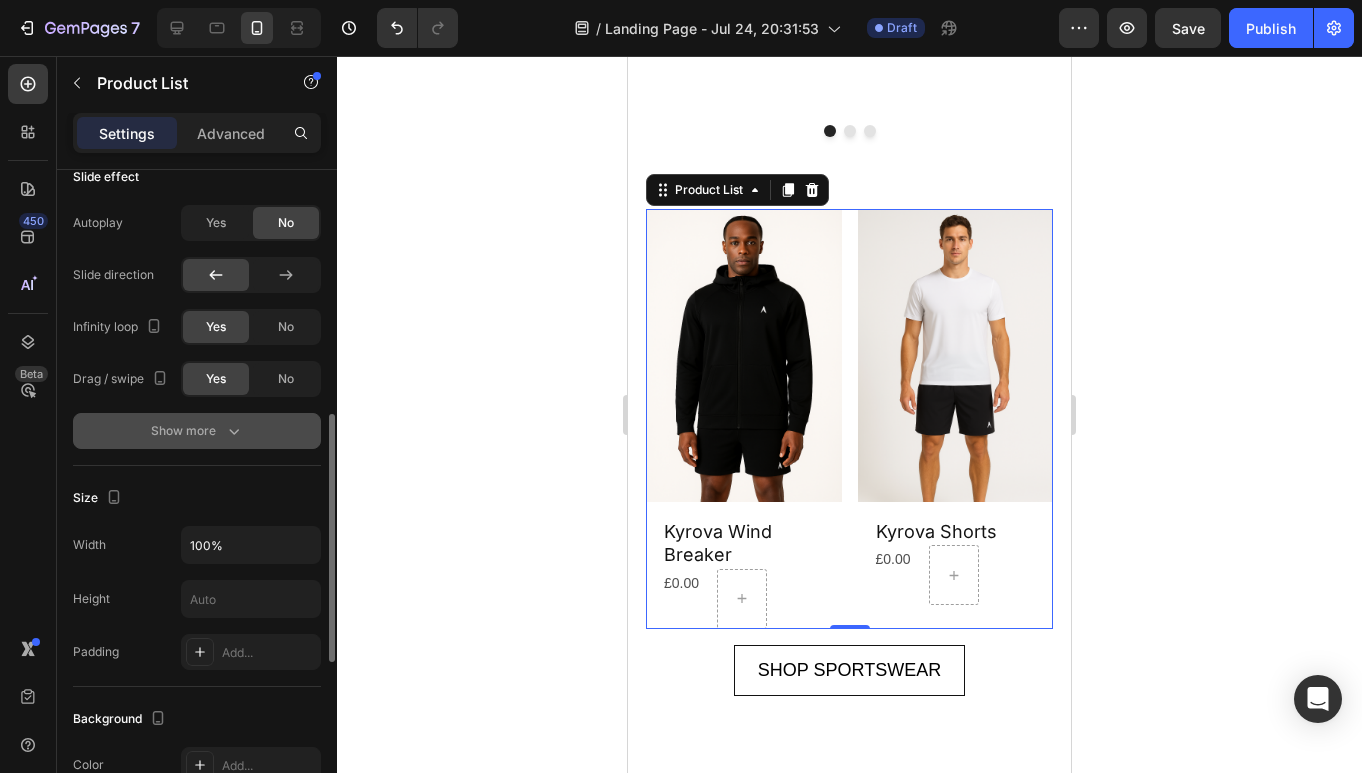 click on "Show more" at bounding box center (197, 431) 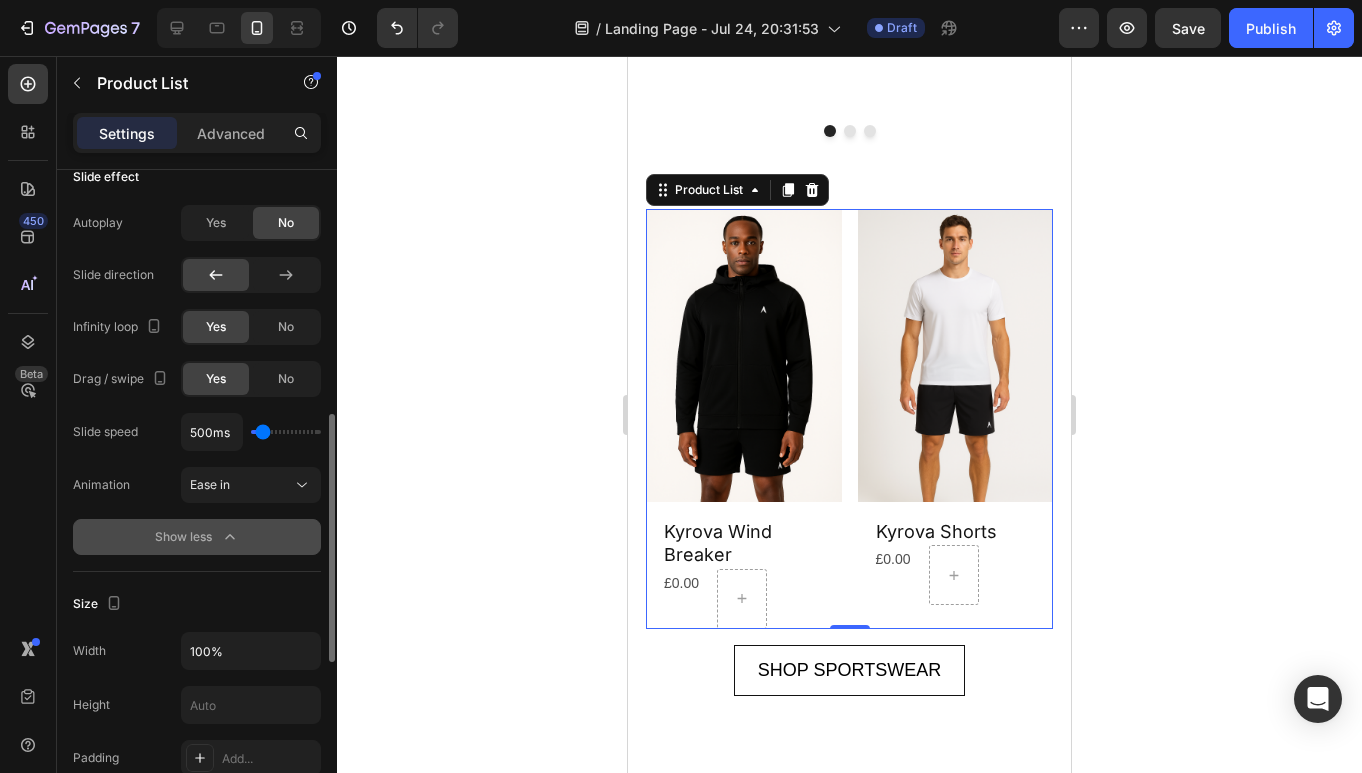 scroll, scrollTop: 588, scrollLeft: 0, axis: vertical 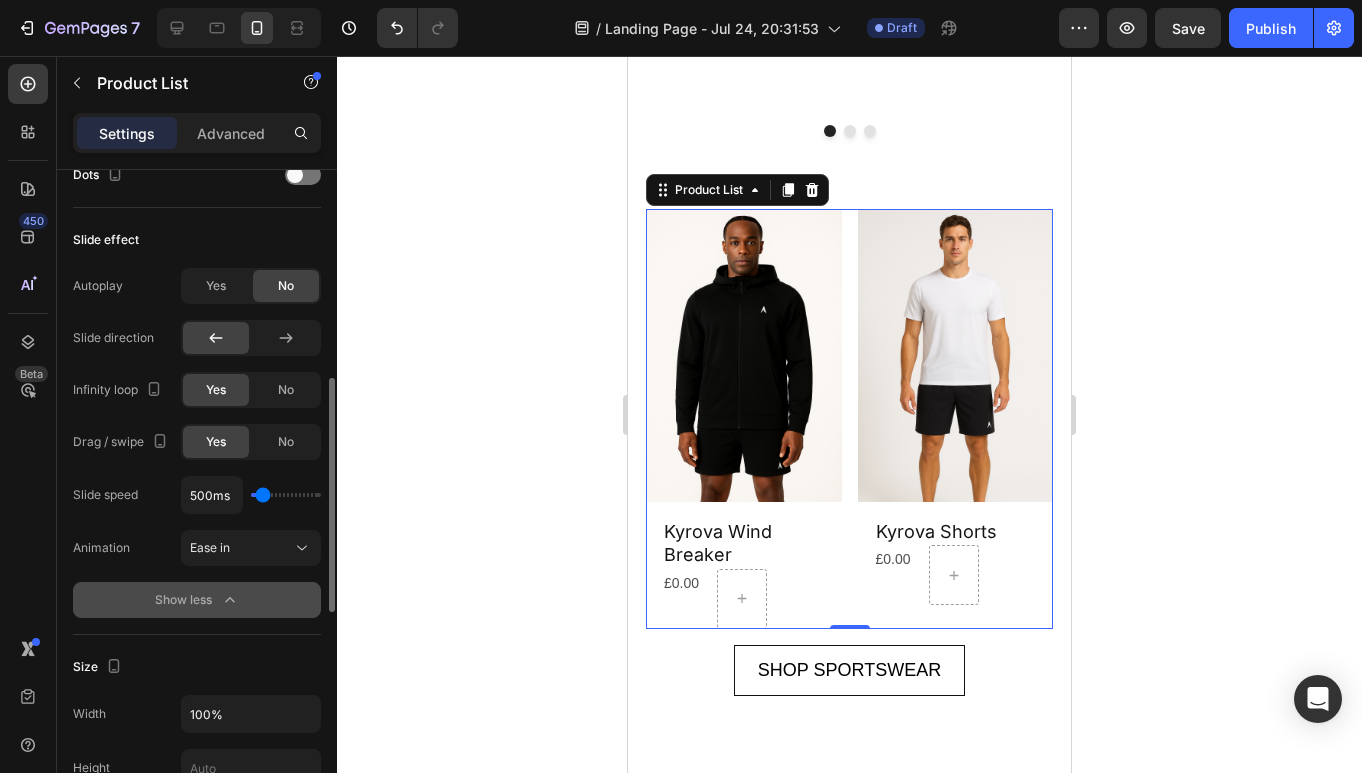 click on "Show less" at bounding box center (197, 600) 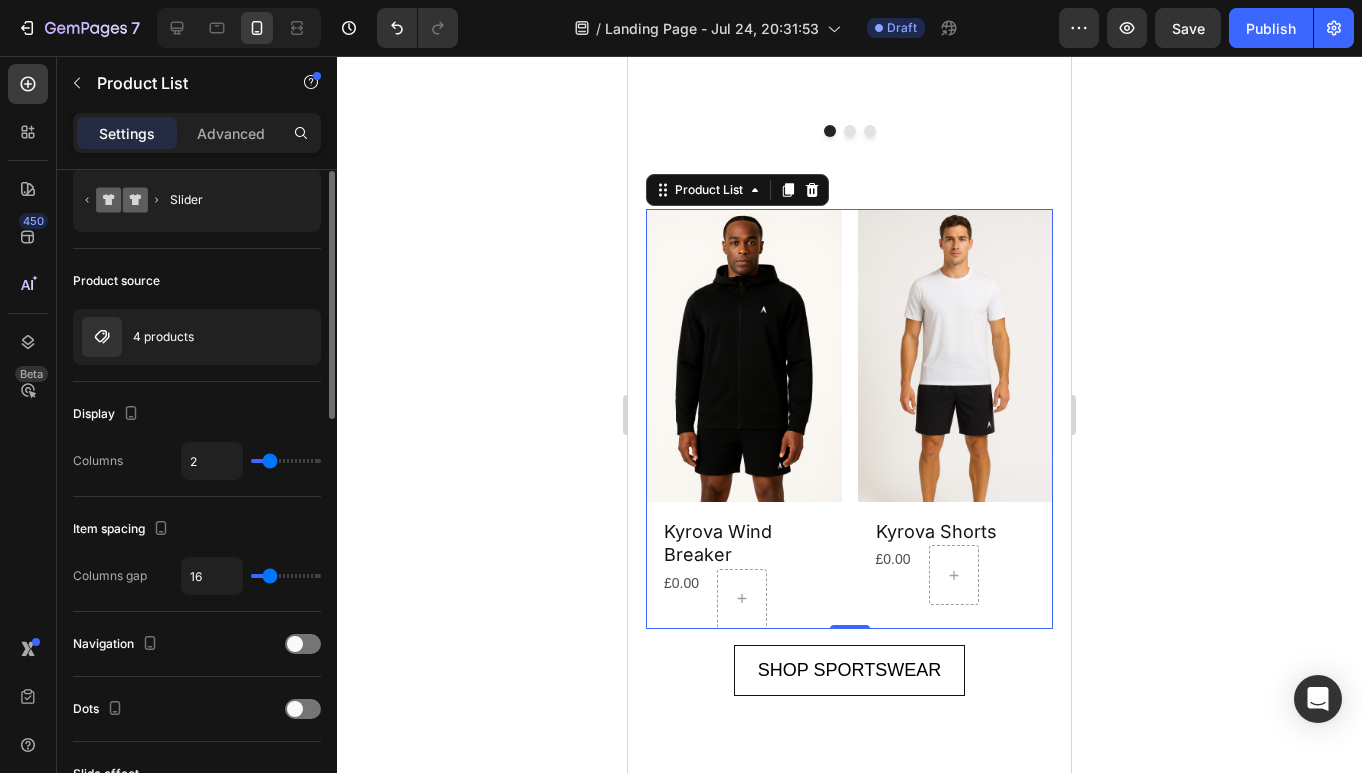 scroll, scrollTop: 0, scrollLeft: 0, axis: both 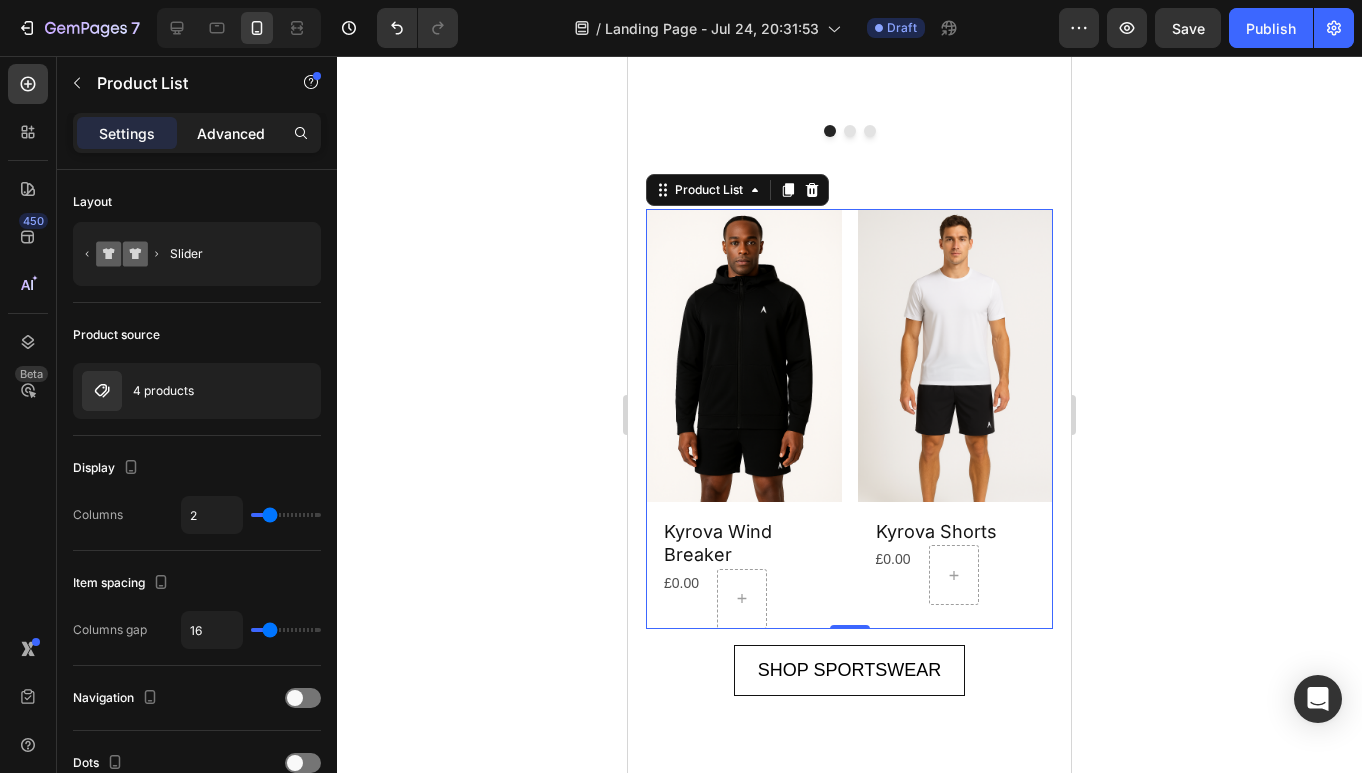 click on "Advanced" at bounding box center (231, 133) 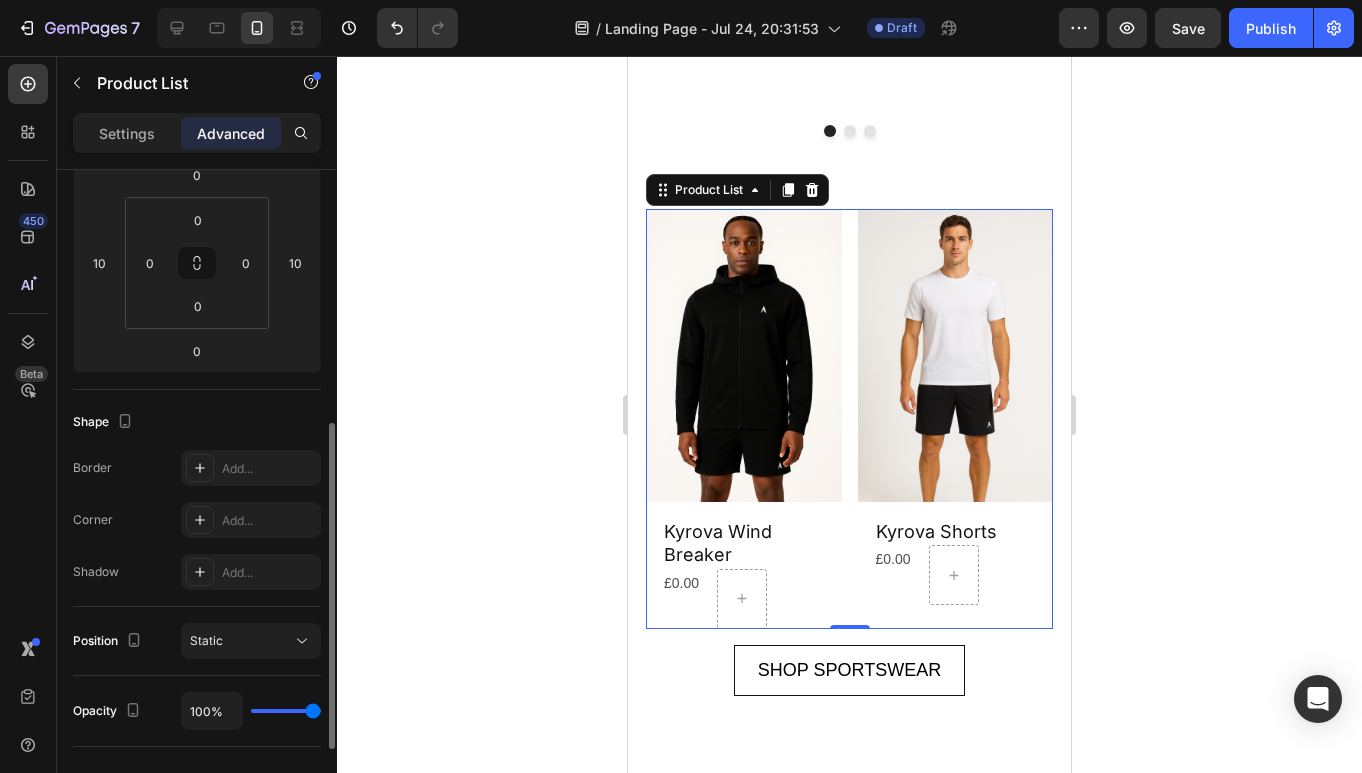 scroll, scrollTop: 493, scrollLeft: 0, axis: vertical 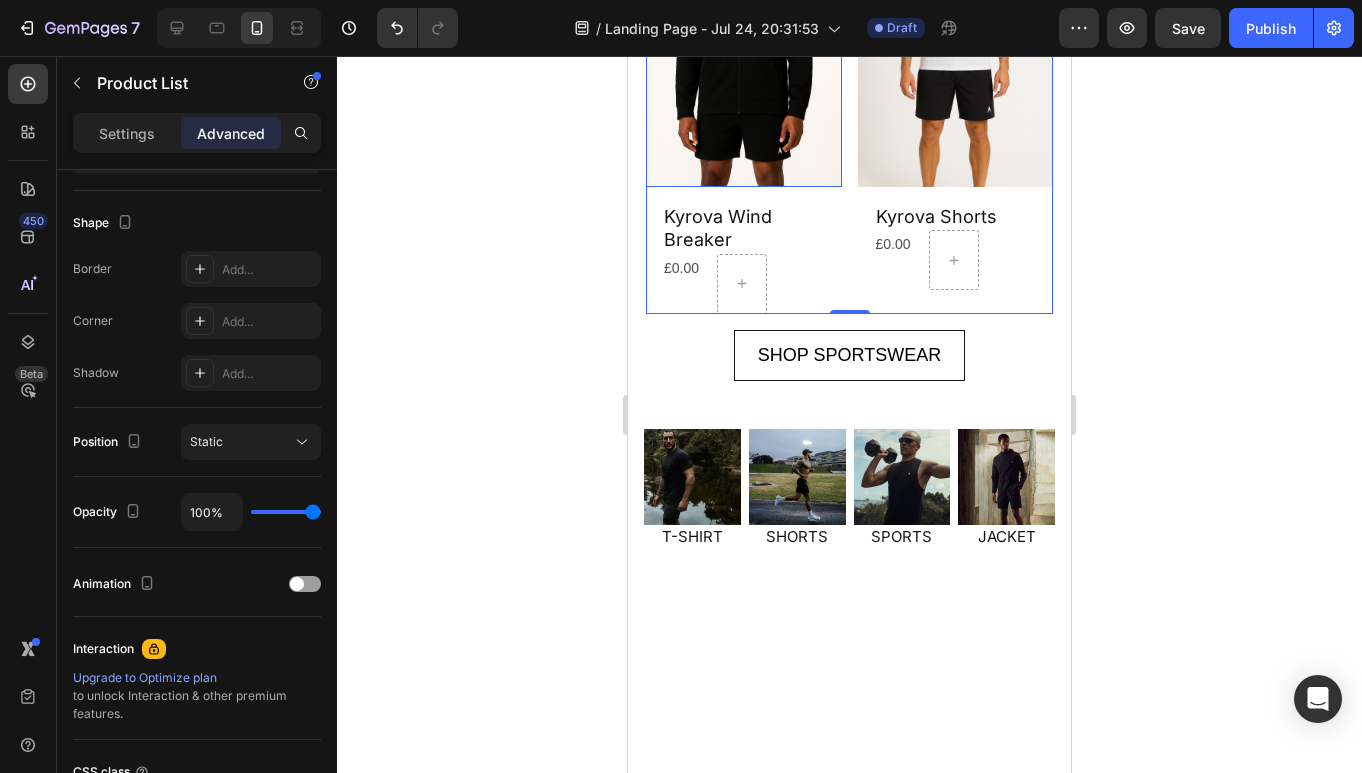 click at bounding box center [744, 40] 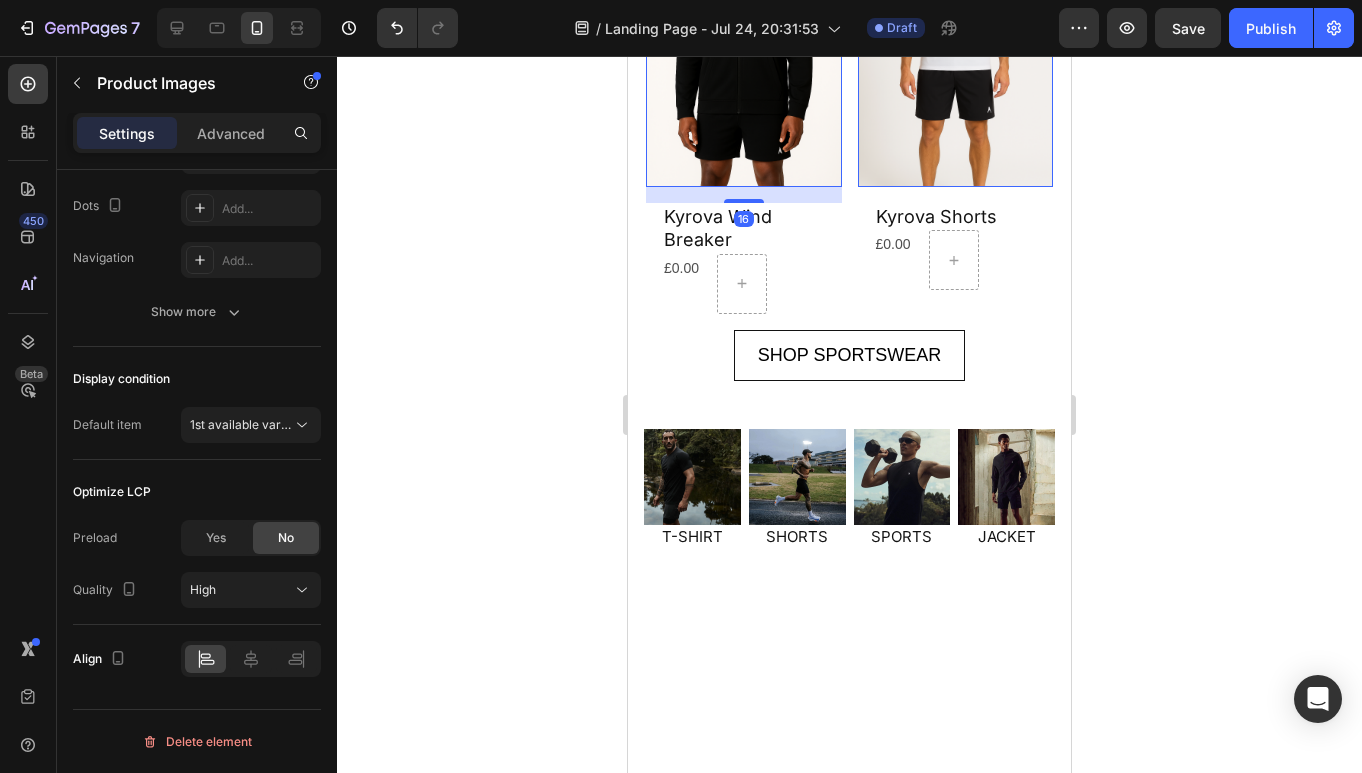 scroll, scrollTop: 0, scrollLeft: 0, axis: both 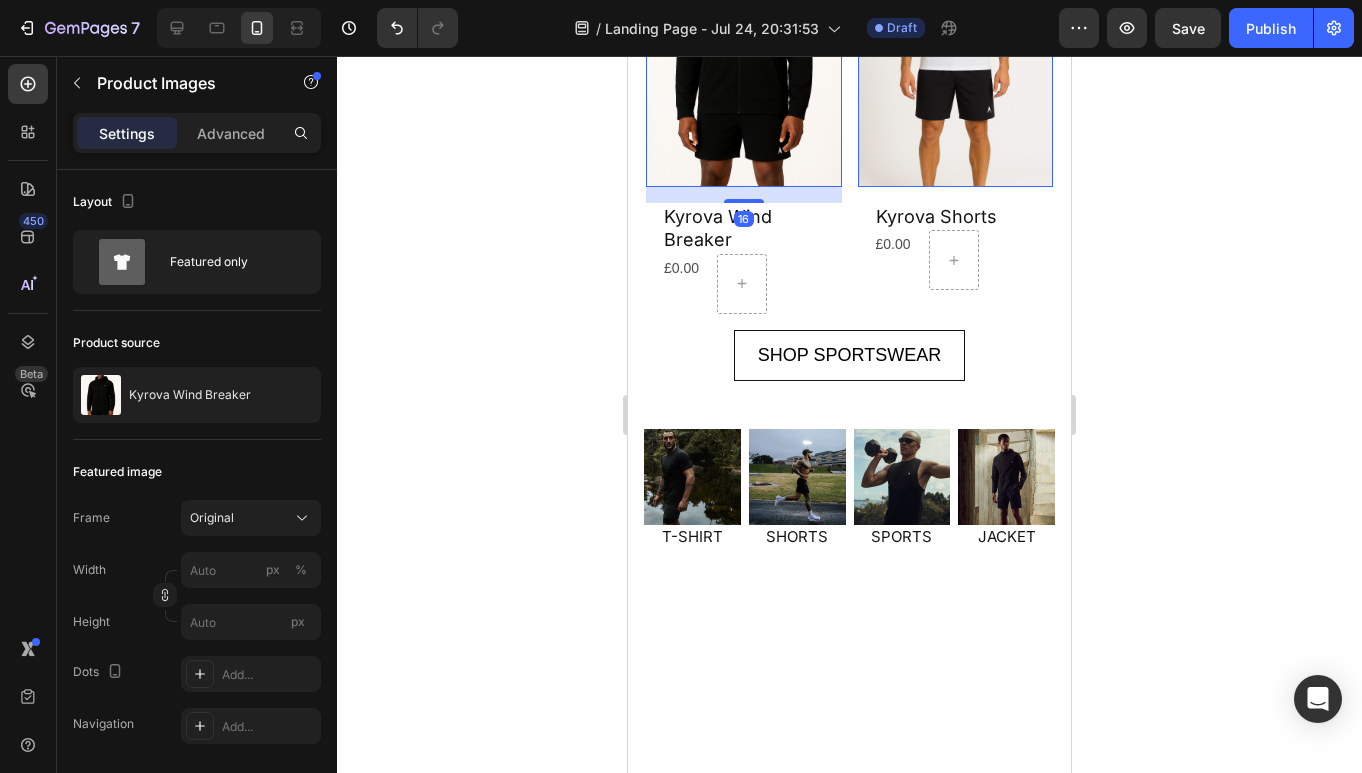 click on "Product Images" at bounding box center [719, -86] 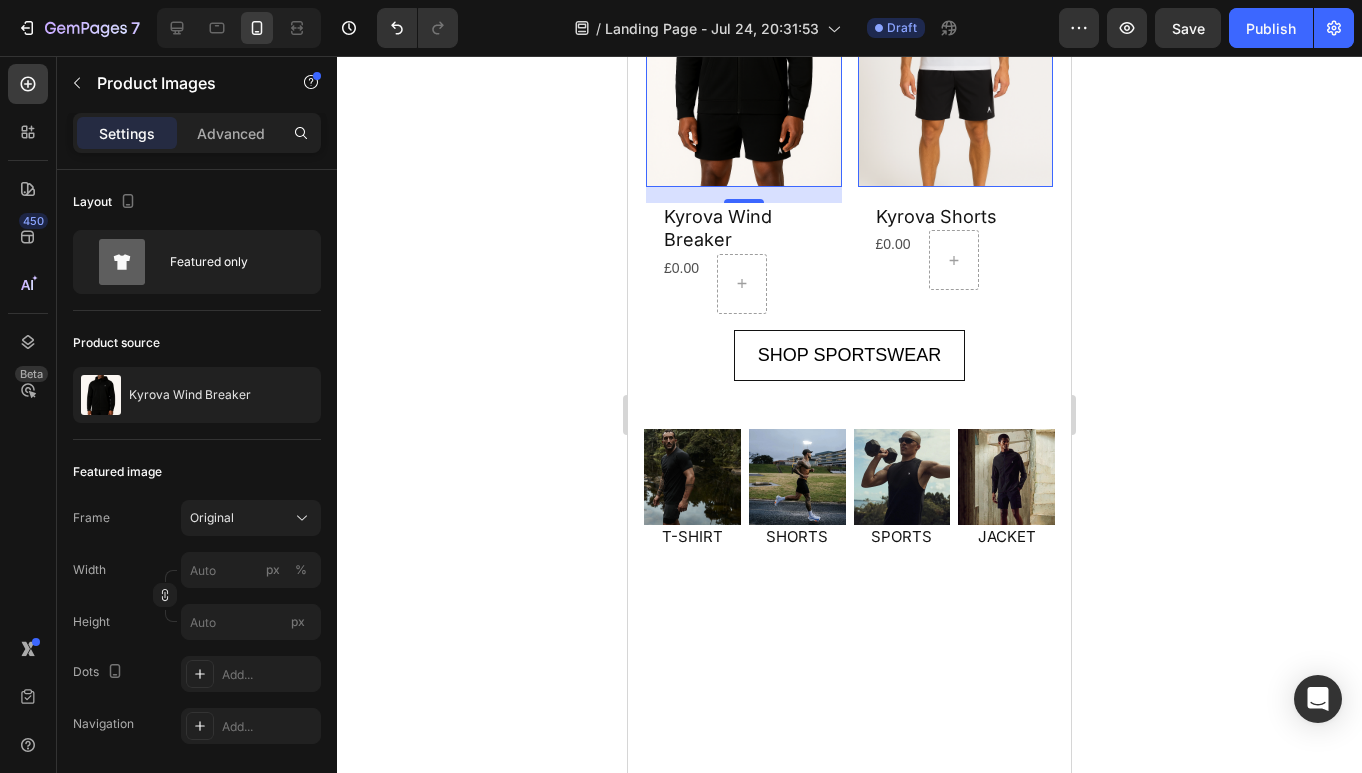 click on "Row 1 col" at bounding box center [685, -49] 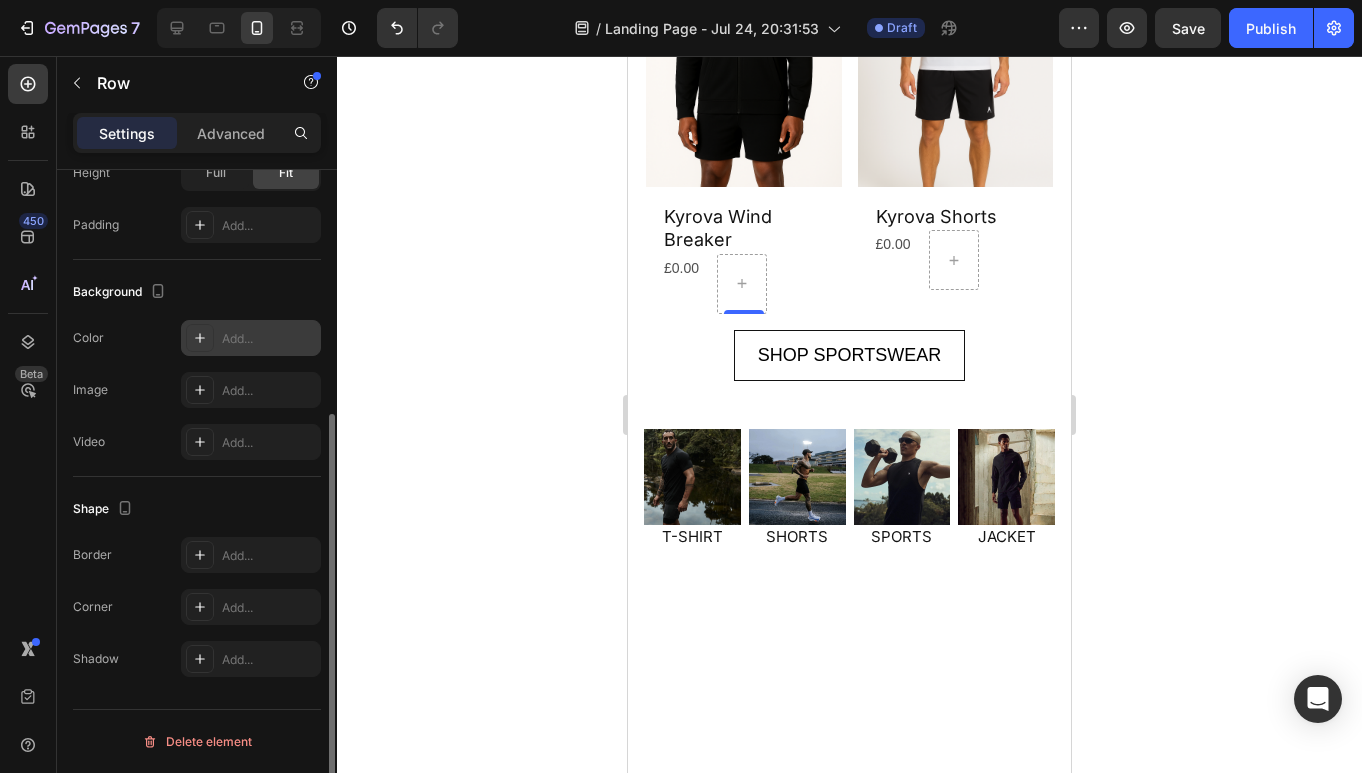 scroll, scrollTop: 508, scrollLeft: 0, axis: vertical 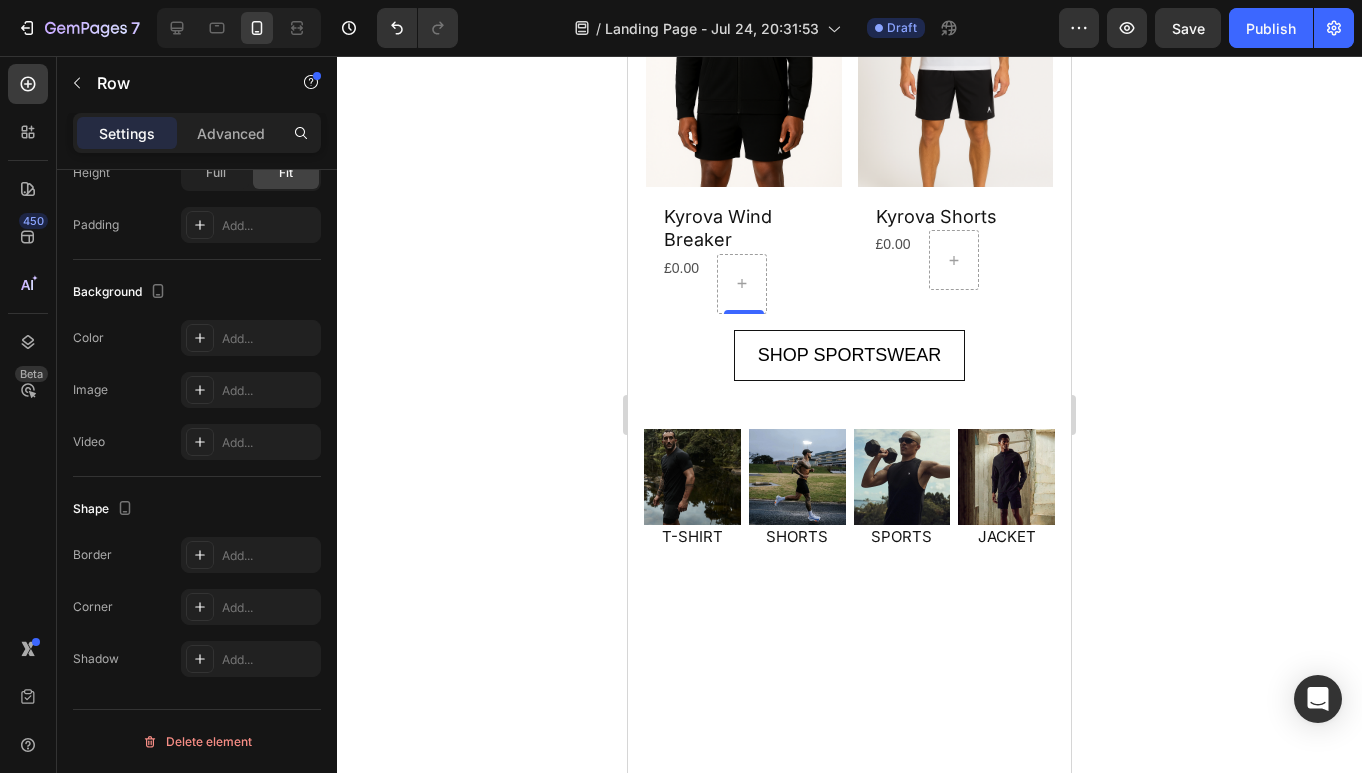 click on "Row" at bounding box center [687, -86] 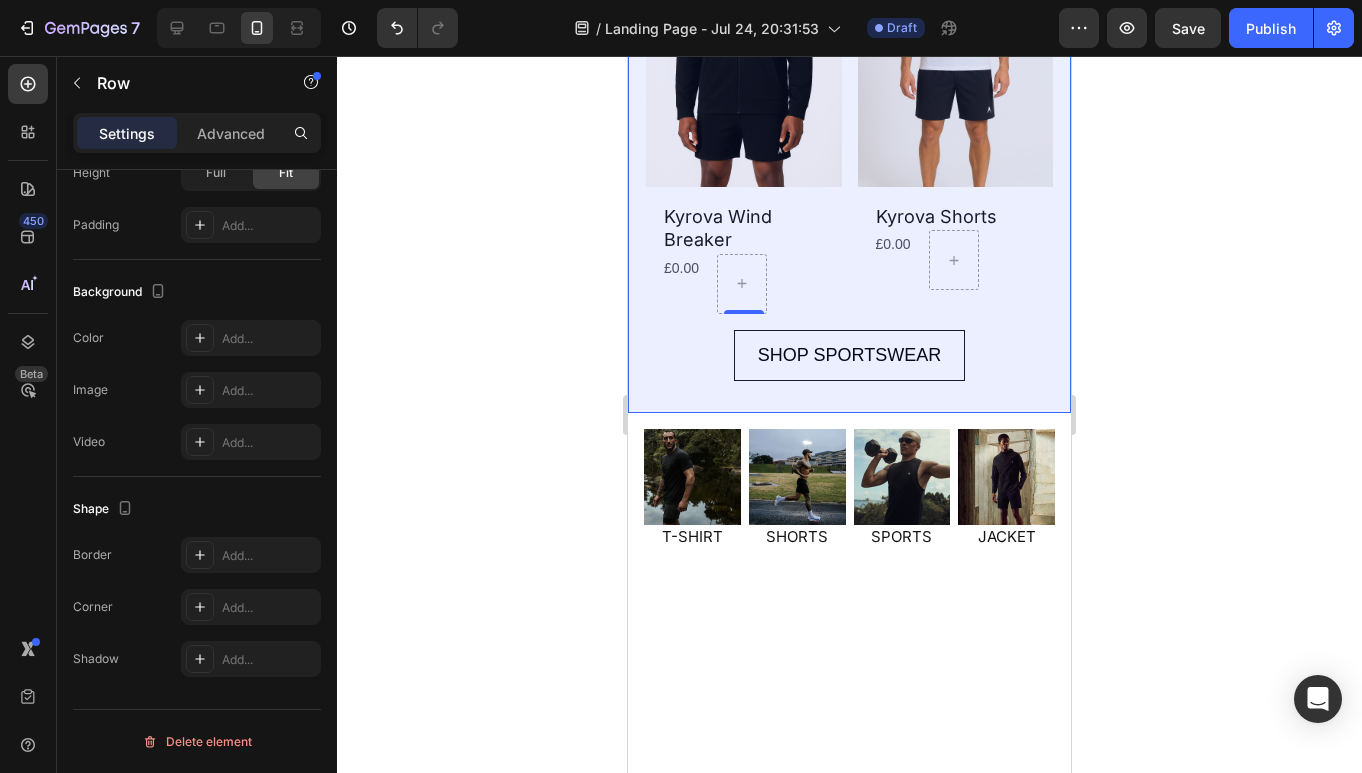 click on "Section" at bounding box center (680, -13) 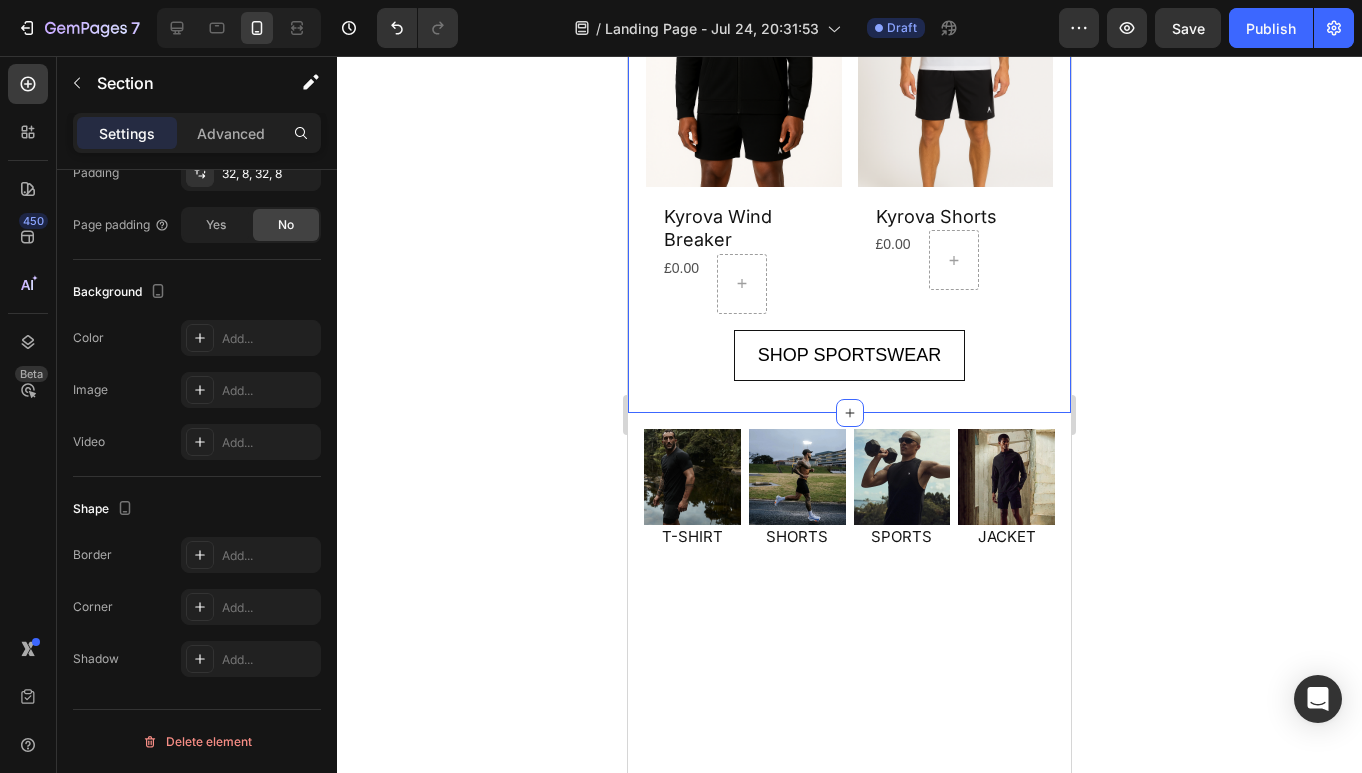 scroll, scrollTop: 0, scrollLeft: 0, axis: both 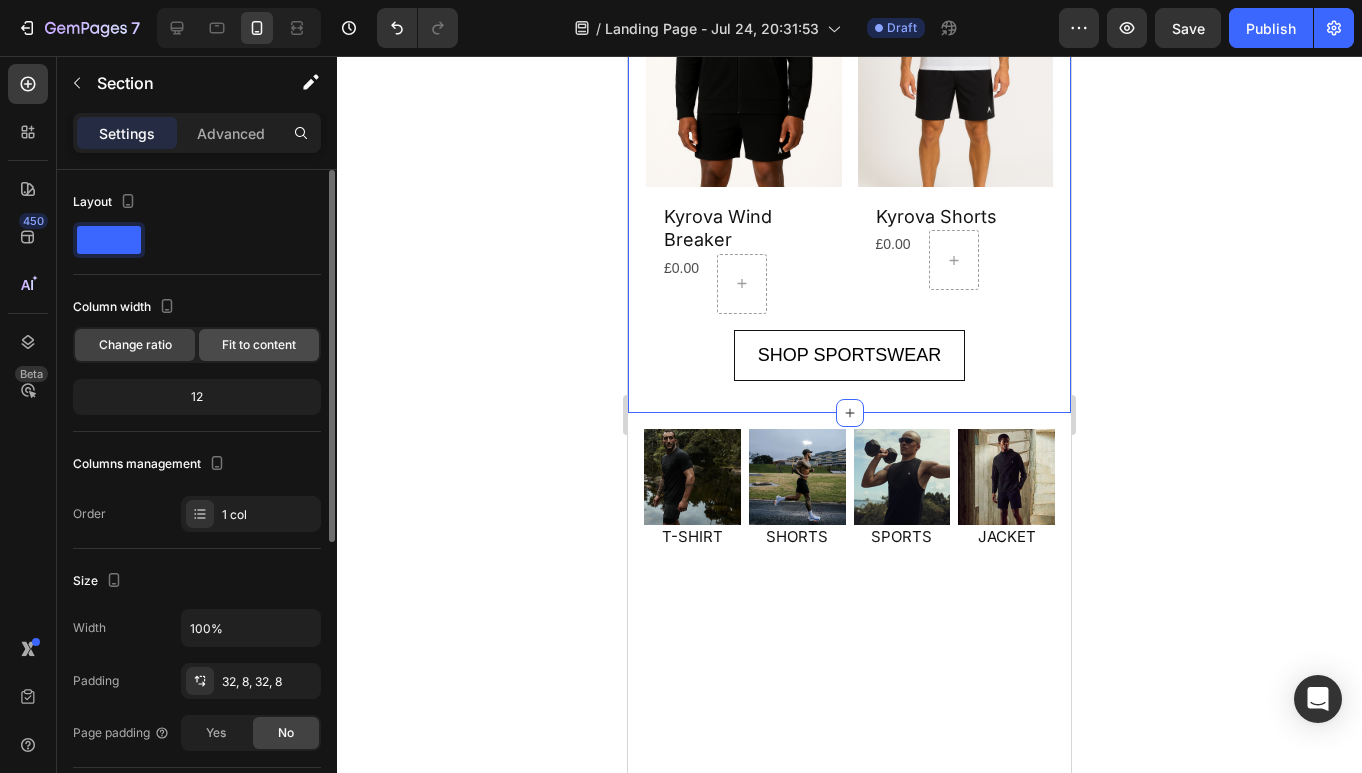 click on "Fit to content" 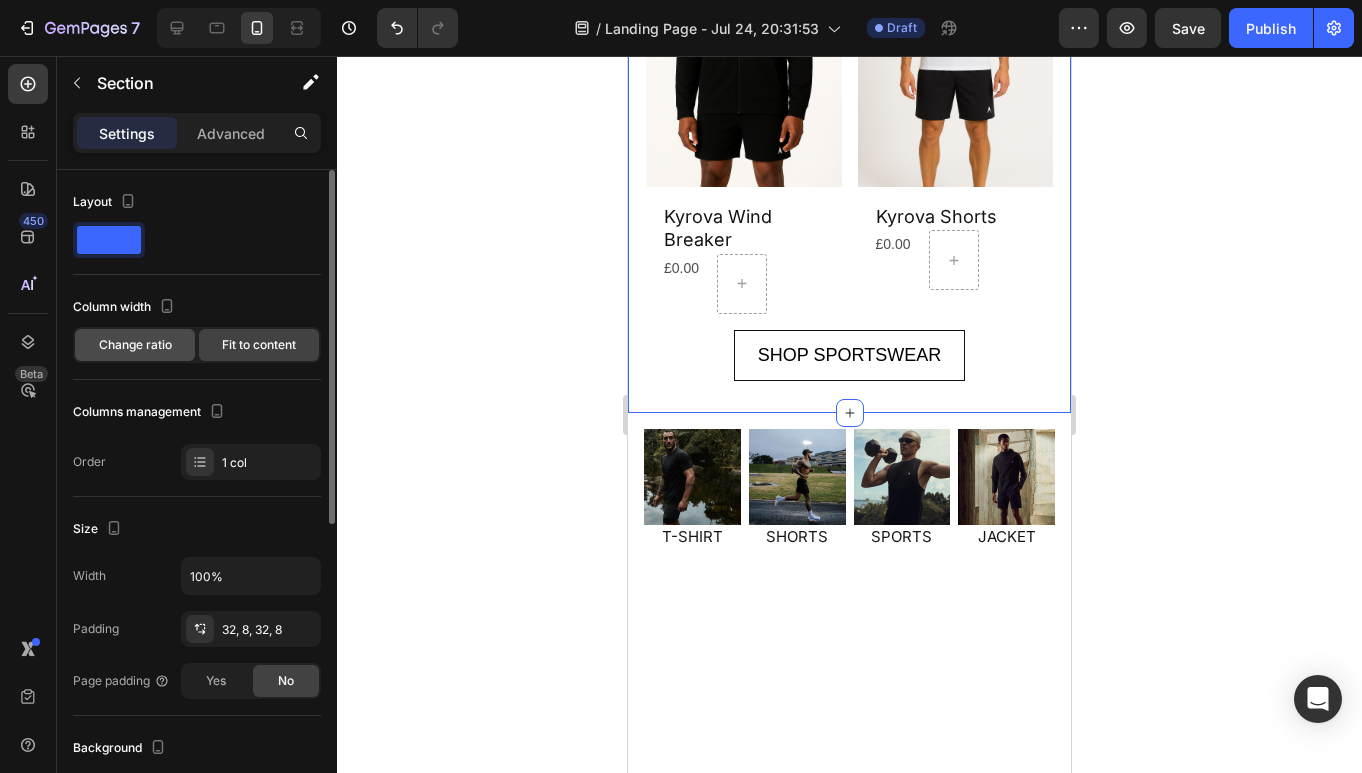 click on "Change ratio" 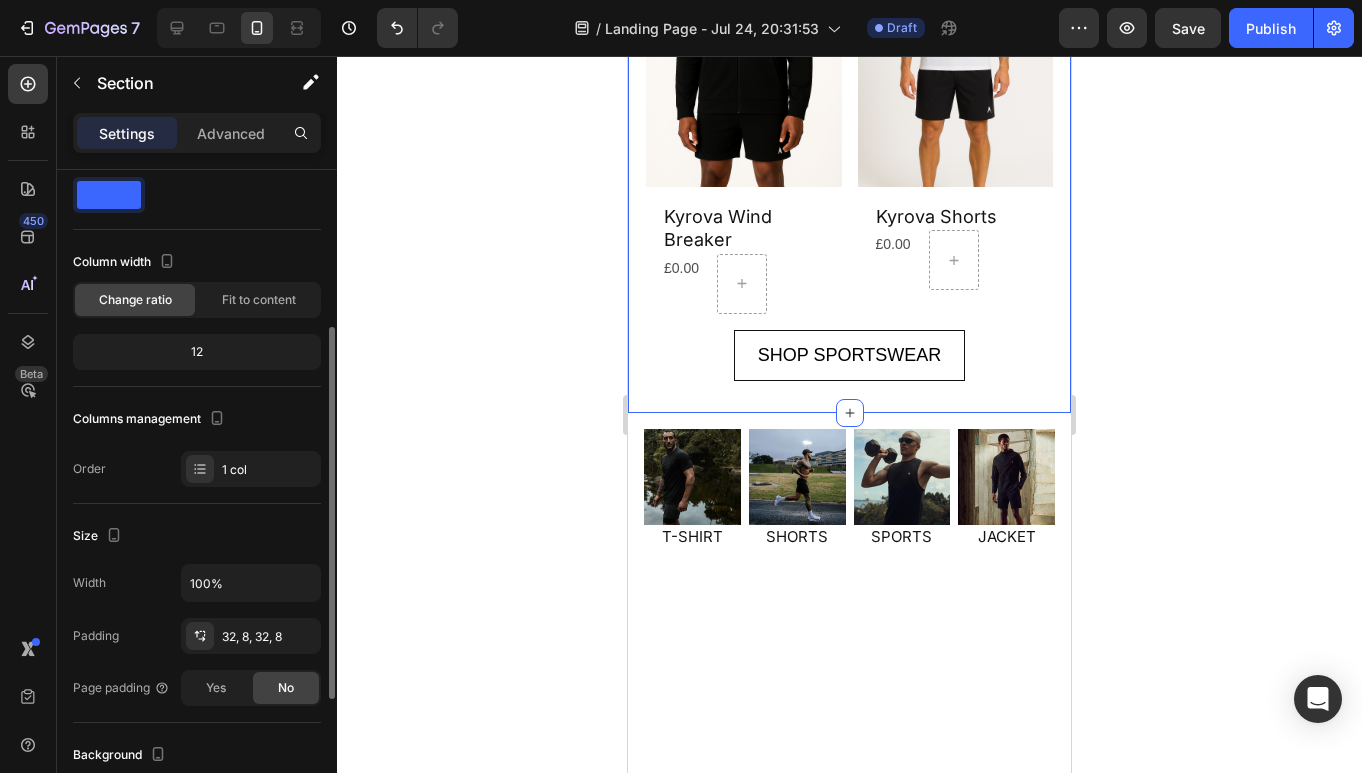 scroll, scrollTop: 0, scrollLeft: 0, axis: both 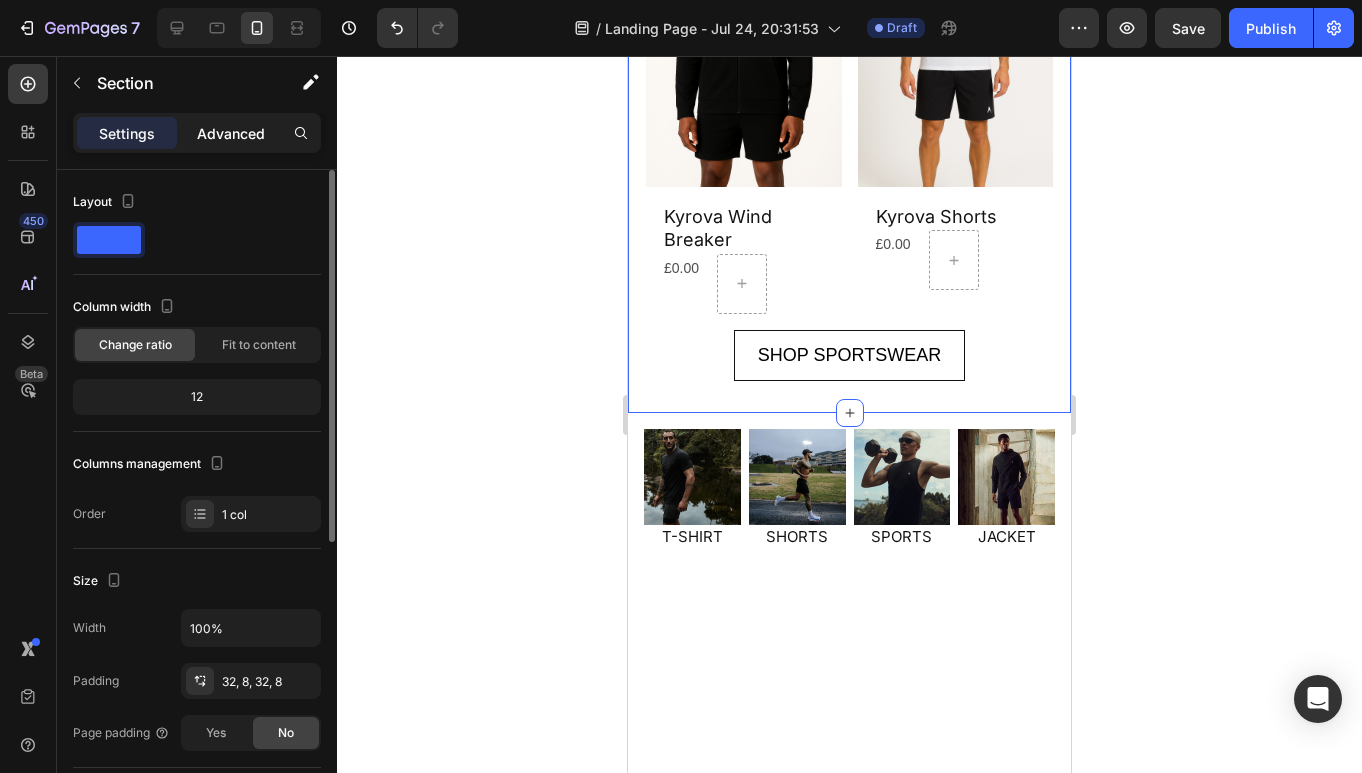 click on "Advanced" at bounding box center [231, 133] 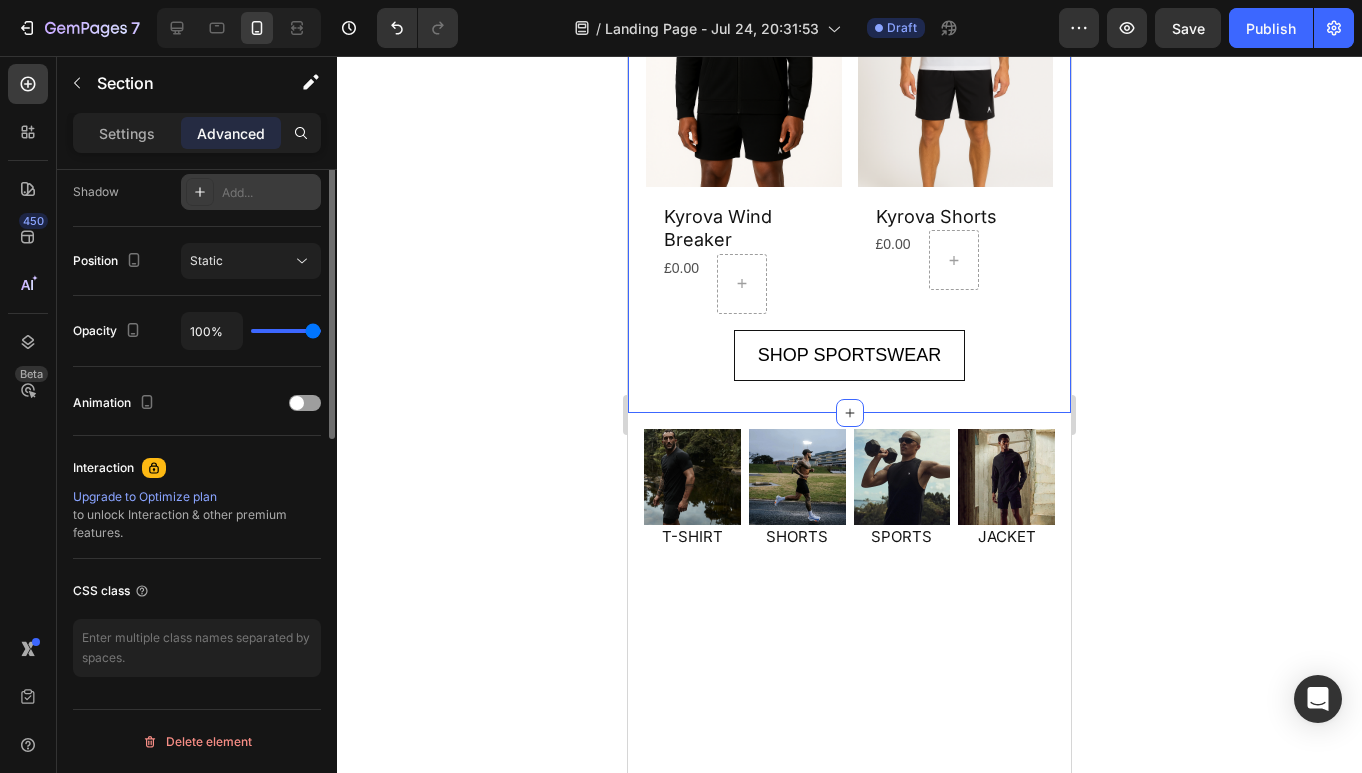 scroll, scrollTop: 0, scrollLeft: 0, axis: both 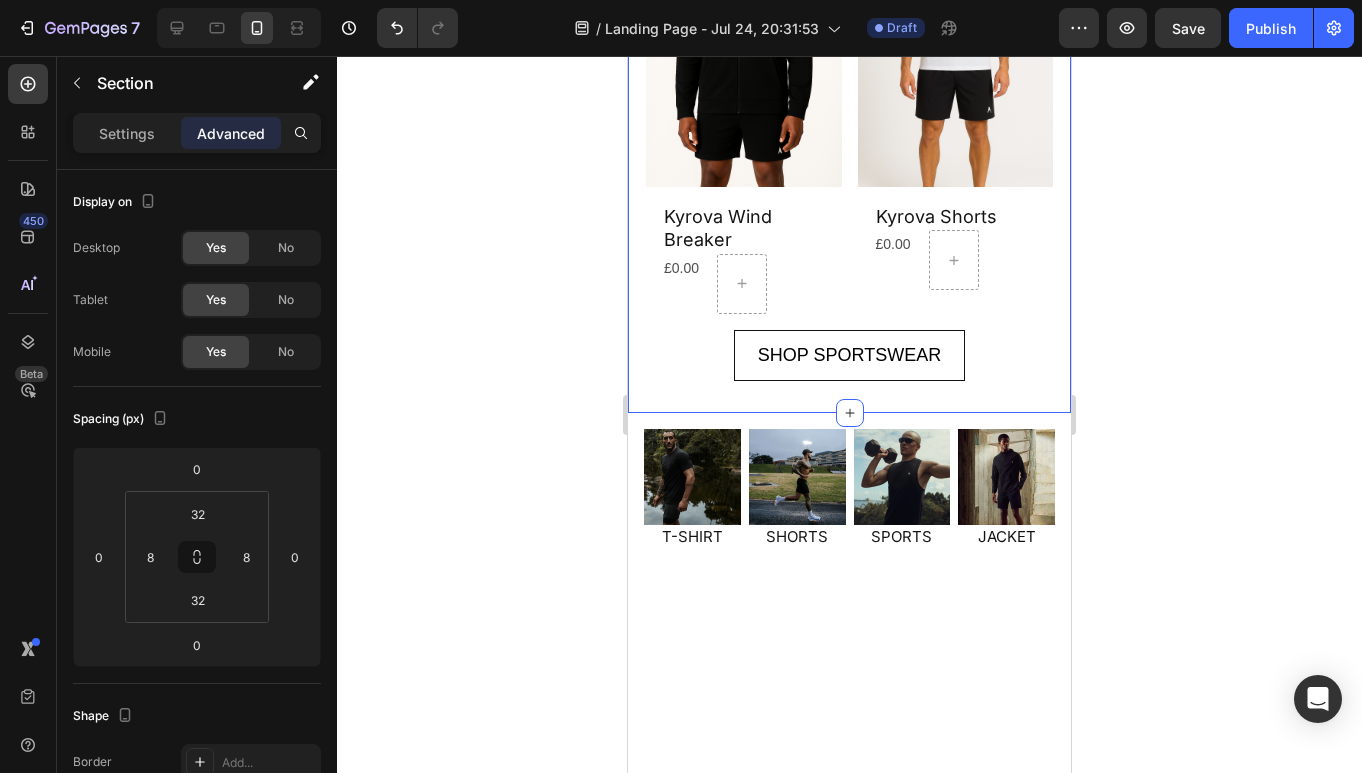 click on "Product Images Kyrova Wind Breaker Product Title £0.00 Product Price Product Price
Row Row Product List Product Images Kyrova Shorts Product Title £0.00 Product Price Product Price
Row Row Product List Product Images Kryova Sweatpants Product Title £0.00 Product Price Product Price
Row Row Product List Product Images Kyrova black sleeveless Shirt Product Title £0.00 Product Price Product Price
Row Row Product List Product List SHOP SPORTSWEAR Button" at bounding box center [849, 137] 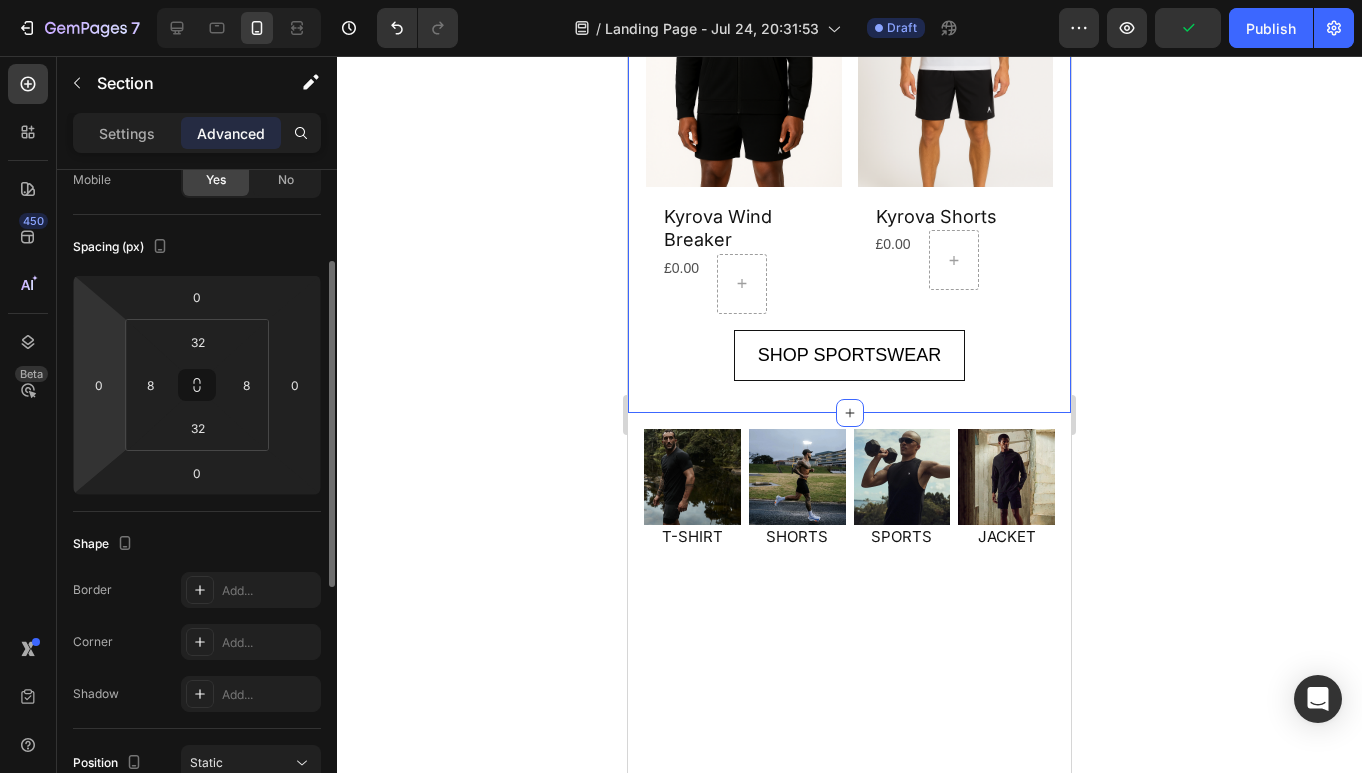 scroll, scrollTop: 199, scrollLeft: 0, axis: vertical 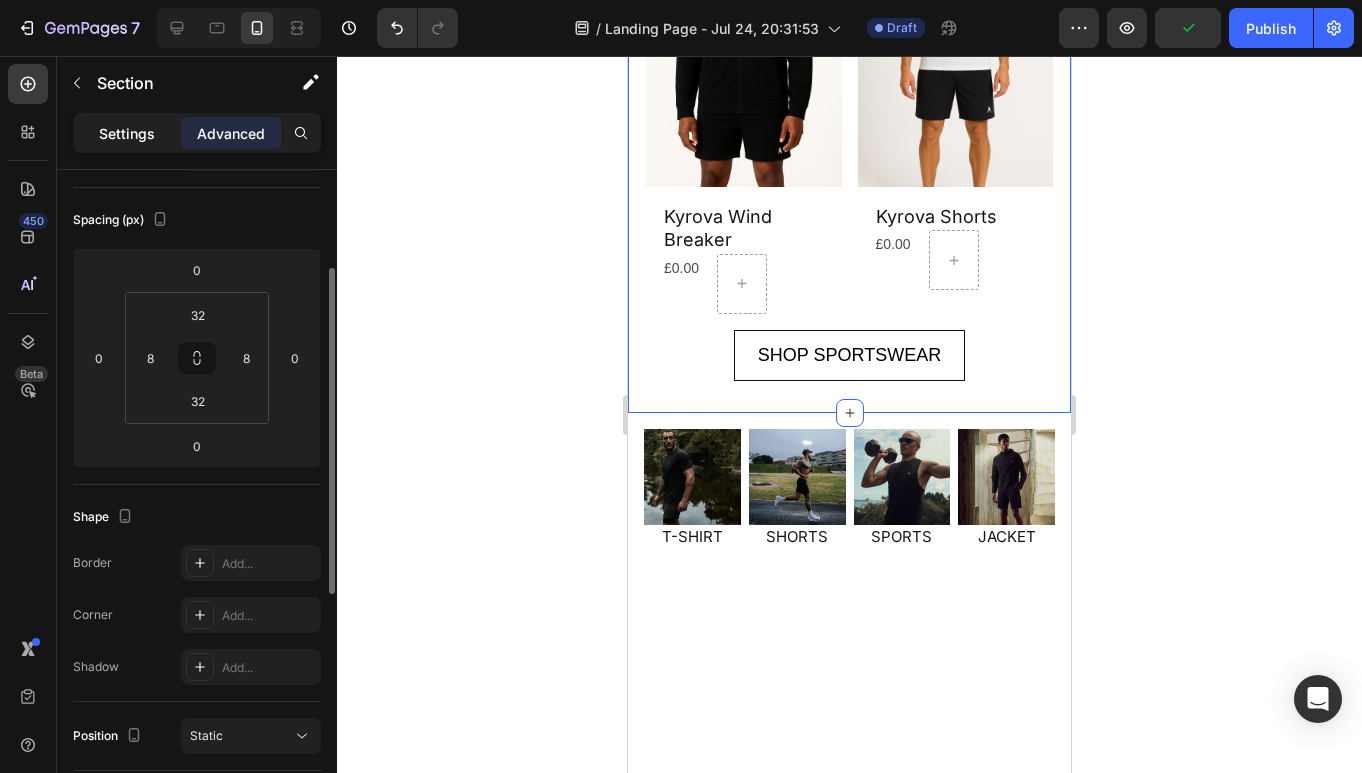 click on "Settings" at bounding box center (127, 133) 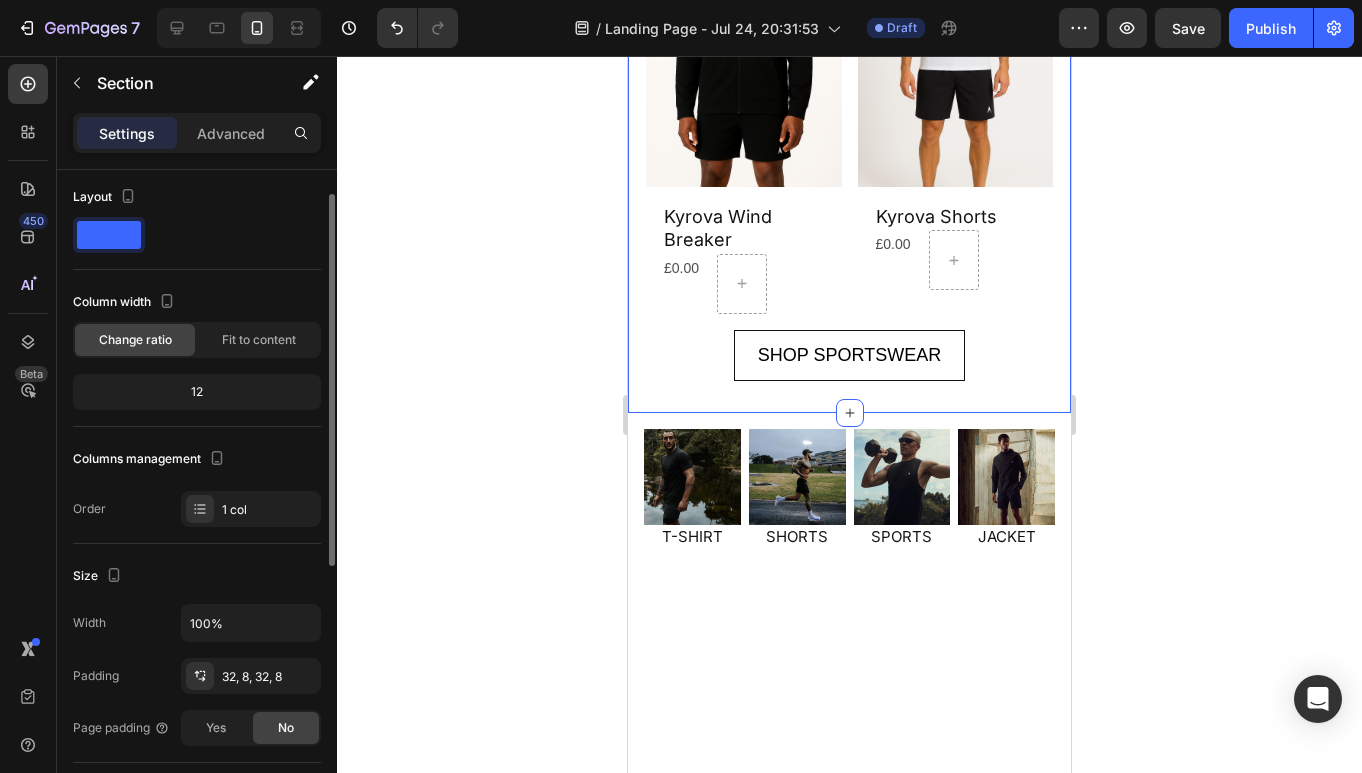 scroll, scrollTop: 0, scrollLeft: 0, axis: both 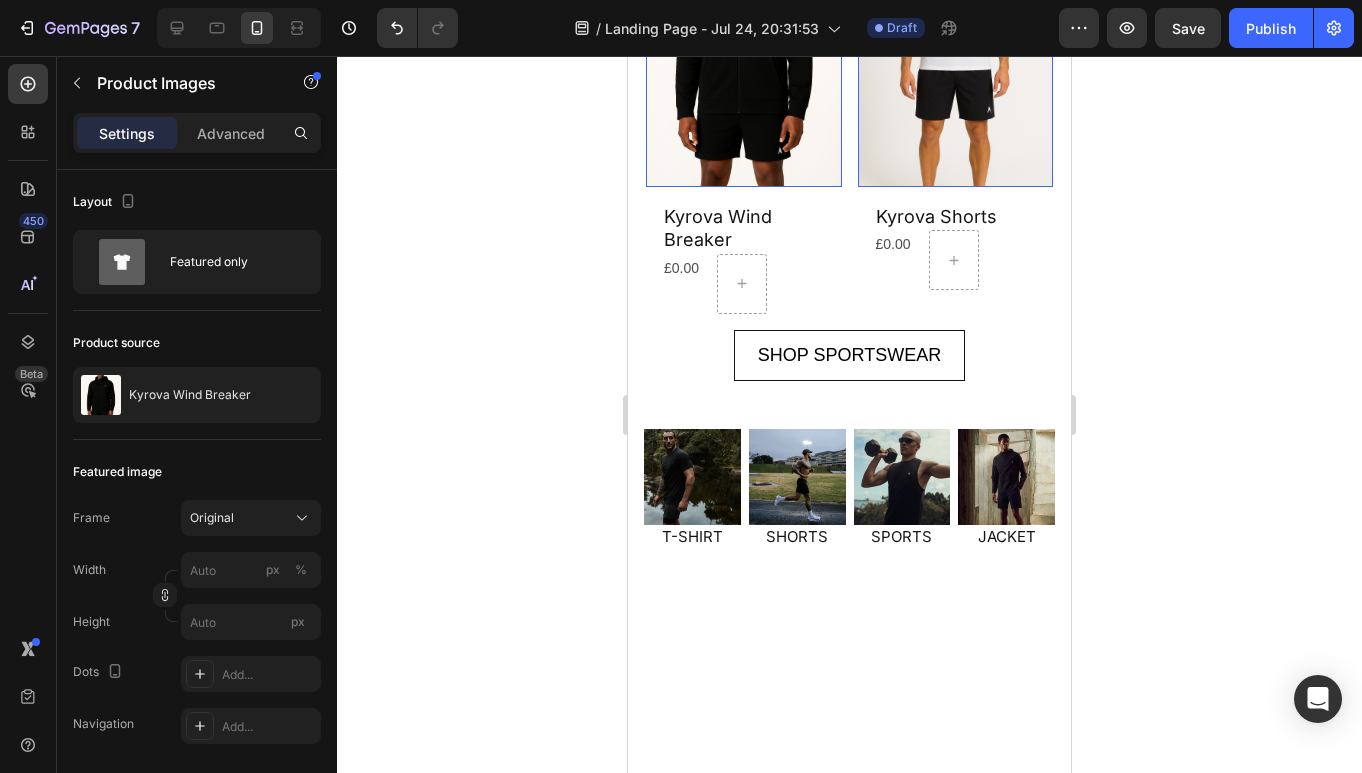 click at bounding box center (744, 40) 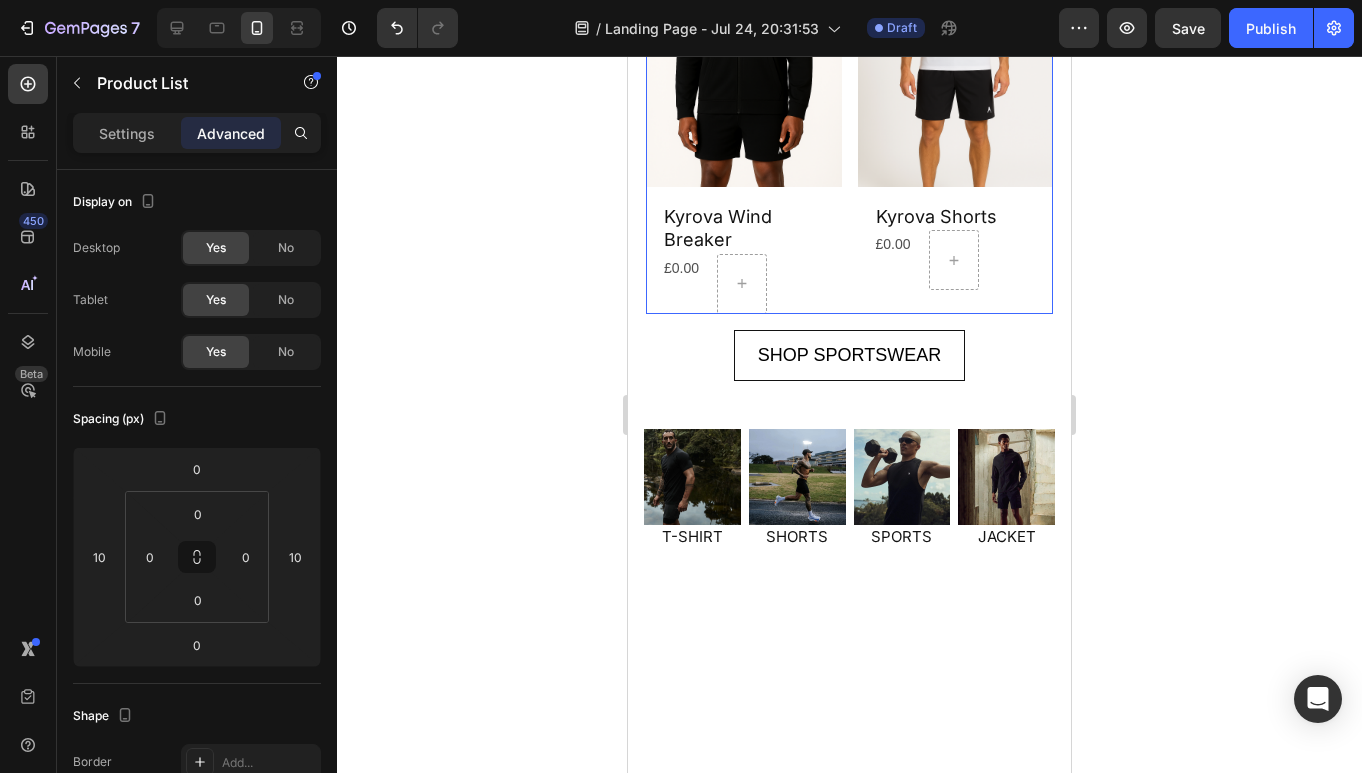 click on "Product Images   16 Kyrova Wind Breaker Product Title £0.00 Product Price Product Price
Row Row Product List Product Images   0 Kyrova Shorts Product Title £0.00 Product Price Product Price
Row Row Product List Product Images   0 Kryova Sweatpants Product Title £0.00 Product Price Product Price
Row Row Product List Product Images   0 Kyrova black sleeveless Shirt Product Title £0.00 Product Price Product Price
Row Row Product List" at bounding box center [849, 104] 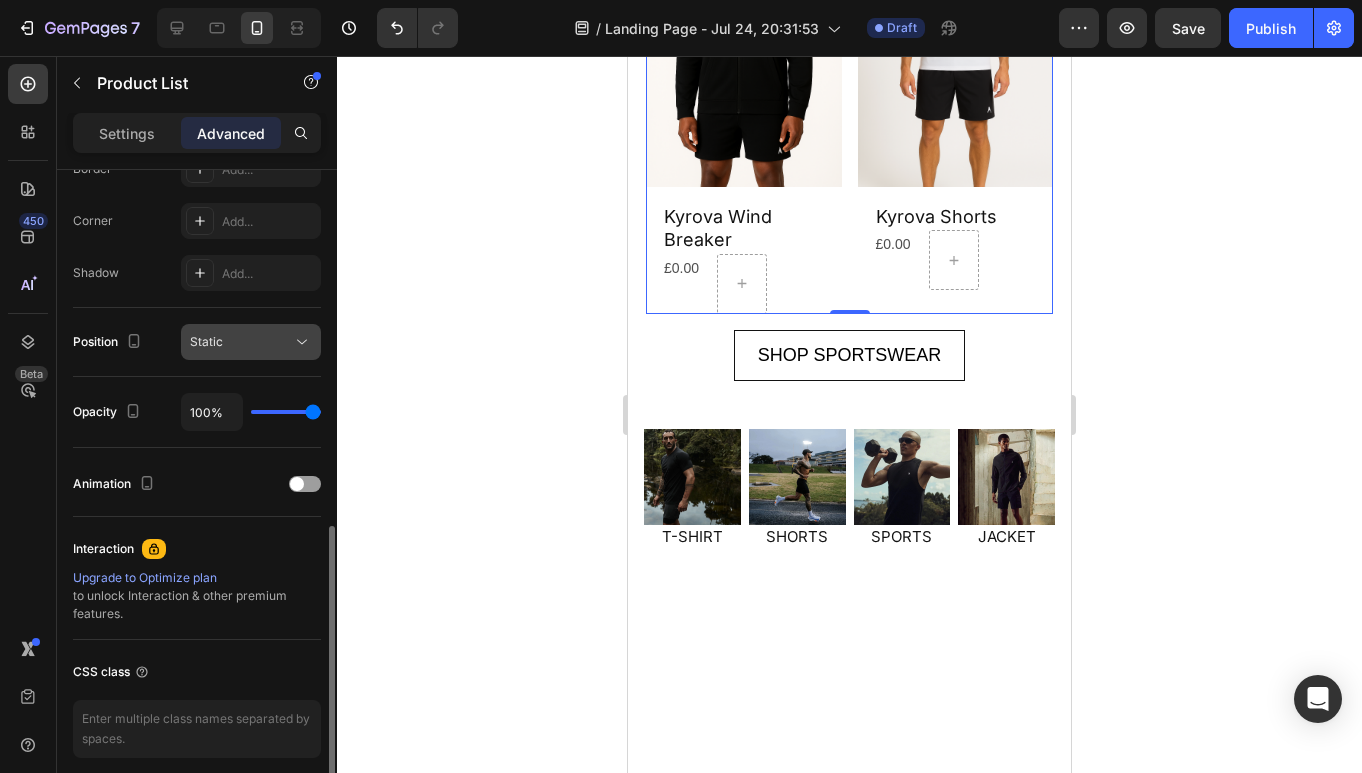 scroll, scrollTop: 635, scrollLeft: 0, axis: vertical 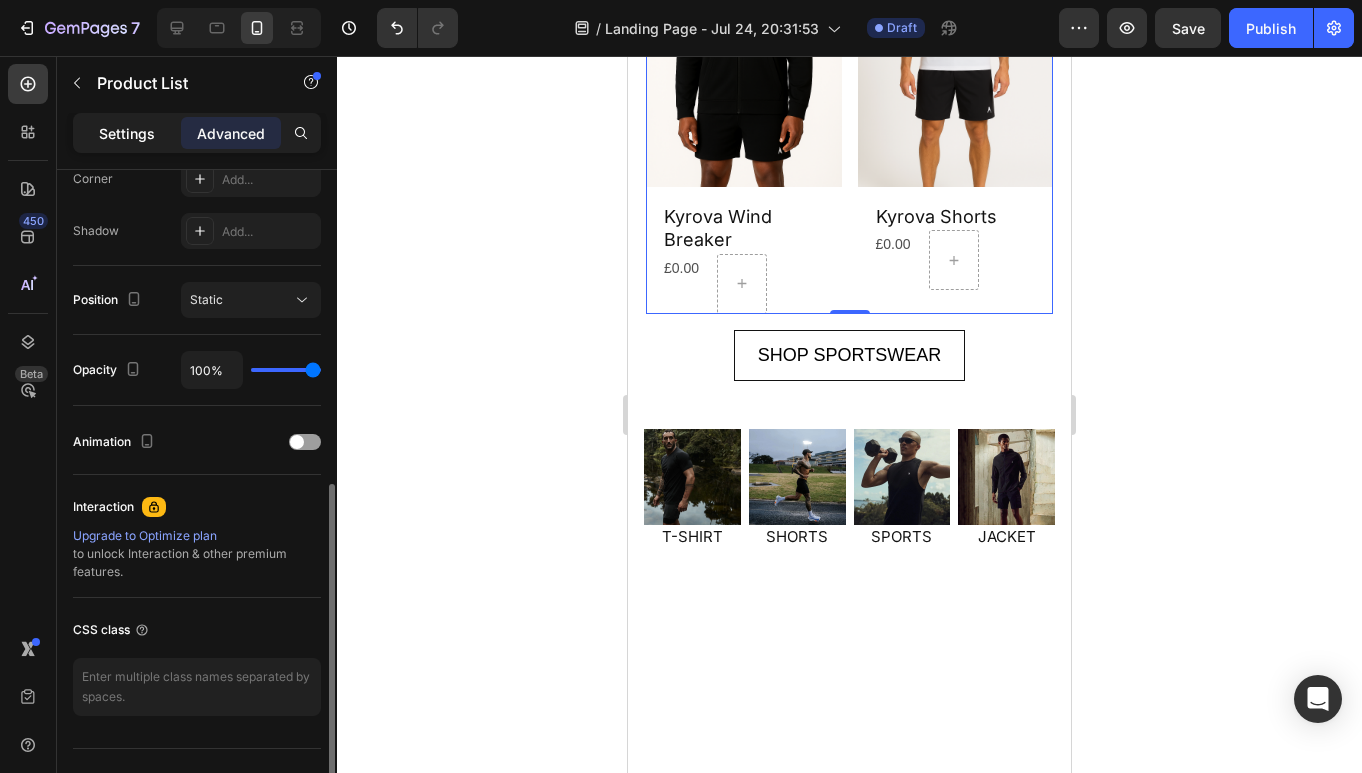 click on "Settings" at bounding box center [127, 133] 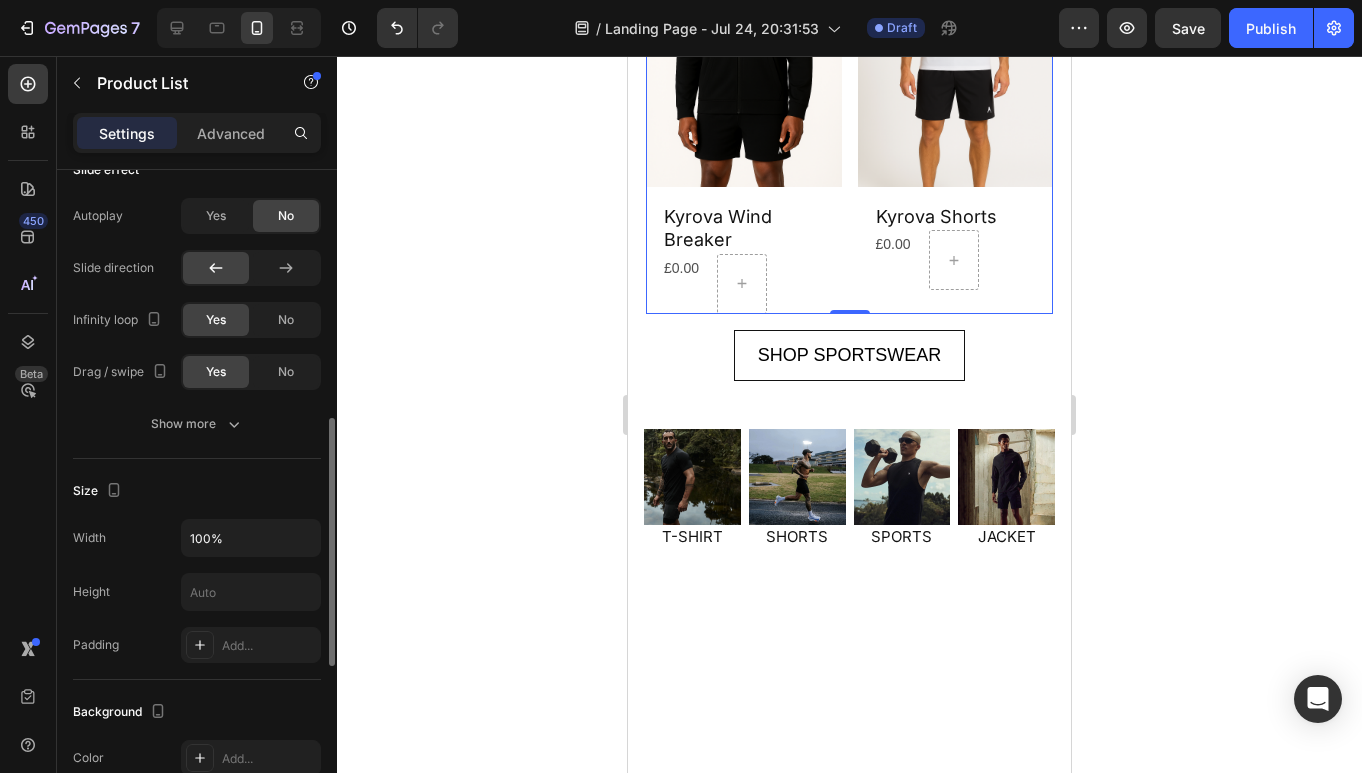 scroll, scrollTop: 660, scrollLeft: 0, axis: vertical 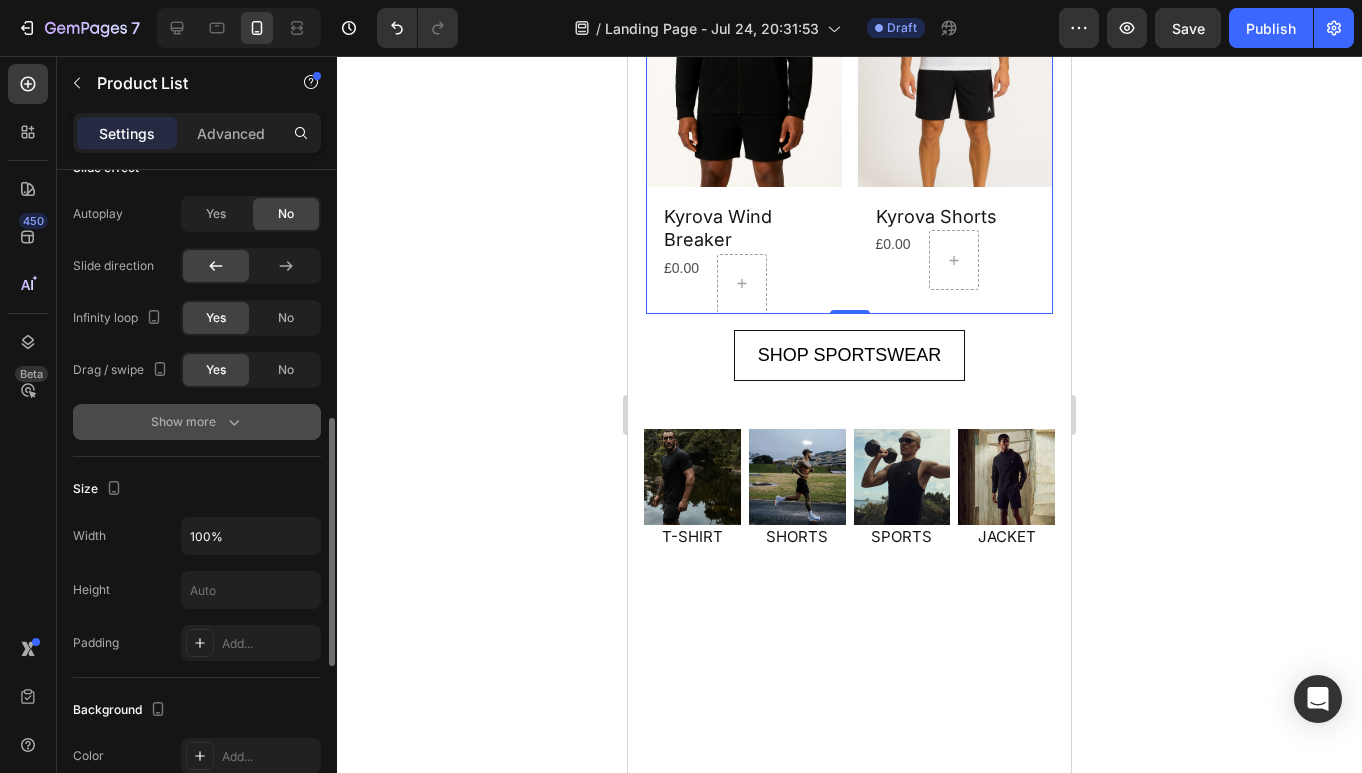 click on "Show more" at bounding box center (197, 422) 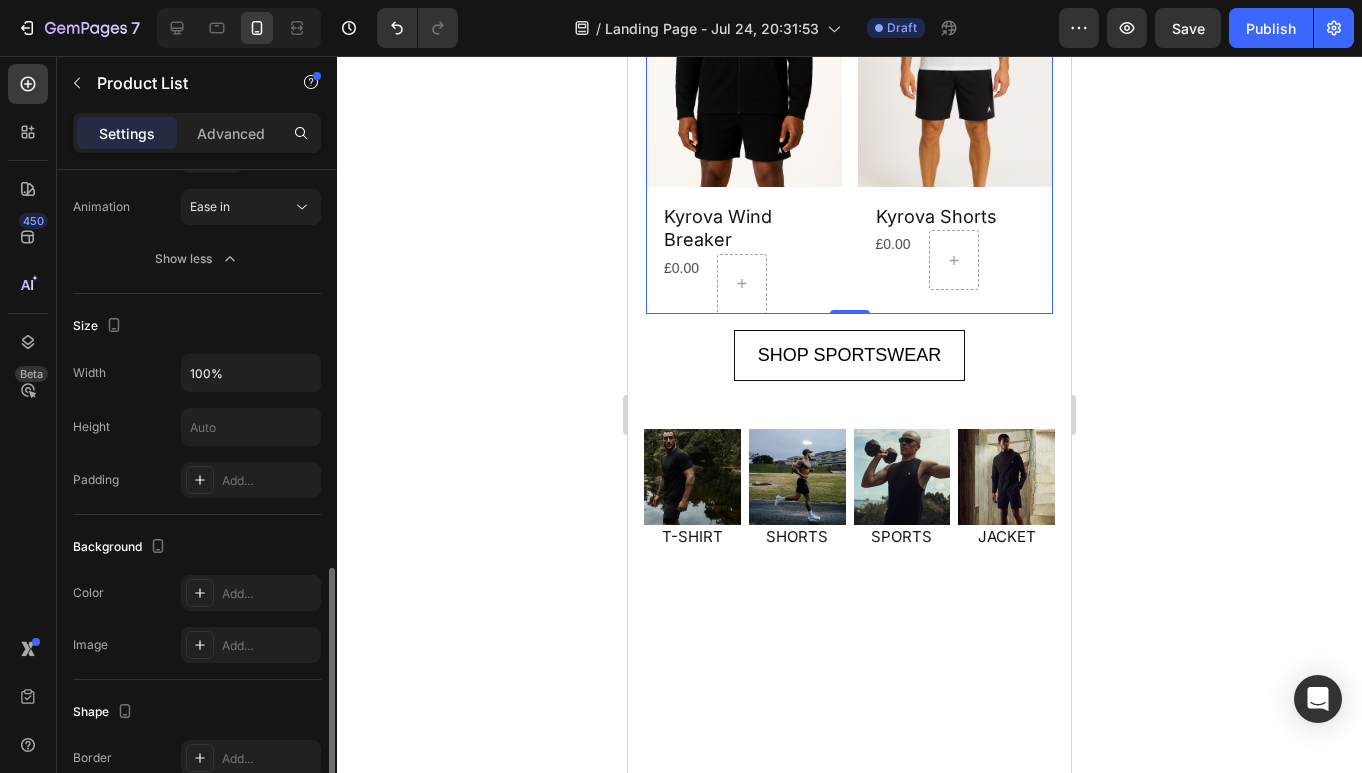 scroll, scrollTop: 1013, scrollLeft: 0, axis: vertical 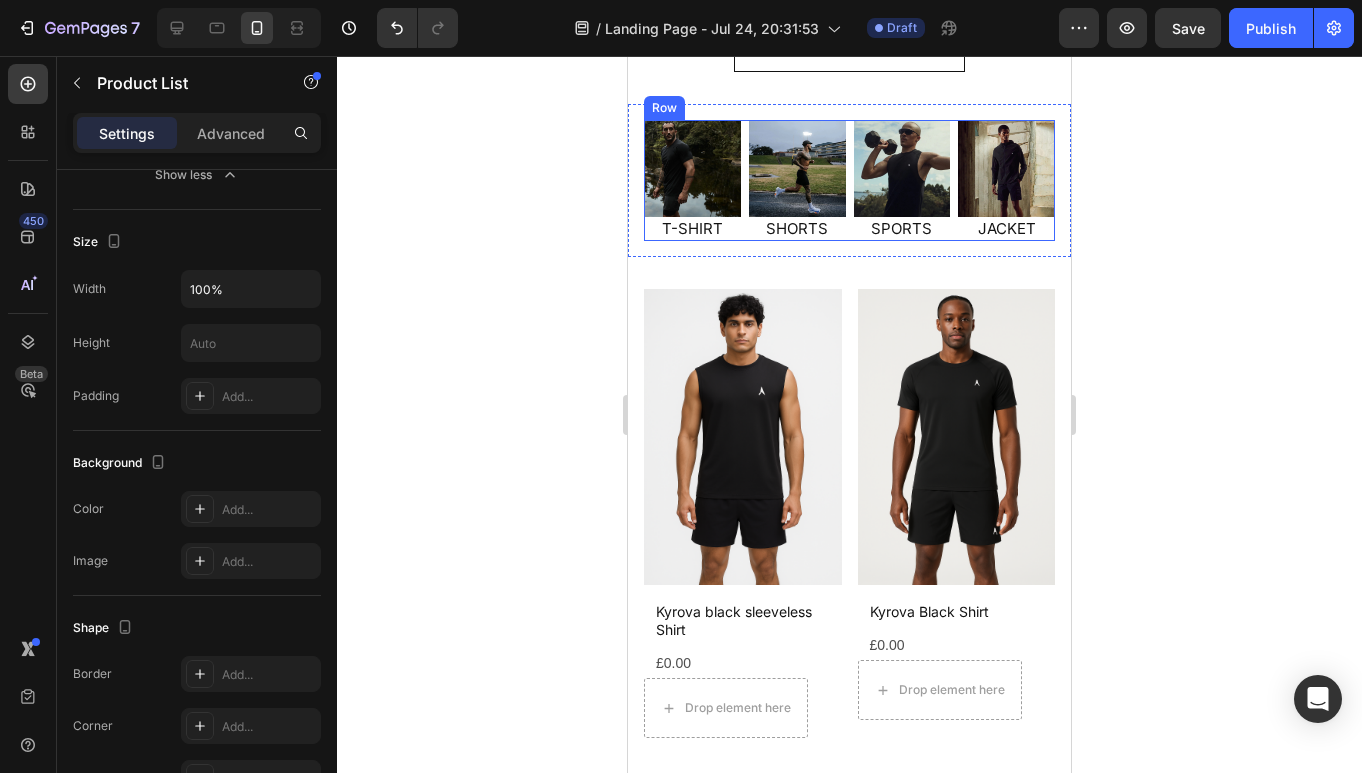 click on "Image T-SHIRT Heading Image SHORTS Heading Image SPORTS Heading Image JACKET Heading Row" at bounding box center (849, 180) 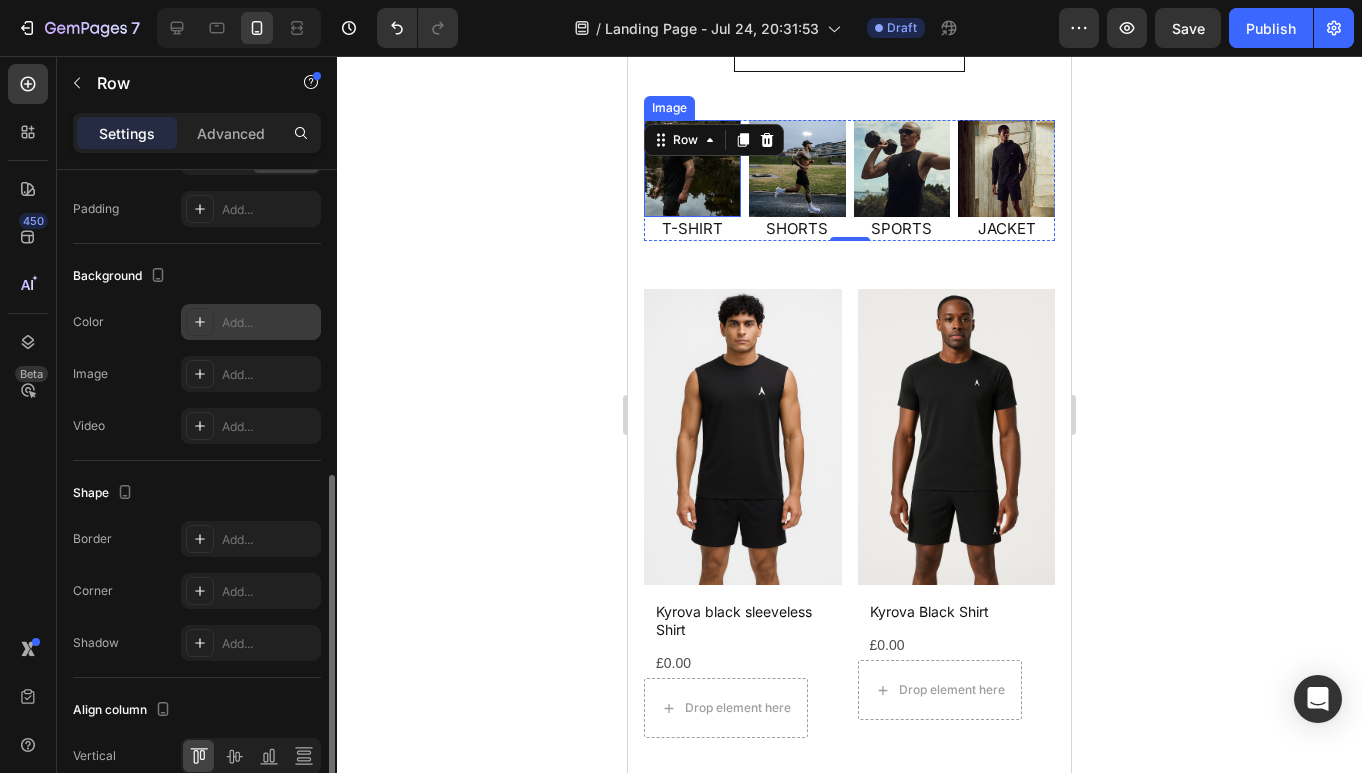 scroll, scrollTop: 642, scrollLeft: 0, axis: vertical 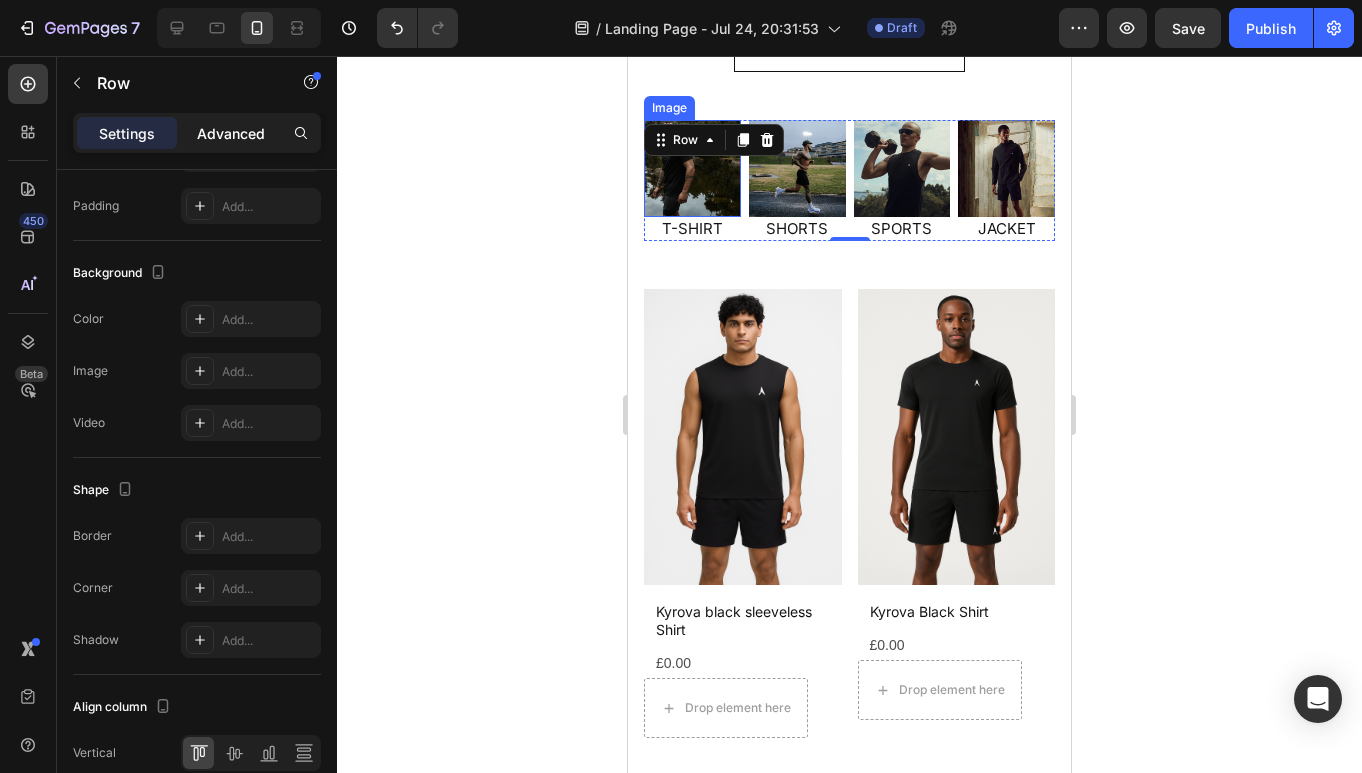 click on "Advanced" at bounding box center (231, 133) 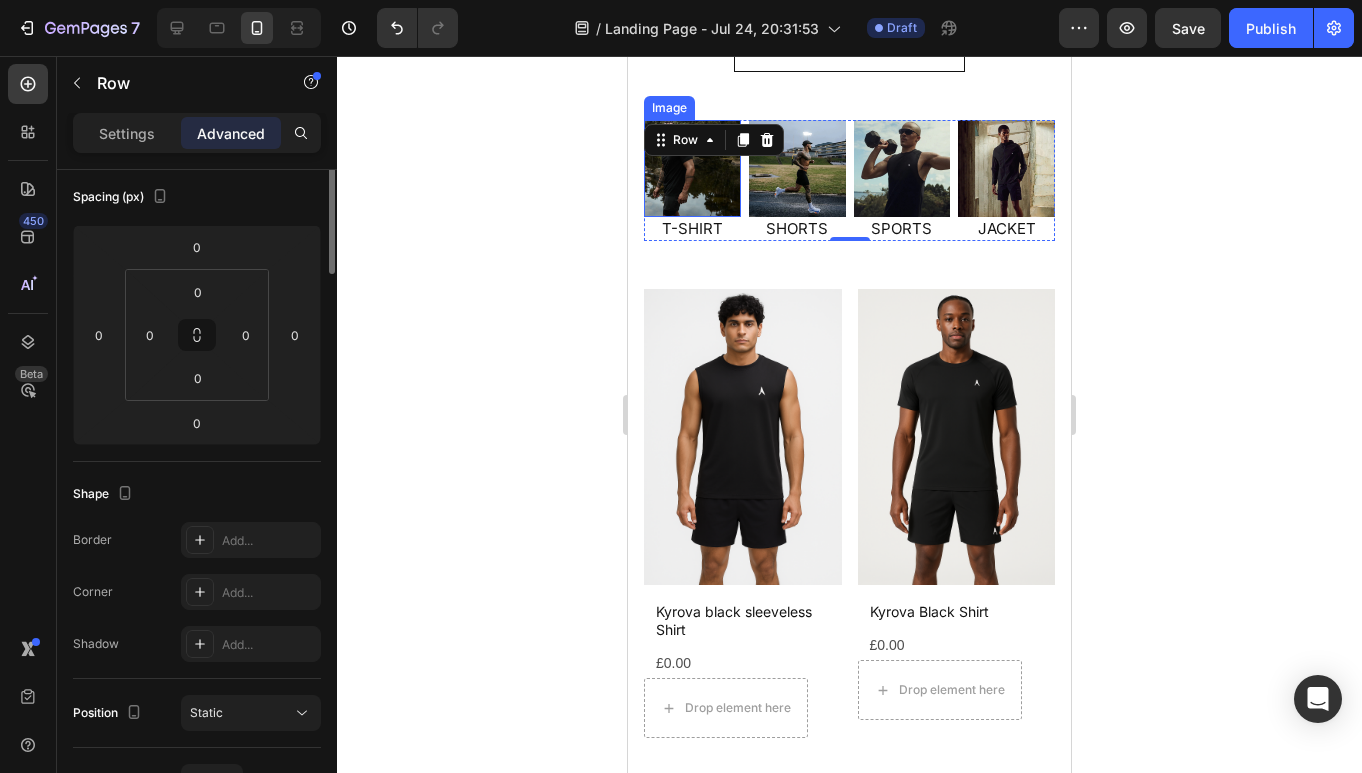 scroll, scrollTop: 0, scrollLeft: 0, axis: both 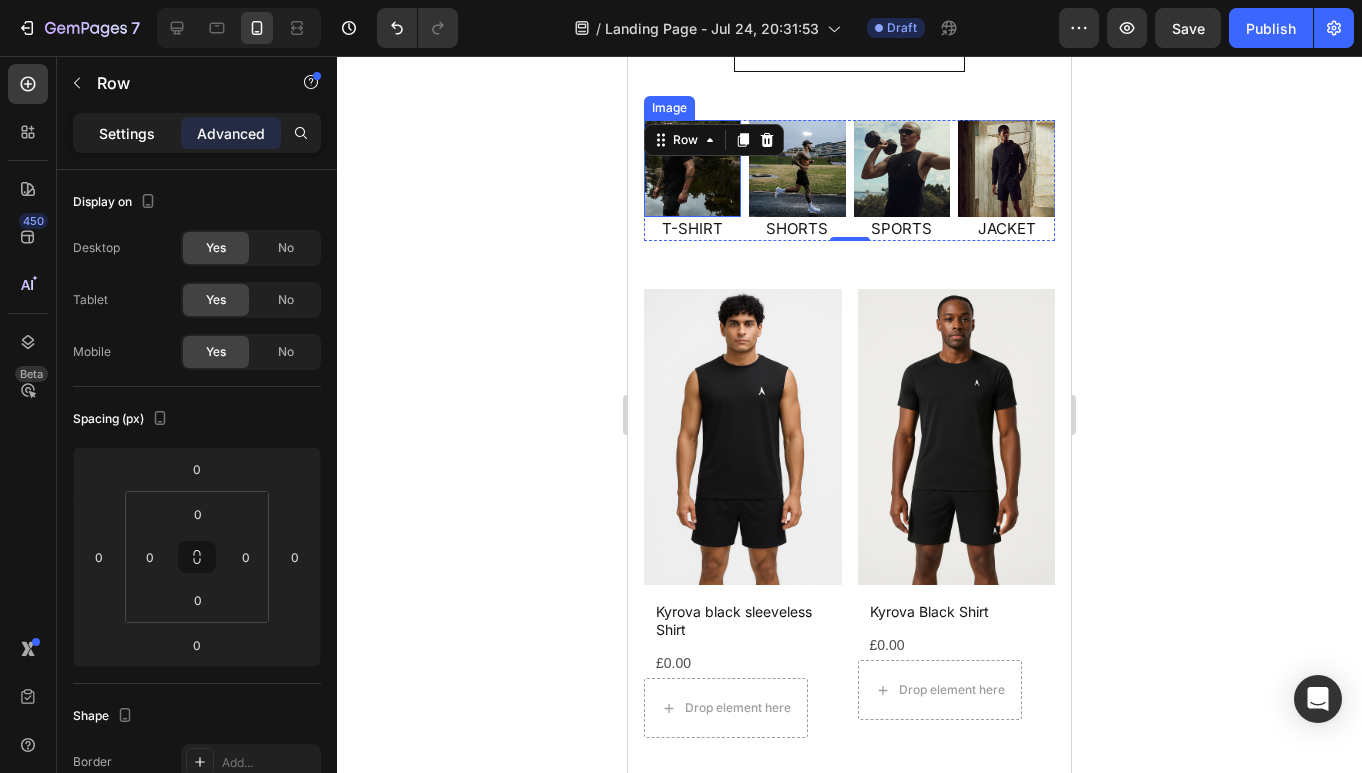 click on "Settings" at bounding box center (127, 133) 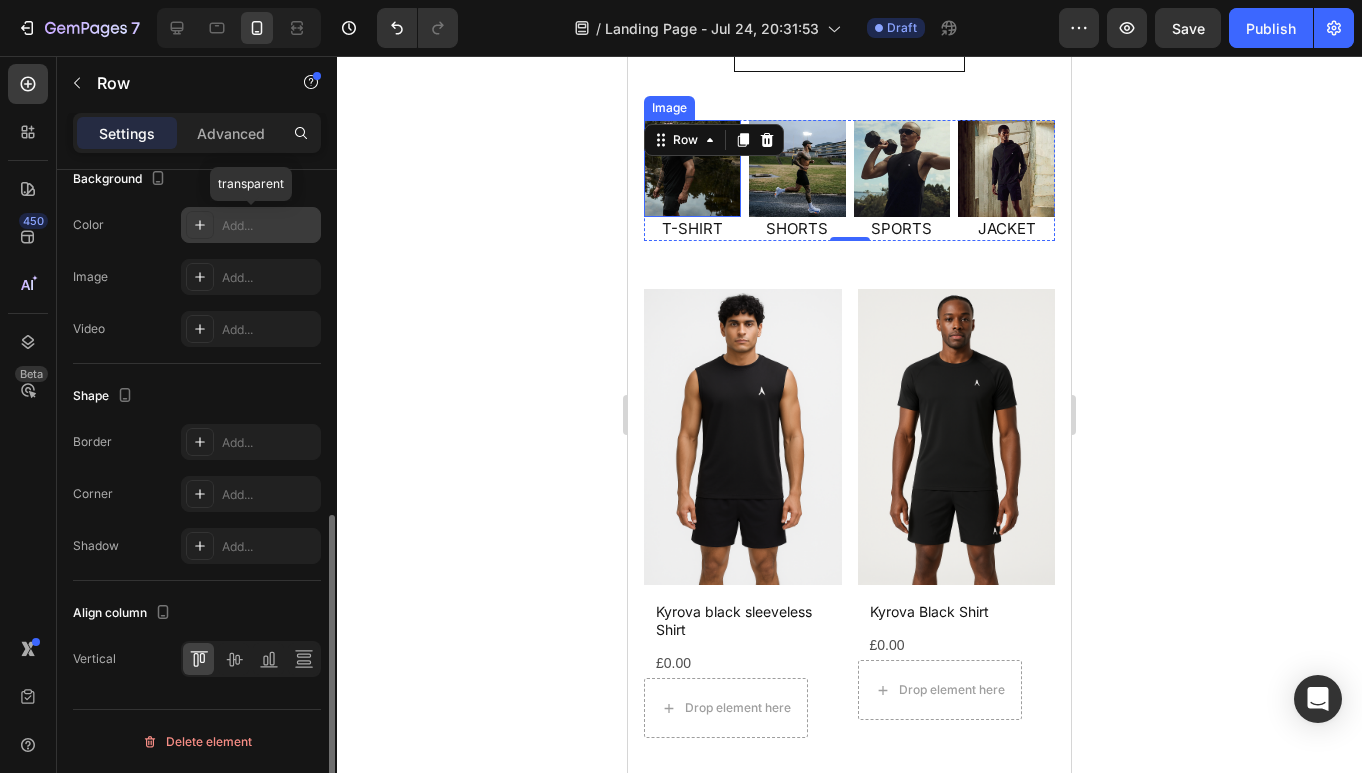 scroll, scrollTop: 734, scrollLeft: 0, axis: vertical 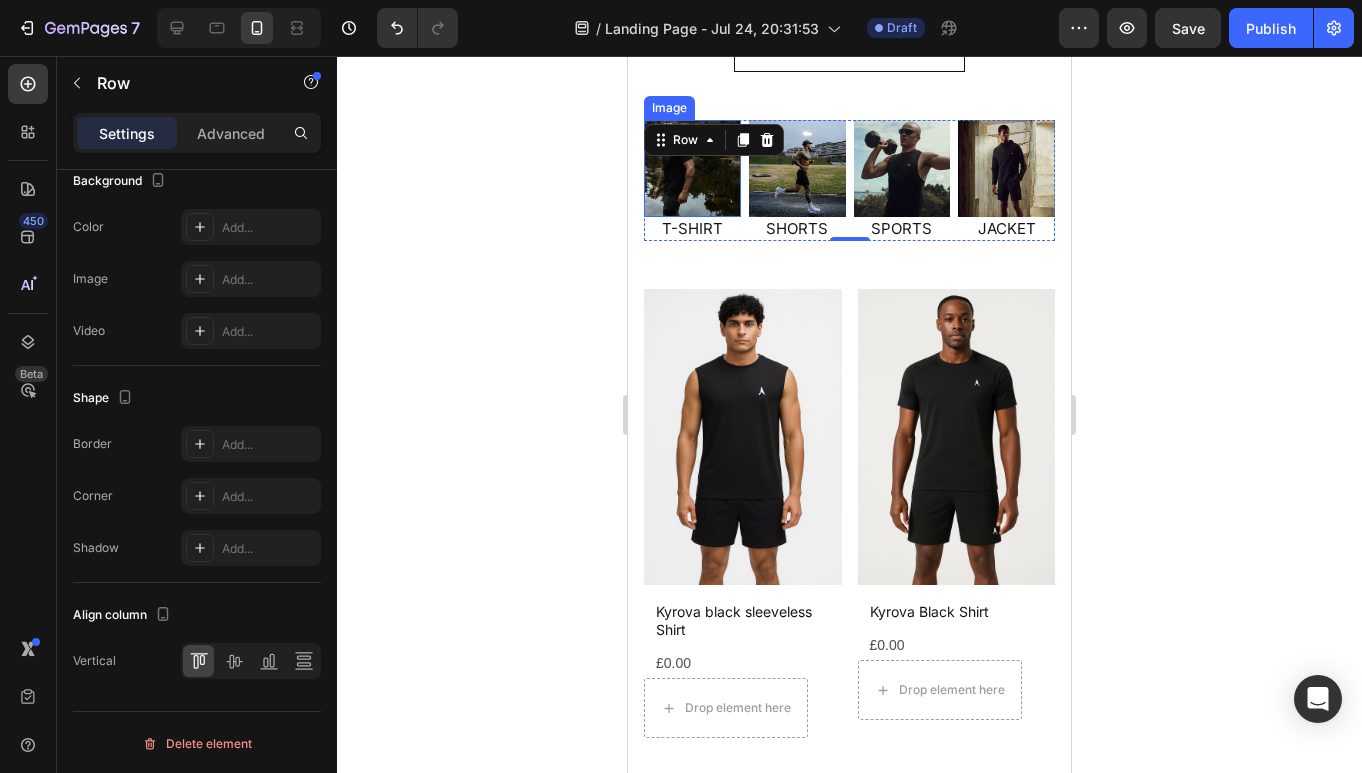 click at bounding box center [692, 168] 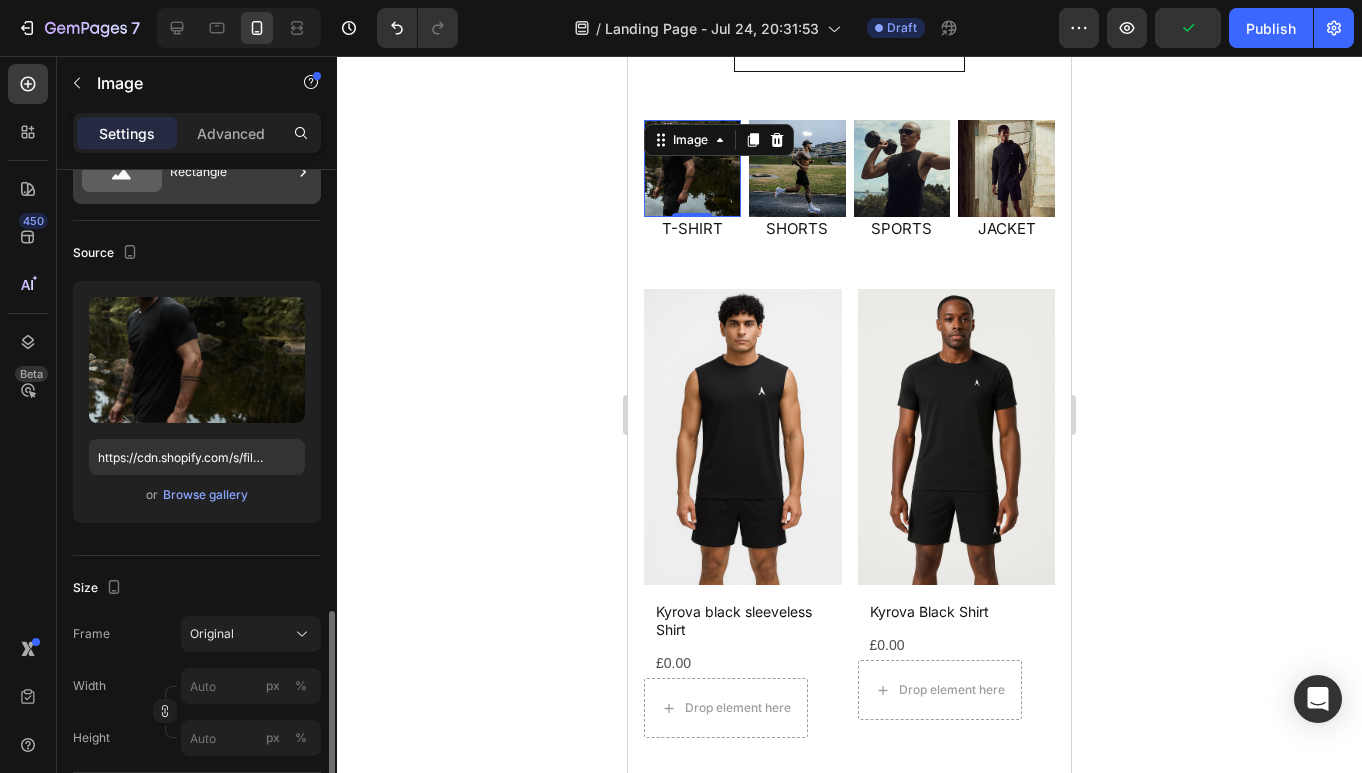 scroll, scrollTop: 0, scrollLeft: 0, axis: both 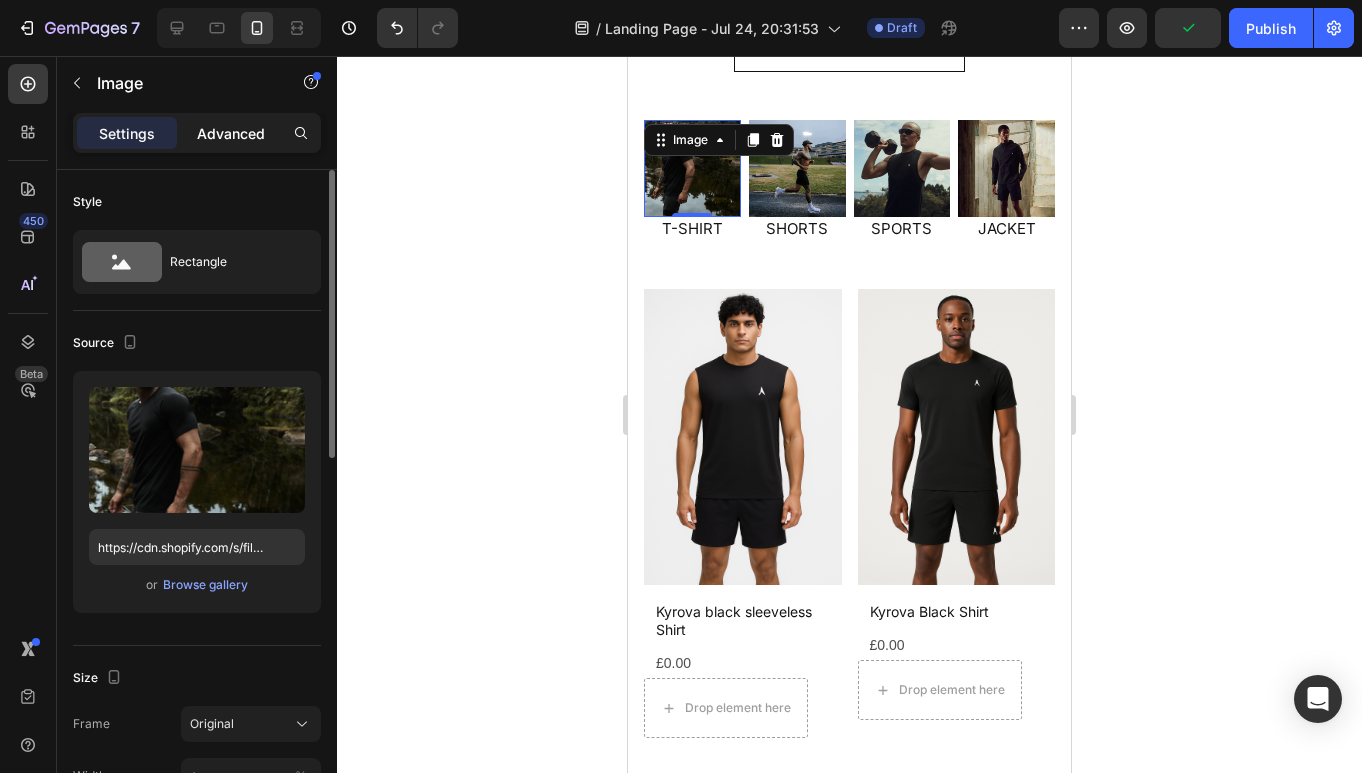 click on "Advanced" at bounding box center [231, 133] 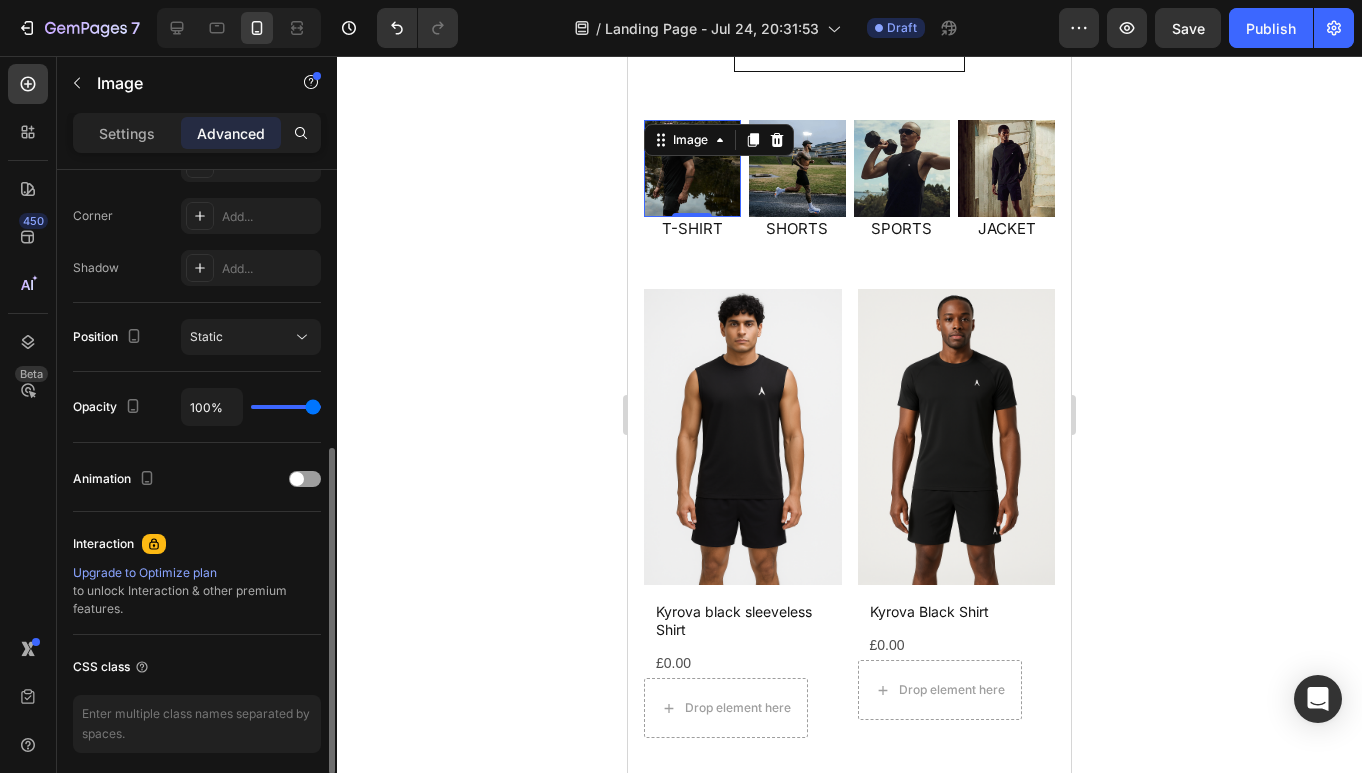 scroll, scrollTop: 674, scrollLeft: 0, axis: vertical 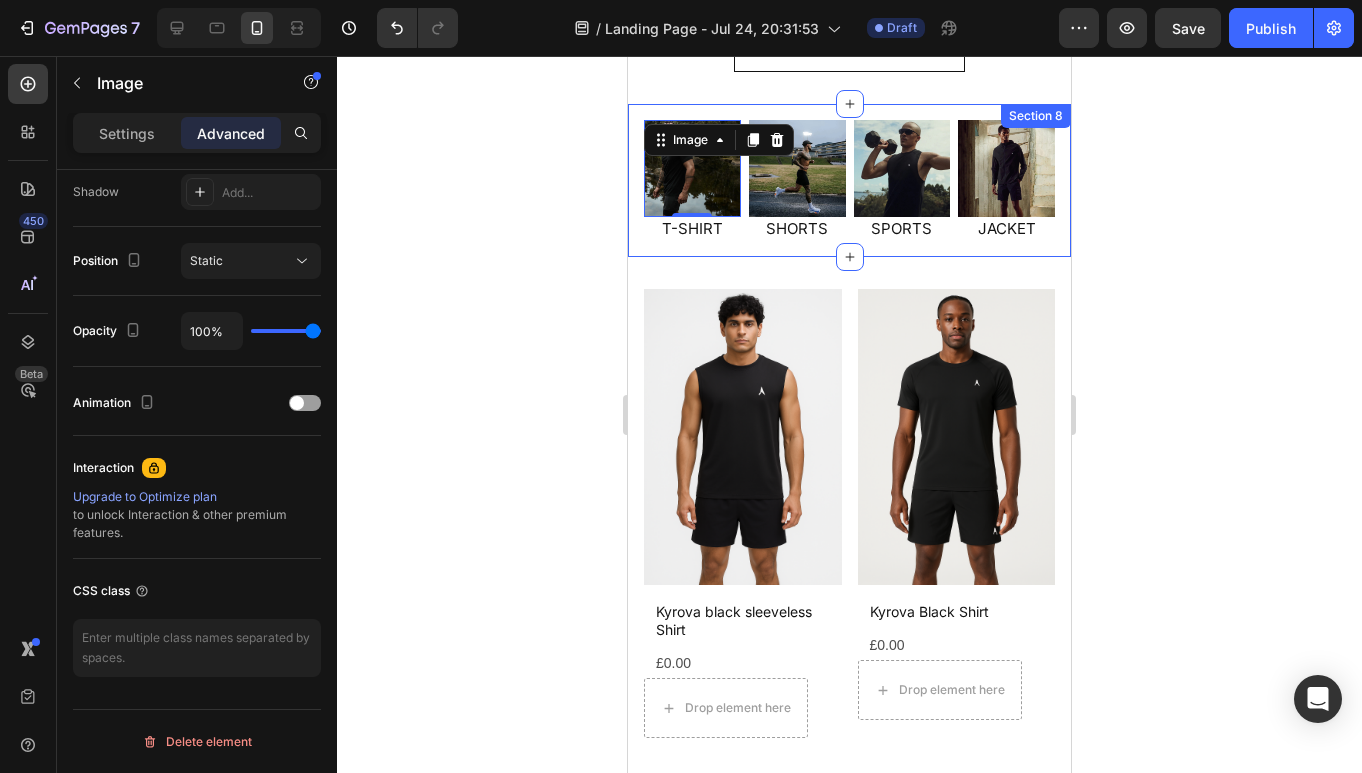 click on "Image   0 T-SHIRT Heading Image SHORTS Heading Image SPORTS Heading Image JACKET Heading Row Section 8" at bounding box center (849, 180) 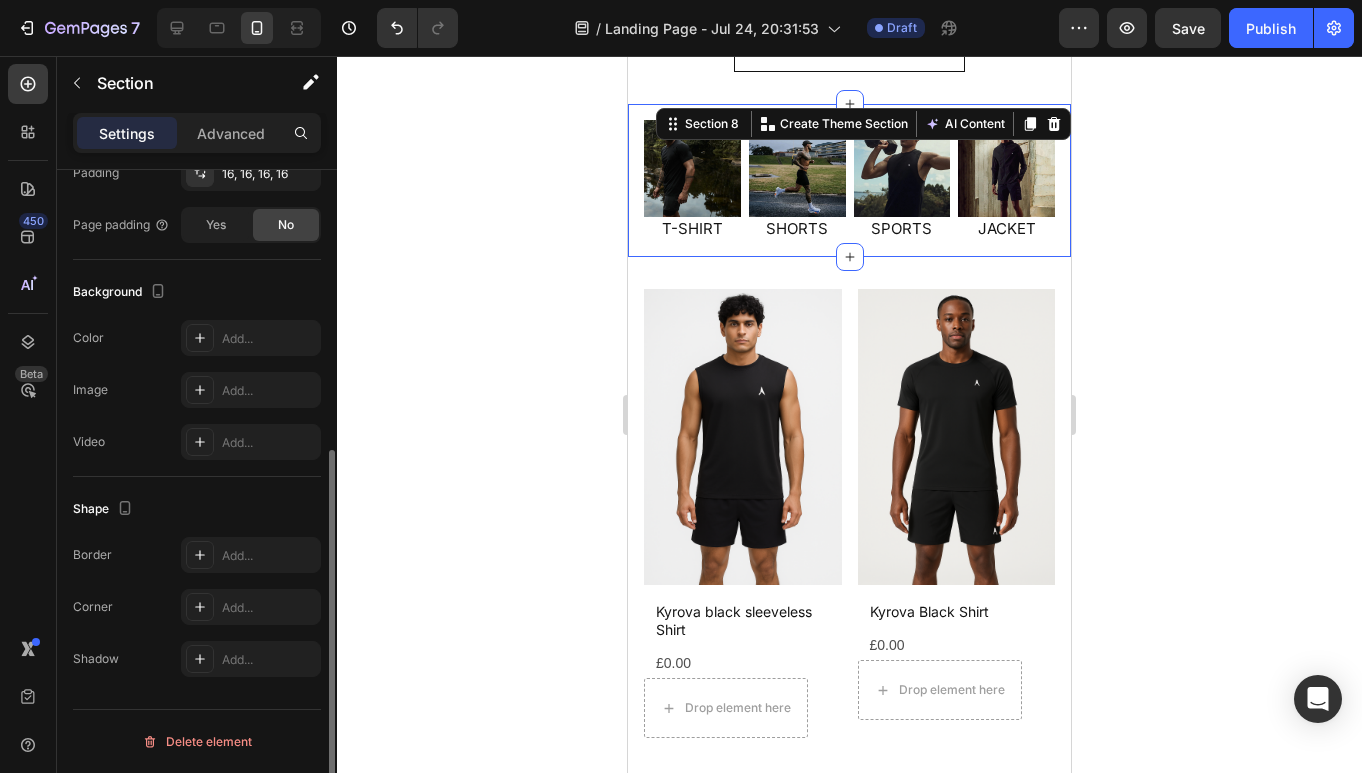 scroll, scrollTop: 503, scrollLeft: 0, axis: vertical 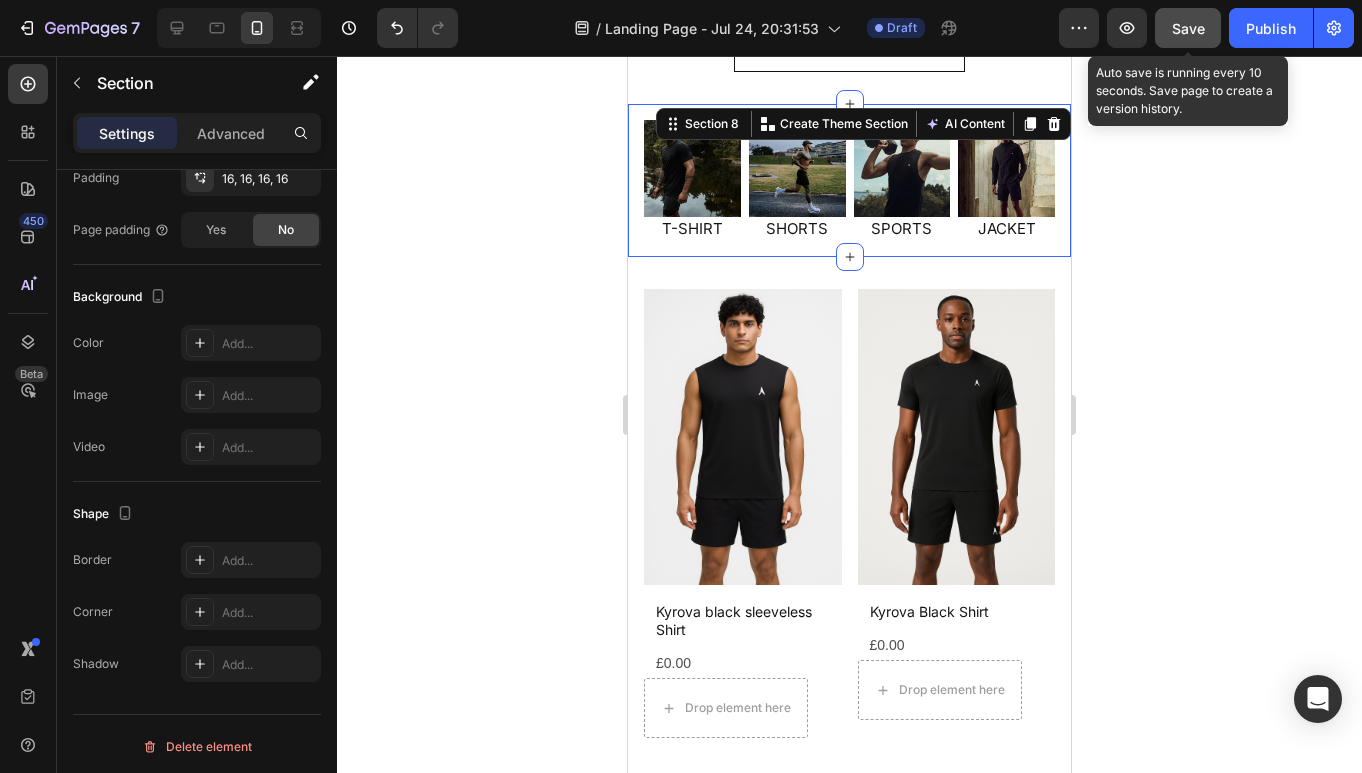 click on "Save" at bounding box center [1188, 28] 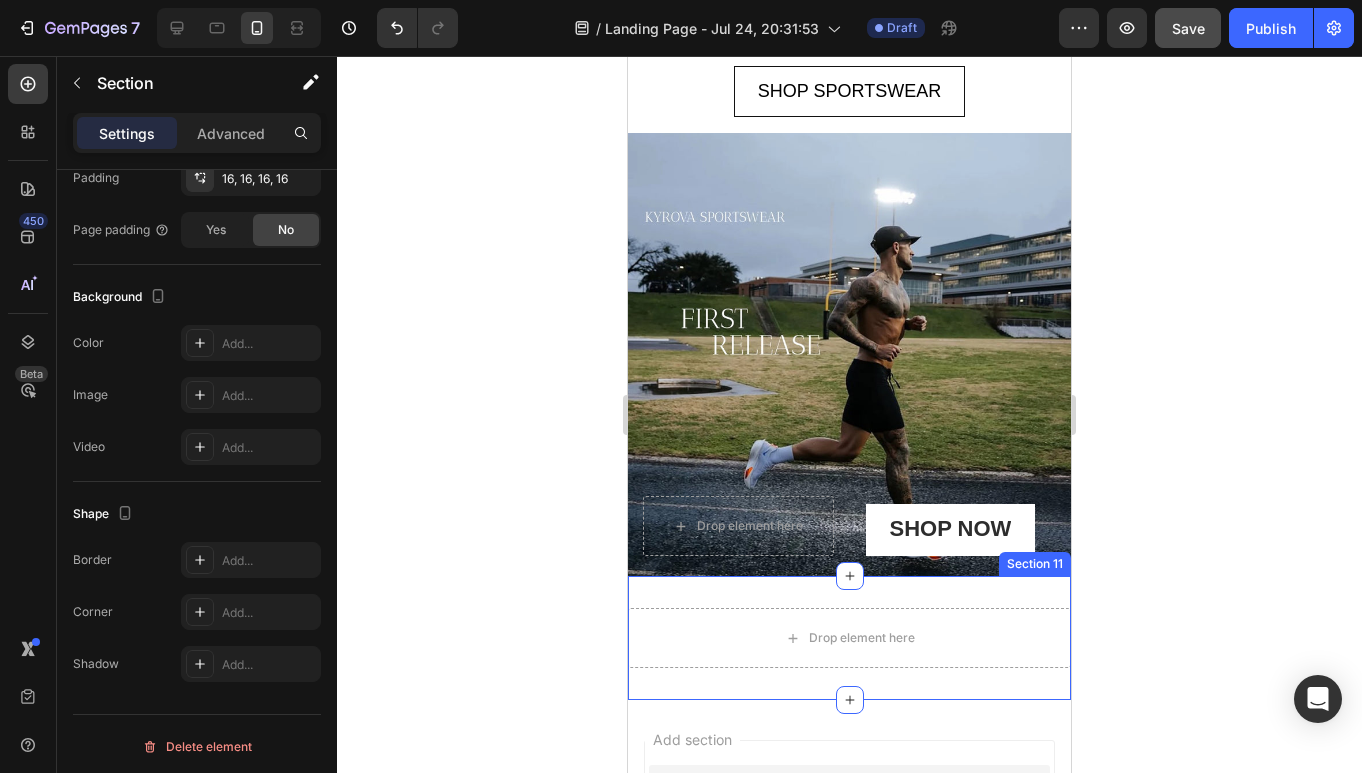 scroll, scrollTop: 3477, scrollLeft: 0, axis: vertical 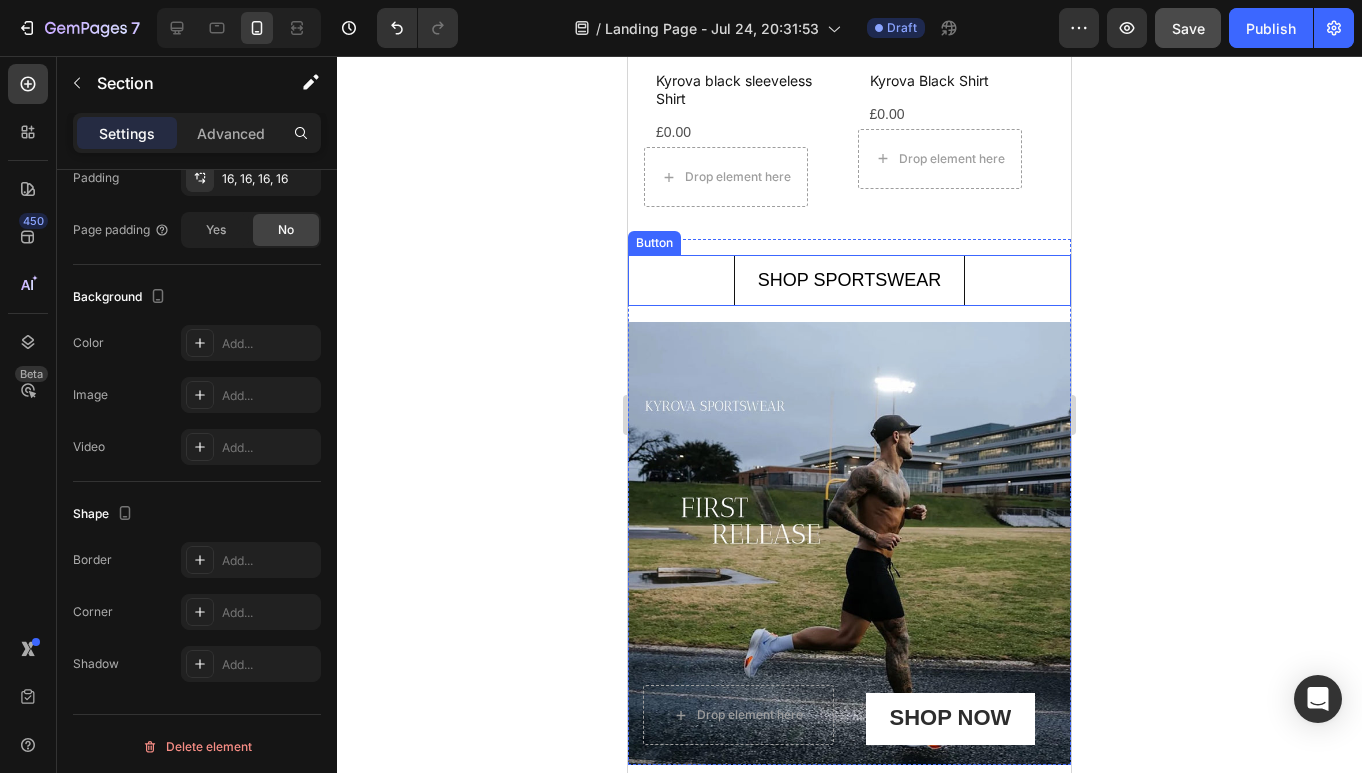 click on "SHOP SPORTSWEAR Button" at bounding box center [849, 280] 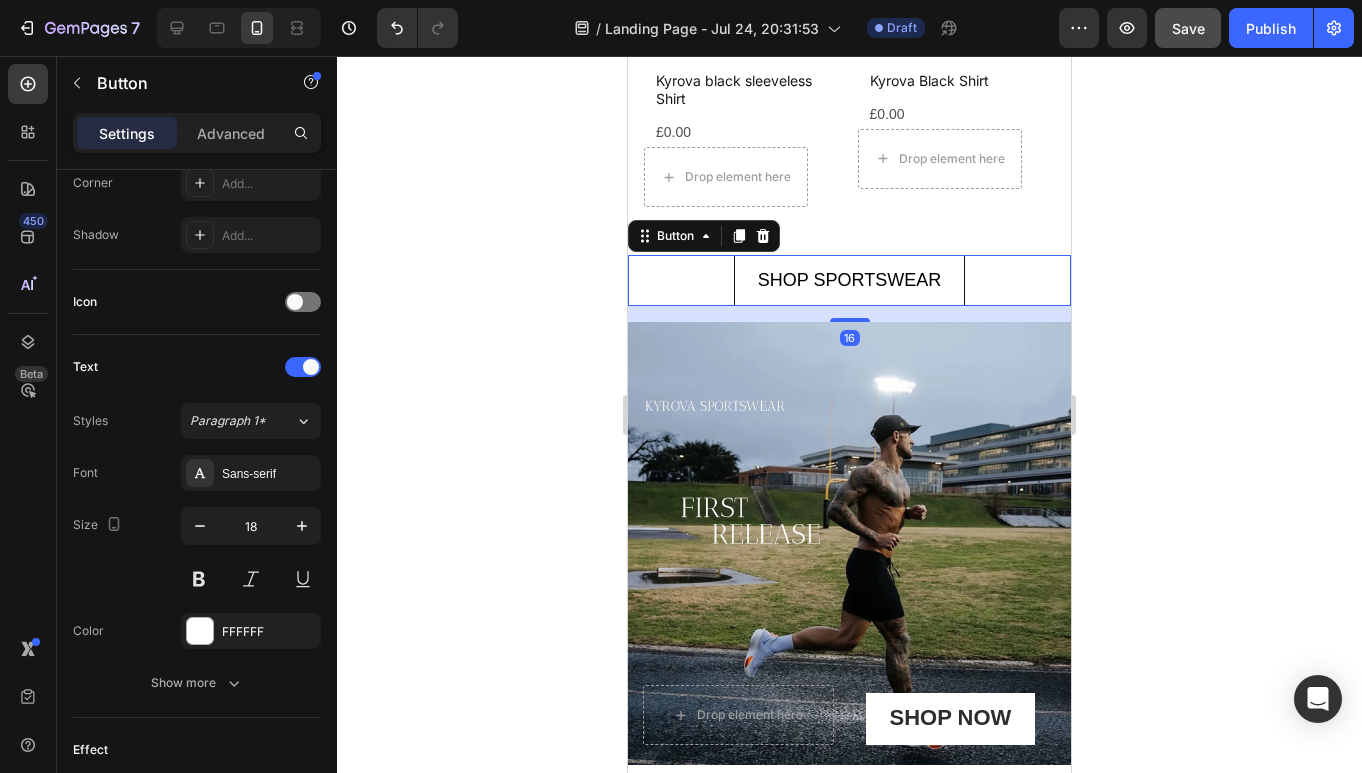 scroll, scrollTop: 0, scrollLeft: 0, axis: both 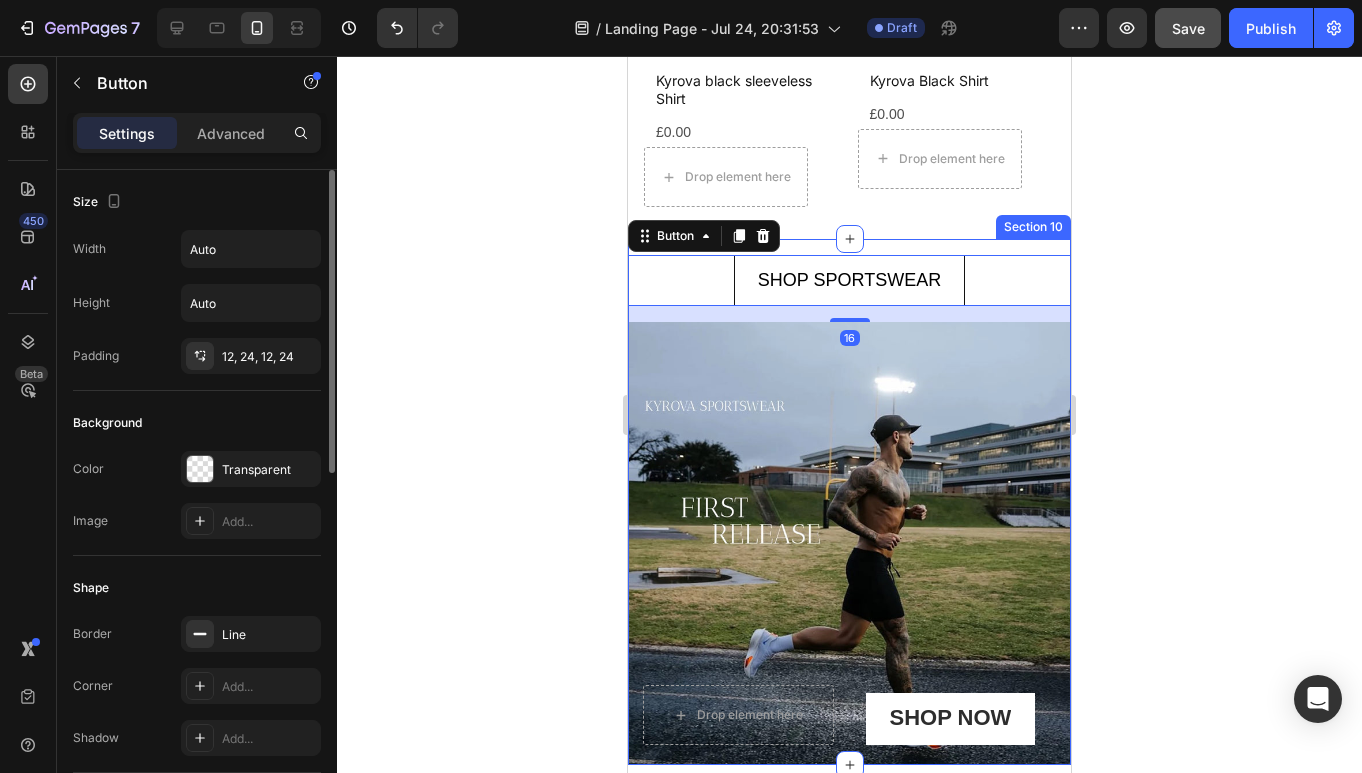 click on "SHOP SPORTSWEAR Button   16" at bounding box center (849, 280) 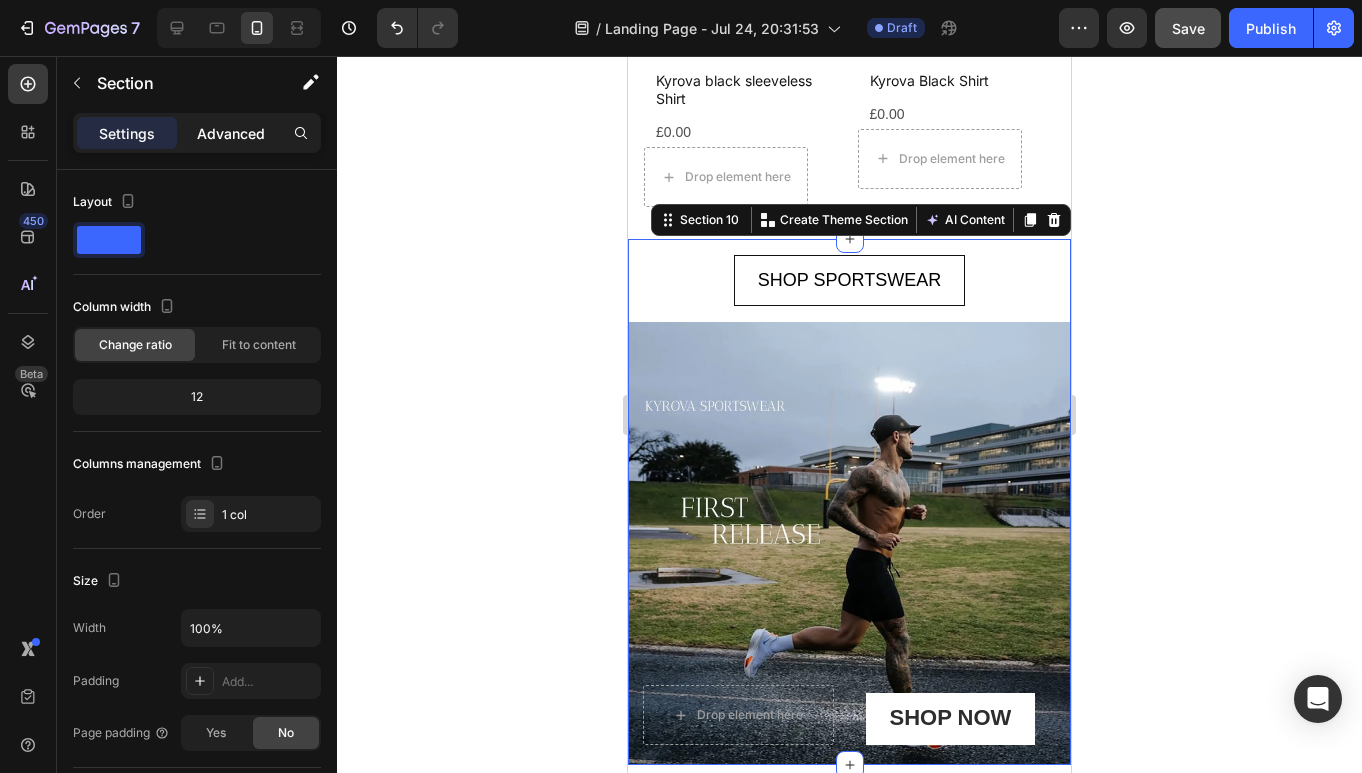 click on "Advanced" at bounding box center [231, 133] 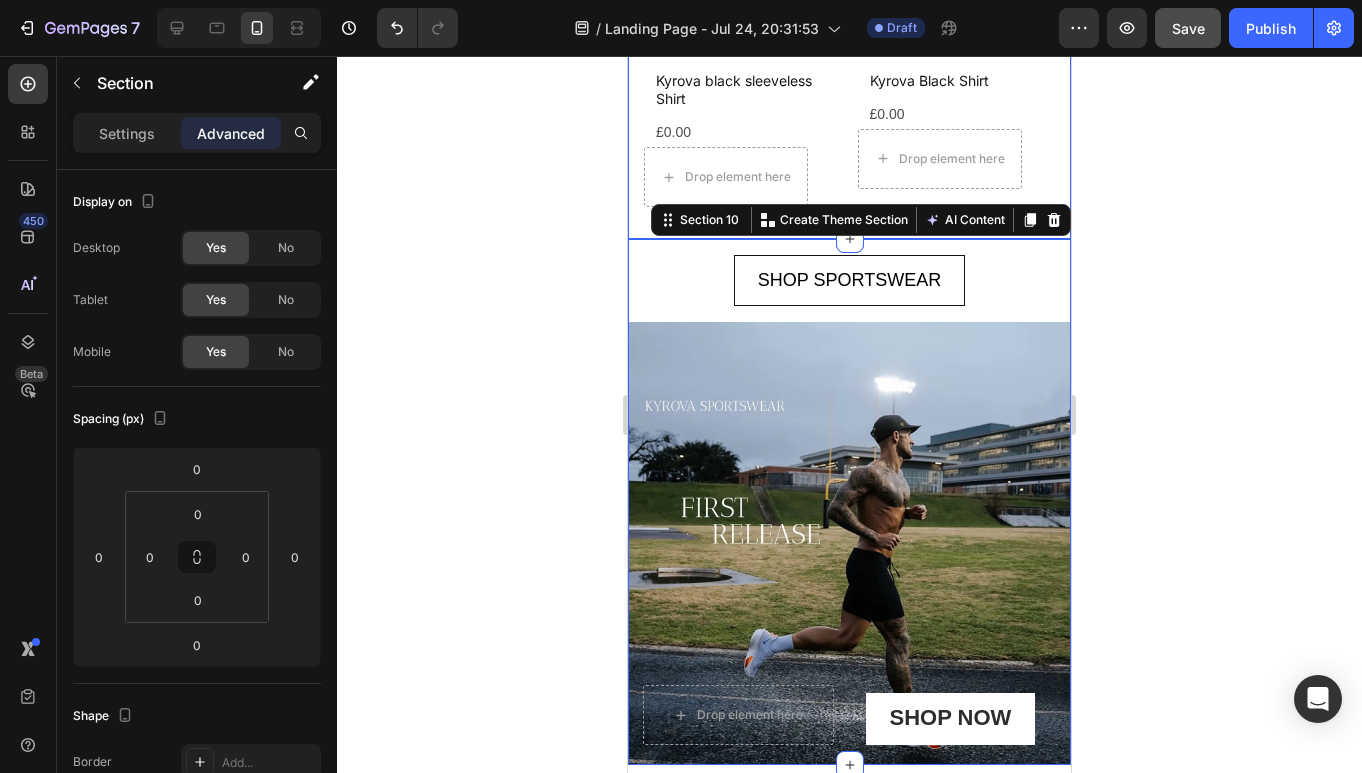 click on "Product Images Kyrova black sleeveless Shirt Product Title £0.00 Product Price Product Price
Drop element here Row Row Product List Product Images Kyrova Black Shirt Product Title £0.00 Product Price Product Price
Drop element here Row Row Product List Product Images Kyrova Shorts Product Title £0.00 Product Price Product Price
Drop element here Row Row Product List Product Images Kyrova Wind Breaker Product Title £0.00 Product Price Product Price
Drop element here Row Row Product List Product List" at bounding box center [854, -18] 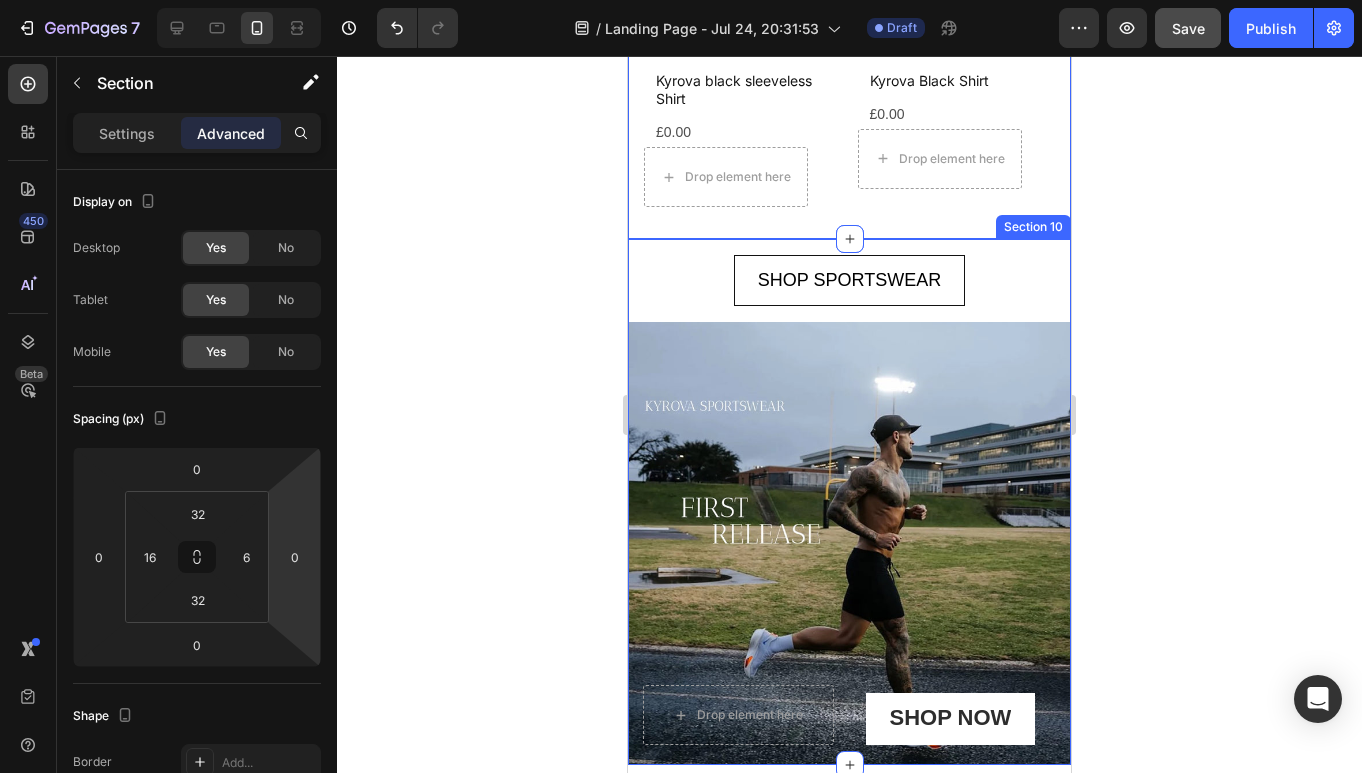 click on "SHOP SPORTSWEAR Button" at bounding box center (849, 280) 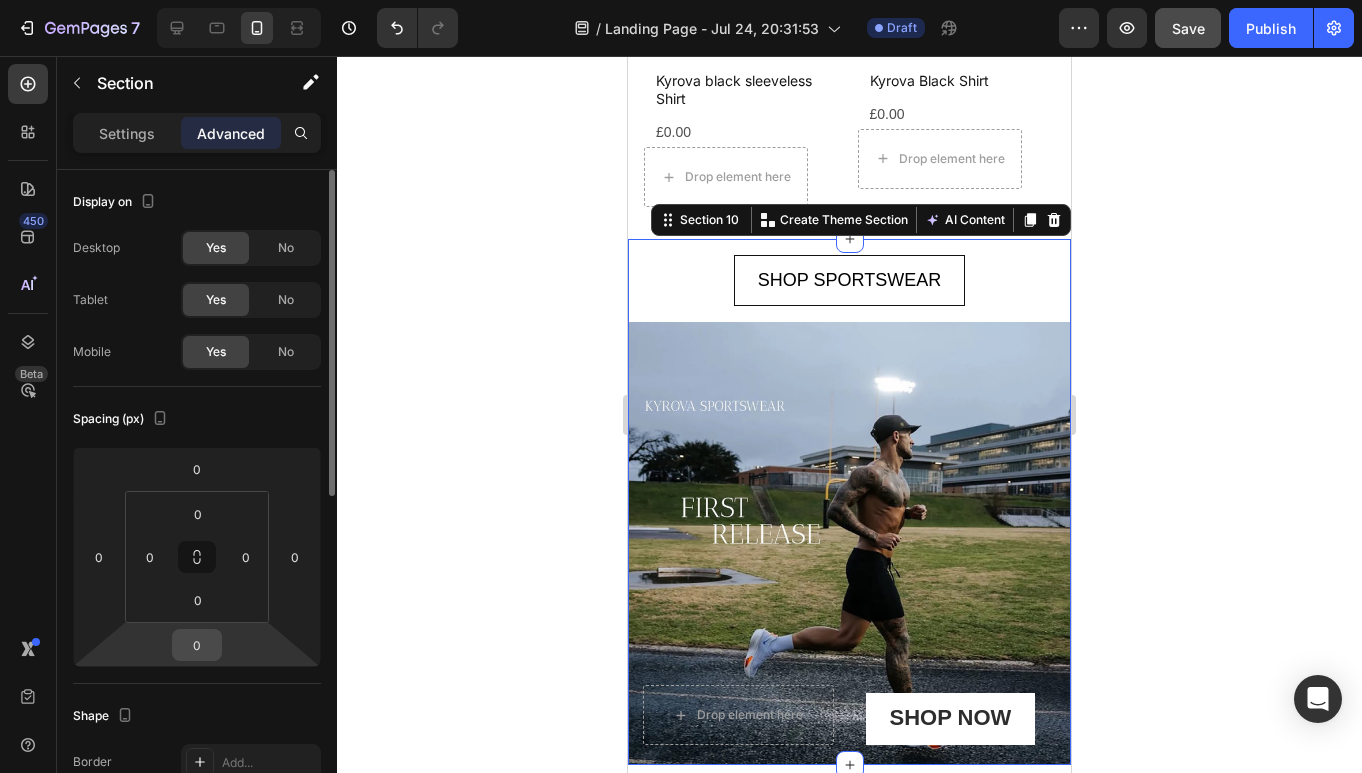 click on "0" at bounding box center [197, 645] 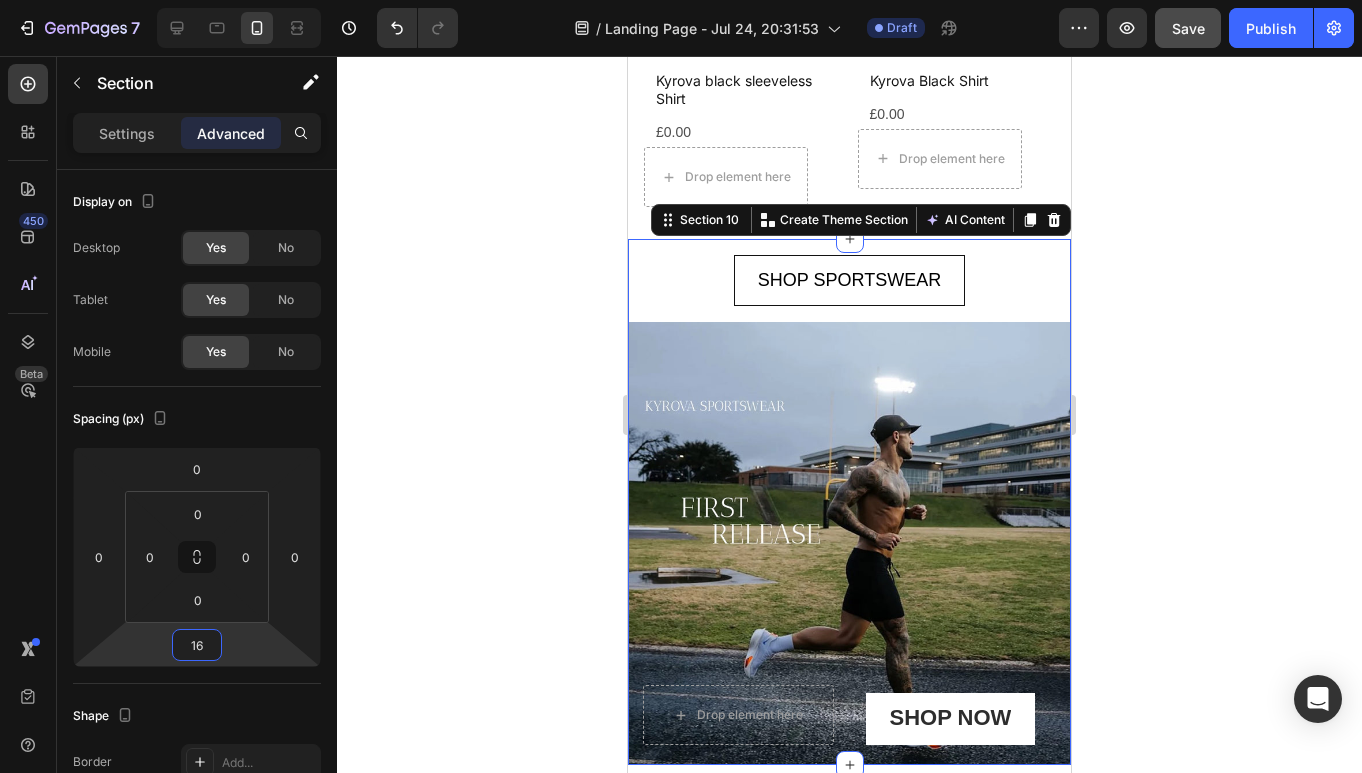 type on "1" 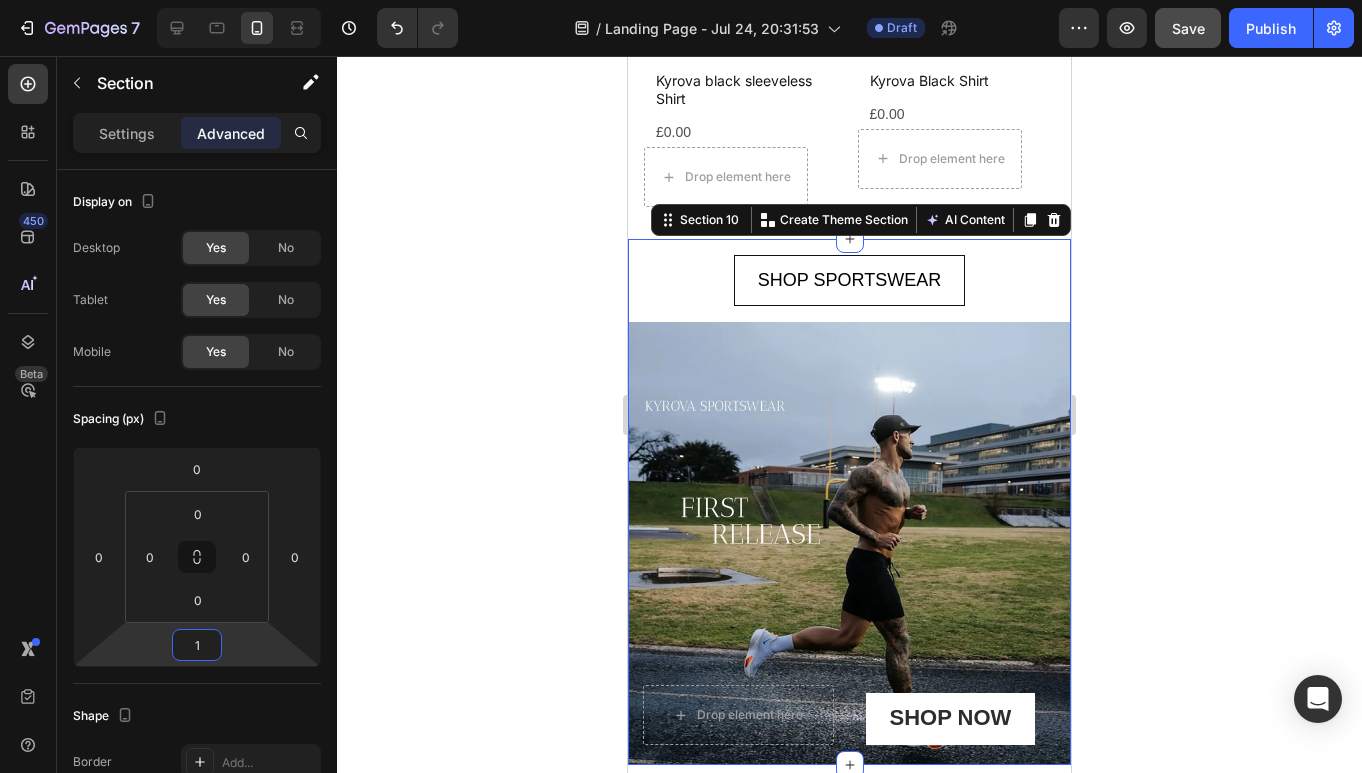 type 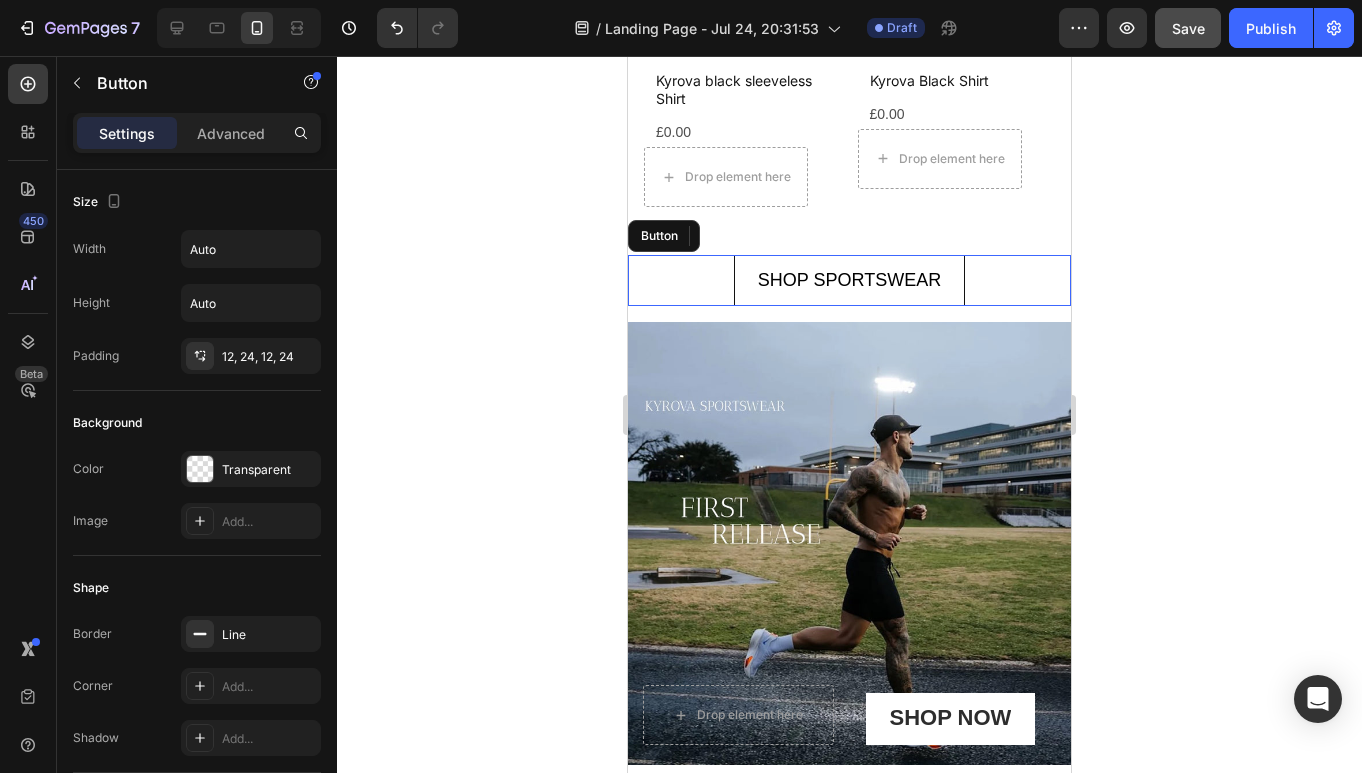 click on "SHOP SPORTSWEAR Button" at bounding box center (849, 280) 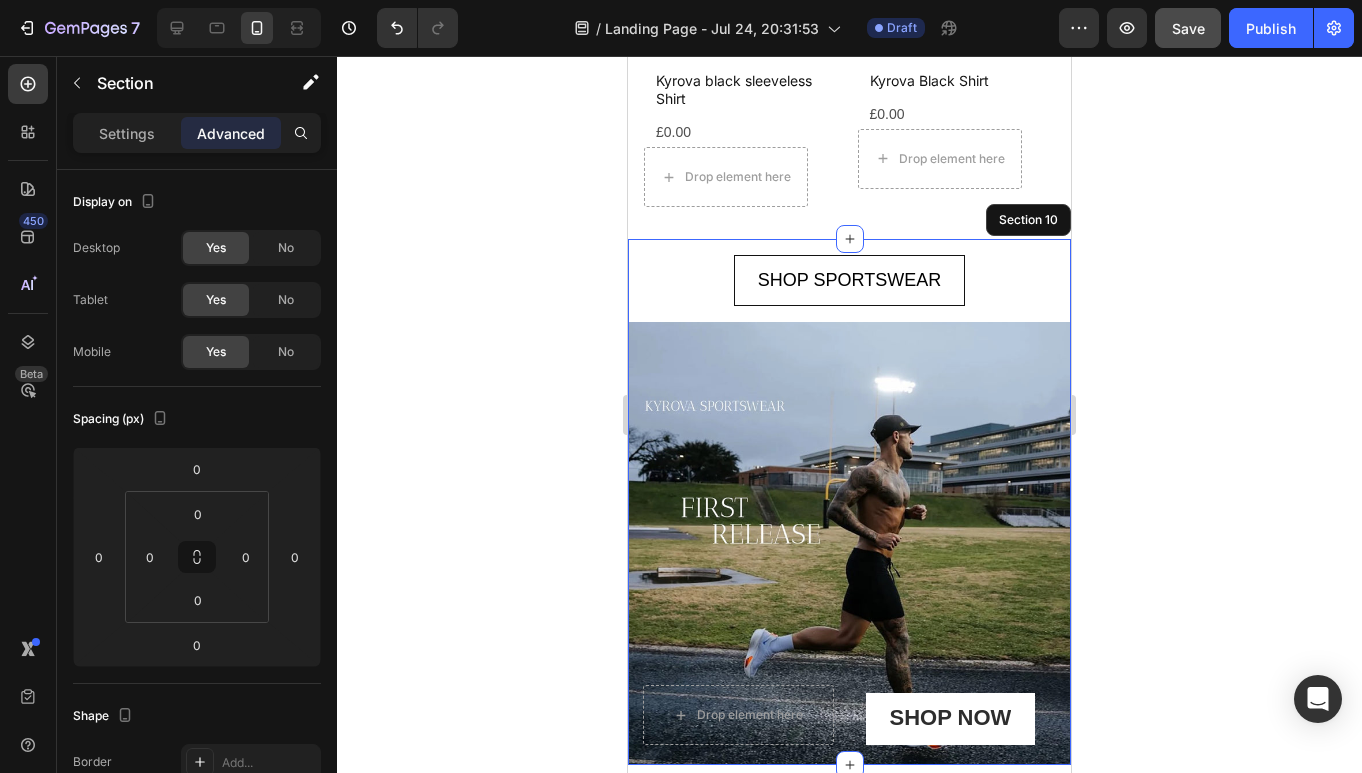 click on "SHOP SPORTSWEAR Button   16" at bounding box center (849, 280) 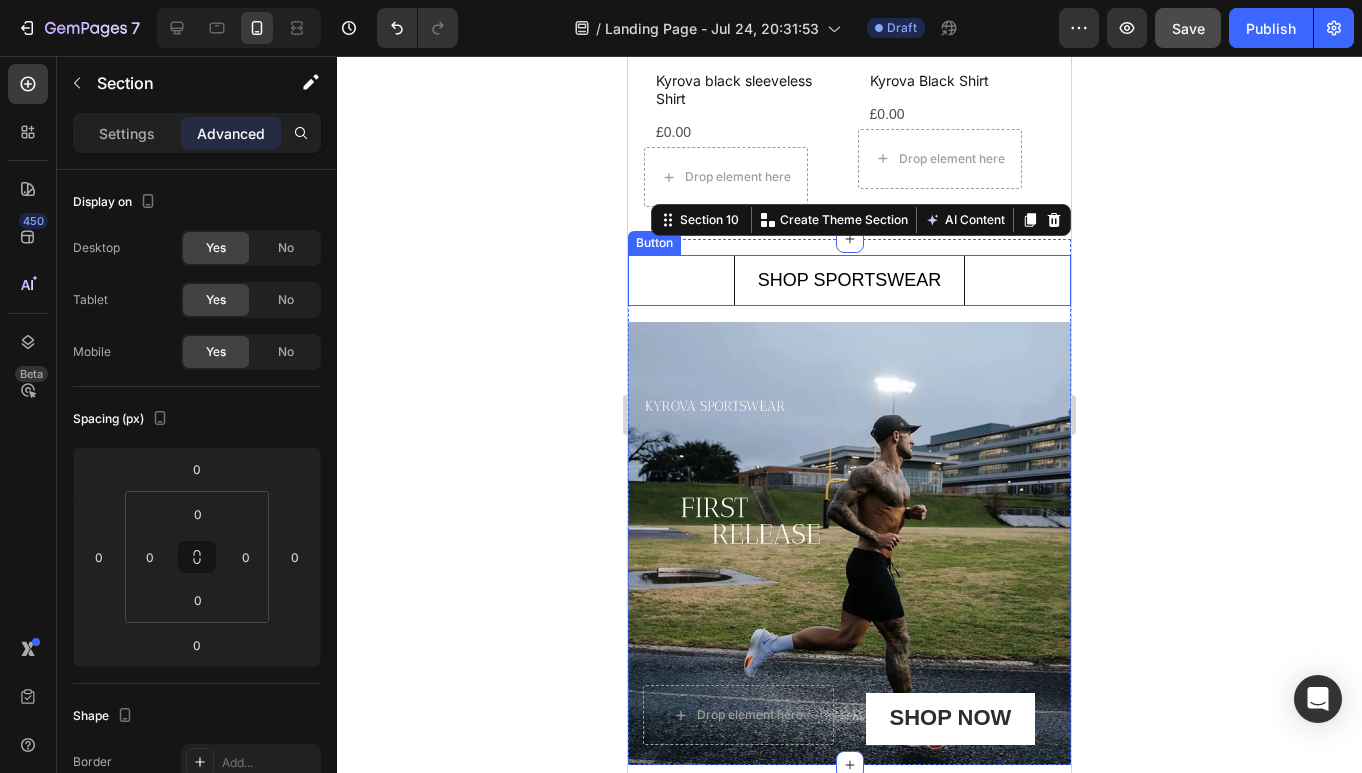 click on "SHOP SPORTSWEAR Button" at bounding box center (849, 280) 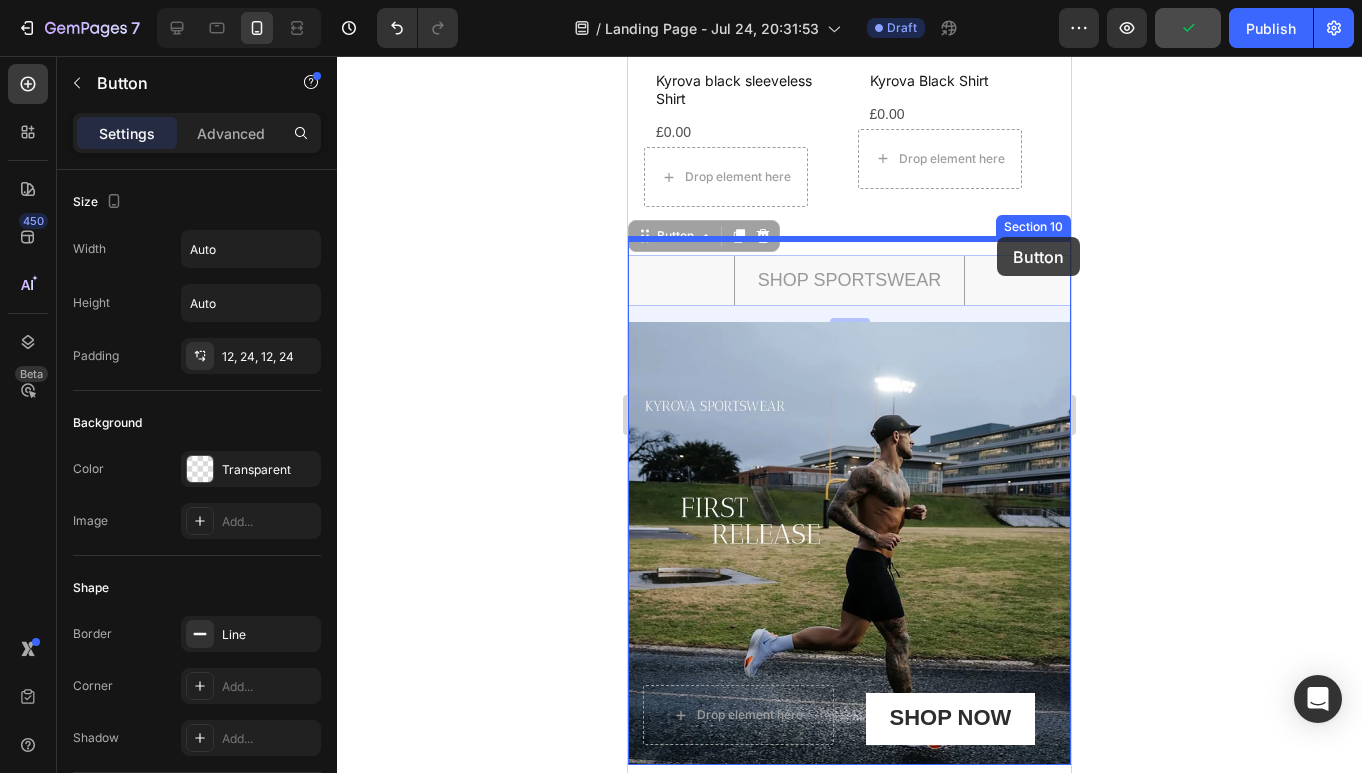 drag, startPoint x: 1001, startPoint y: 280, endPoint x: 997, endPoint y: 237, distance: 43.185646 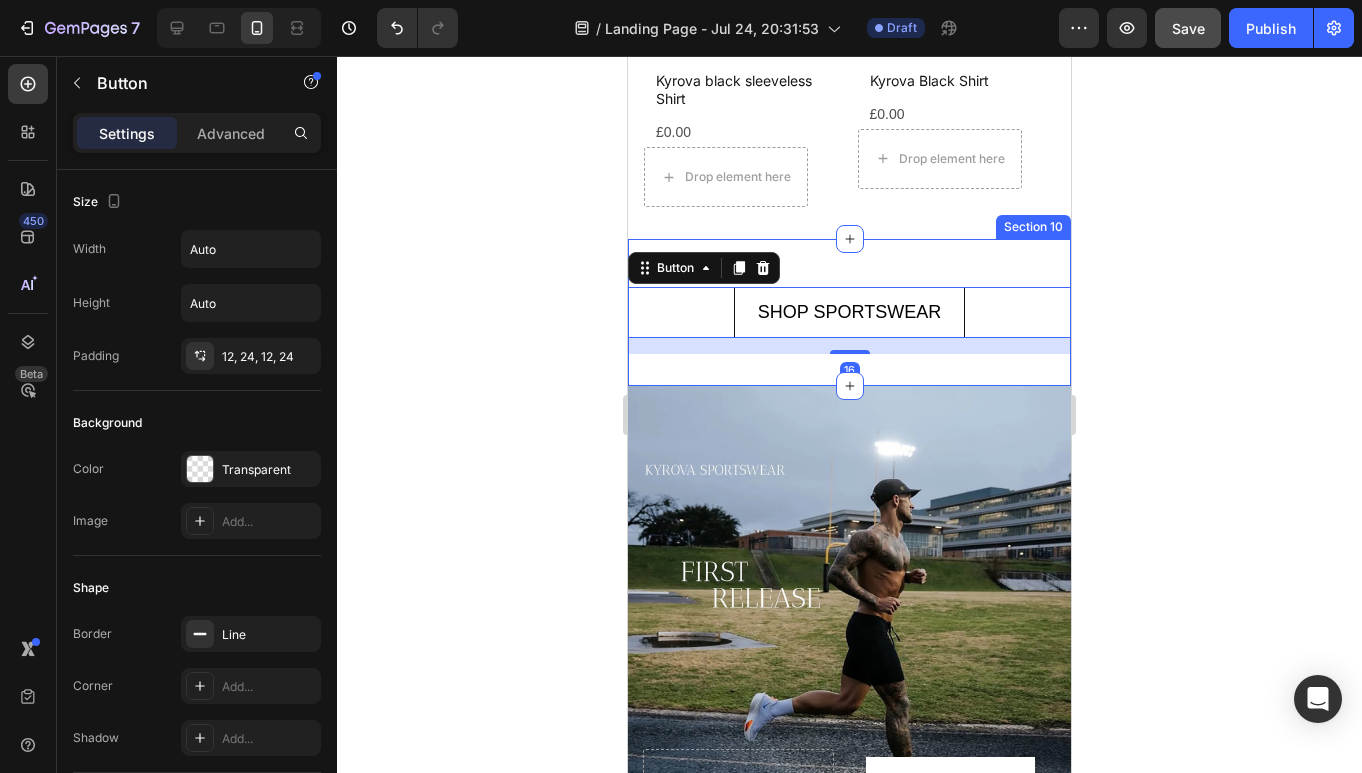 click on "SHOP SPORTSWEAR Button   16 Section 10" at bounding box center (849, 312) 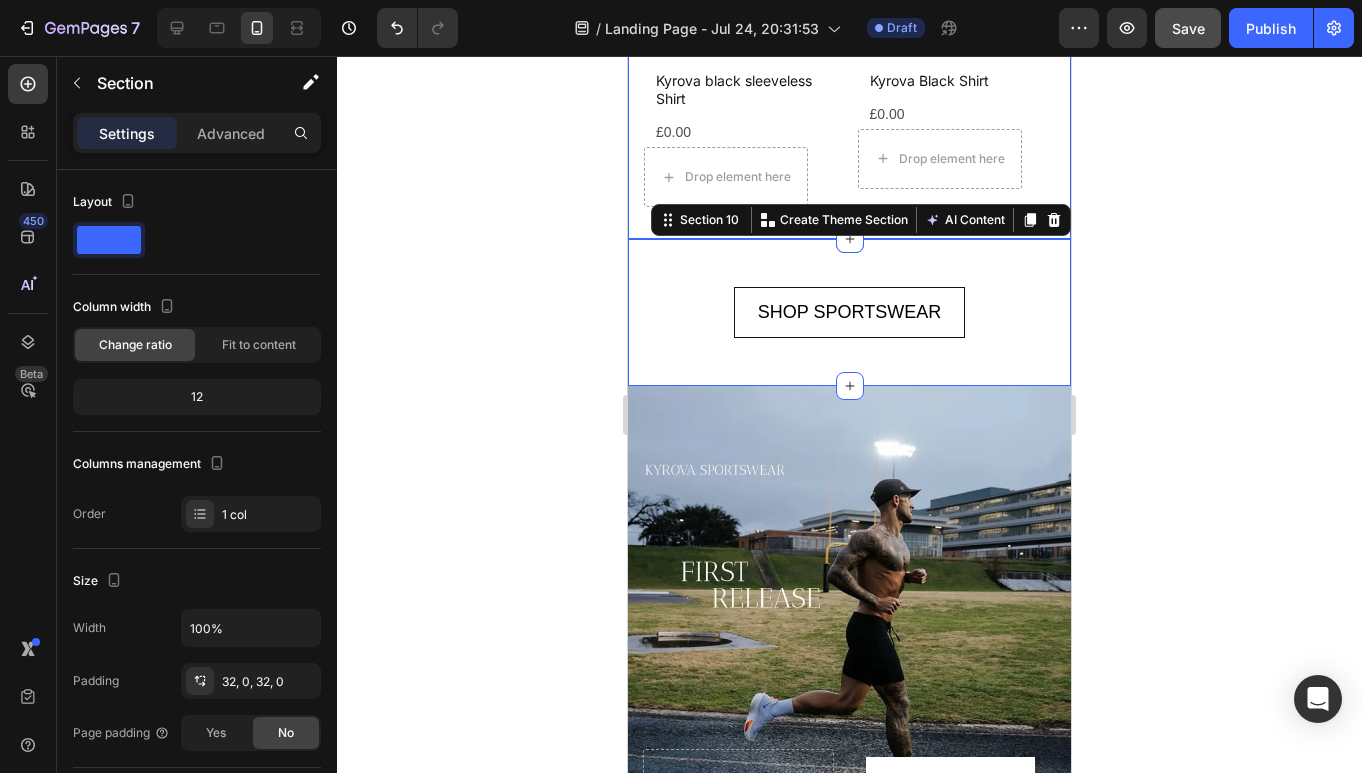 click on "Product Images Kyrova black sleeveless Shirt Product Title £0.00 Product Price Product Price
Drop element here Row Row Product List Product Images Kyrova Black Shirt Product Title £0.00 Product Price Product Price
Drop element here Row Row Product List Product Images Kyrova Shorts Product Title £0.00 Product Price Product Price
Drop element here Row Row Product List Product Images Kyrova Wind Breaker Product Title £0.00 Product Price Product Price
Drop element here Row Row Product List Product List" at bounding box center (854, -18) 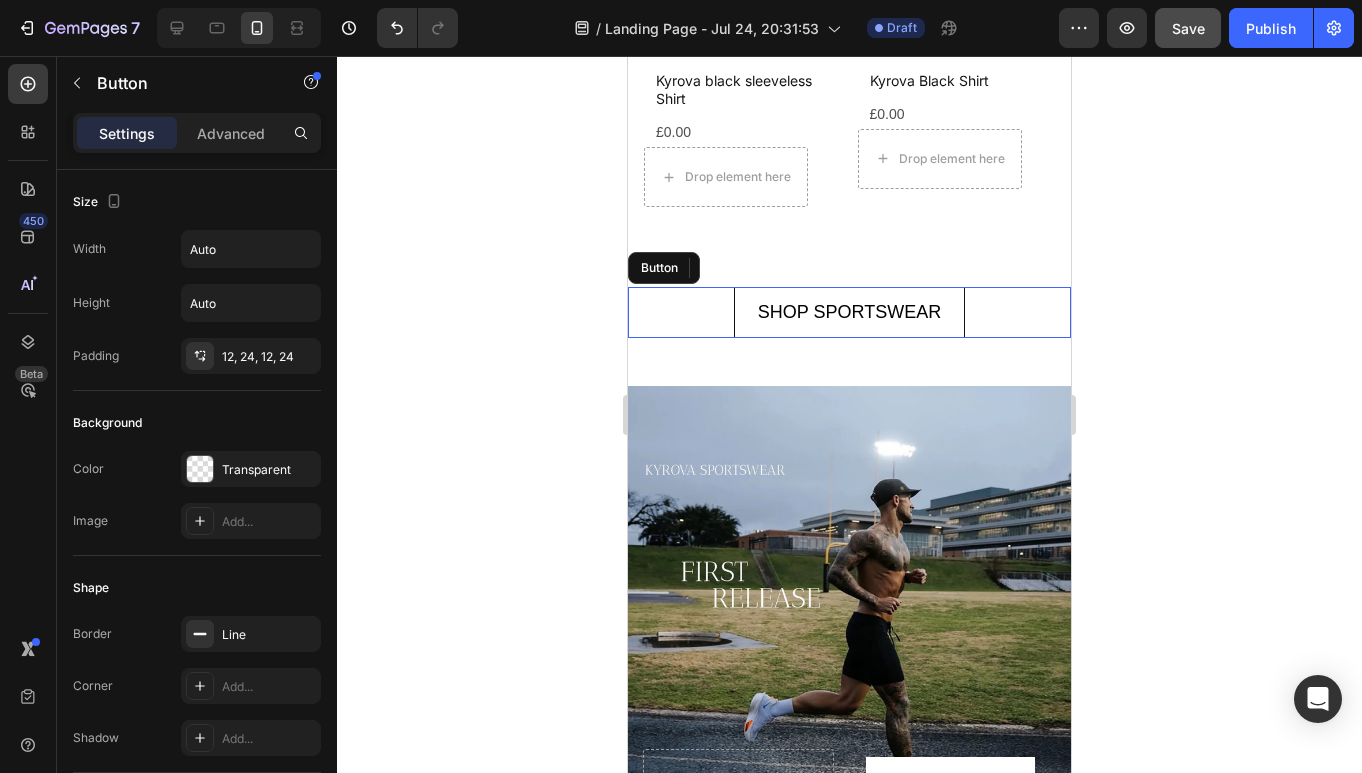 click on "SHOP SPORTSWEAR Button" at bounding box center (849, 312) 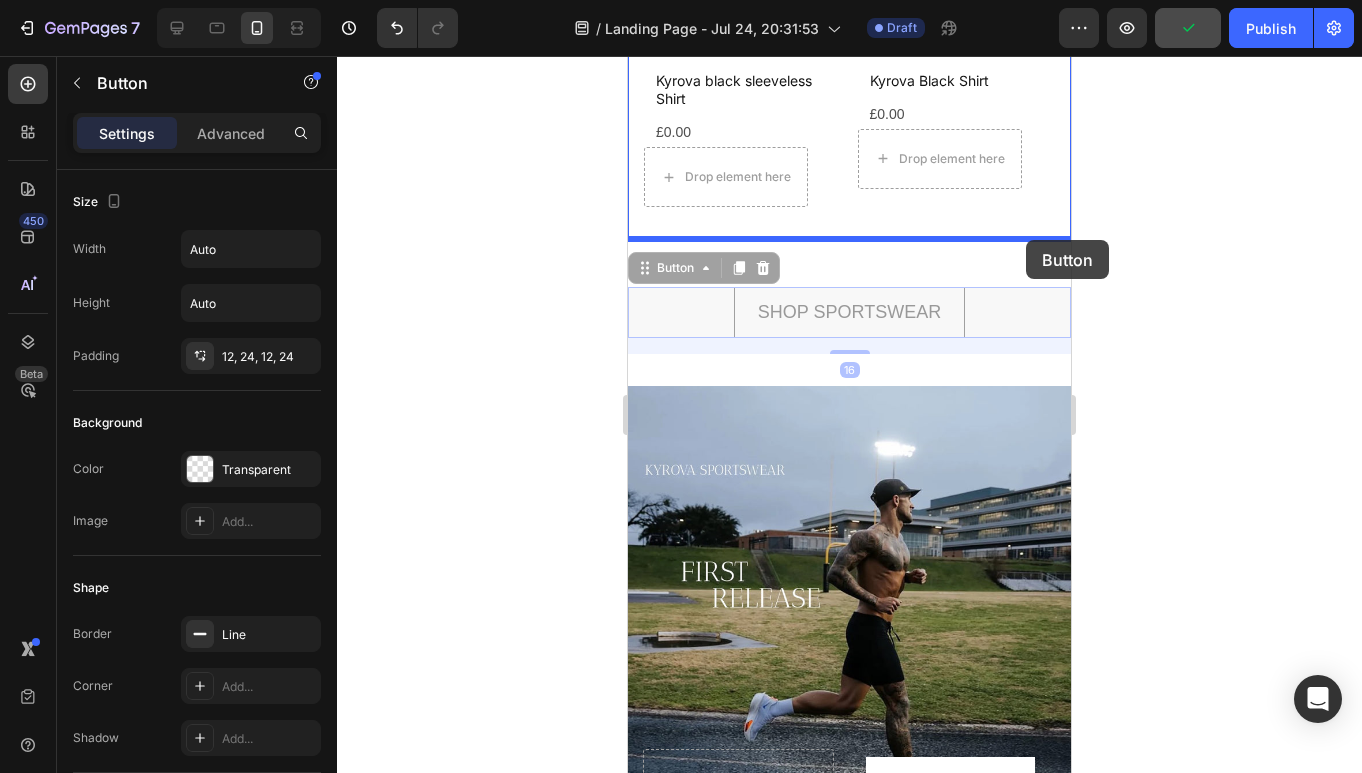 drag, startPoint x: 1024, startPoint y: 308, endPoint x: 1026, endPoint y: 242, distance: 66.0303 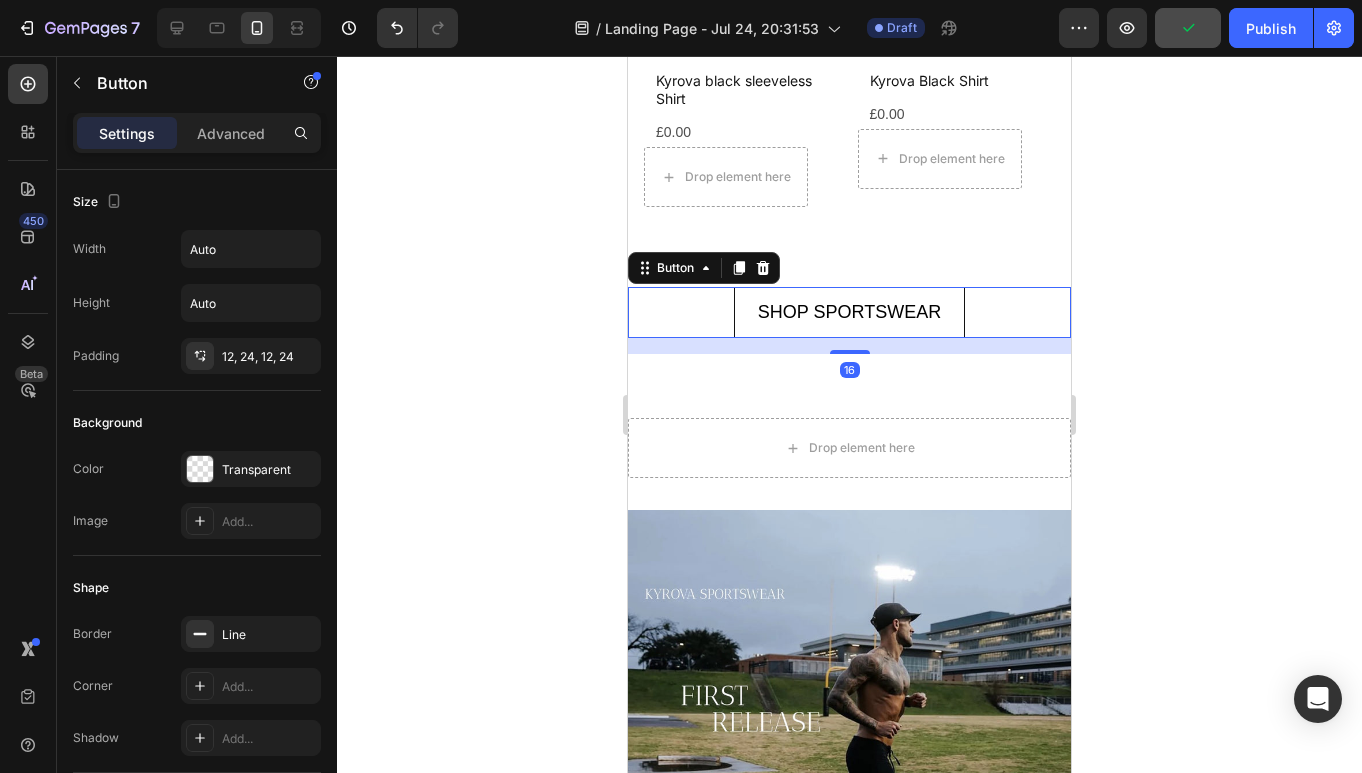 click 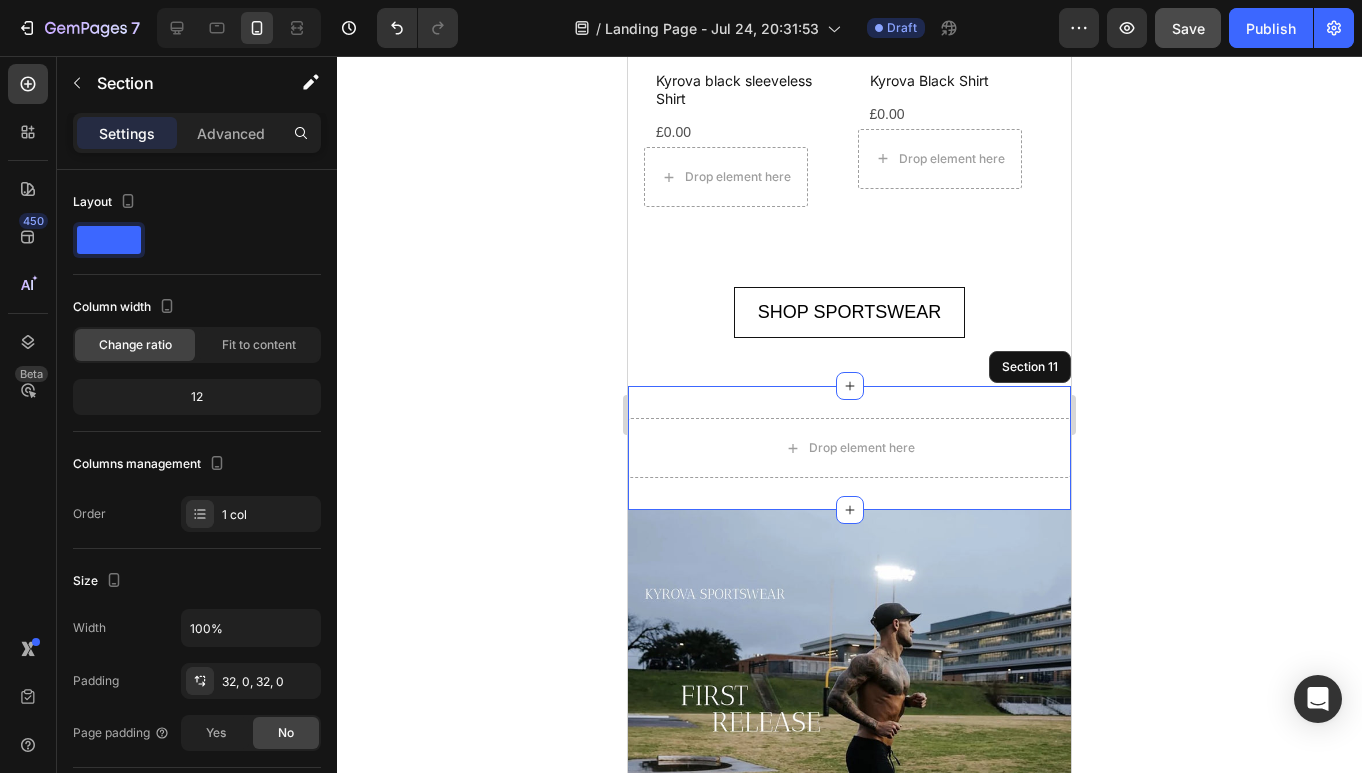 click on "Drop element here Section 11" at bounding box center (849, 448) 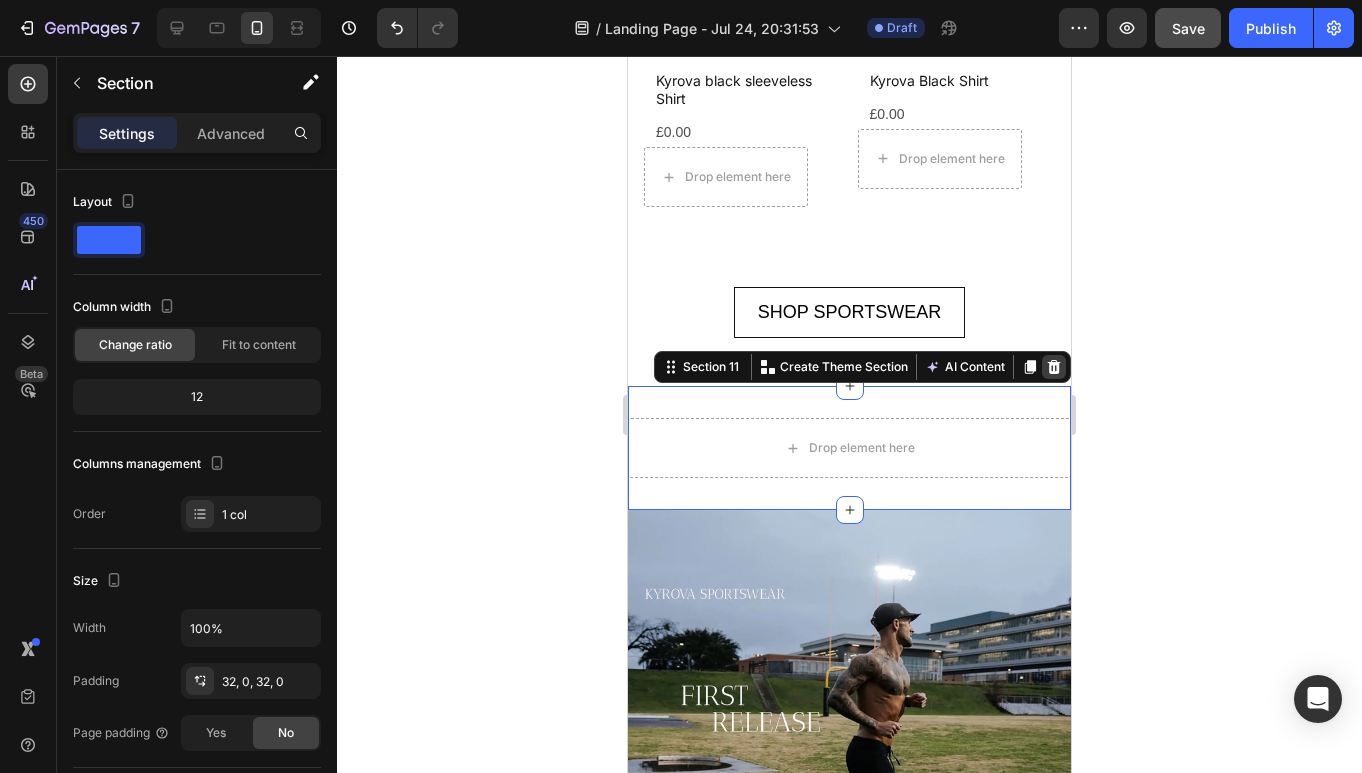 click 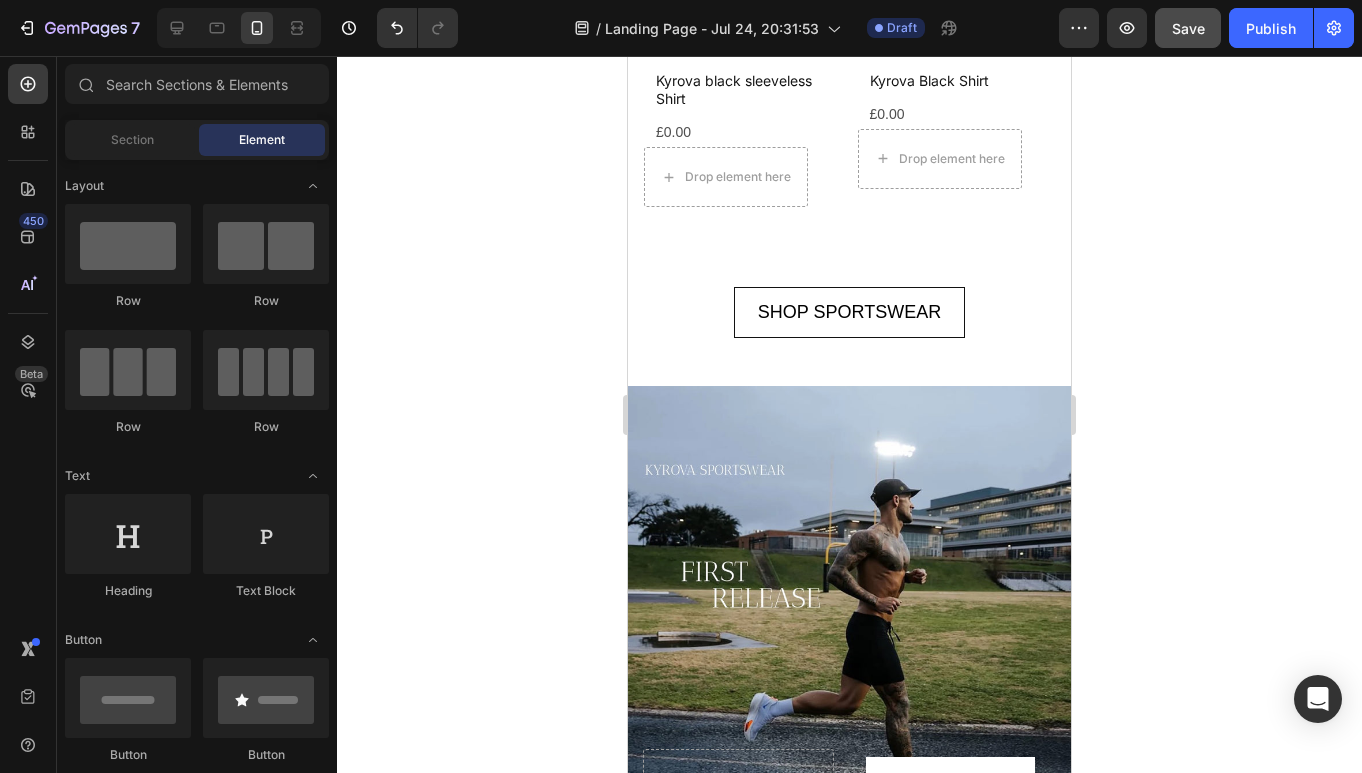 click 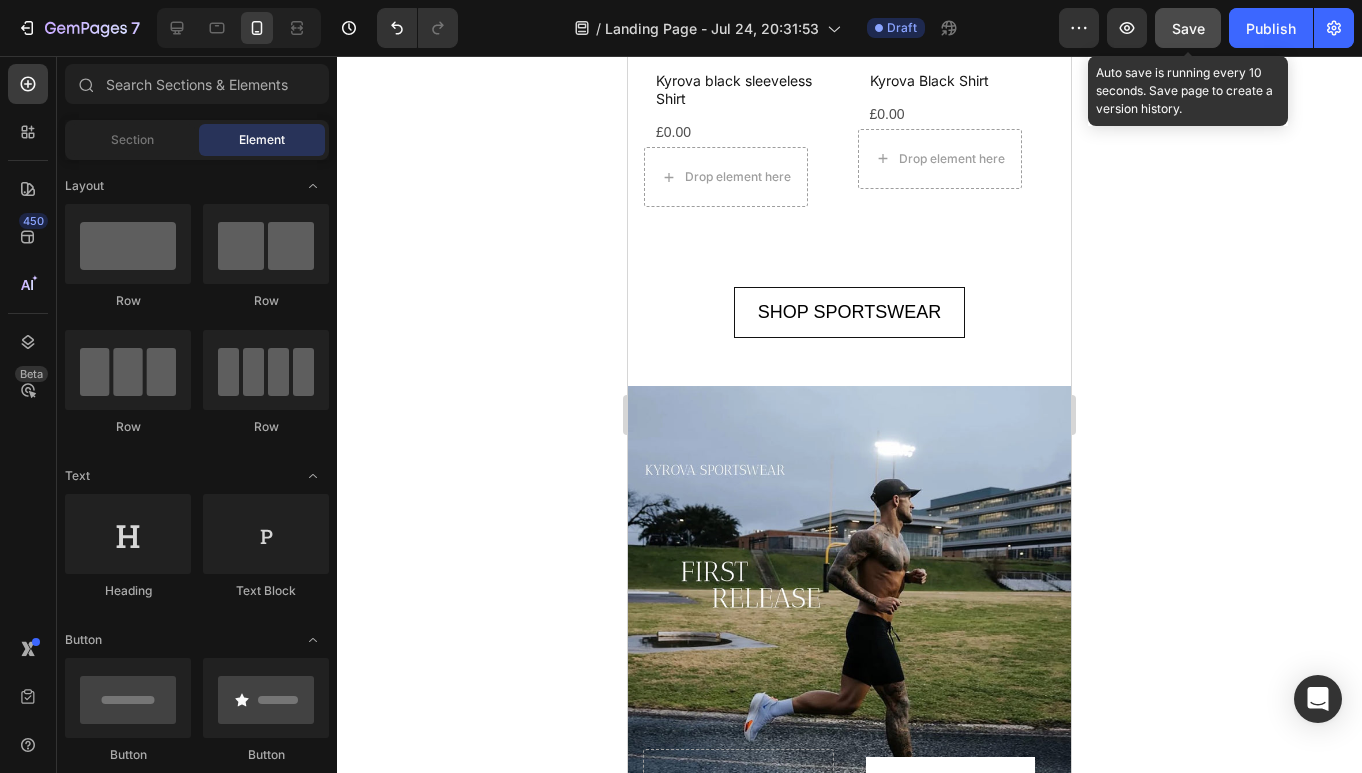 click on "Save" 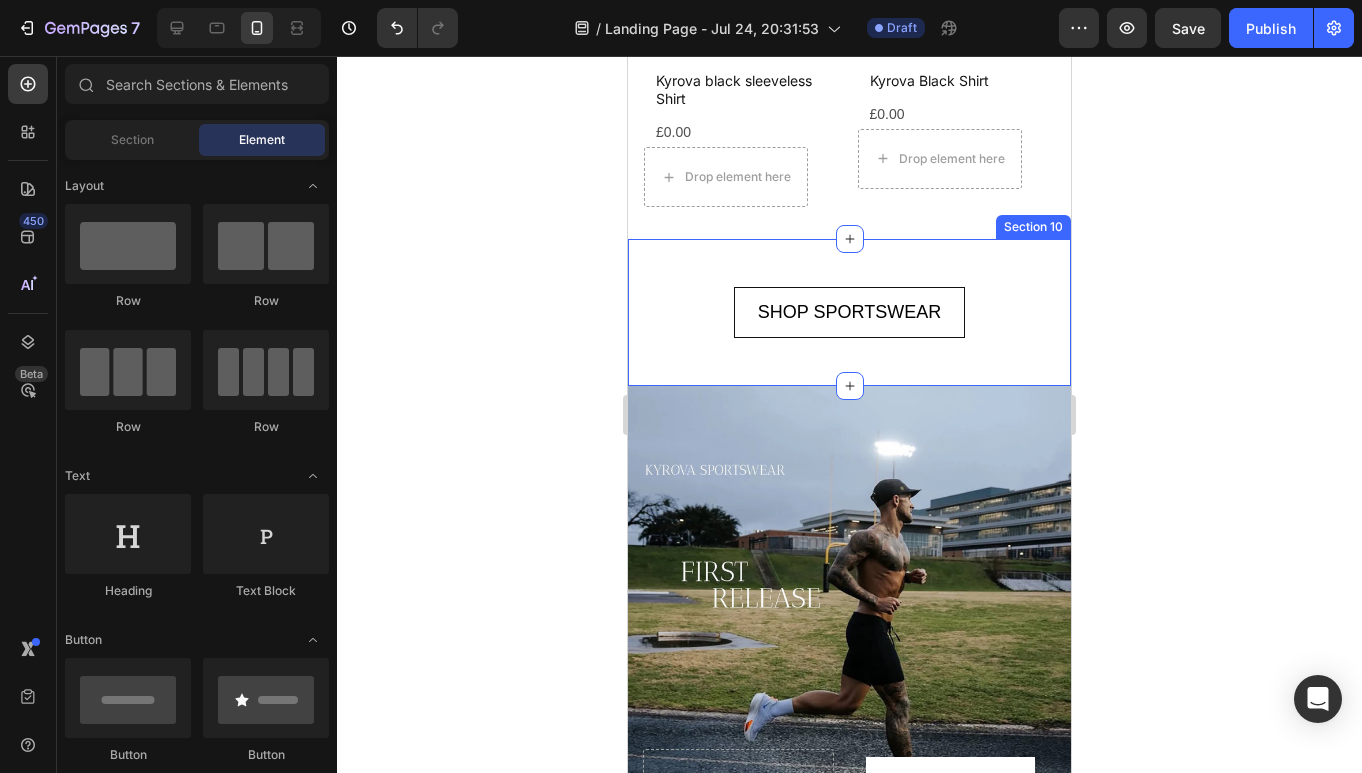 click on "SHOP SPORTSWEAR Button" at bounding box center (849, 312) 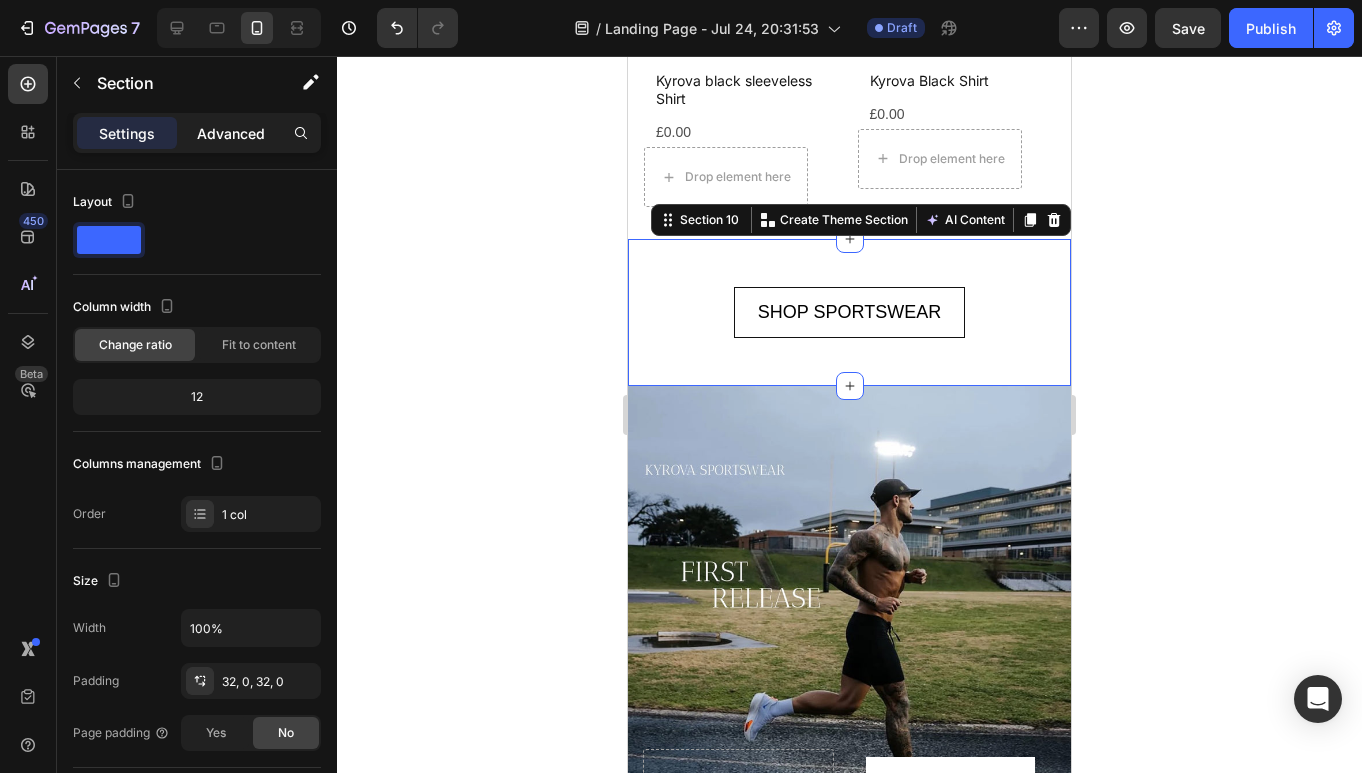 click on "Advanced" at bounding box center (231, 133) 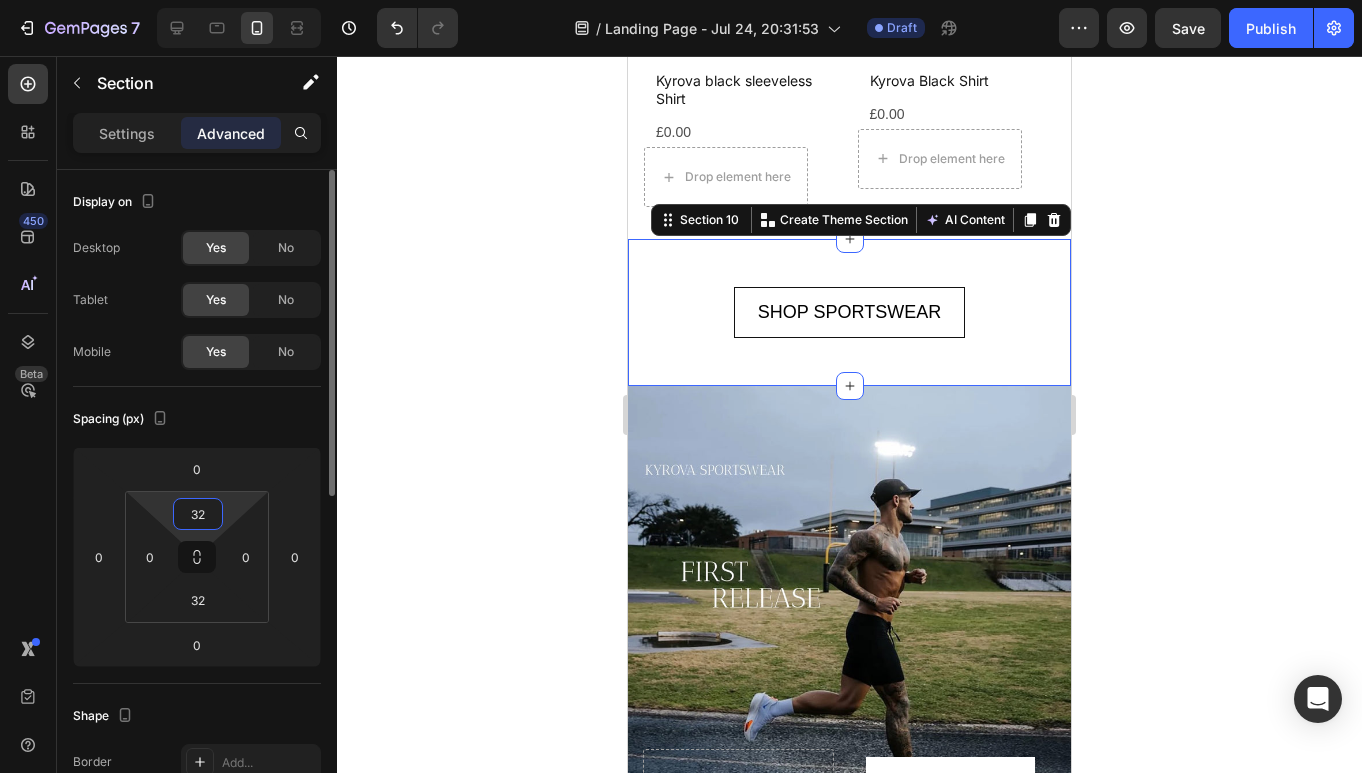 click on "32" at bounding box center (198, 514) 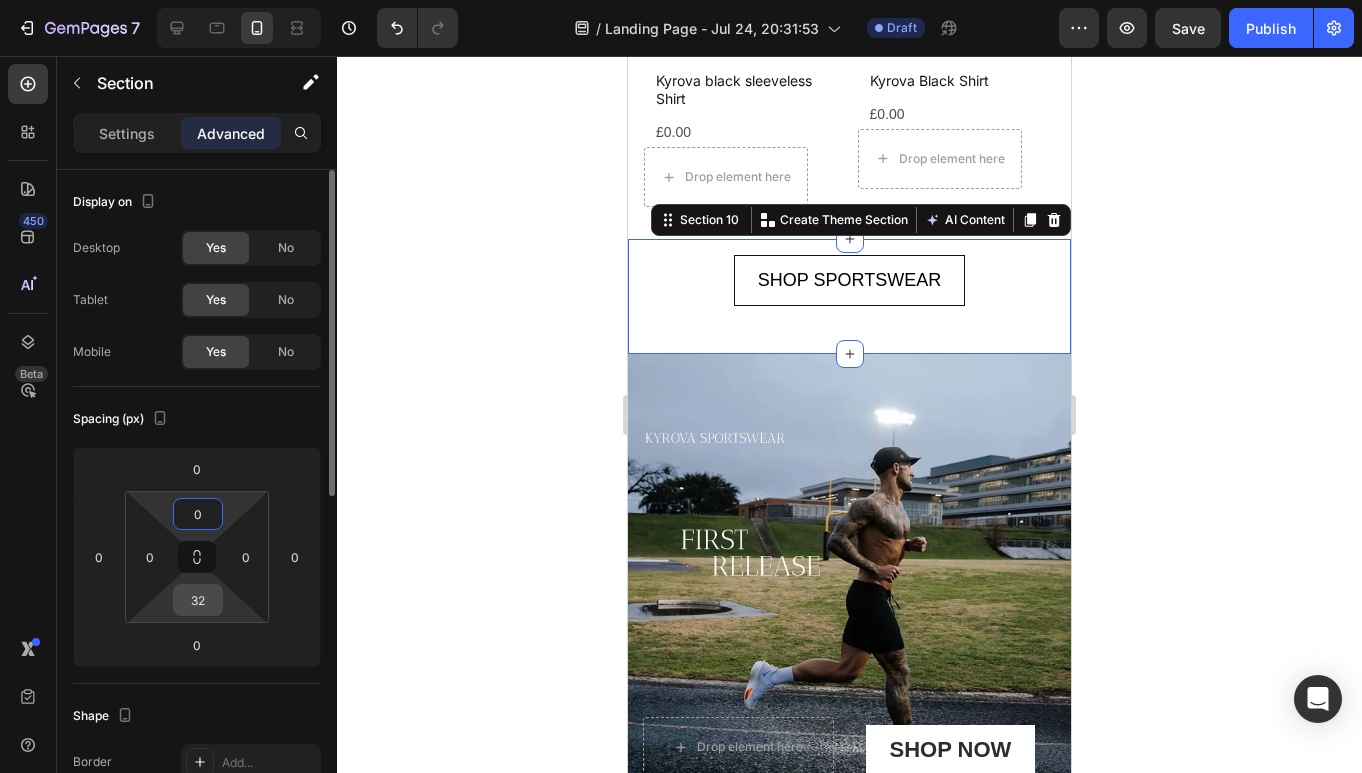 type on "0" 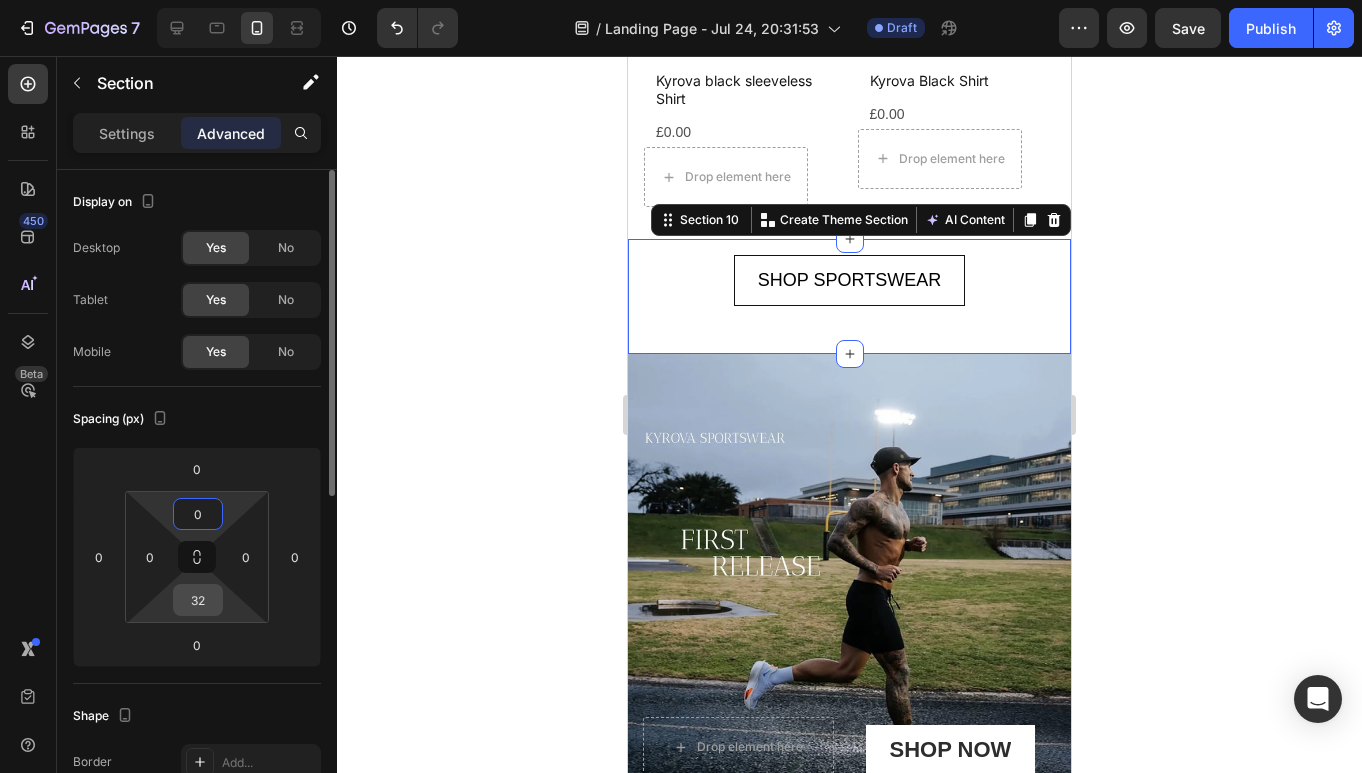 click on "32" at bounding box center [198, 600] 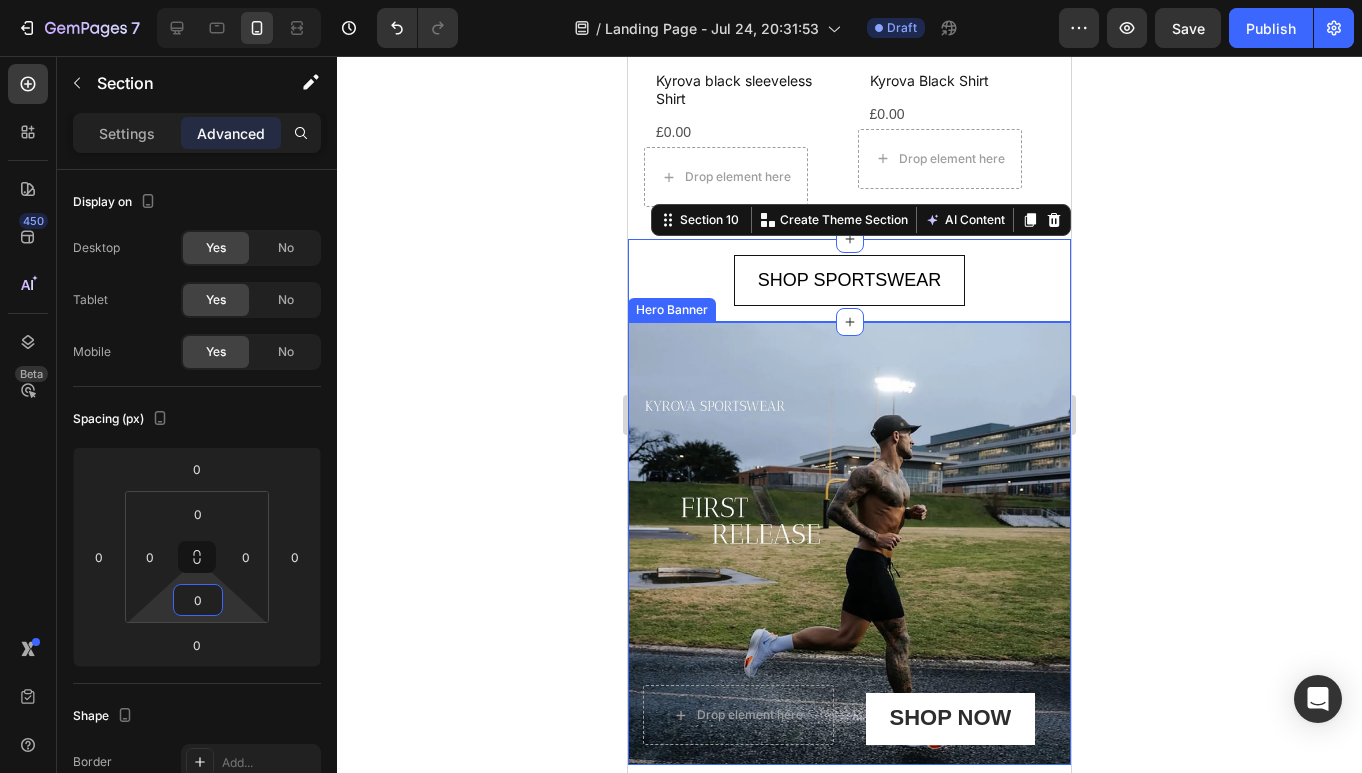 type on "0" 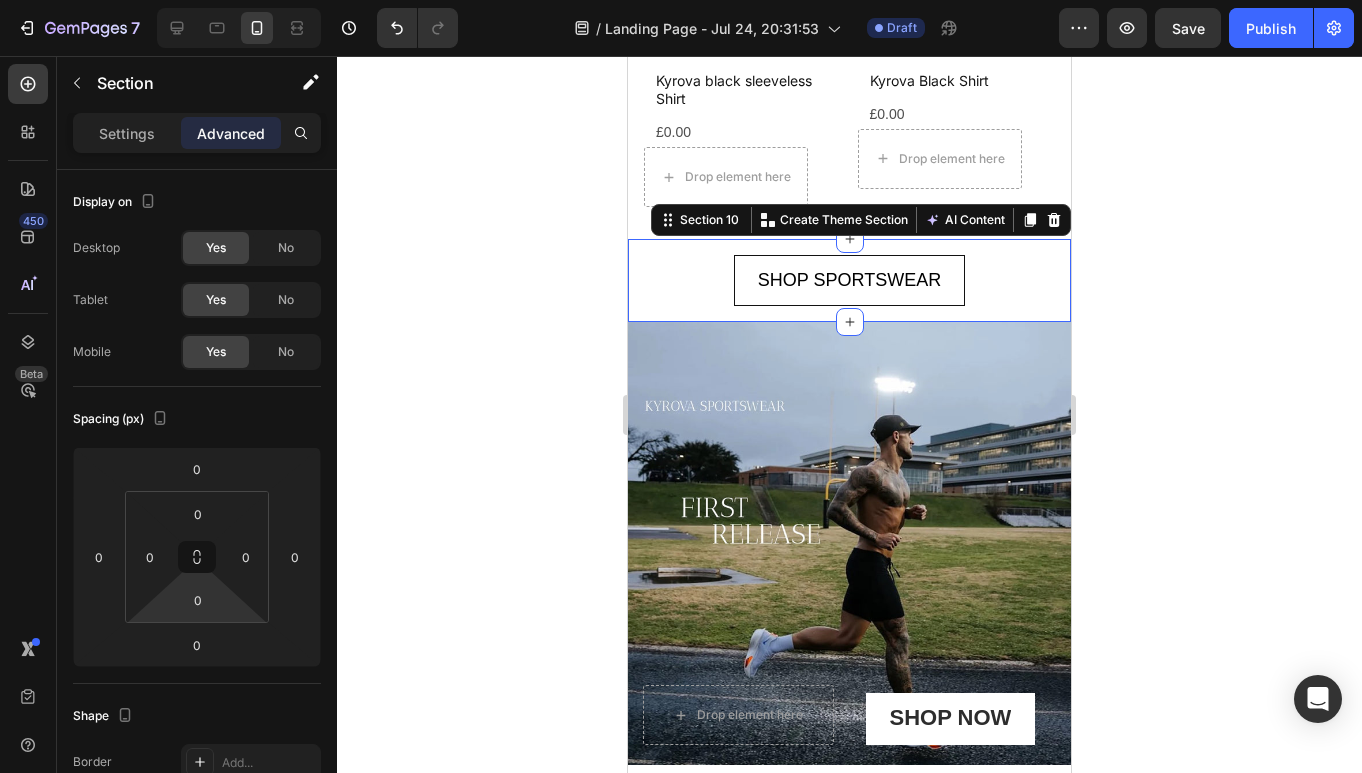 click 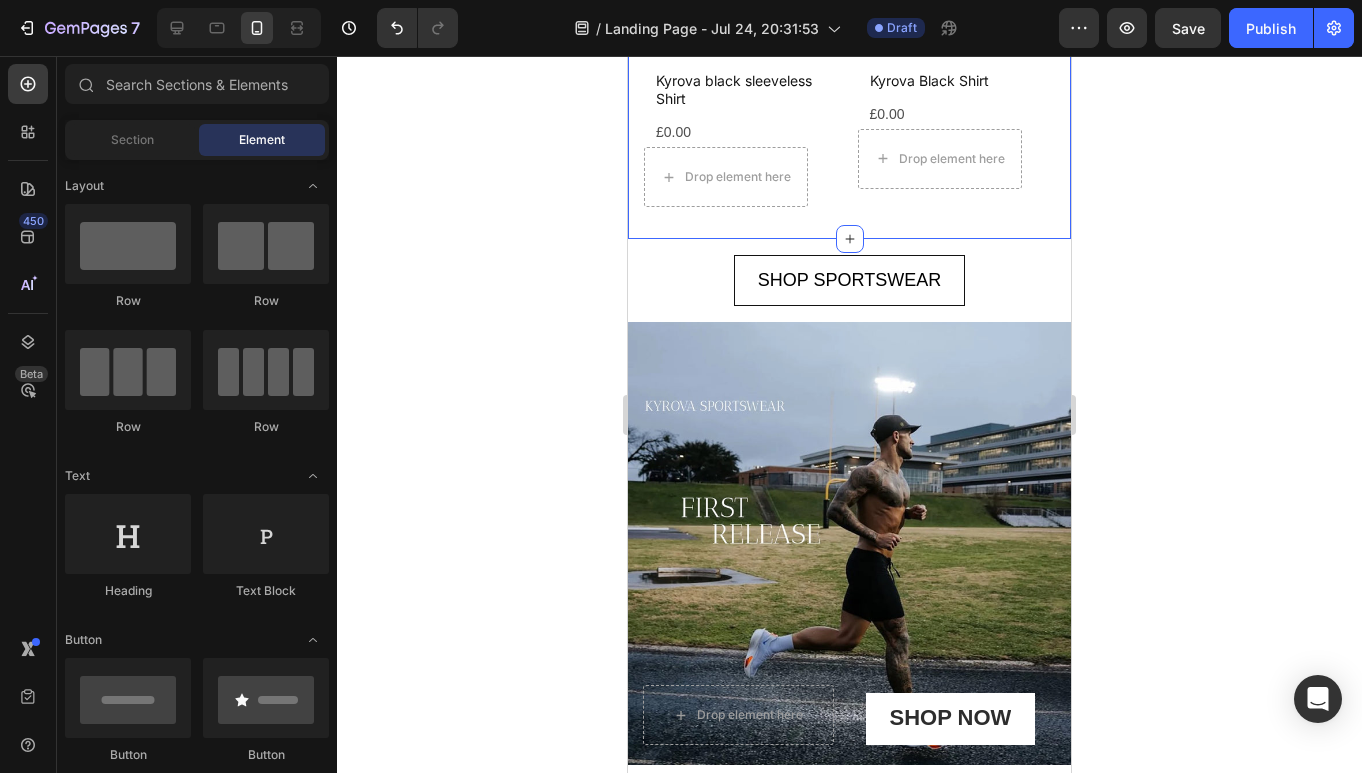 click on "Product Images Kyrova black sleeveless Shirt Product Title £0.00 Product Price Product Price
Drop element here Row Row Product List Product Images Kyrova Black Shirt Product Title £0.00 Product Price Product Price
Drop element here Row Row Product List Product Images Kyrova Shorts Product Title £0.00 Product Price Product Price
Drop element here Row Row Product List Product Images Kyrova Wind Breaker Product Title £0.00 Product Price Product Price
Drop element here Row Row Product List Product List Section 9" at bounding box center [849, -18] 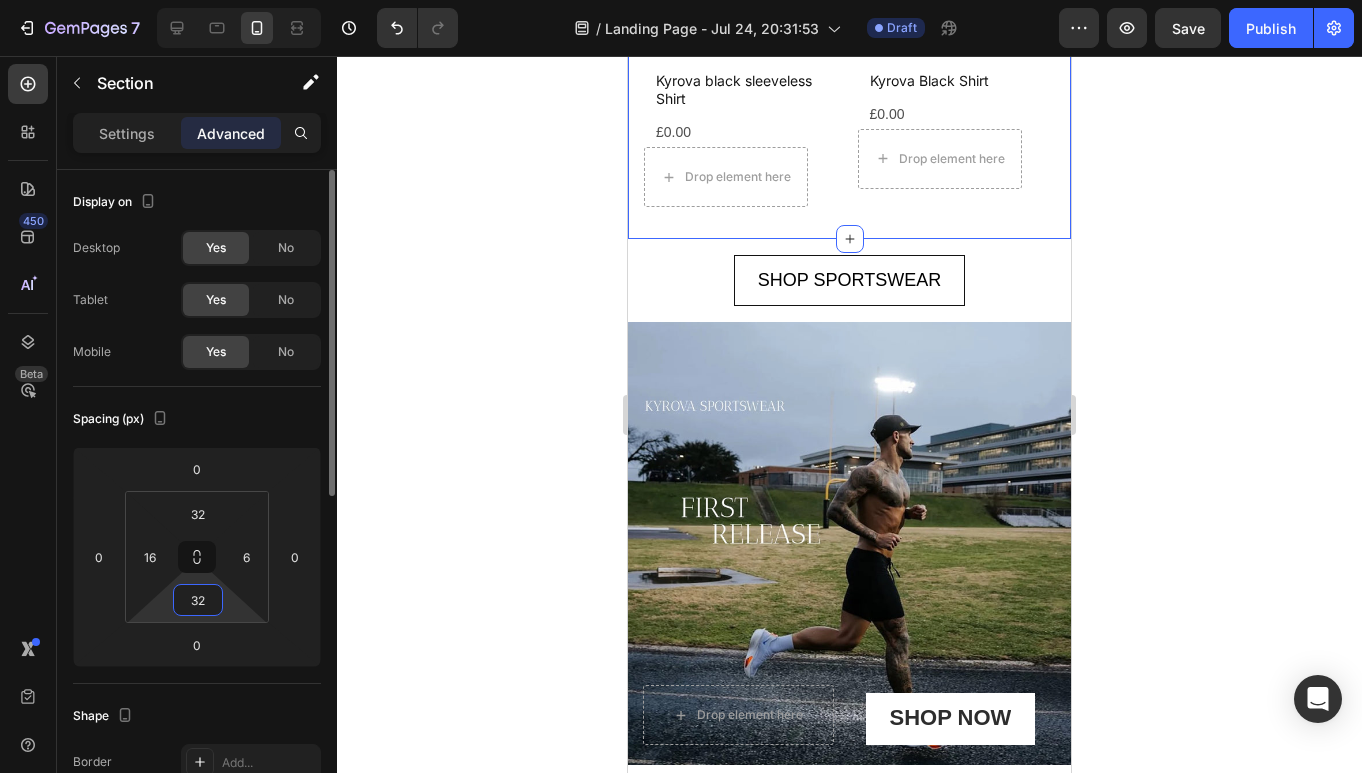 click on "32" at bounding box center (198, 600) 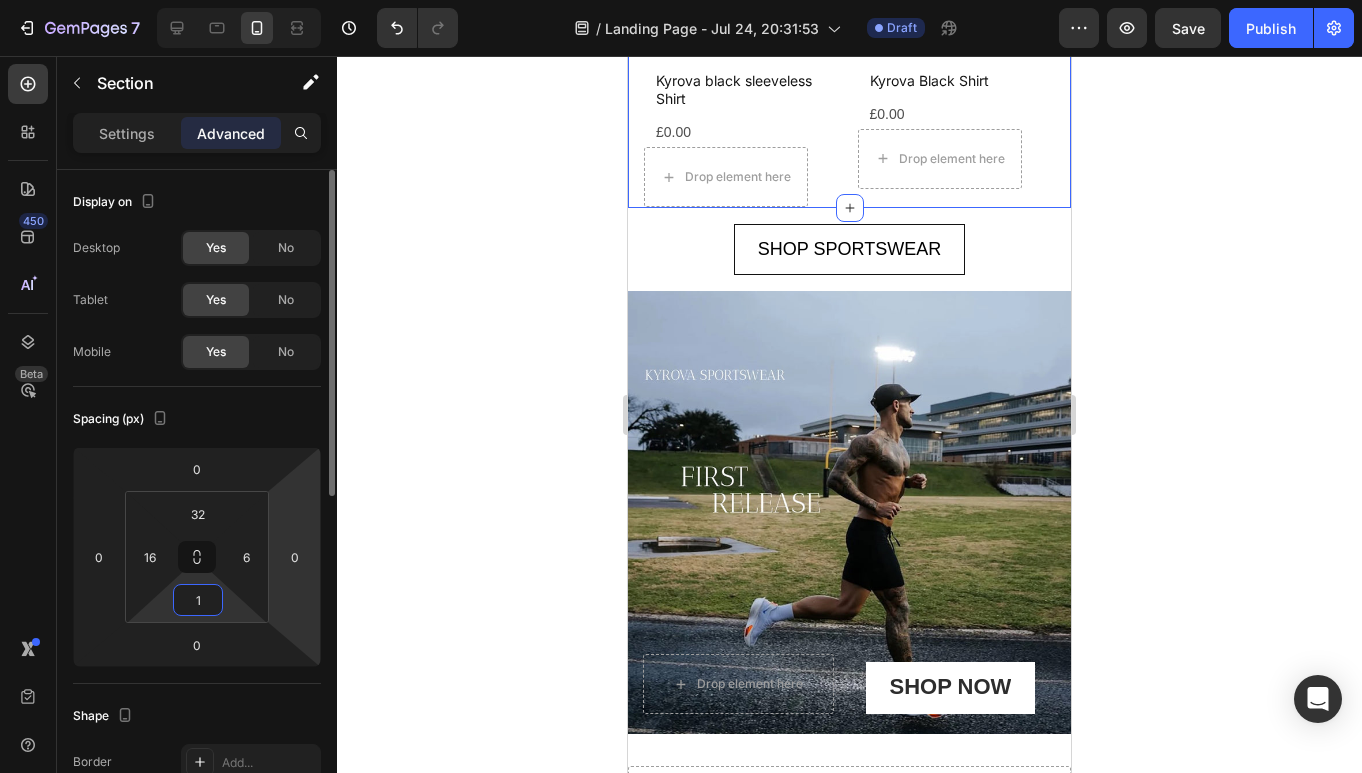 type on "16" 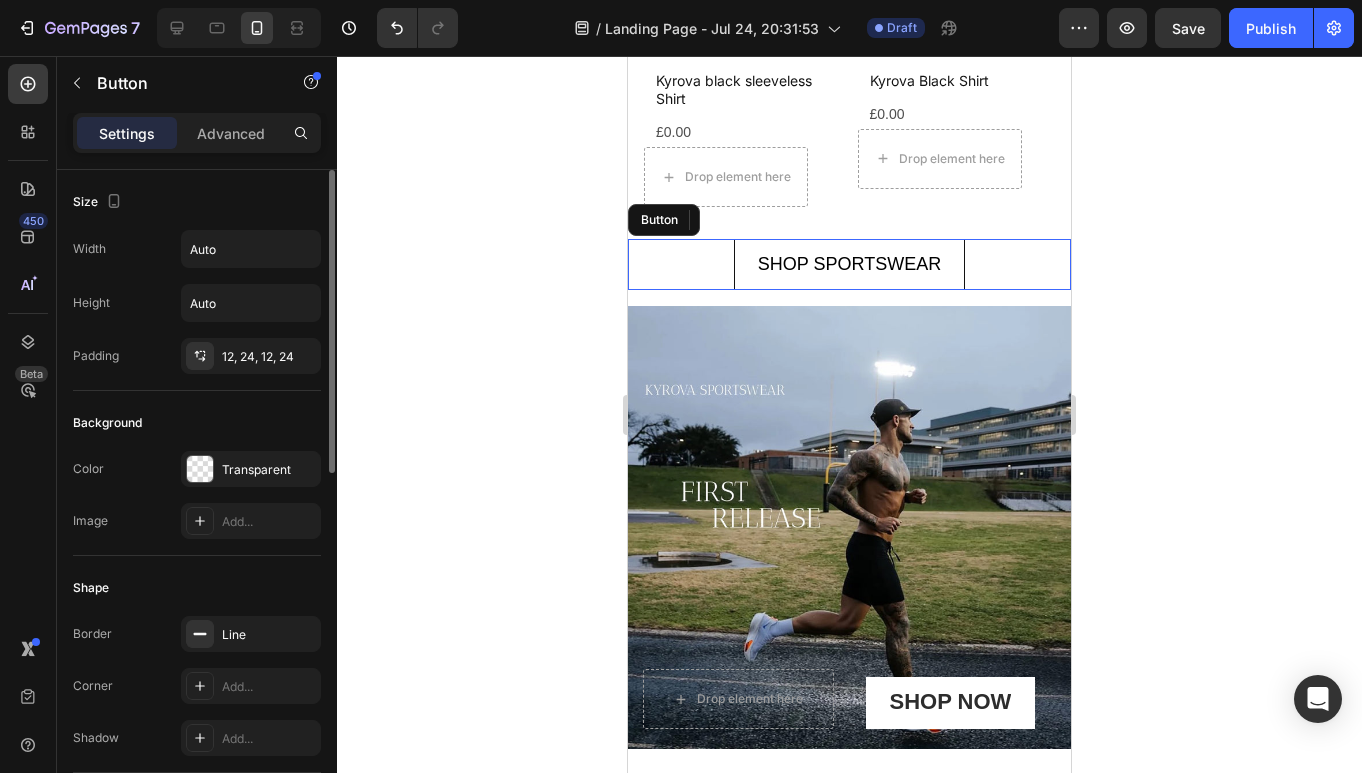 click on "SHOP SPORTSWEAR Button" at bounding box center [849, 264] 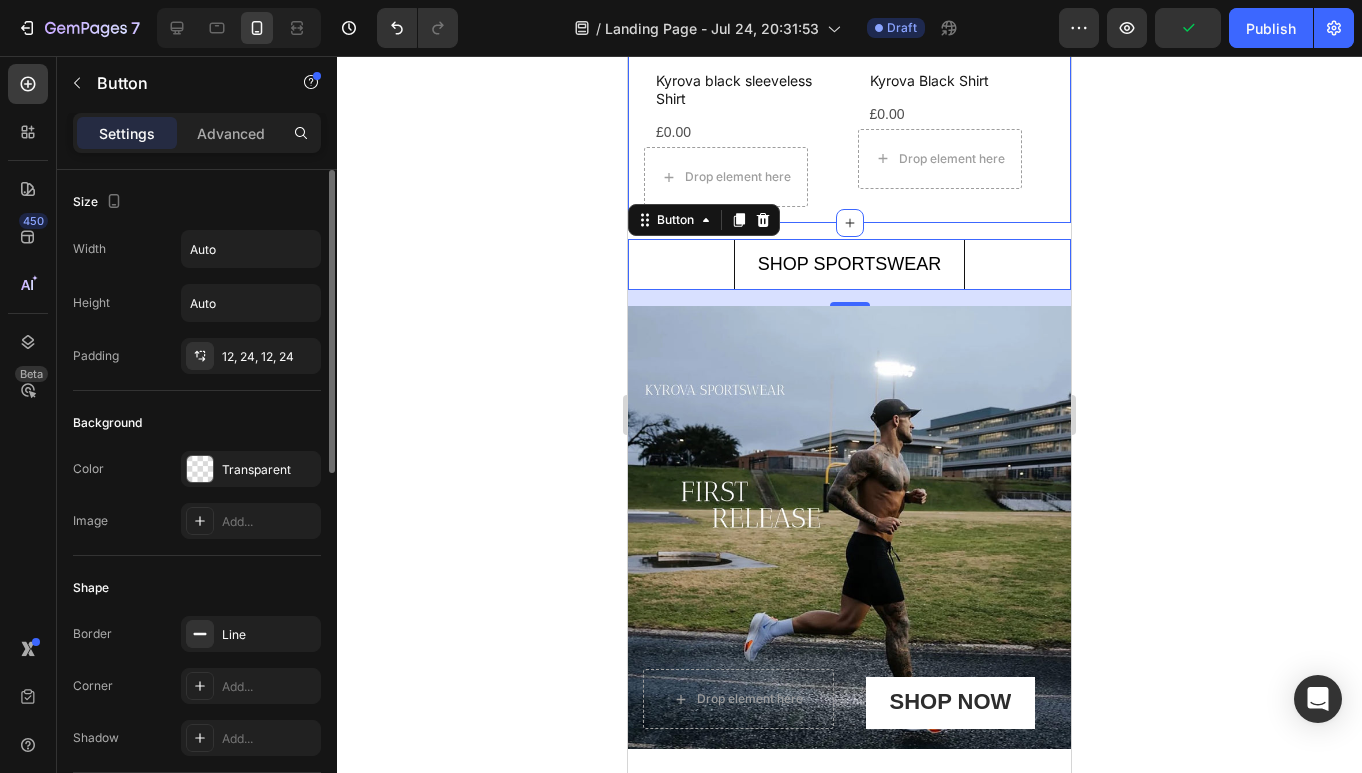 click on "Product Images Kyrova black sleeveless Shirt Product Title £0.00 Product Price Product Price
Drop element here Row Row Product List Product Images Kyrova Black Shirt Product Title £0.00 Product Price Product Price
Drop element here Row Row Product List Product Images Kyrova Shorts Product Title £0.00 Product Price Product Price
Drop element here Row Row Product List Product Images Kyrova Wind Breaker Product Title £0.00 Product Price Product Price
Drop element here Row Row Product List Product List Section 9" at bounding box center (849, -26) 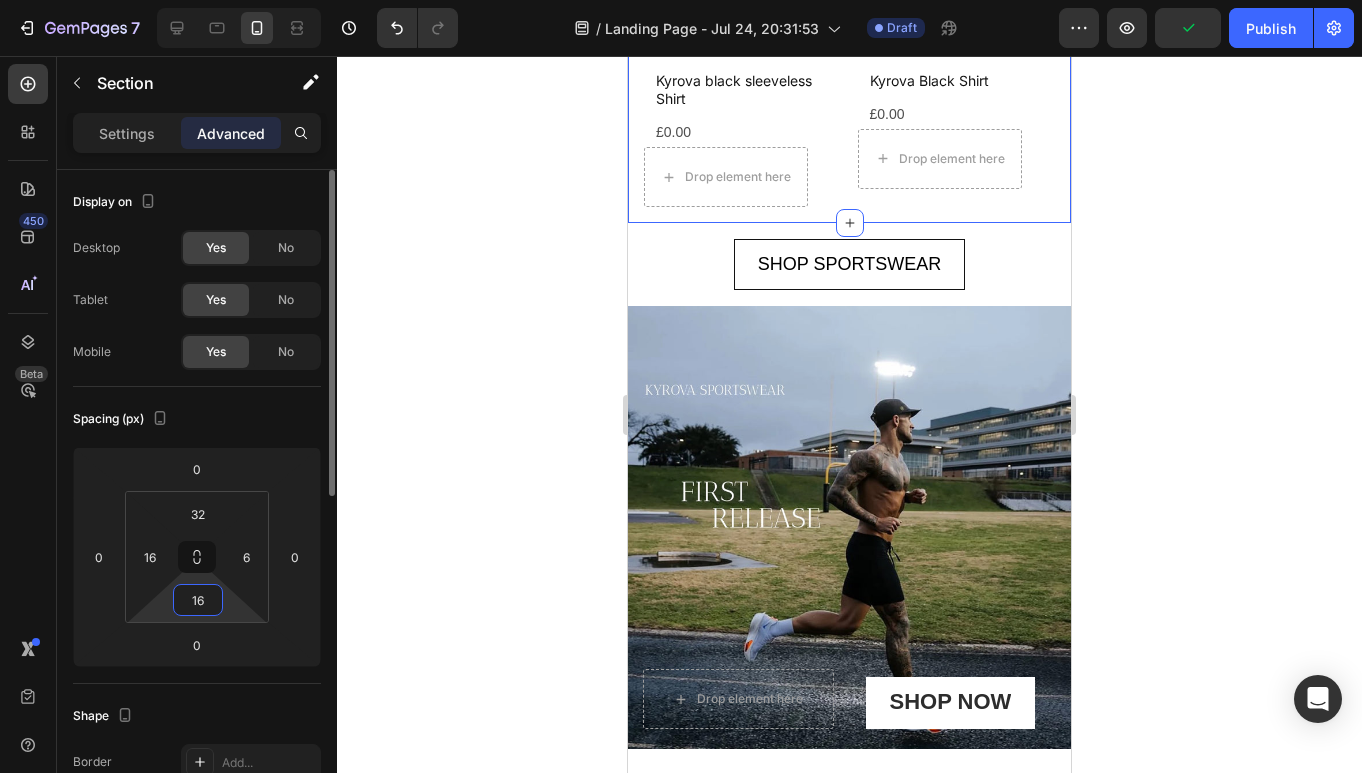click on "16" at bounding box center [198, 600] 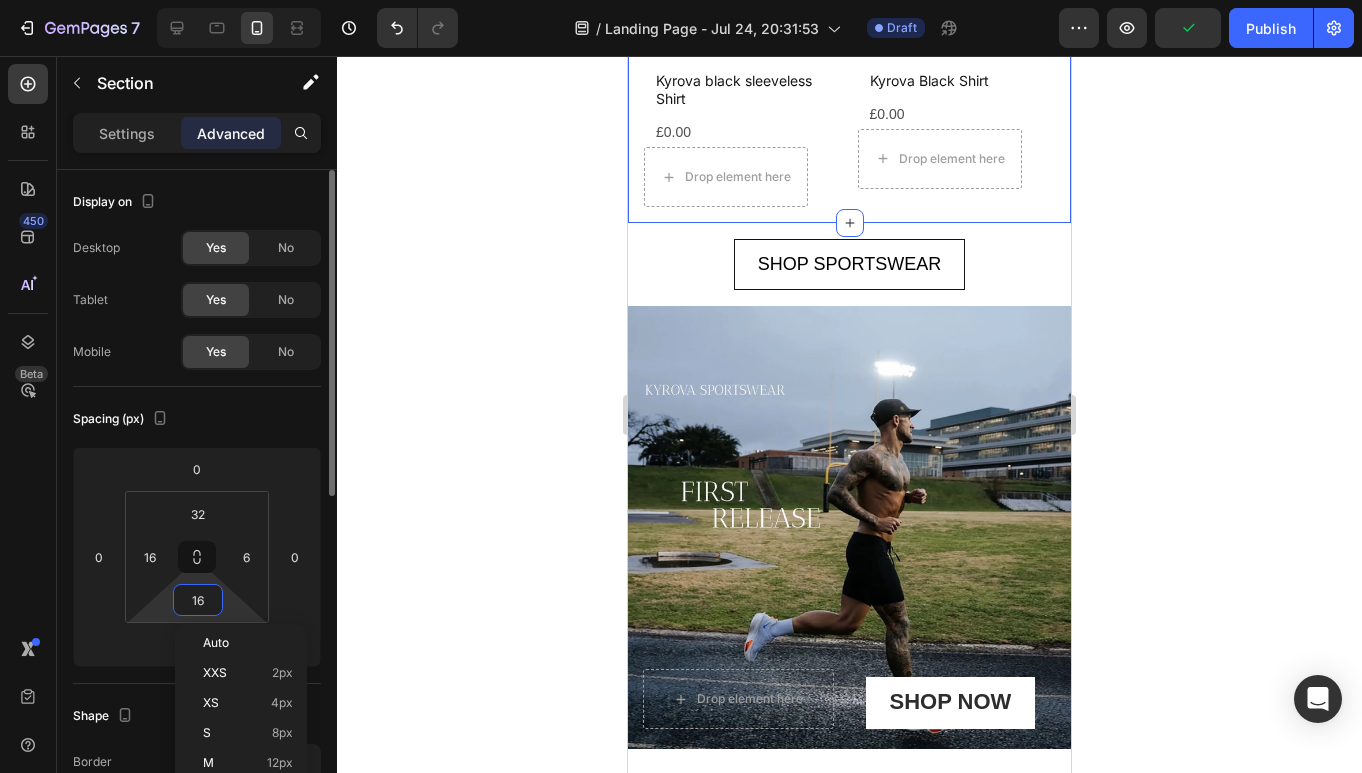 type on "0" 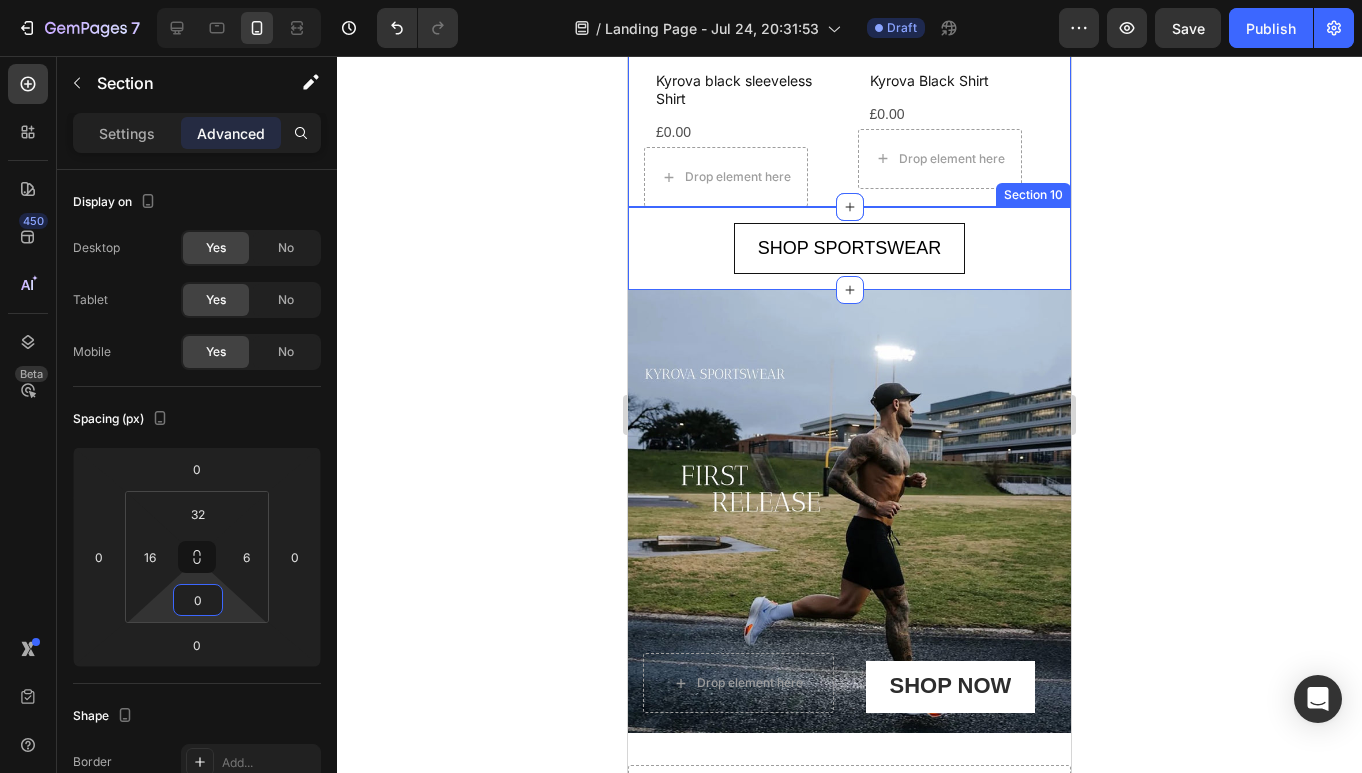 click on "SHOP SPORTSWEAR Button" at bounding box center (849, 248) 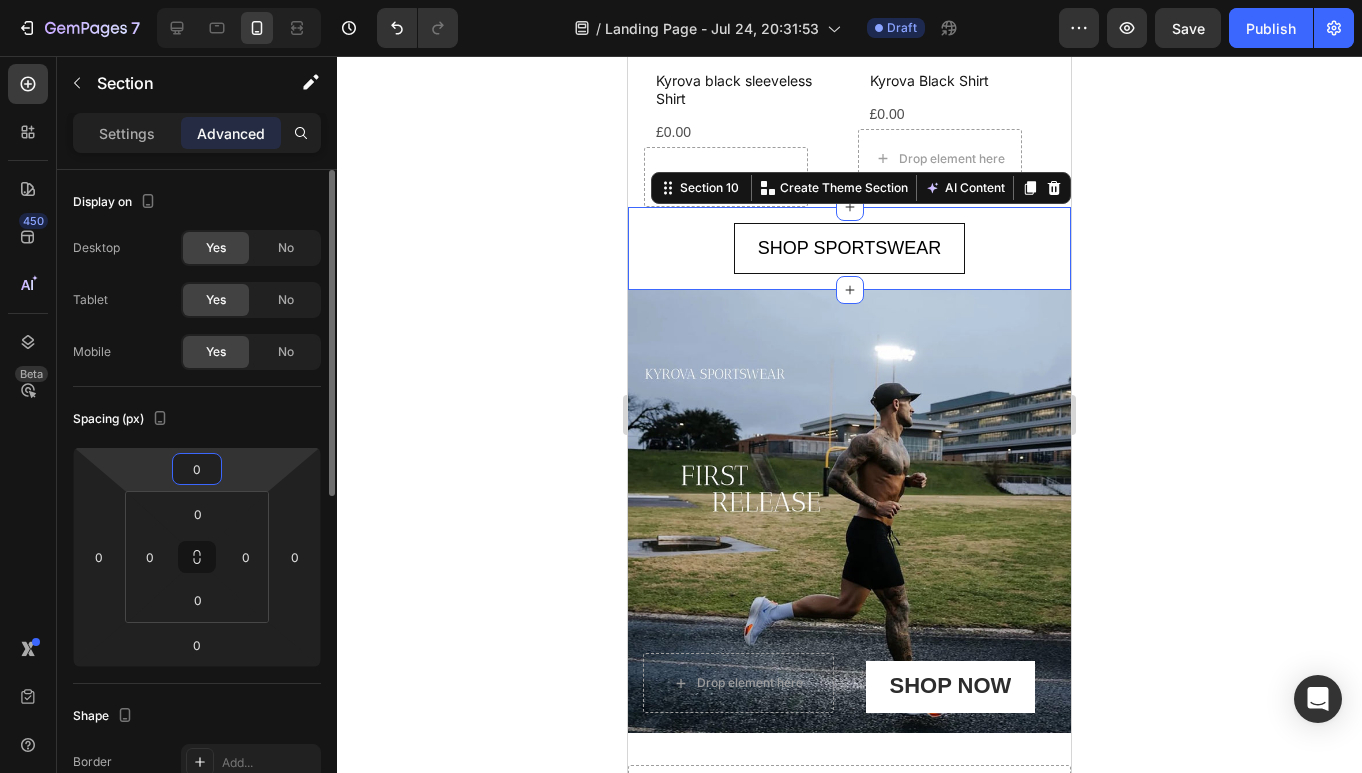 click on "0" at bounding box center (197, 469) 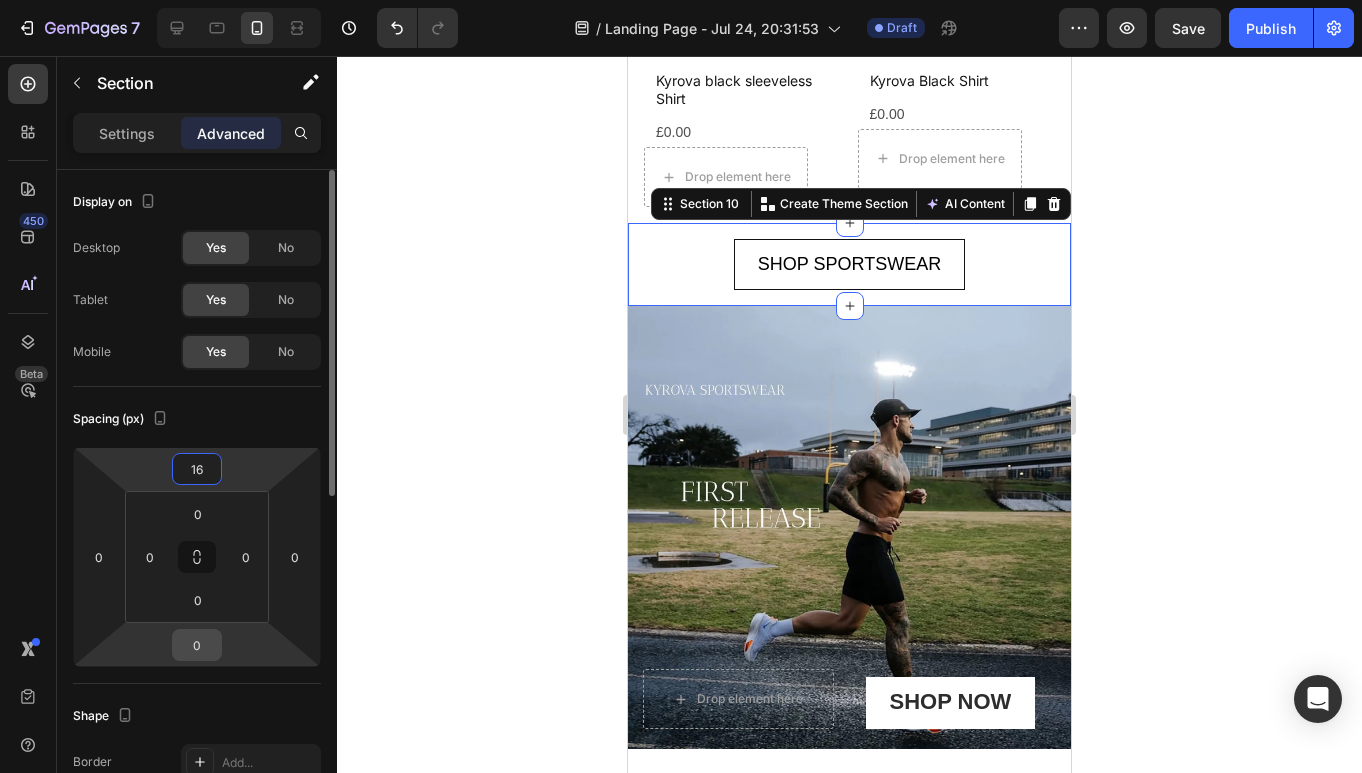 type on "16" 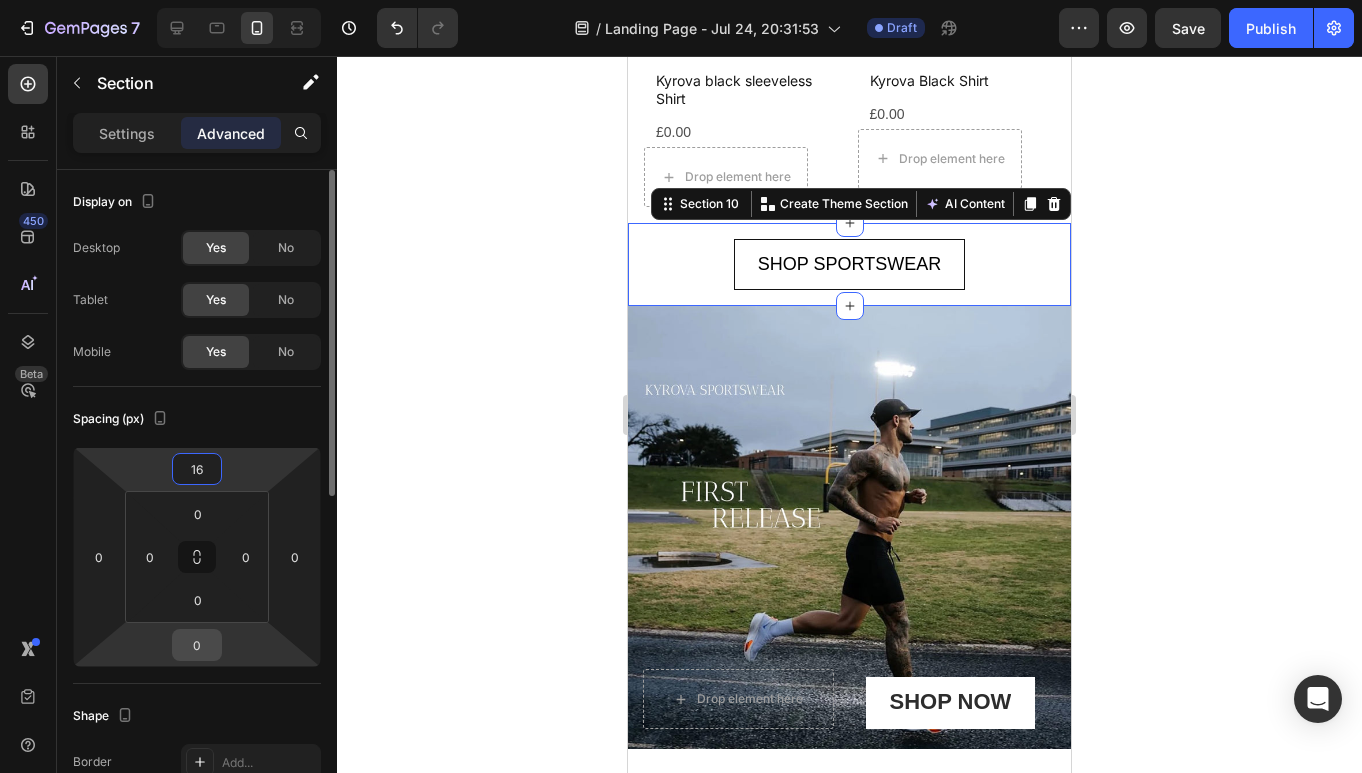 click on "0" at bounding box center (197, 645) 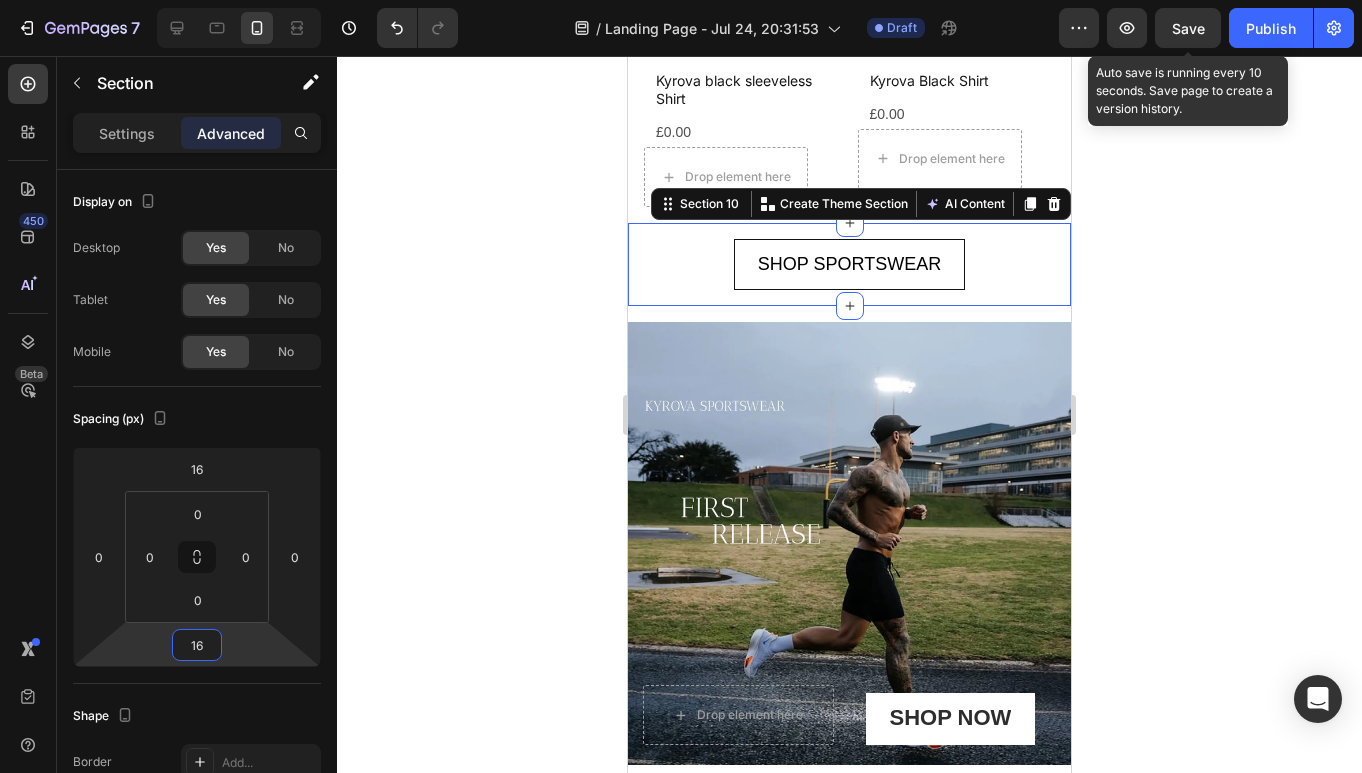 type on "16" 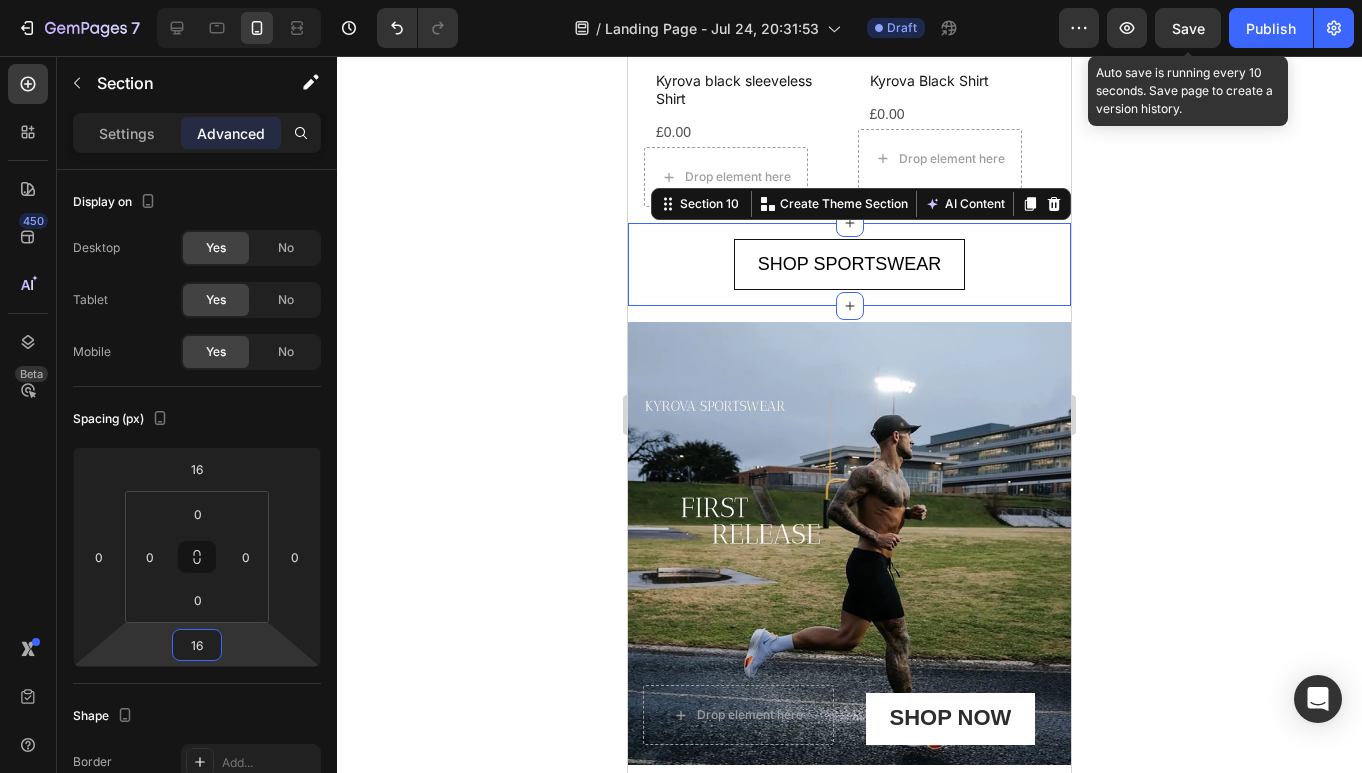 click on "Save" at bounding box center (1188, 28) 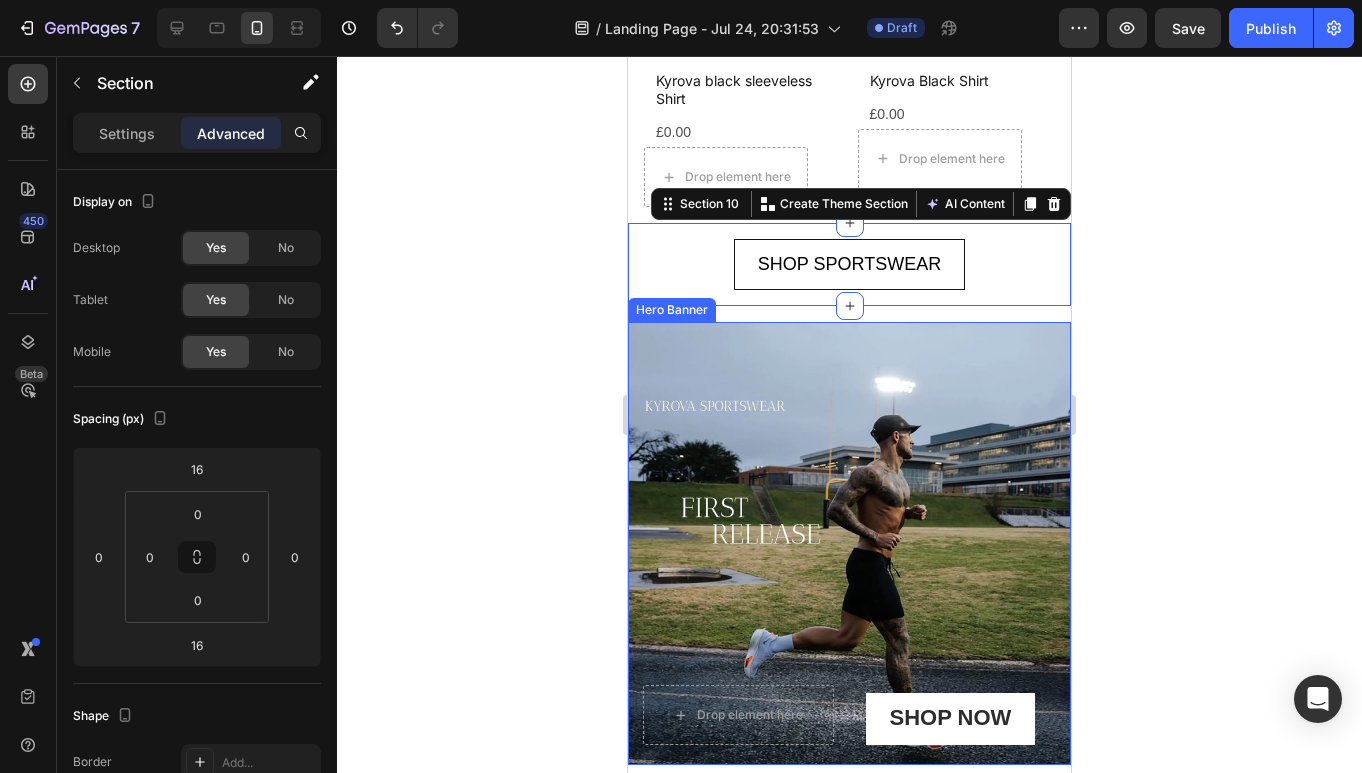 click 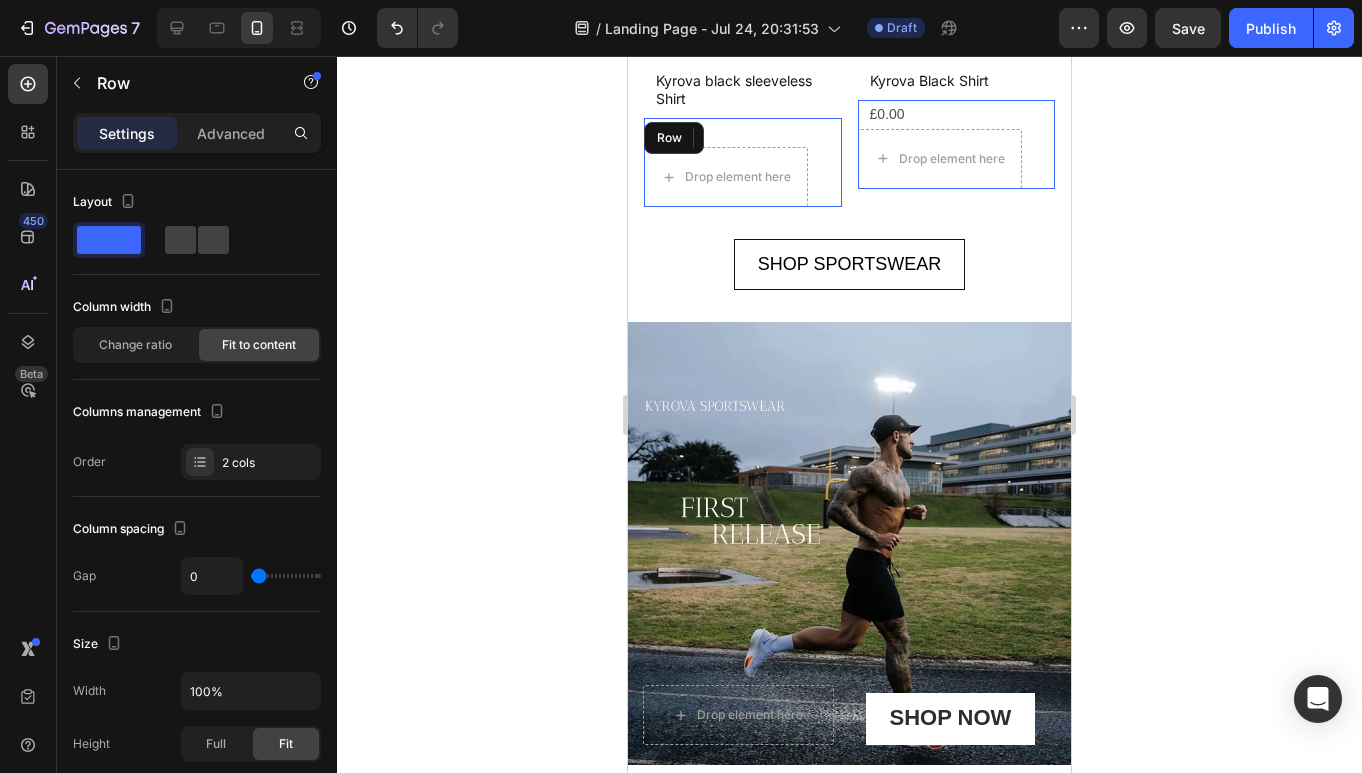 drag, startPoint x: 815, startPoint y: 189, endPoint x: 1193, endPoint y: 285, distance: 390 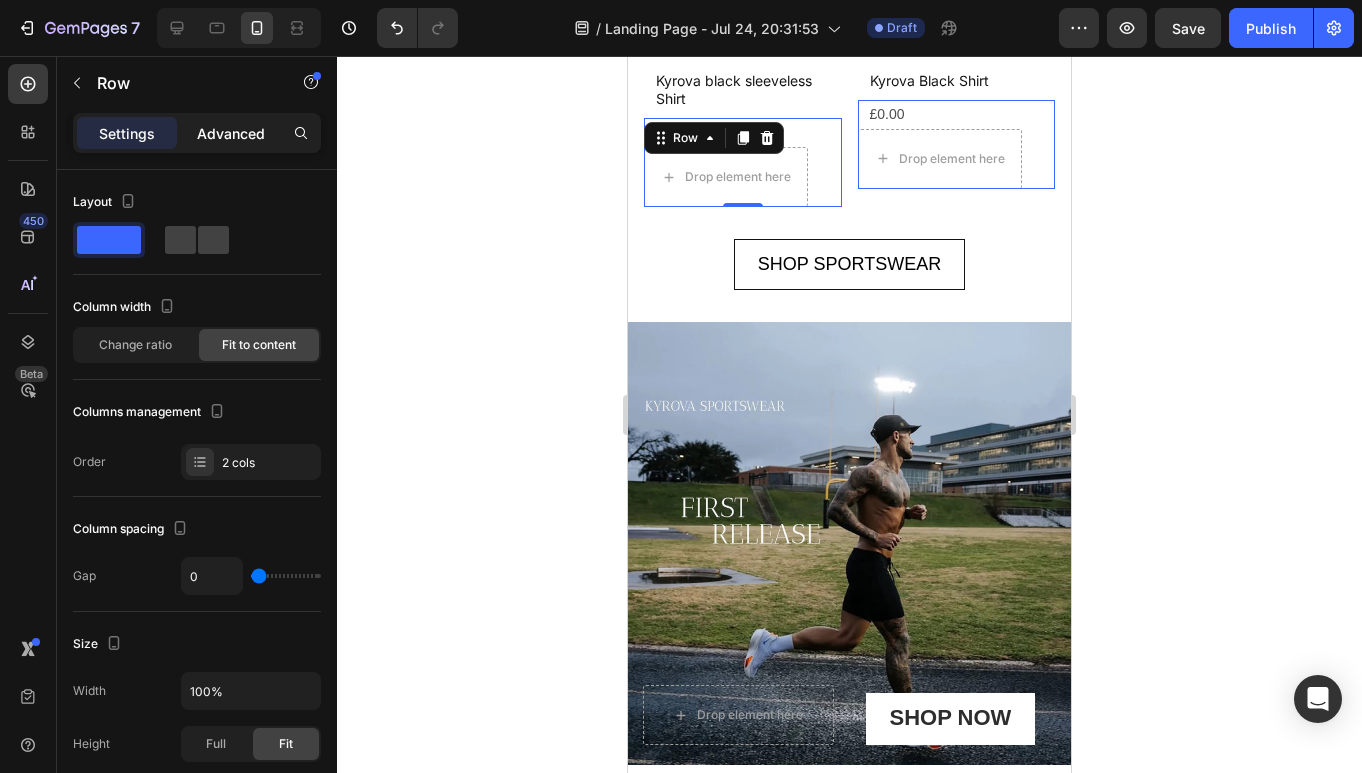 click on "Advanced" at bounding box center [231, 133] 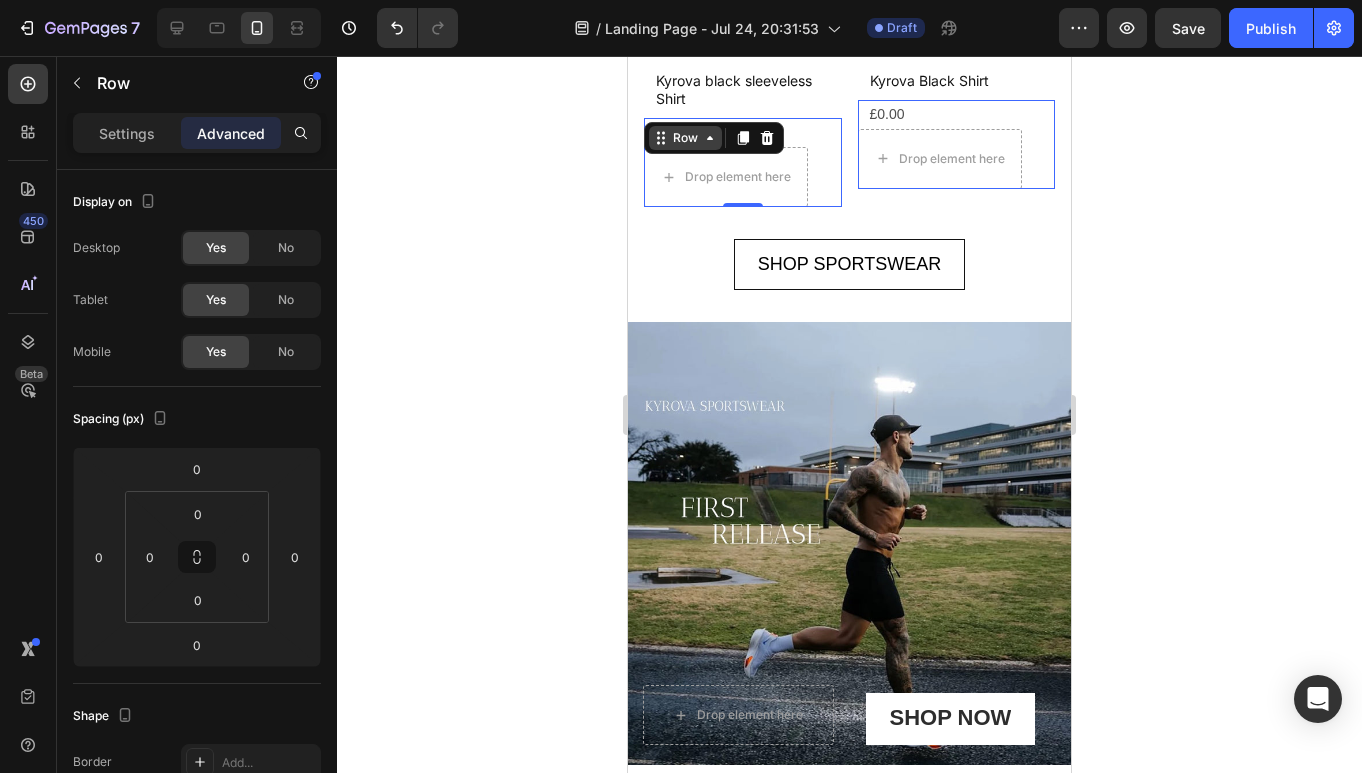 click on "Row" at bounding box center (685, 138) 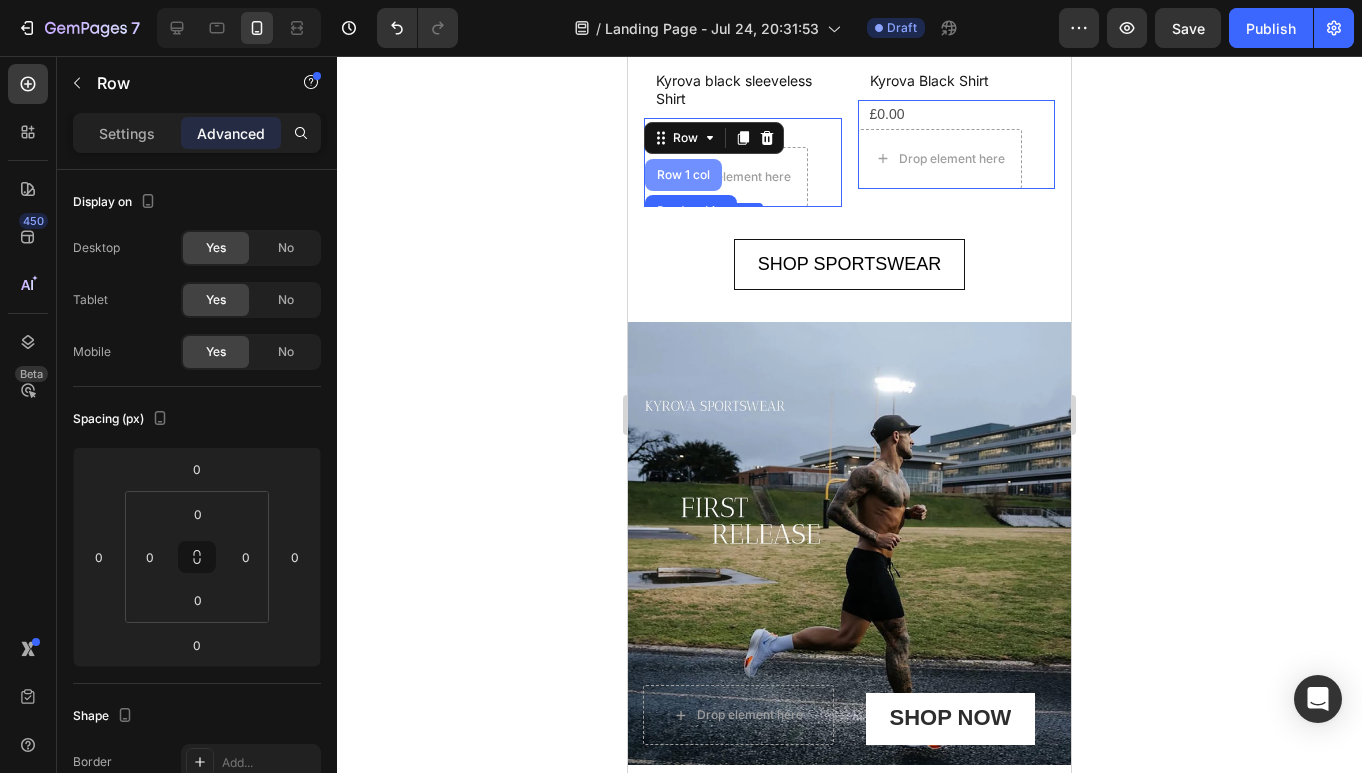 click on "Row 1 col" at bounding box center [683, 175] 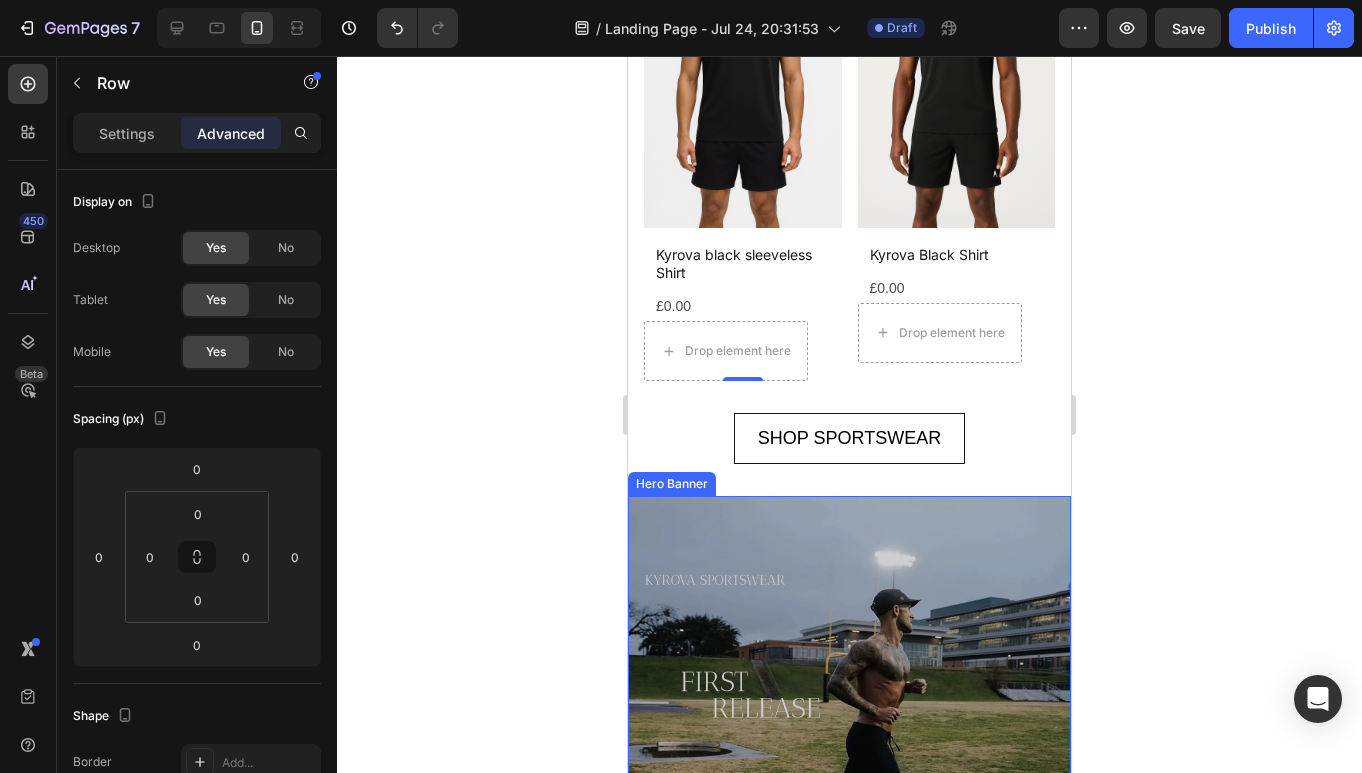 scroll, scrollTop: 3277, scrollLeft: 0, axis: vertical 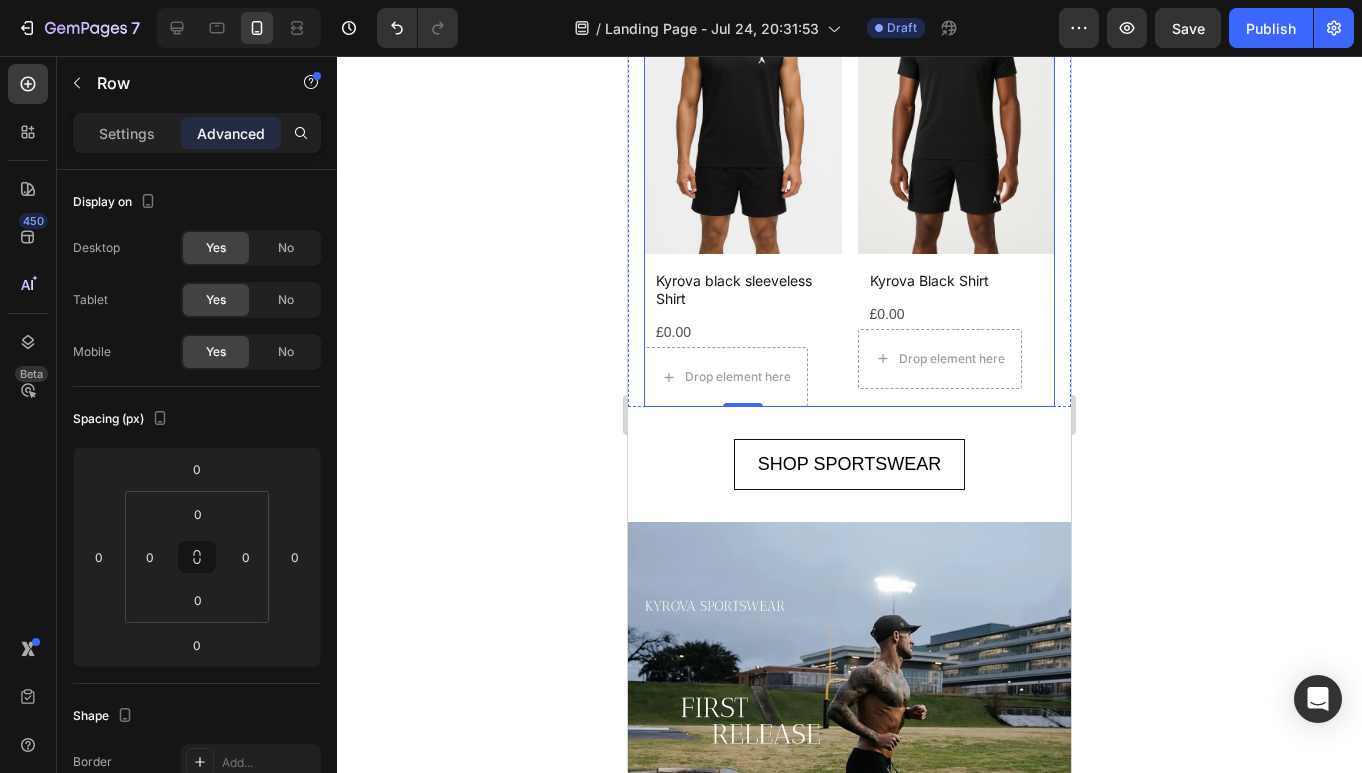 click on "Product Images Kyrova Black Shirt Product Title £0.00 Product Price Product Price
Drop element here Row Row   0 Product List" at bounding box center [957, 182] 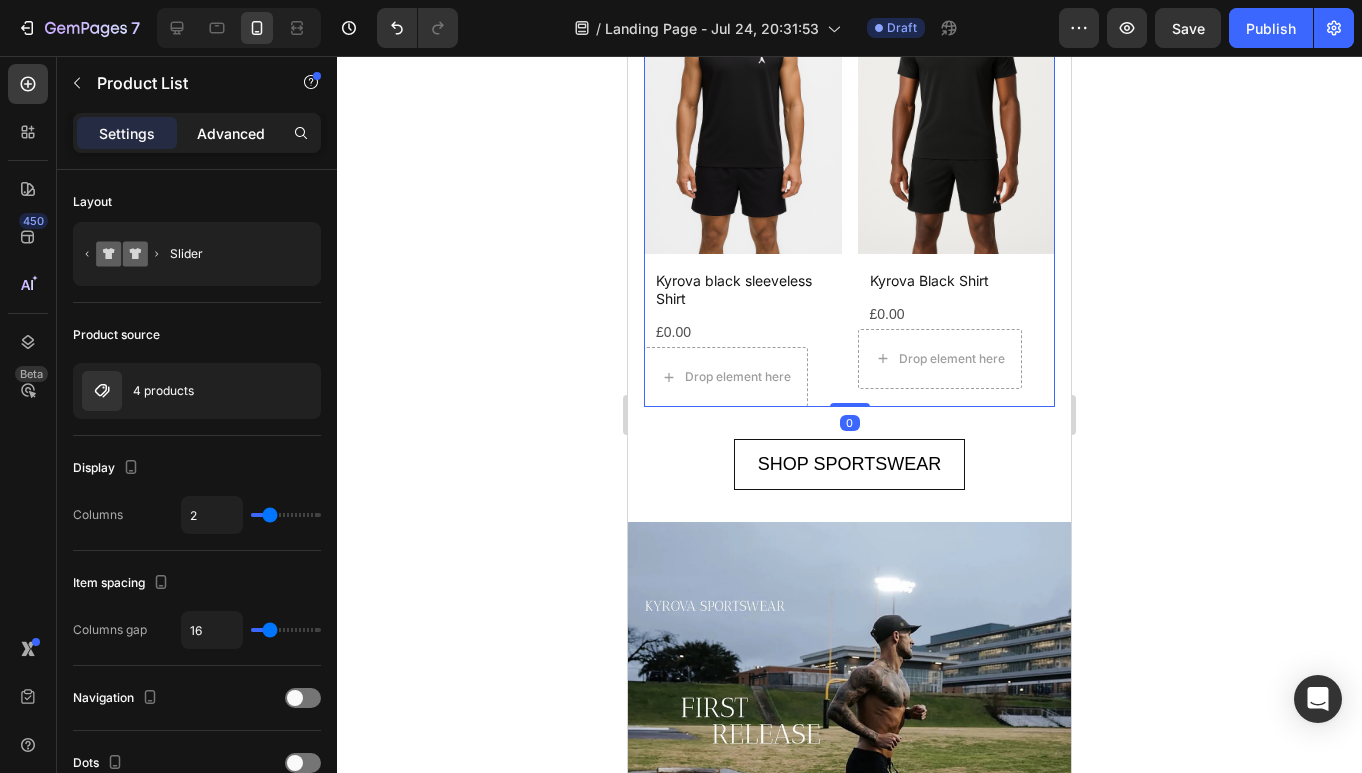 click on "Advanced" at bounding box center (231, 133) 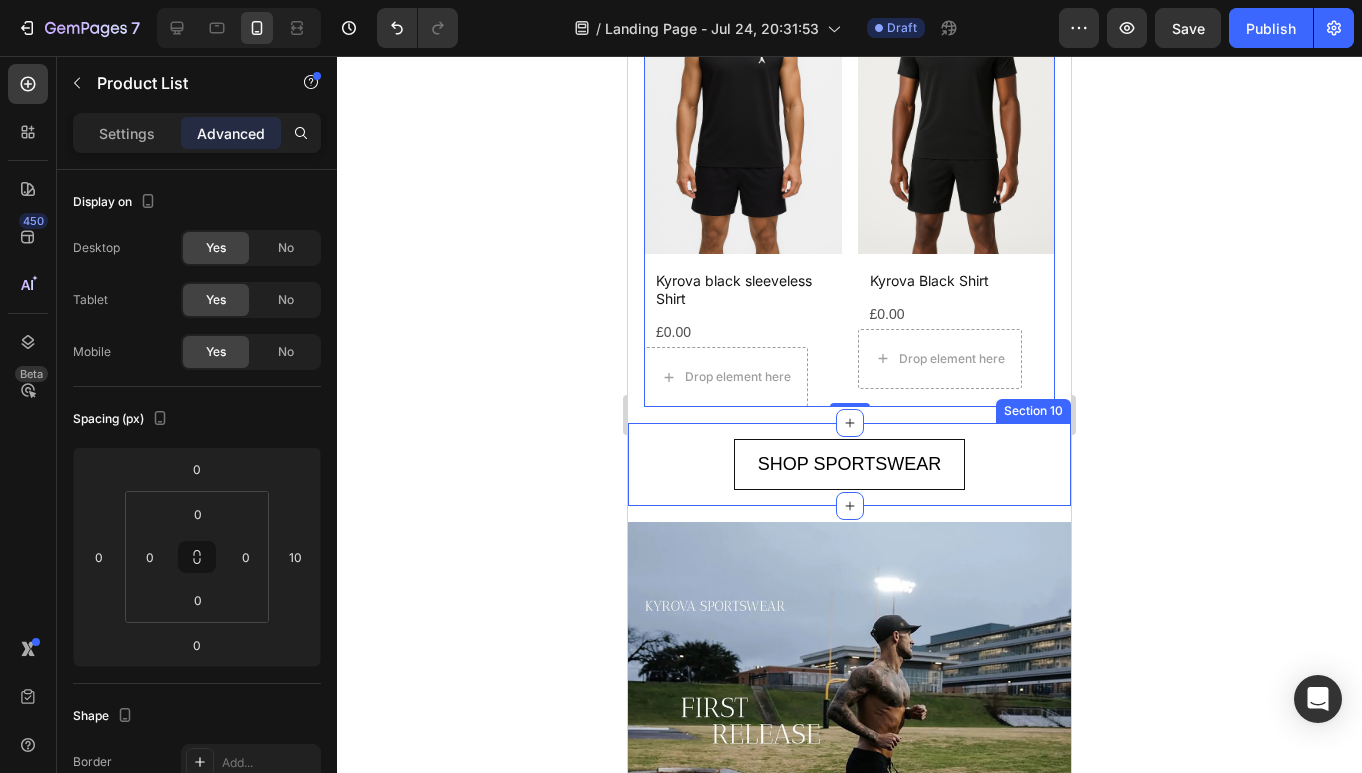 click on "SHOP SPORTSWEAR Button" at bounding box center (849, 464) 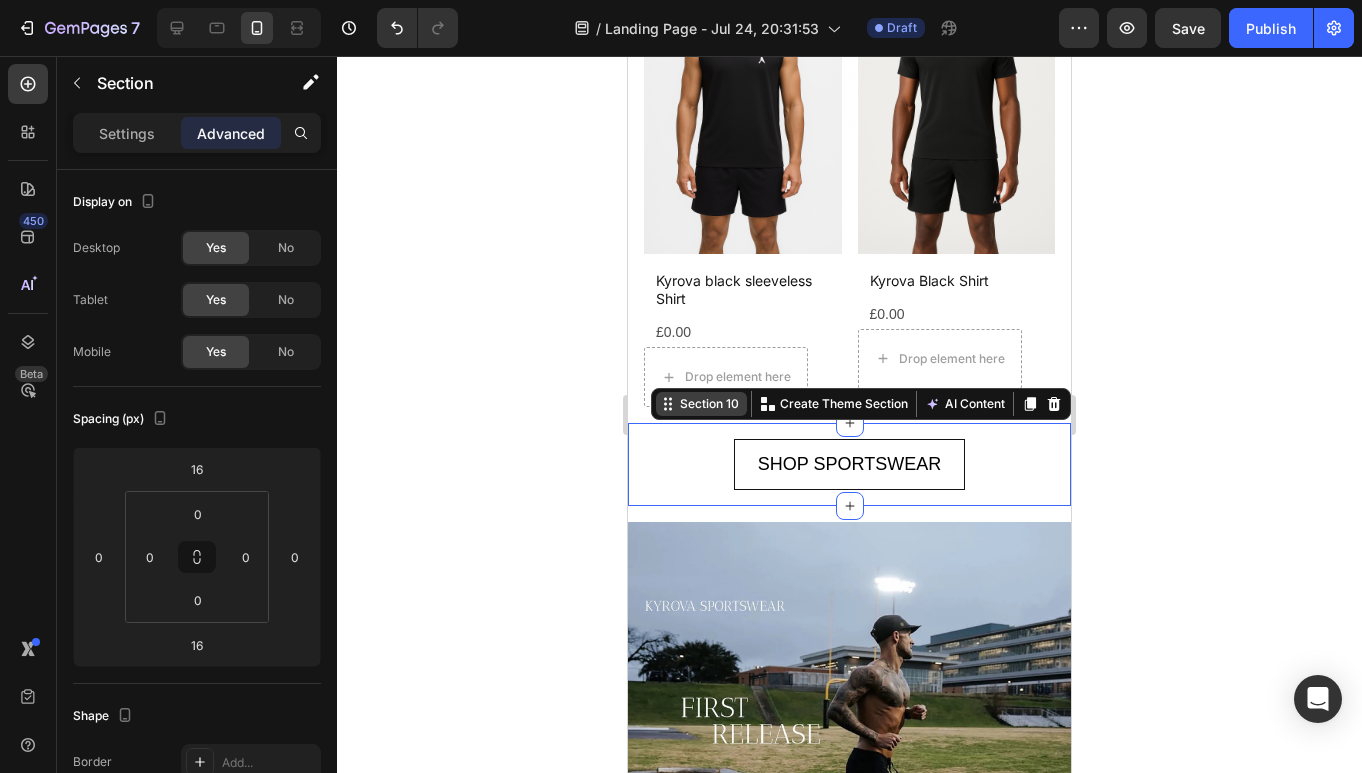 click on "Section 10" at bounding box center [709, 404] 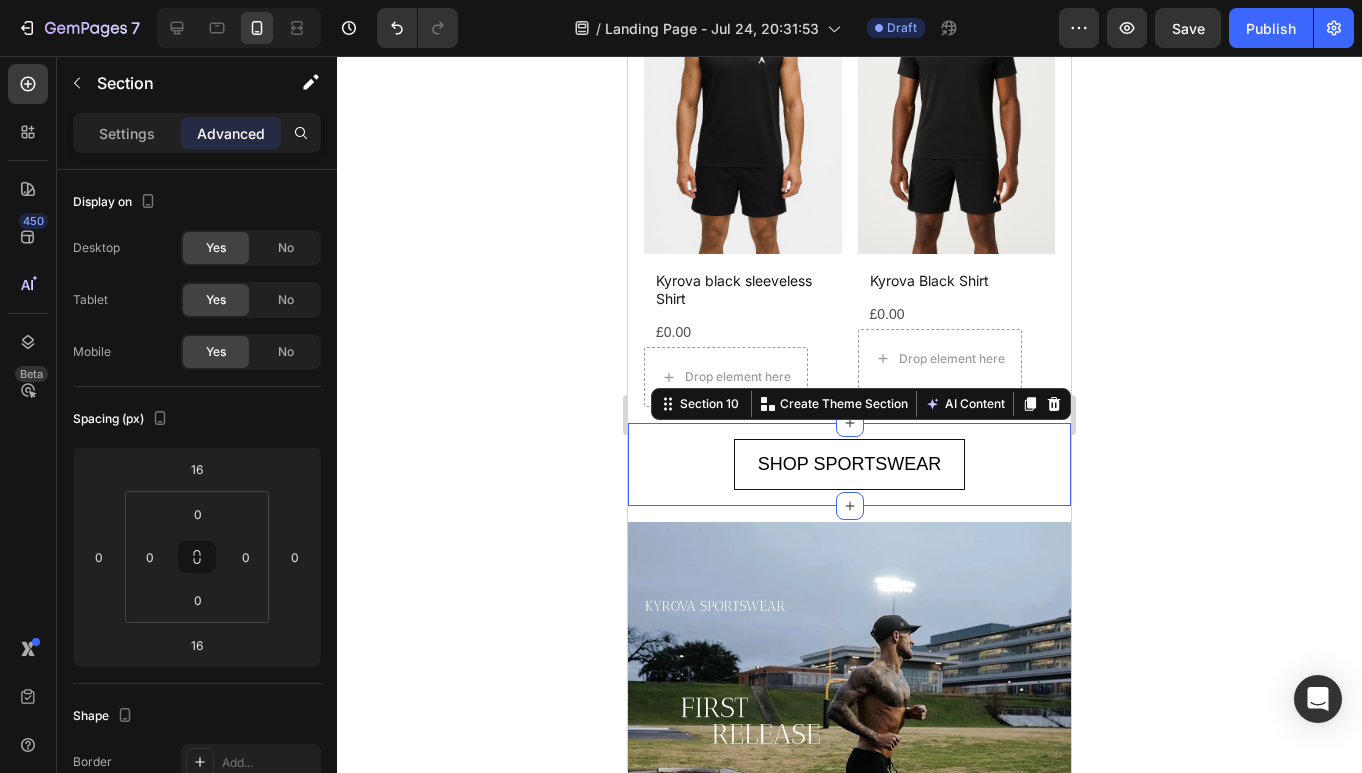 click on "SHOP SPORTSWEAR Button" at bounding box center (849, 464) 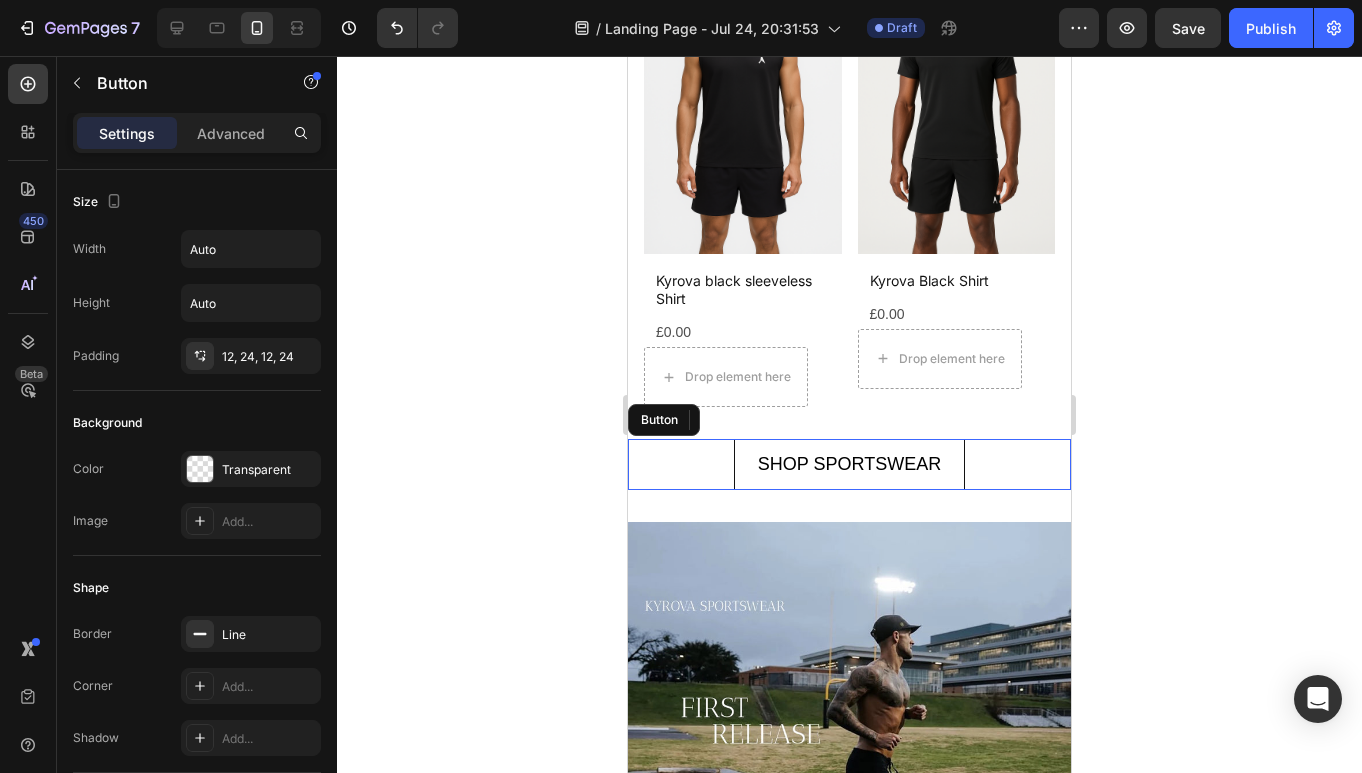 click on "SHOP SPORTSWEAR Button" at bounding box center (849, 464) 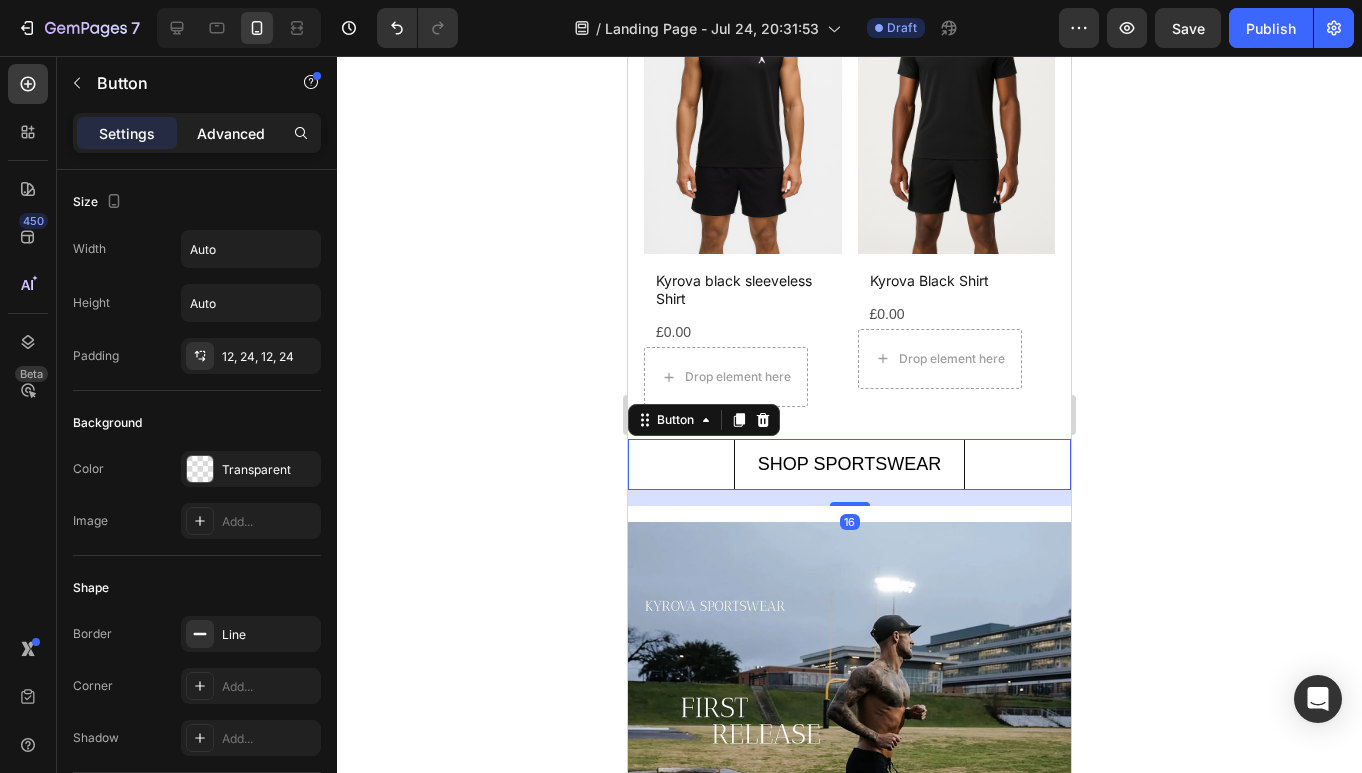 click on "Advanced" at bounding box center [231, 133] 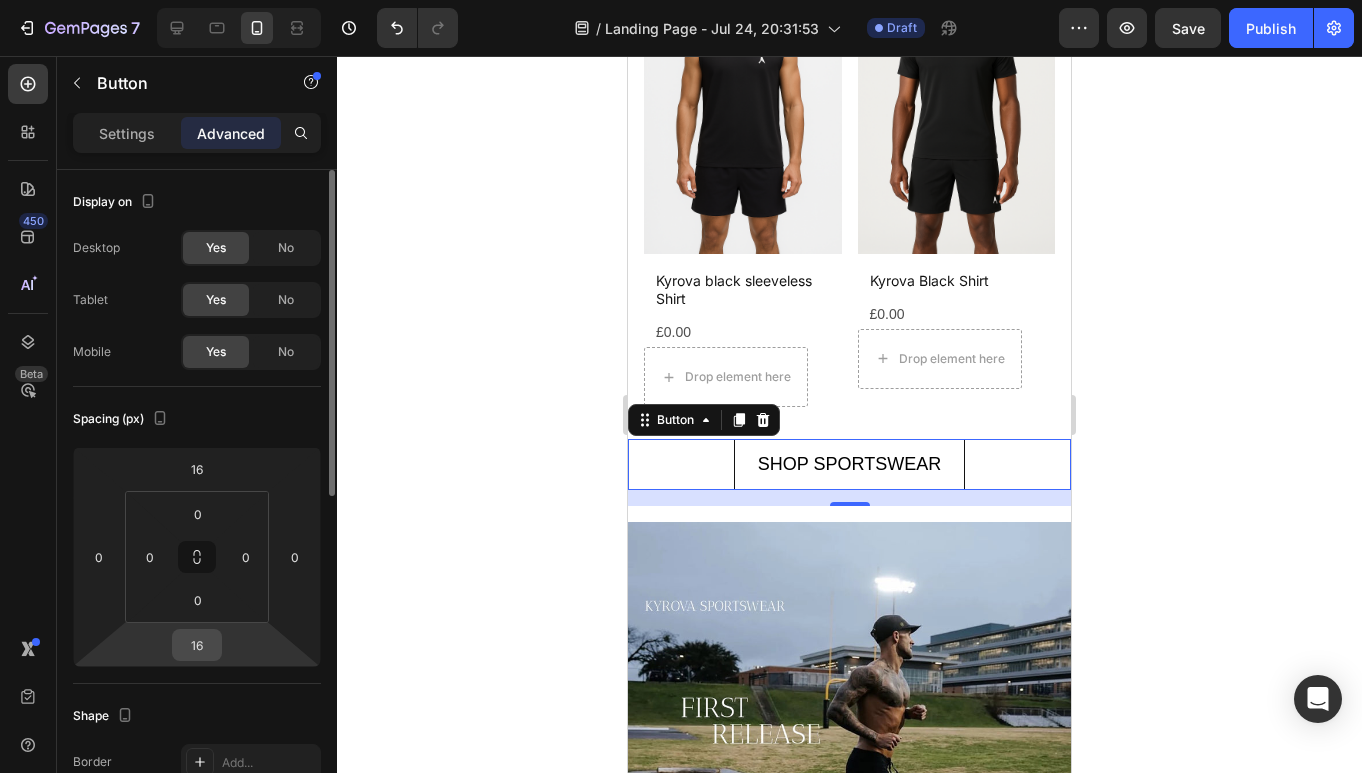 click on "16" at bounding box center (197, 645) 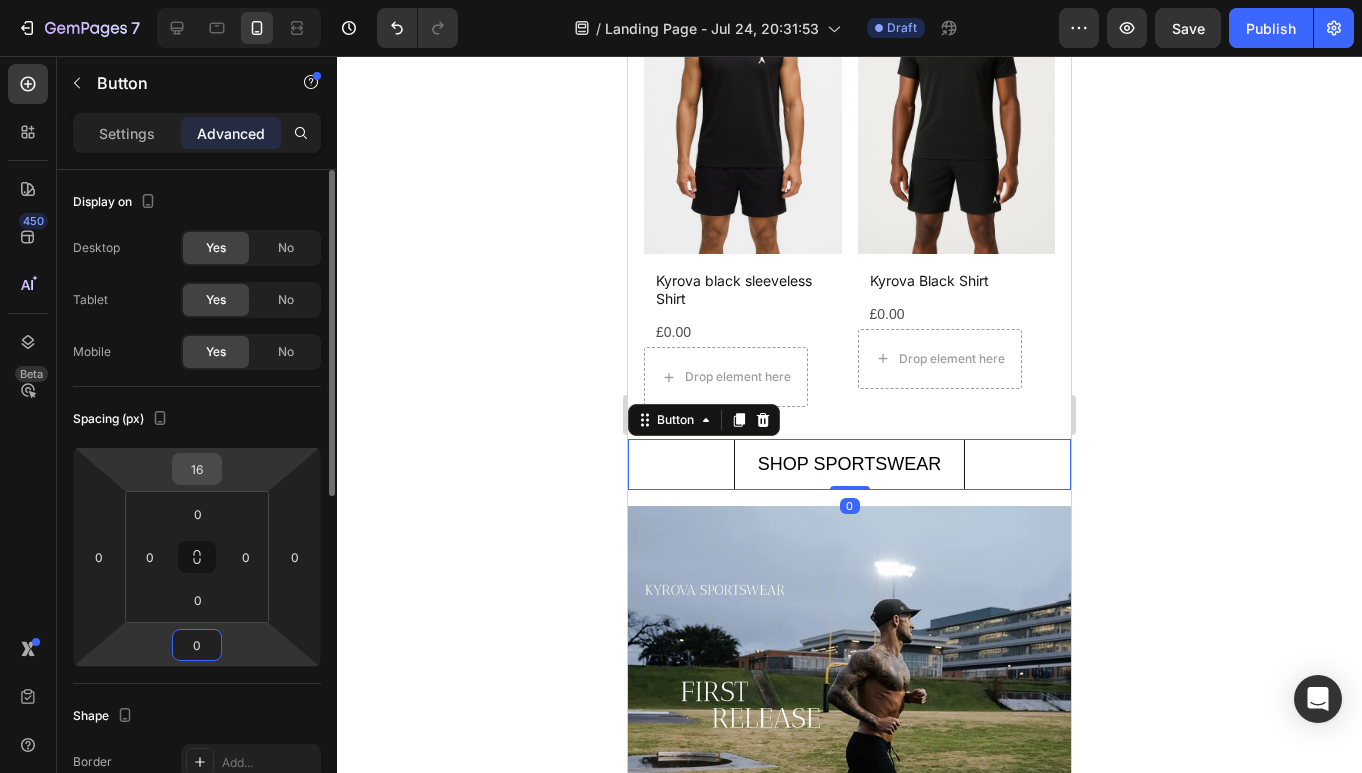 type on "0" 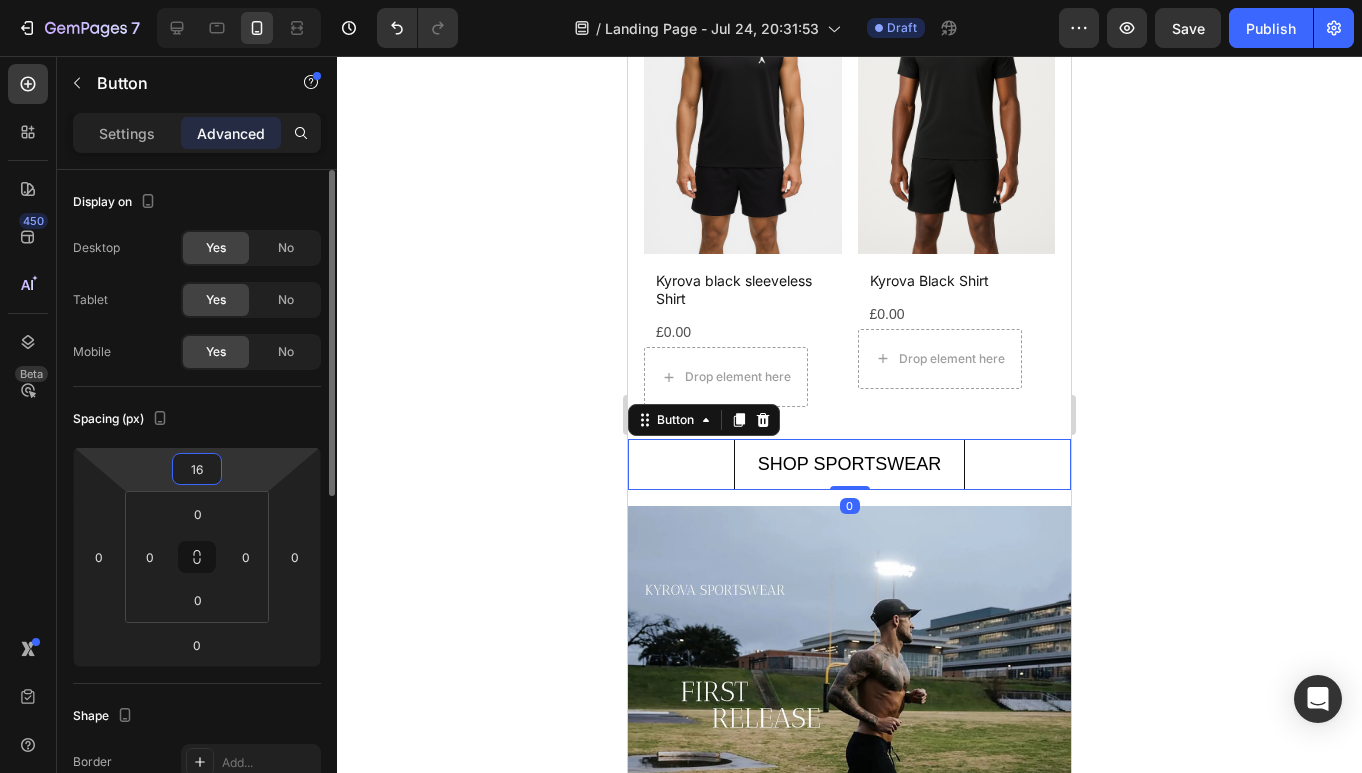 click on "16" at bounding box center [197, 469] 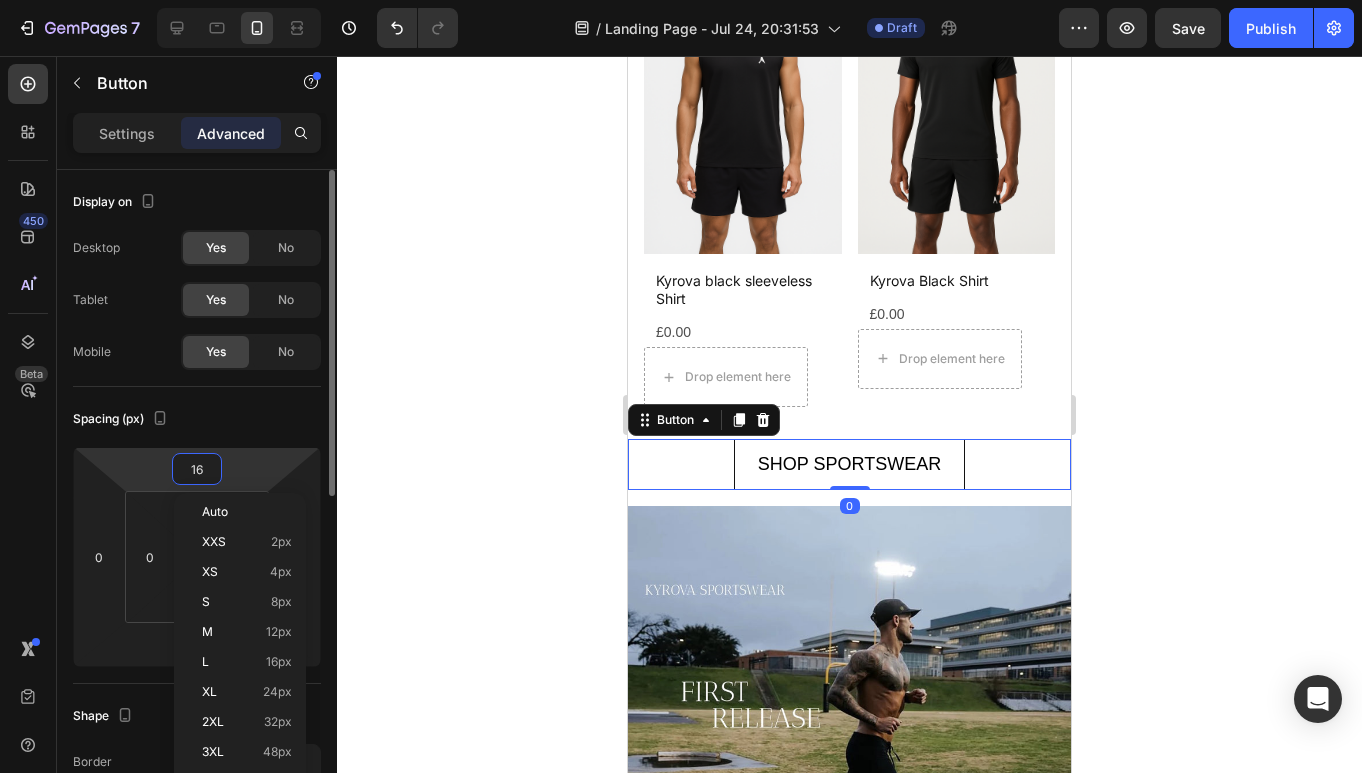 type on "0" 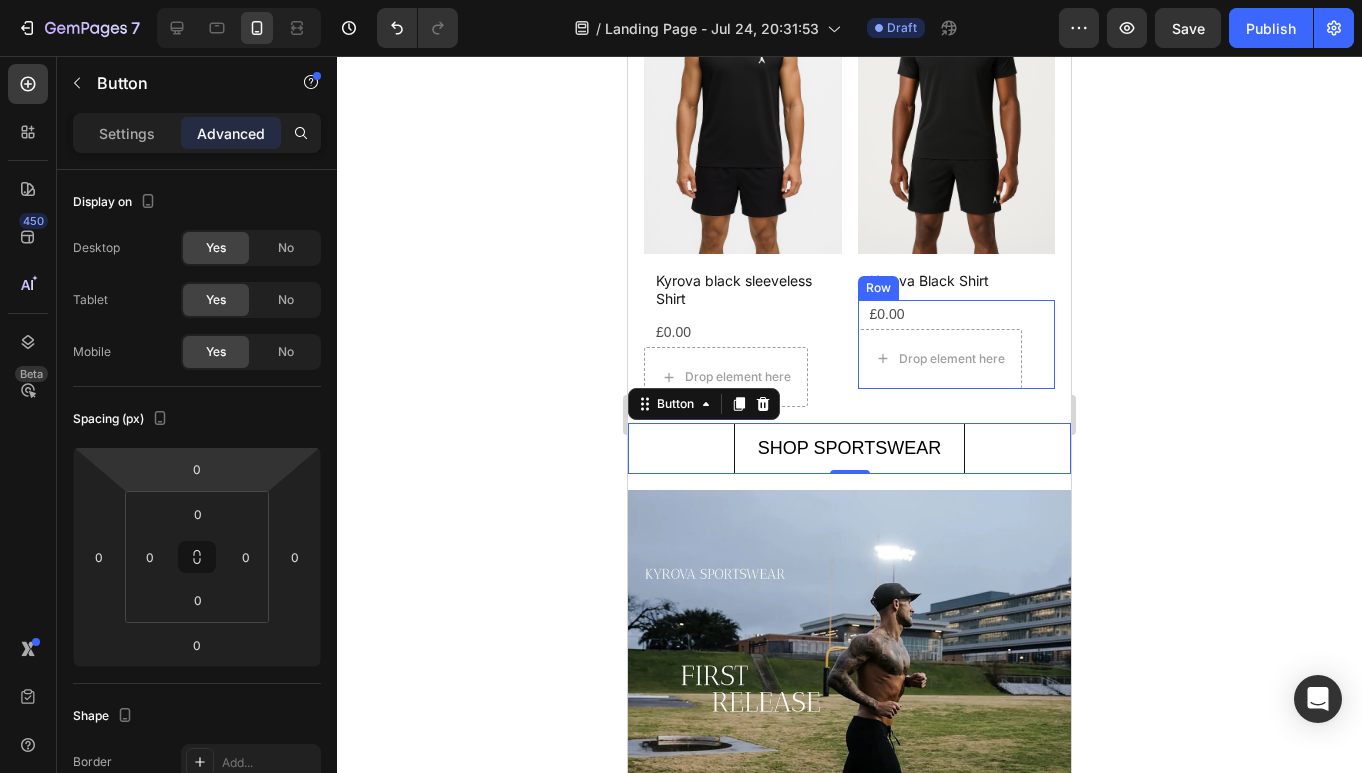click 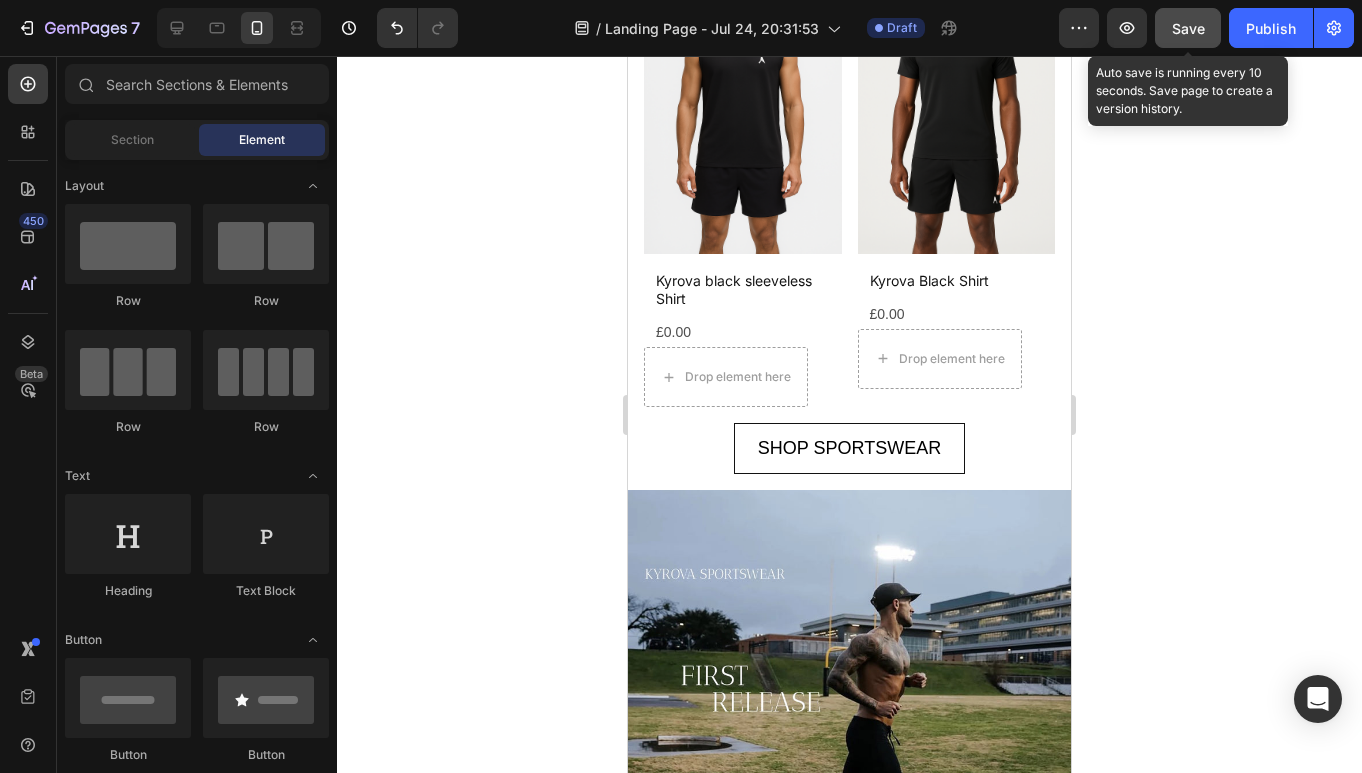 click on "Save" 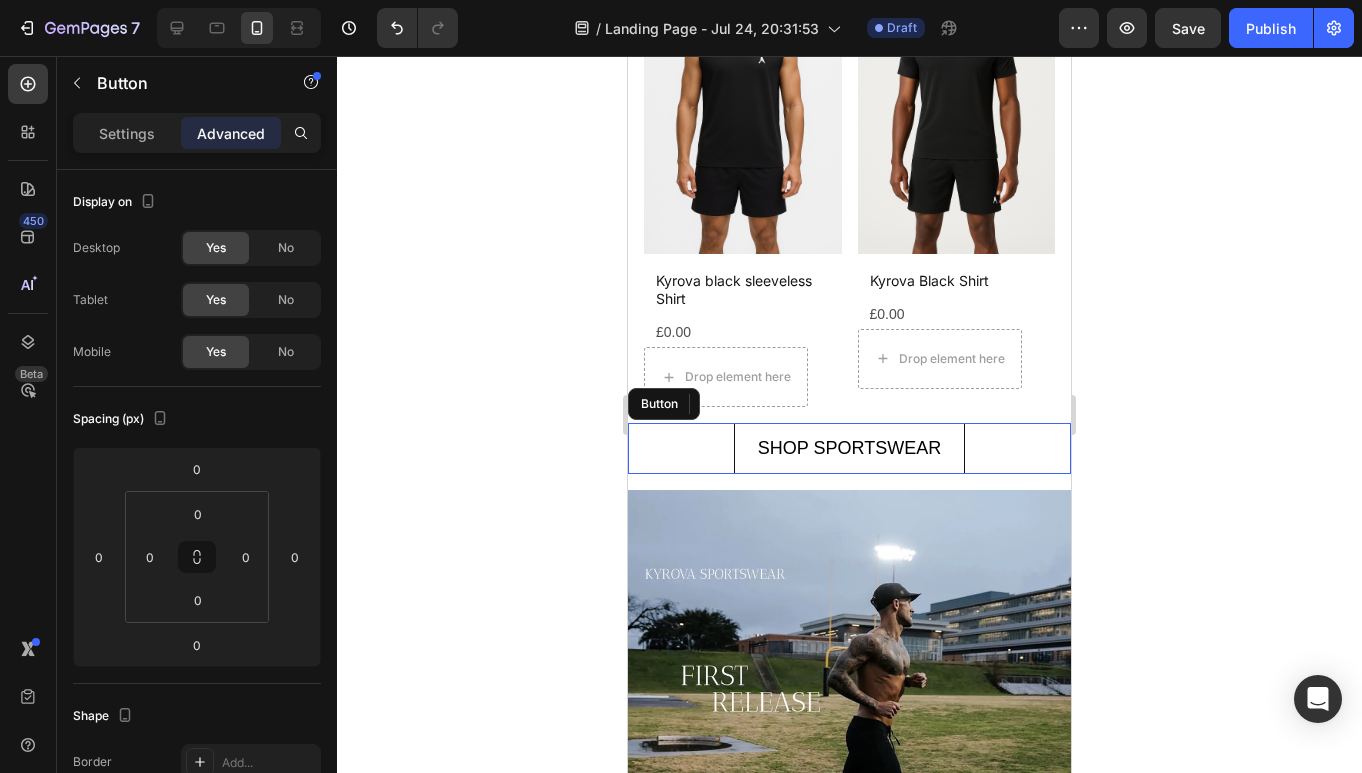 drag, startPoint x: 999, startPoint y: 451, endPoint x: 1174, endPoint y: 407, distance: 180.44667 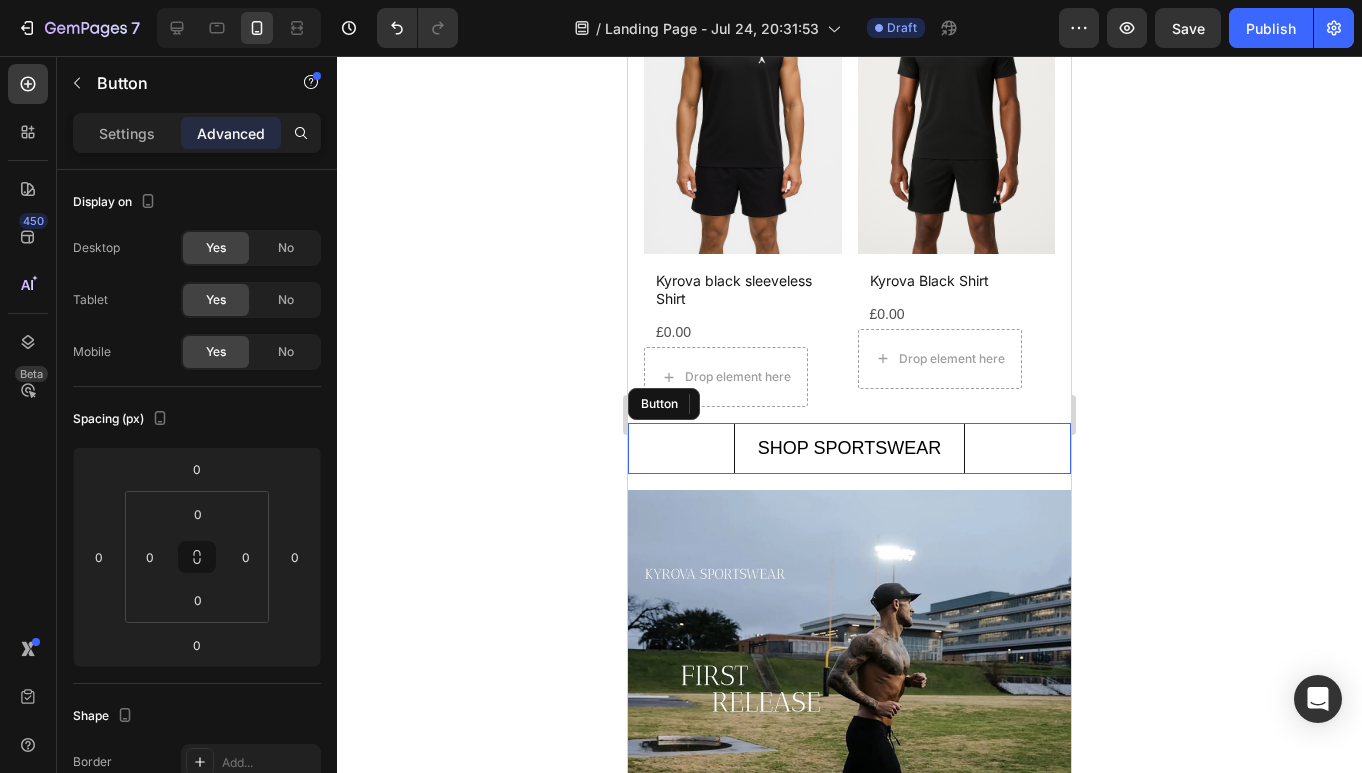 click on "SHOP SPORTSWEAR Button" at bounding box center [849, 448] 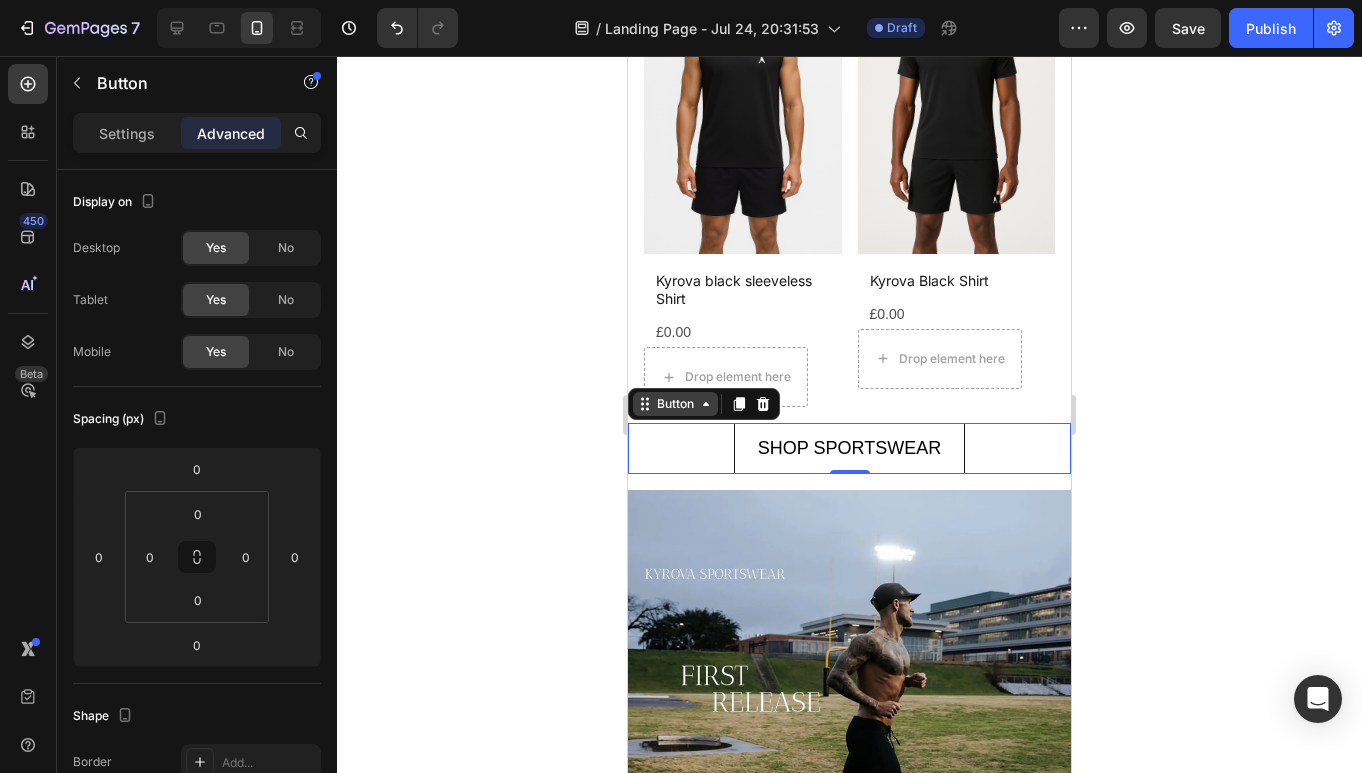 click on "Button" at bounding box center [675, 404] 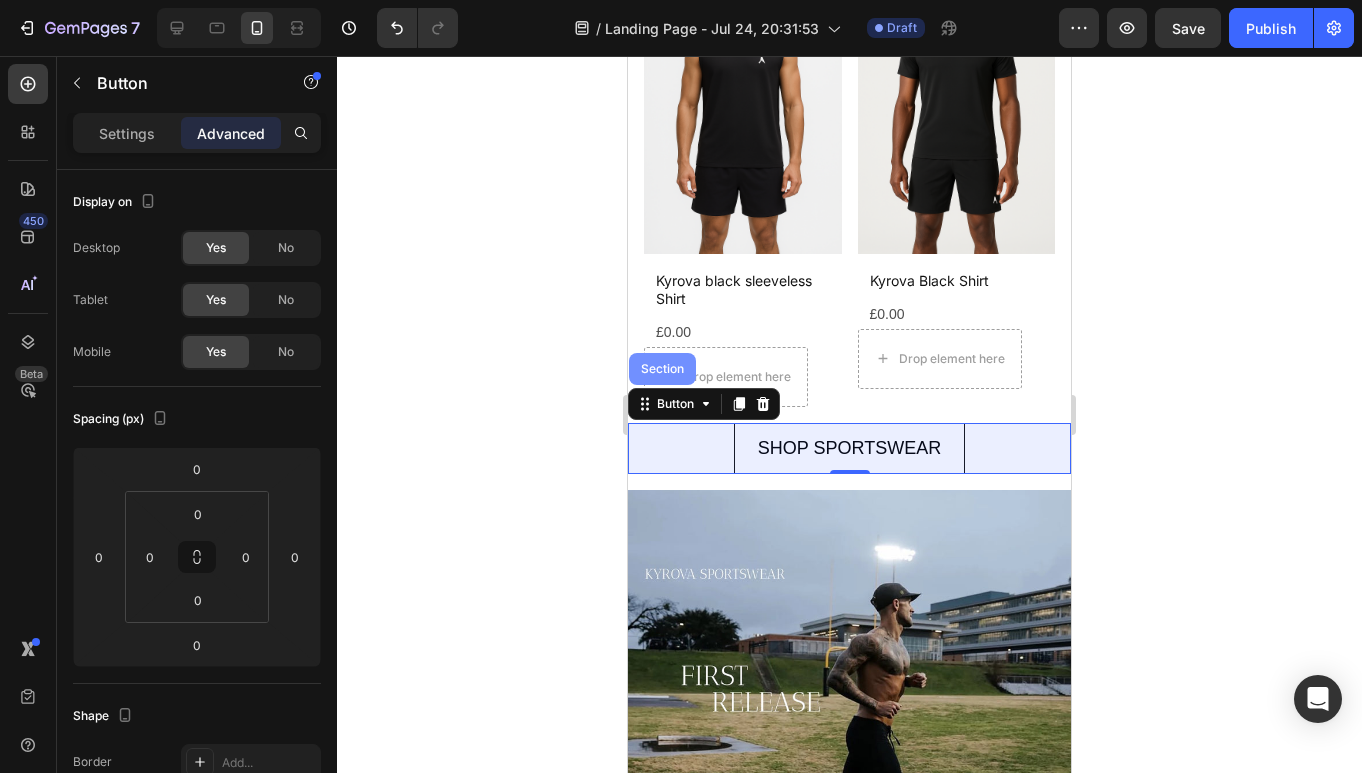 click on "Section" at bounding box center [662, 369] 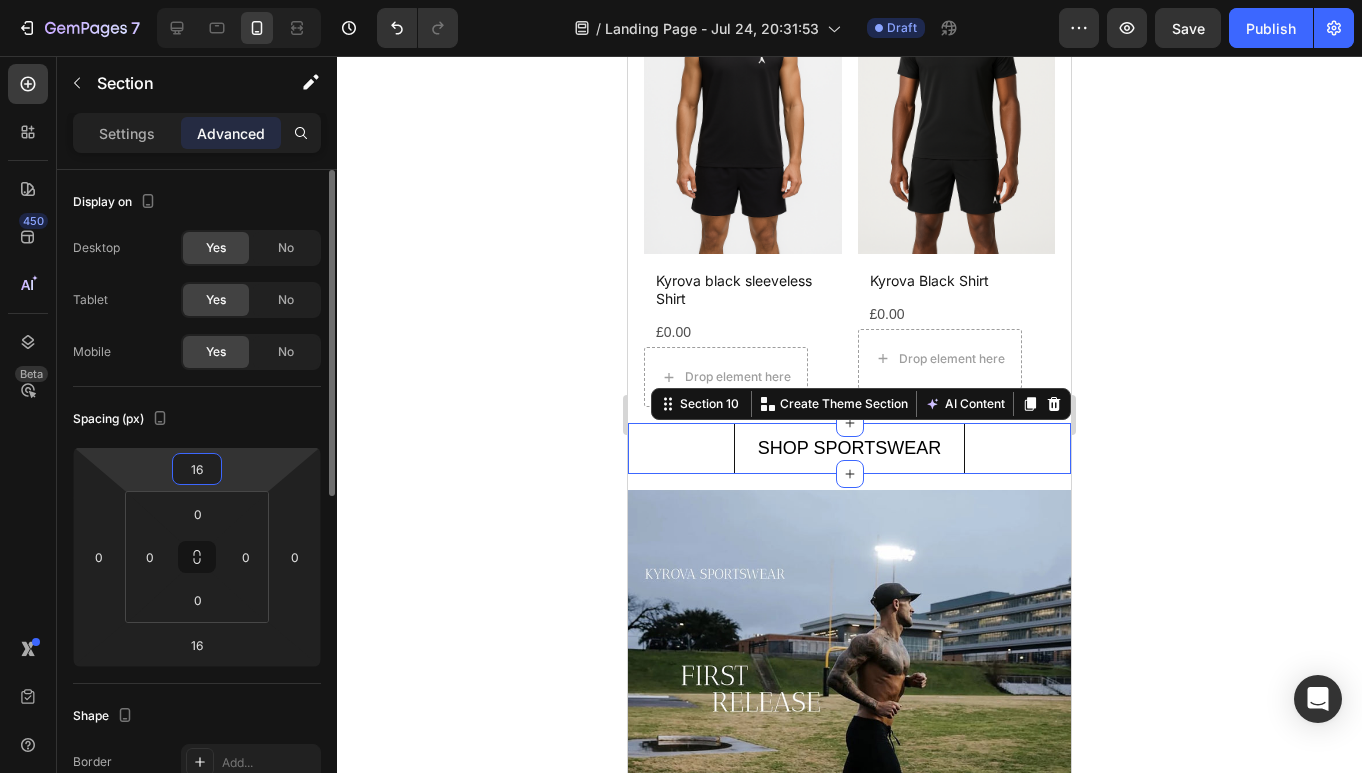 click on "16" at bounding box center (197, 469) 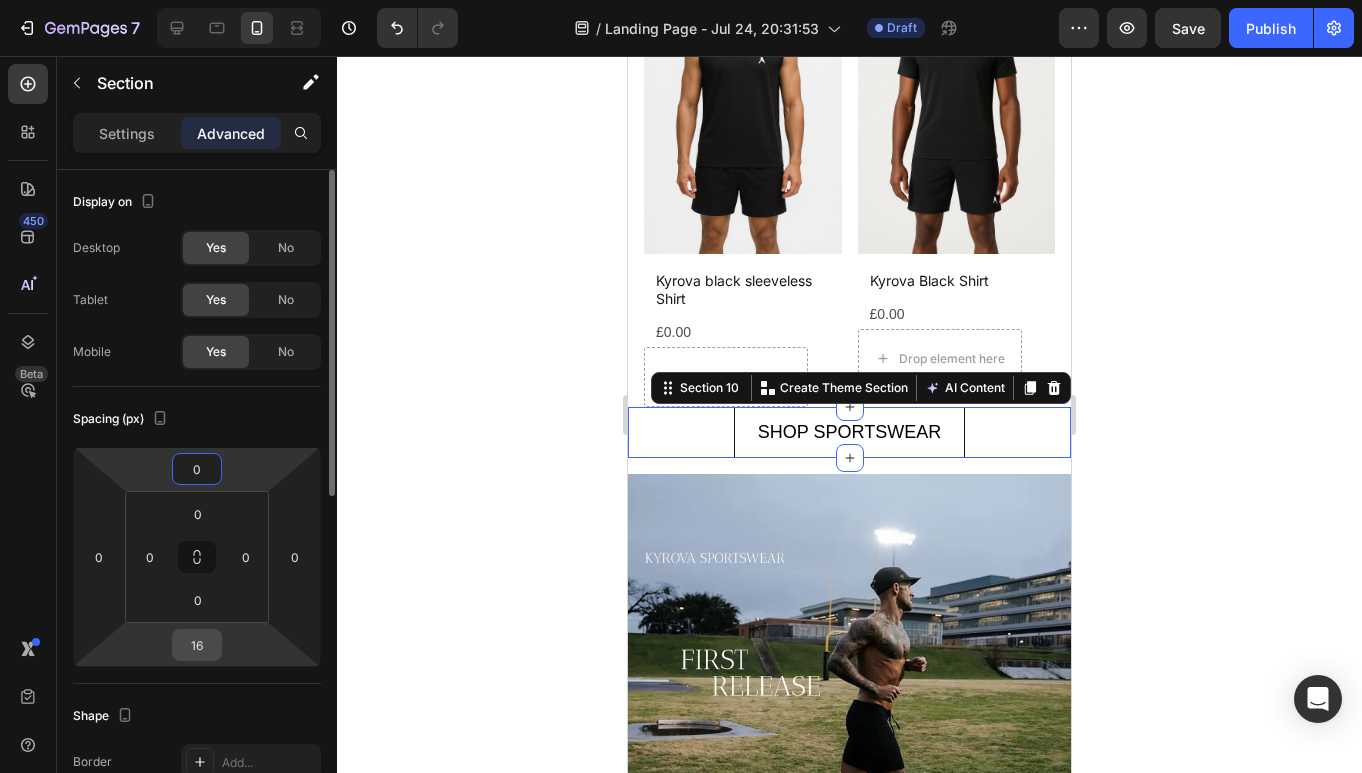 type on "0" 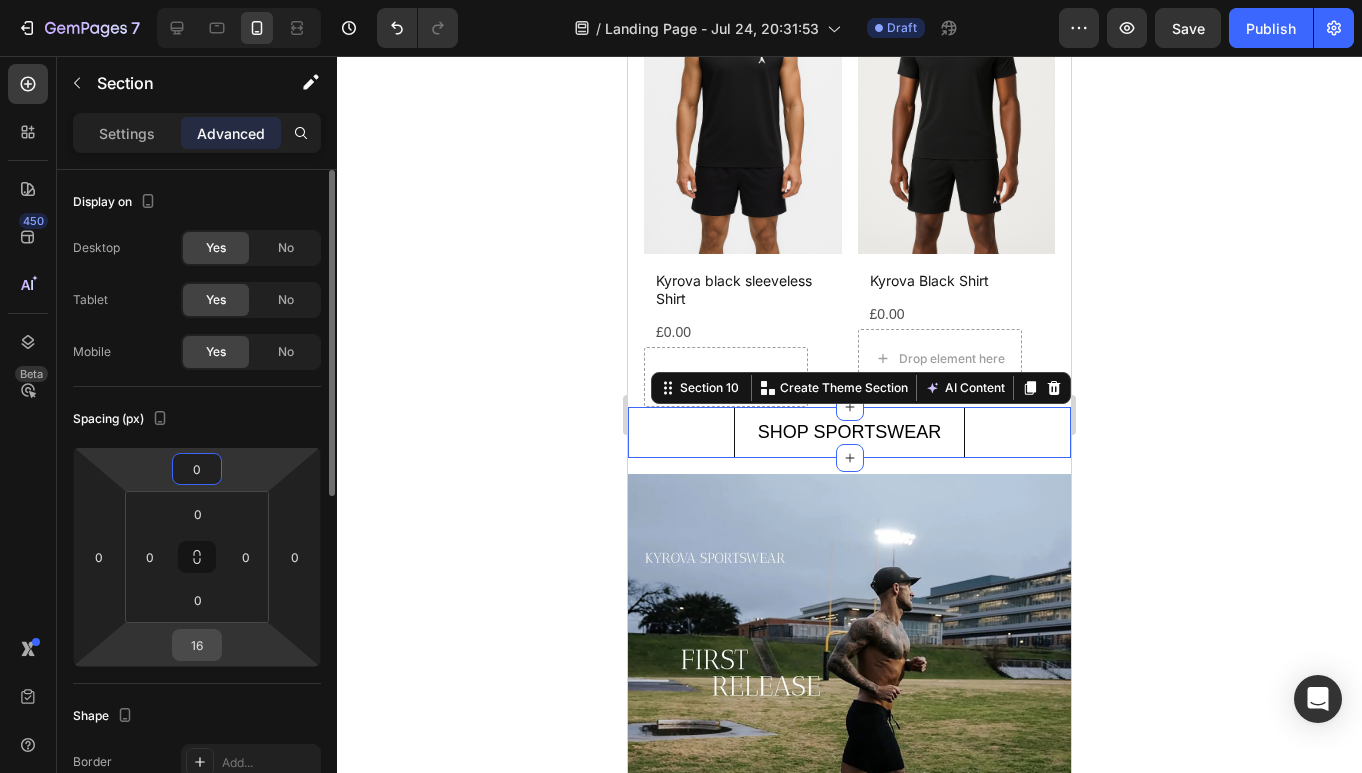 click on "16" at bounding box center [197, 645] 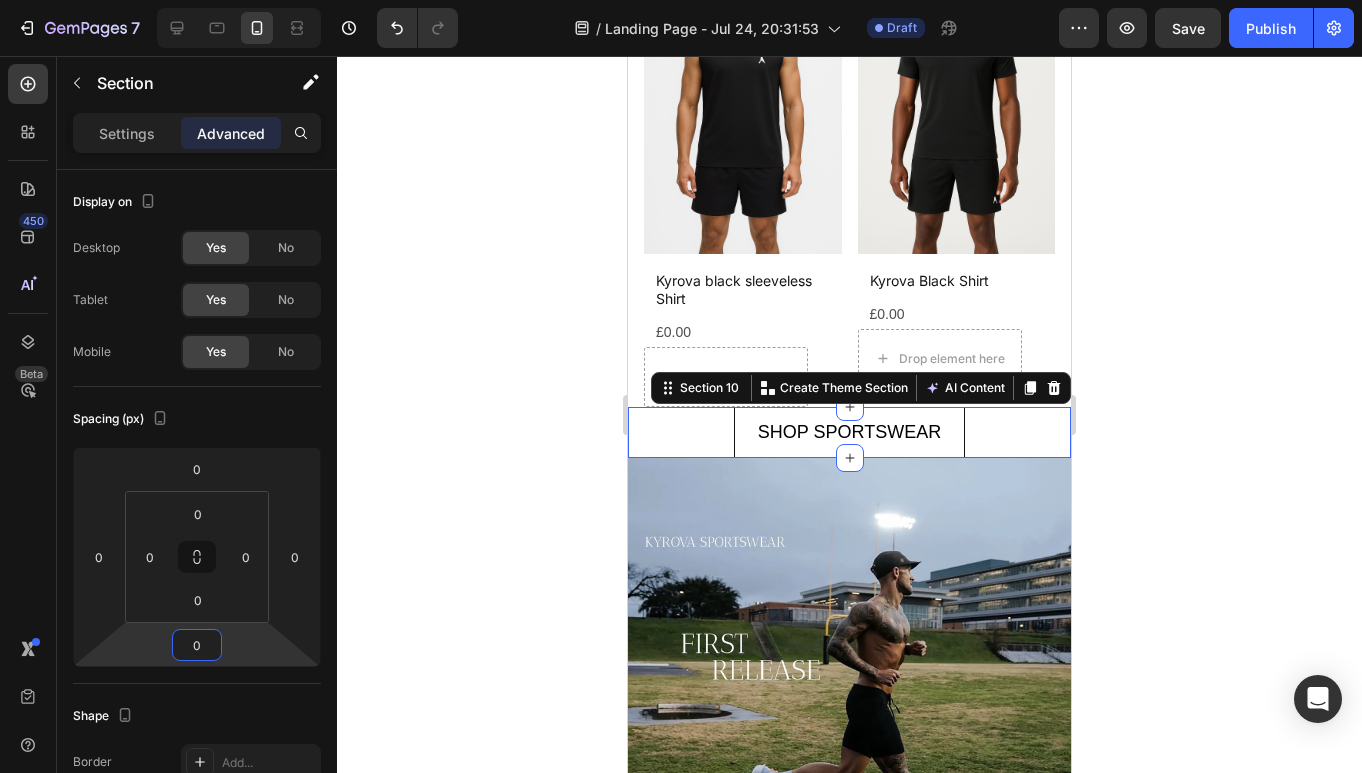 type on "0" 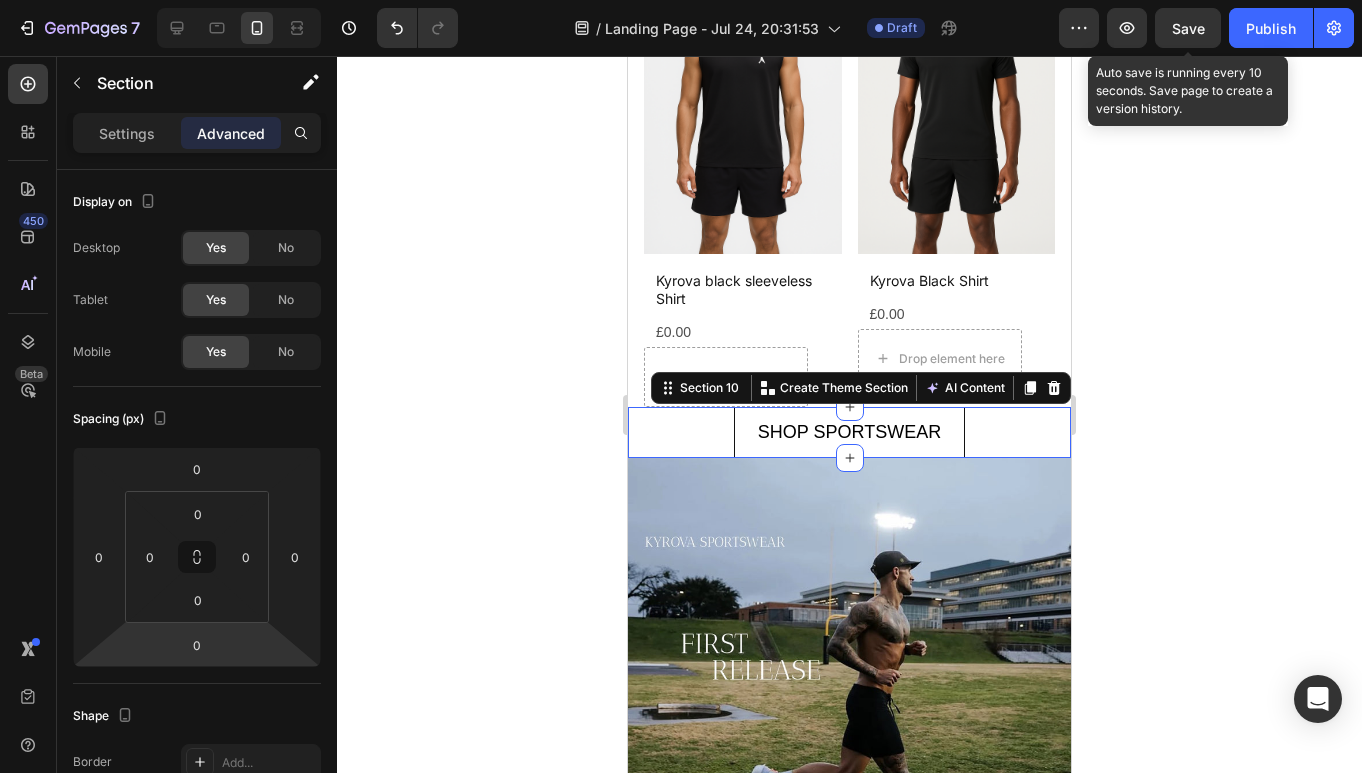 click on "Save" 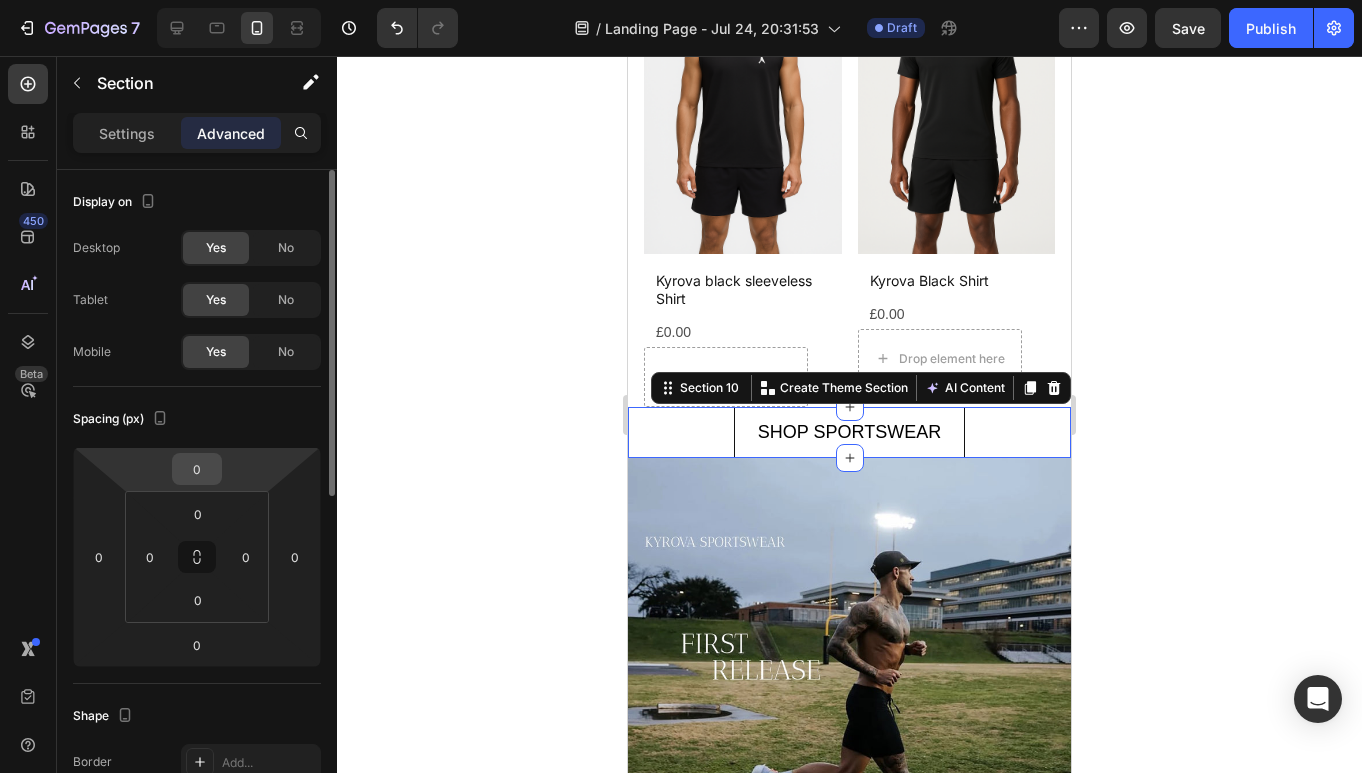 click on "0" at bounding box center (197, 469) 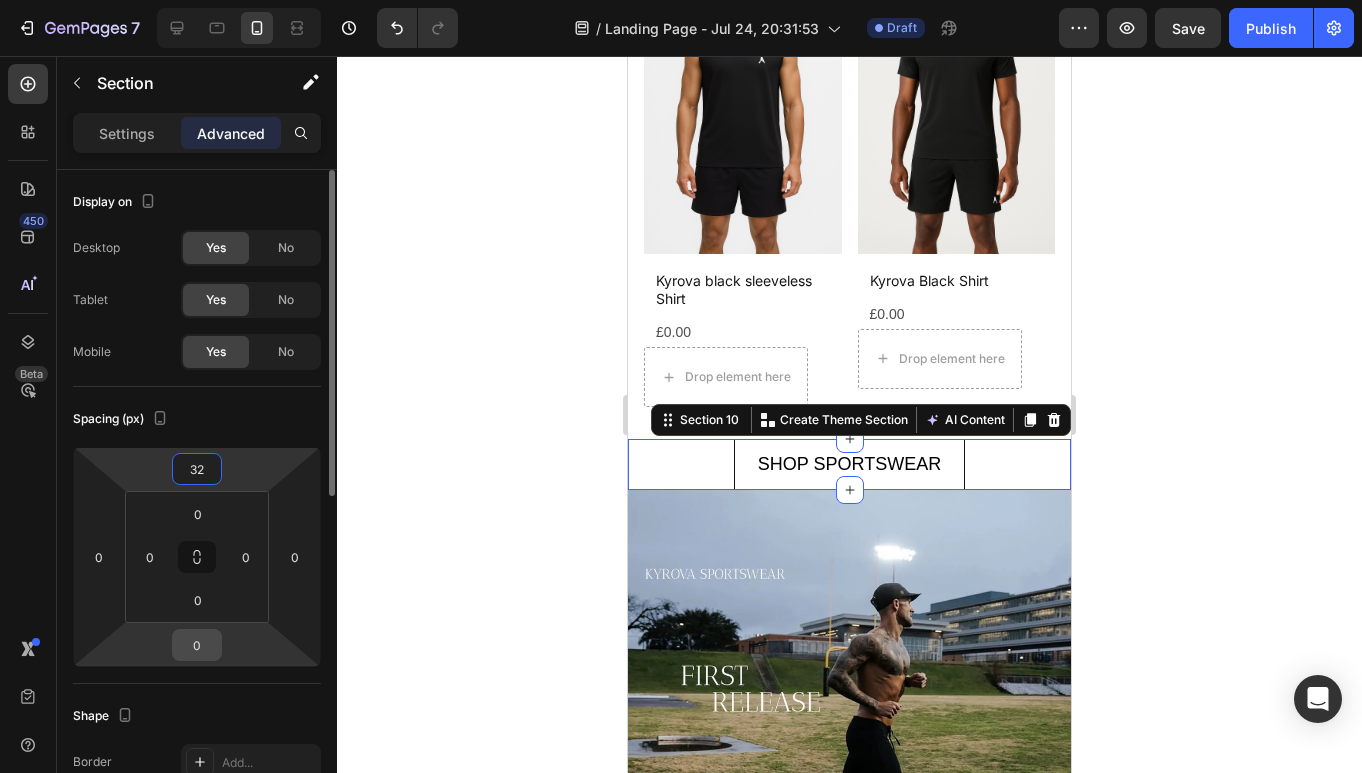 type on "32" 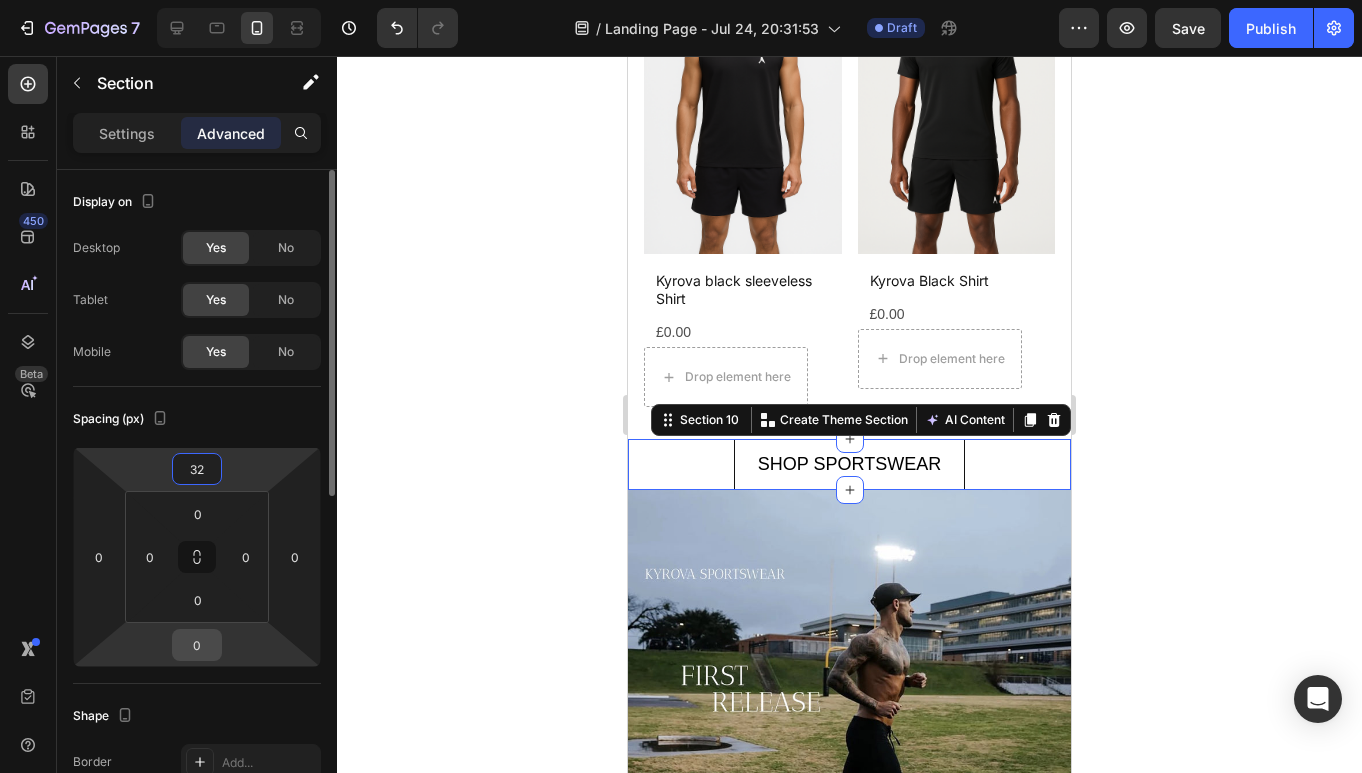 click on "0" at bounding box center [197, 645] 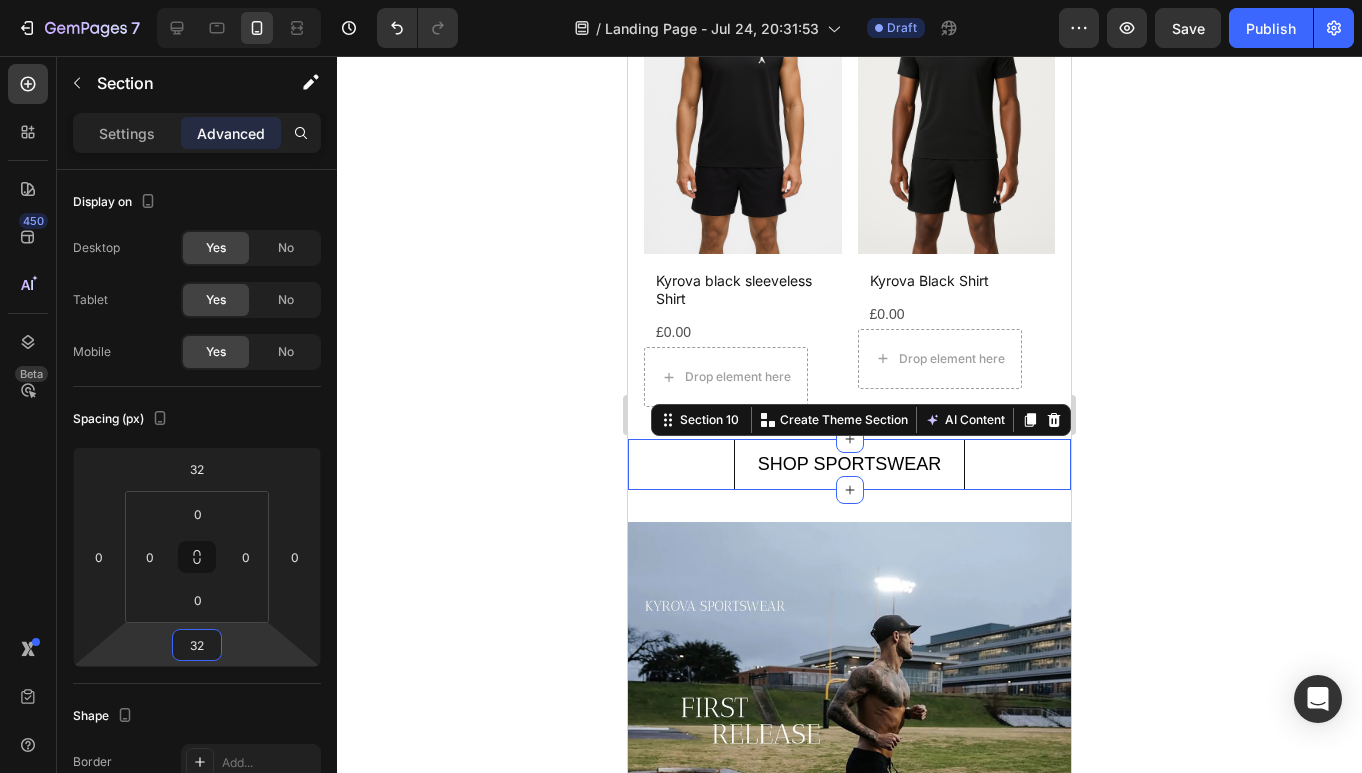 type on "32" 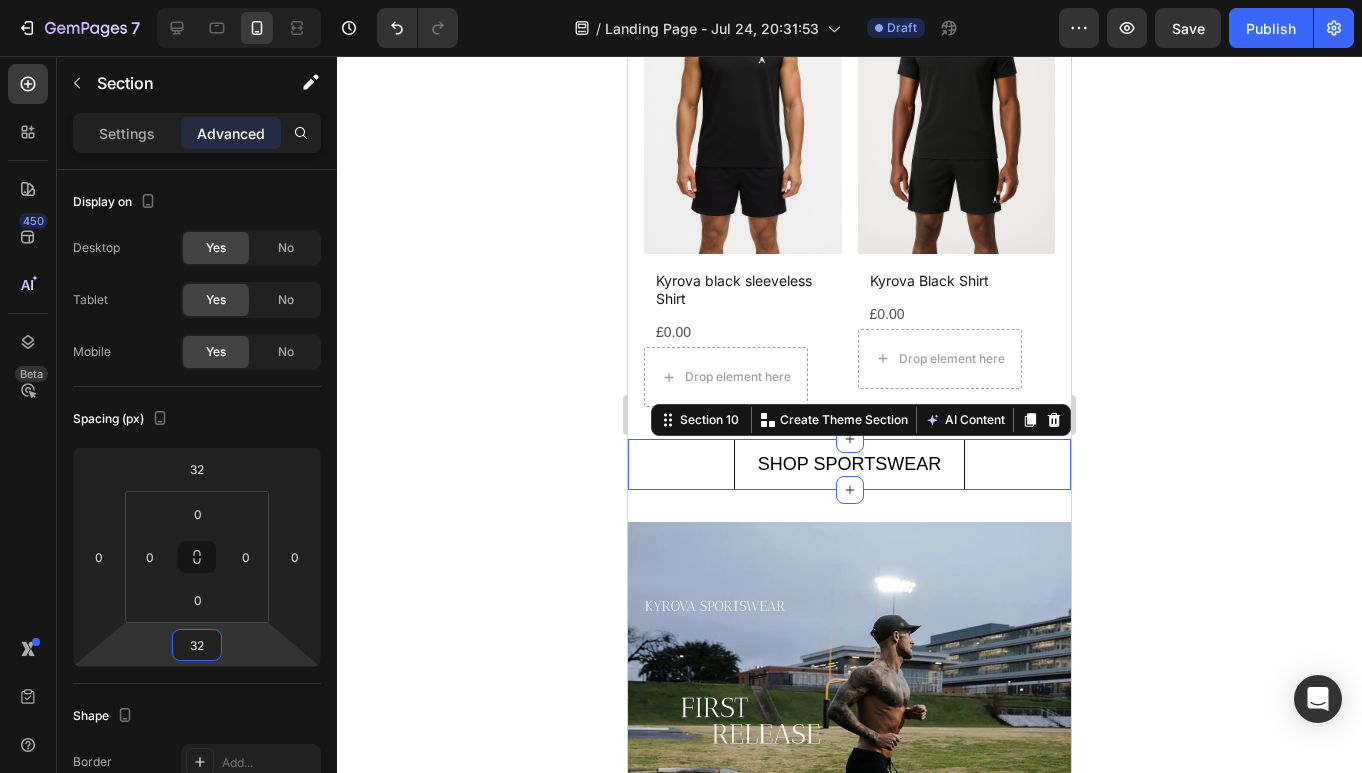 click 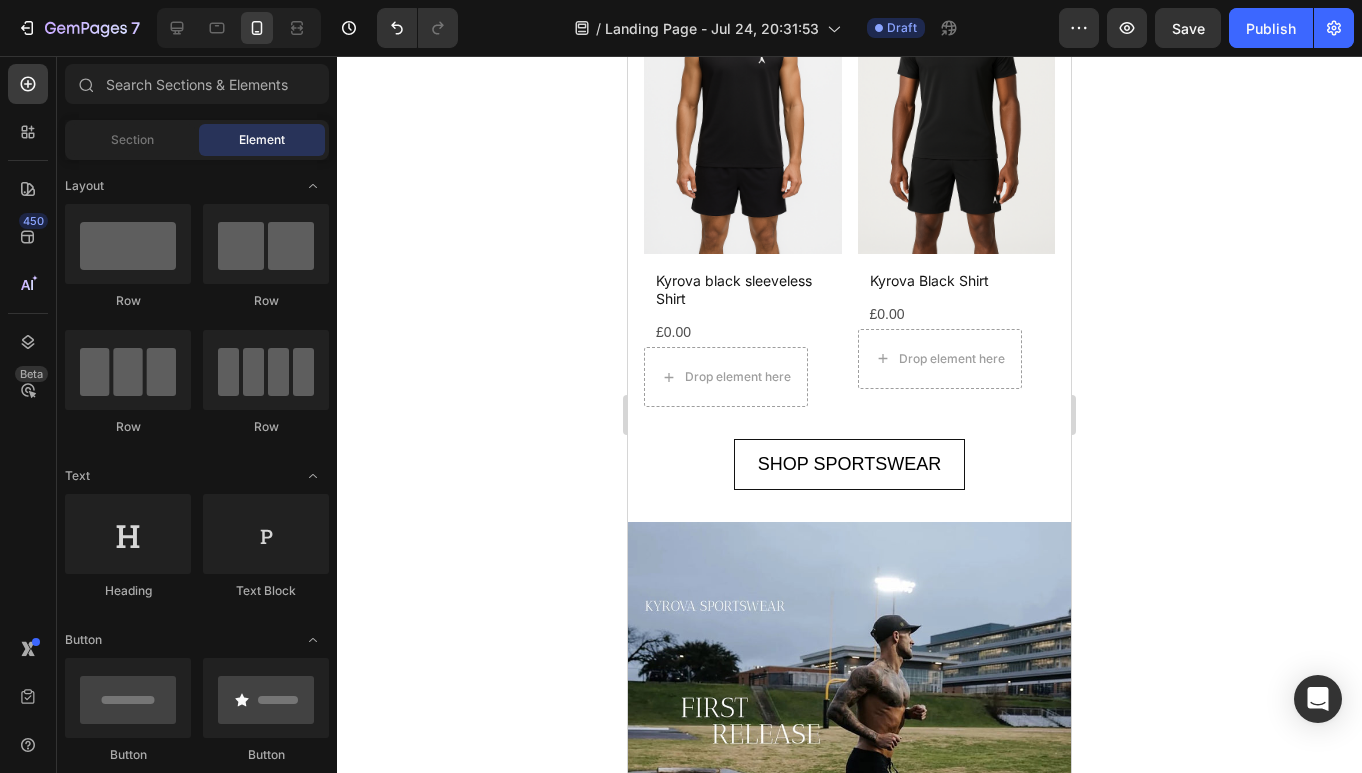 click on "Save" at bounding box center [1188, 28] 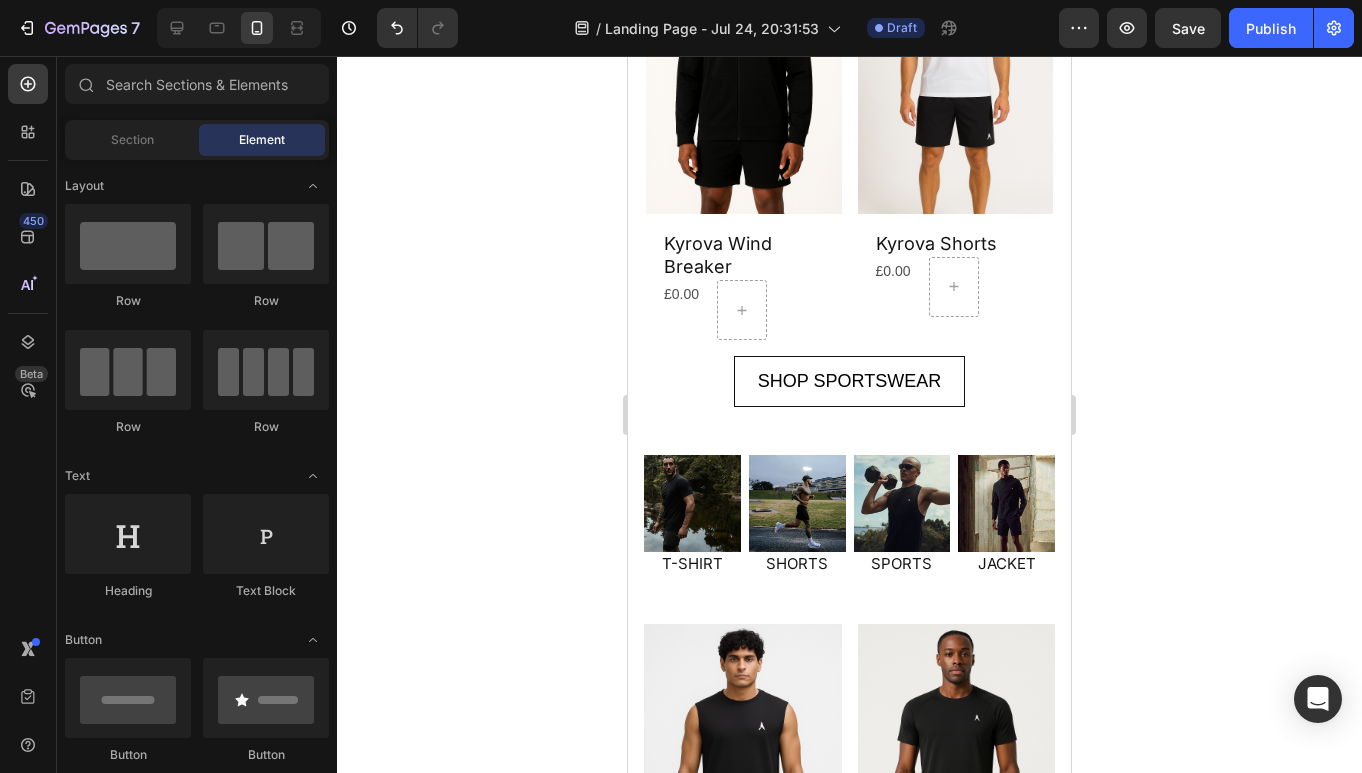 scroll, scrollTop: 2616, scrollLeft: 0, axis: vertical 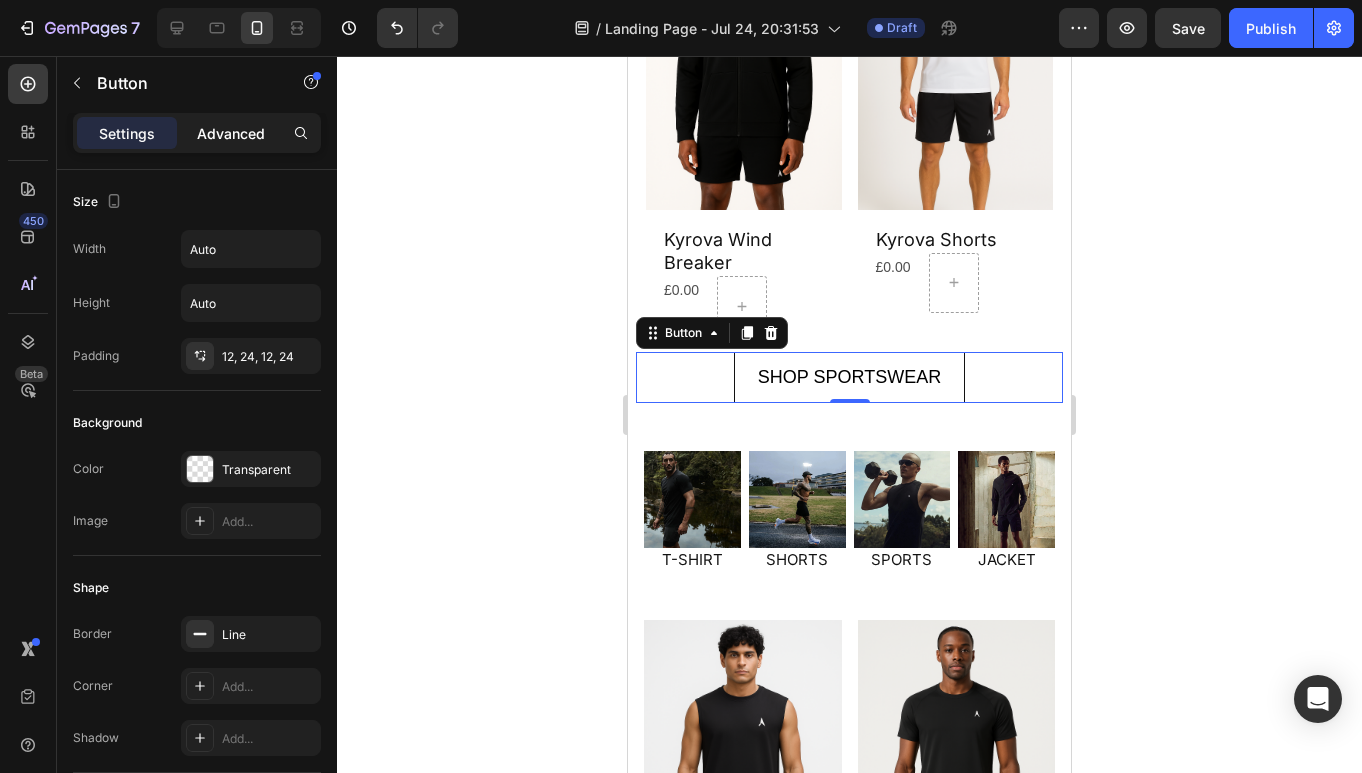 click on "Advanced" at bounding box center [231, 133] 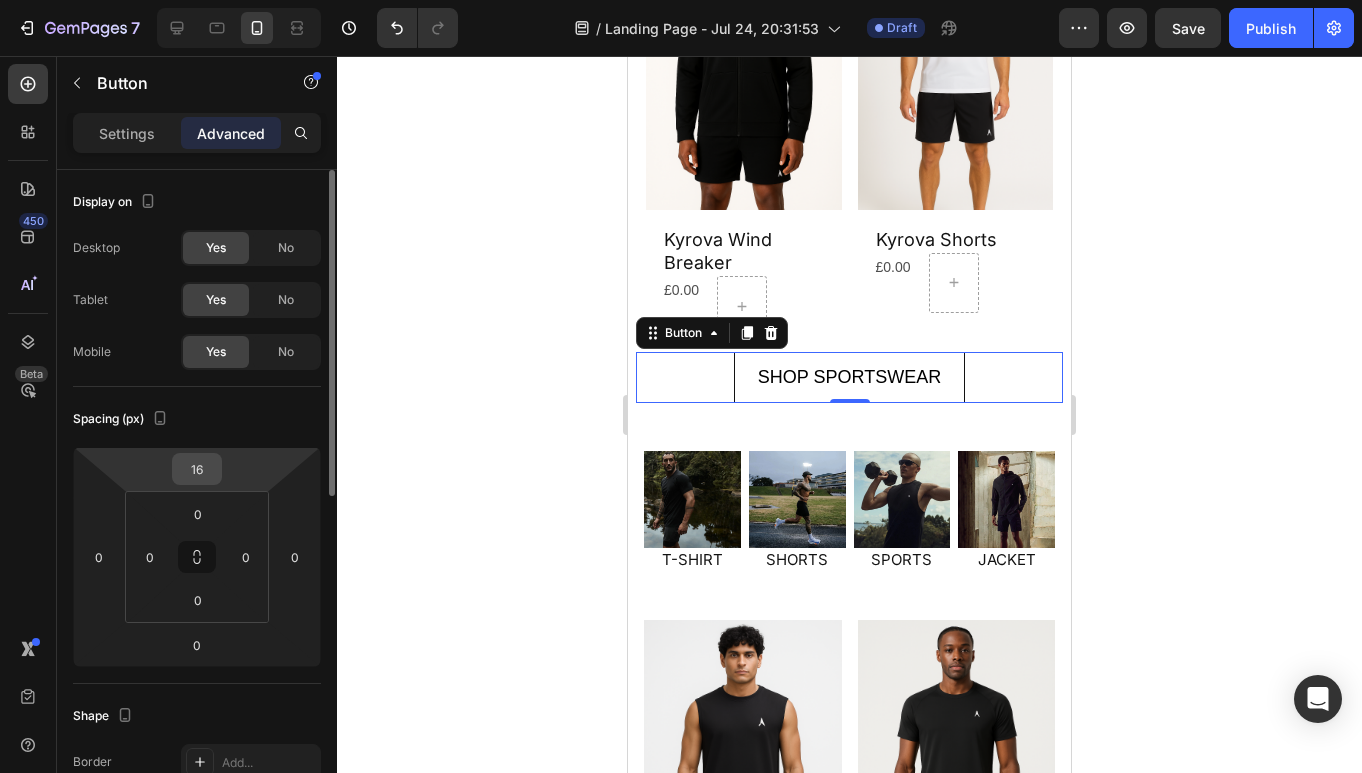 click on "16" at bounding box center [197, 469] 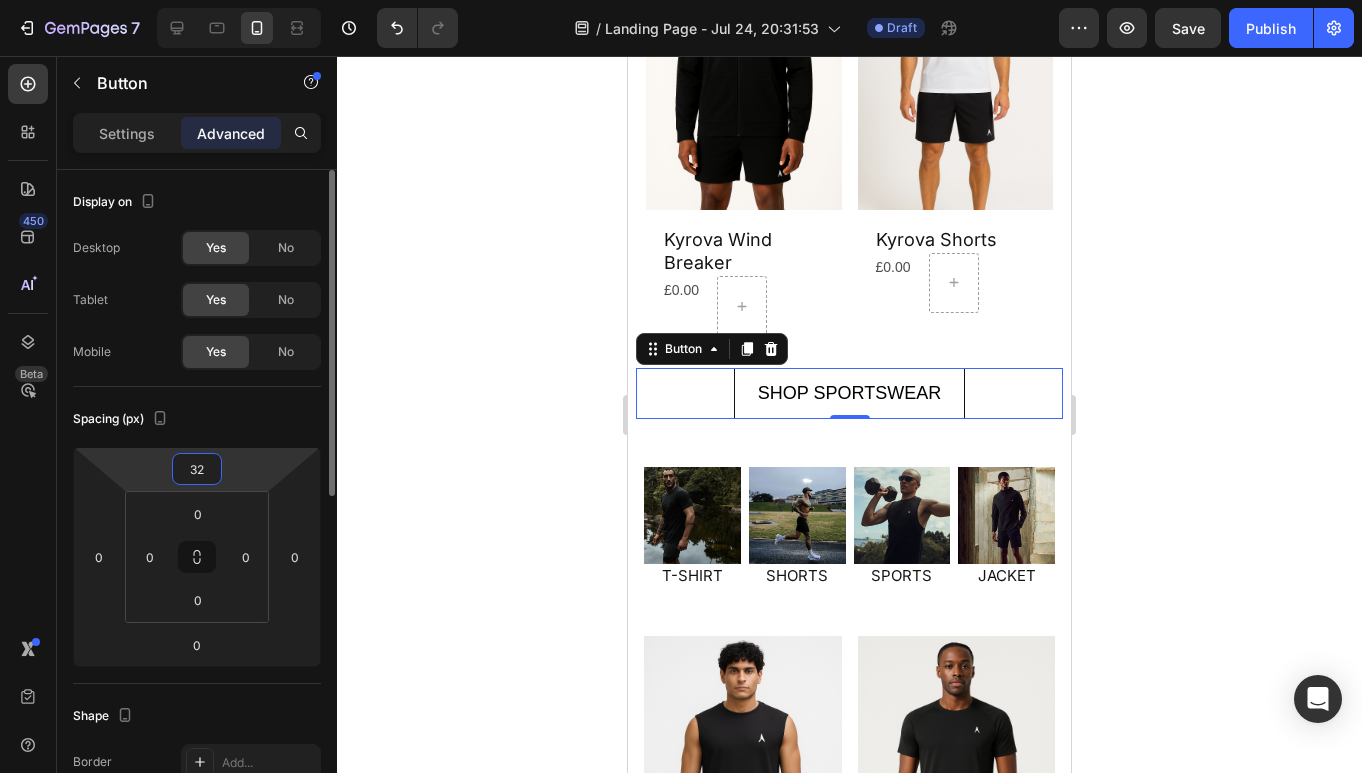 type on "32" 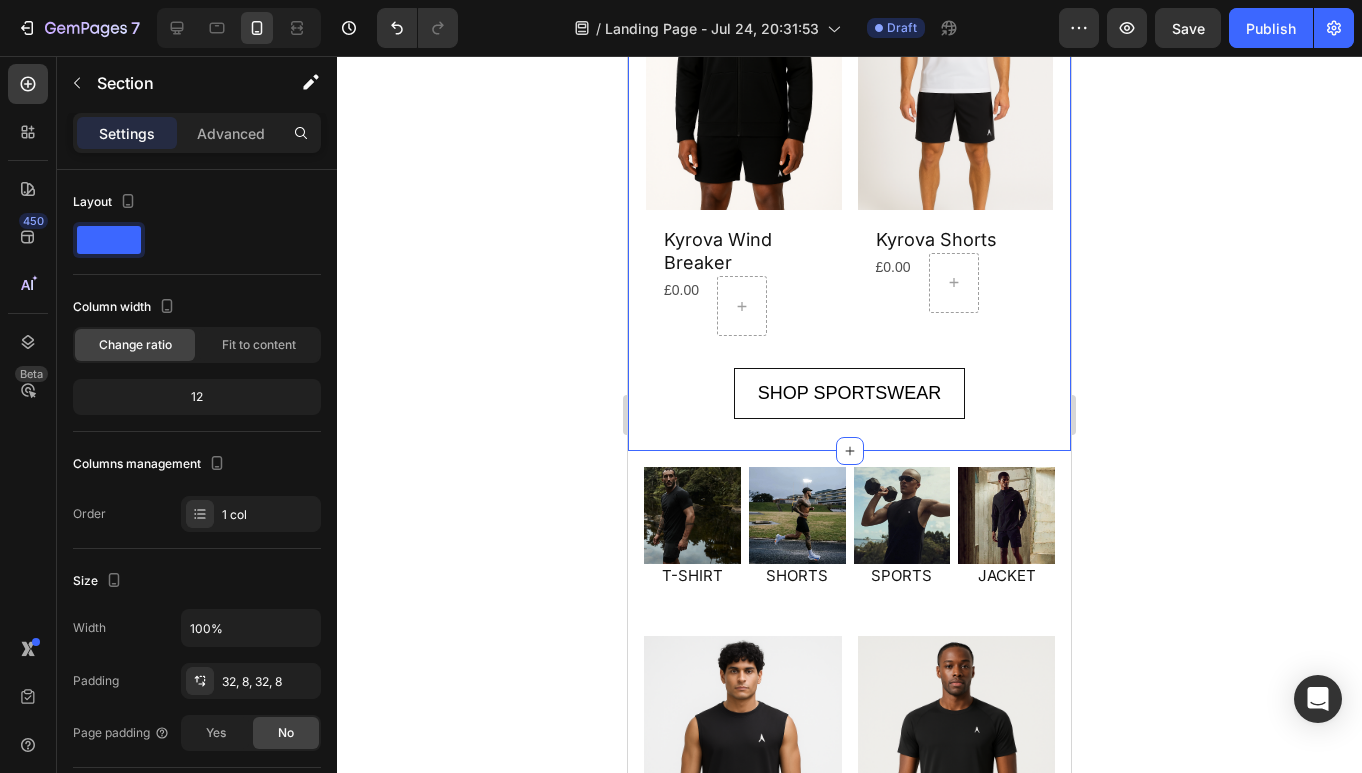 click on "Product Images Kyrova Wind Breaker Product Title £0.00 Product Price Product Price
Row Row Product List Product Images Kyrova Shorts Product Title £0.00 Product Price Product Price
Row Row Product List Product Images Kryova Sweatpants Product Title £0.00 Product Price Product Price
Row Row Product List Product Images Kyrova black sleeveless Shirt Product Title £0.00 Product Price Product Price
Row Row Product List Product List SHOP SPORTSWEAR Button   0 Section 7" at bounding box center (849, 167) 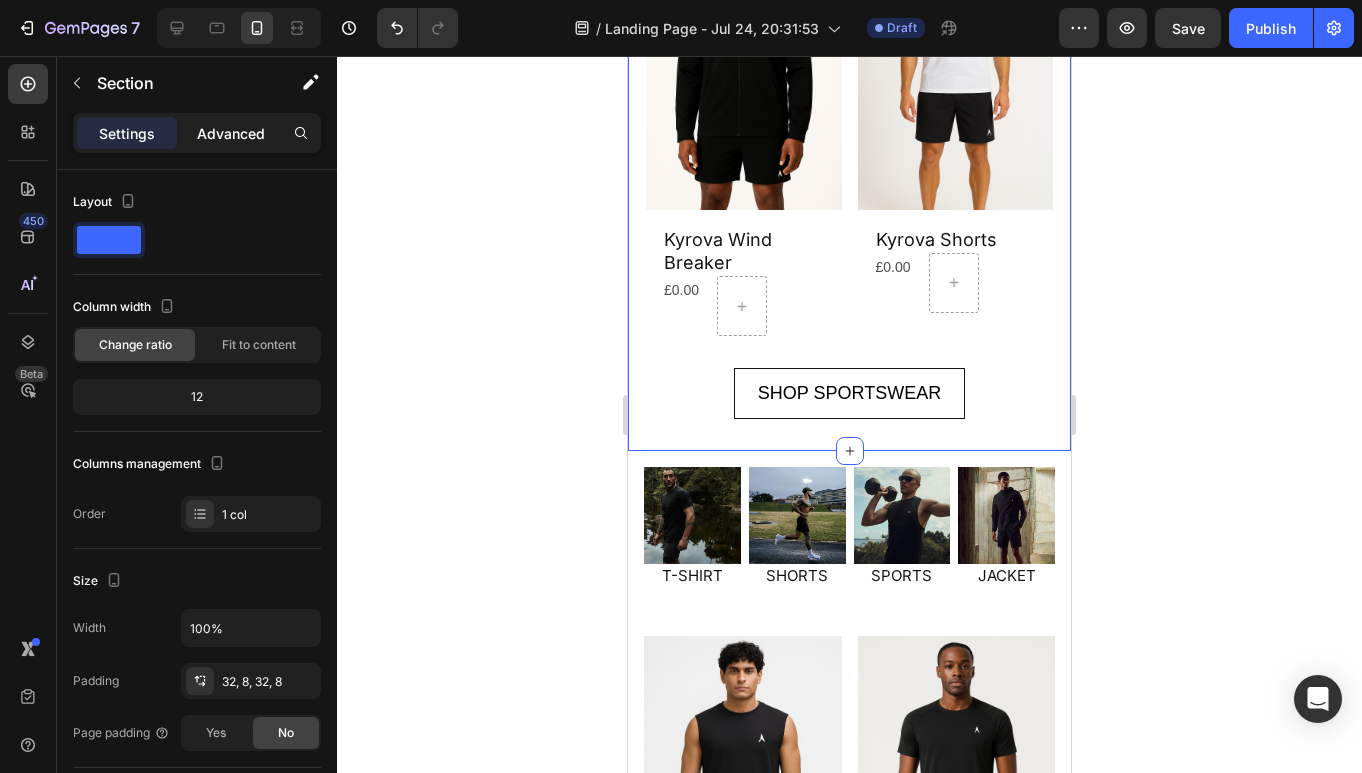 click on "Advanced" at bounding box center (231, 133) 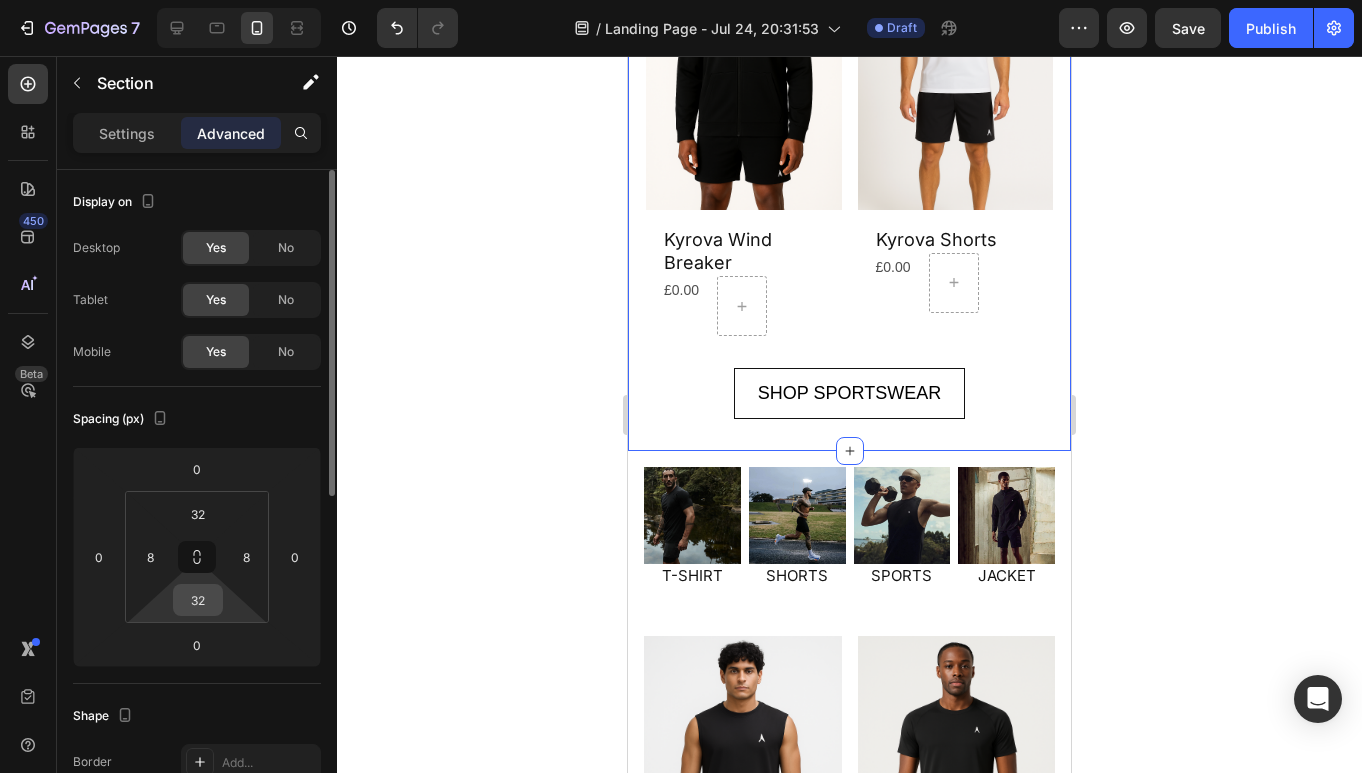 click on "32" at bounding box center [198, 600] 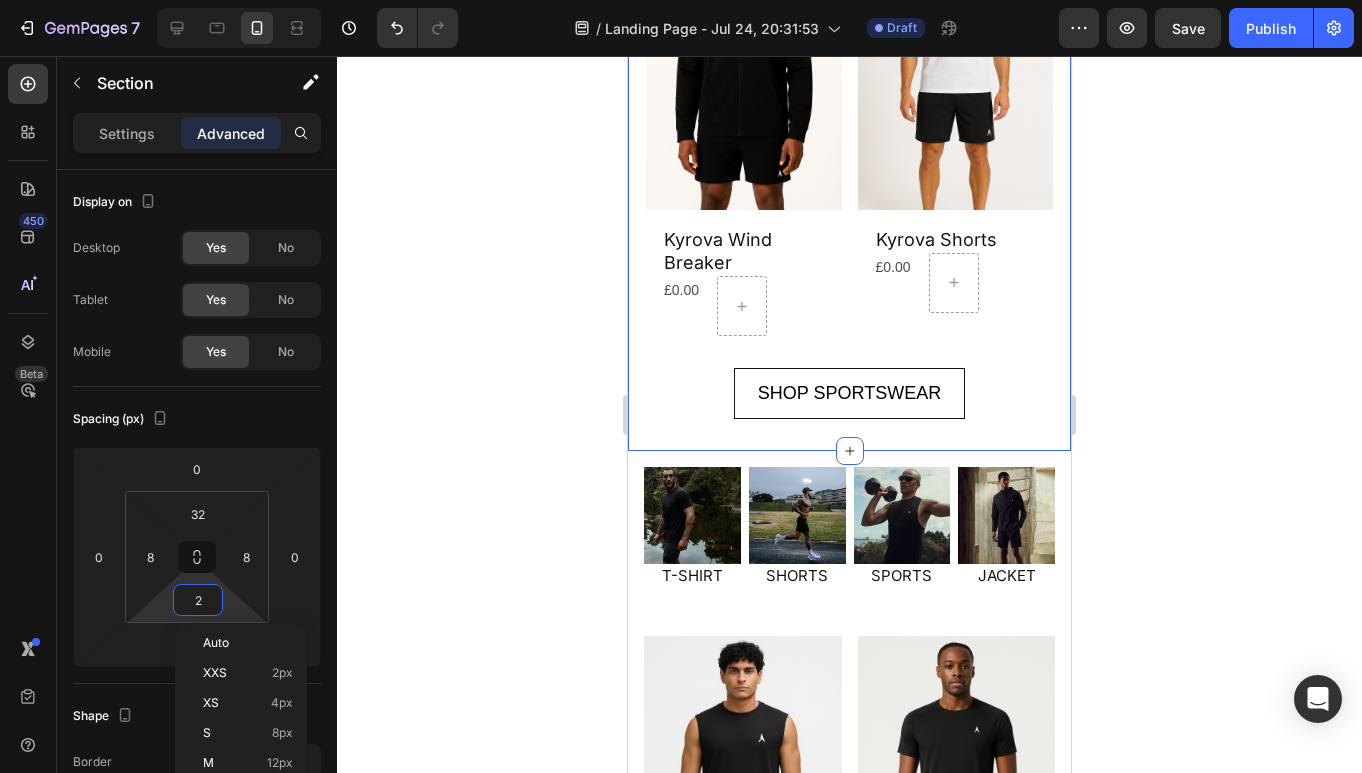 click 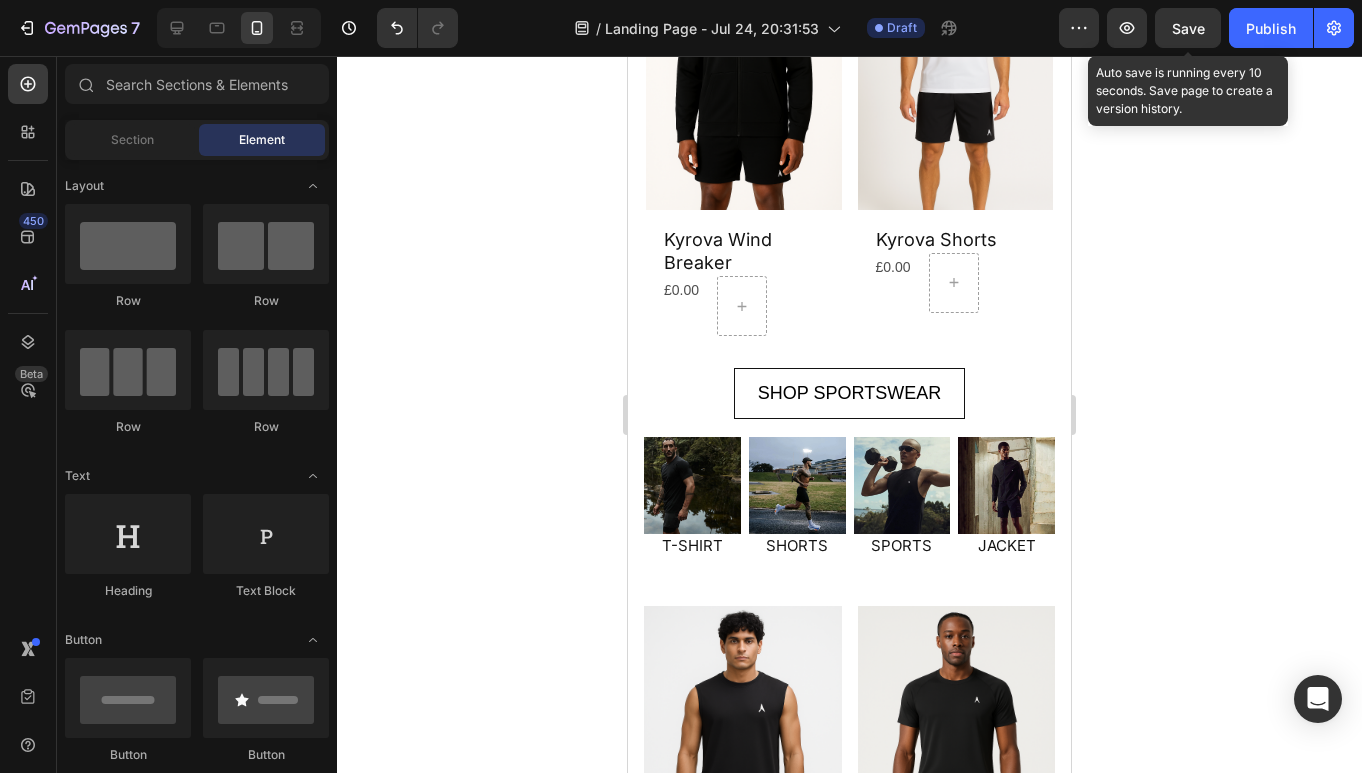 click on "Save" at bounding box center (1188, 28) 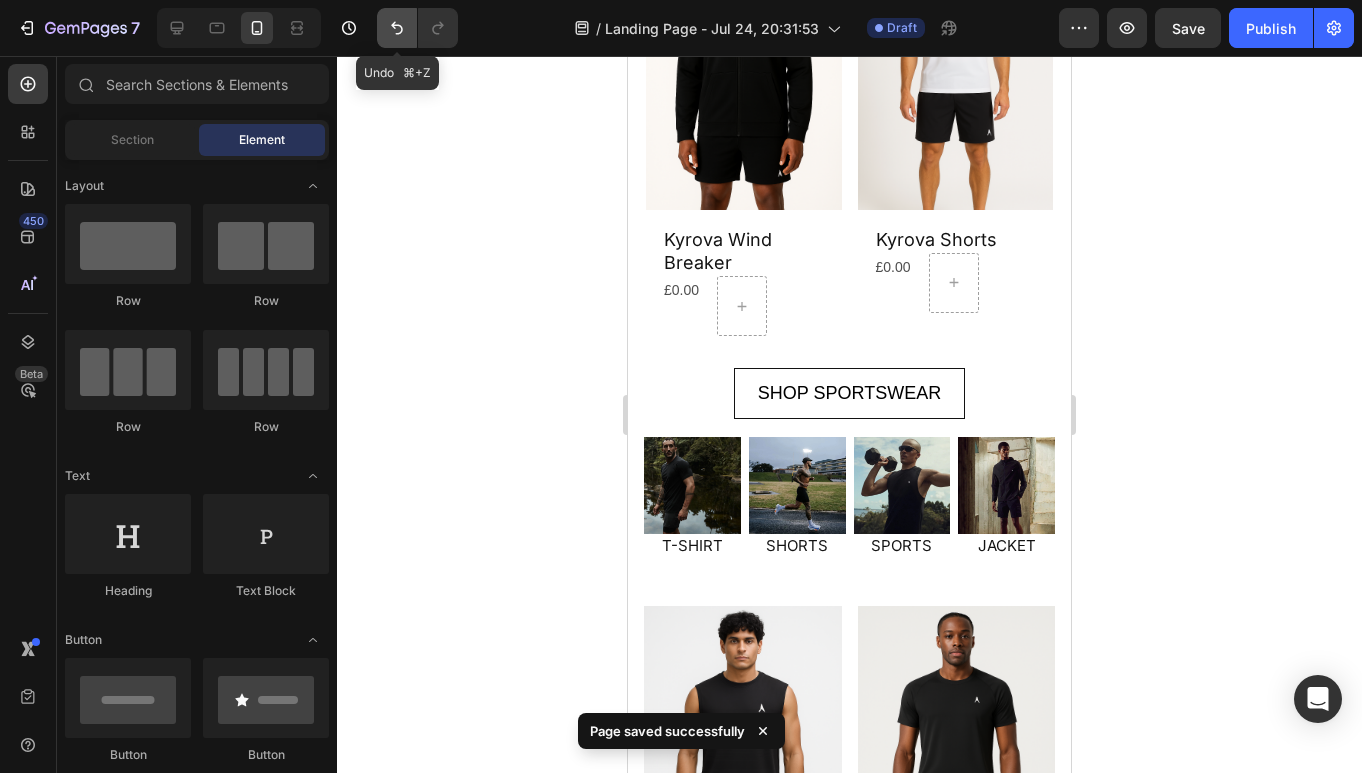 click 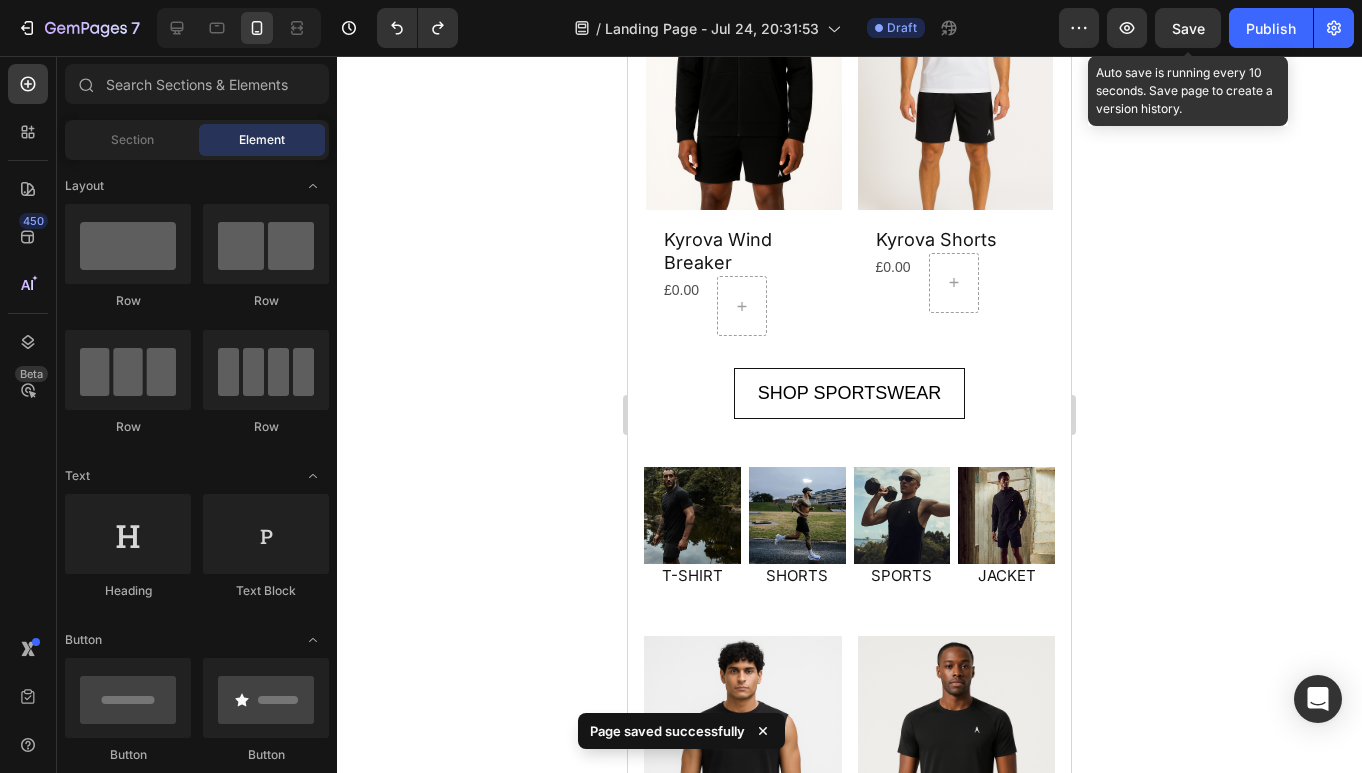 click on "Save" 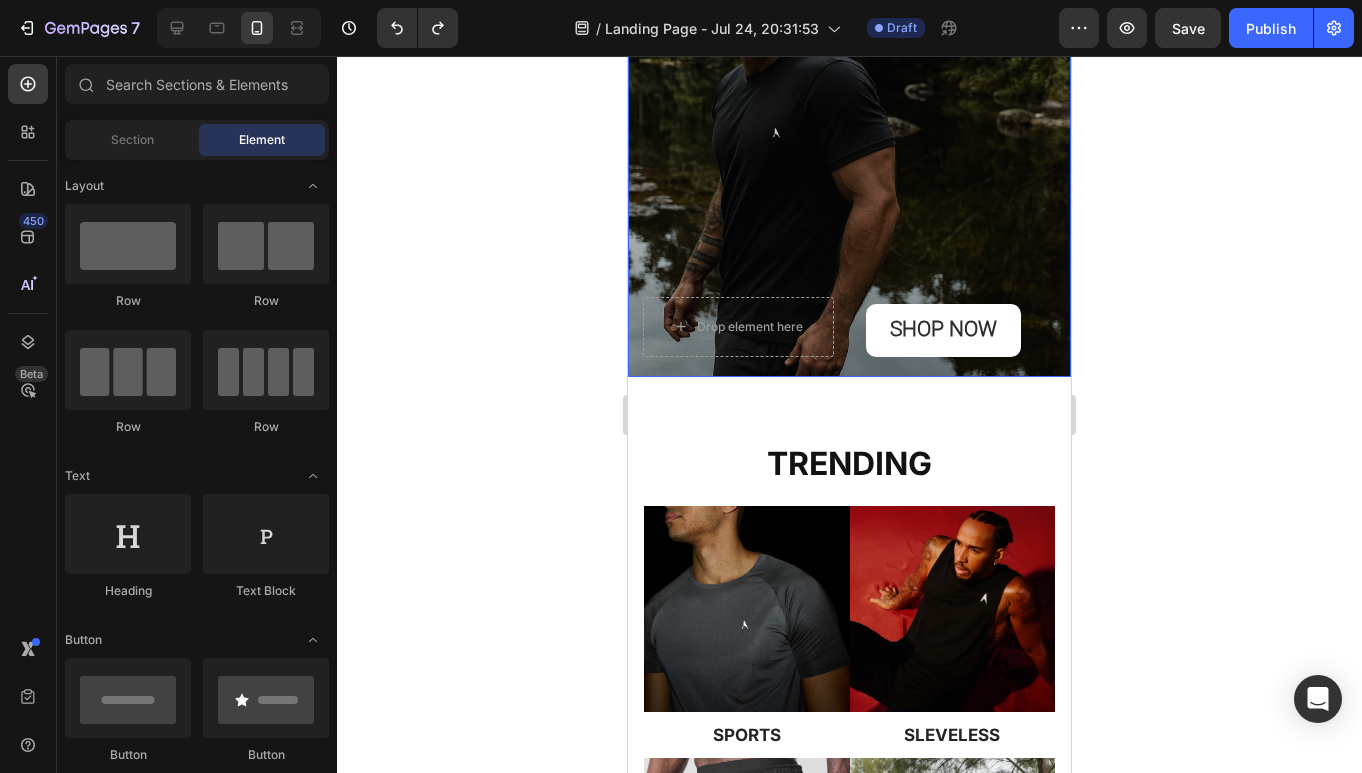 scroll, scrollTop: 394, scrollLeft: 0, axis: vertical 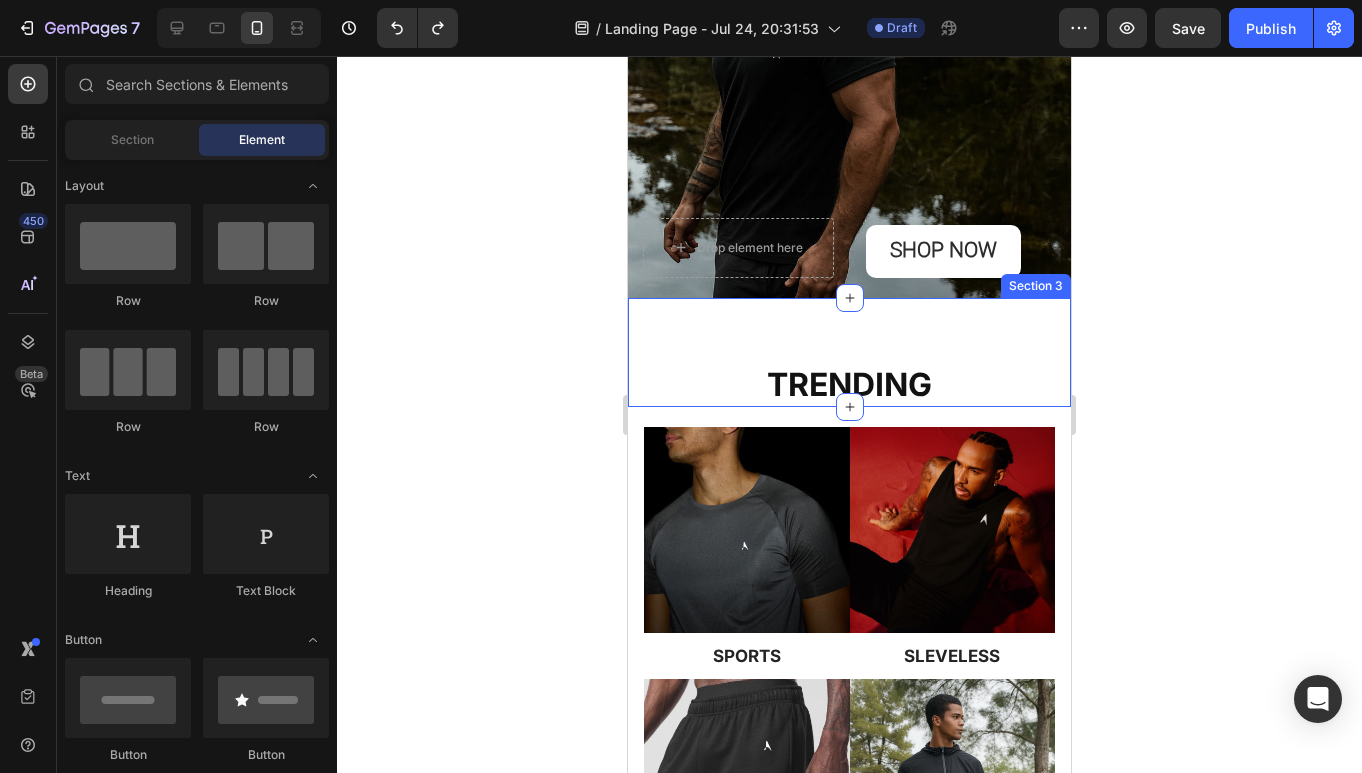 click on "TRENDING Heading Section 3" at bounding box center [849, 353] 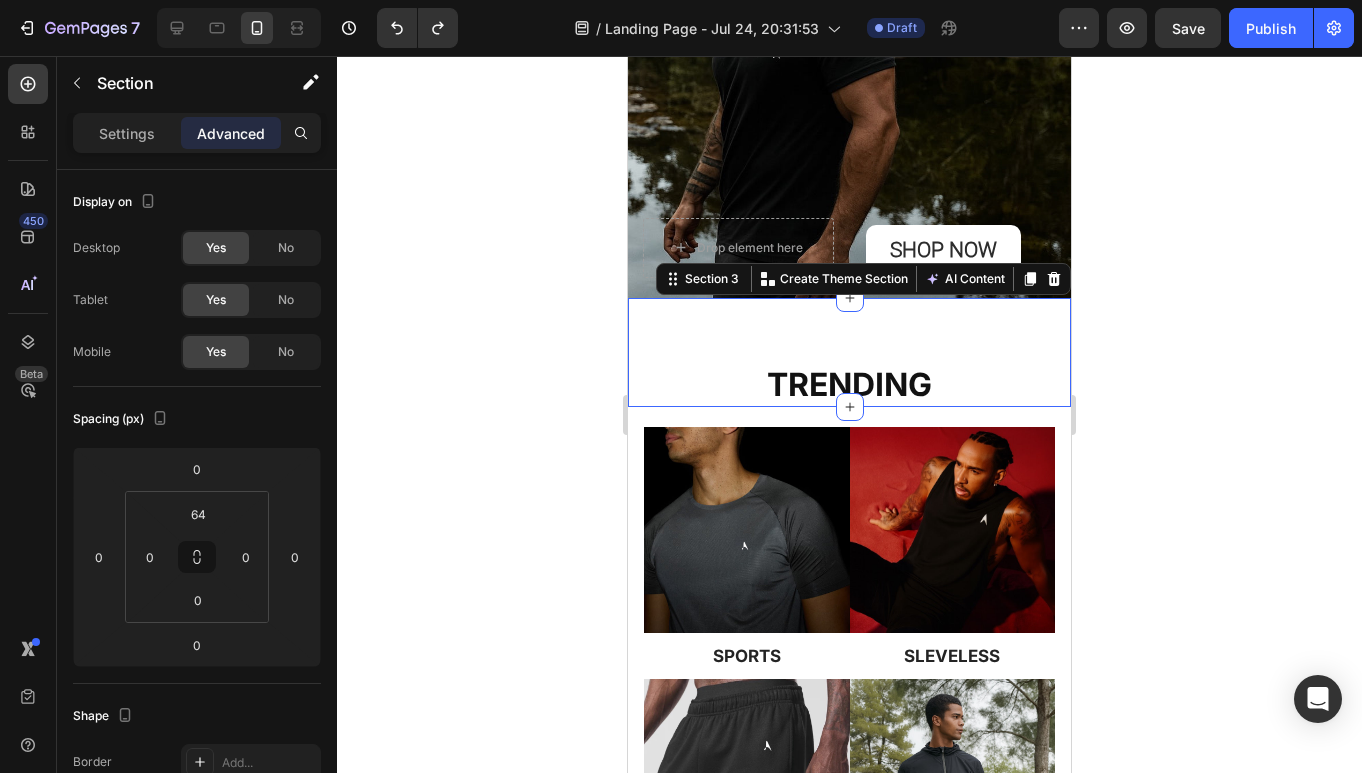 click 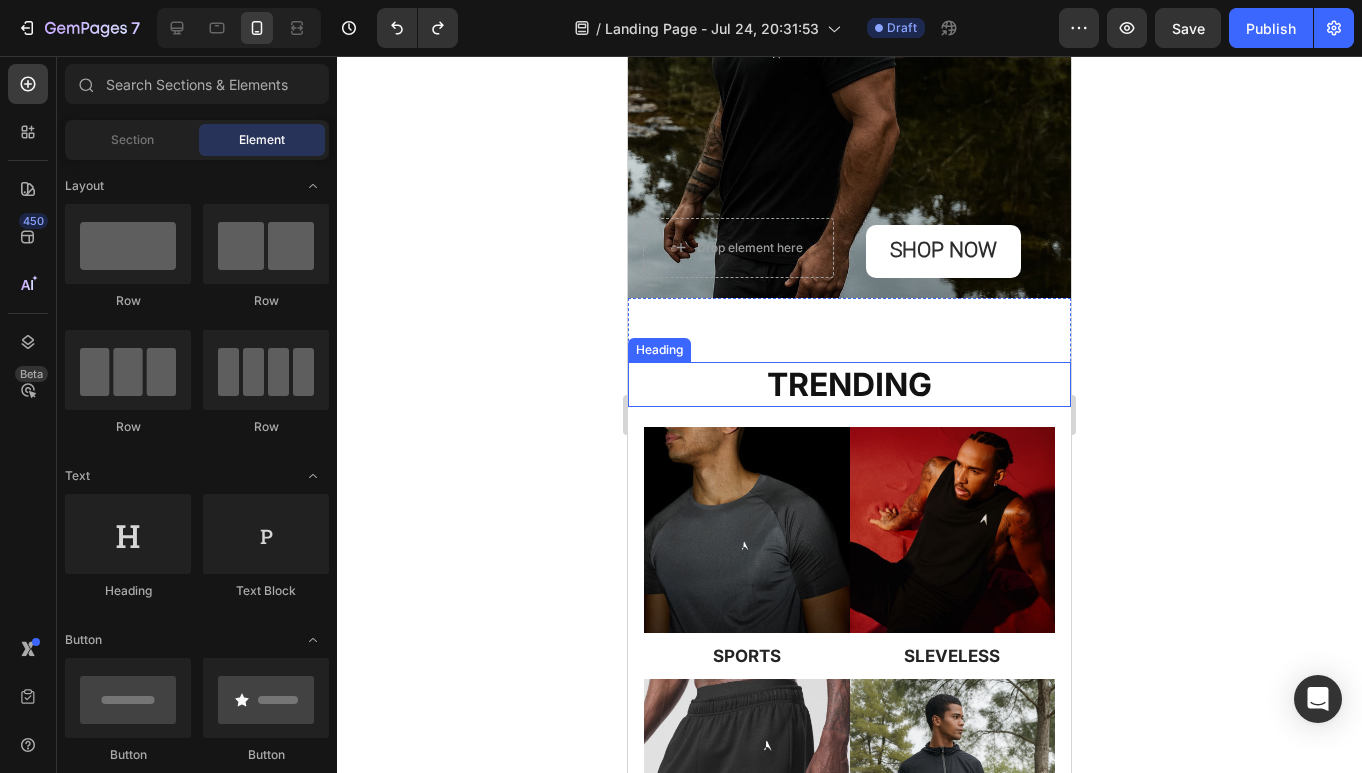 click on "TRENDING" at bounding box center [849, 385] 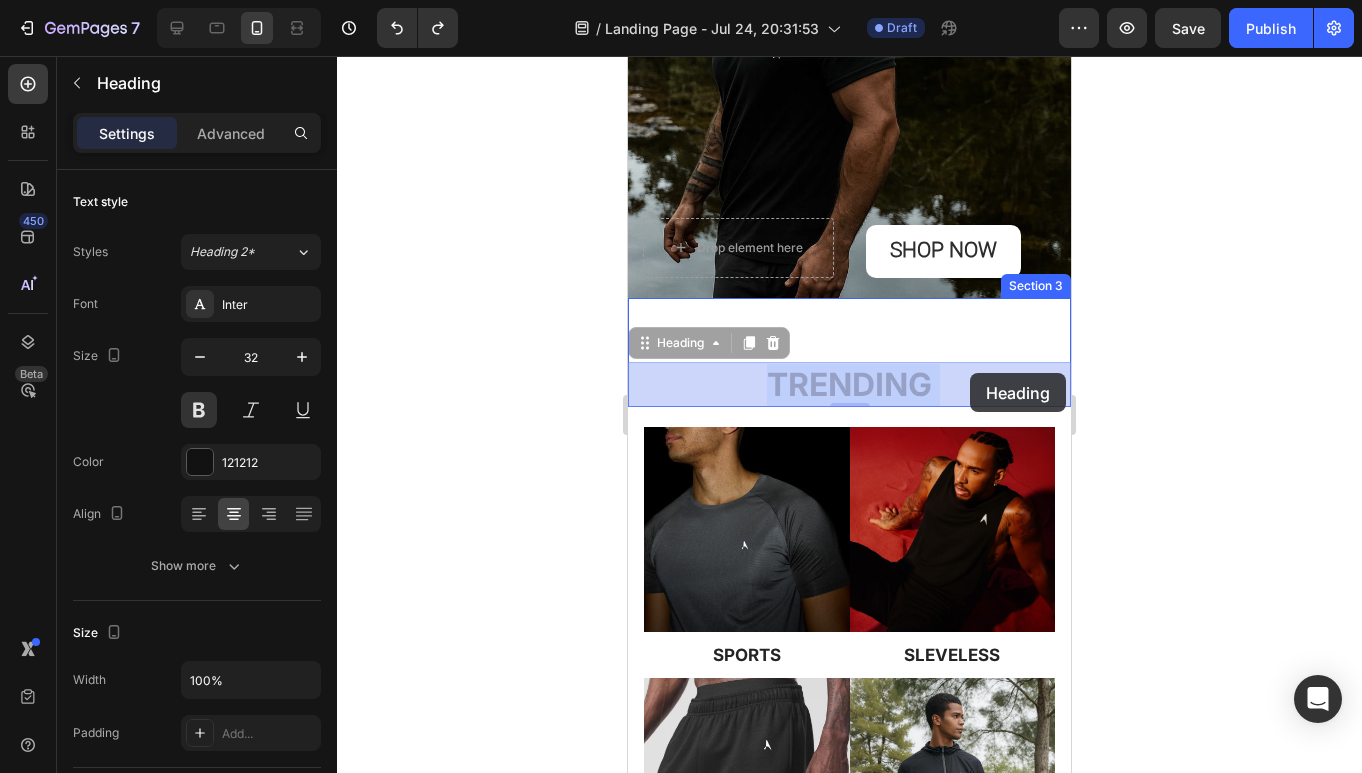 drag, startPoint x: 947, startPoint y: 384, endPoint x: 969, endPoint y: 374, distance: 24.166092 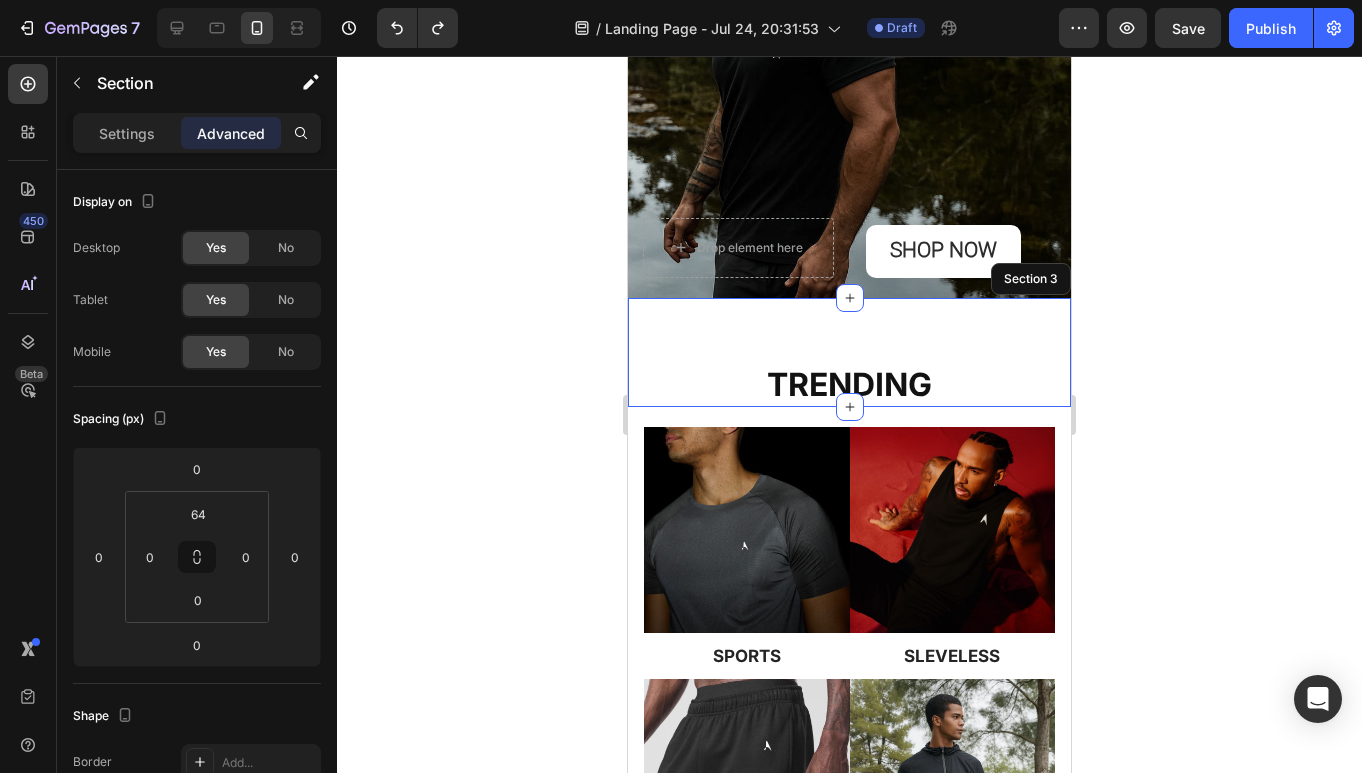 click on "TRENDING Heading   0 Section 3" at bounding box center (849, 353) 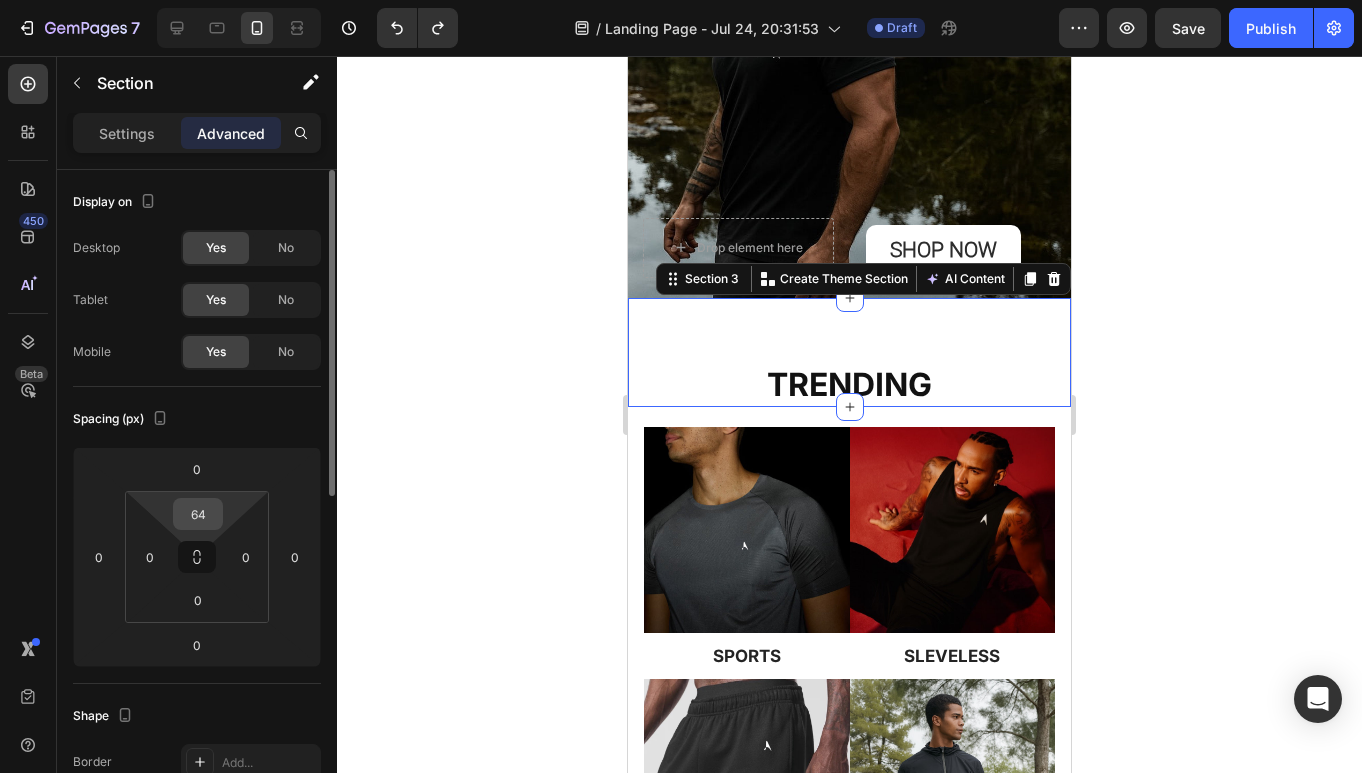 click on "64" at bounding box center (198, 514) 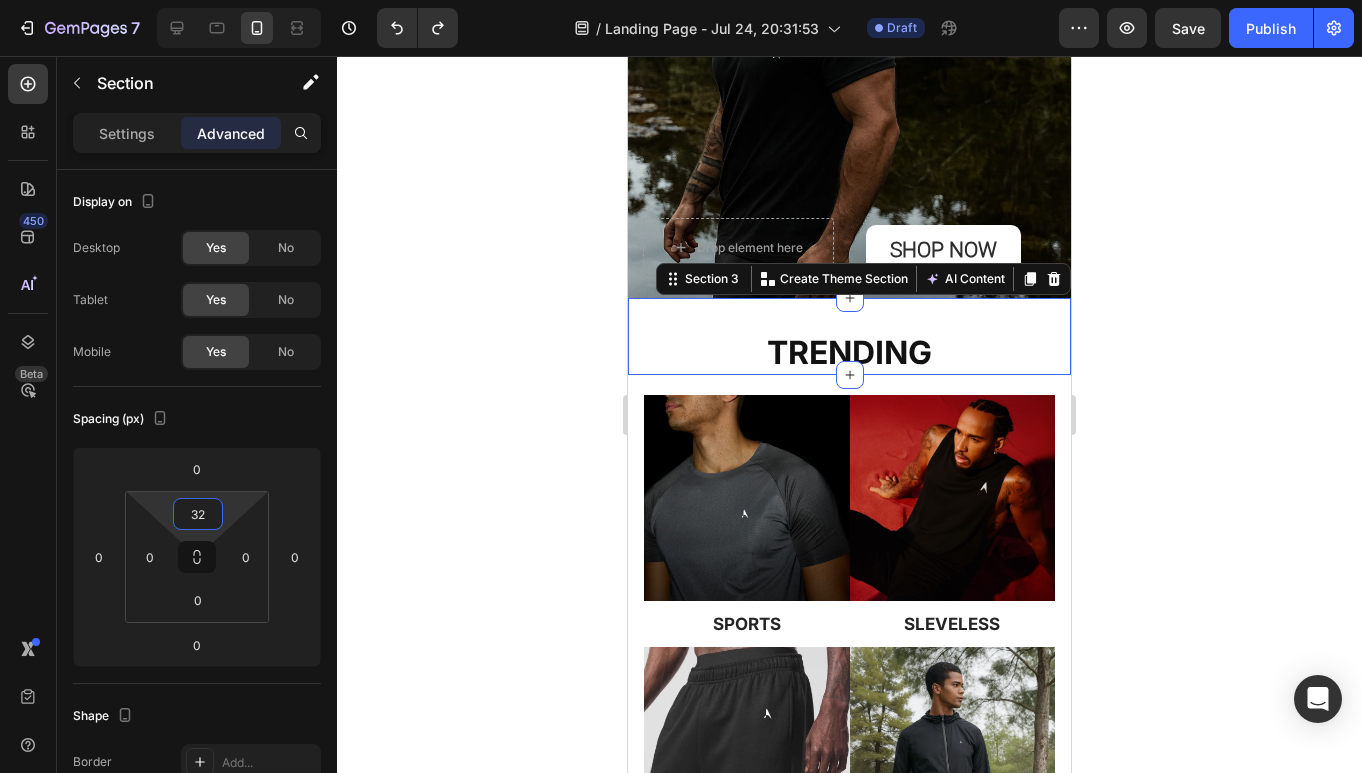 type on "32" 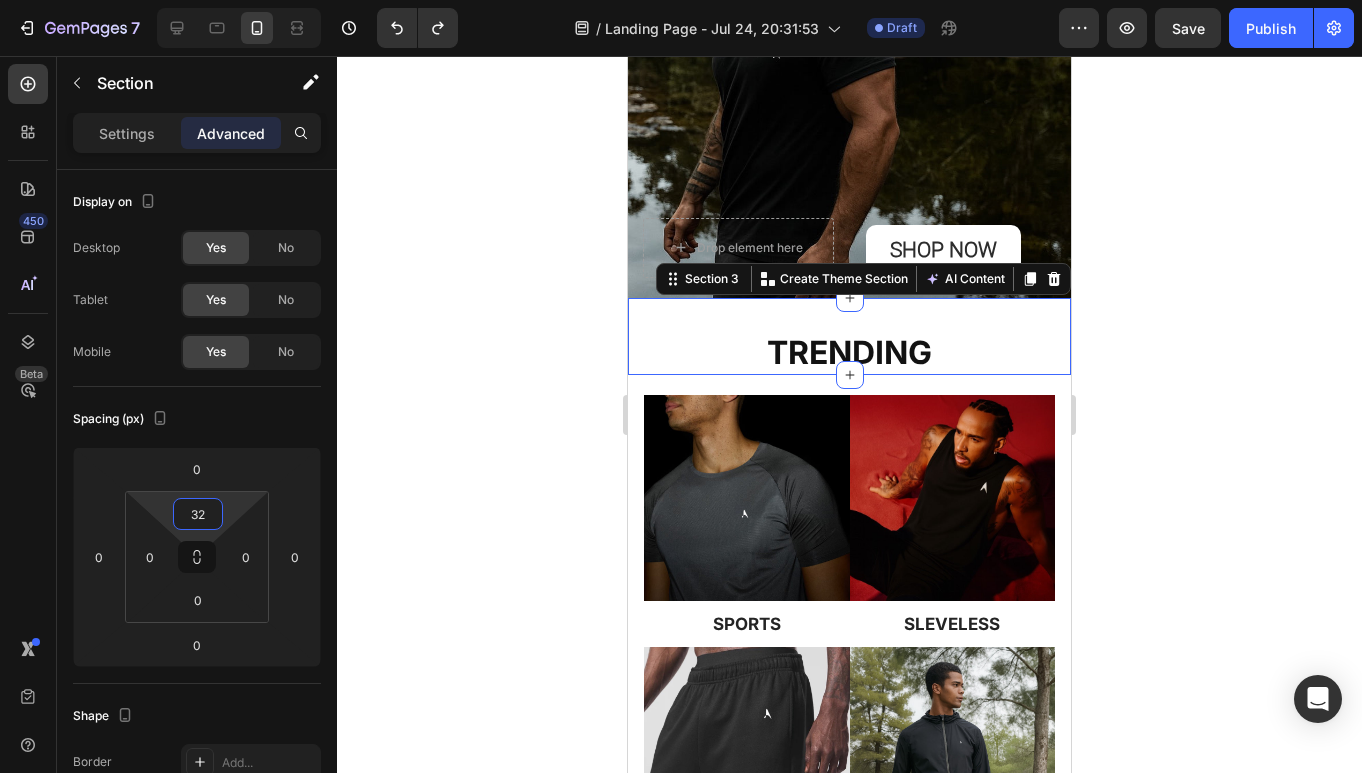 click 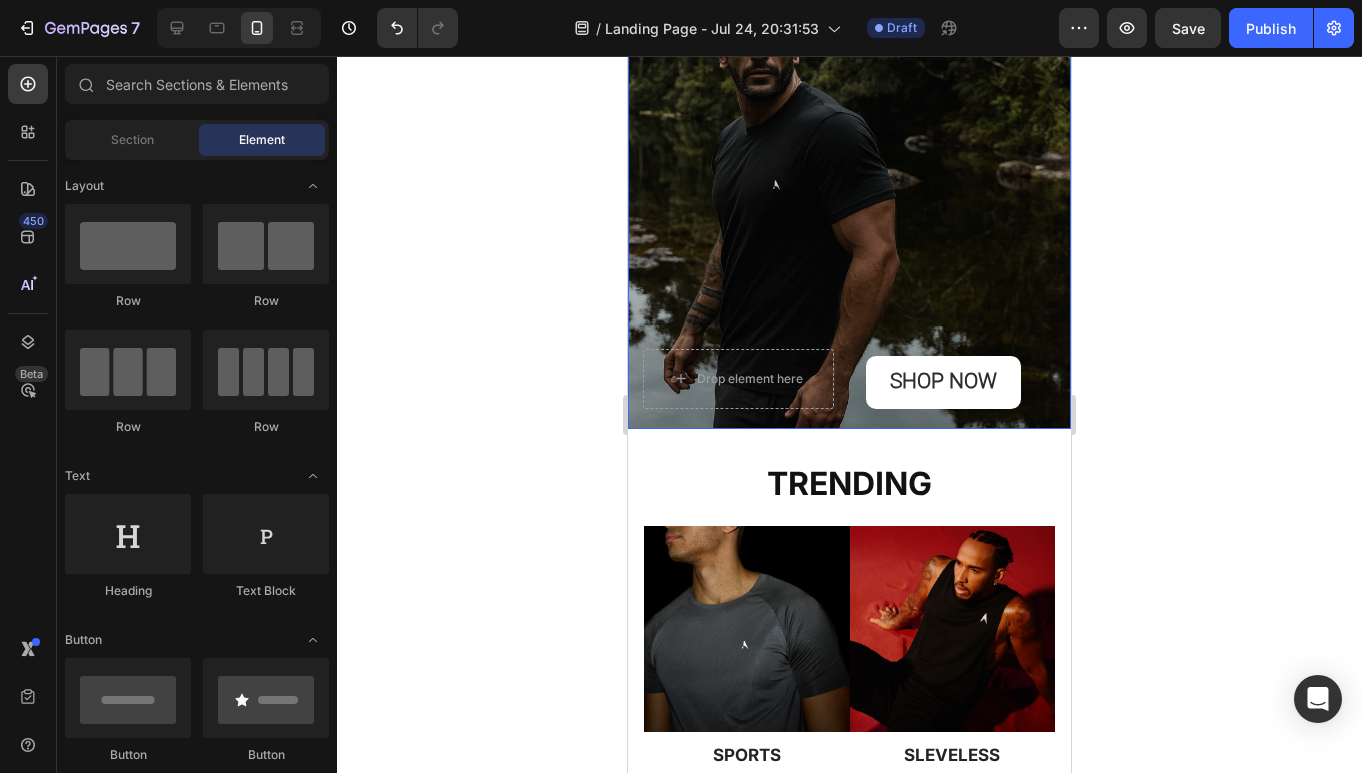 scroll, scrollTop: 264, scrollLeft: 0, axis: vertical 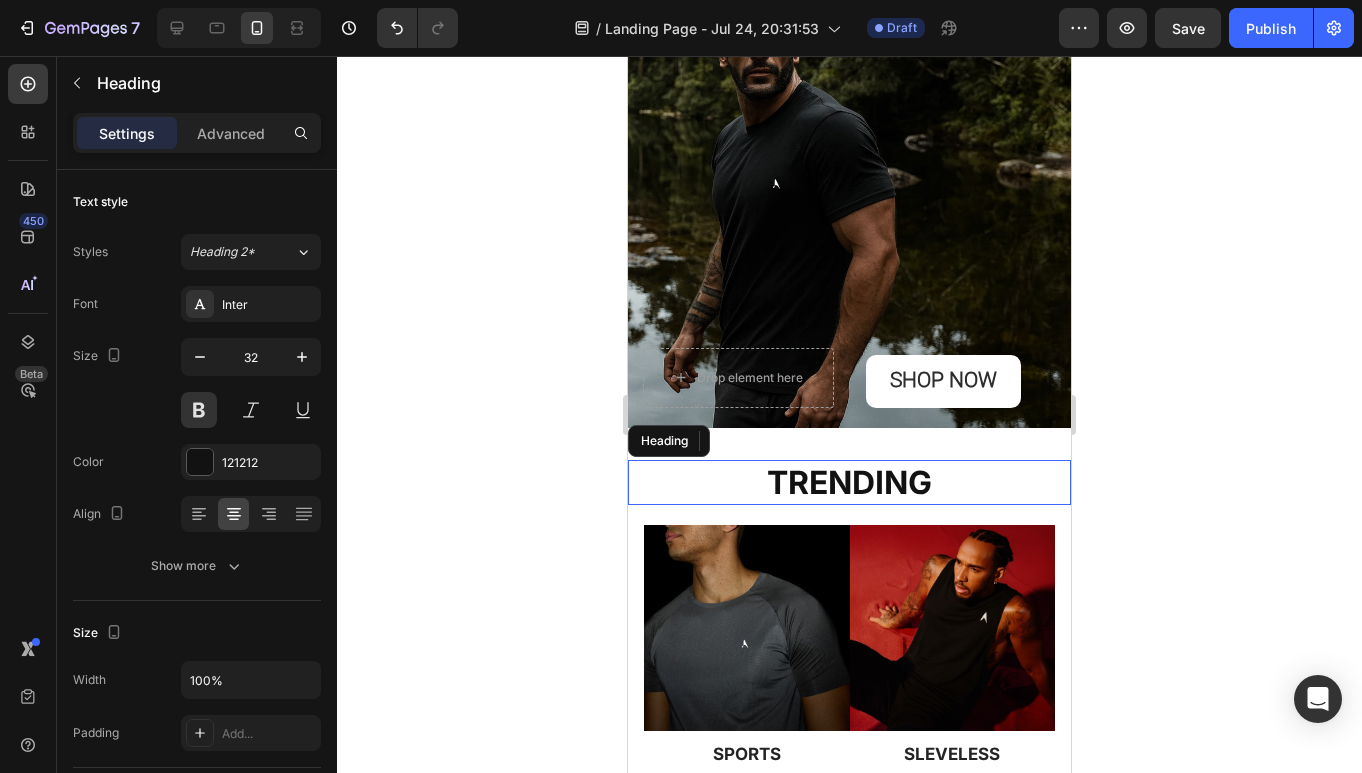 click on "TRENDING" at bounding box center [849, 483] 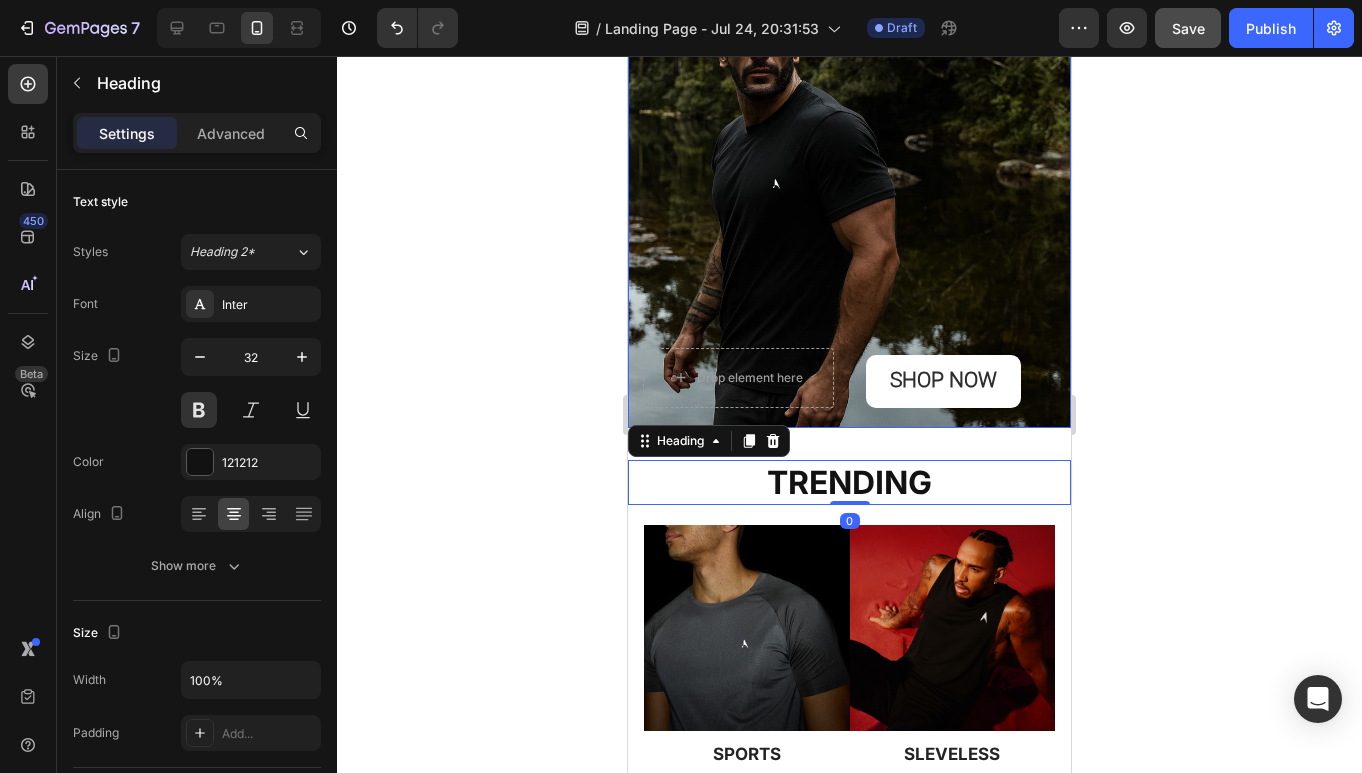 click on "Save" 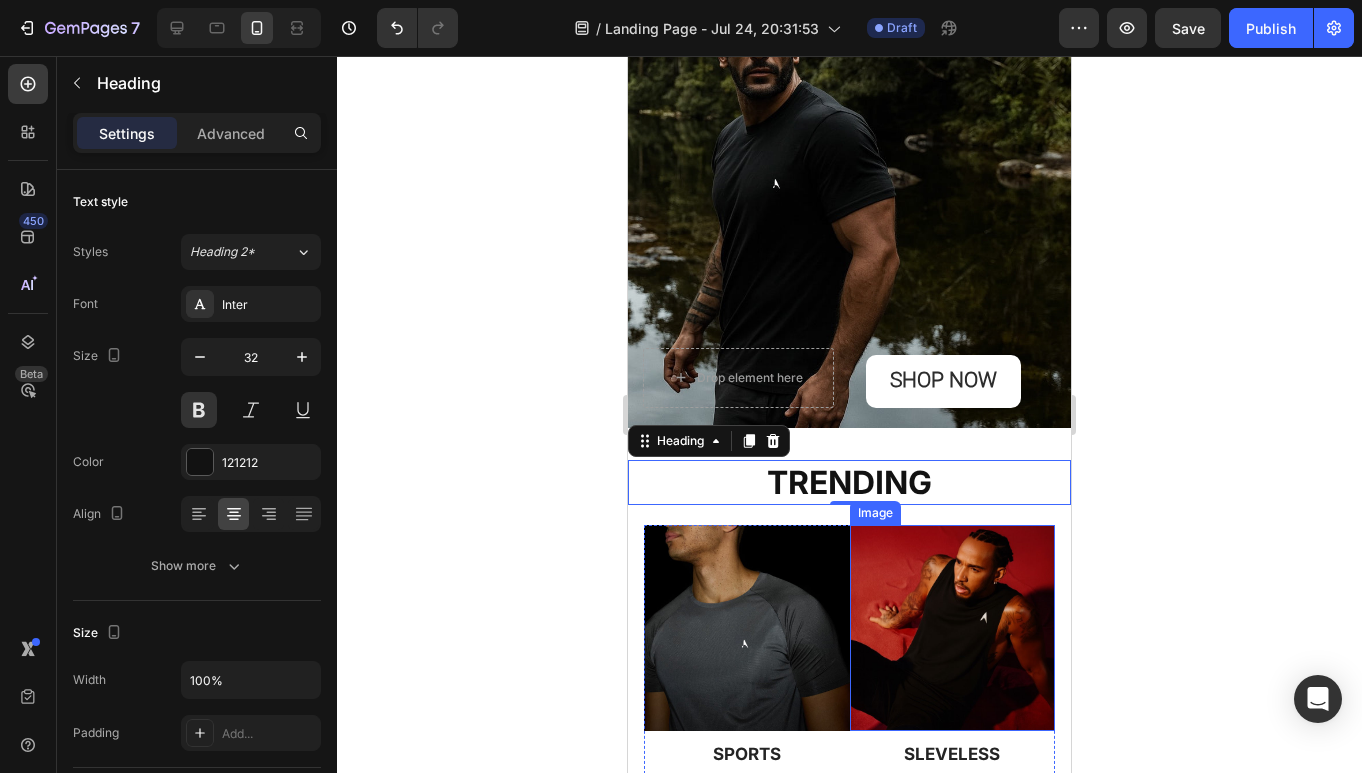 scroll, scrollTop: 393, scrollLeft: 0, axis: vertical 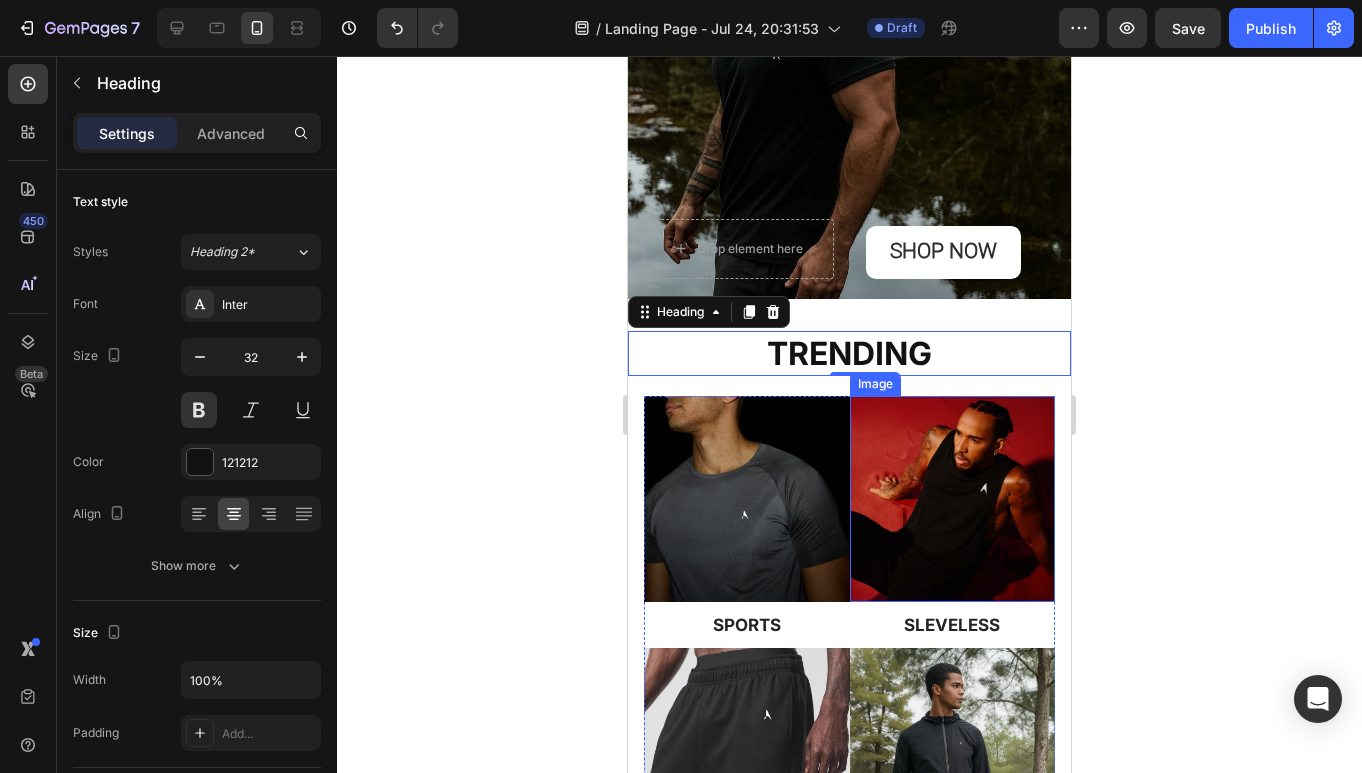 click at bounding box center [953, 499] 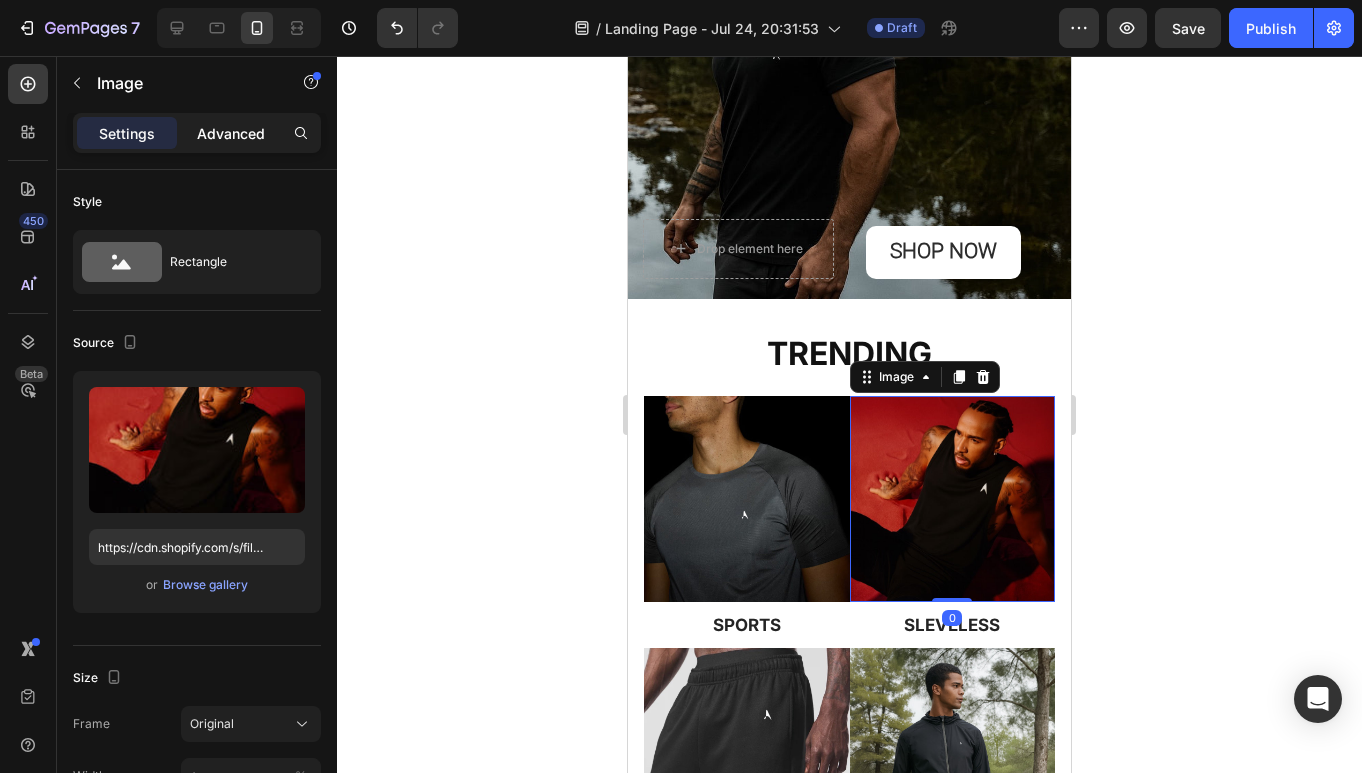 click on "Advanced" at bounding box center (231, 133) 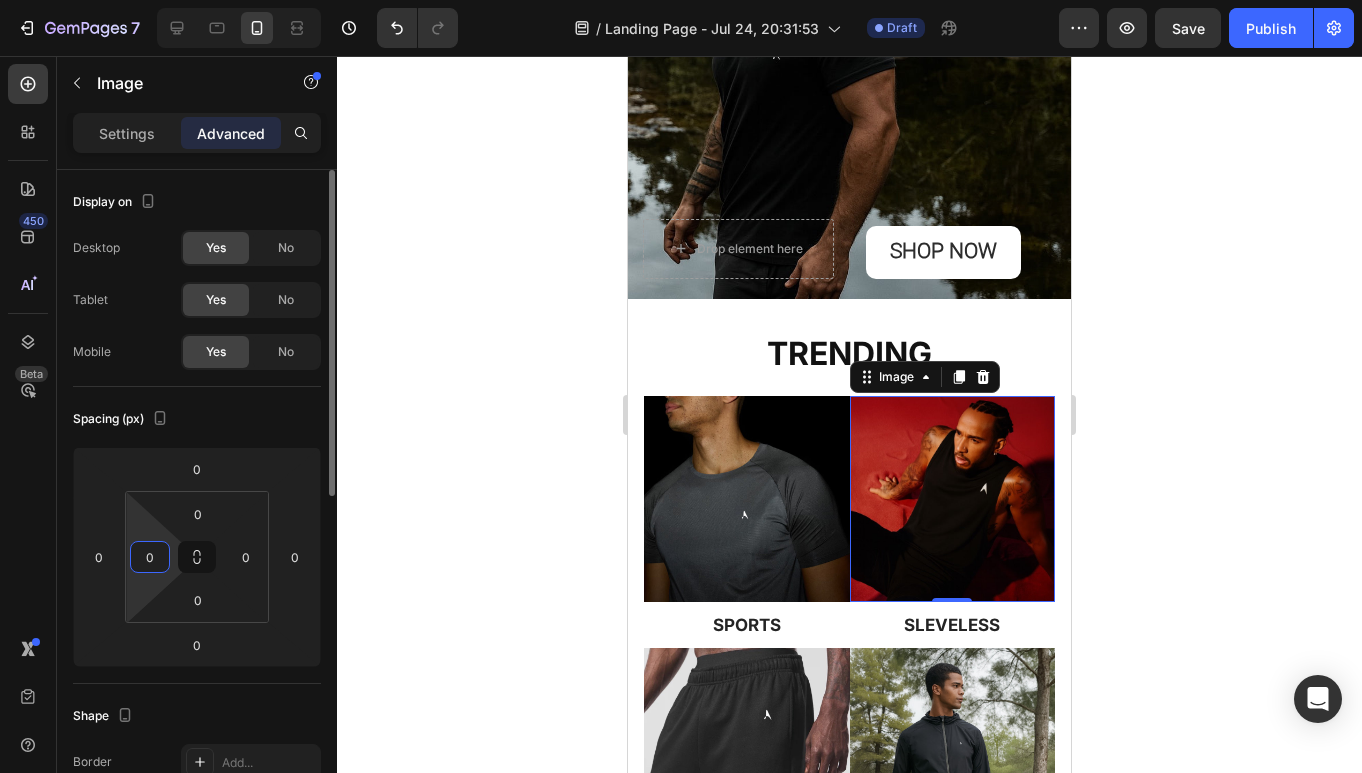 drag, startPoint x: 158, startPoint y: 552, endPoint x: 175, endPoint y: 556, distance: 17.464249 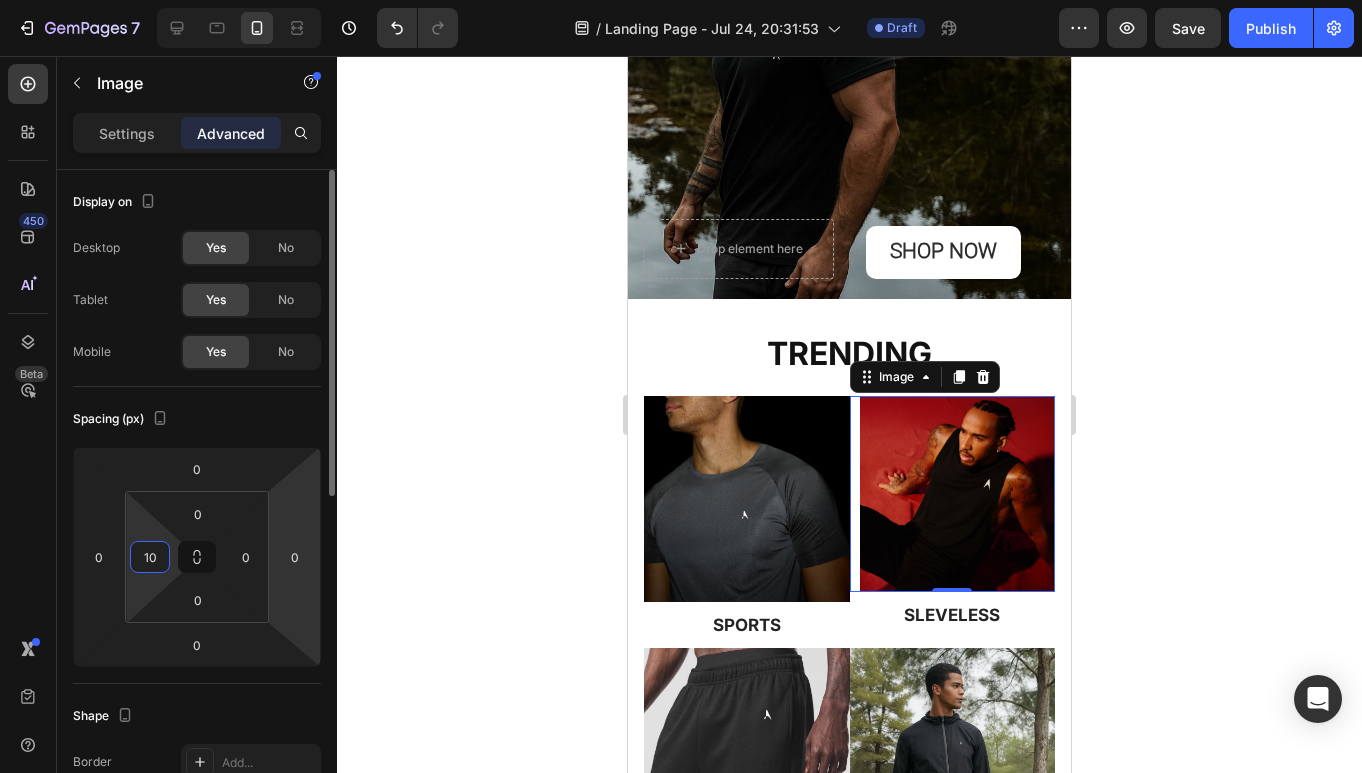 type on "1" 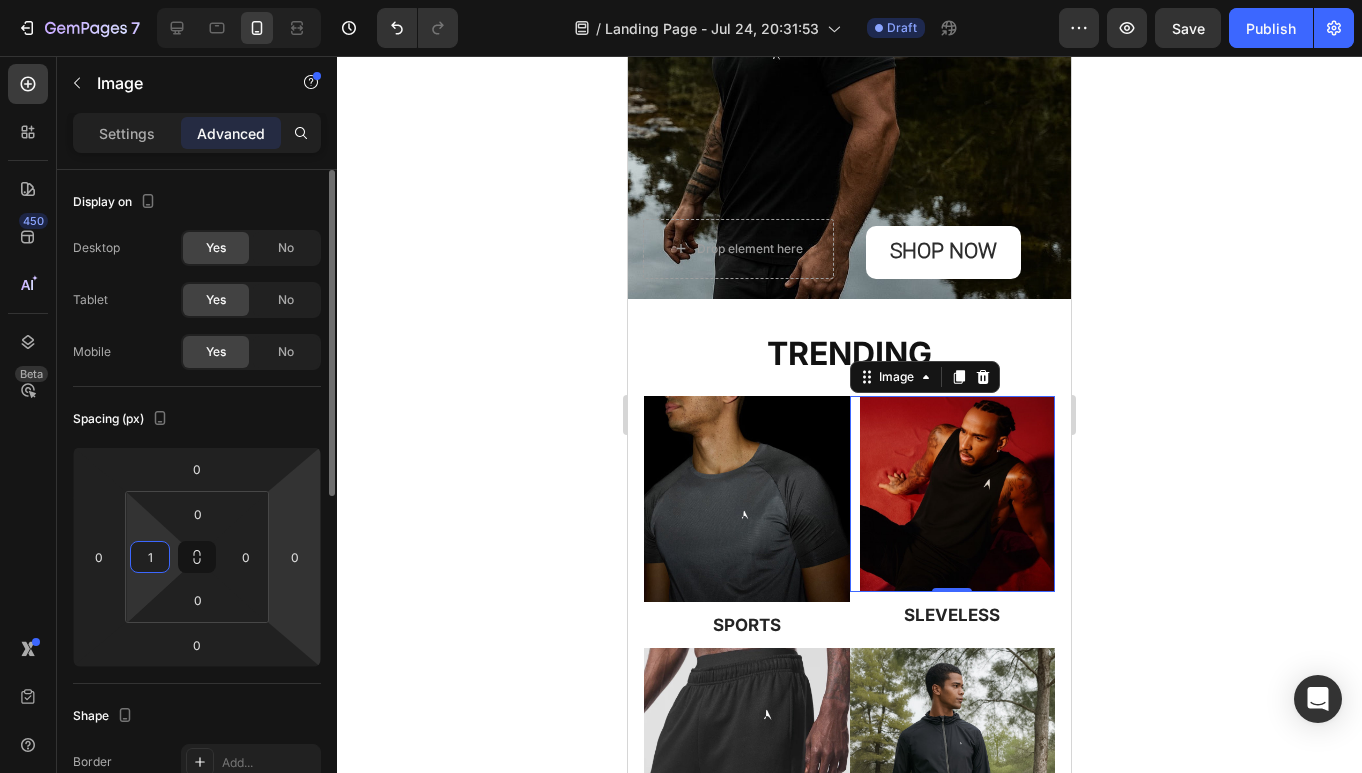 type 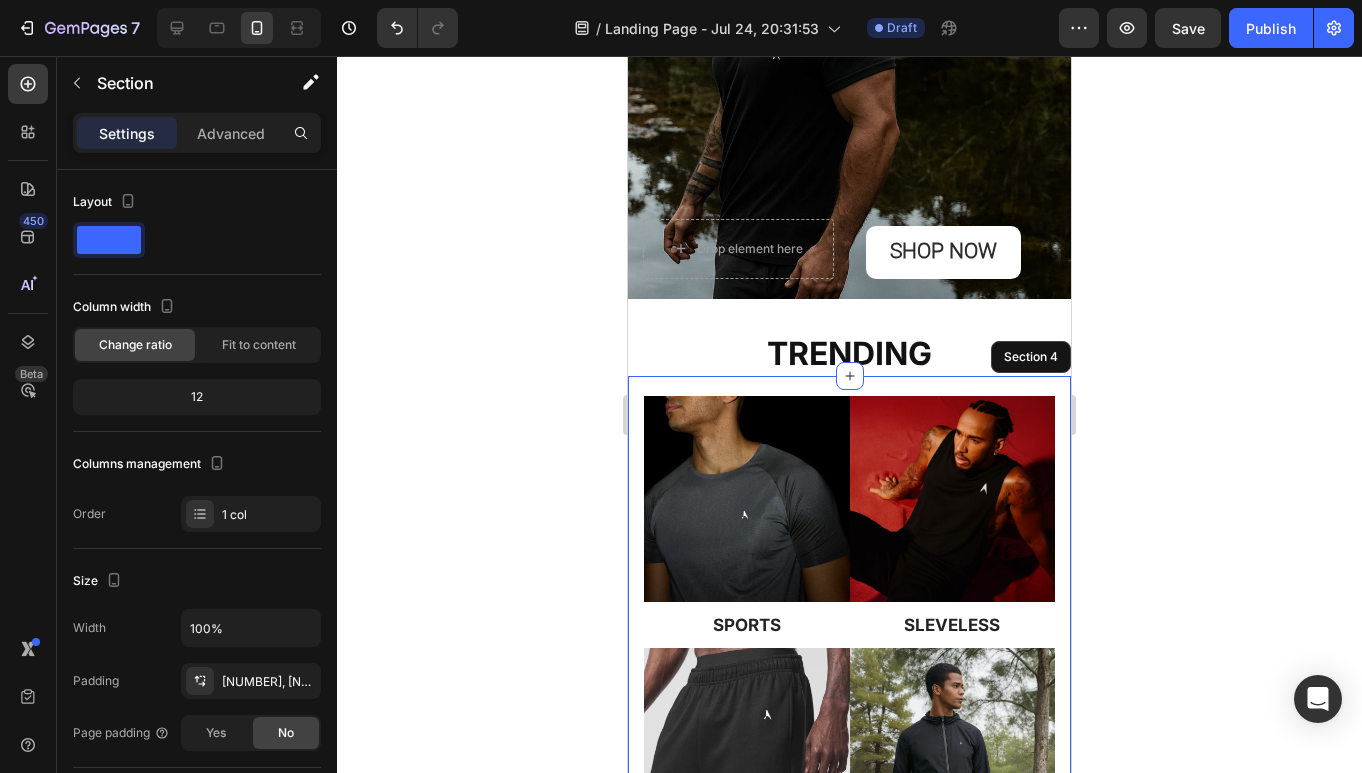click on "Image SPORTS Heading Image   0 SLEVELESS Heading Image SWEATPANTS Heading Image WINTER Heading Row Section 4" at bounding box center [849, 655] 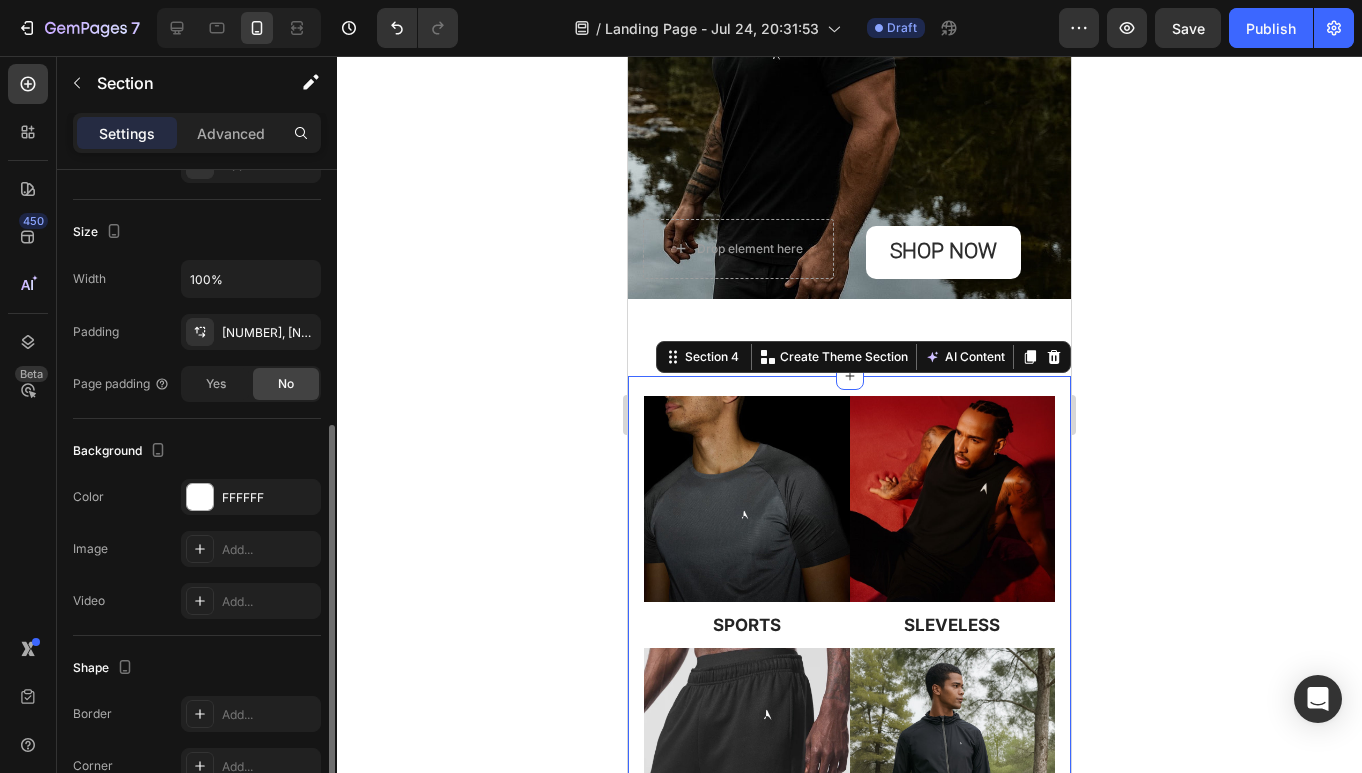 scroll, scrollTop: 389, scrollLeft: 0, axis: vertical 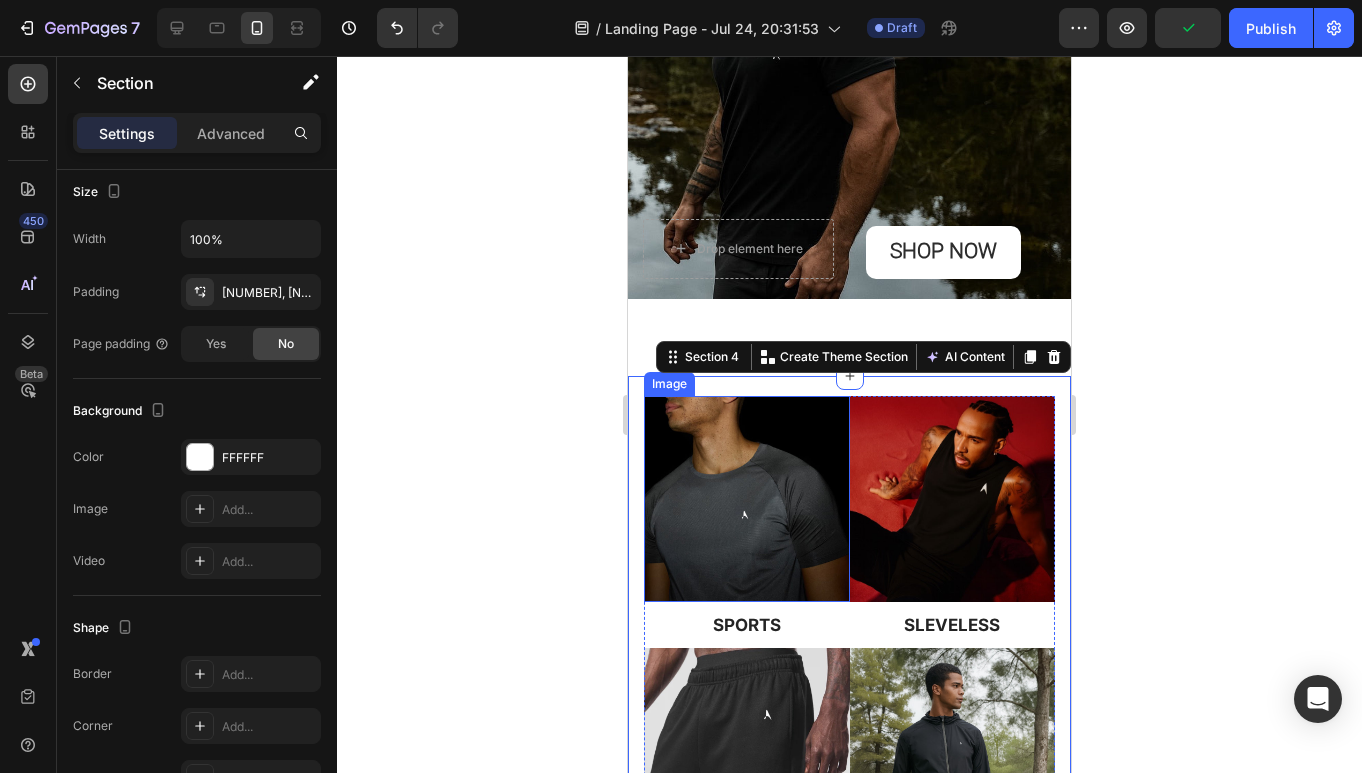 click at bounding box center [747, 499] 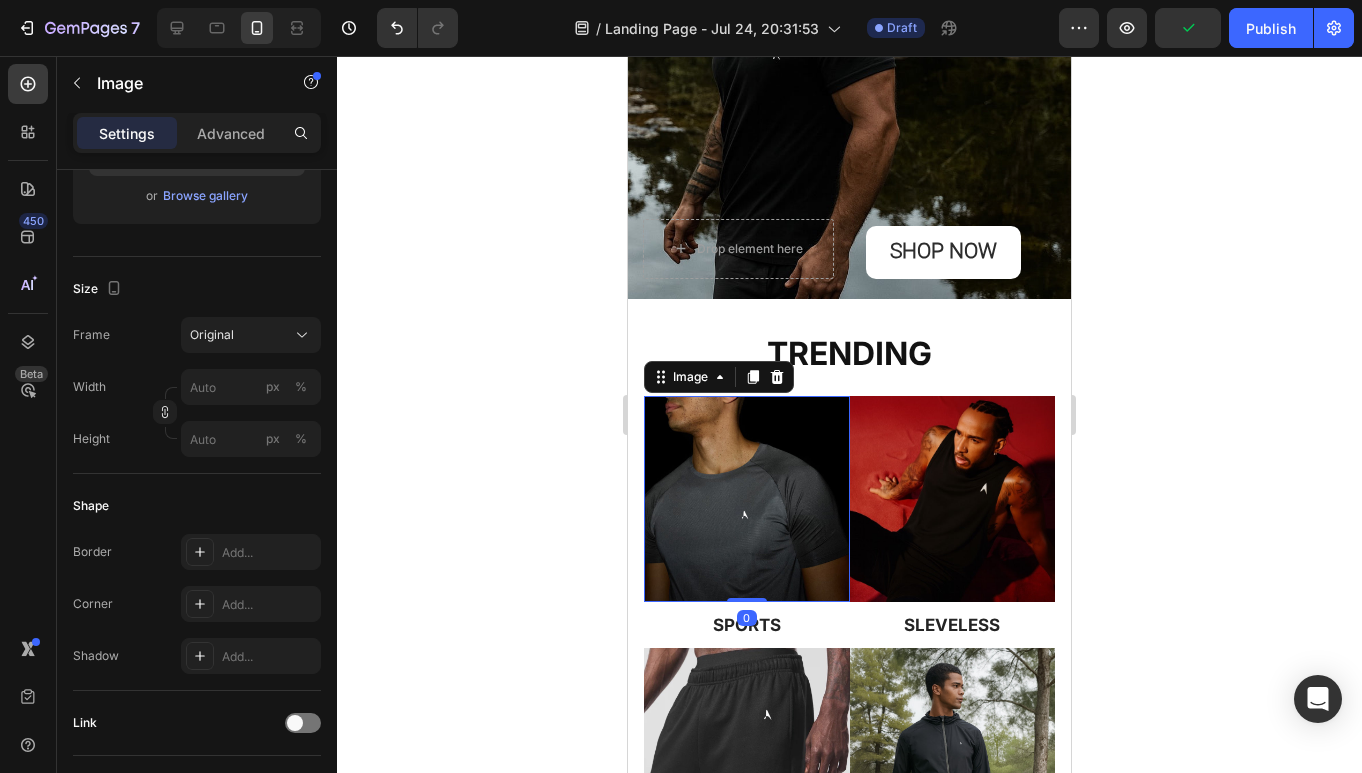 scroll, scrollTop: 0, scrollLeft: 0, axis: both 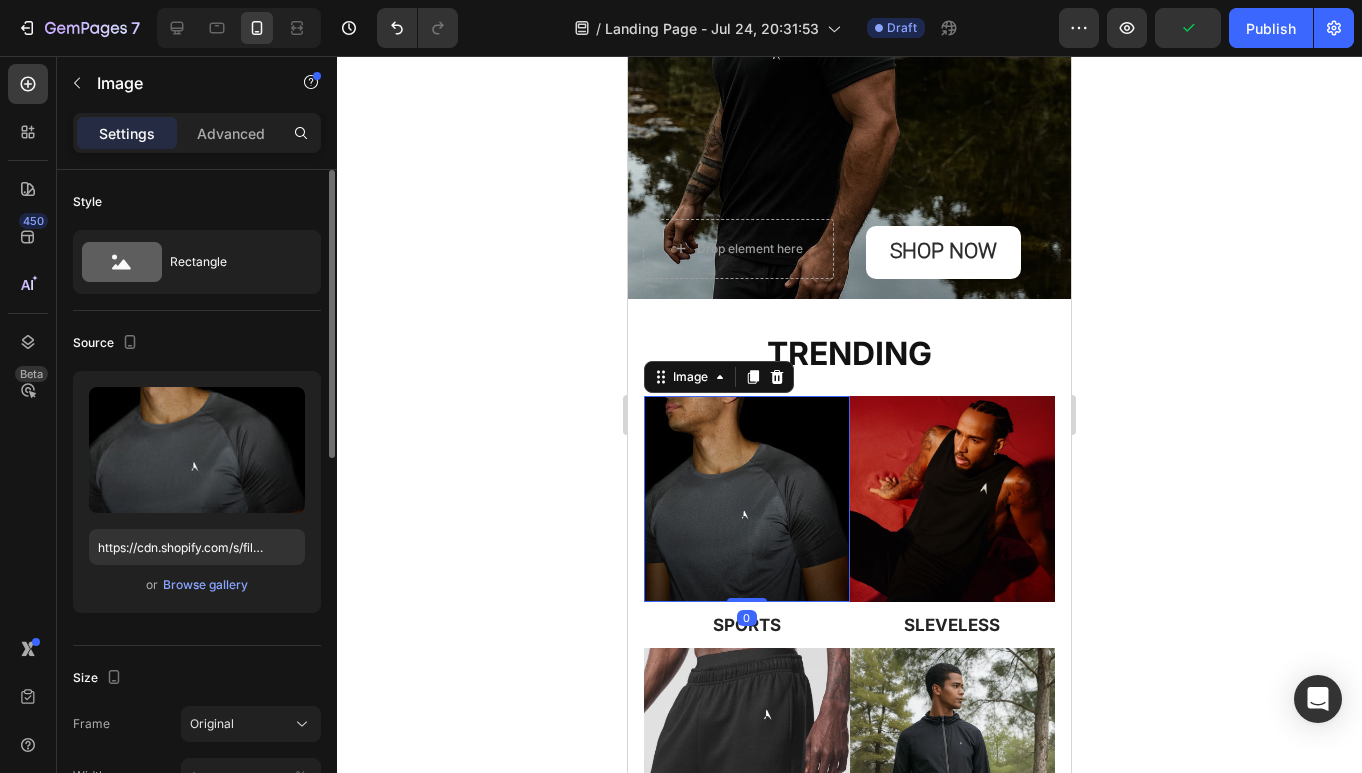 click on "Image" at bounding box center [719, 377] 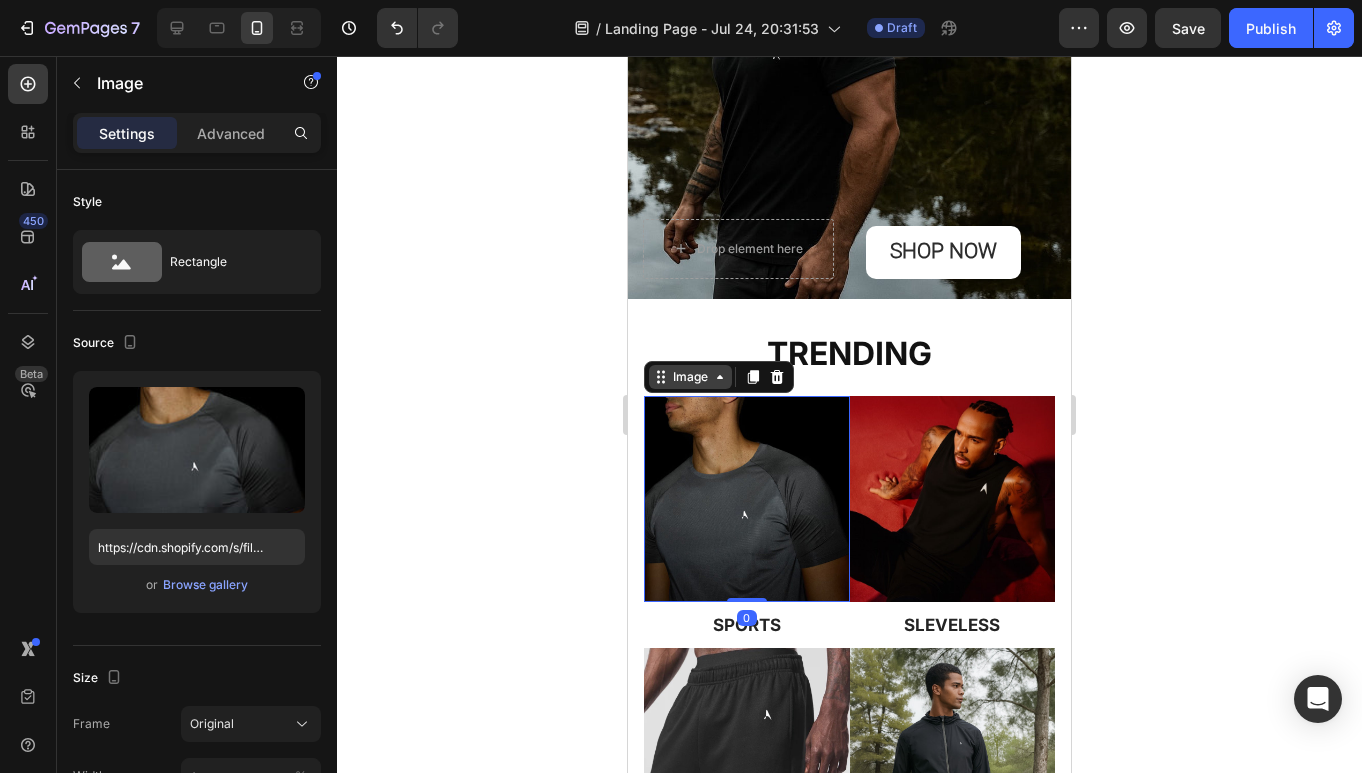 click on "Image" at bounding box center [690, 377] 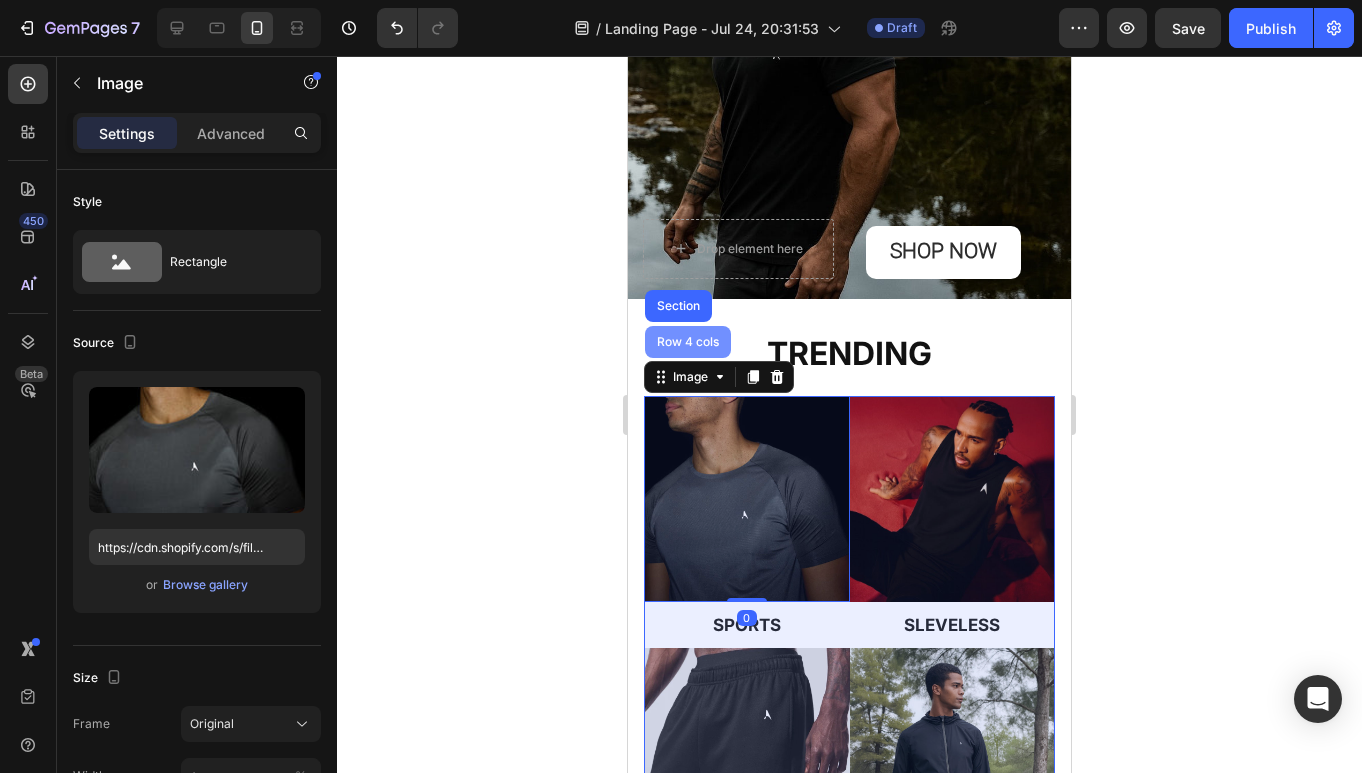 click on "Row 4 cols" at bounding box center [688, 342] 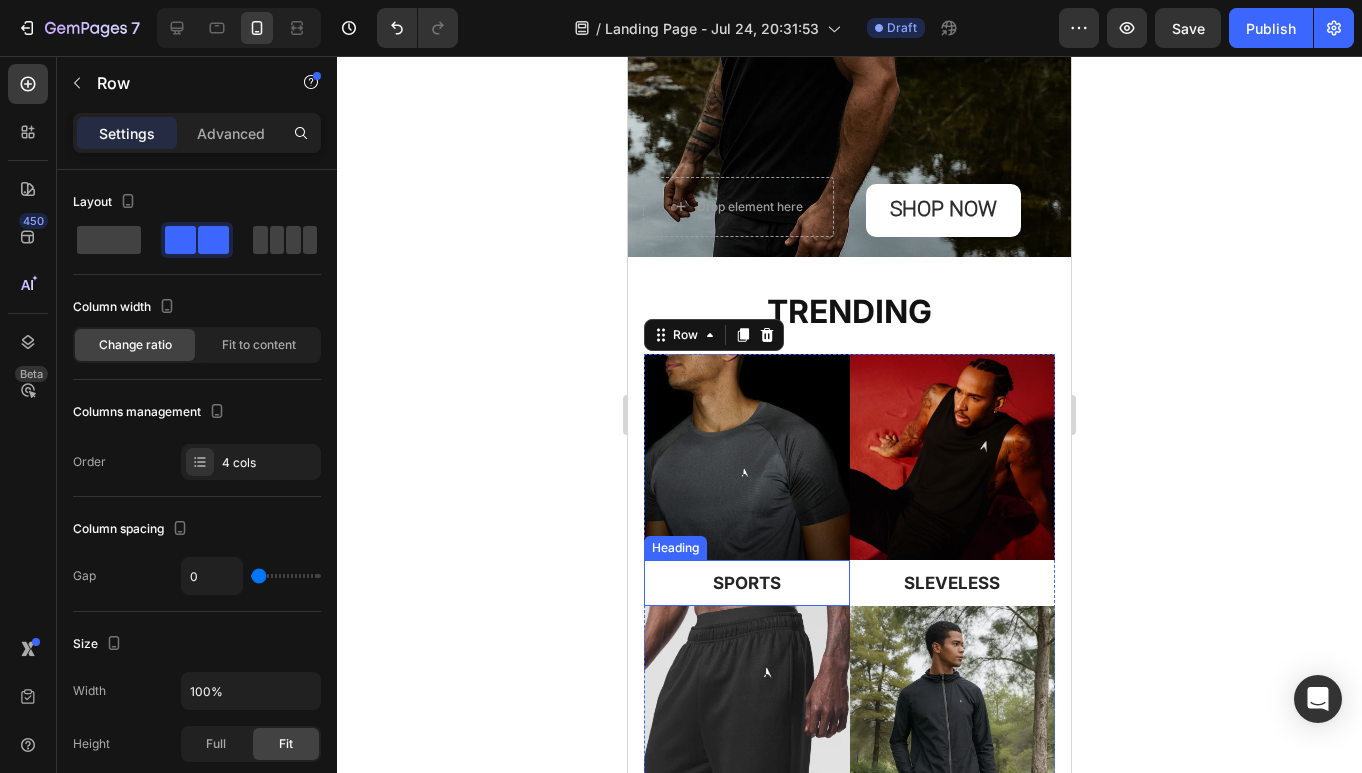 scroll, scrollTop: 575, scrollLeft: 0, axis: vertical 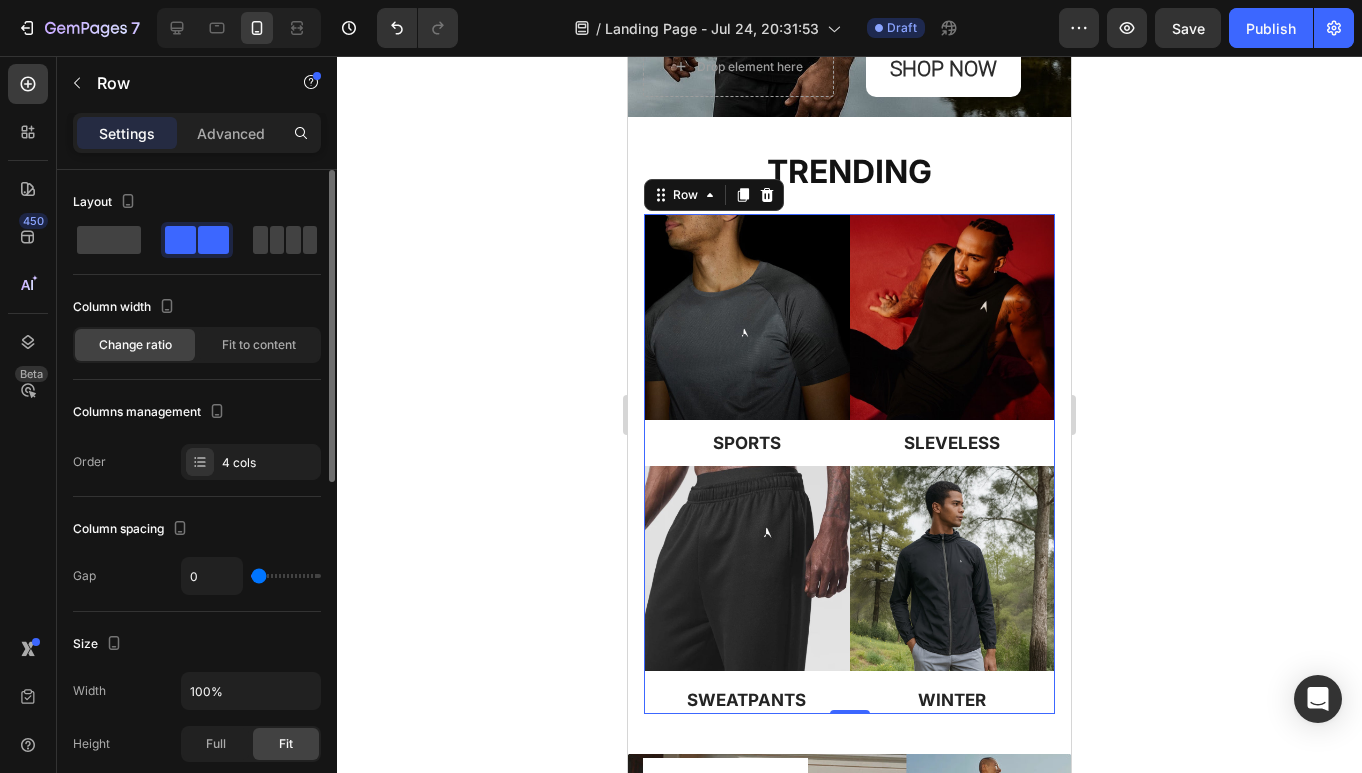 type on "5" 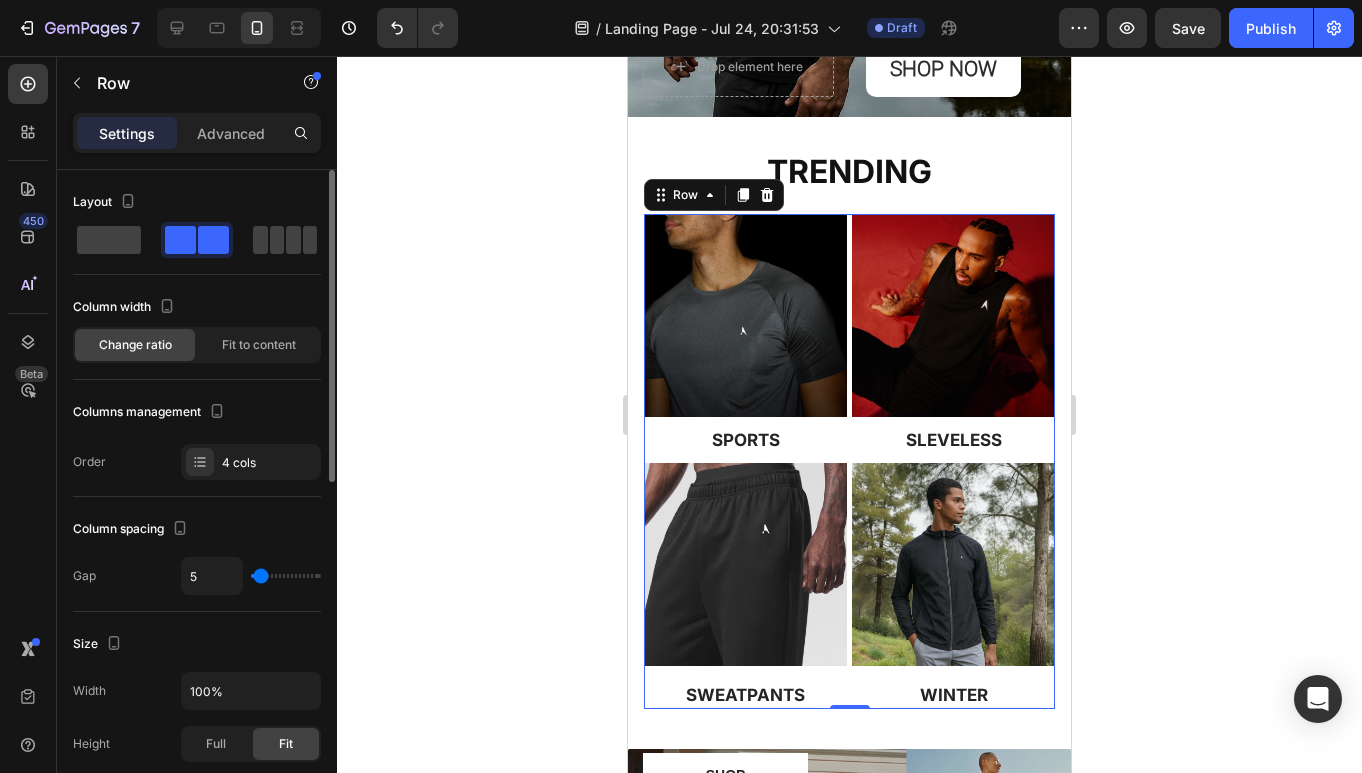 type on "7" 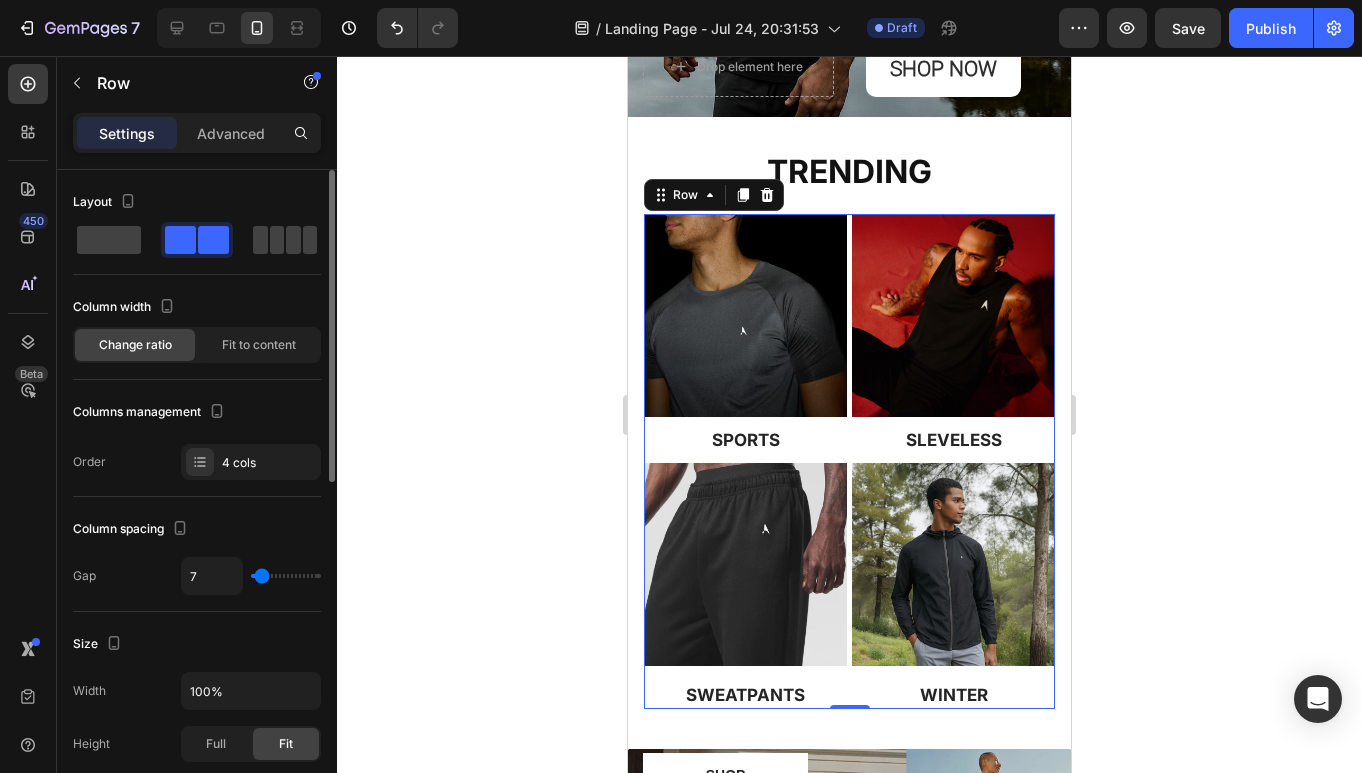 type on "9" 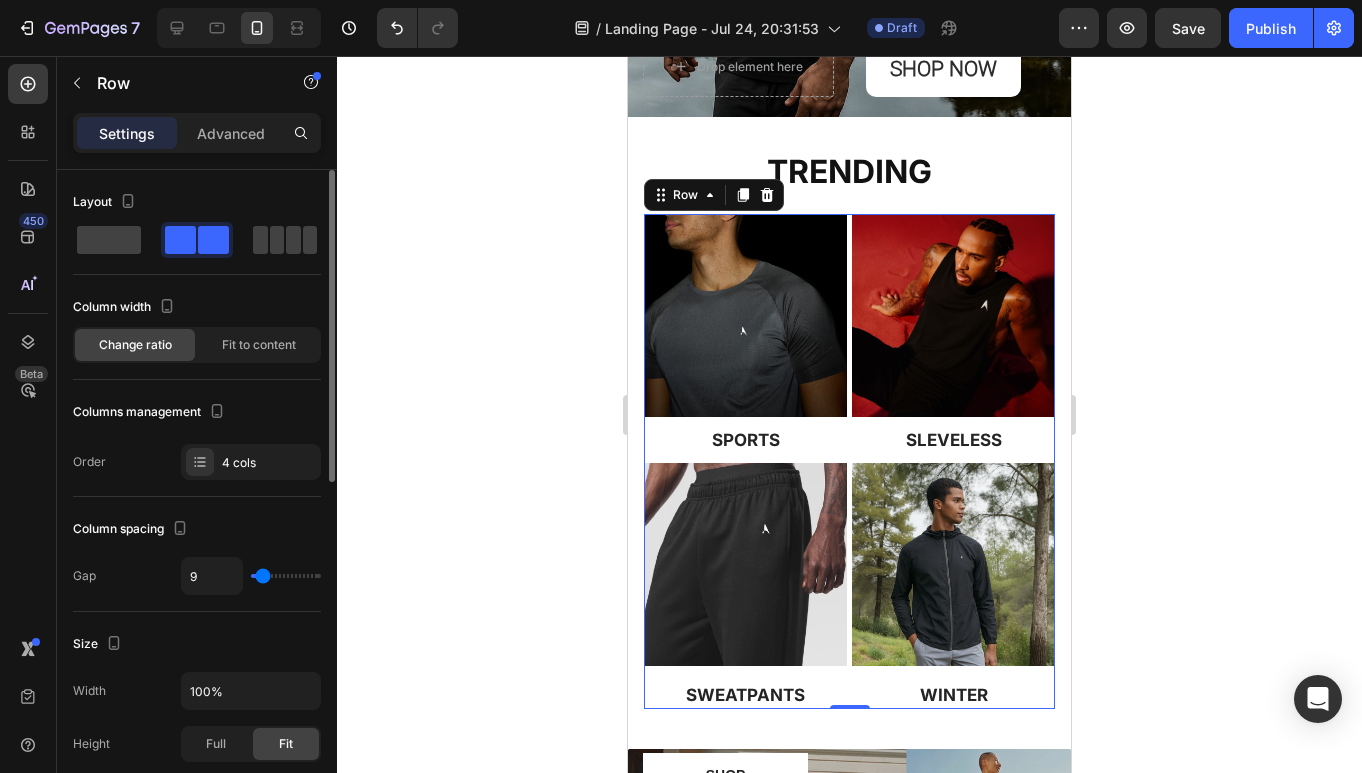 type on "12" 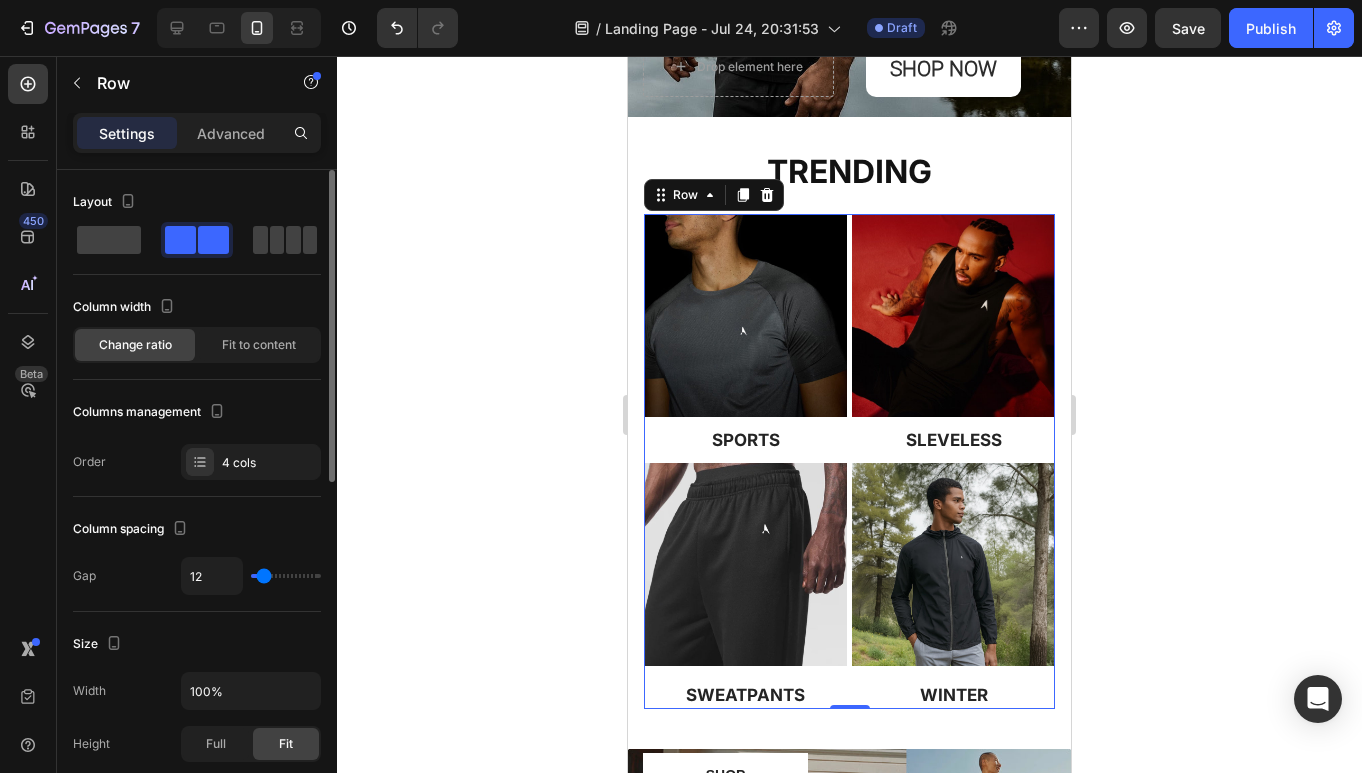 type on "14" 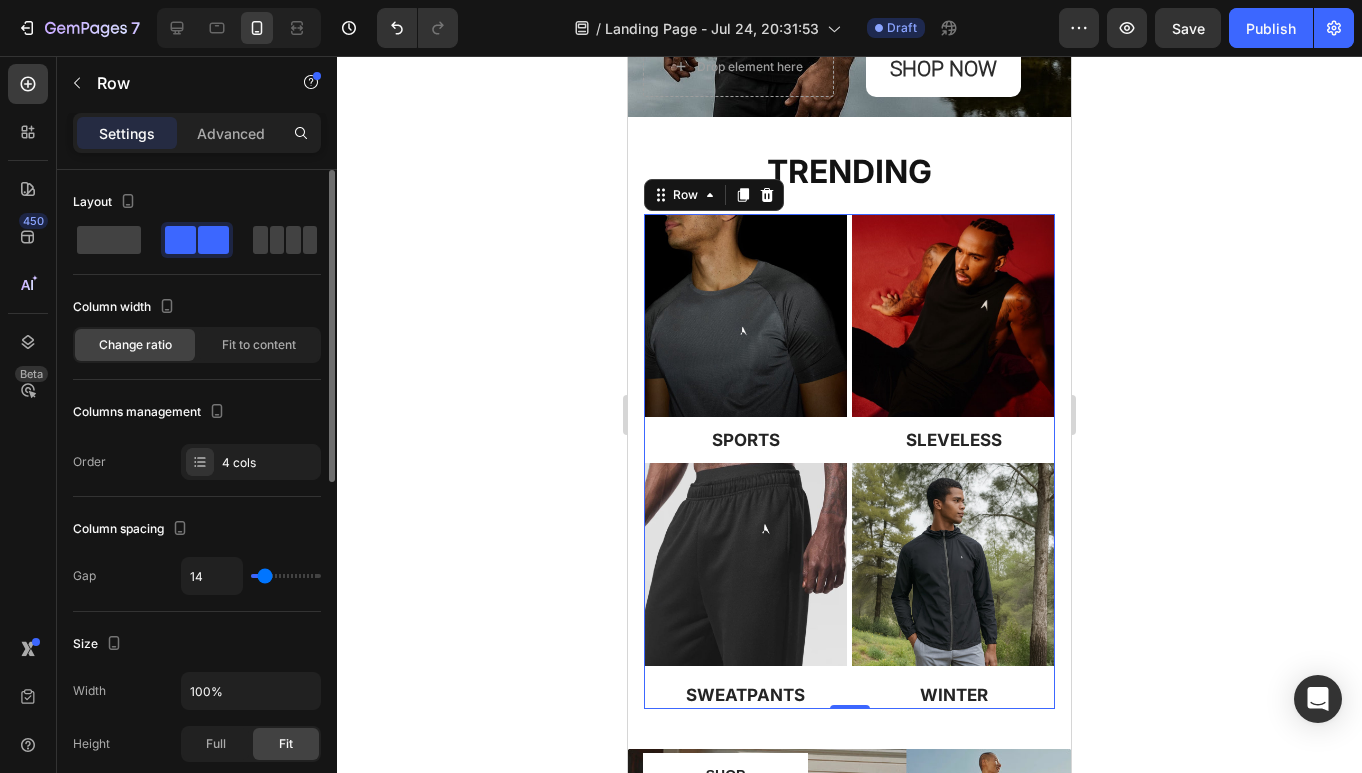 type on "16" 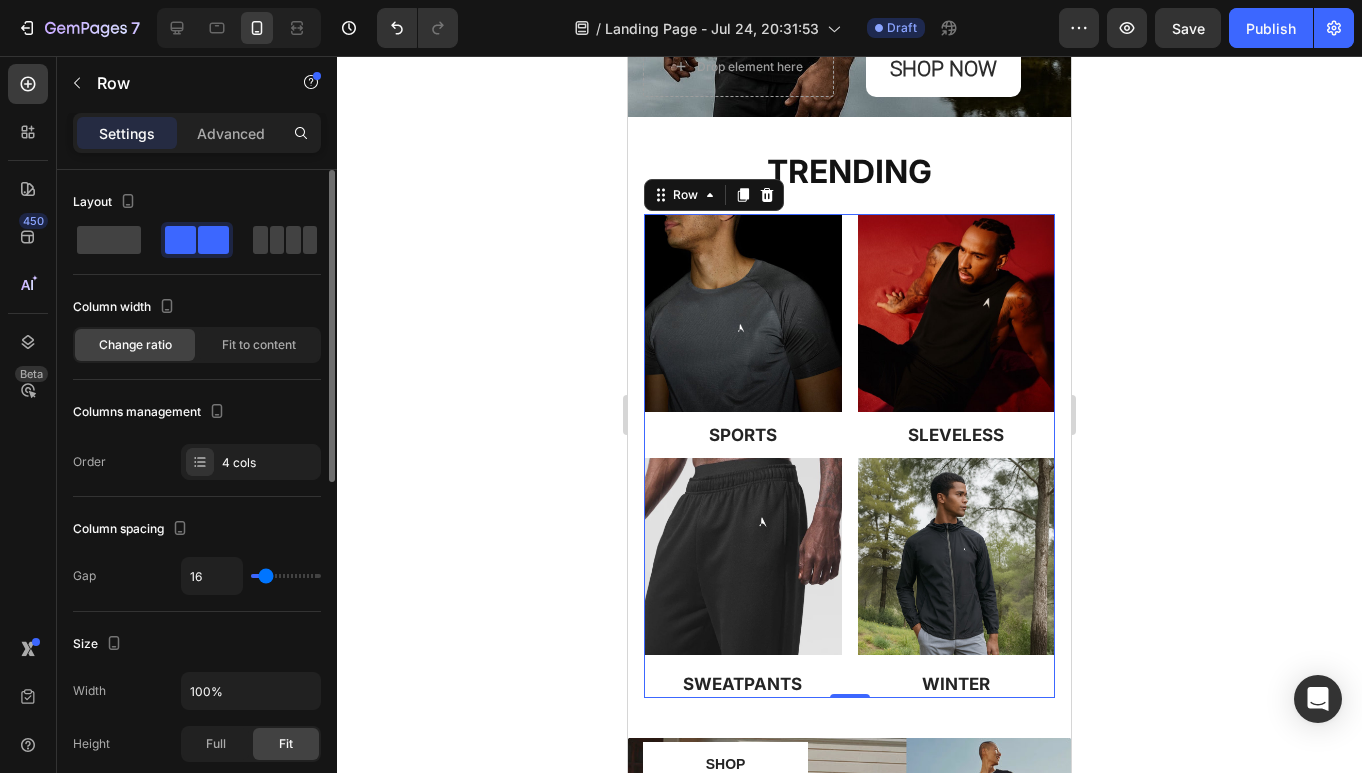 type on "18" 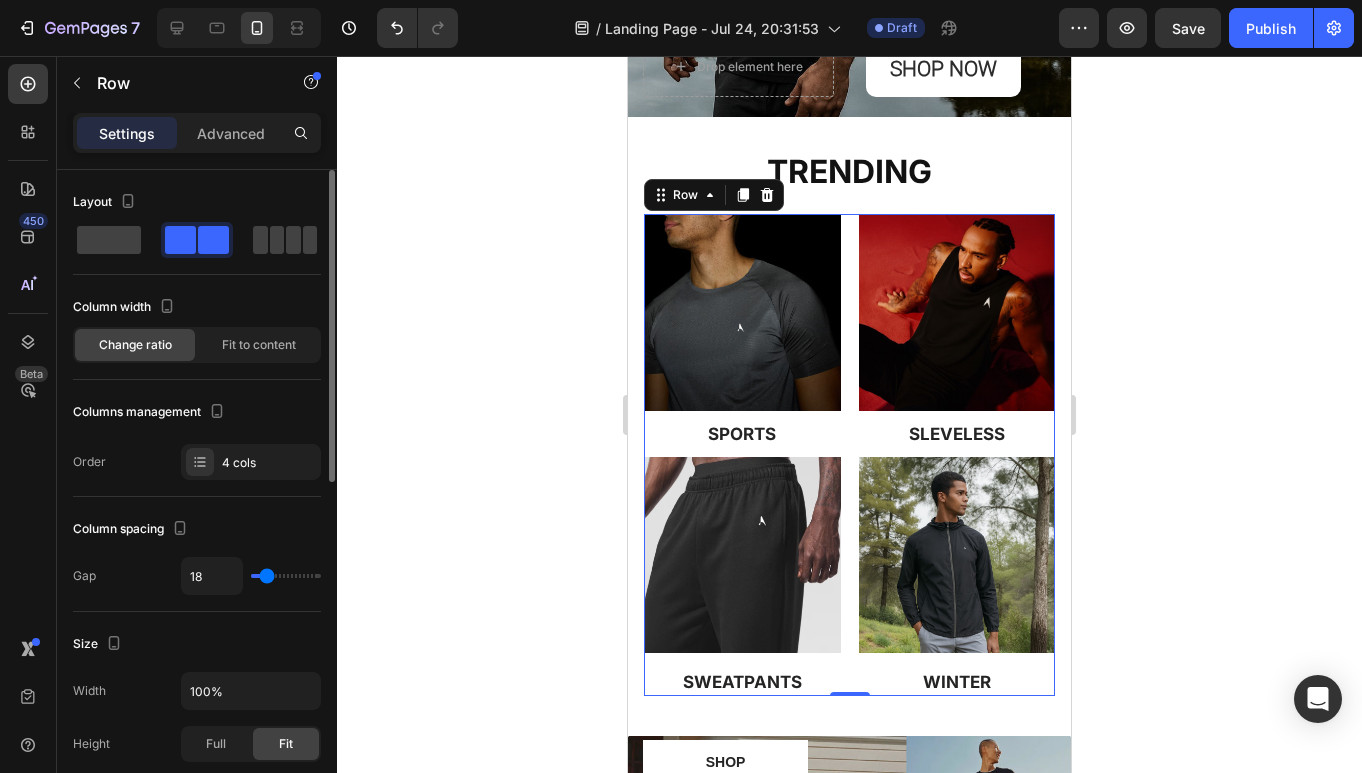 type on "16" 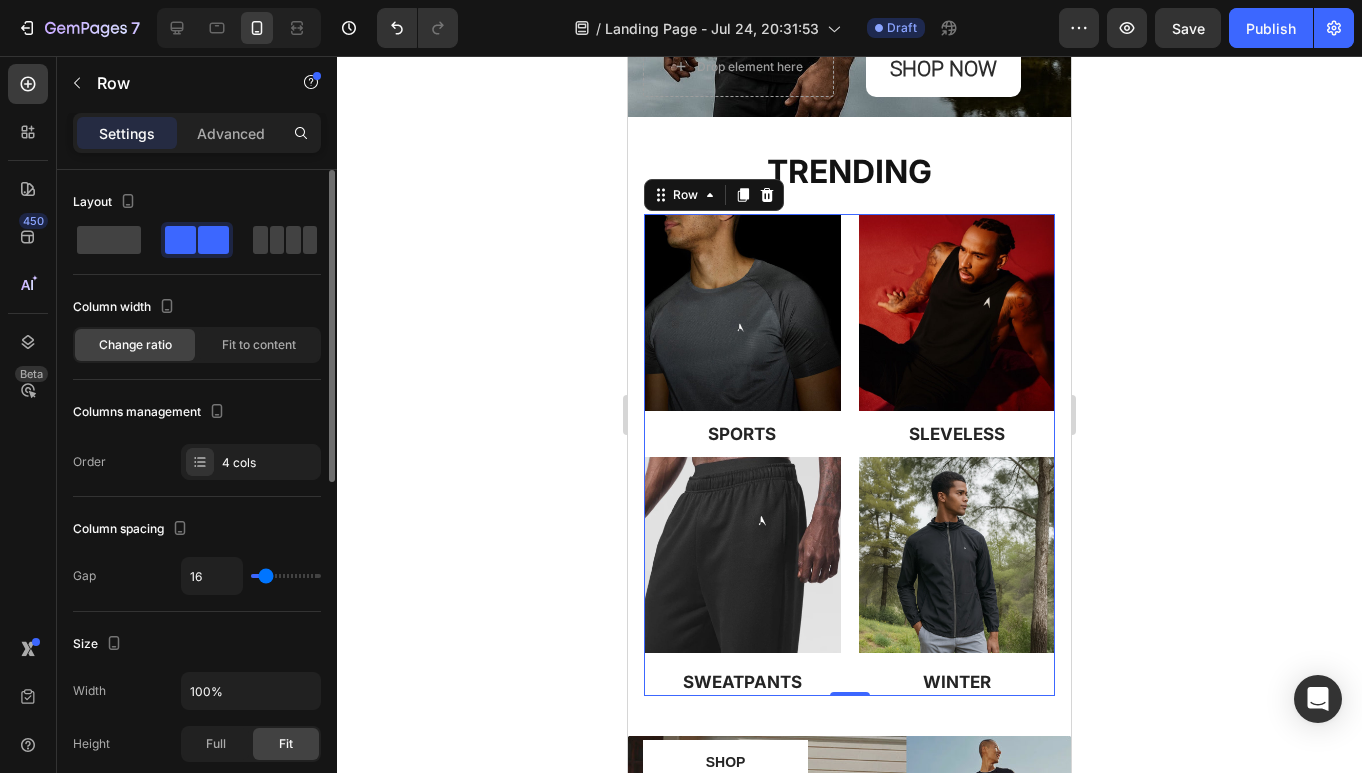 type on "14" 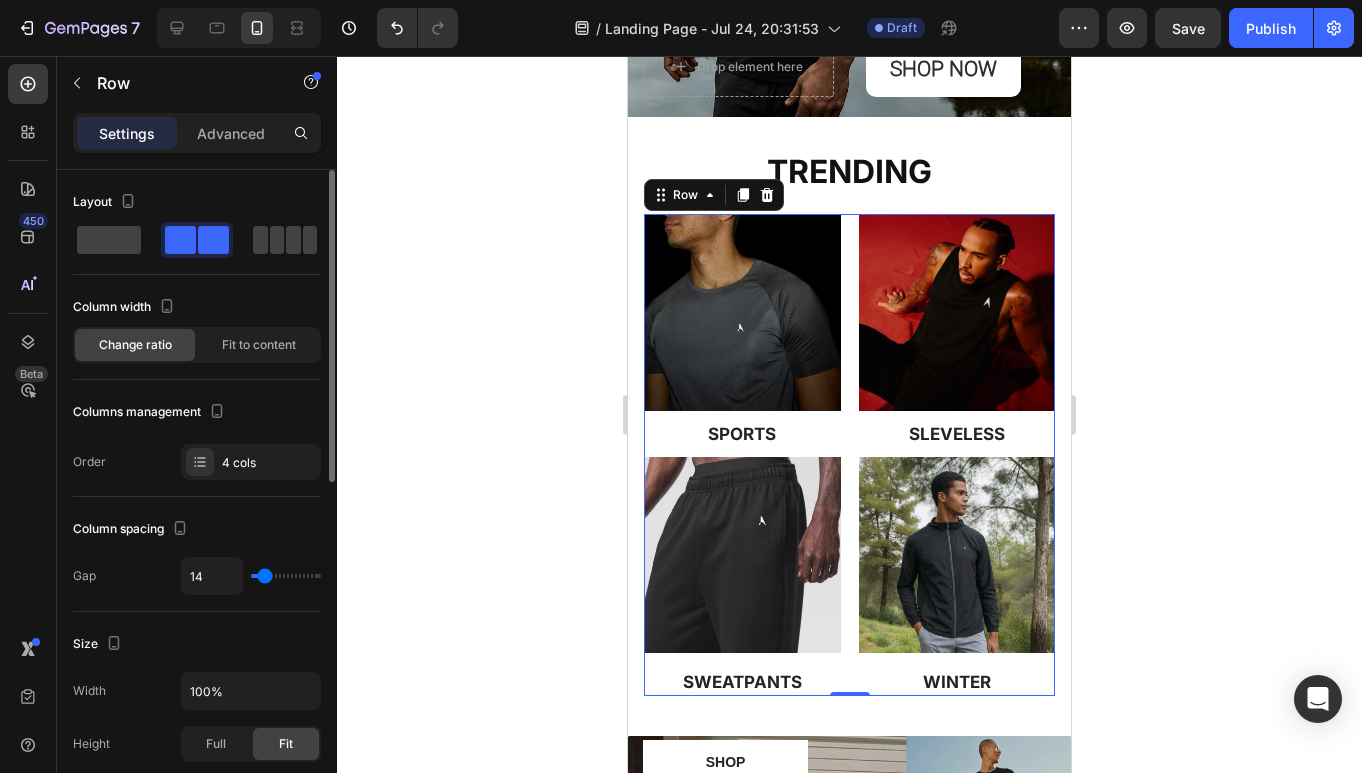 type on "12" 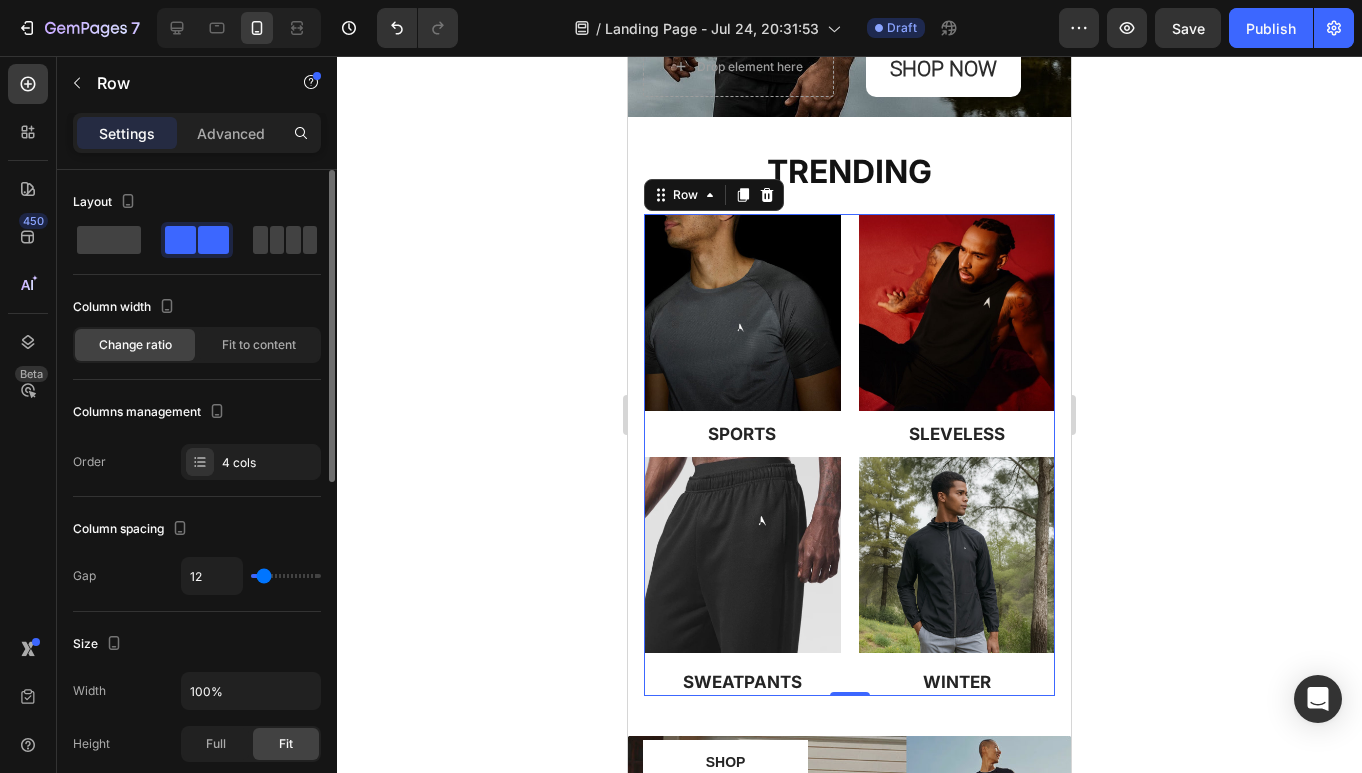 type on "9" 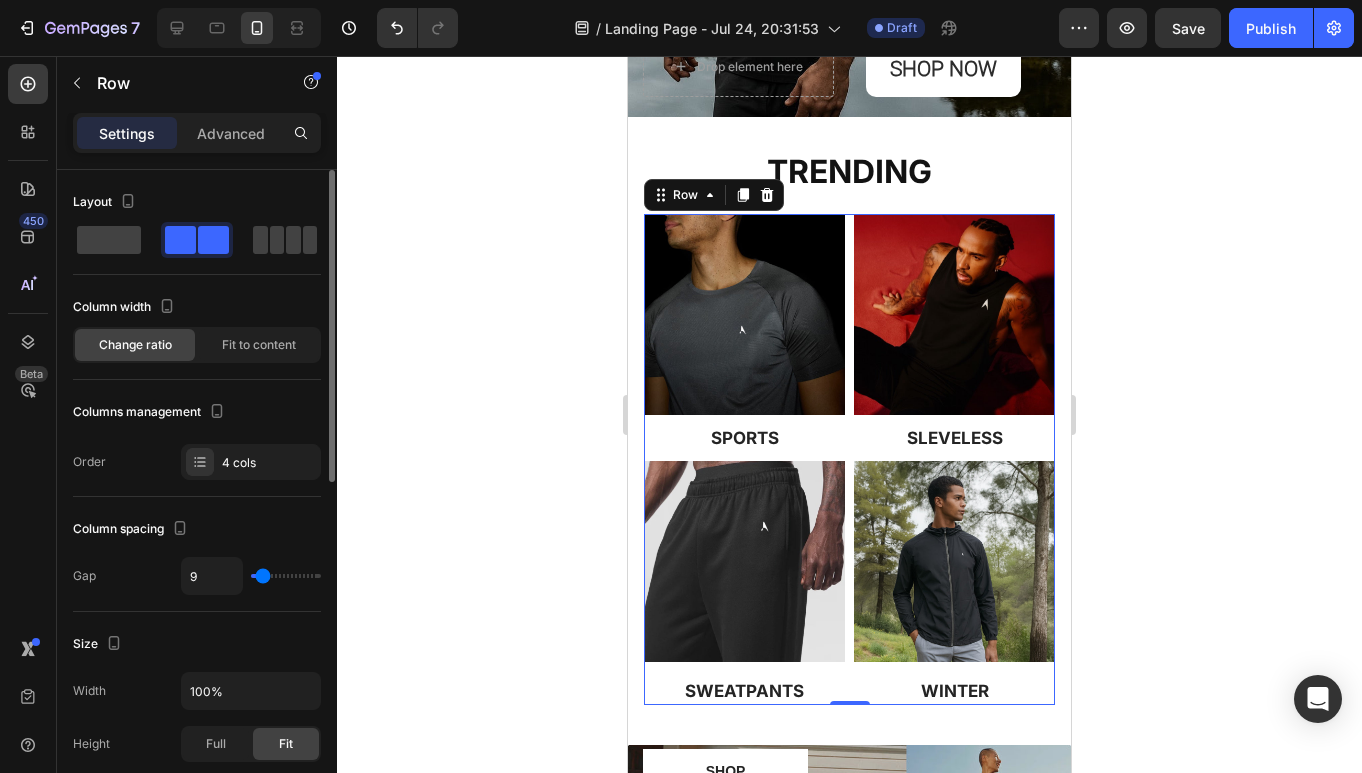 type on "12" 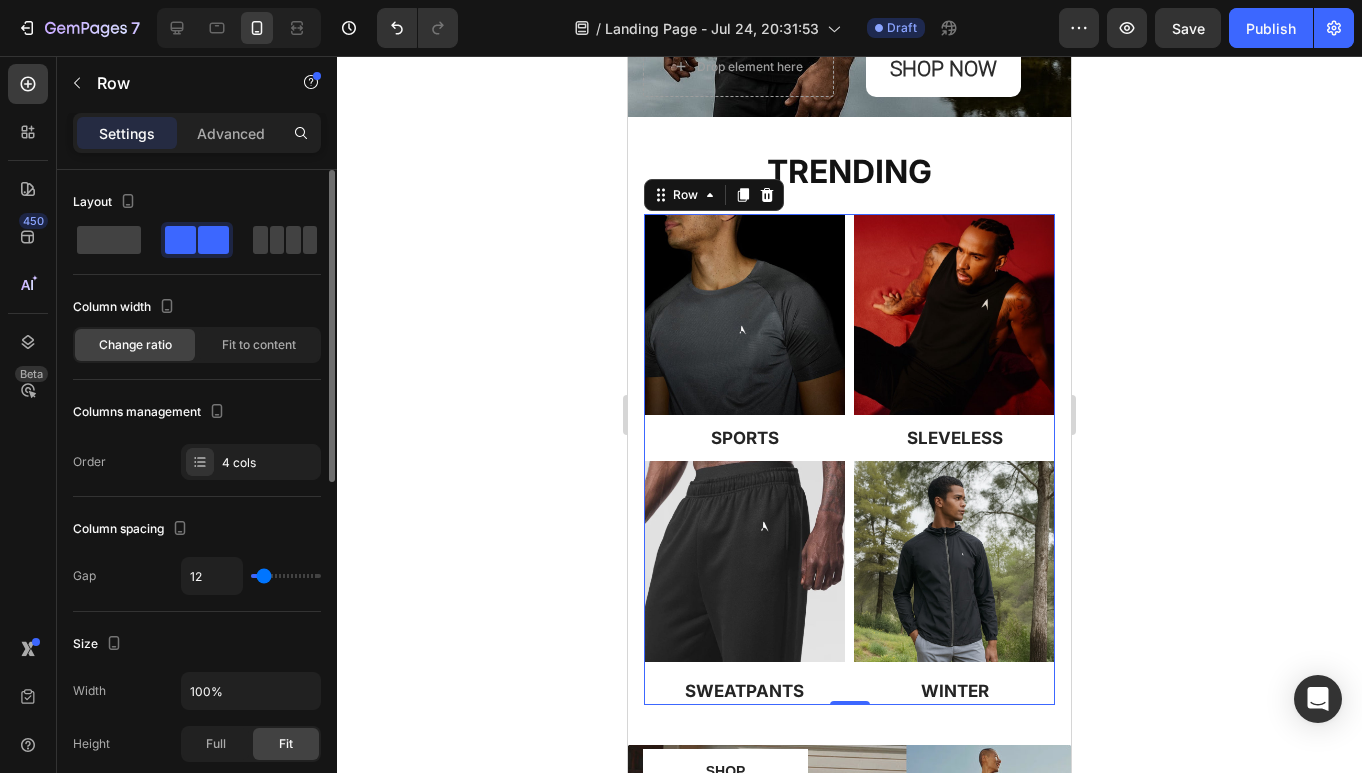 type on "14" 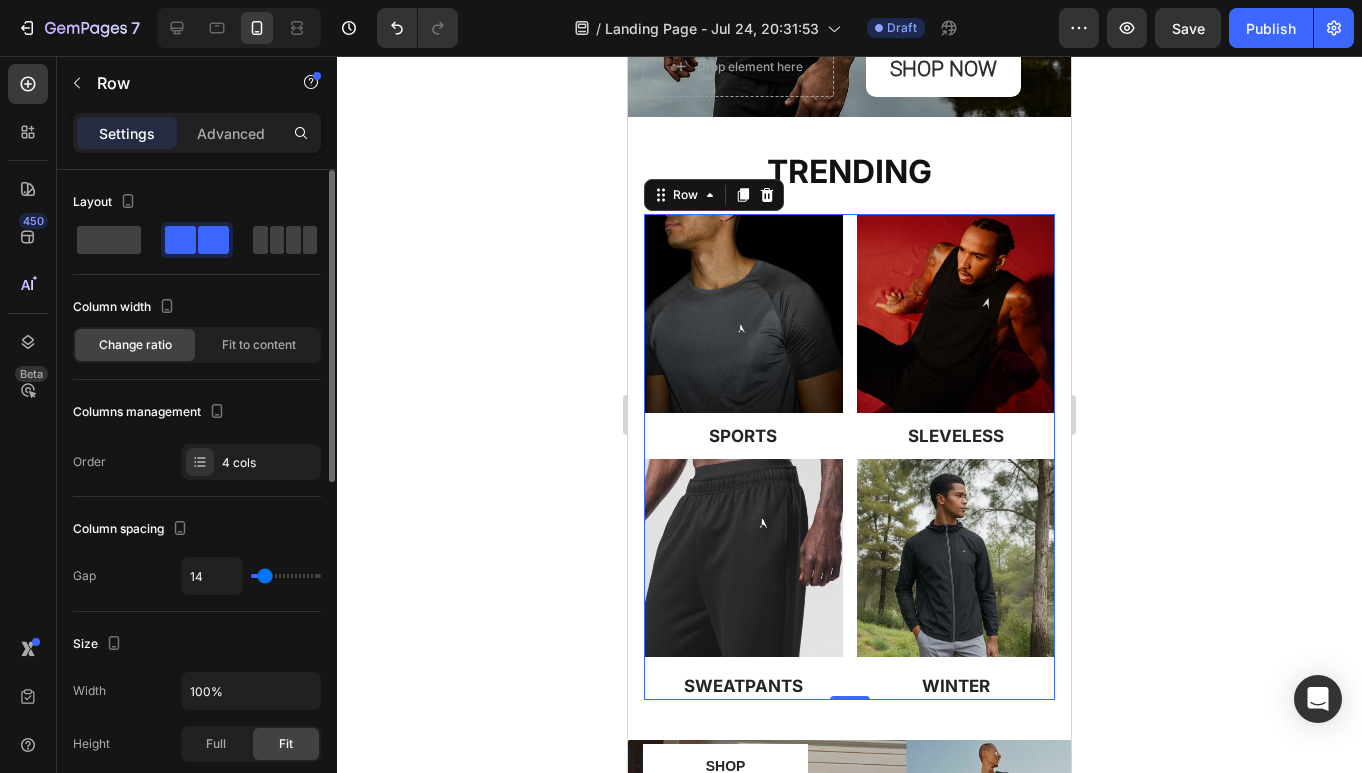type on "12" 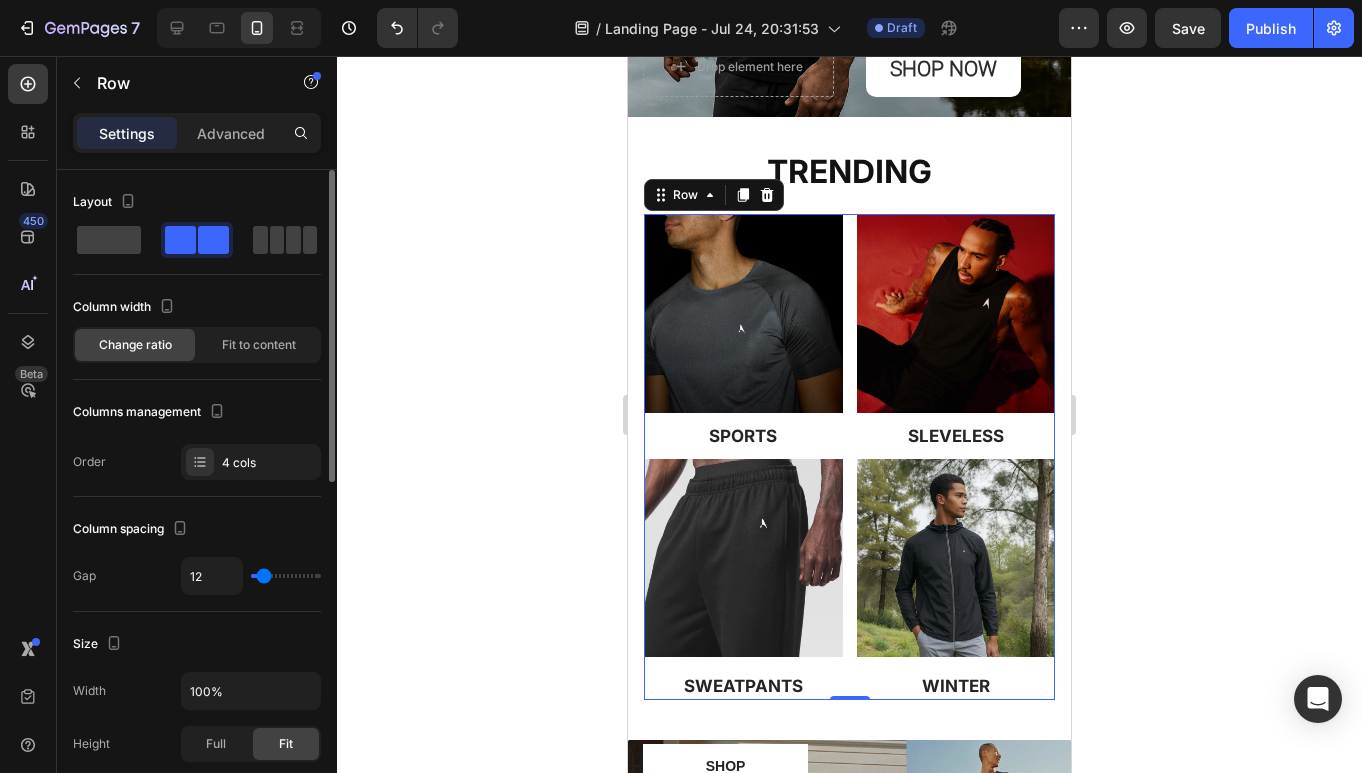 type on "9" 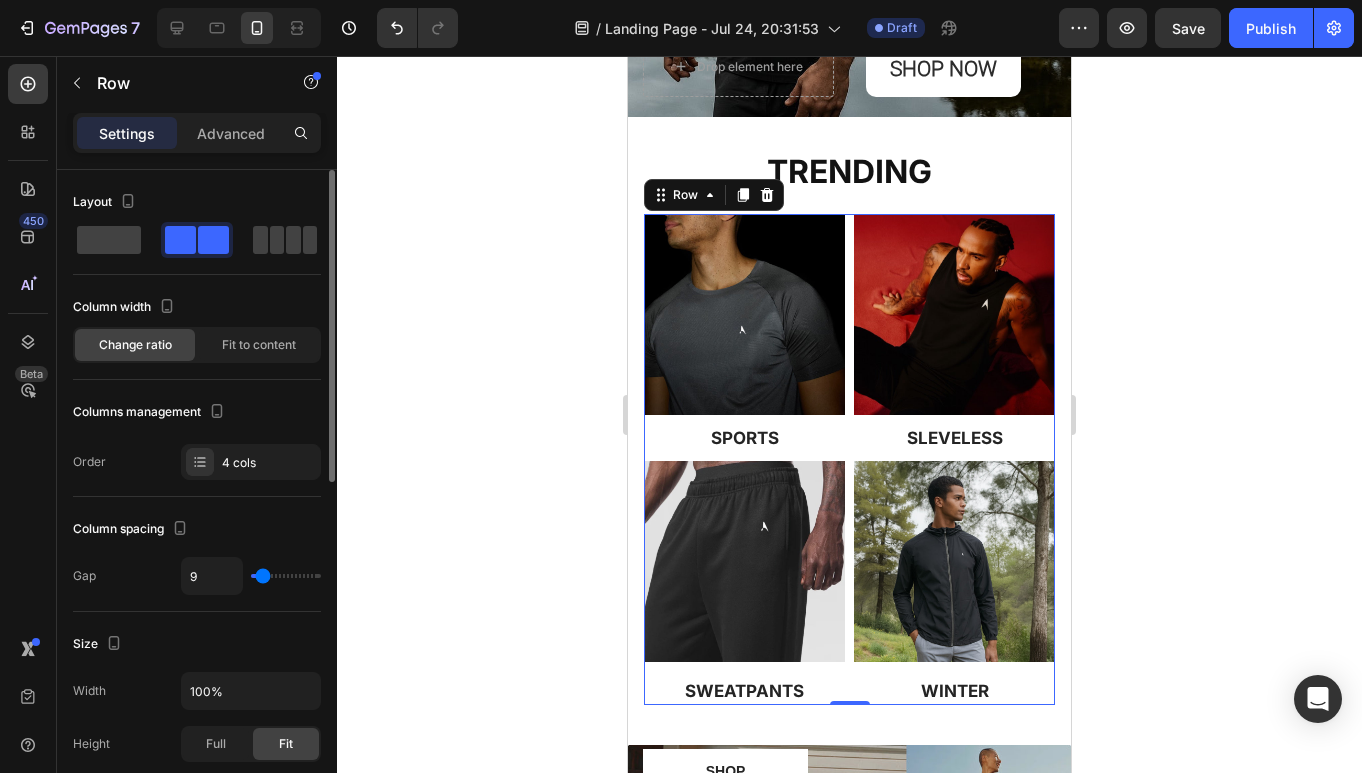 type on "7" 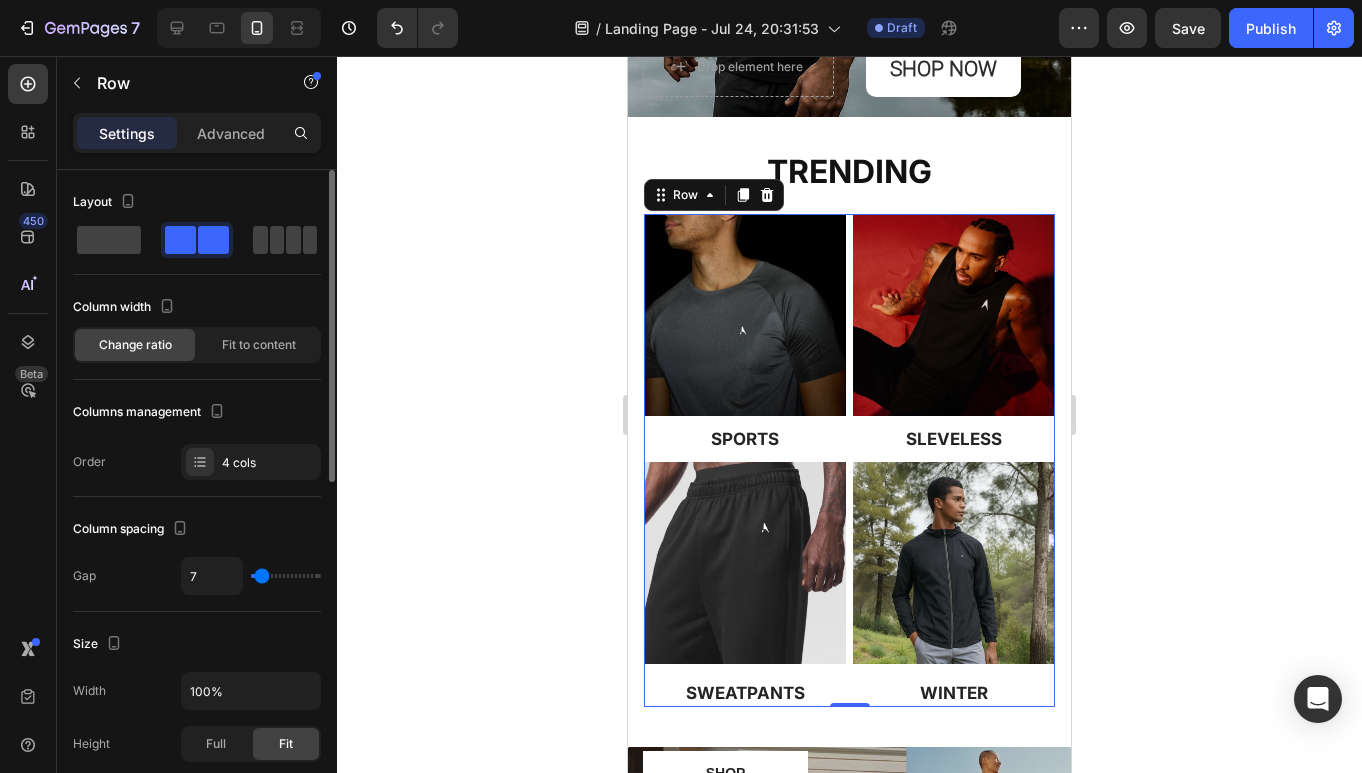 type on "5" 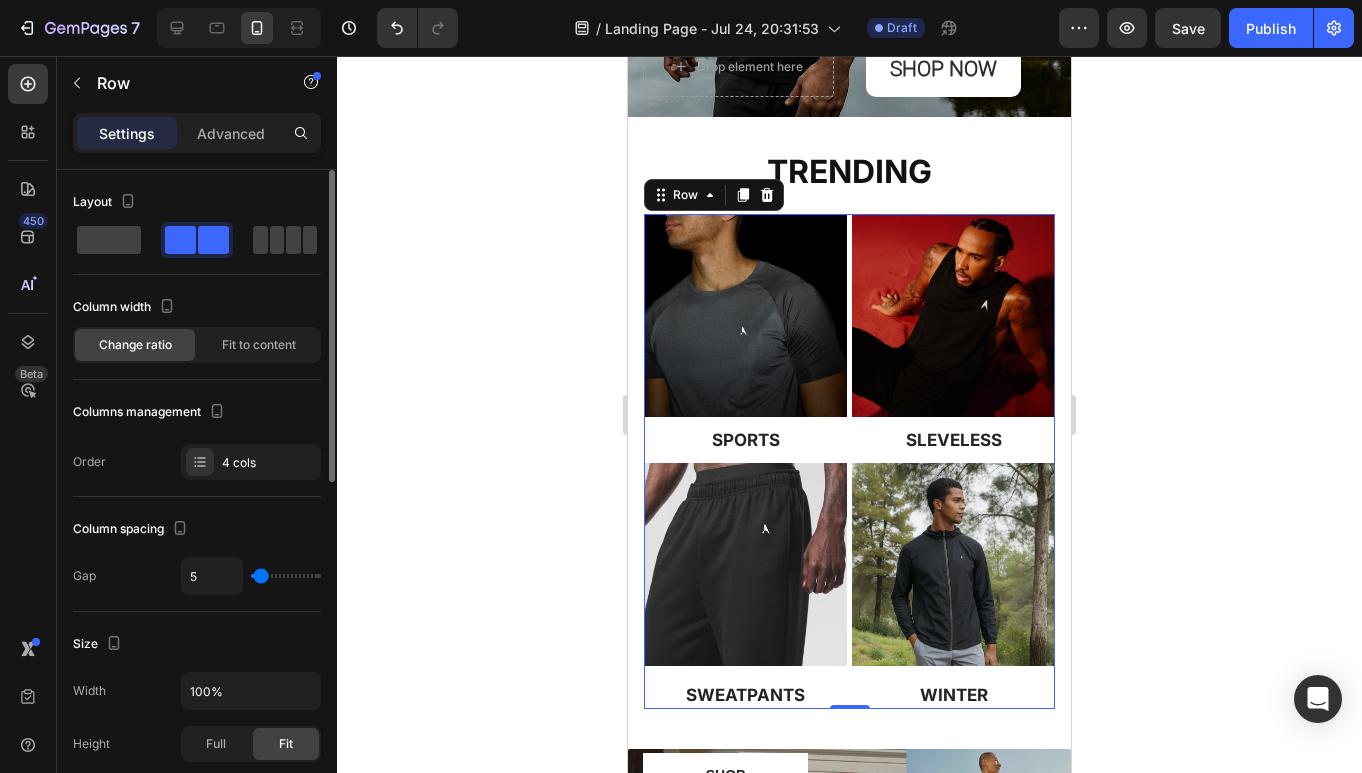 type on "3" 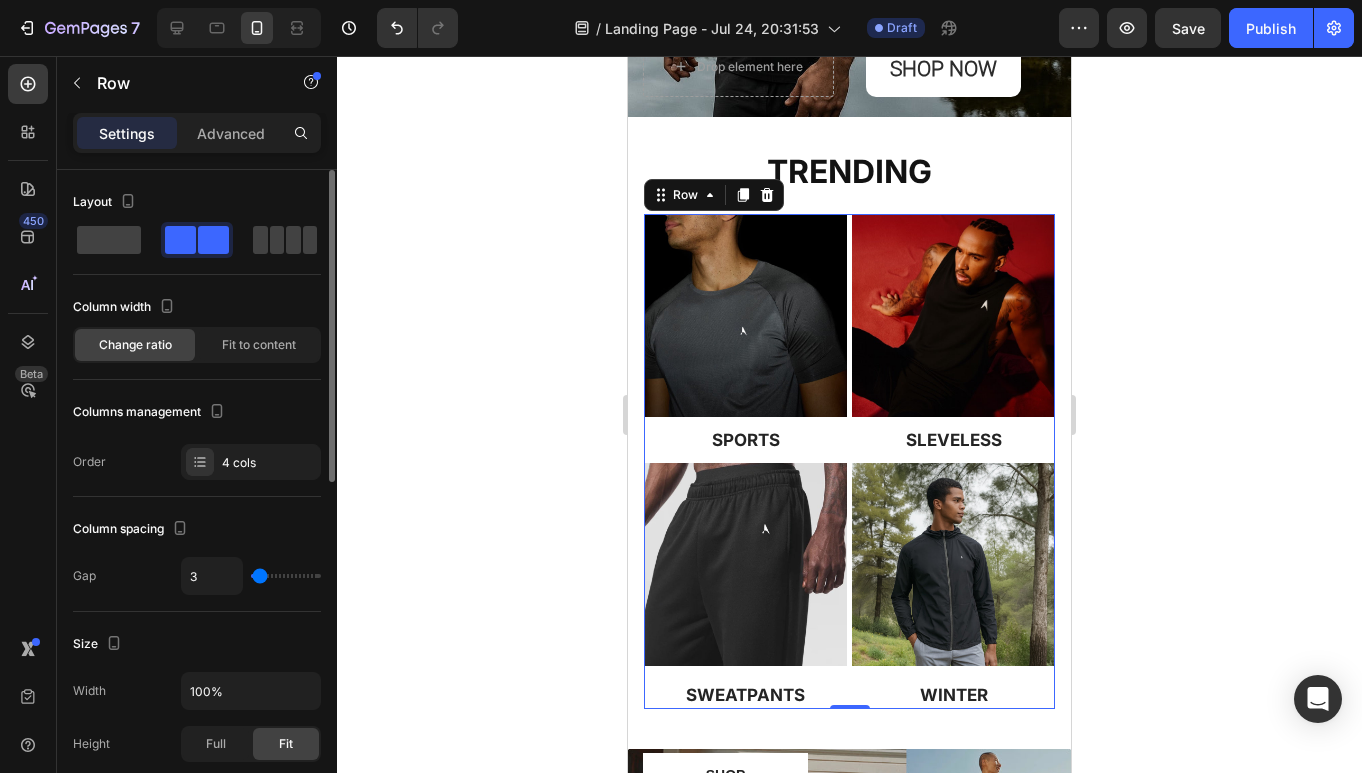 type on "3" 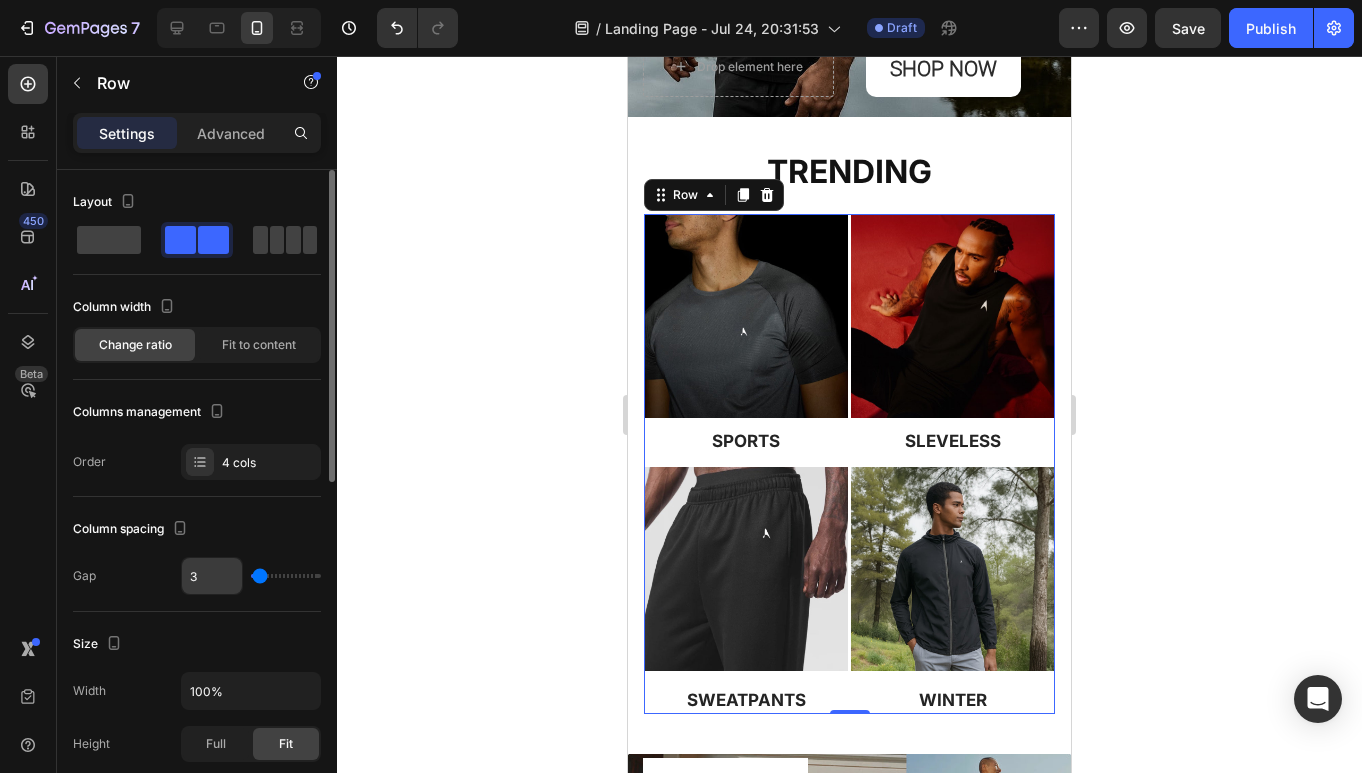 click on "3" at bounding box center (212, 576) 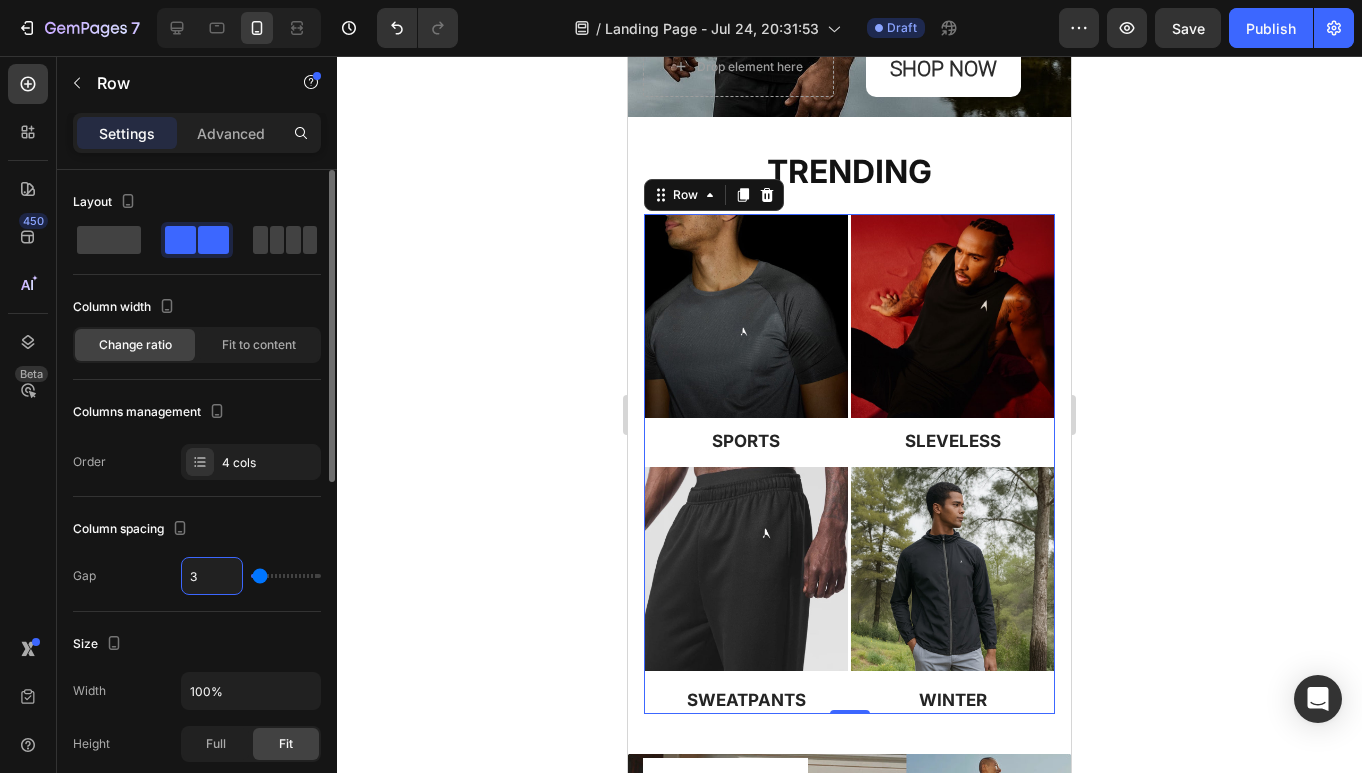 type 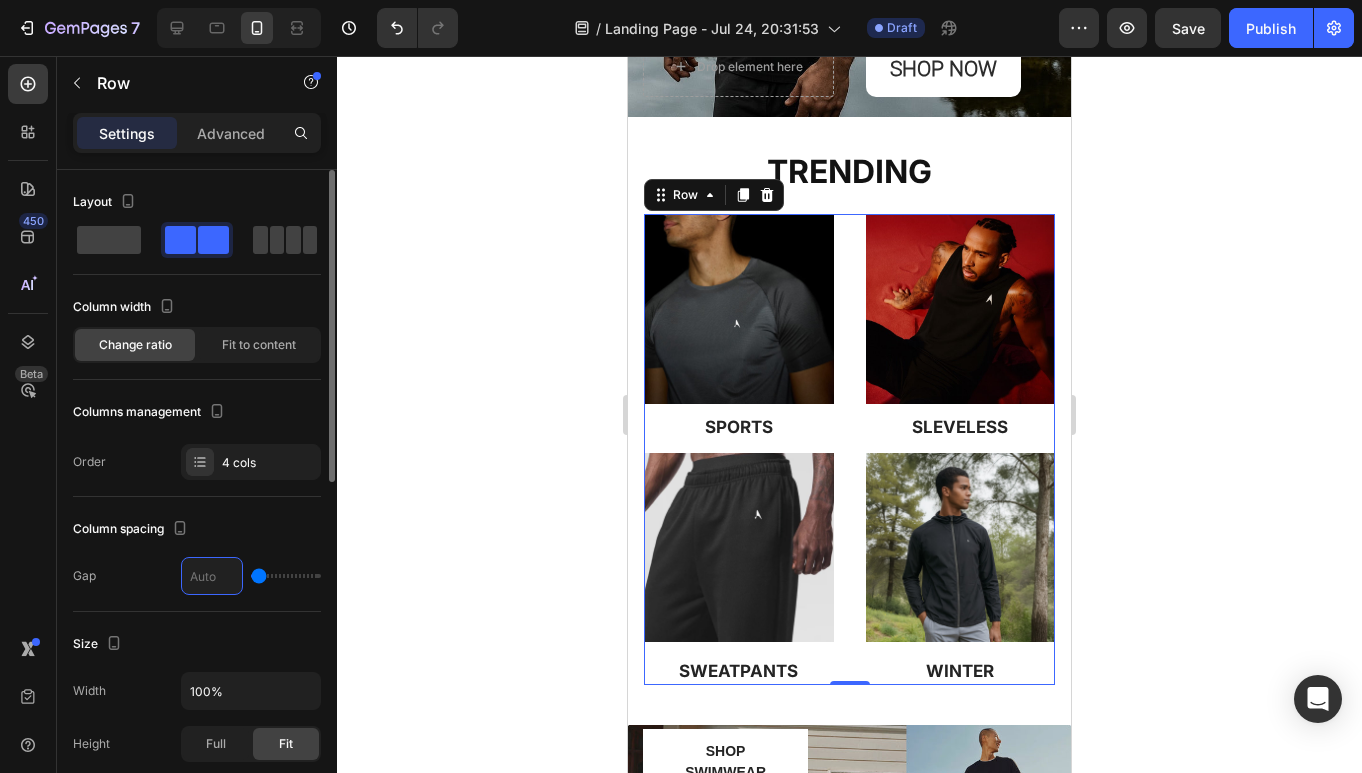 type on "6" 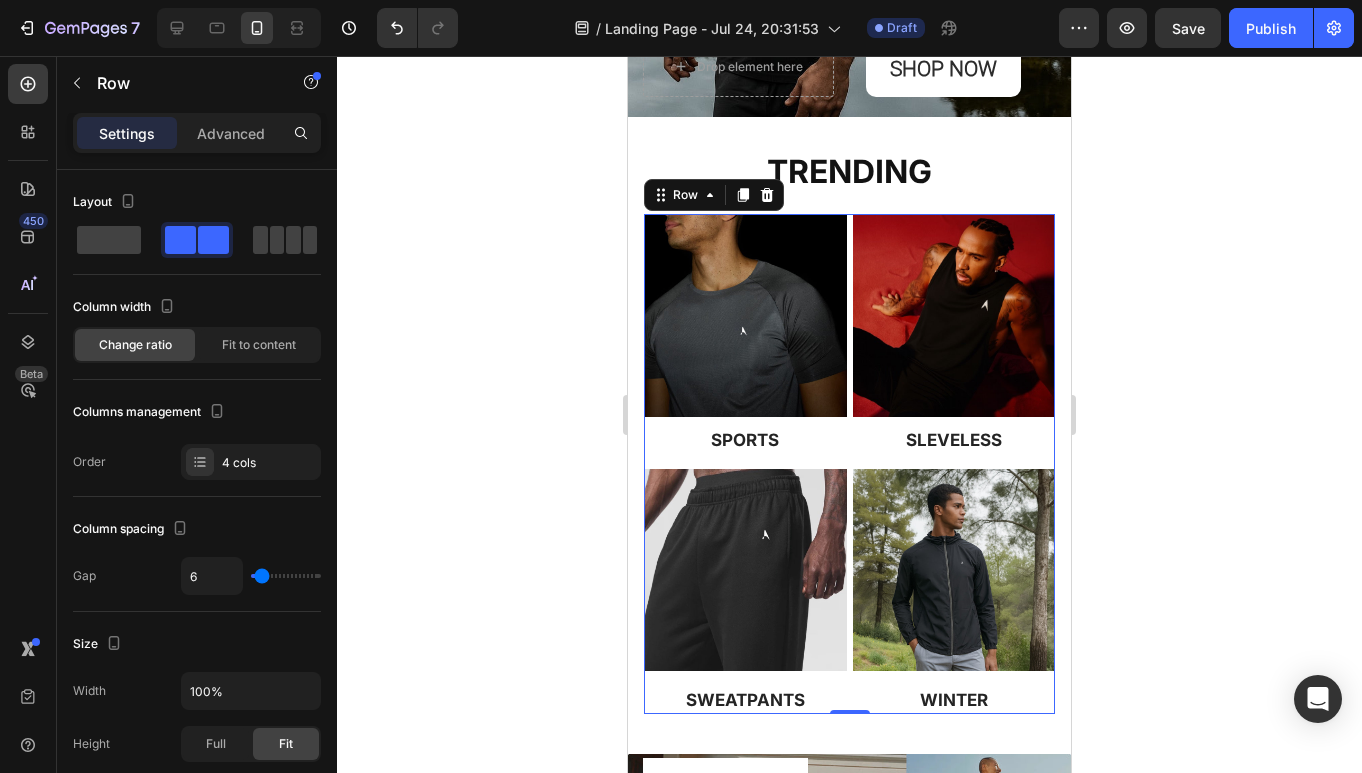 click 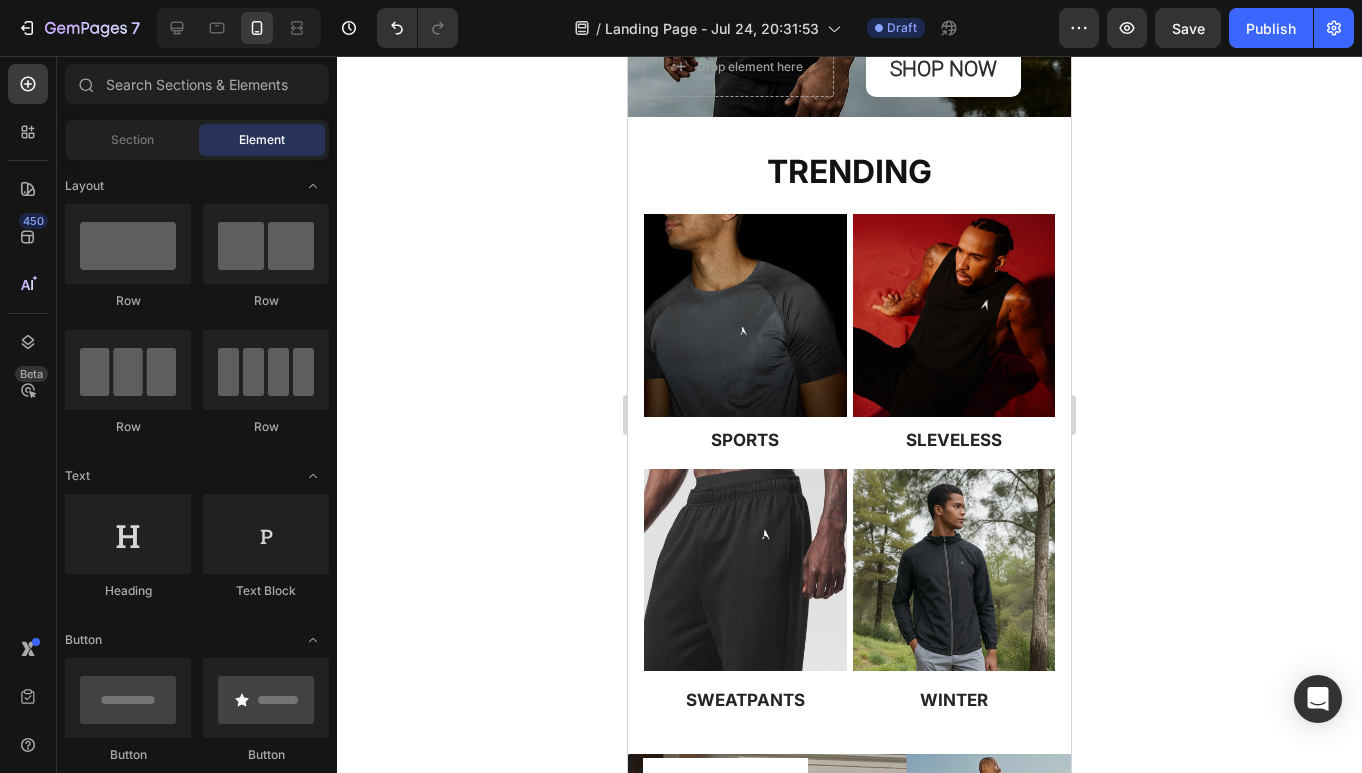 click 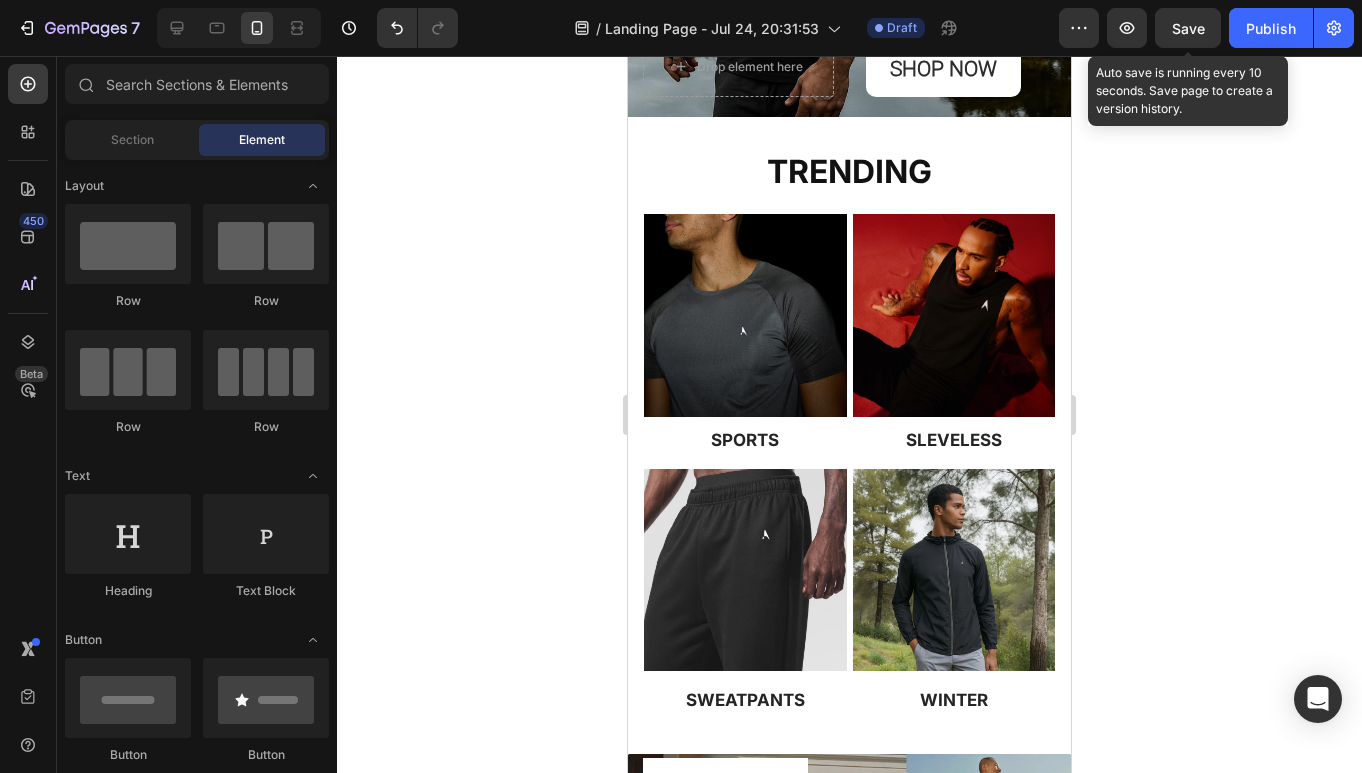 click on "Save" at bounding box center [1188, 28] 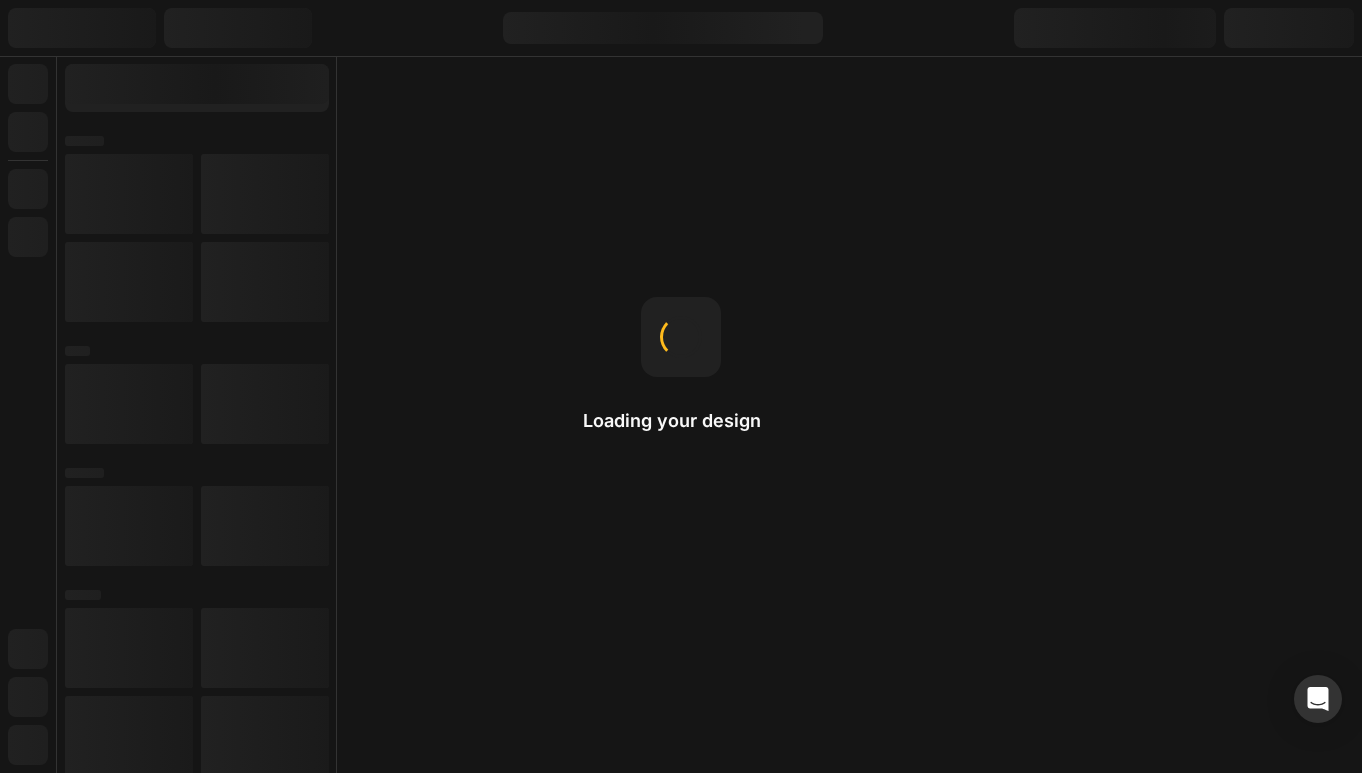 scroll, scrollTop: 0, scrollLeft: 0, axis: both 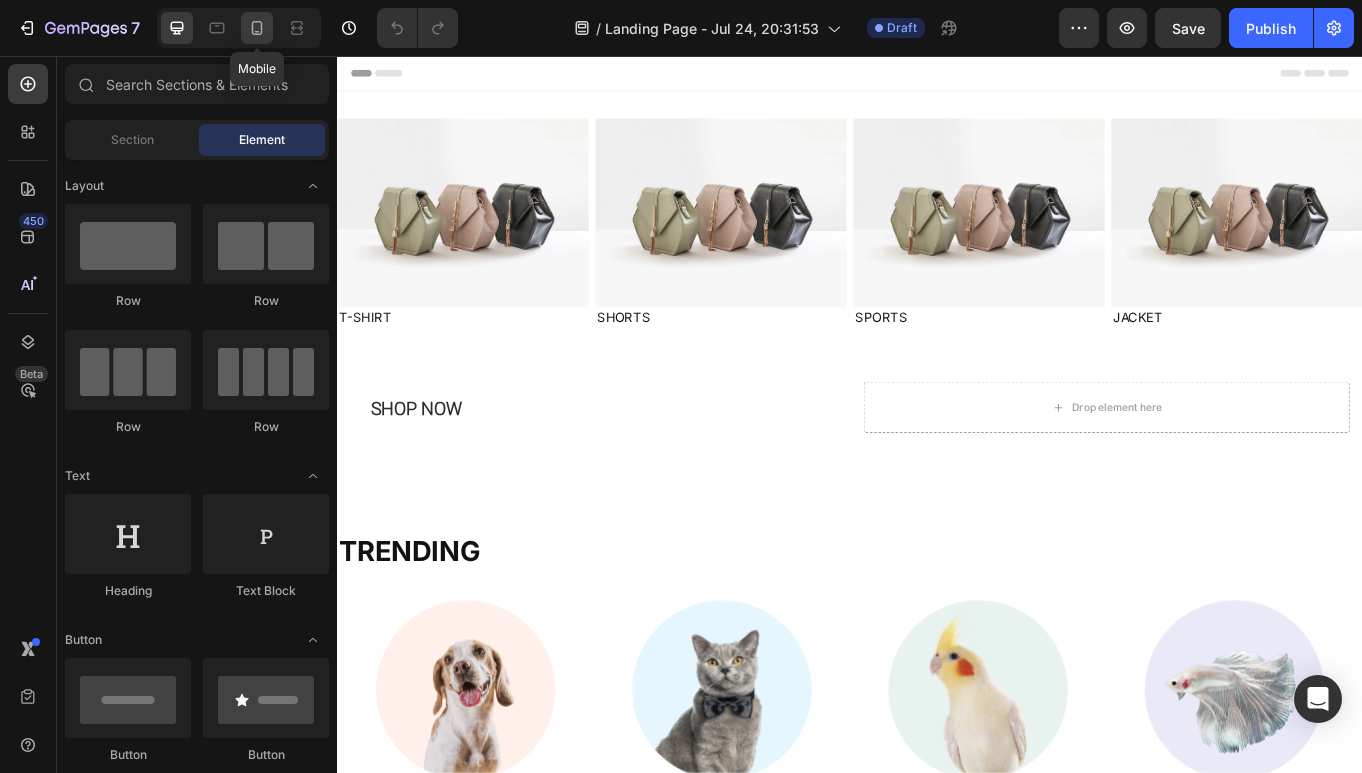click 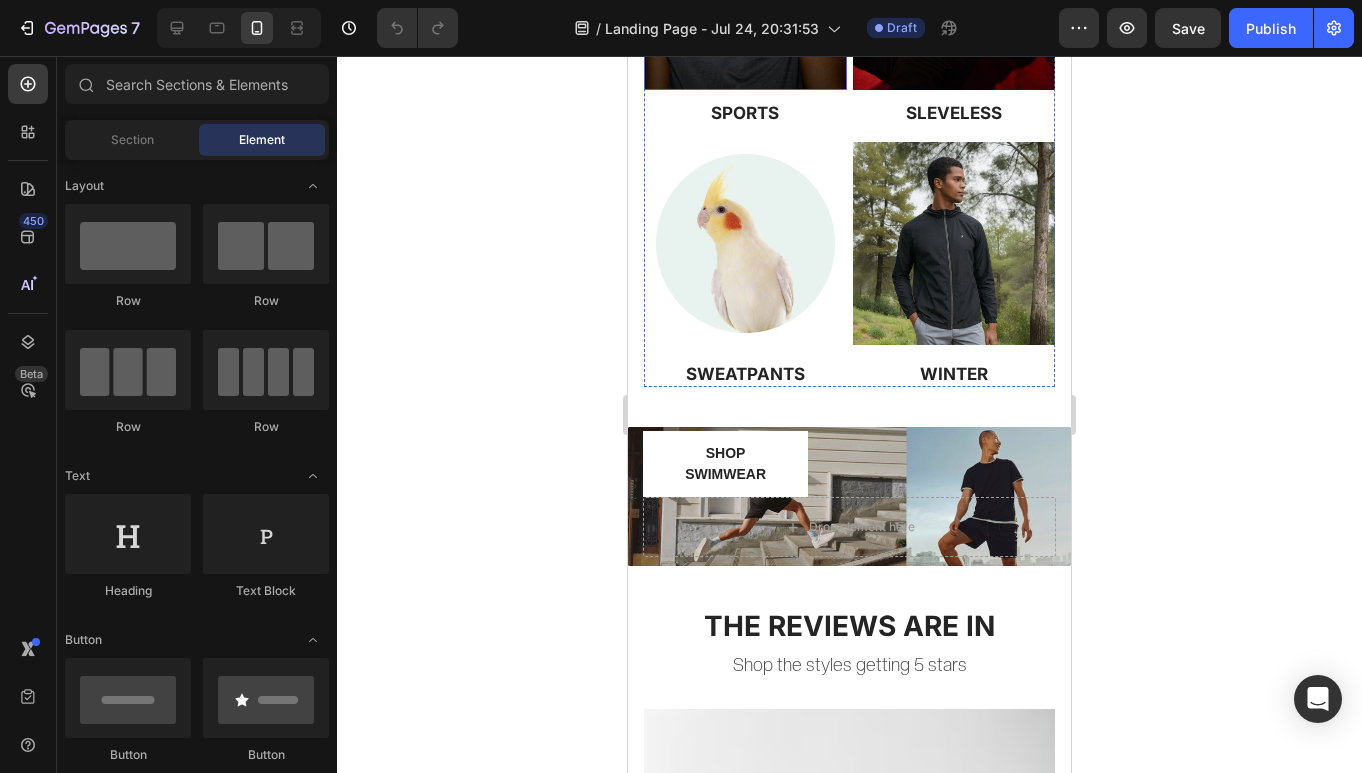 scroll, scrollTop: 933, scrollLeft: 0, axis: vertical 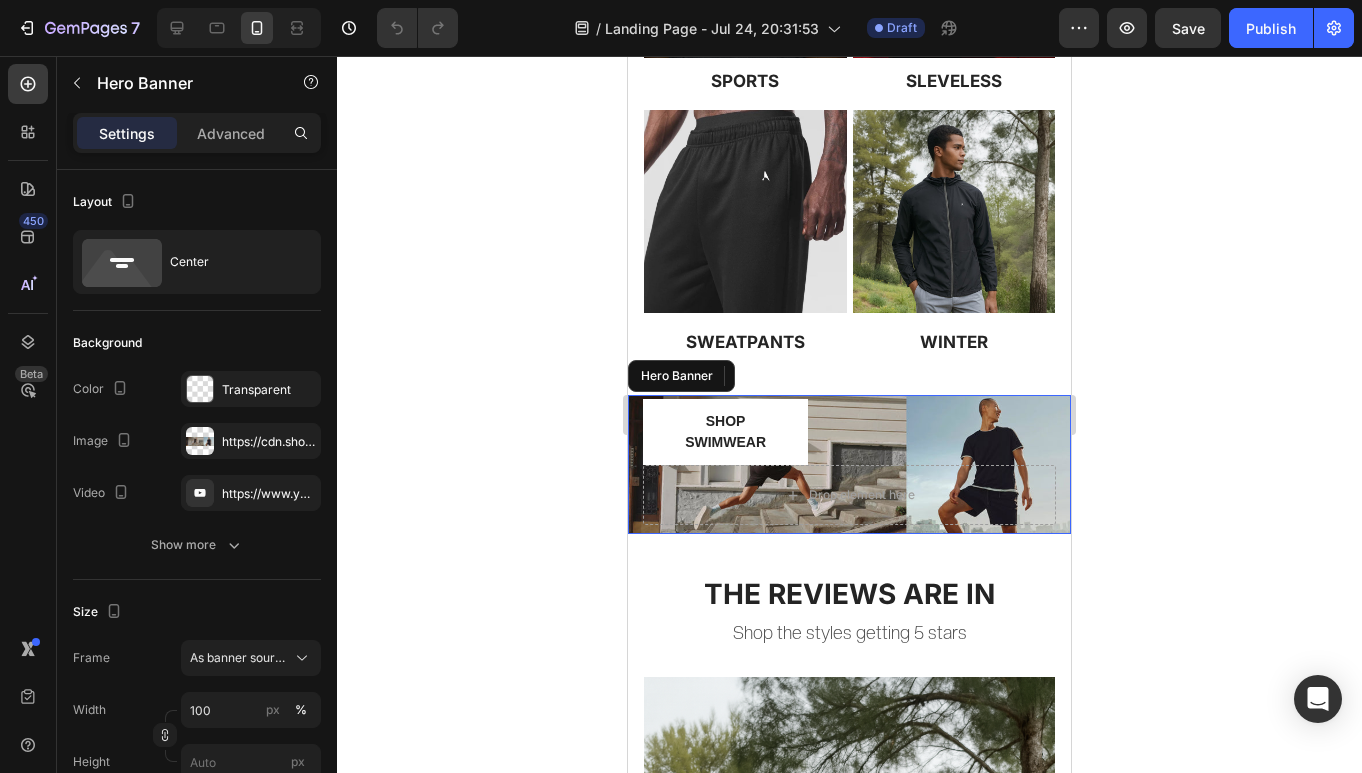 click on "Shop Swimwear Button
Drop element here" at bounding box center [849, 464] 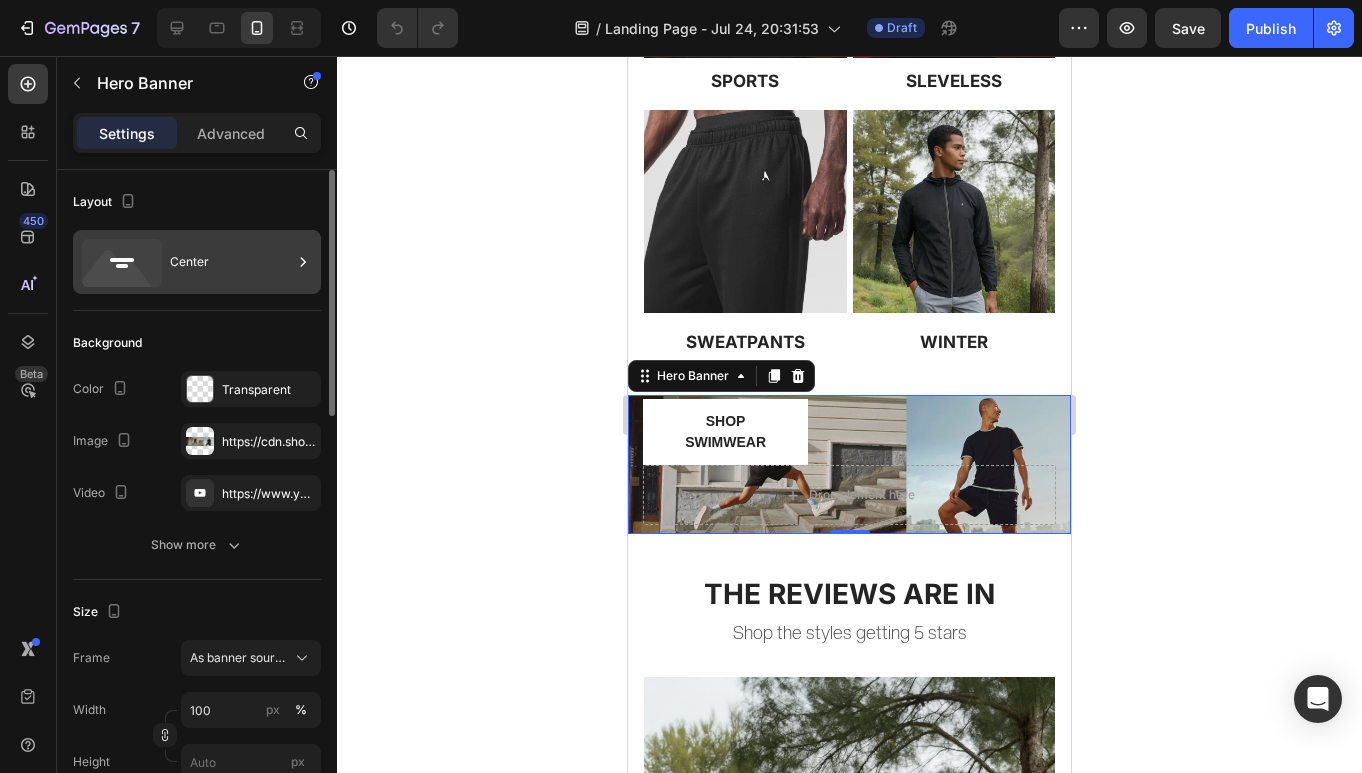 click on "Center" at bounding box center [231, 262] 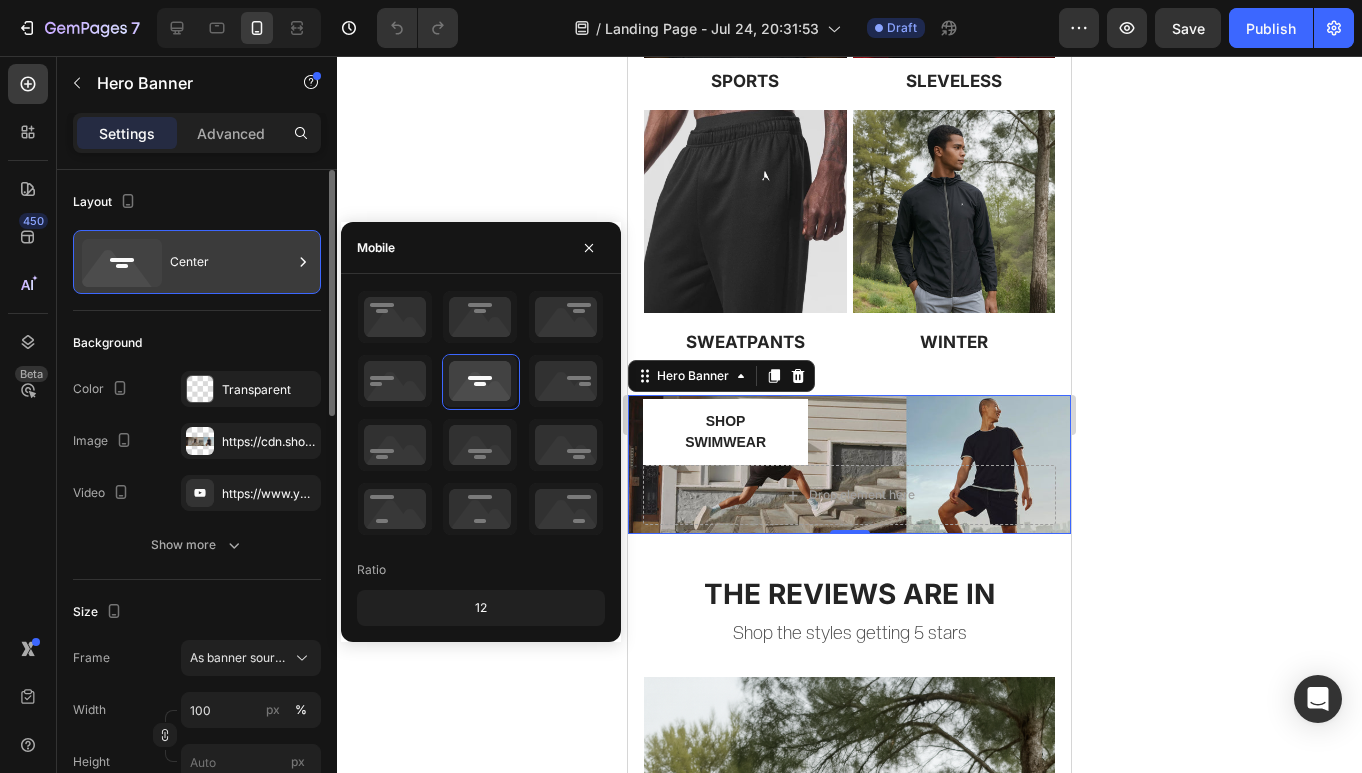 click on "Center" at bounding box center (231, 262) 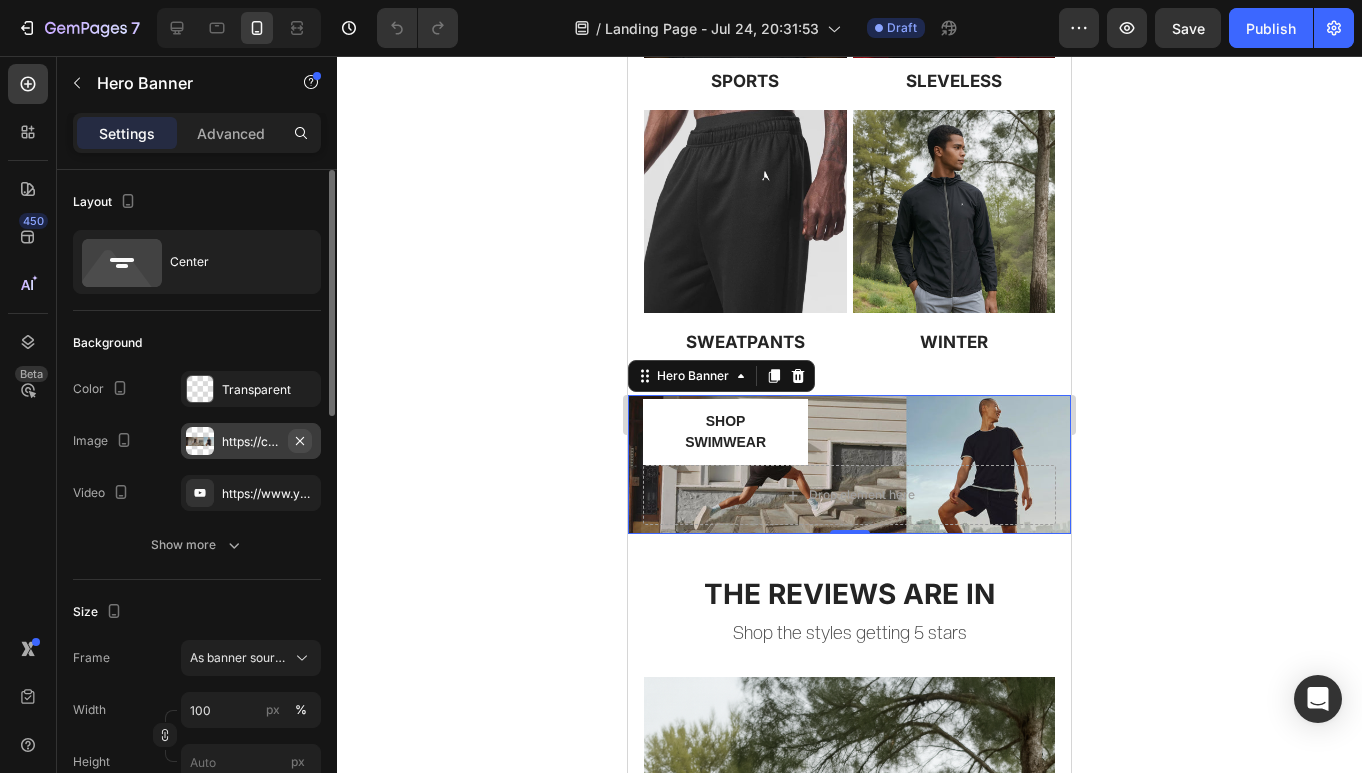 click 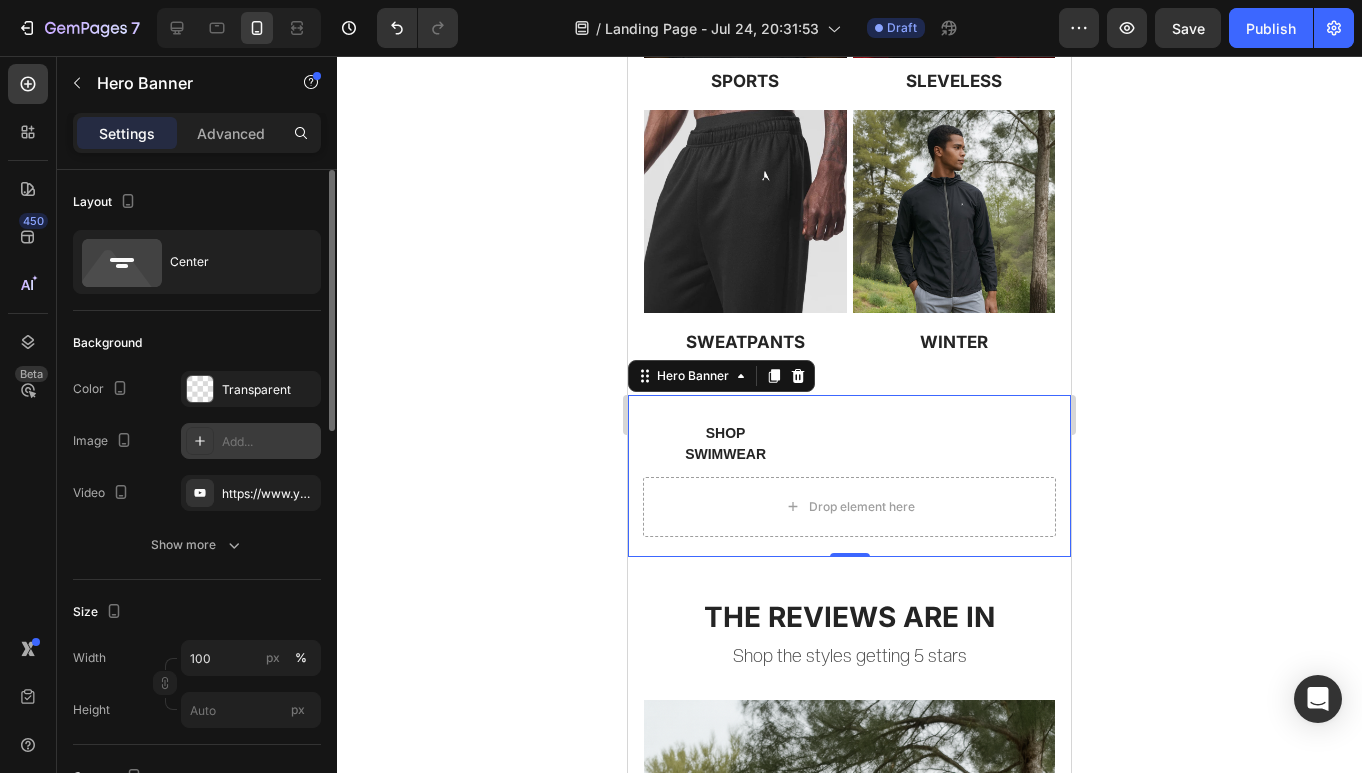 type on "Auto" 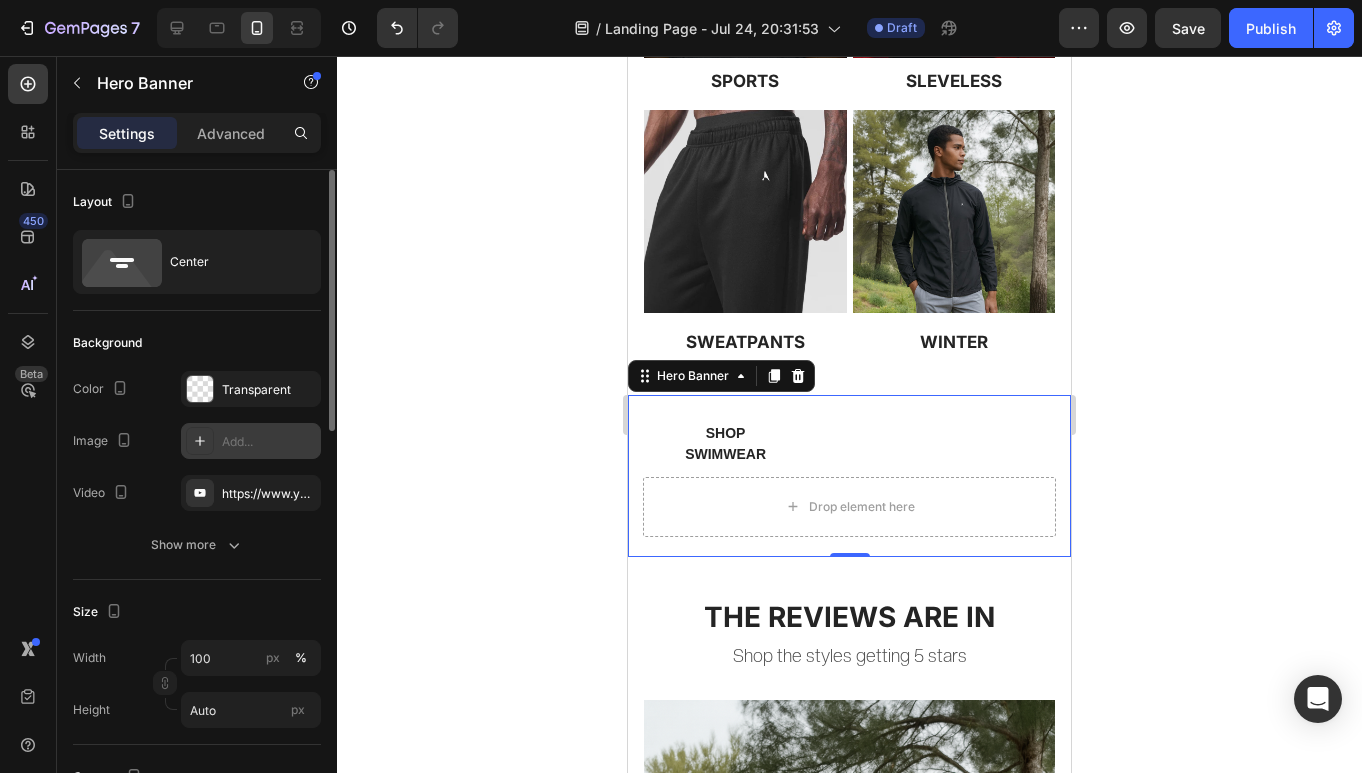 click at bounding box center [200, 441] 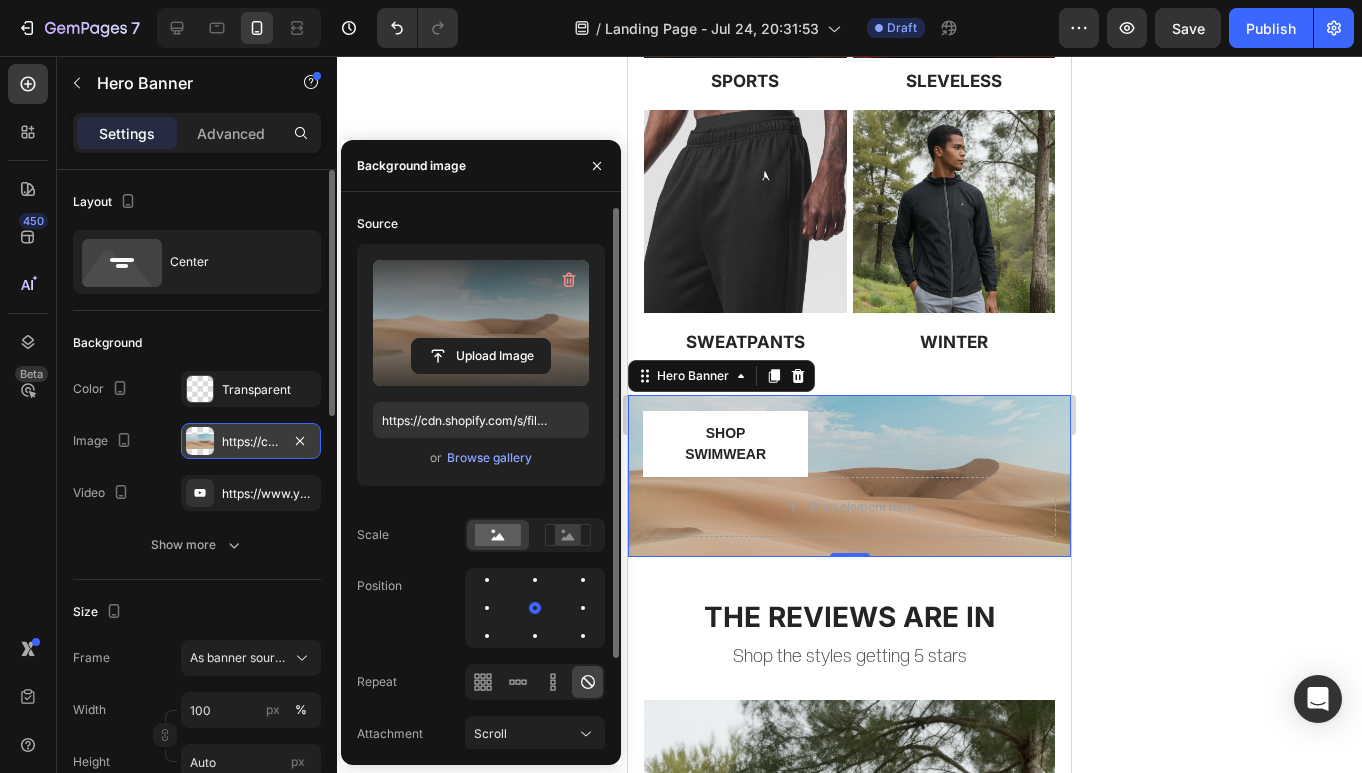 click at bounding box center [481, 323] 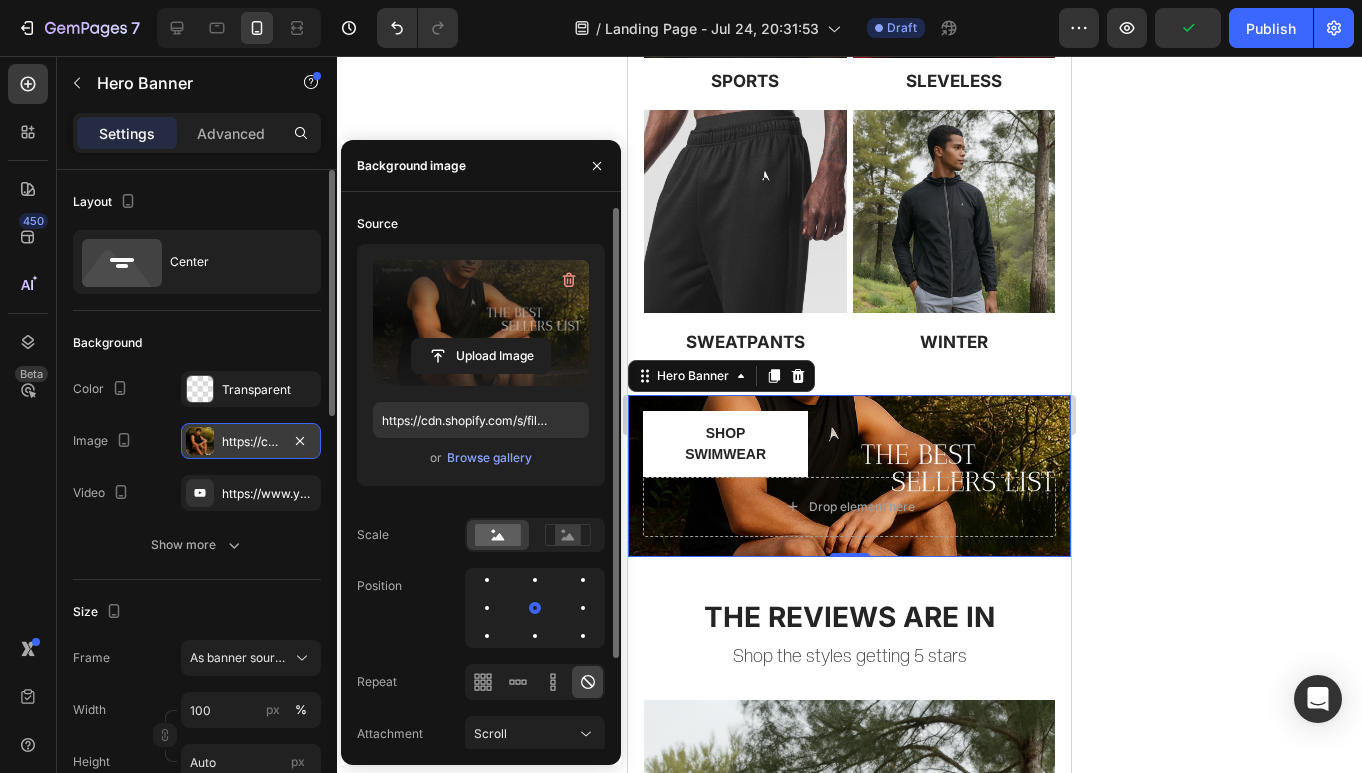 type on "https://cdn.shopify.com/s/files/1/0964/9261/7992/files/gempages_568179383026582437-94c86c34-7884-4dbd-82f3-5cc6ebc6d544.jpg" 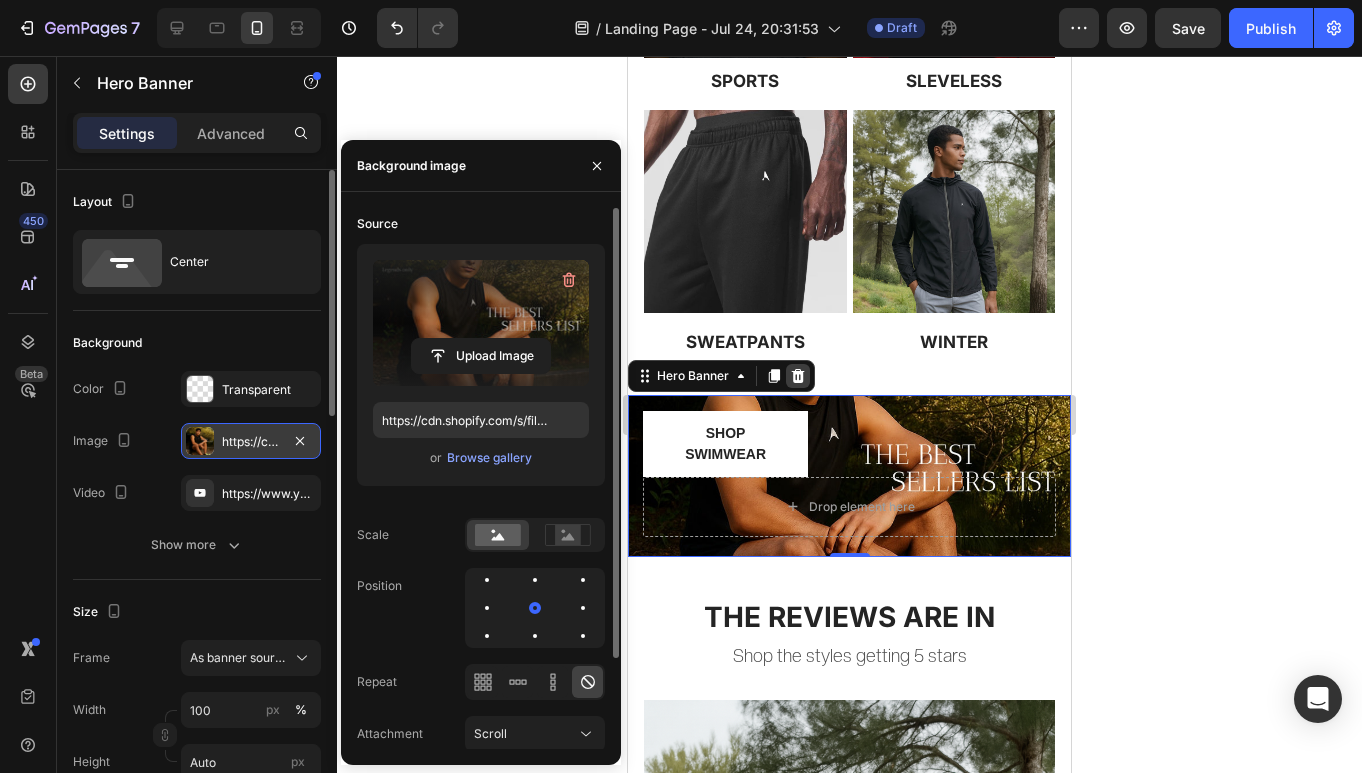 click at bounding box center (798, 376) 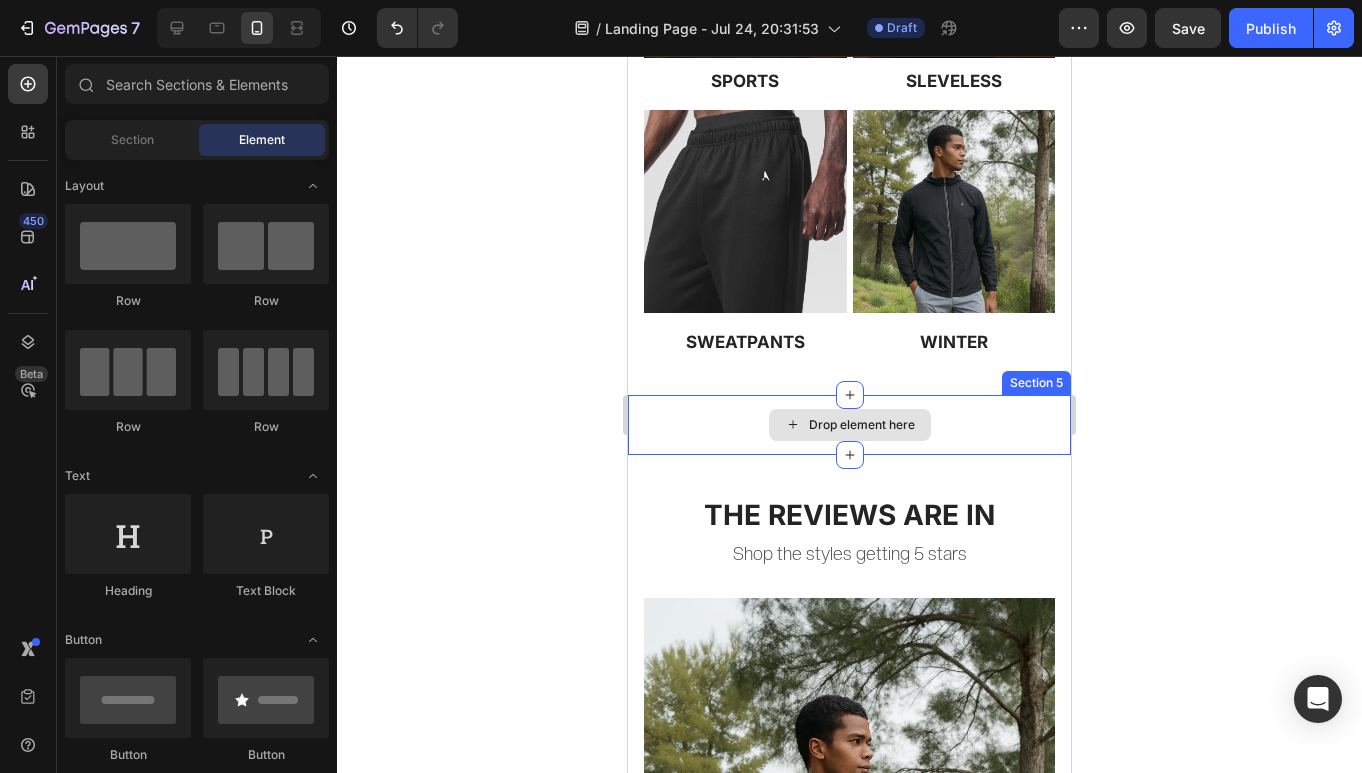 click on "Drop element here" at bounding box center [862, 425] 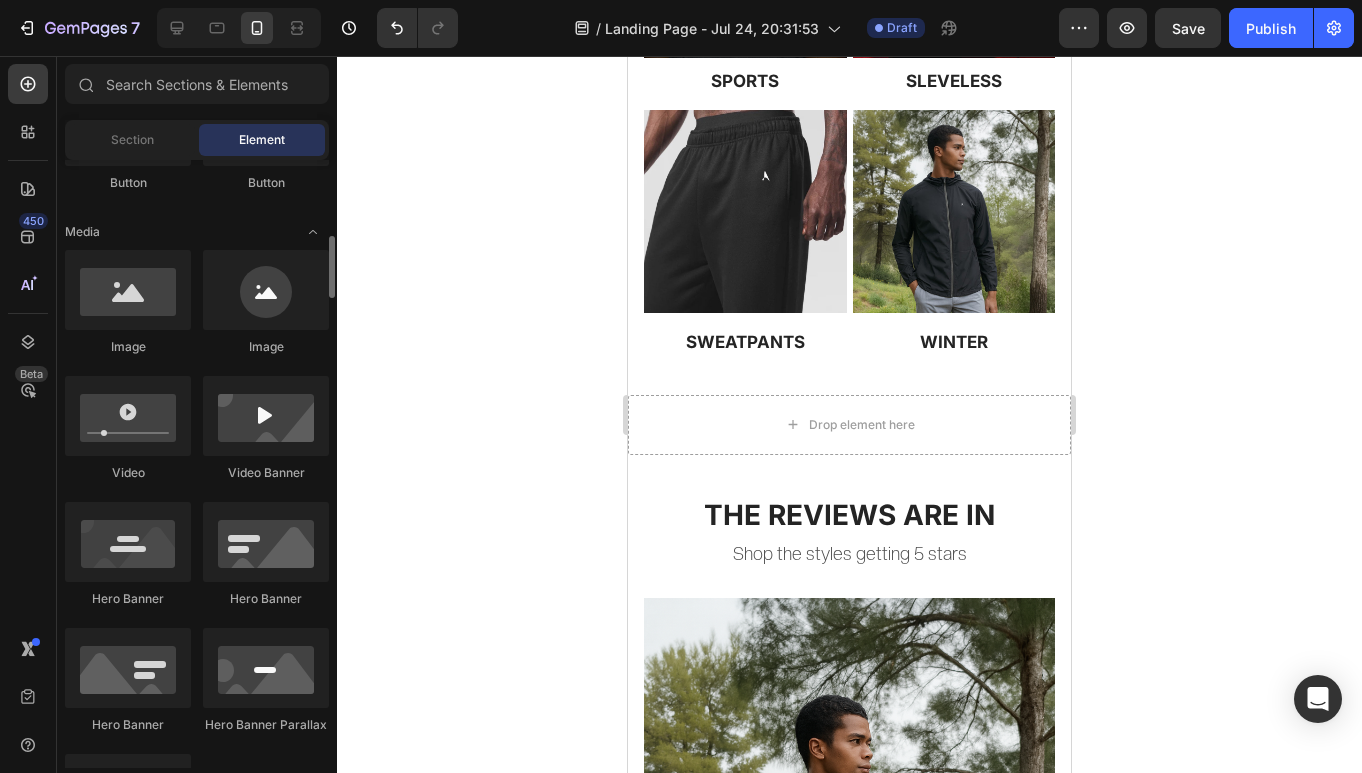 scroll, scrollTop: 567, scrollLeft: 0, axis: vertical 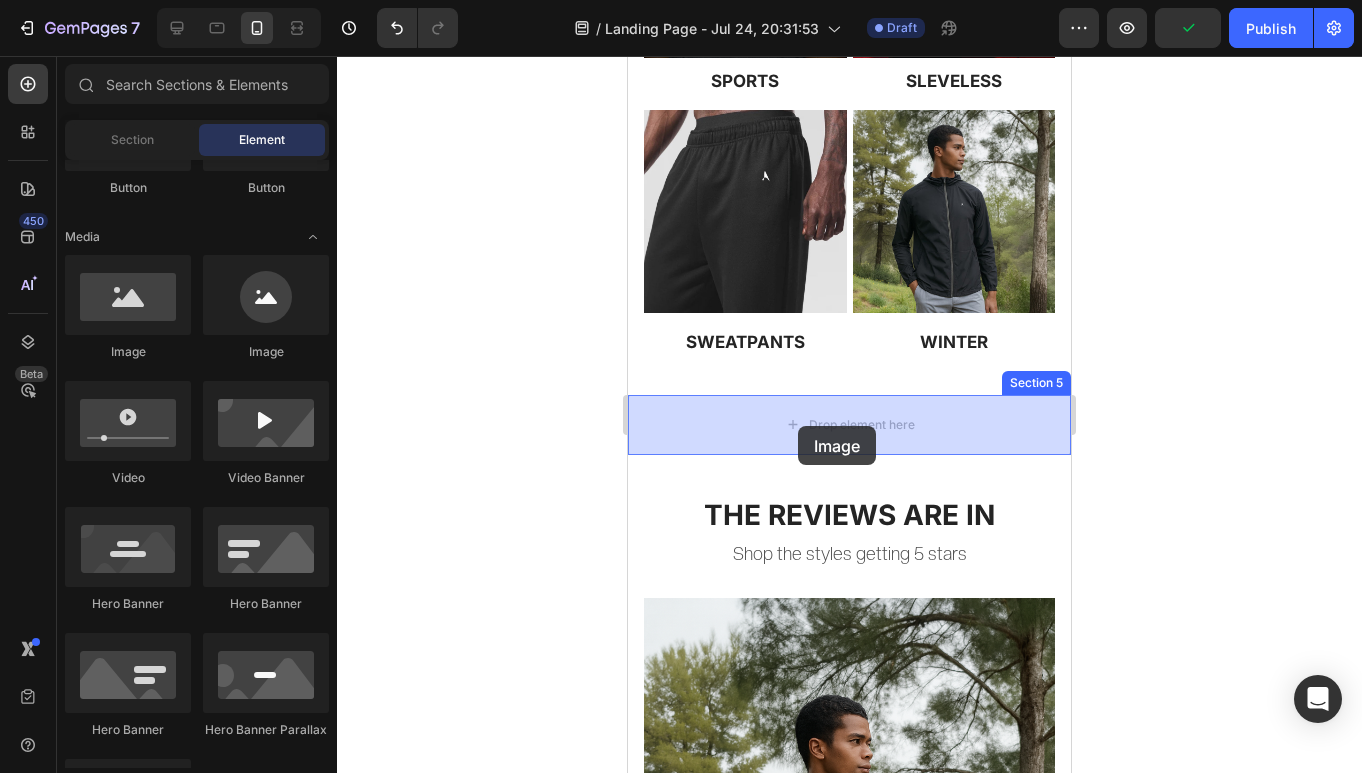 drag, startPoint x: 756, startPoint y: 359, endPoint x: 797, endPoint y: 423, distance: 76.00658 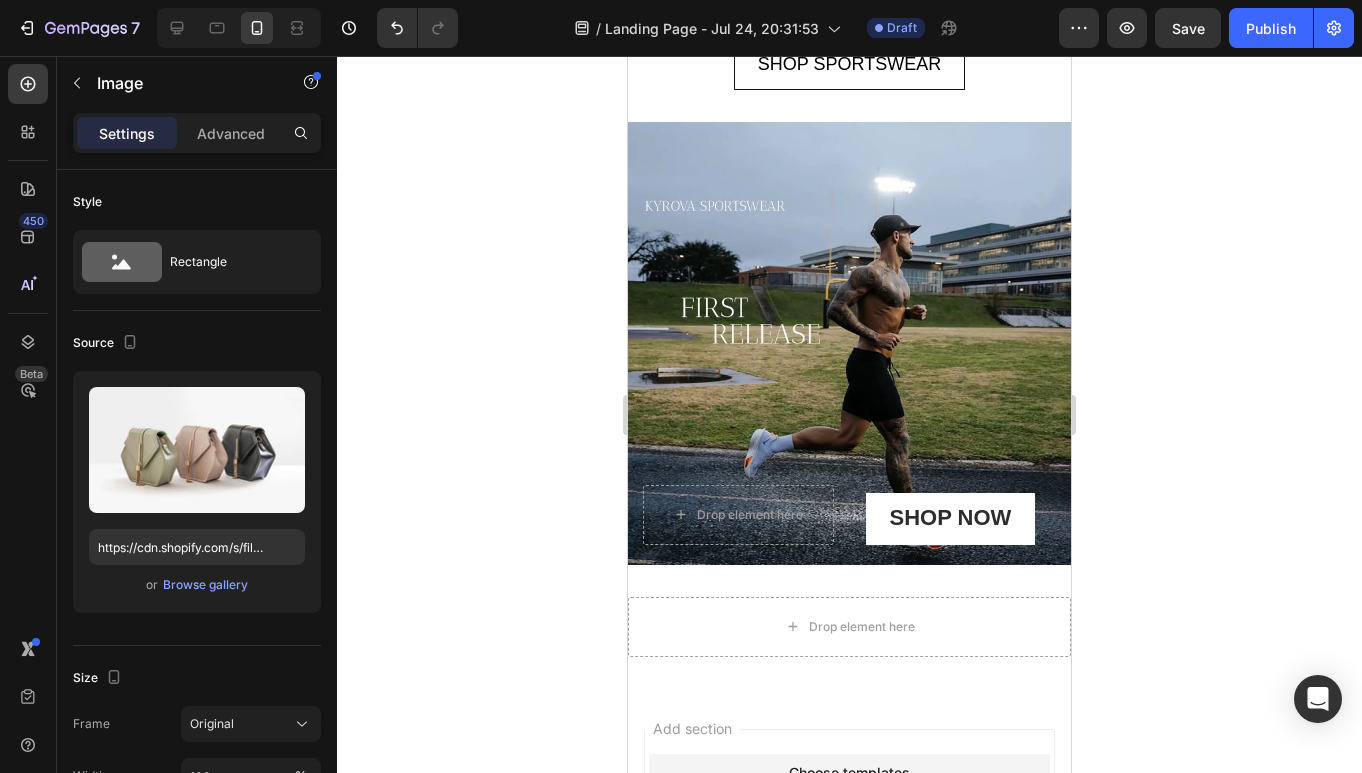 scroll, scrollTop: 3429, scrollLeft: 0, axis: vertical 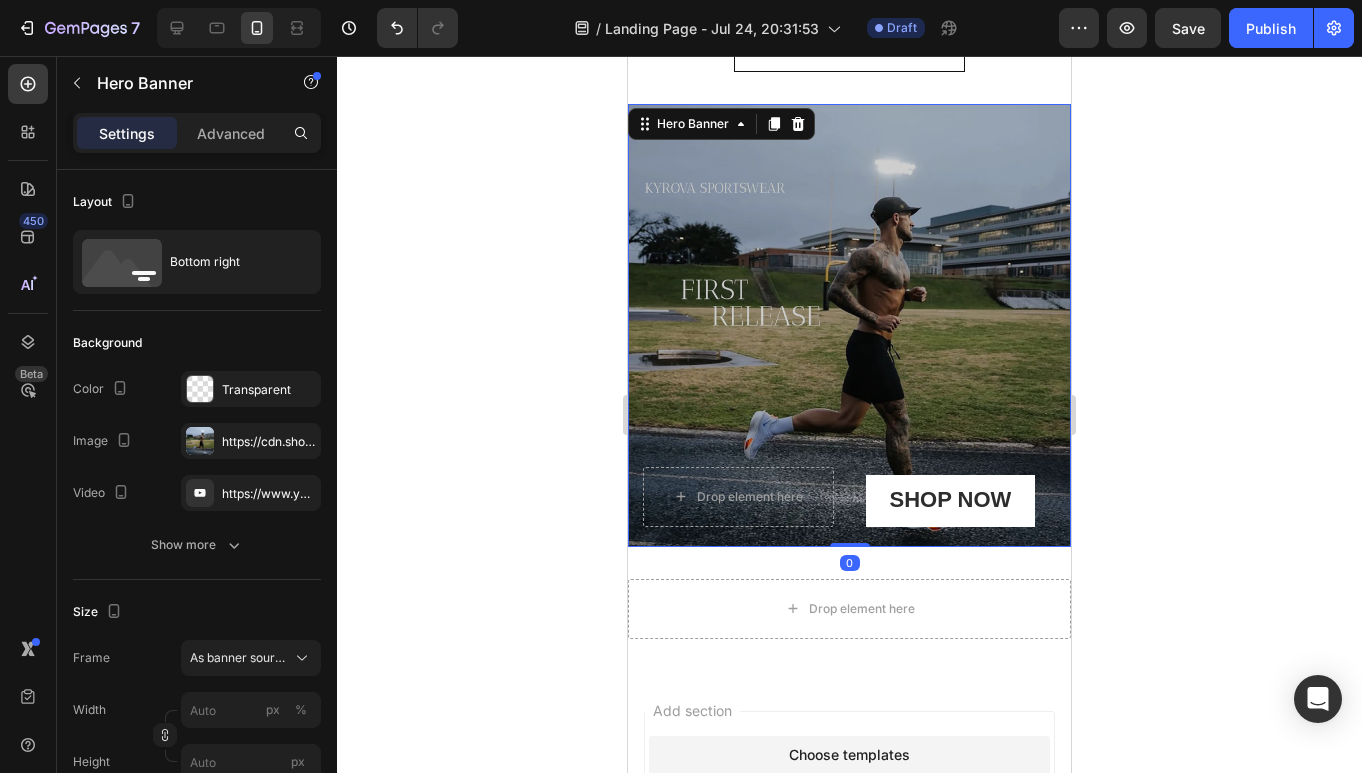 click at bounding box center (849, 325) 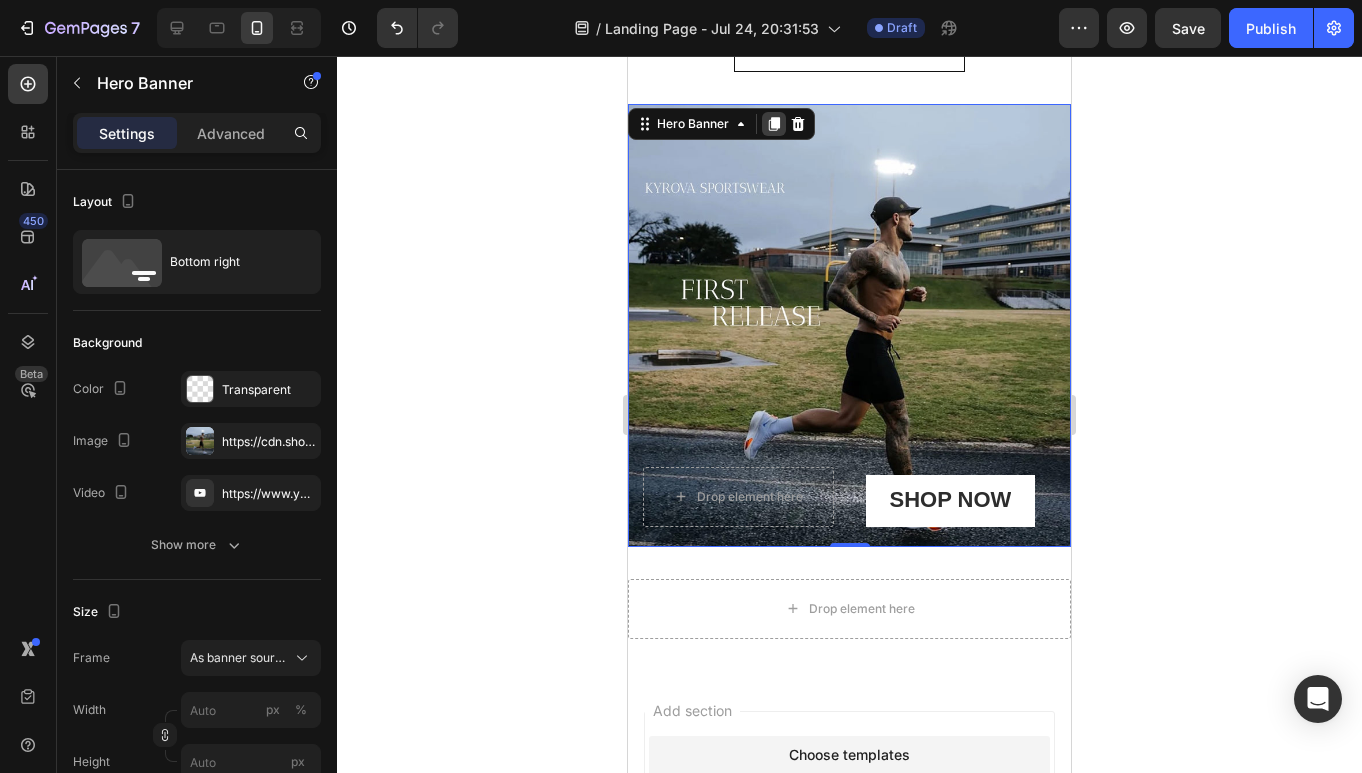 click 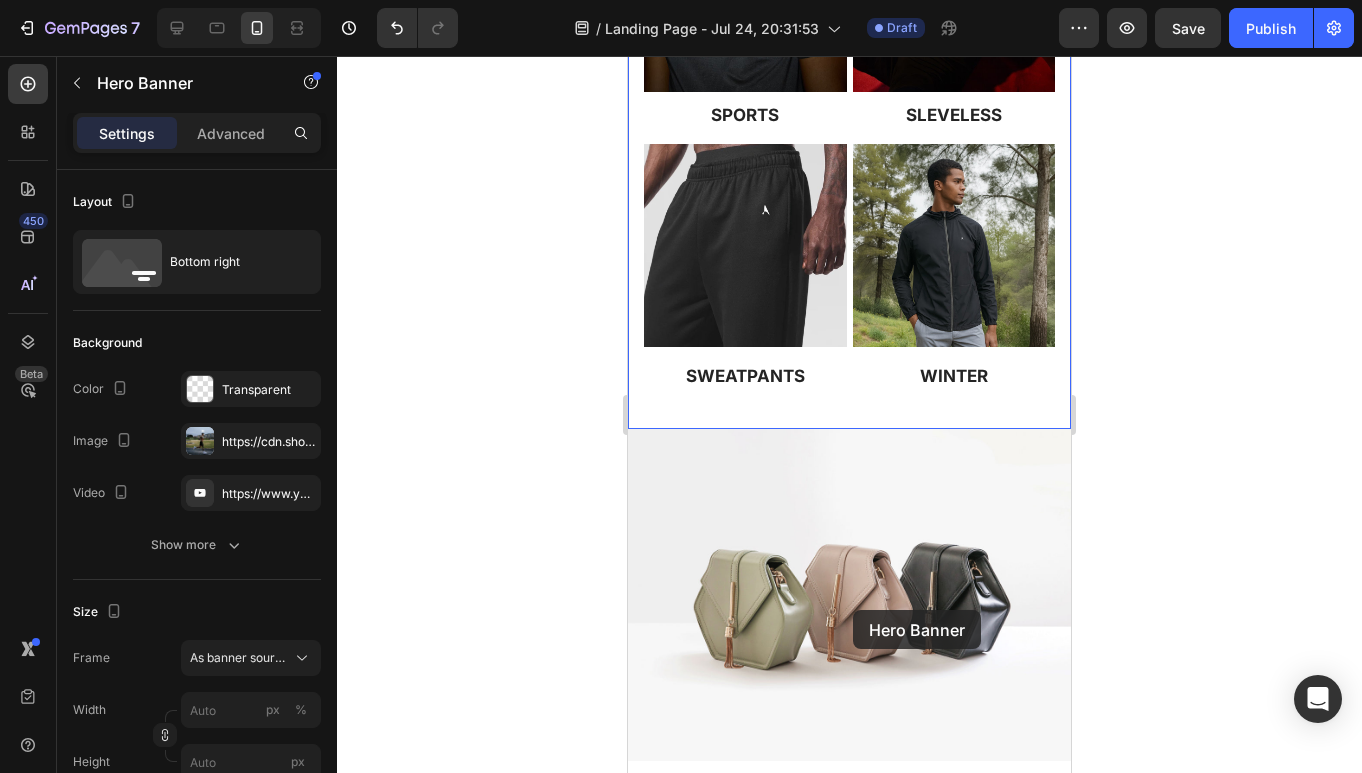 scroll, scrollTop: 938, scrollLeft: 0, axis: vertical 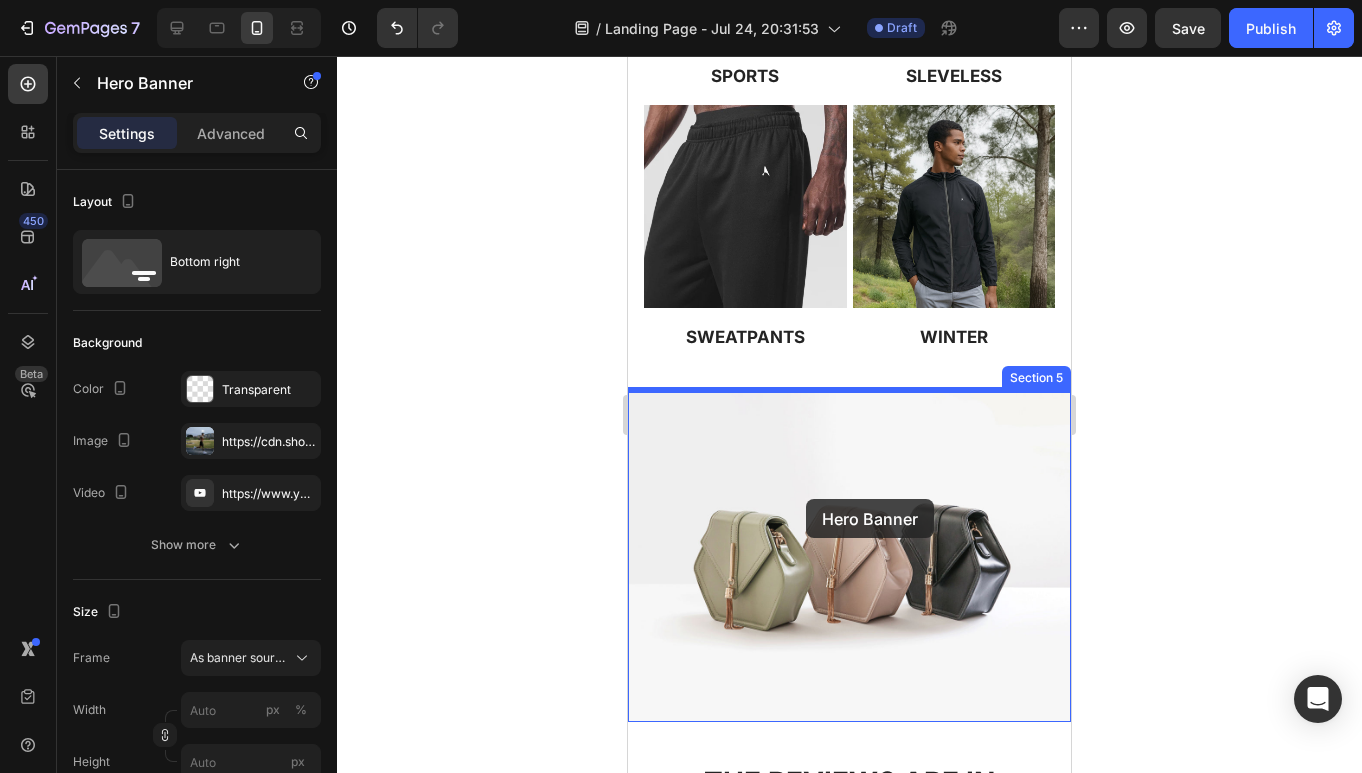 drag, startPoint x: 828, startPoint y: 597, endPoint x: 802, endPoint y: 493, distance: 107.200745 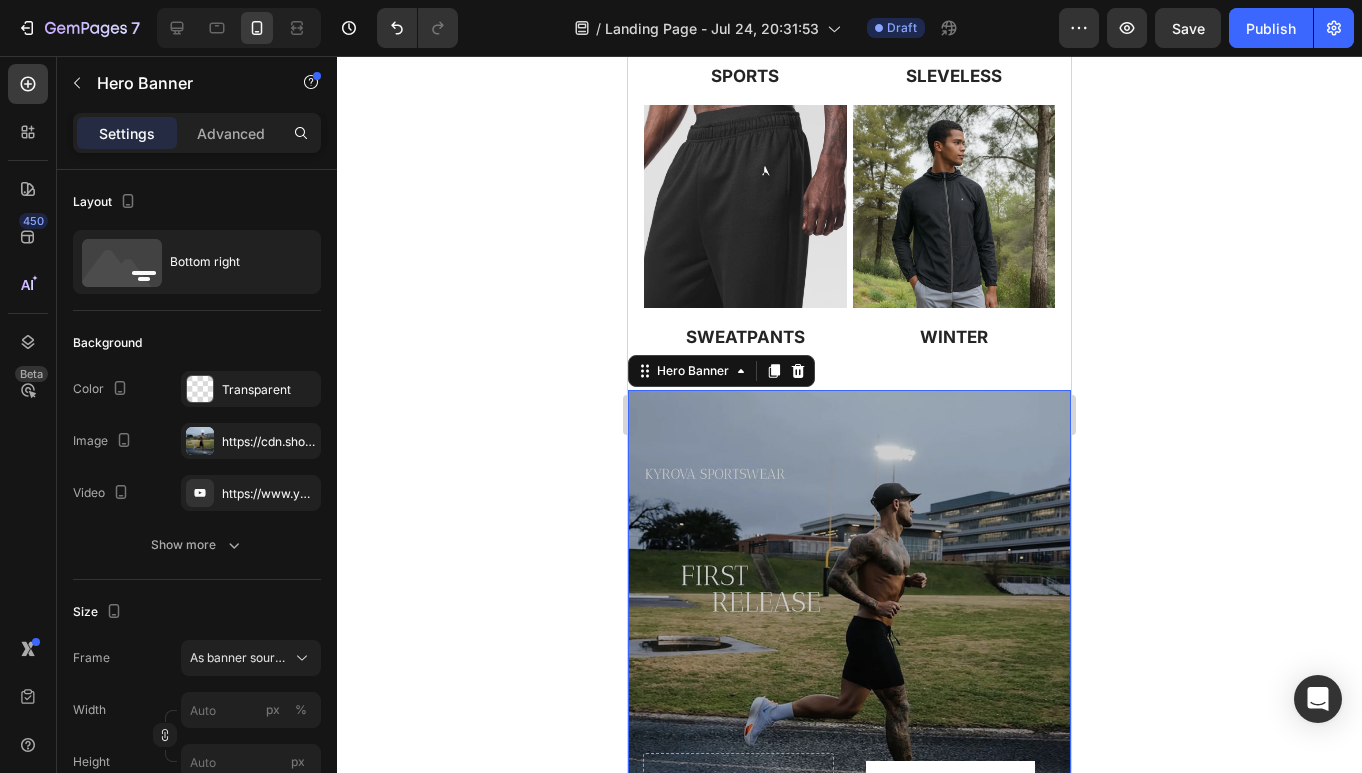 scroll, scrollTop: 1207, scrollLeft: 0, axis: vertical 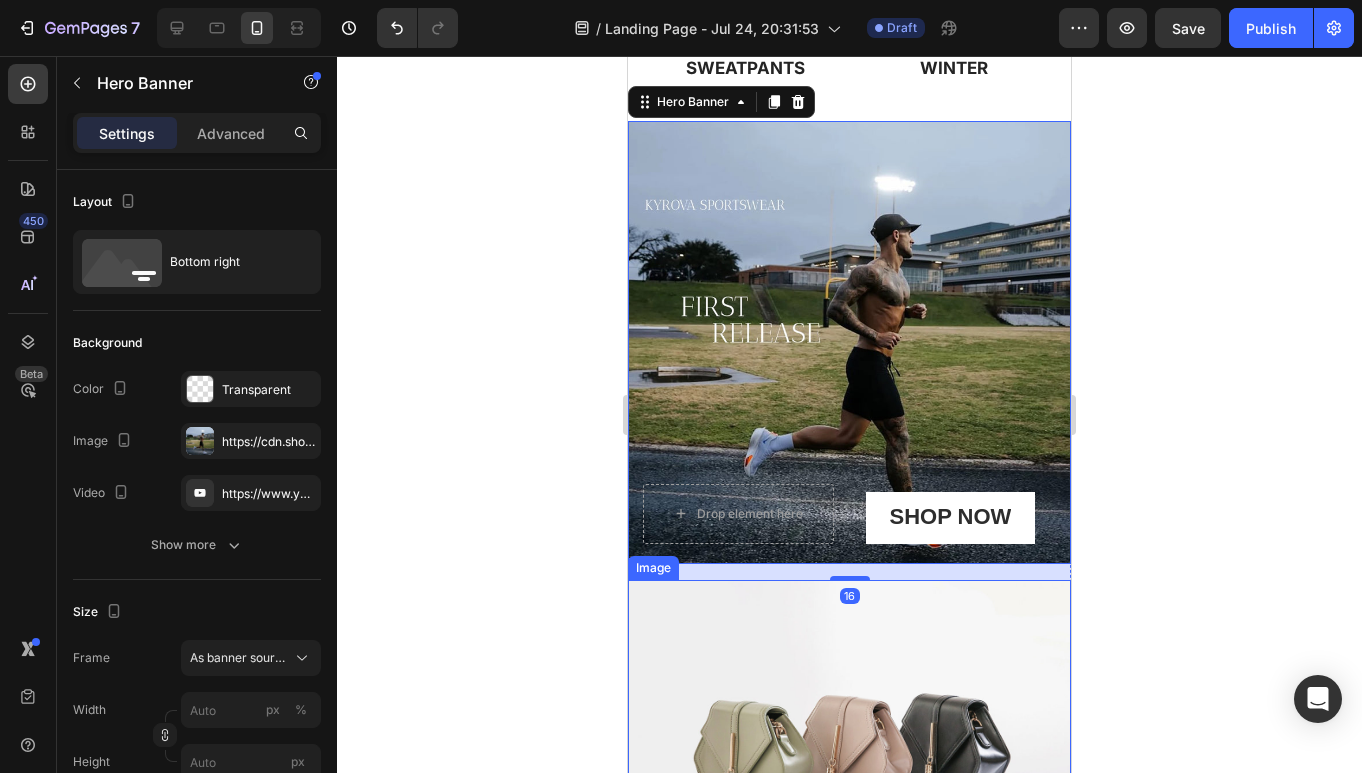 click at bounding box center [849, 746] 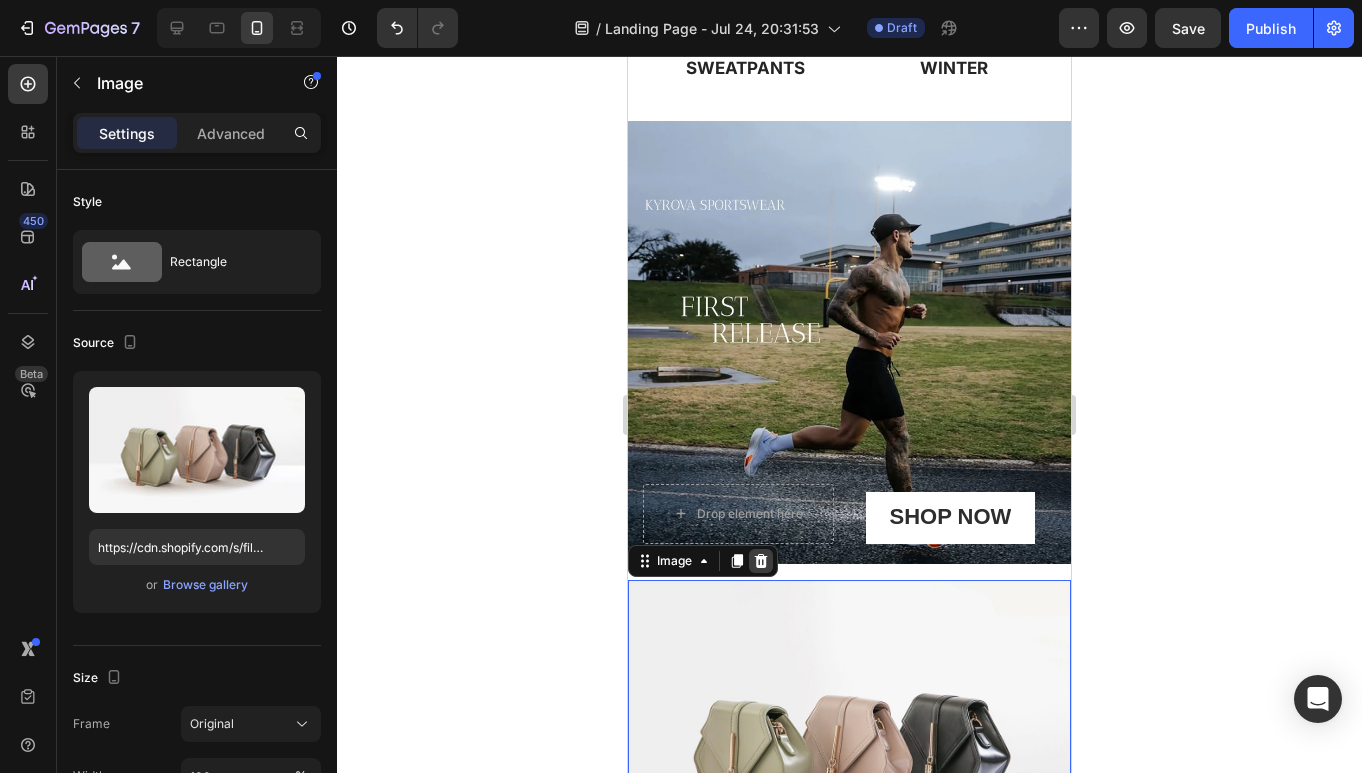 click 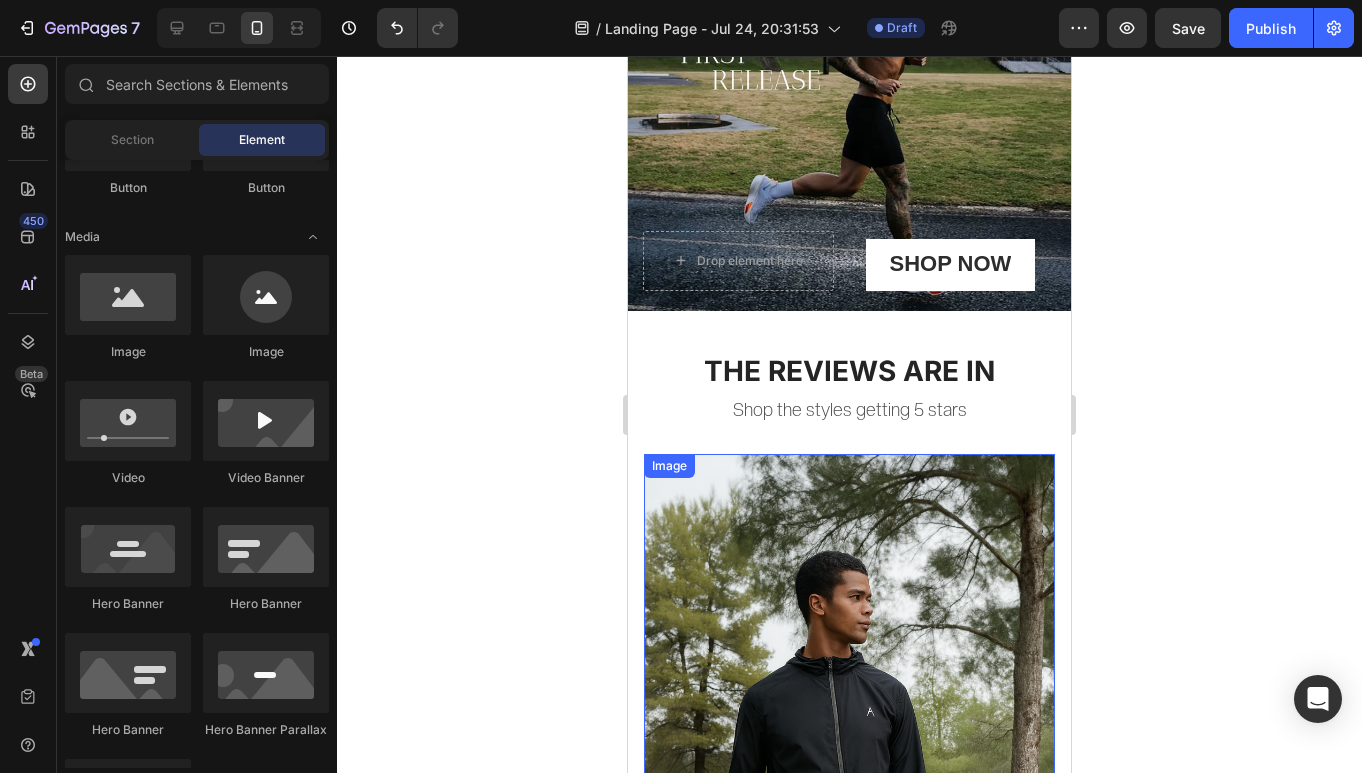 scroll, scrollTop: 1052, scrollLeft: 0, axis: vertical 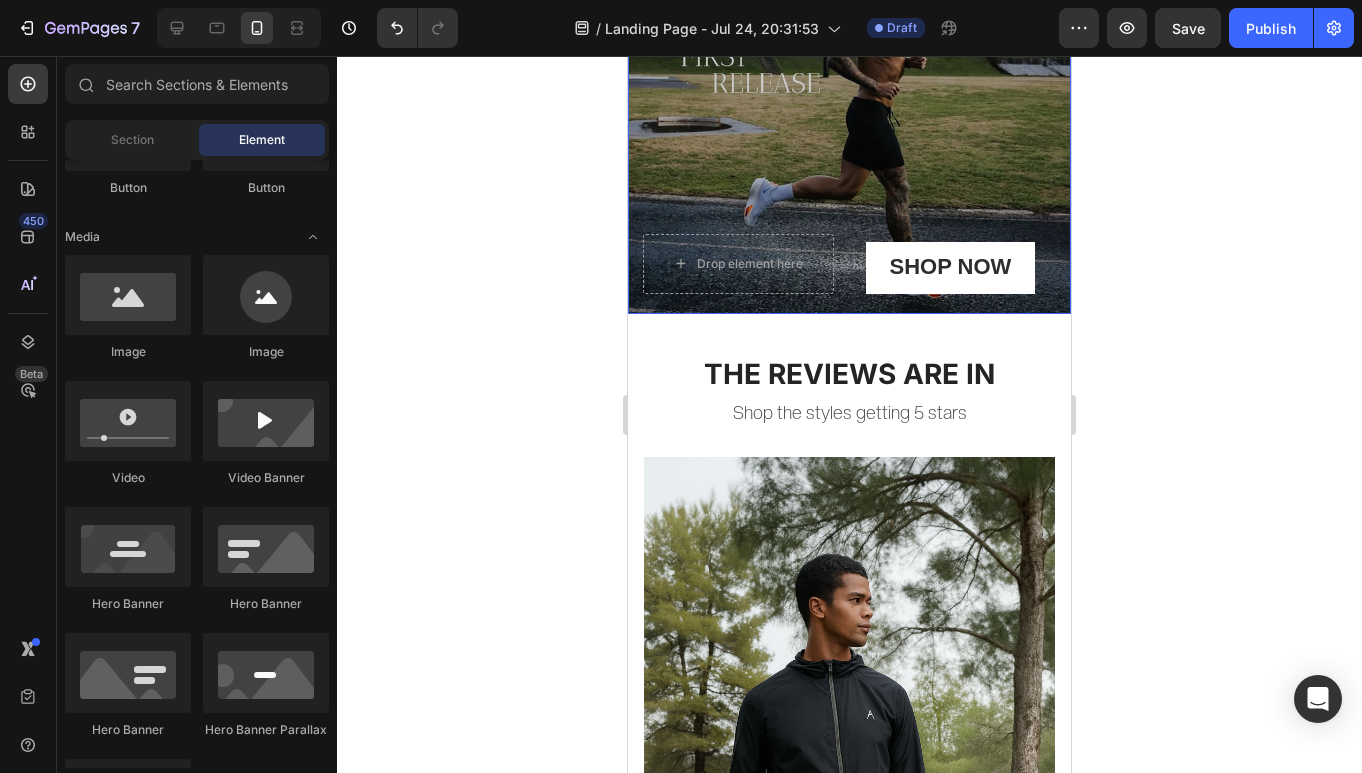 click at bounding box center [849, 92] 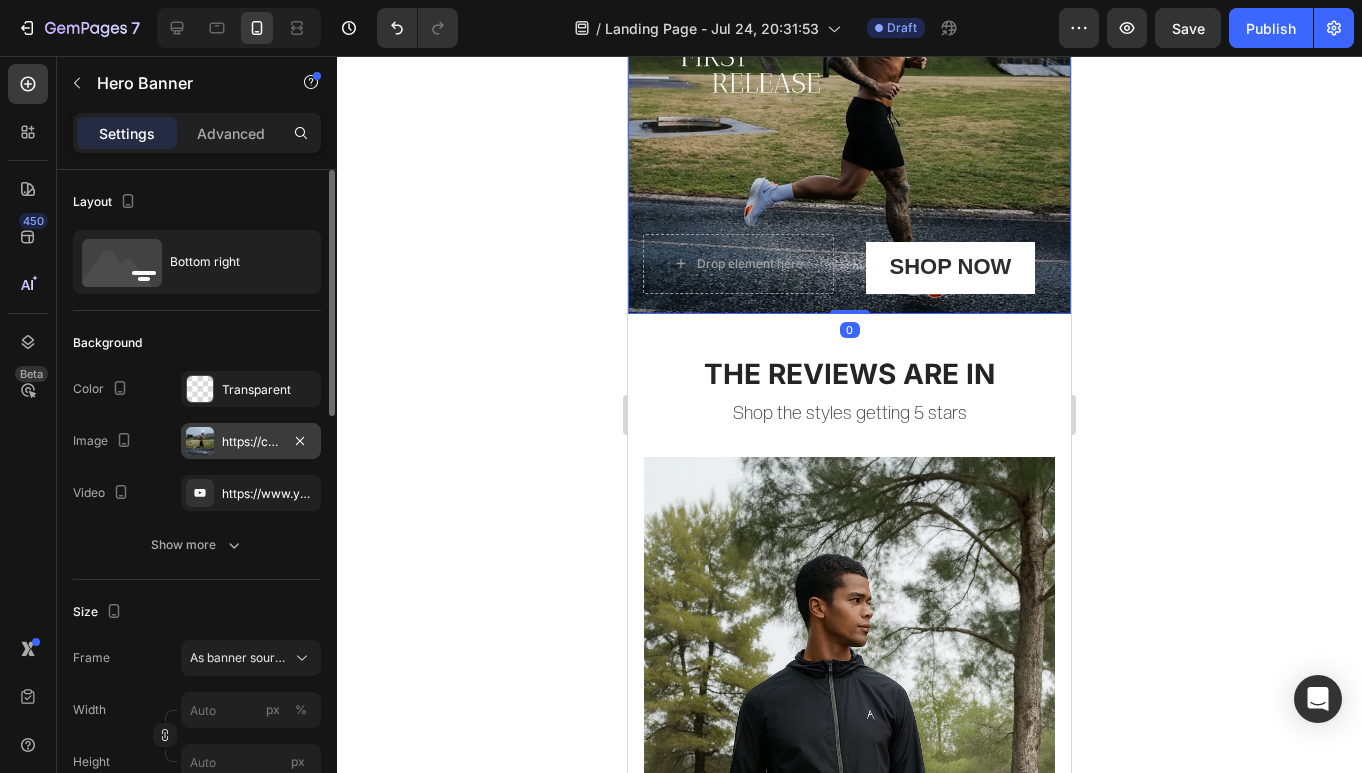 click on "https://cdn.shopify.com/s/files/1/0964/9261/7992/files/gempages_568179383026582437-0ad51f2d-59cd-436f-80b6-d84efc53d63f.jpg" at bounding box center [251, 442] 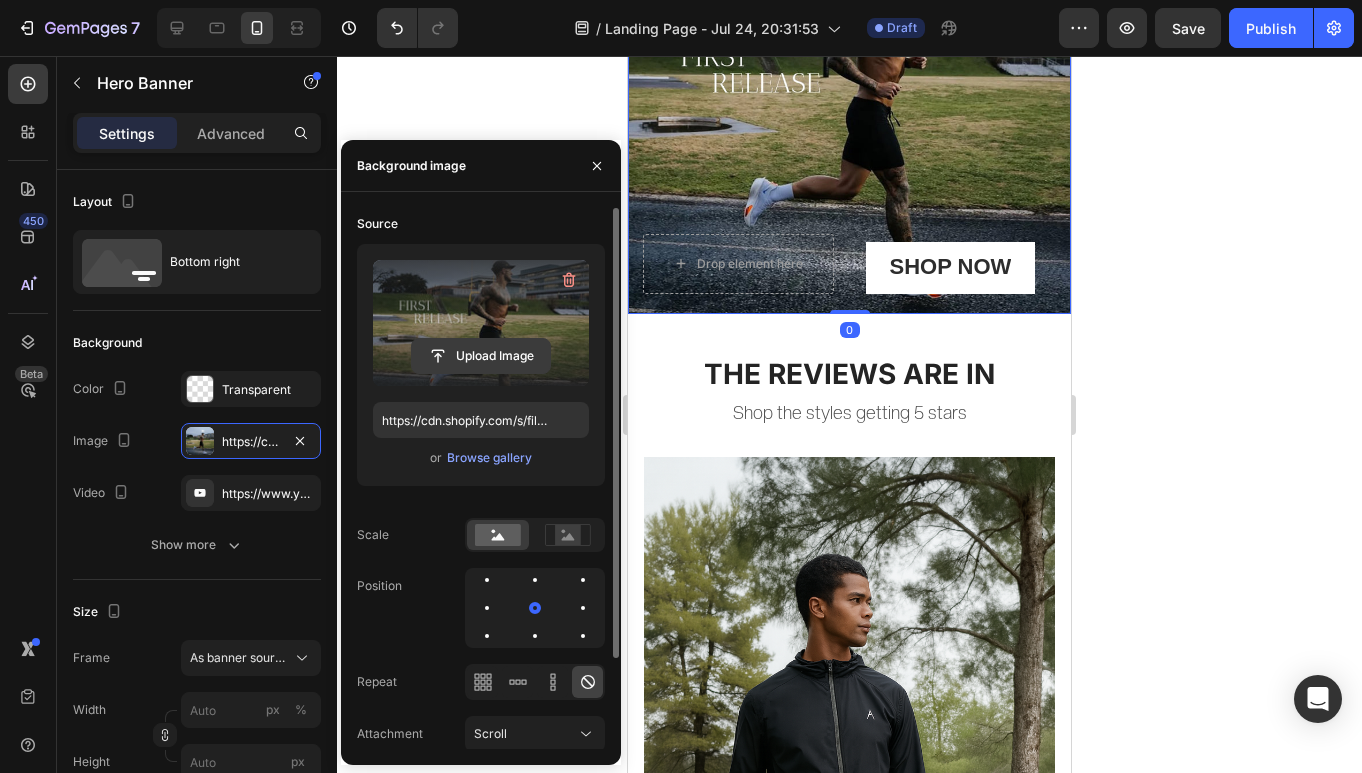 click 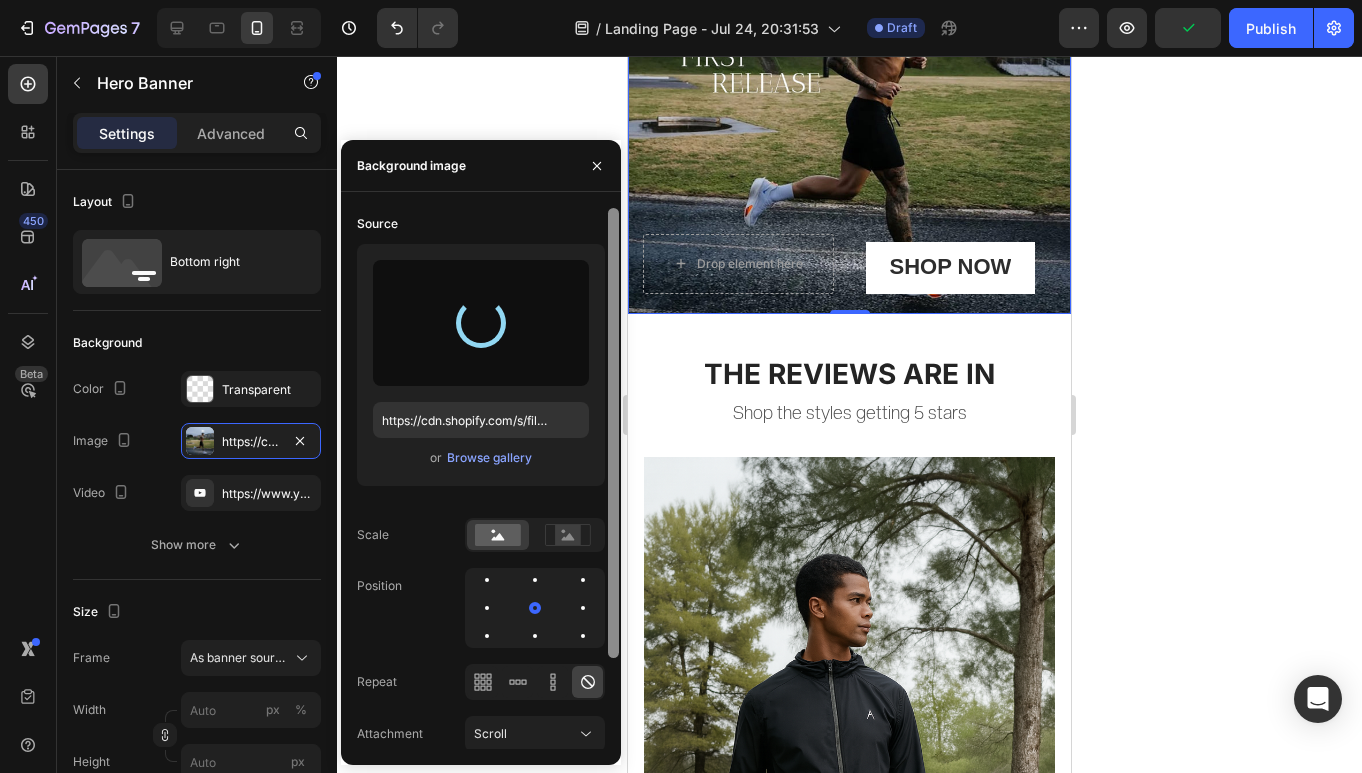 type on "https://cdn.shopify.com/s/files/1/0964/9261/7992/files/gempages_568179383026582437-94c86c34-7884-4dbd-82f3-5cc6ebc6d544.jpg" 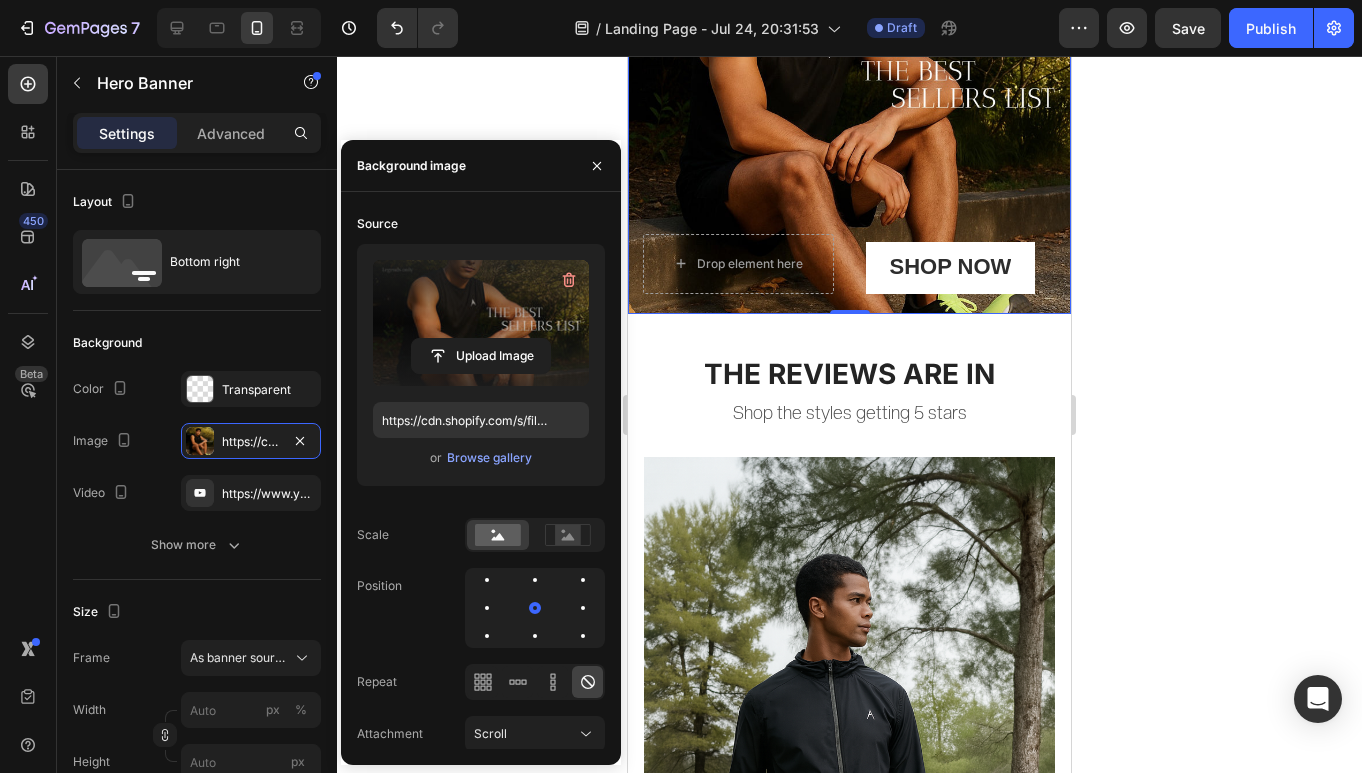 click 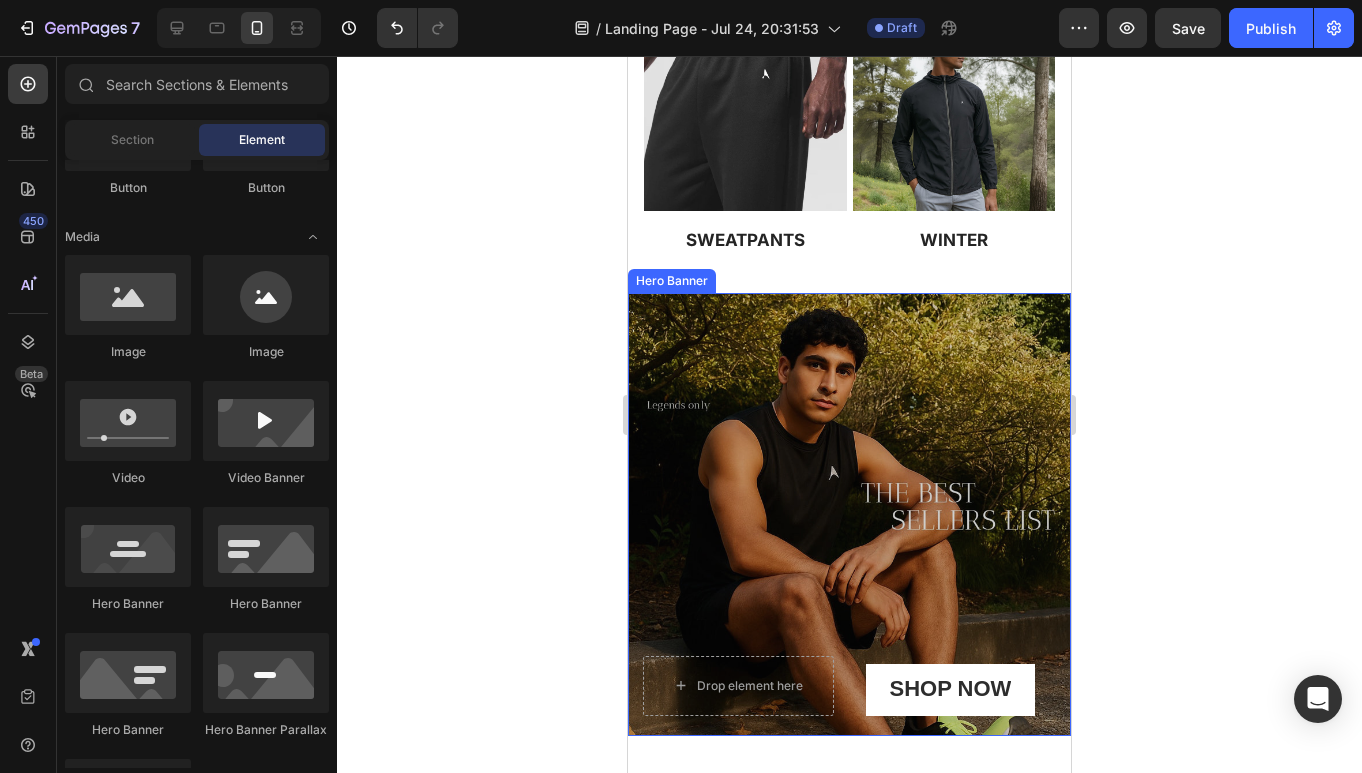 scroll, scrollTop: 1117, scrollLeft: 0, axis: vertical 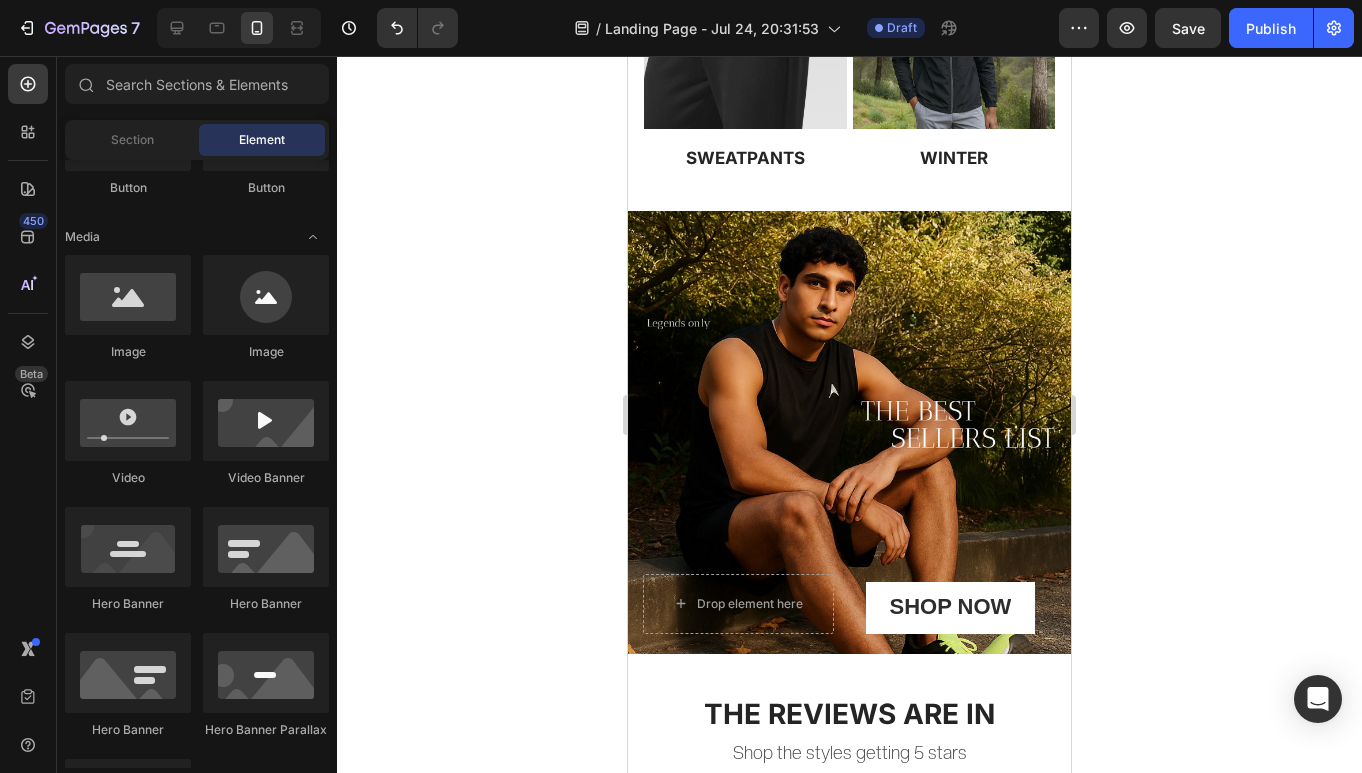 click 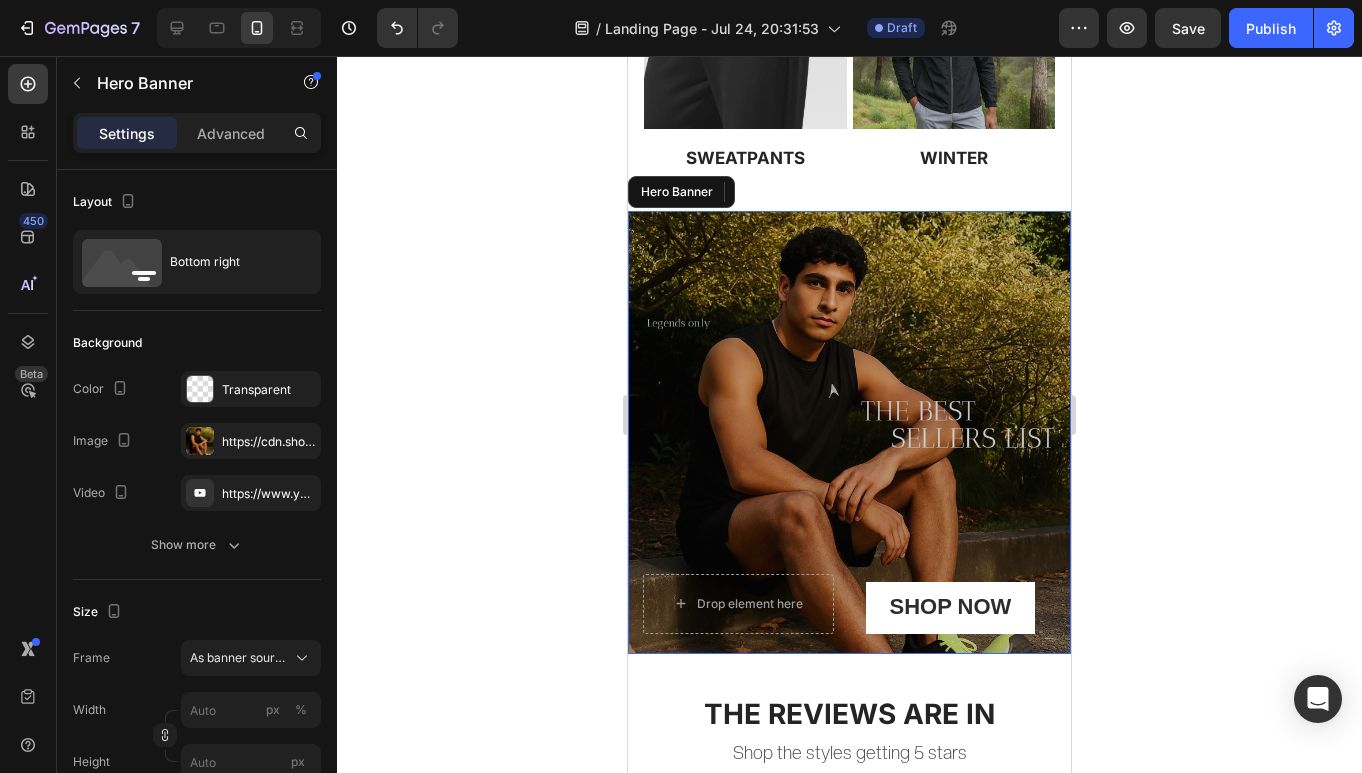 click at bounding box center (849, 432) 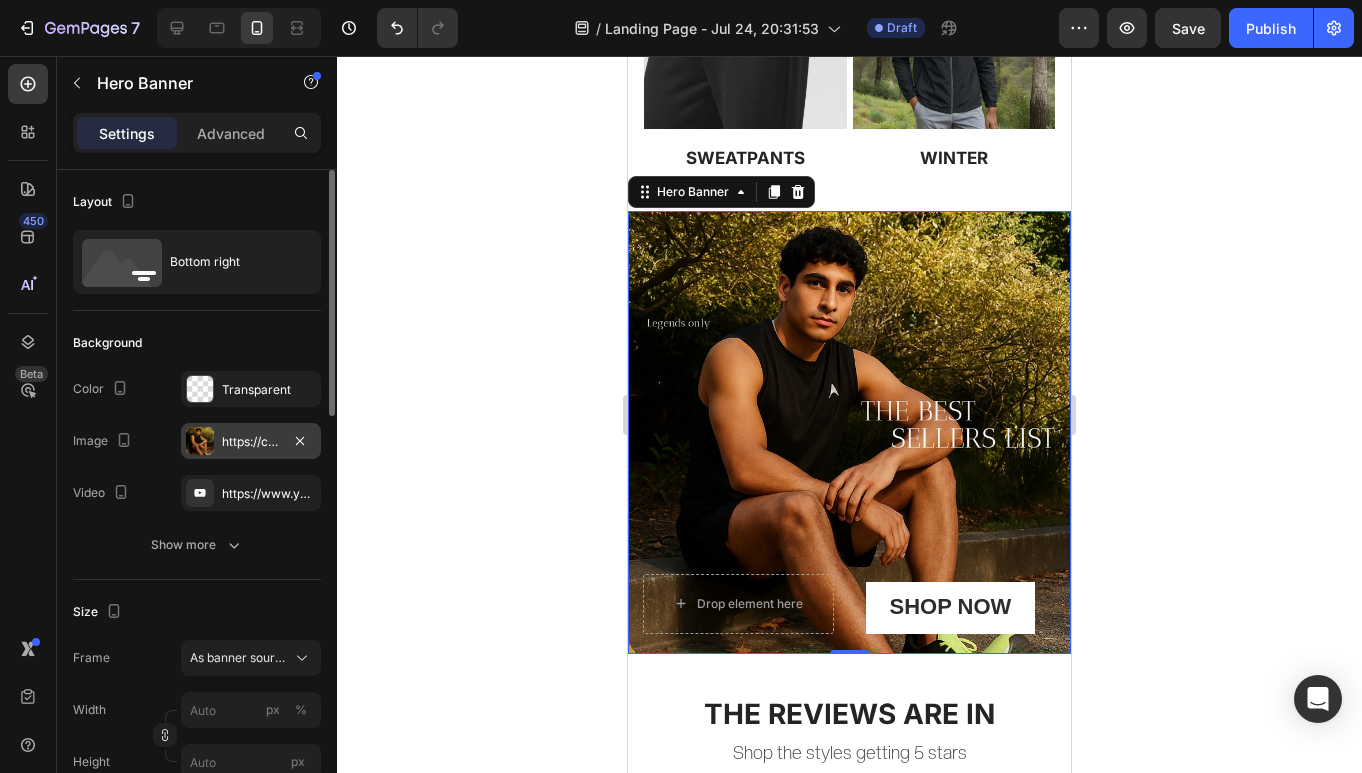 click on "https://cdn.shopify.com/s/files/1/0964/9261/7992/files/gempages_568179383026582437-94c86c34-7884-4dbd-82f3-5cc6ebc6d544.jpg" at bounding box center (251, 442) 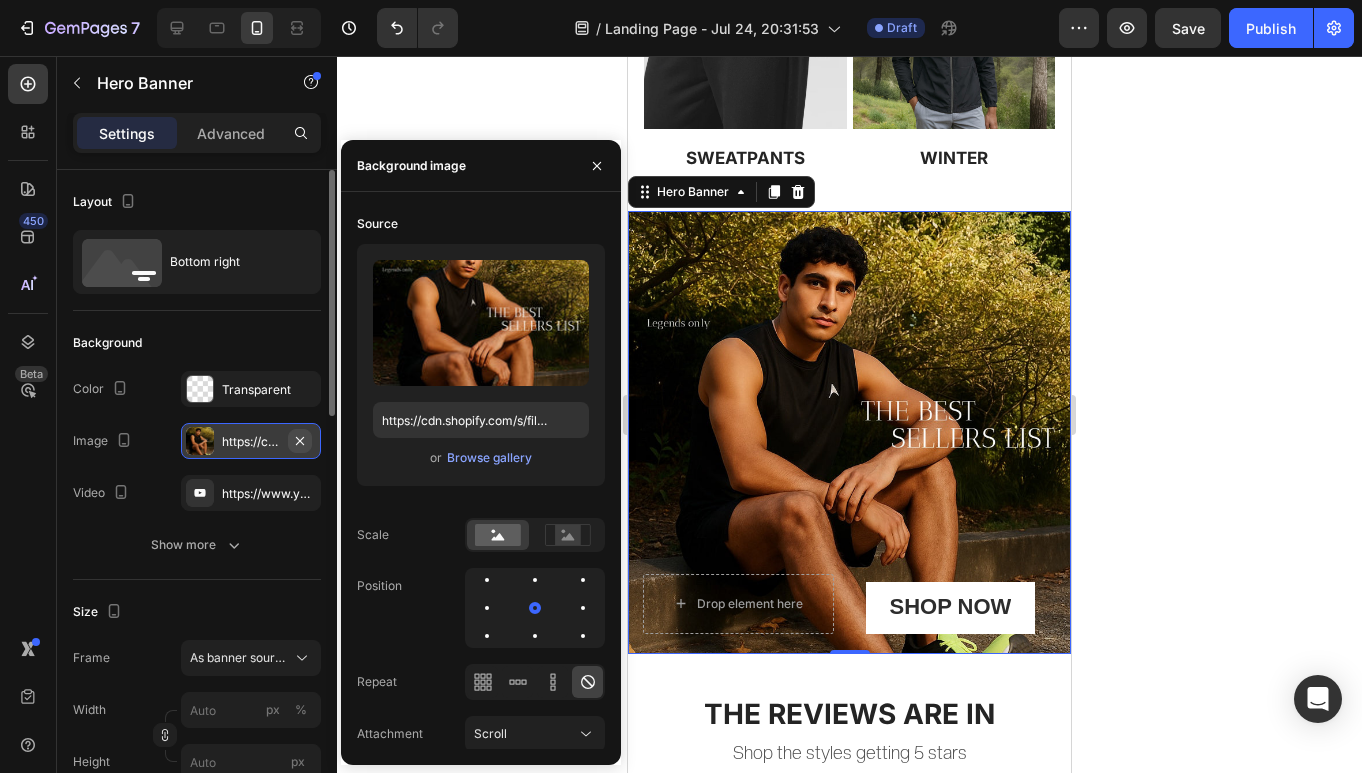 click 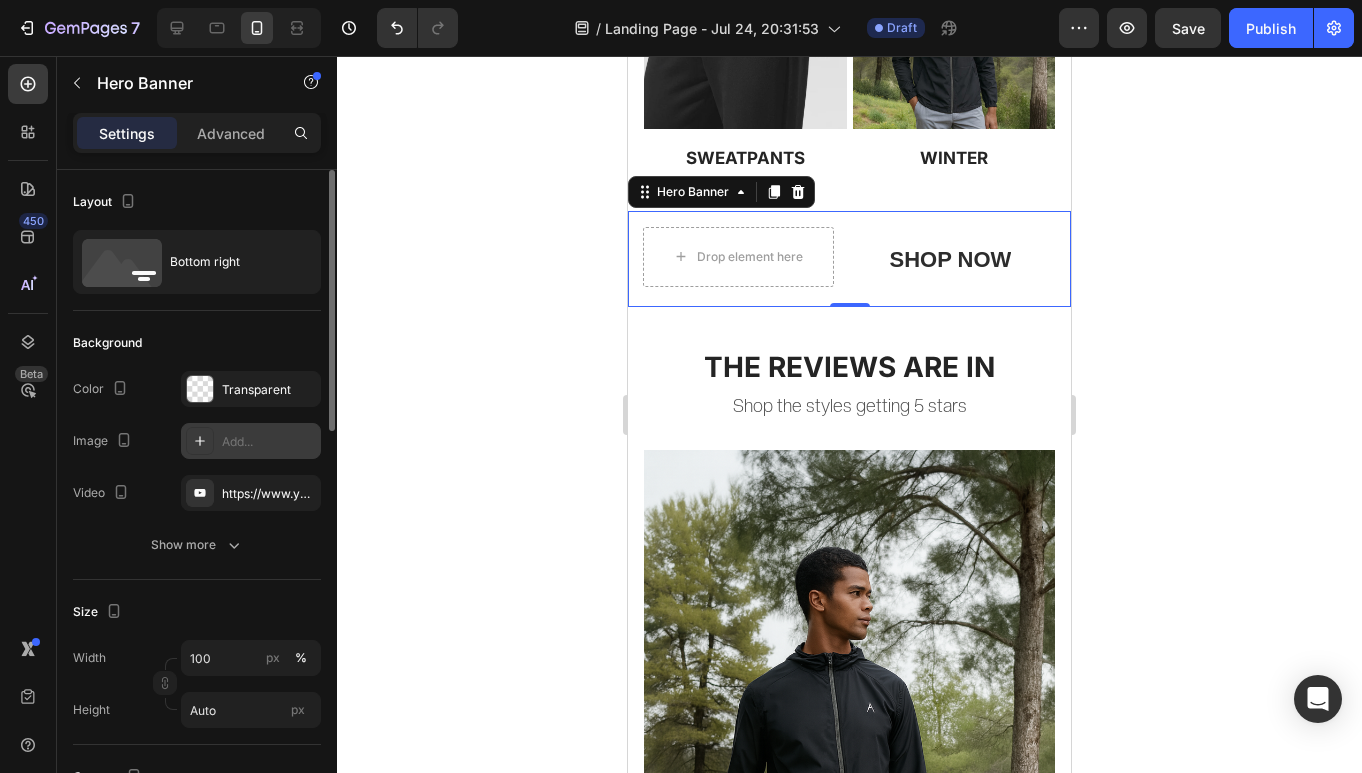 click on "Add..." at bounding box center (269, 442) 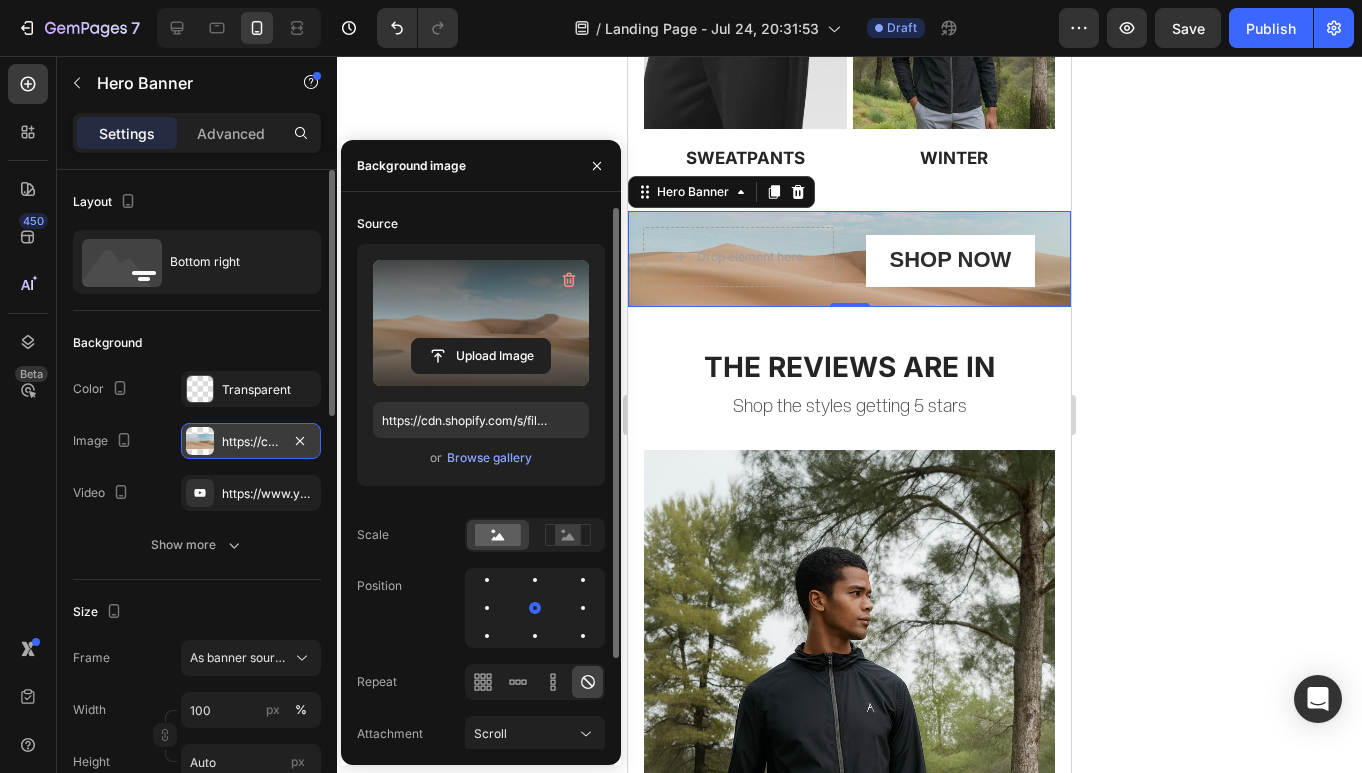 click at bounding box center (481, 323) 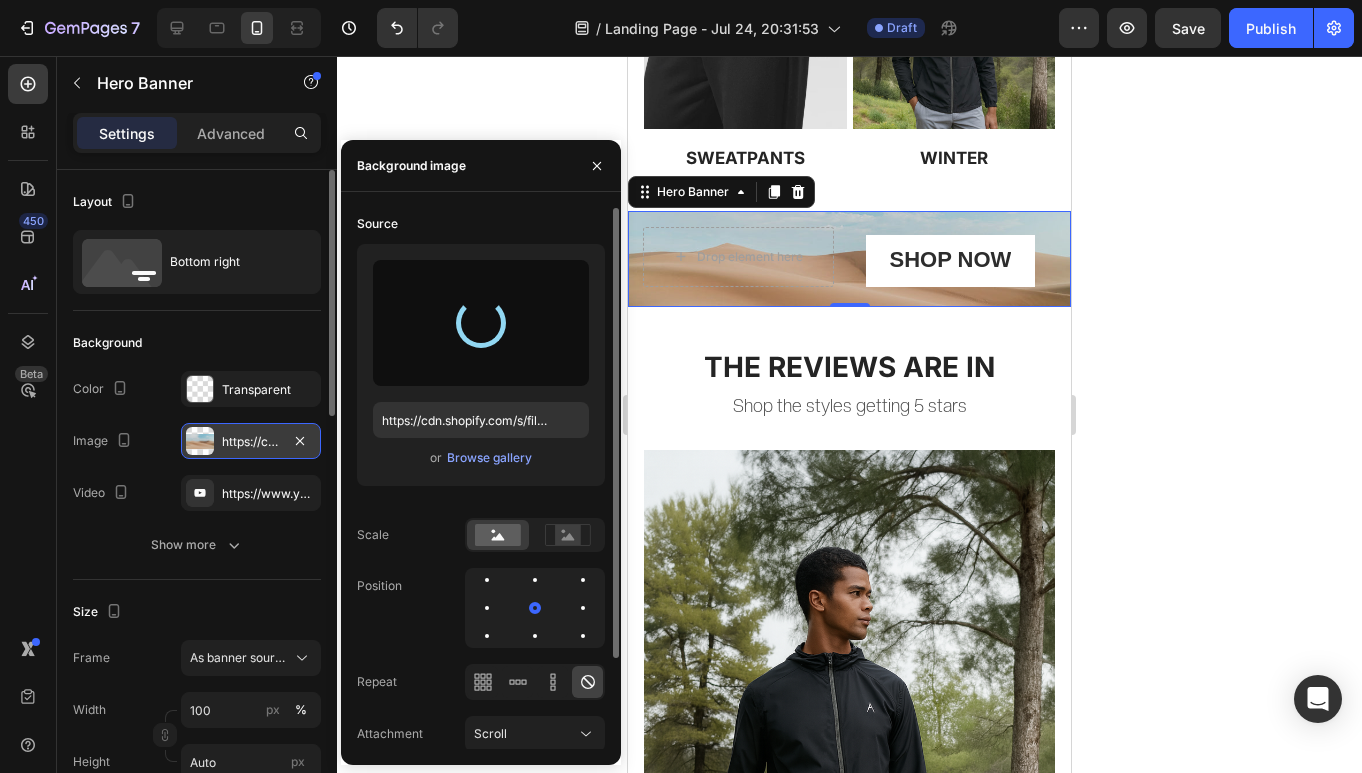 type on "https://cdn.shopify.com/s/files/1/0964/9261/7992/files/gempages_568179383026582437-94c86c34-7884-4dbd-82f3-5cc6ebc6d544.jpg" 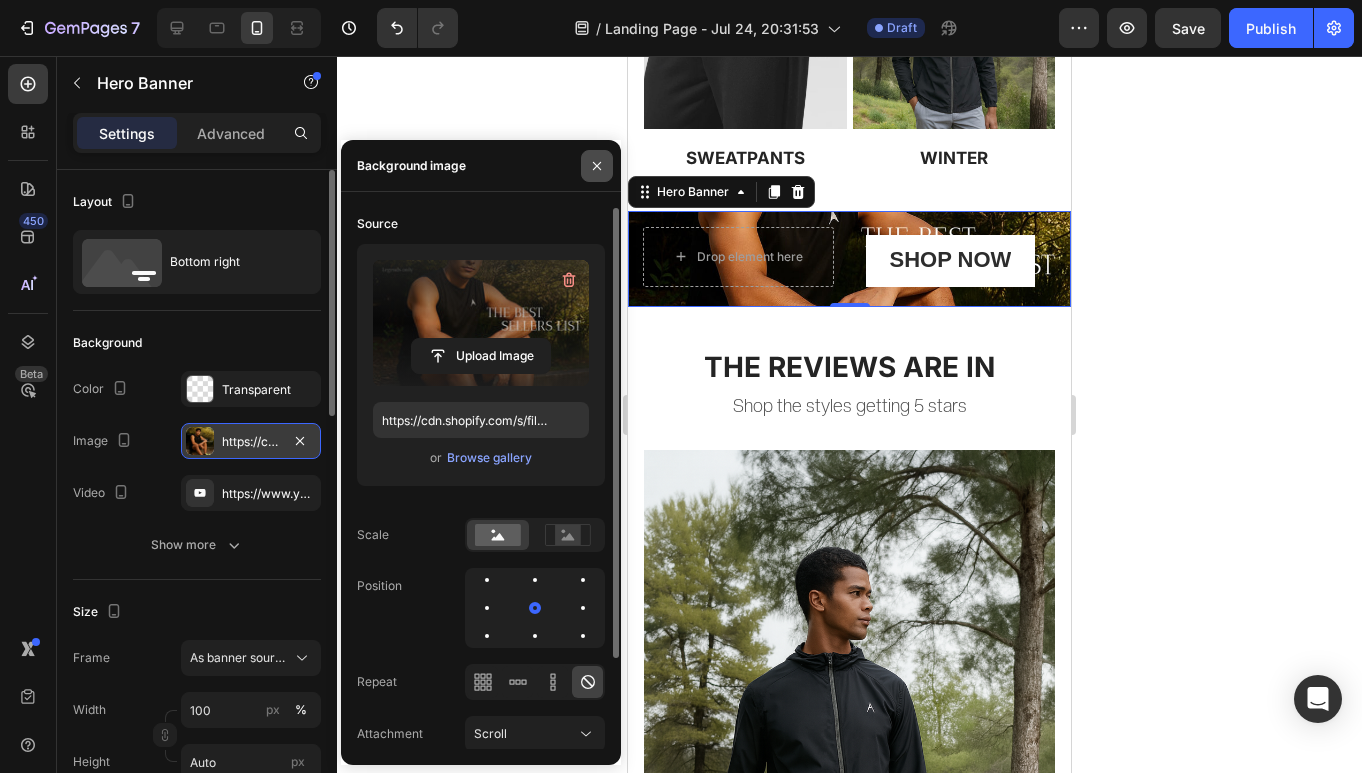 click 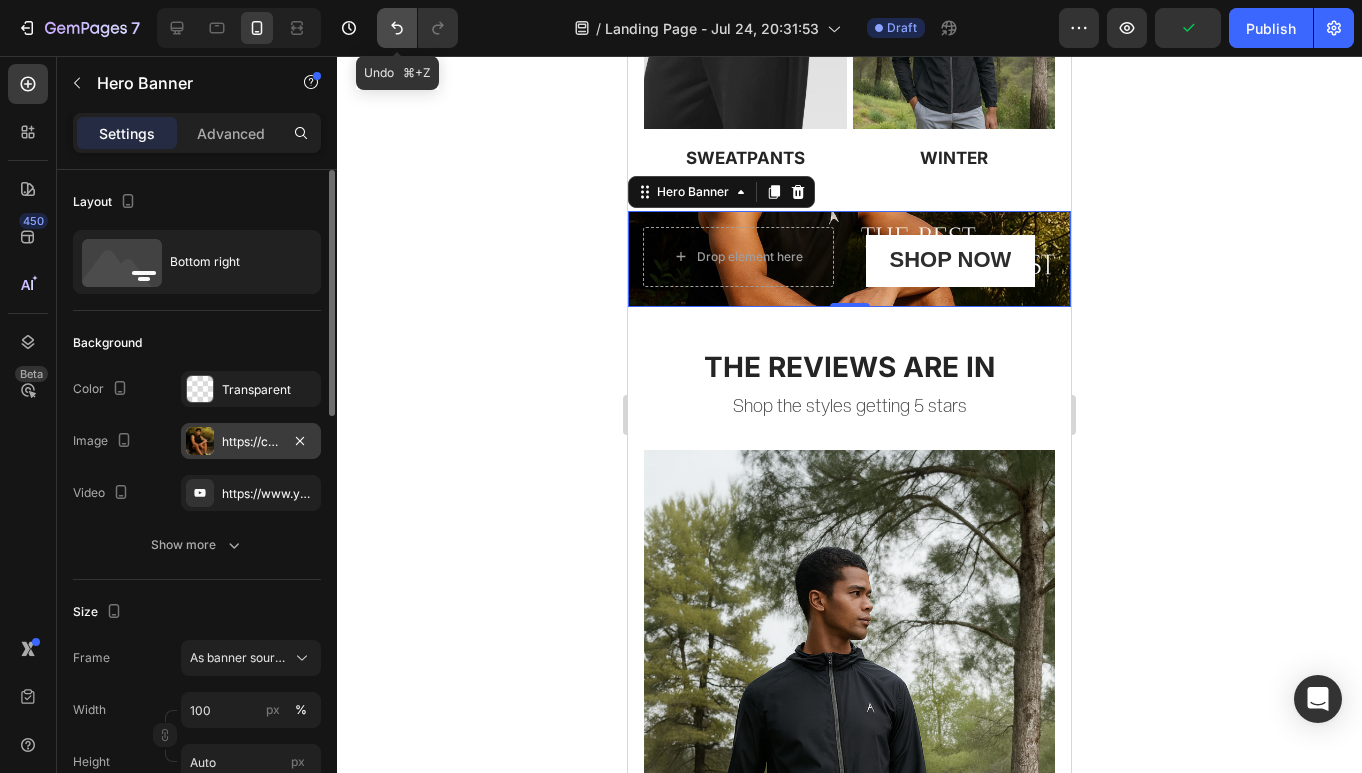 click 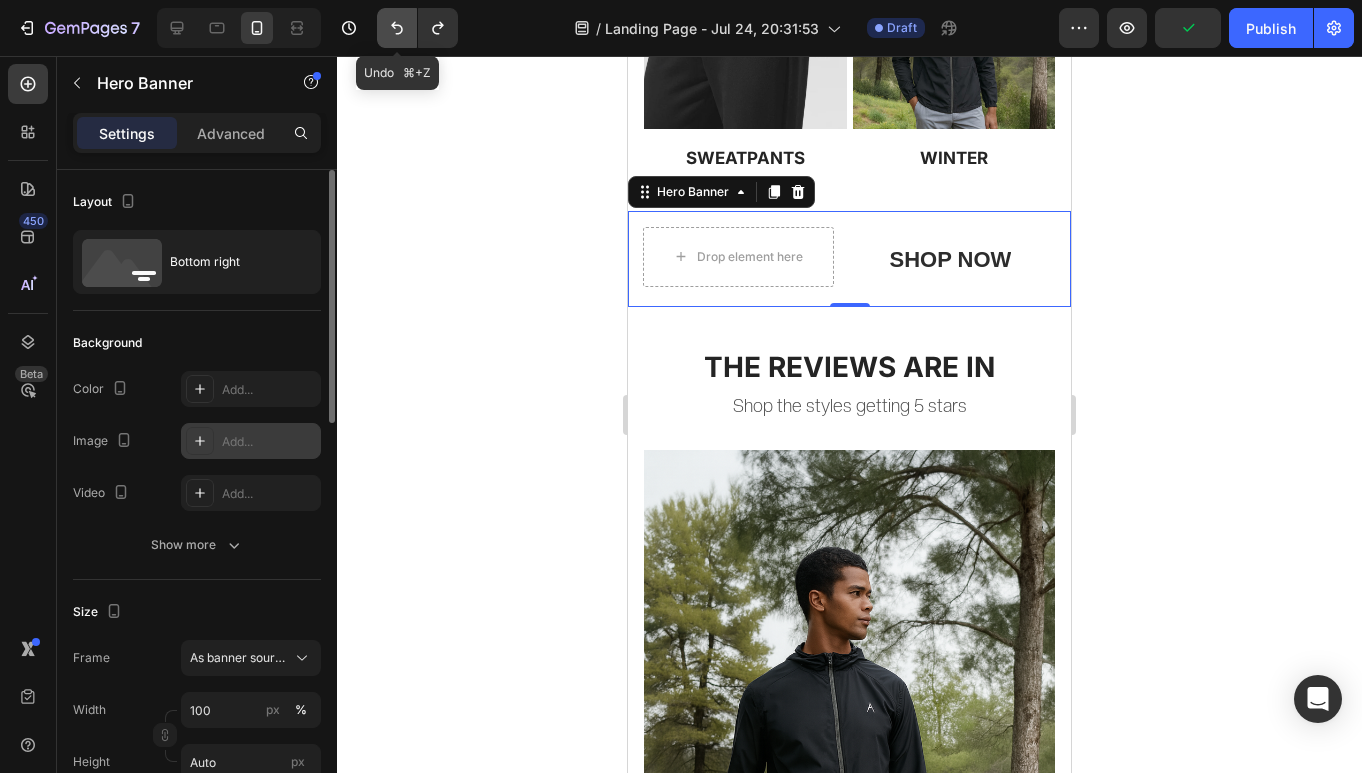 click 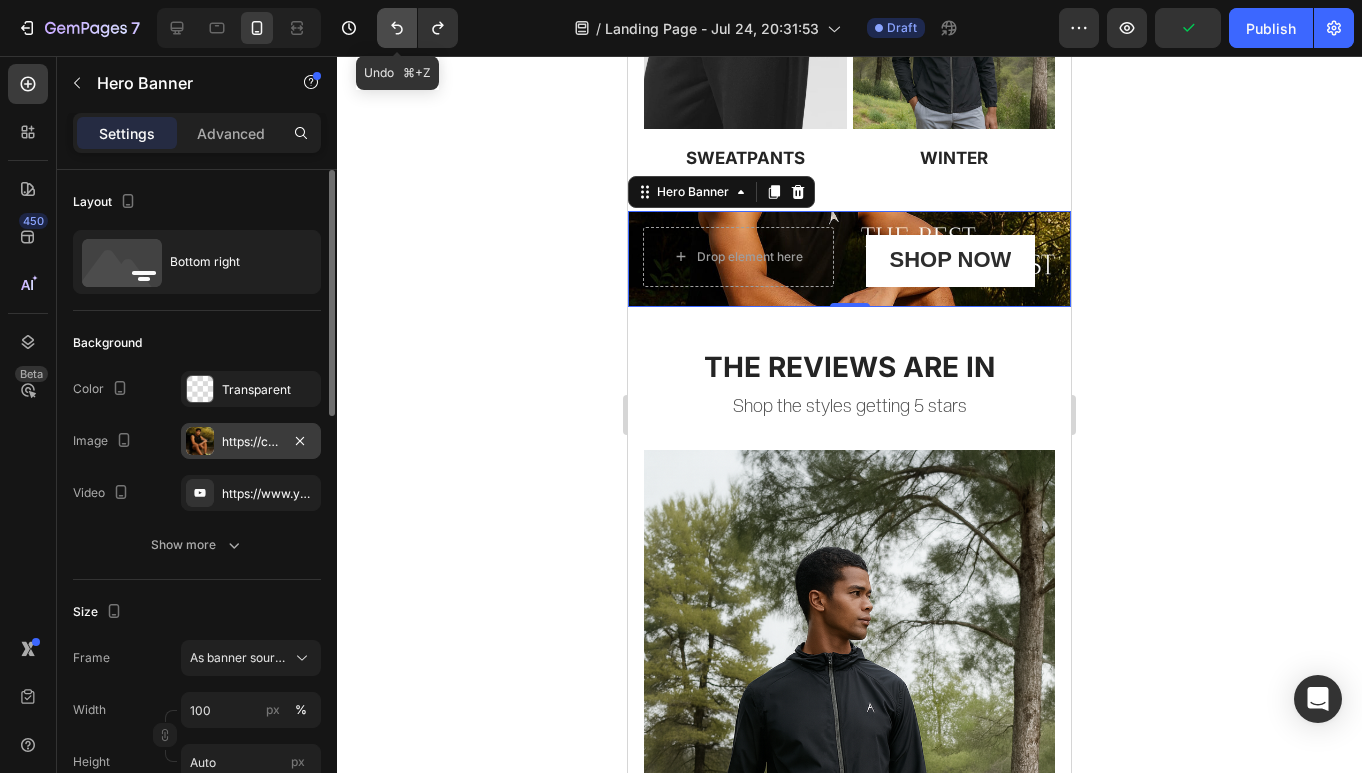 click 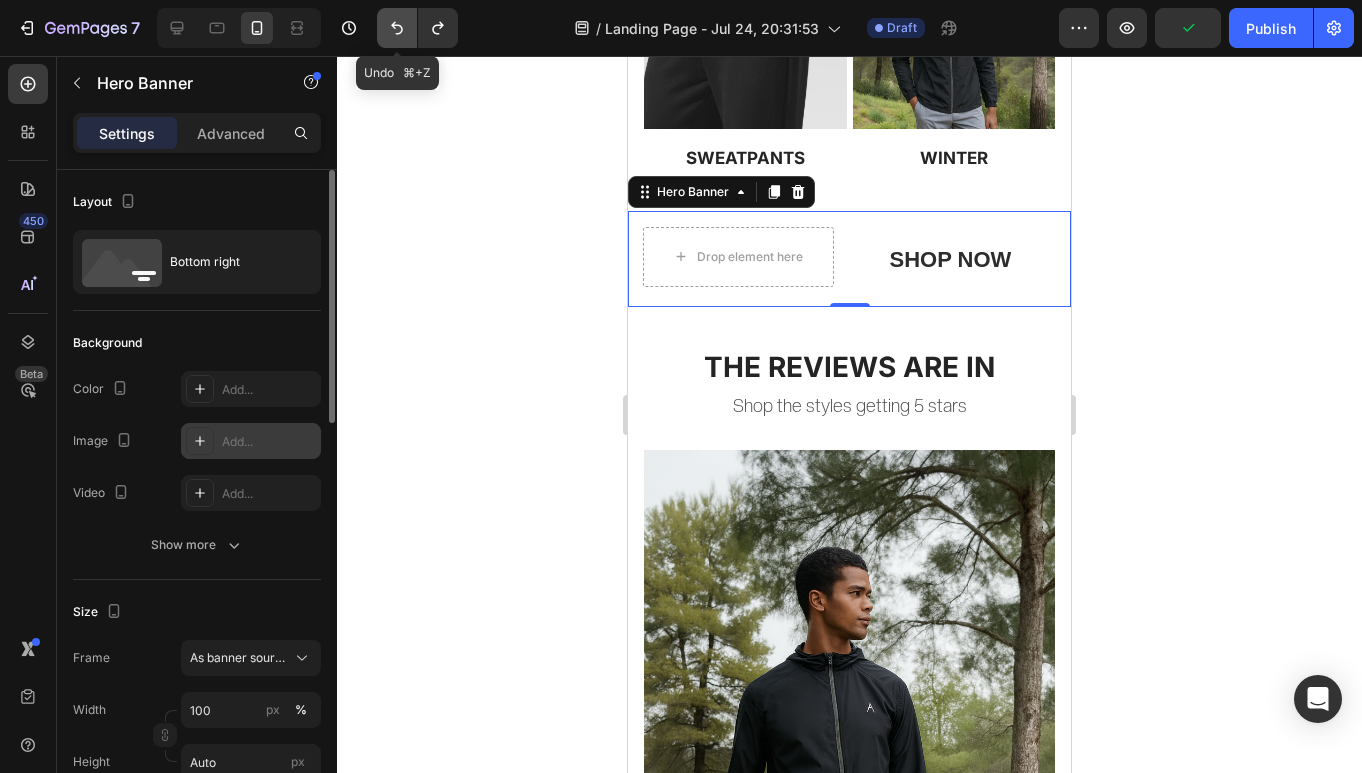 click 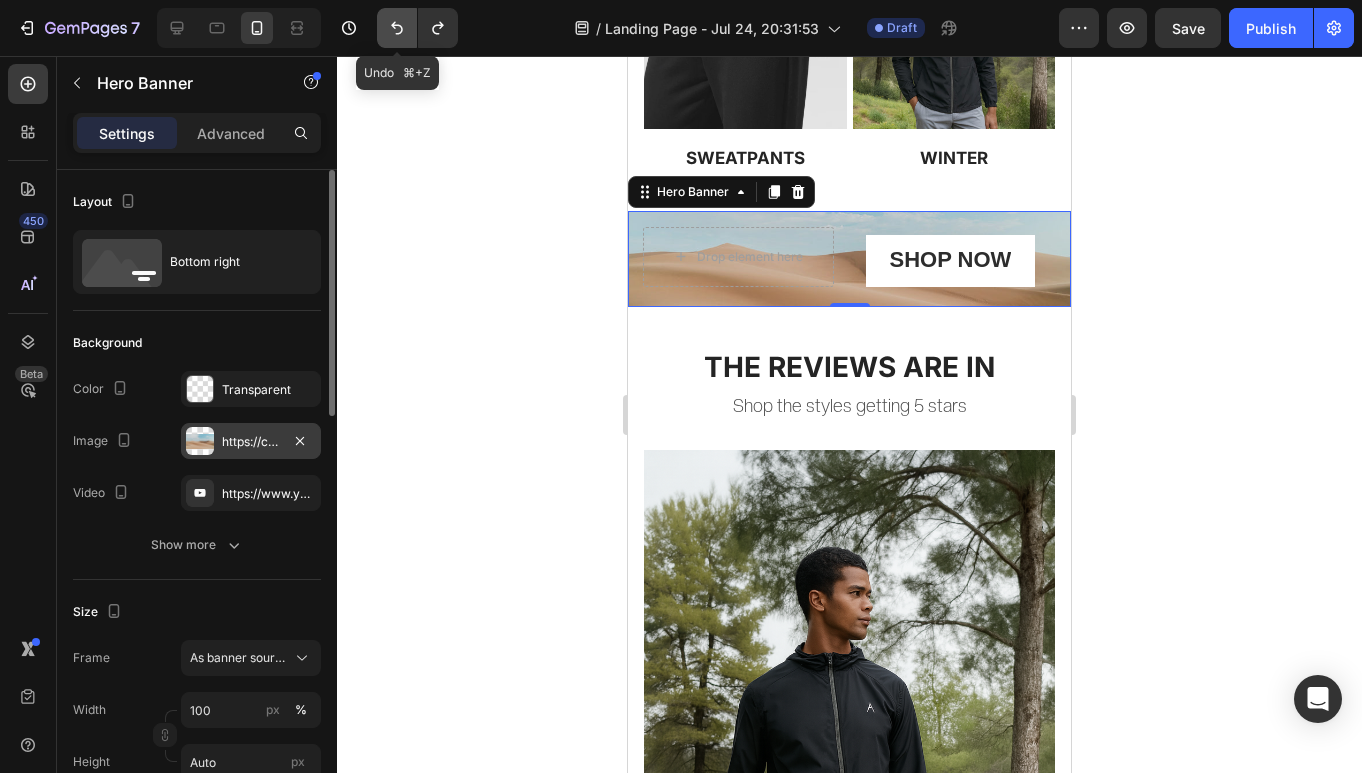 click 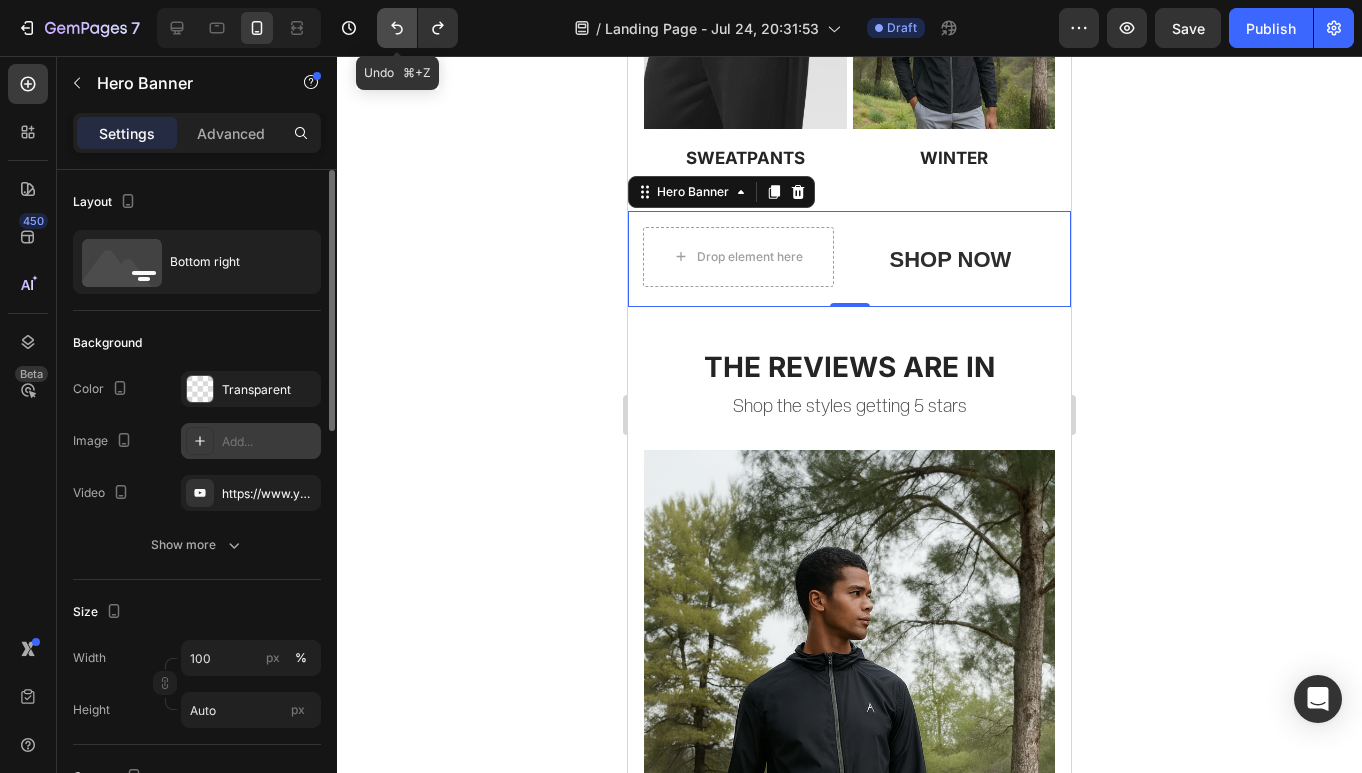 click 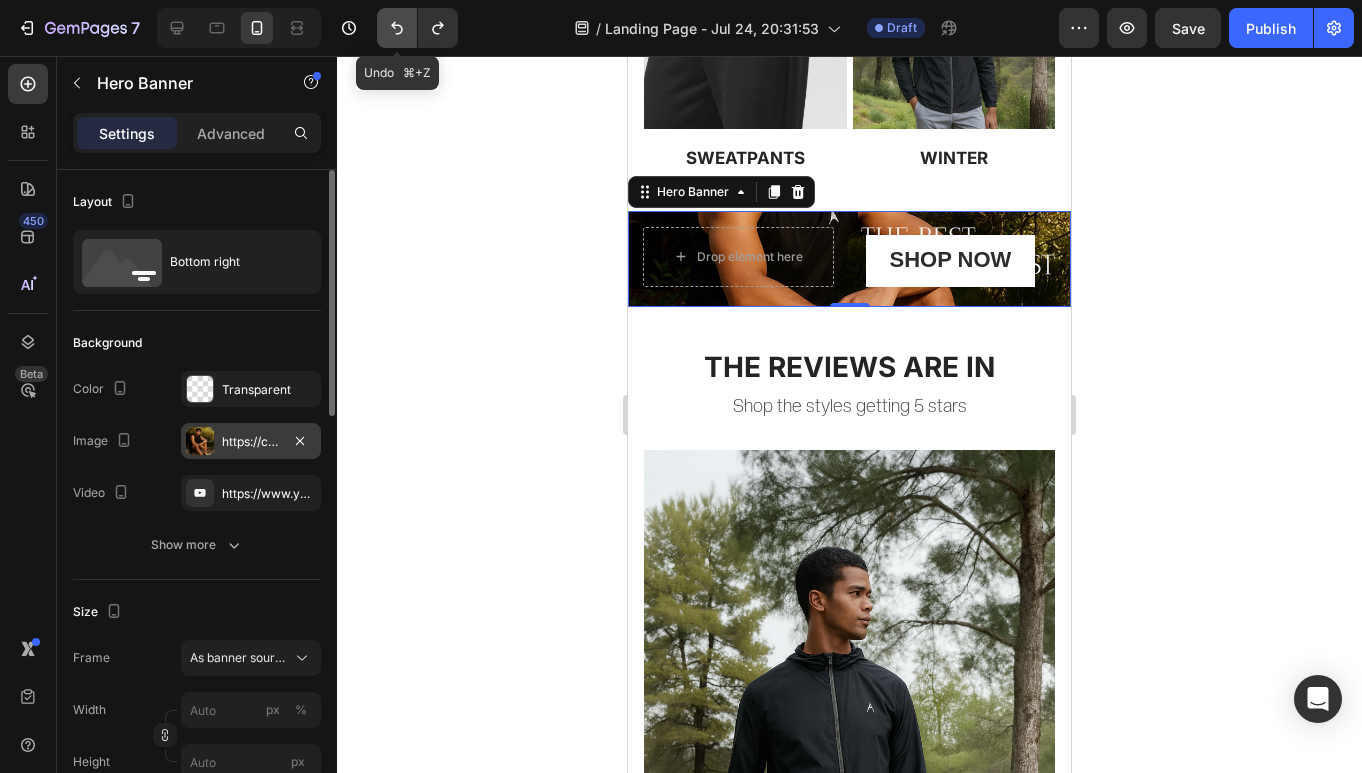 click 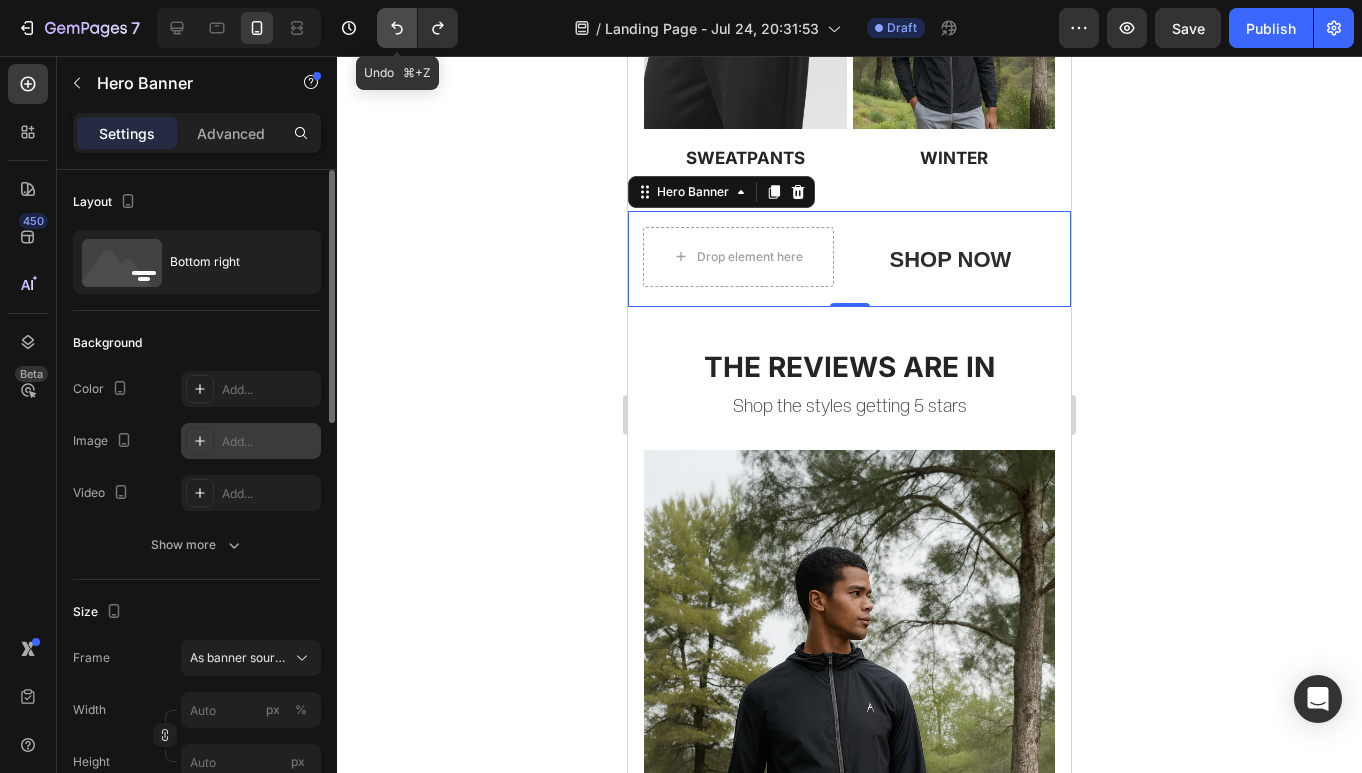 click 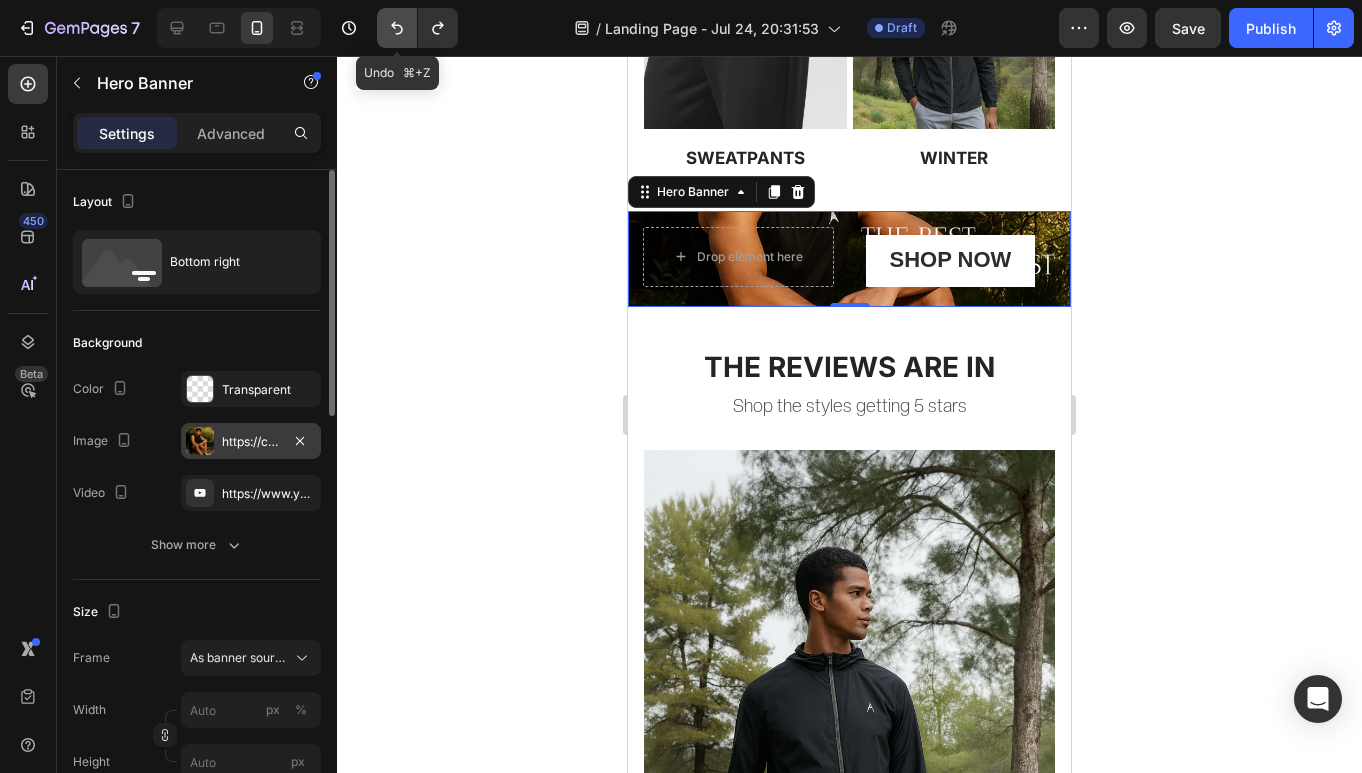 click 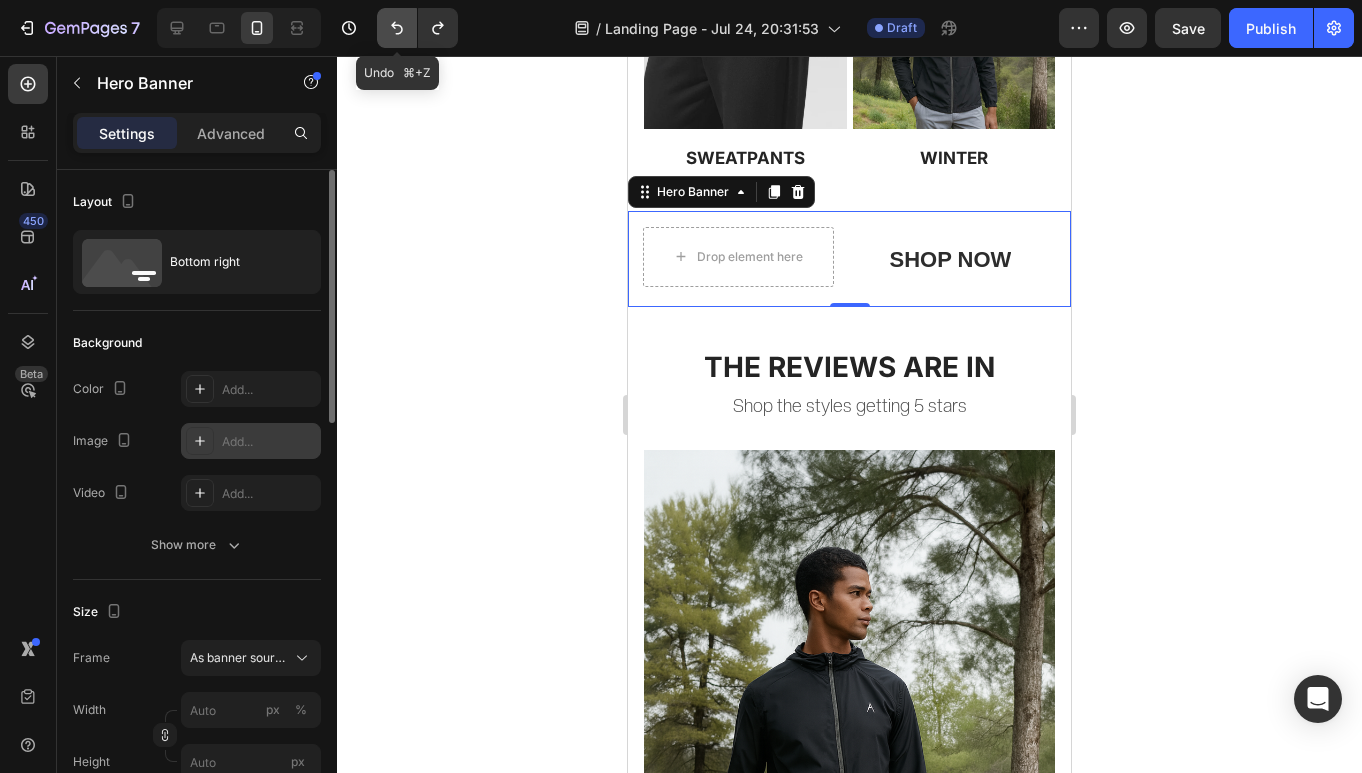 click 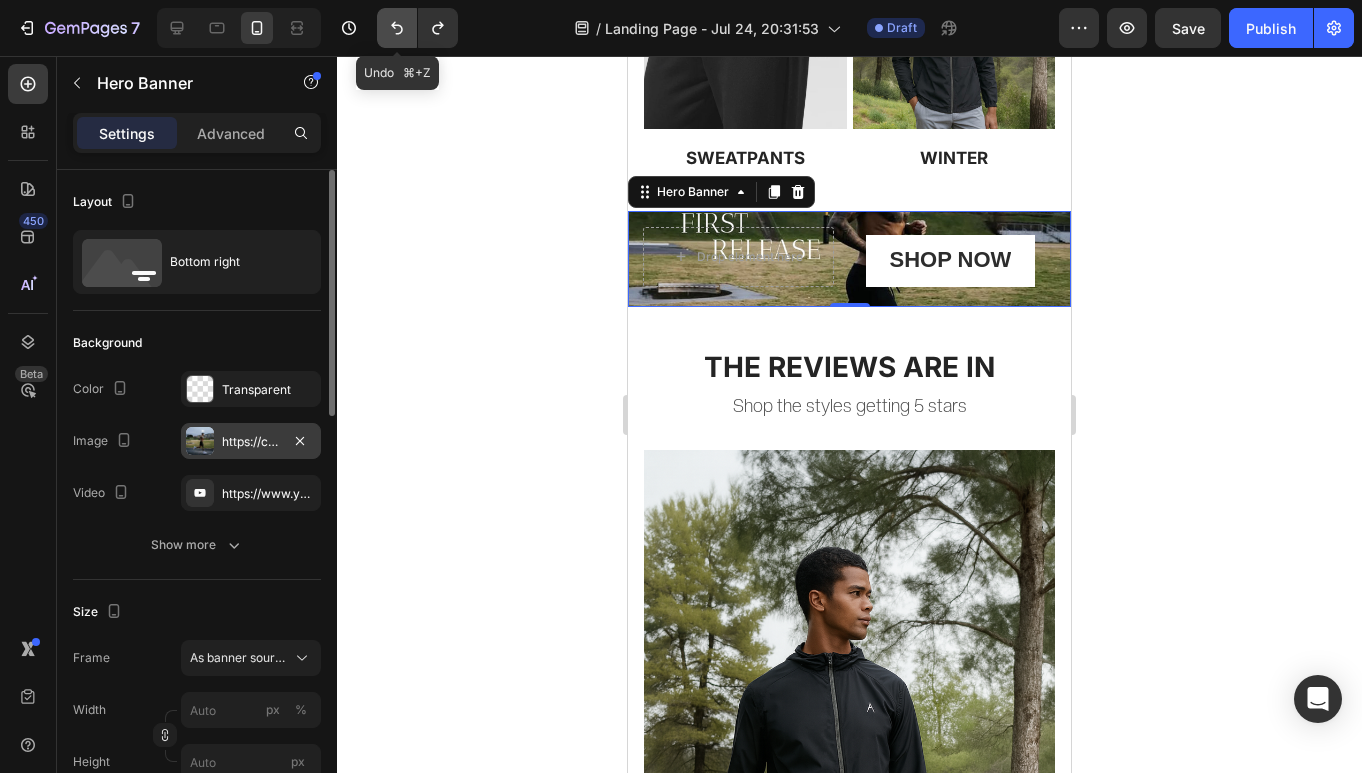 click 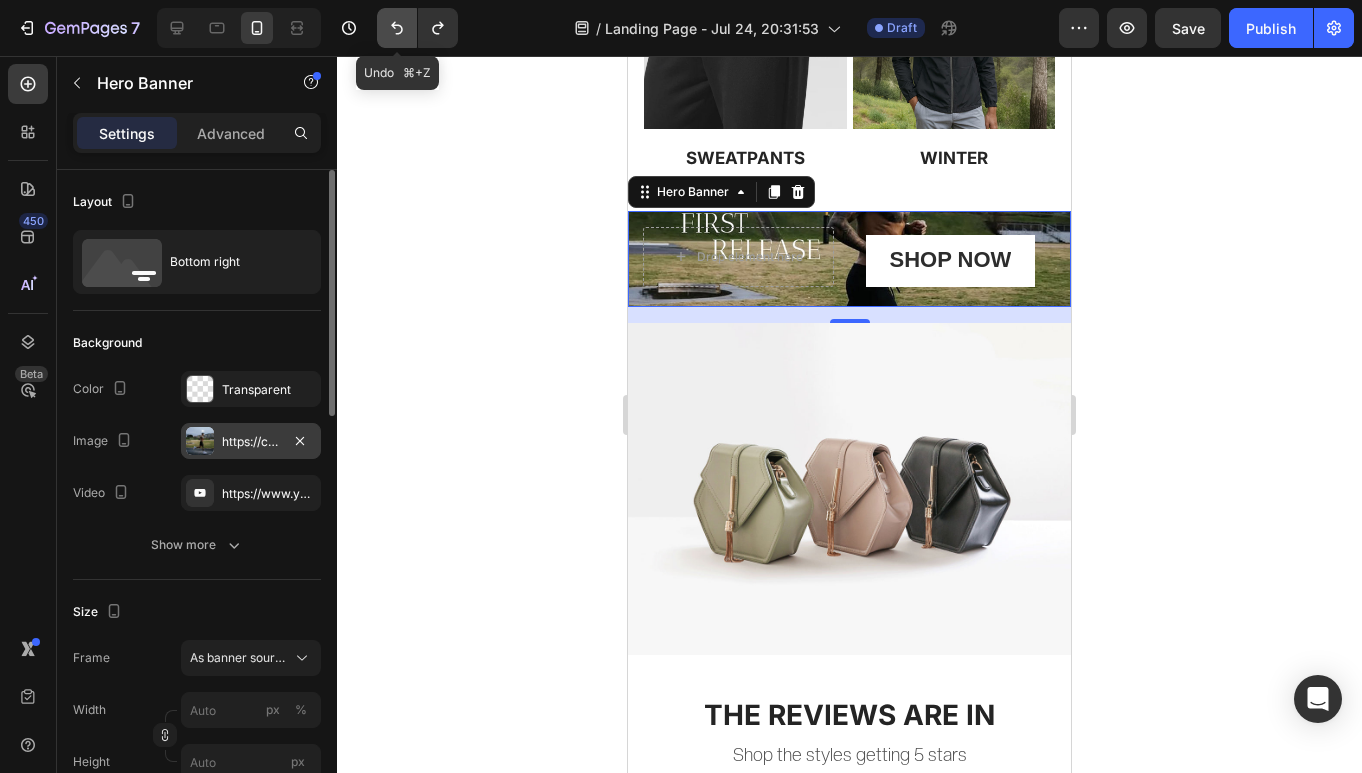click 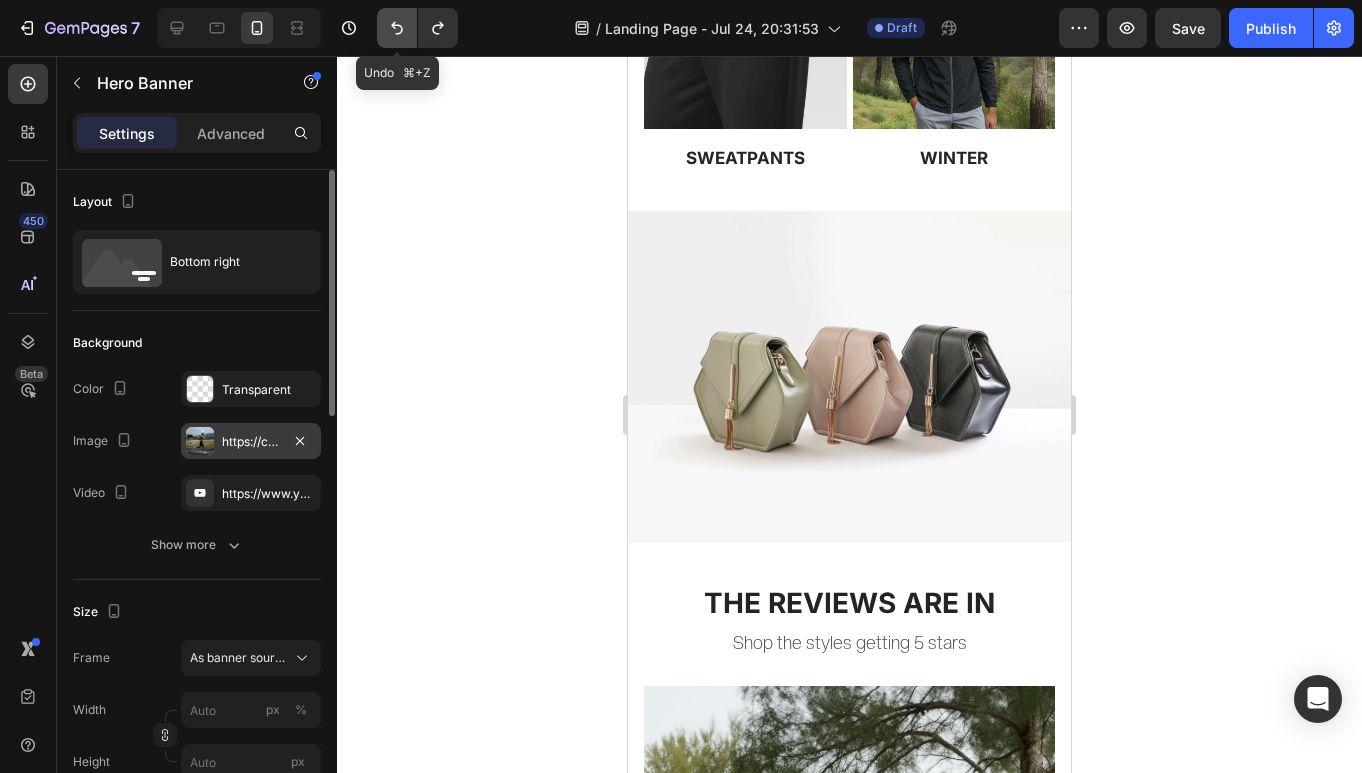 click 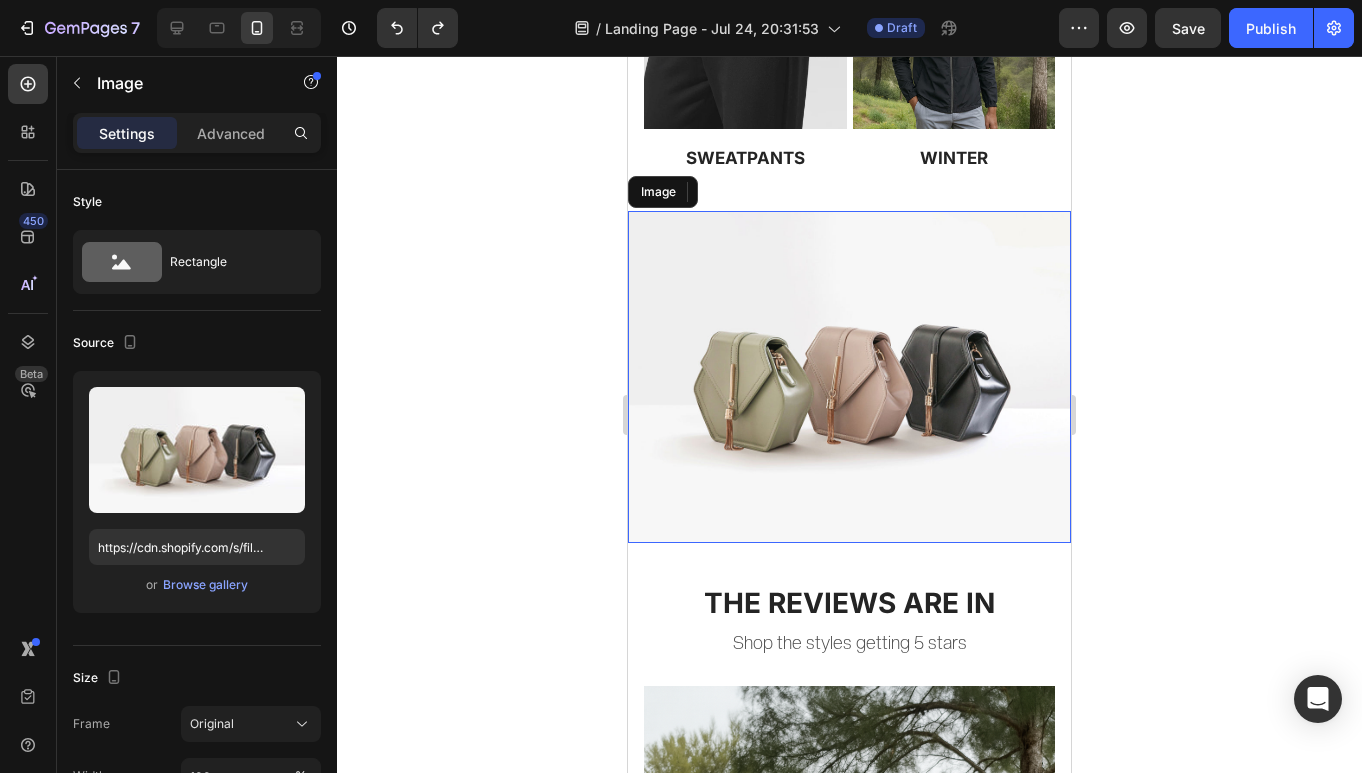drag, startPoint x: 841, startPoint y: 370, endPoint x: 1197, endPoint y: 157, distance: 414.8554 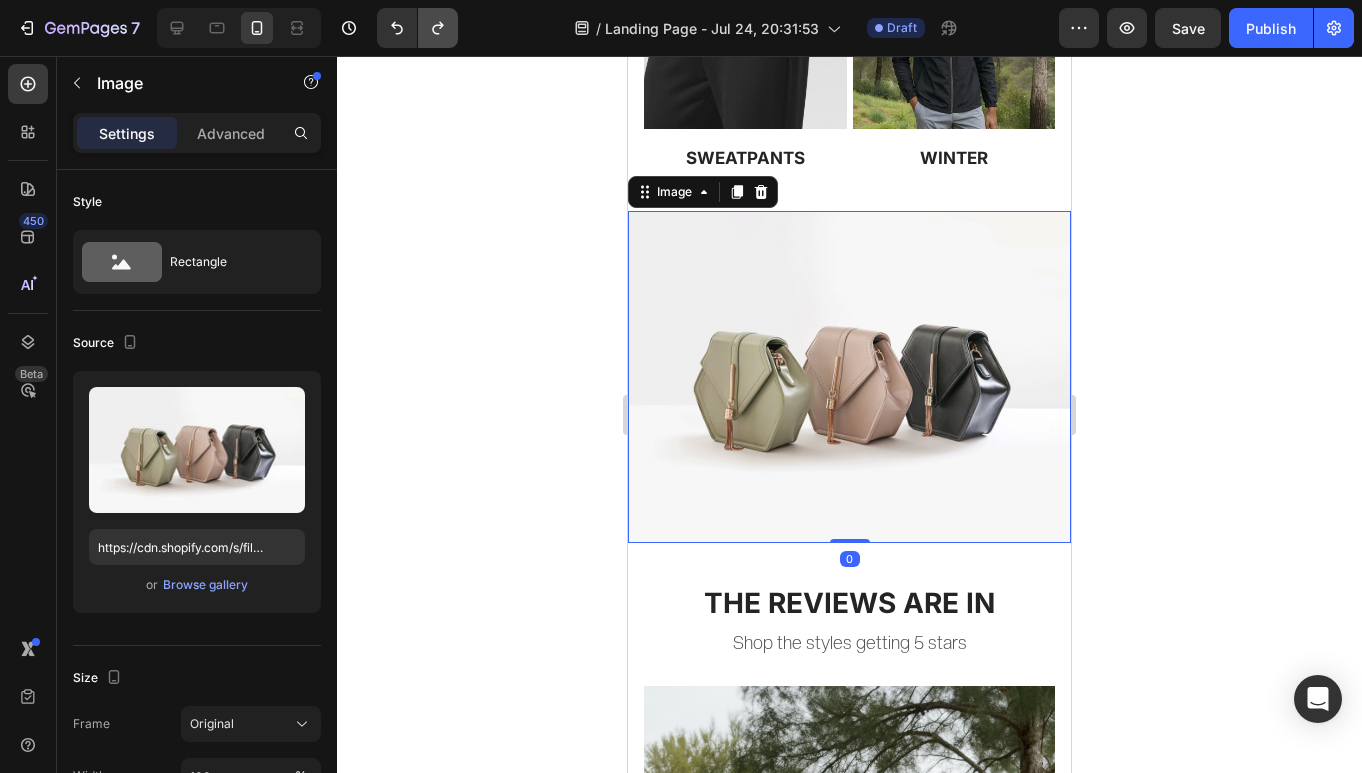 click 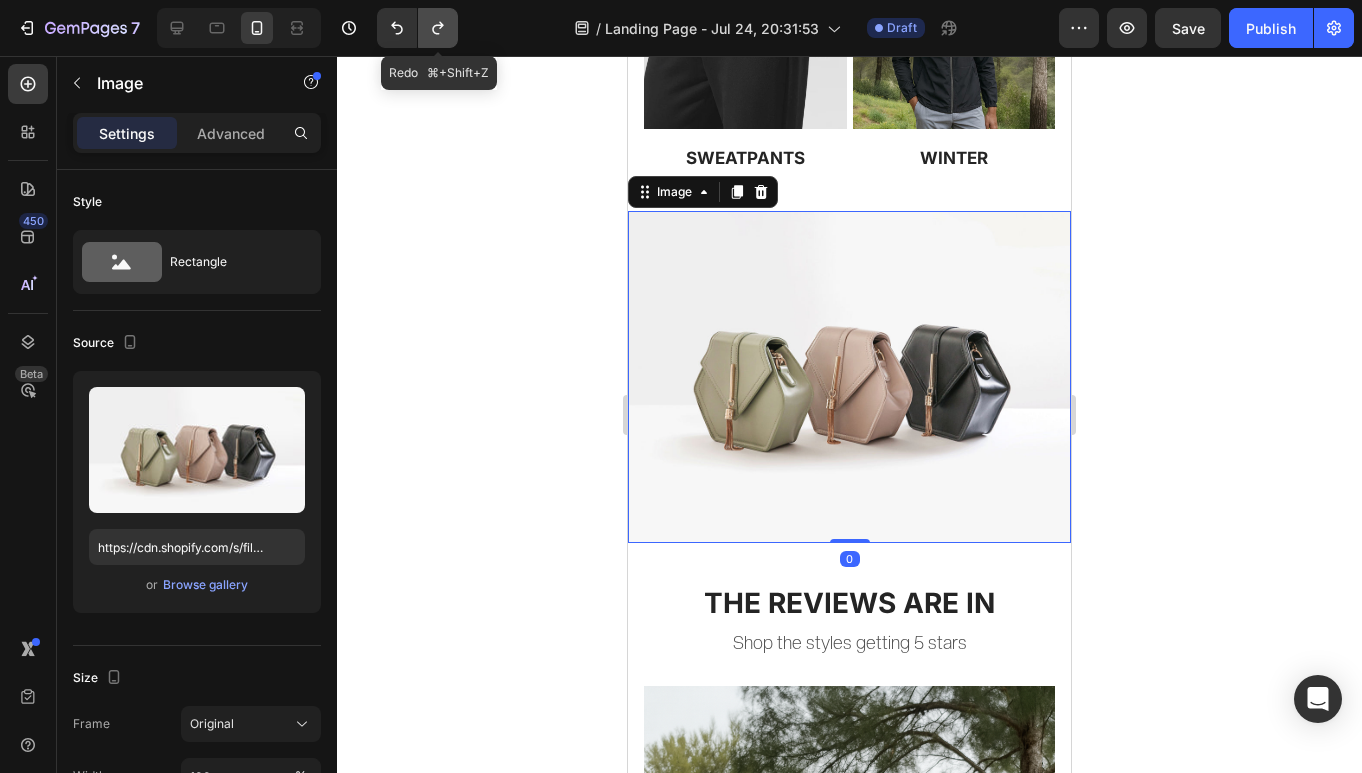 click 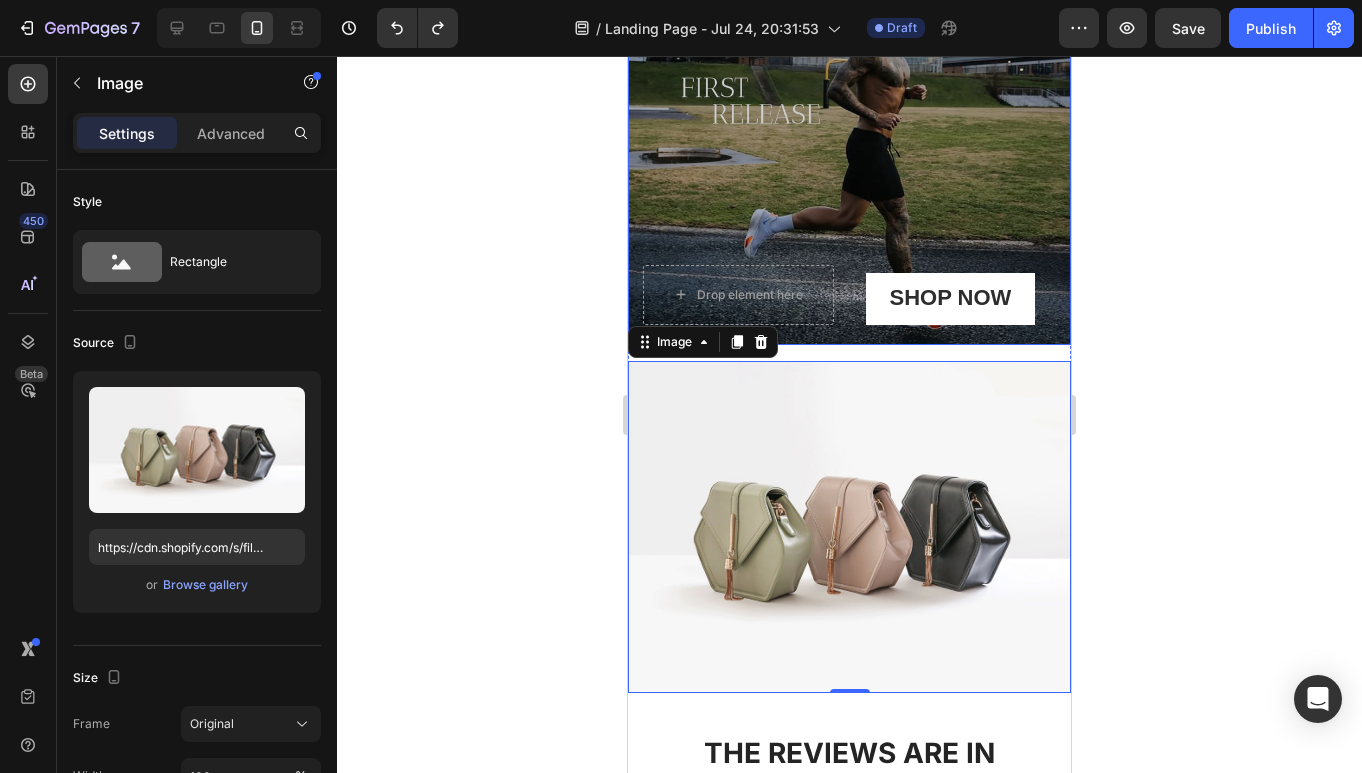 scroll, scrollTop: 1427, scrollLeft: 0, axis: vertical 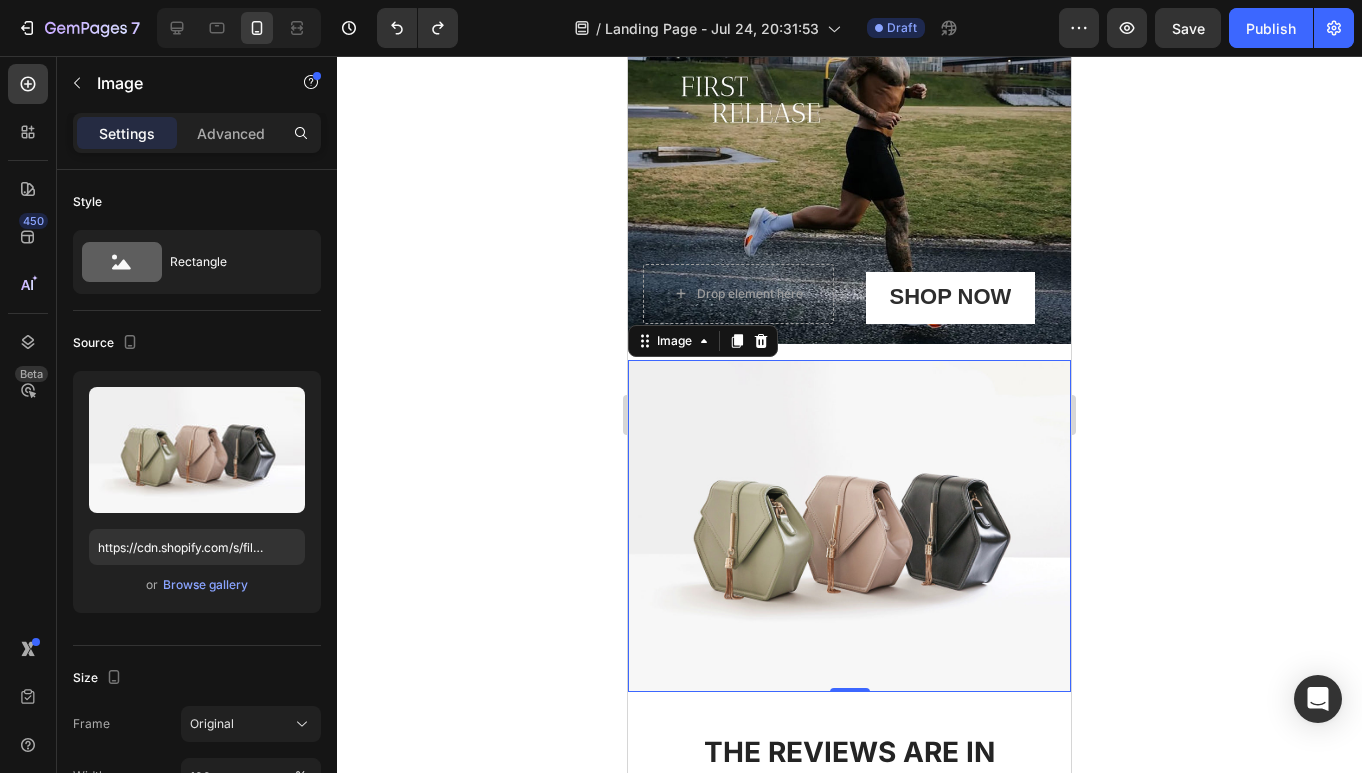click at bounding box center (849, 526) 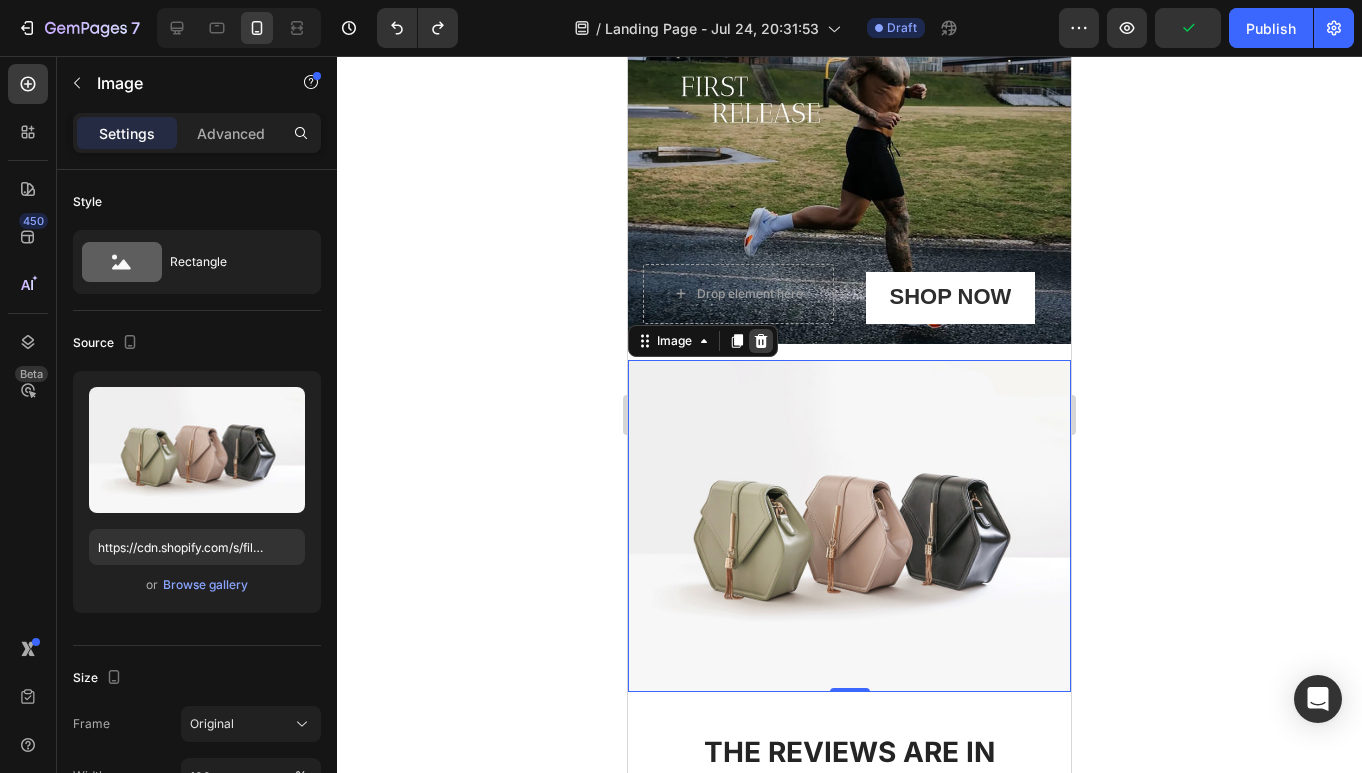click 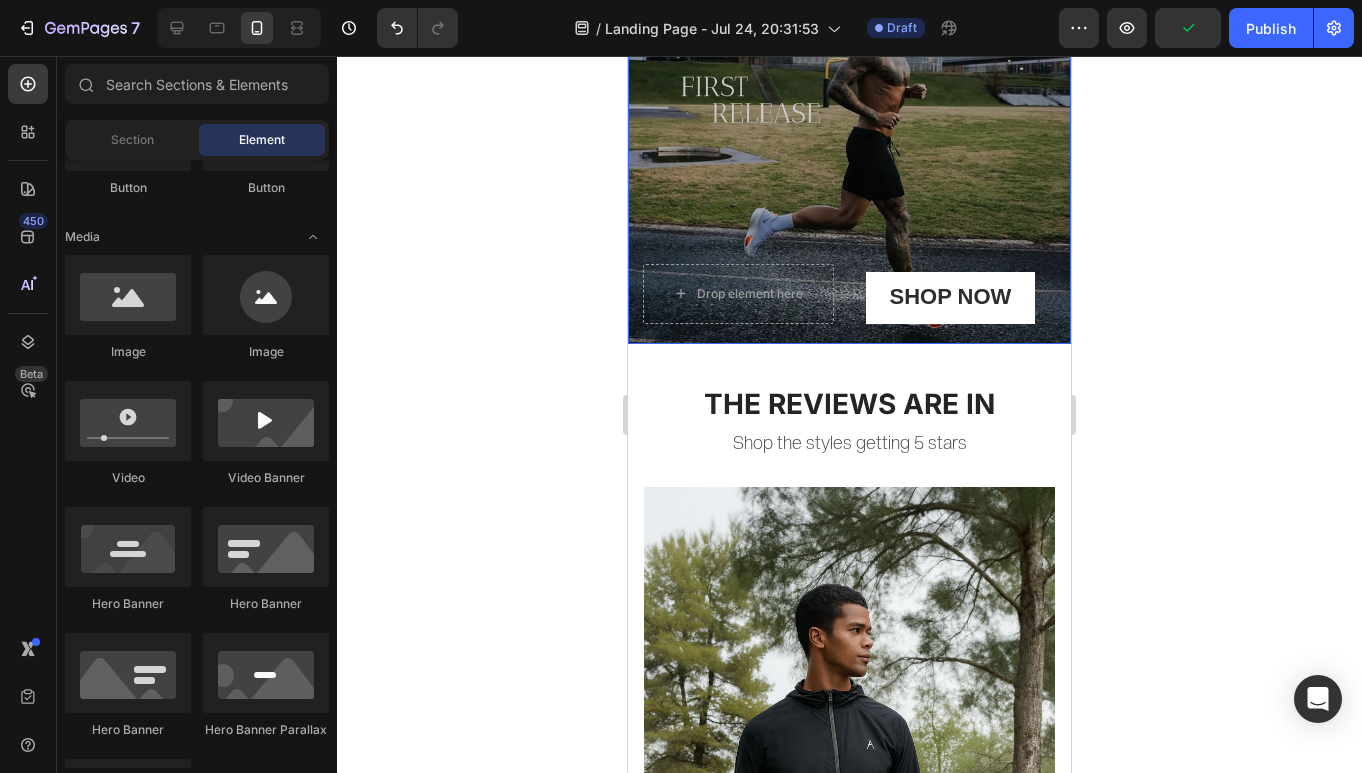 click at bounding box center (849, 122) 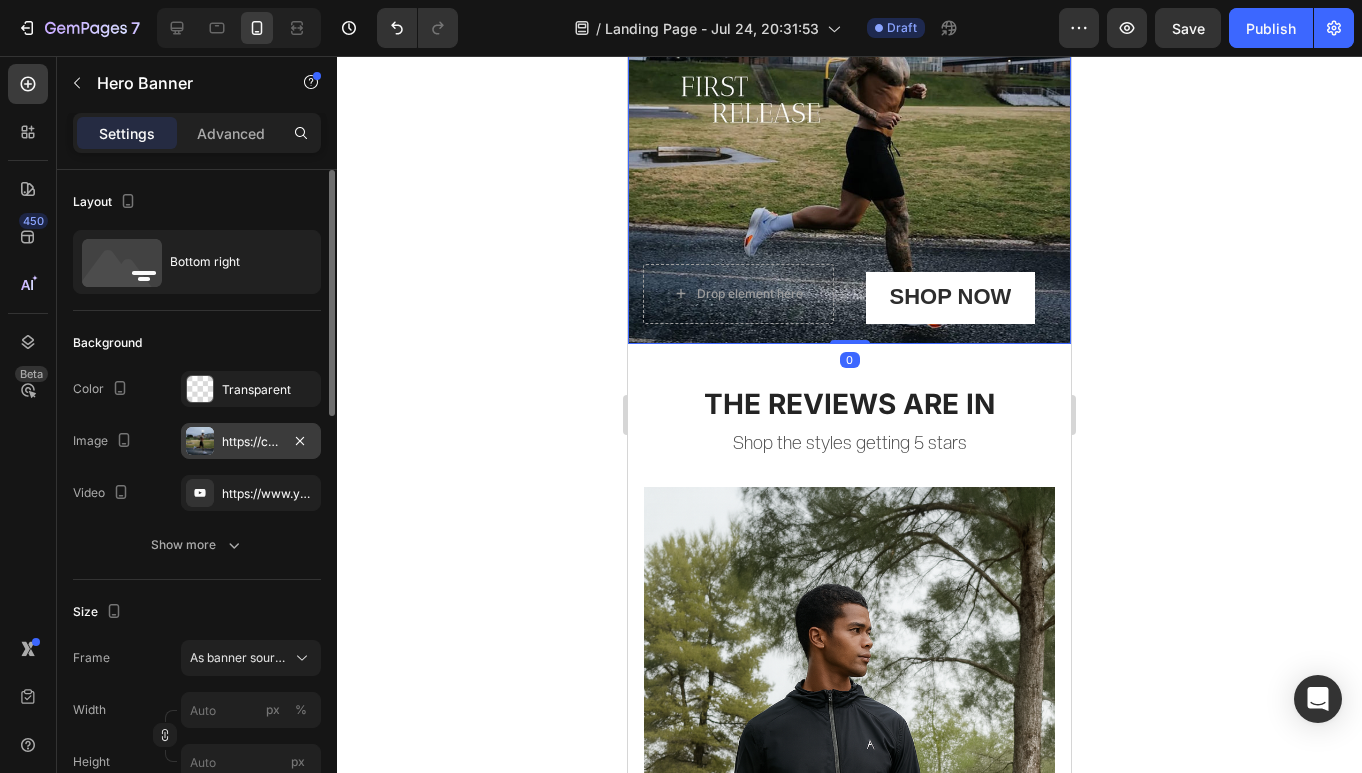 click on "https://cdn.shopify.com/s/files/1/0964/9261/7992/files/gempages_568179383026582437-0ad51f2d-59cd-436f-80b6-d84efc53d63f.jpg" at bounding box center [251, 441] 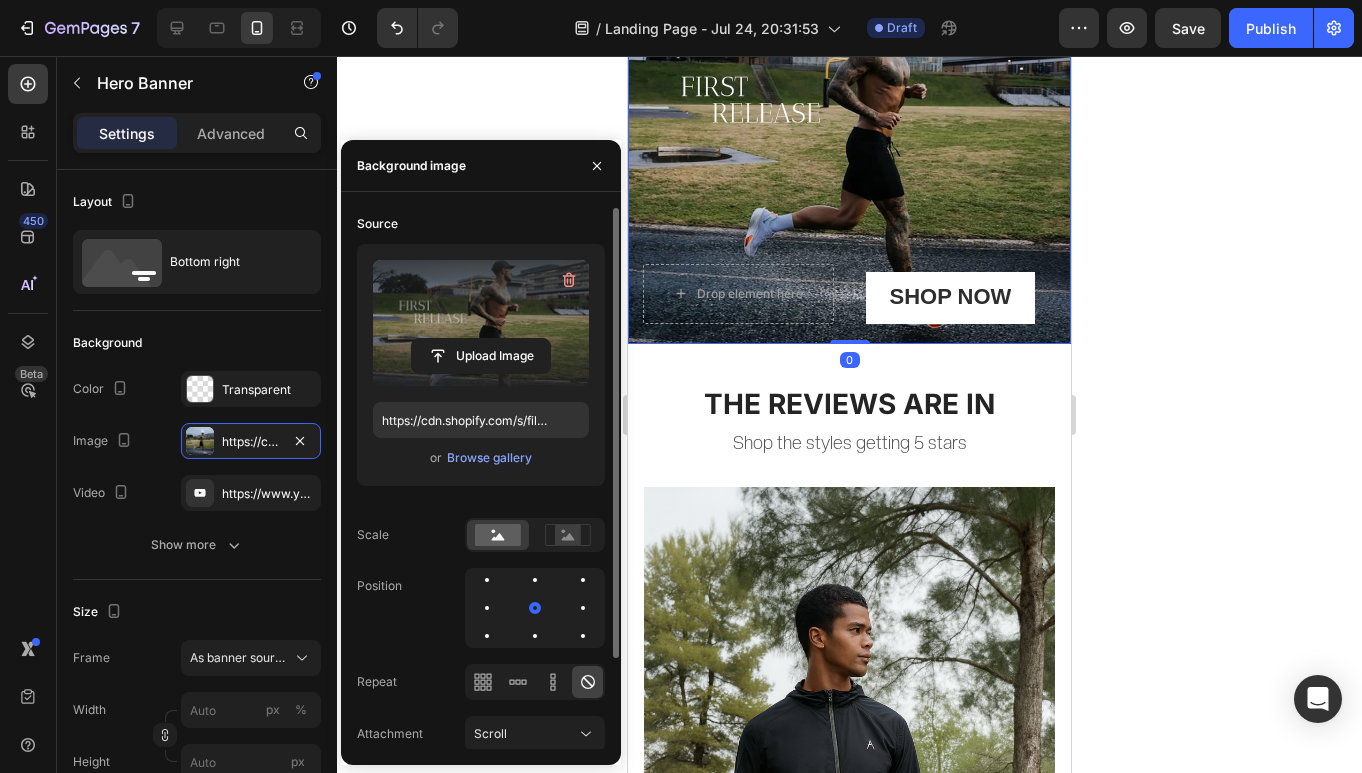 click at bounding box center (481, 323) 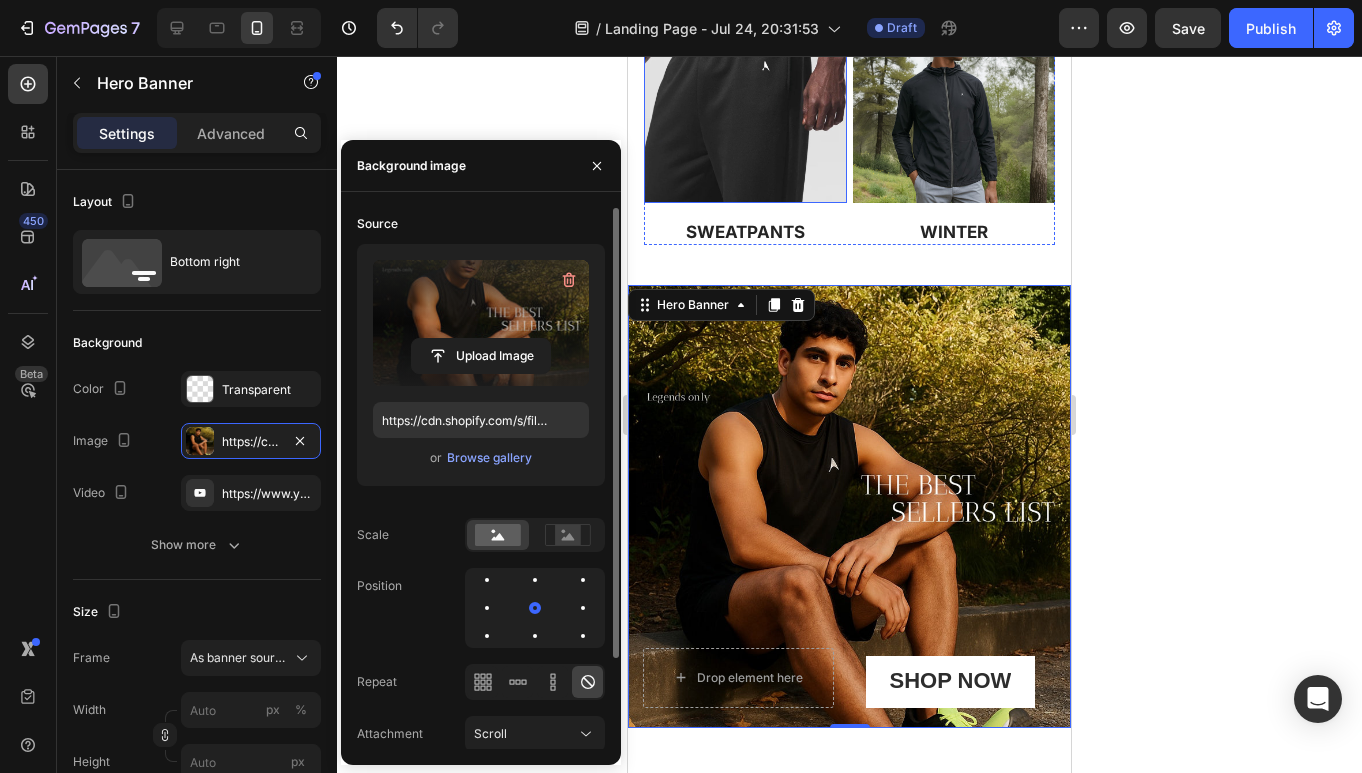 scroll, scrollTop: 1047, scrollLeft: 0, axis: vertical 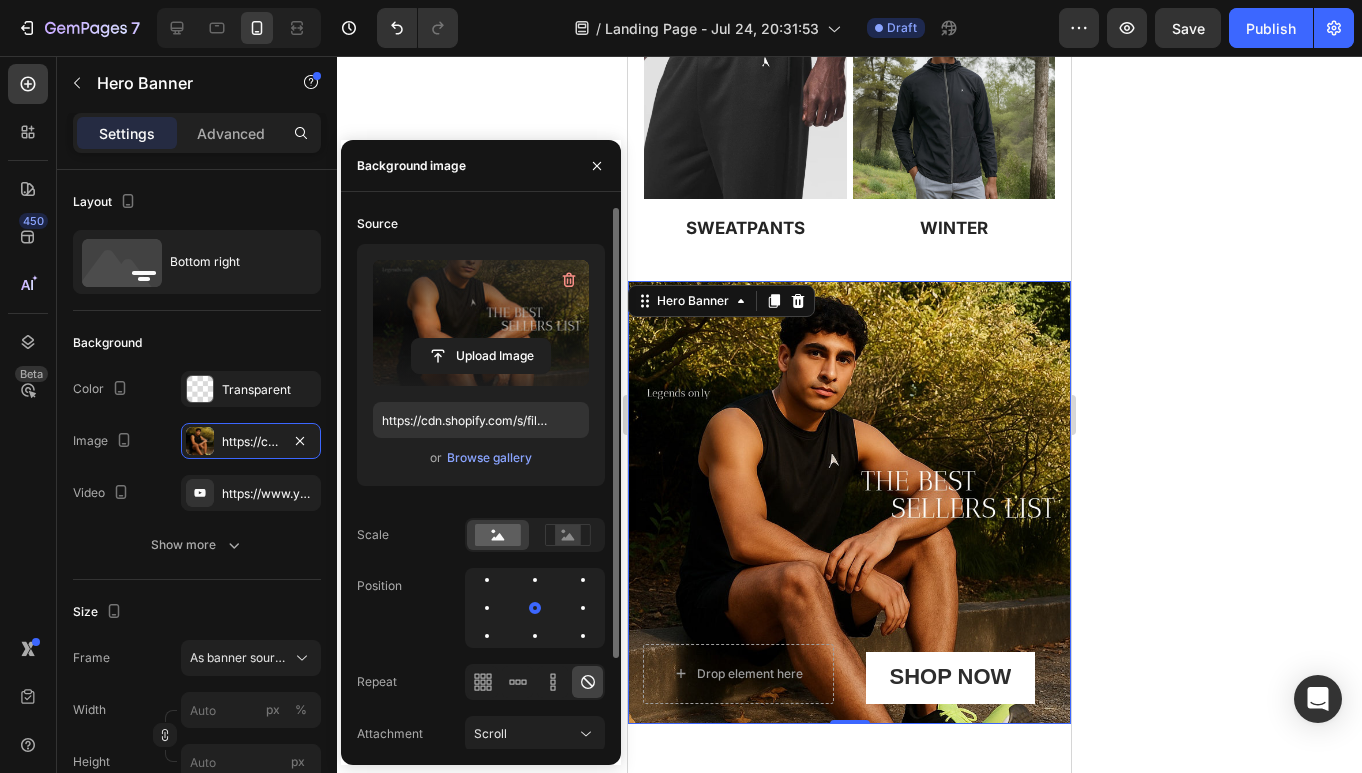 click at bounding box center (481, 323) 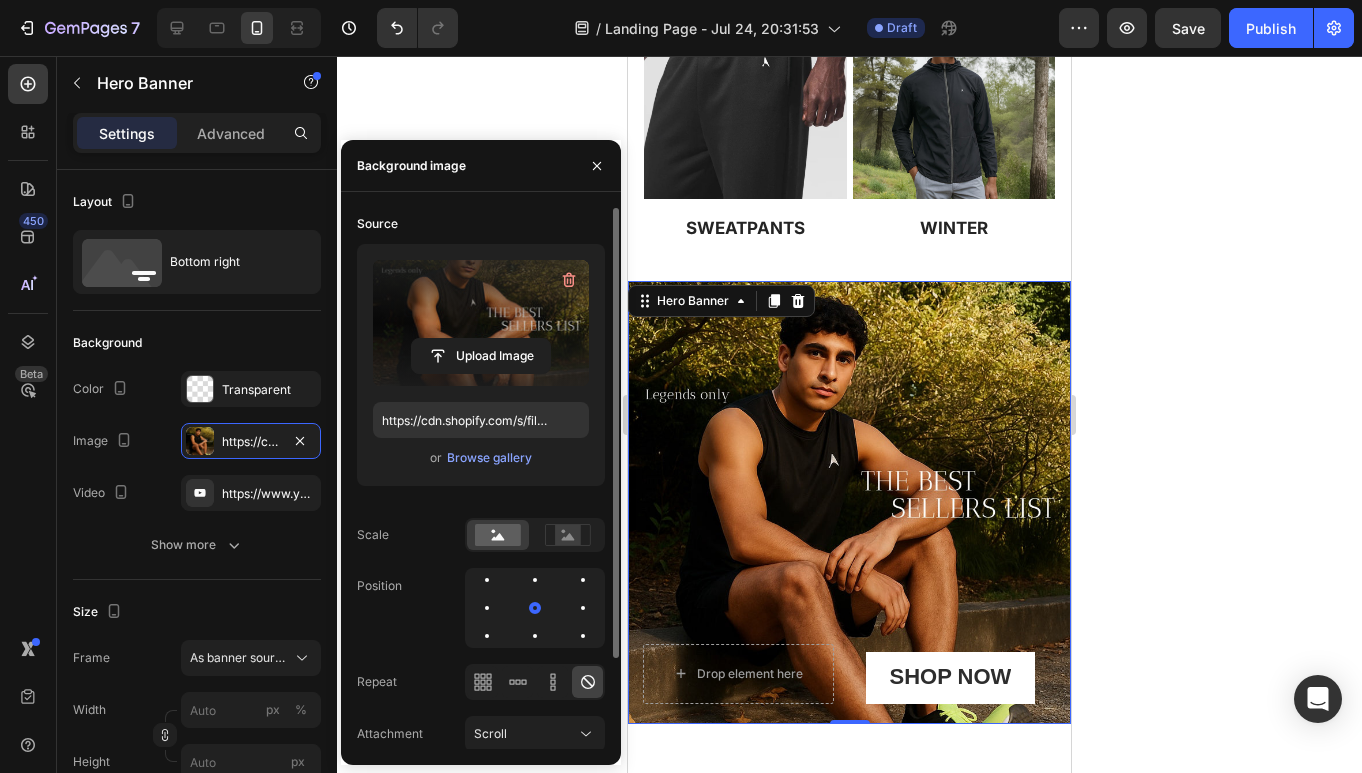 type on "https://cdn.shopify.com/s/files/1/0964/9261/7992/files/gempages_568179383026582437-f39d0dce-4e35-459f-9255-03c74117f95f.jpg" 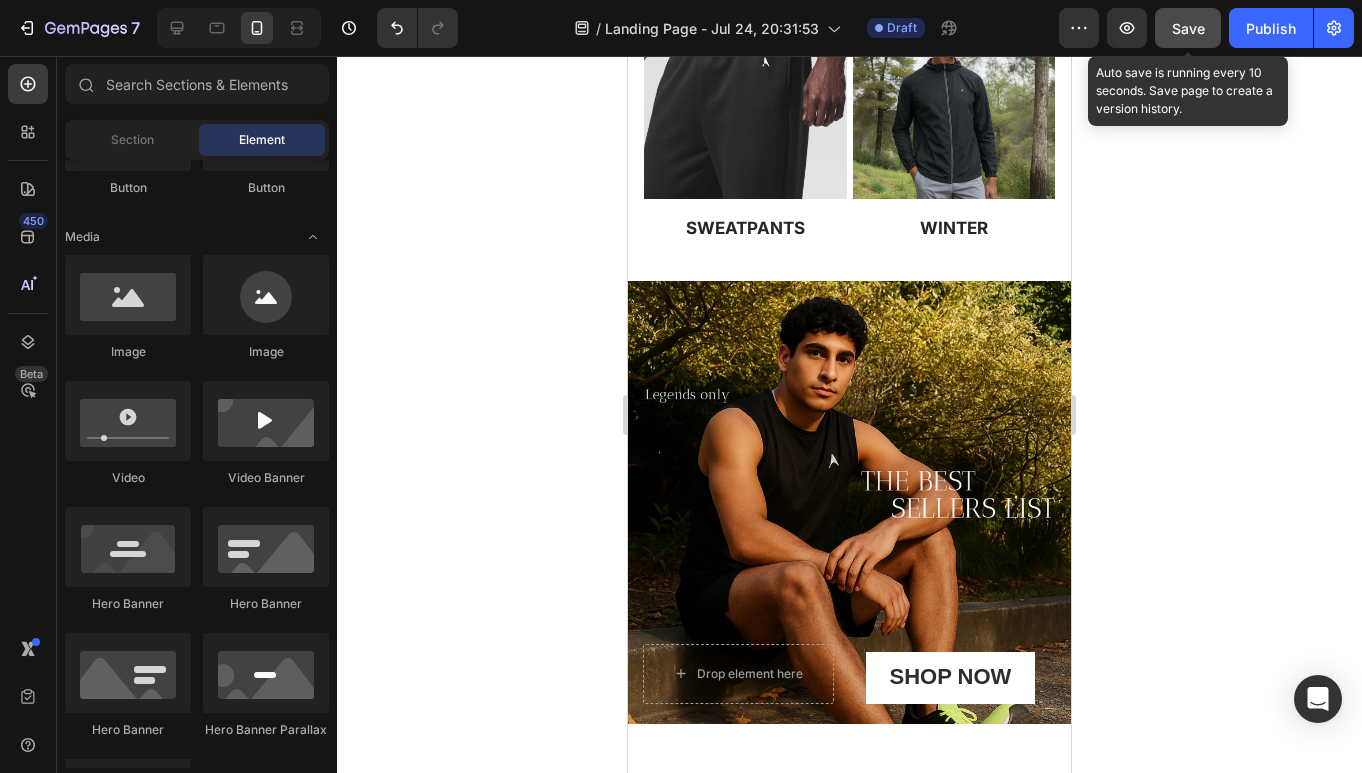 click on "Save" at bounding box center (1188, 28) 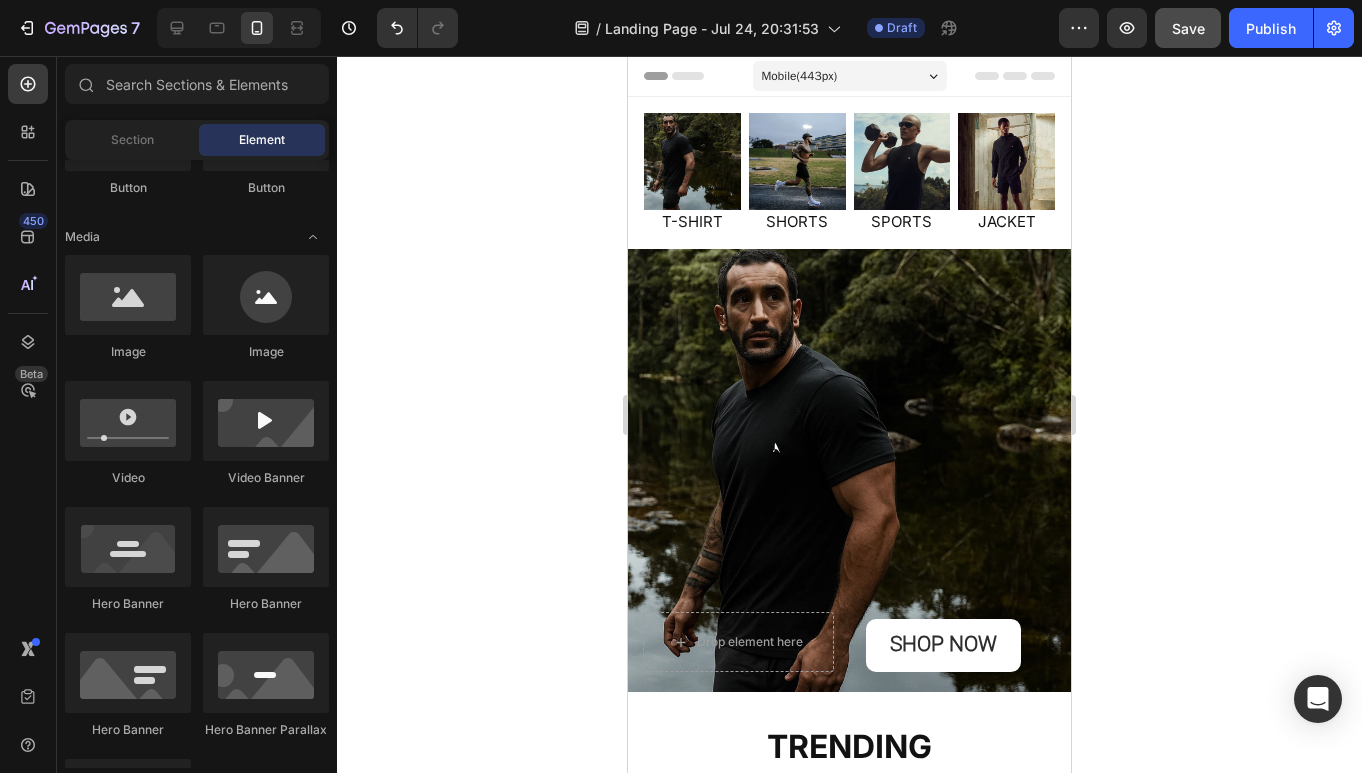 scroll, scrollTop: 0, scrollLeft: 0, axis: both 